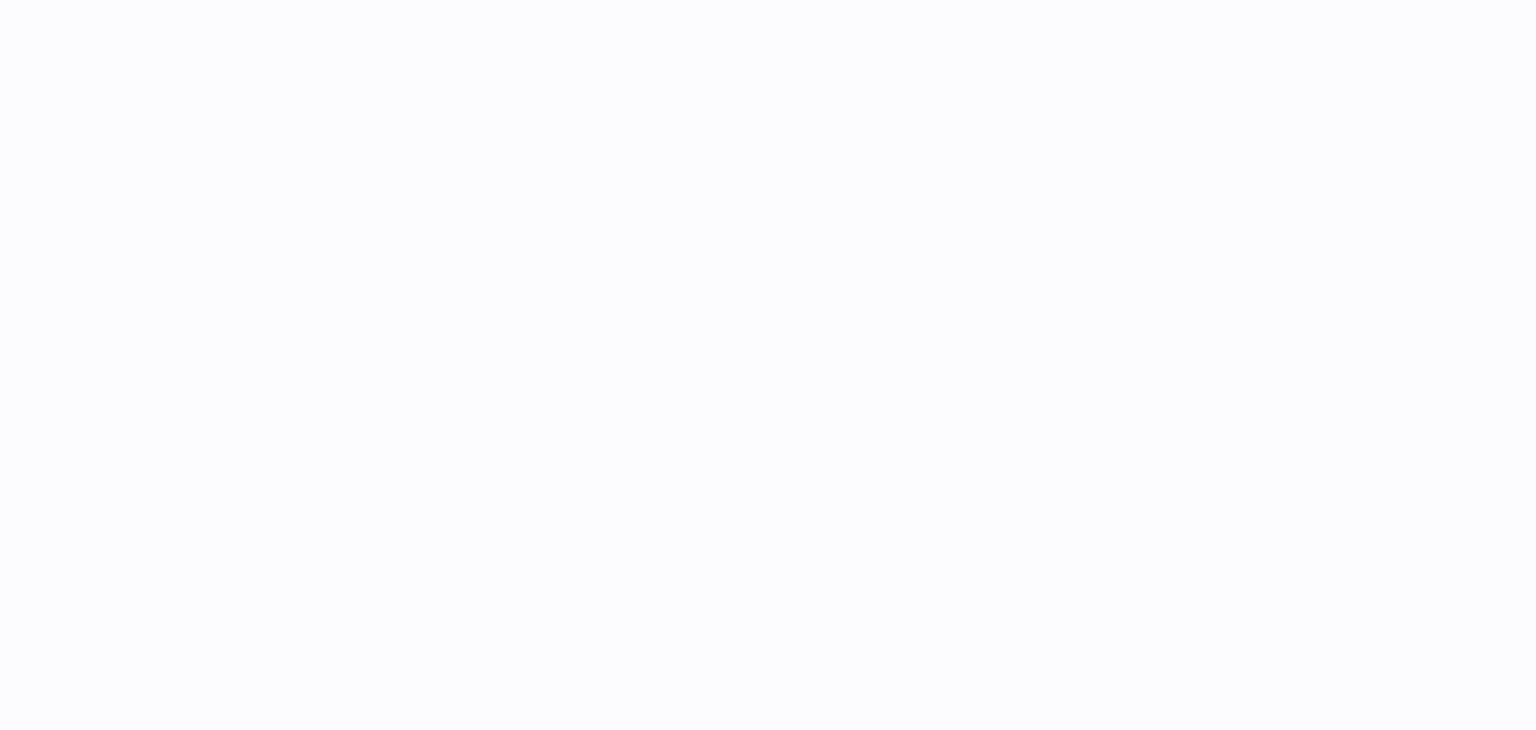 scroll, scrollTop: 0, scrollLeft: 0, axis: both 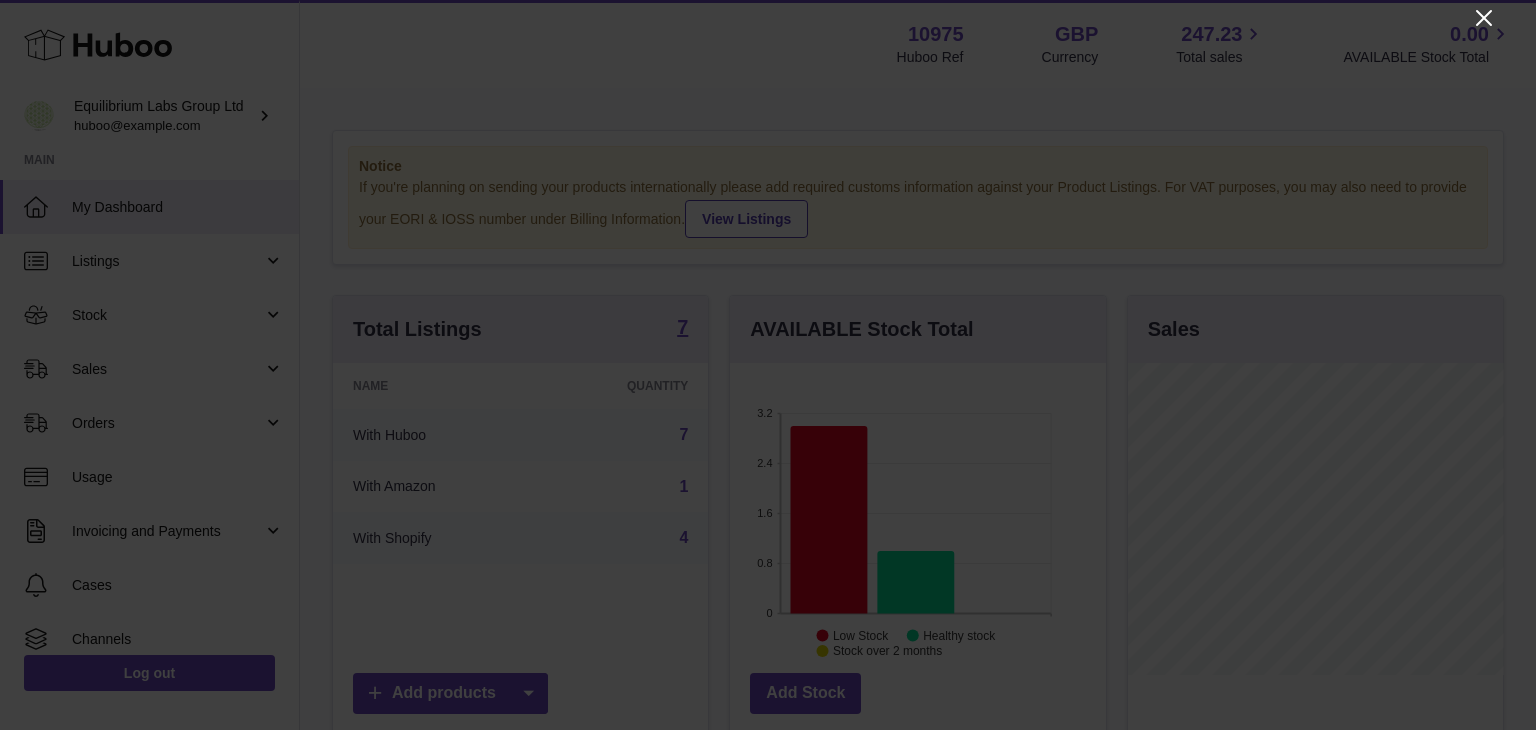 click 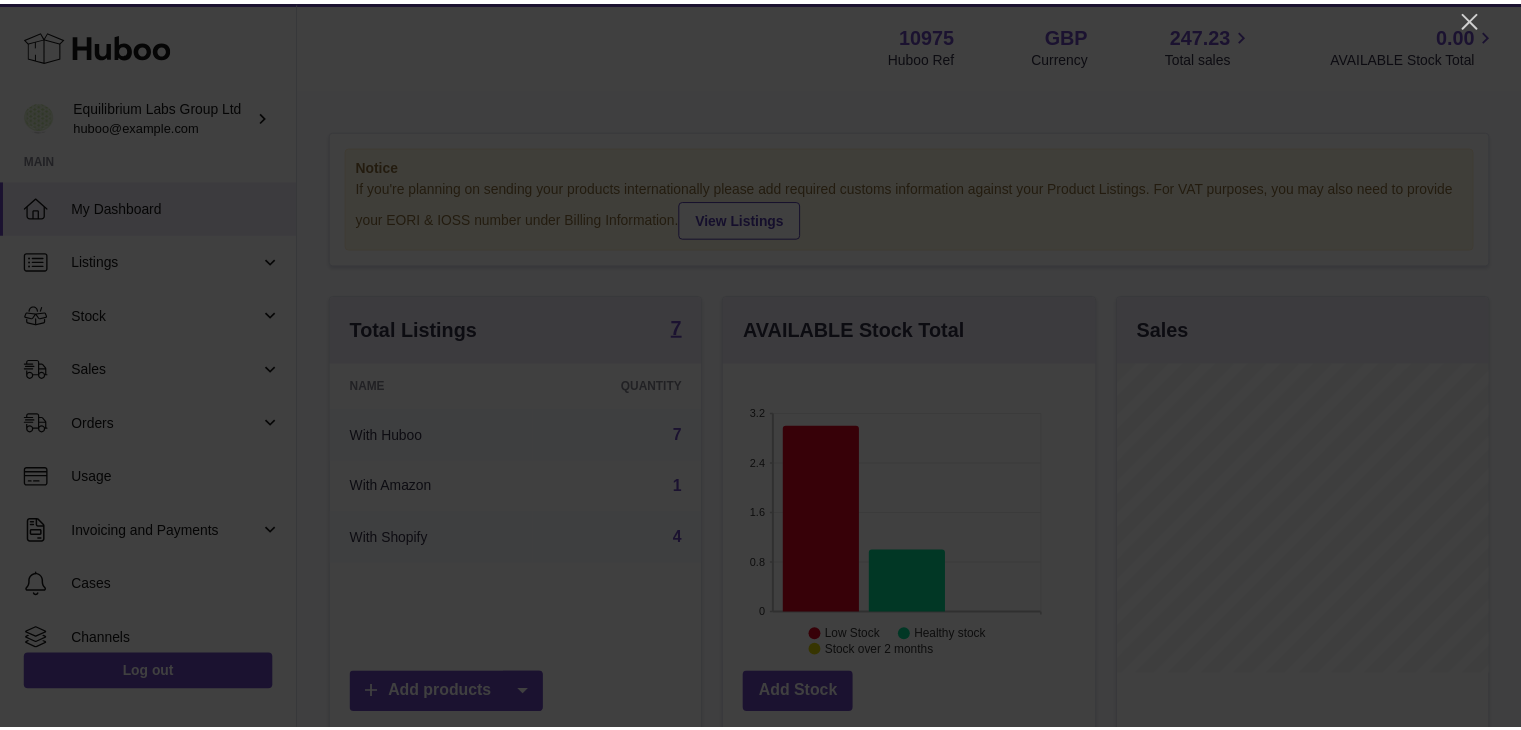 scroll, scrollTop: 312, scrollLeft: 371, axis: both 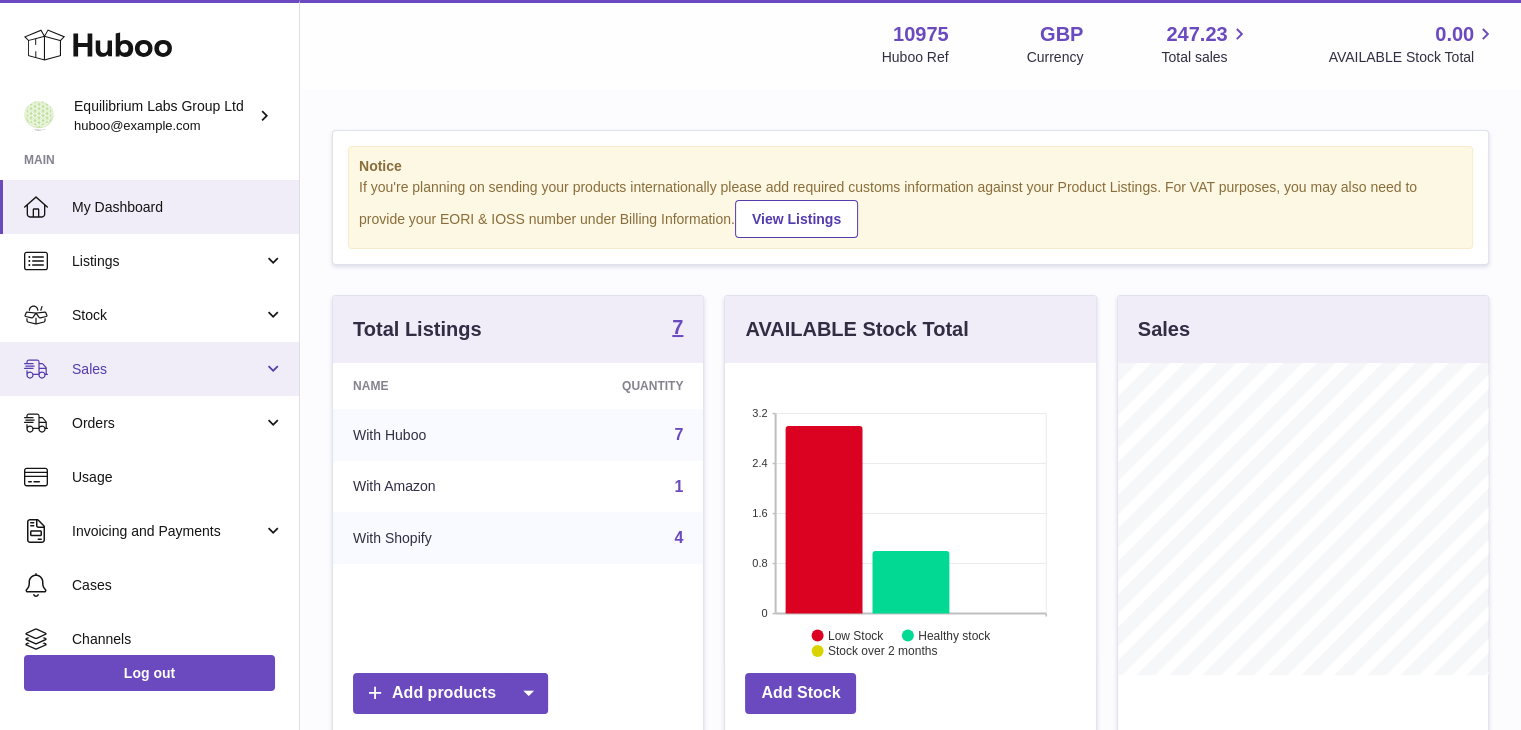 click on "Sales" at bounding box center [167, 369] 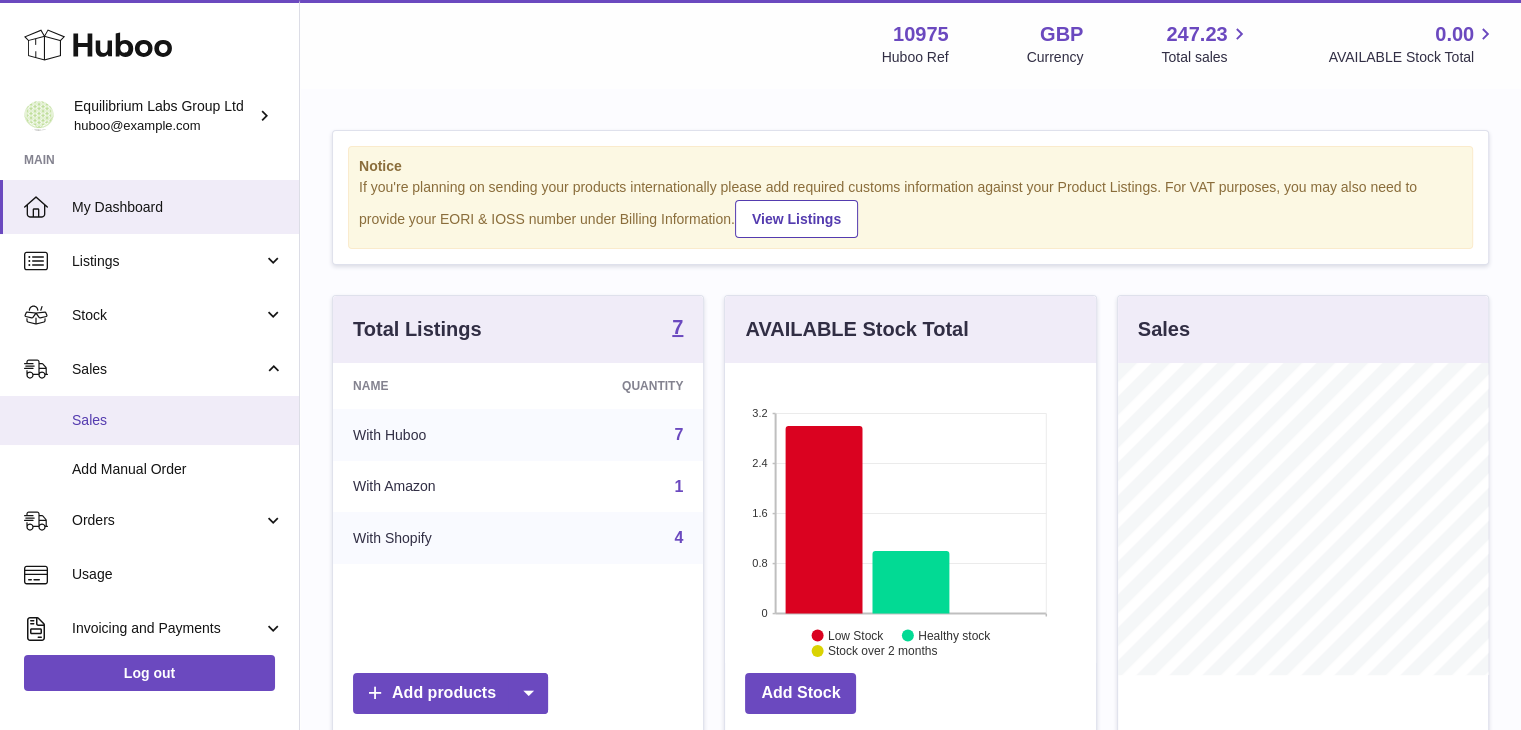 click on "Sales" at bounding box center (178, 420) 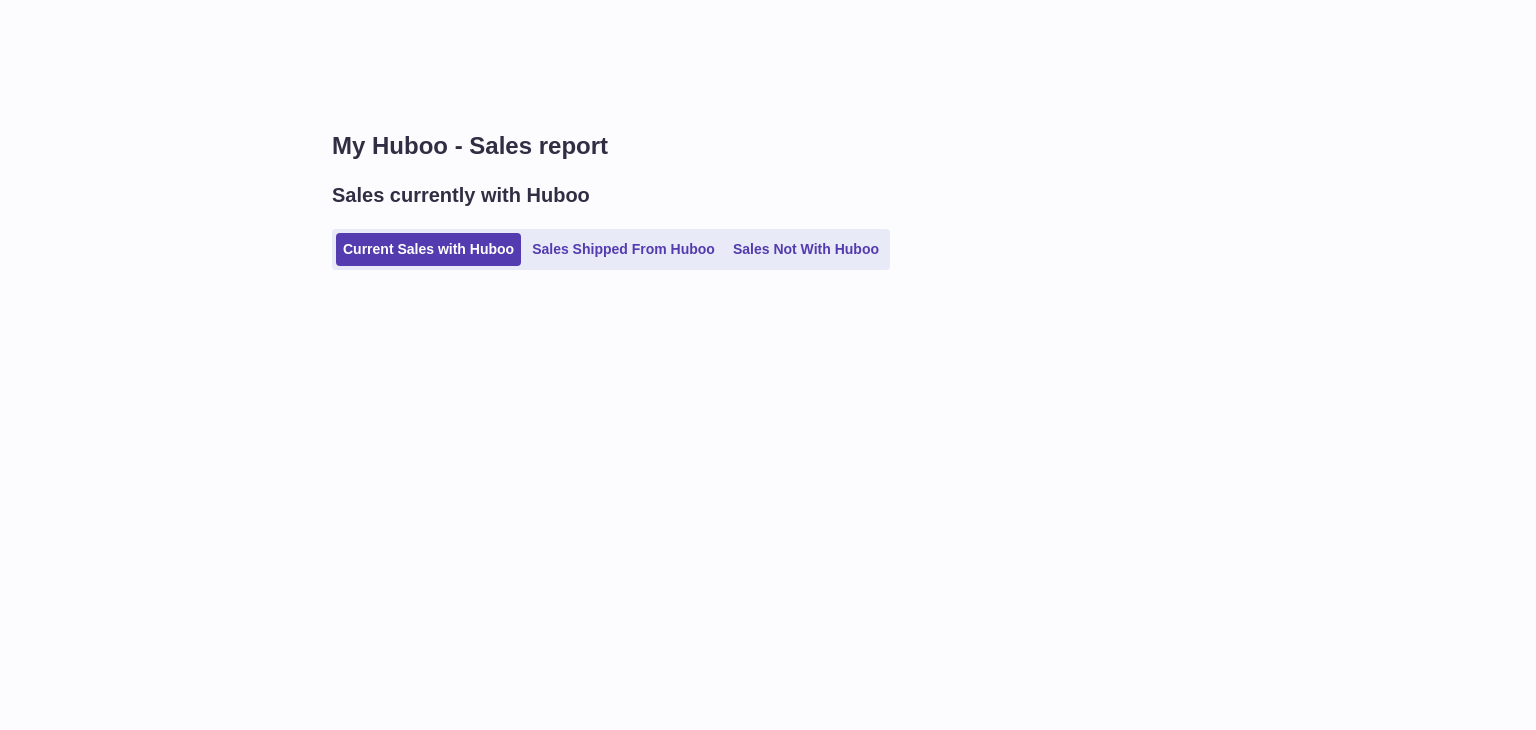 scroll, scrollTop: 0, scrollLeft: 0, axis: both 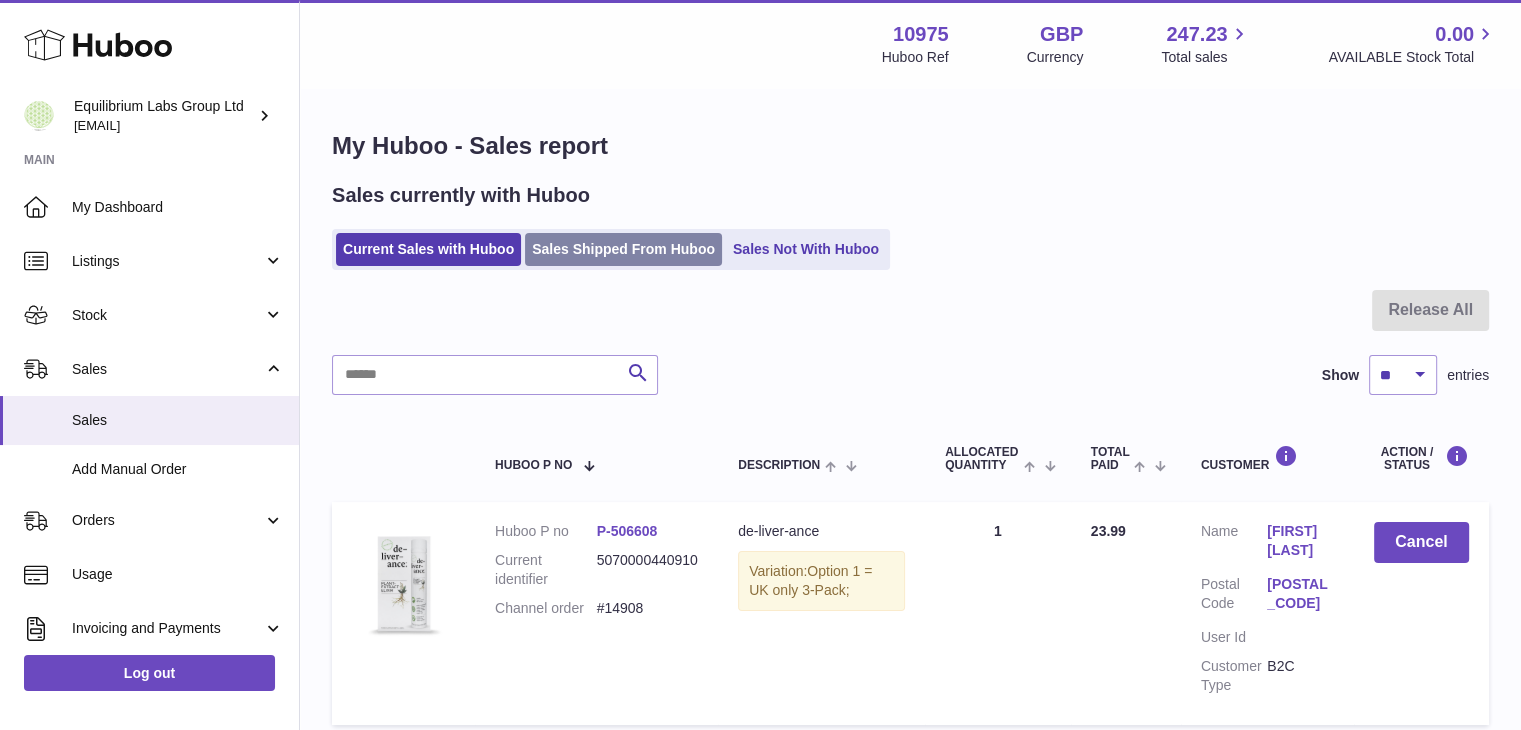 click on "Sales Shipped From Huboo" at bounding box center (623, 249) 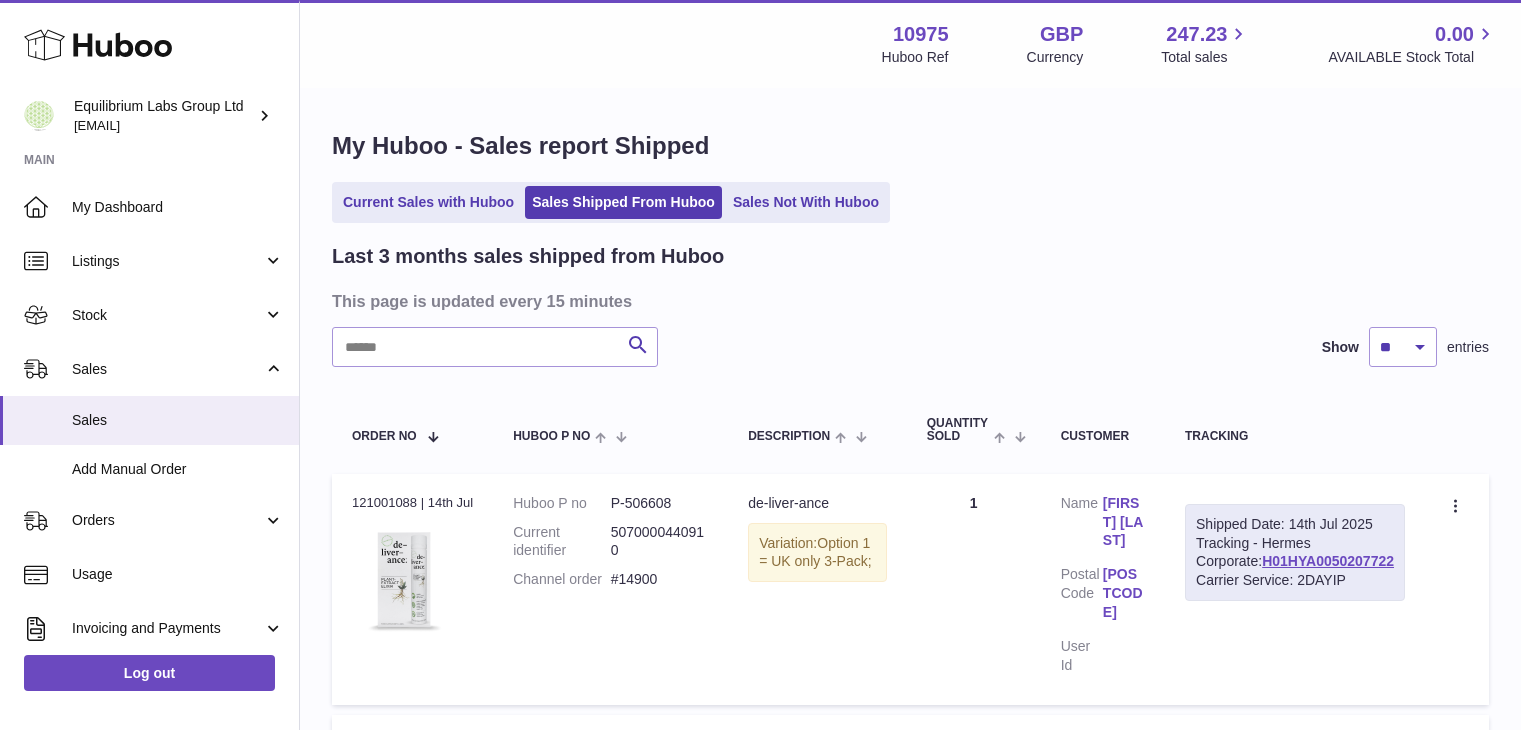 scroll, scrollTop: 0, scrollLeft: 0, axis: both 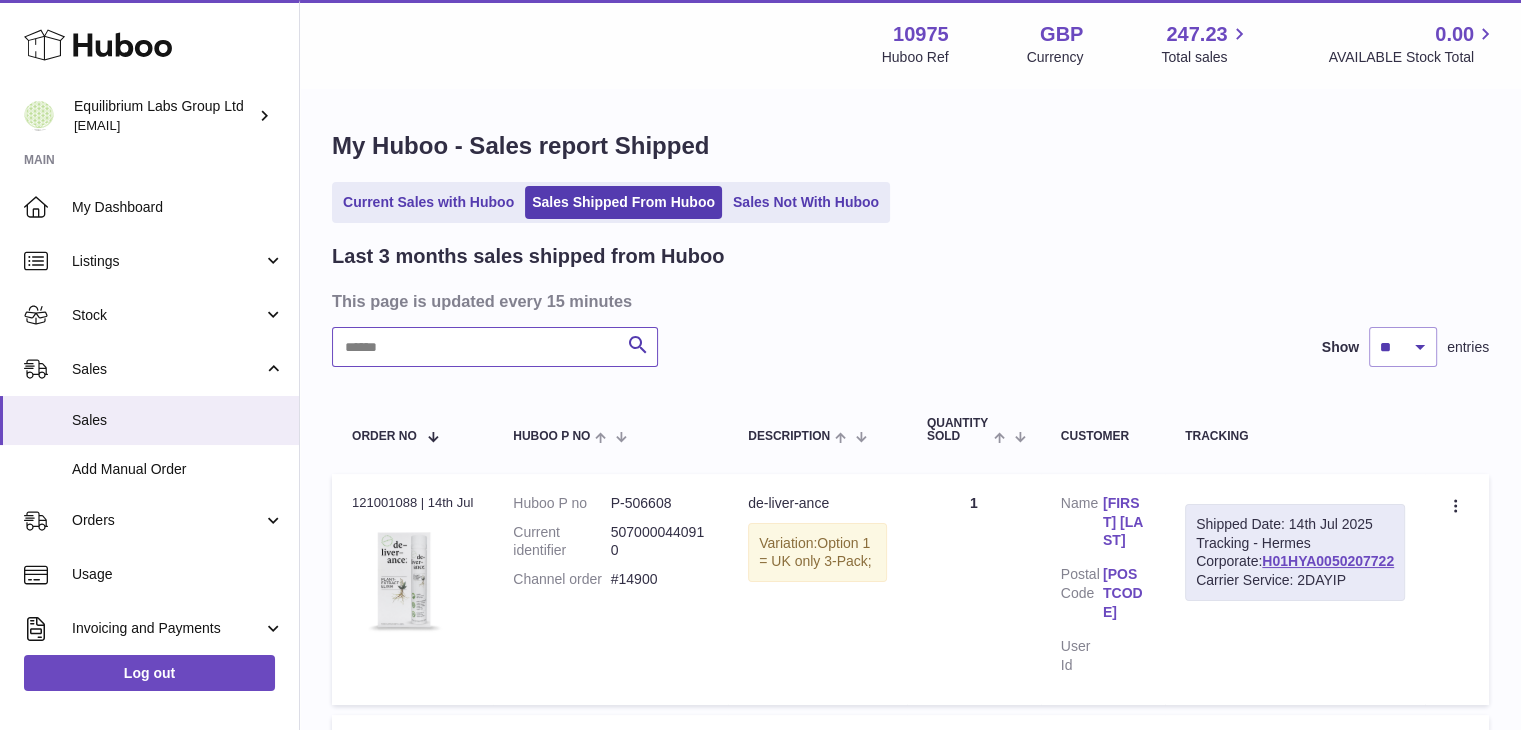 click at bounding box center (495, 347) 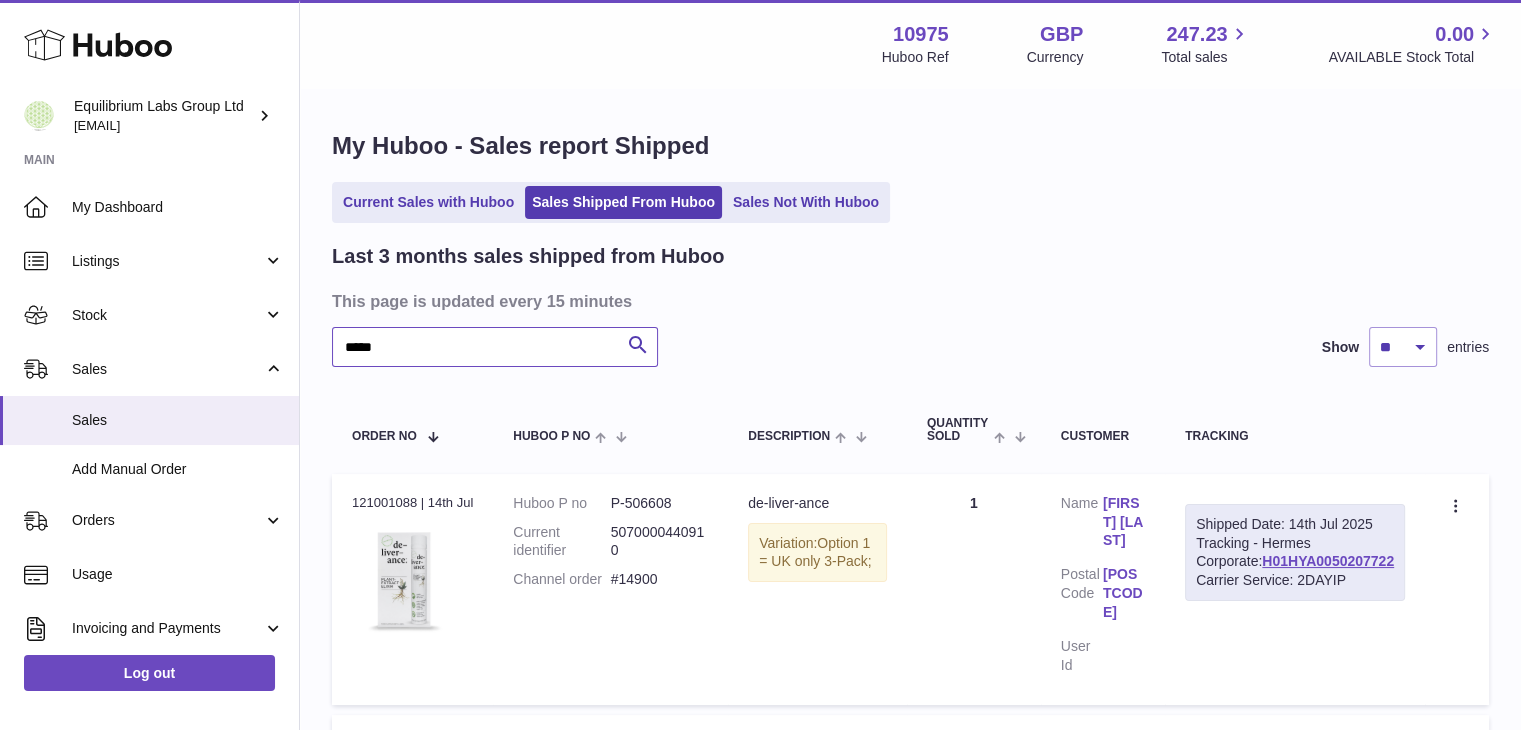 type on "*****" 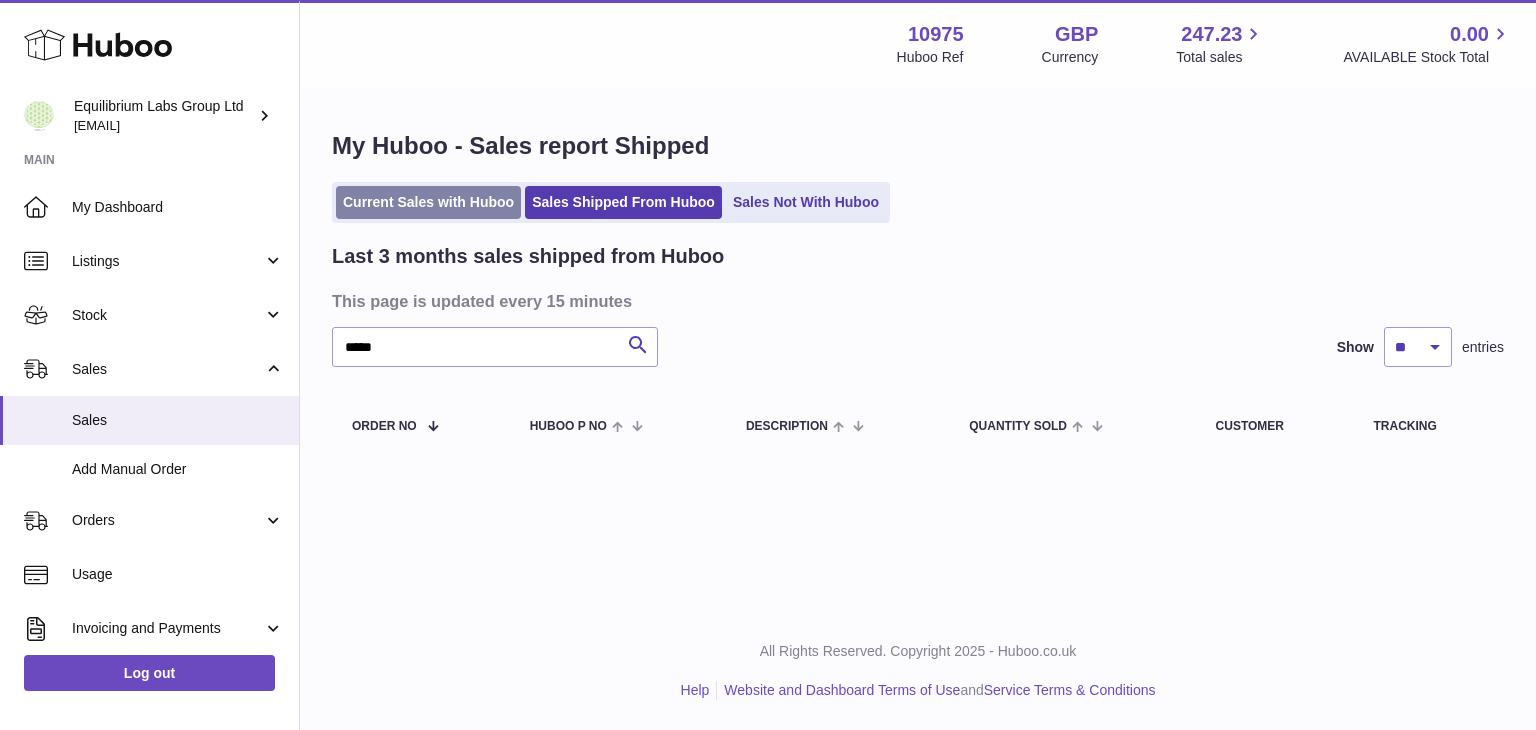 click on "Current Sales with Huboo" at bounding box center [428, 202] 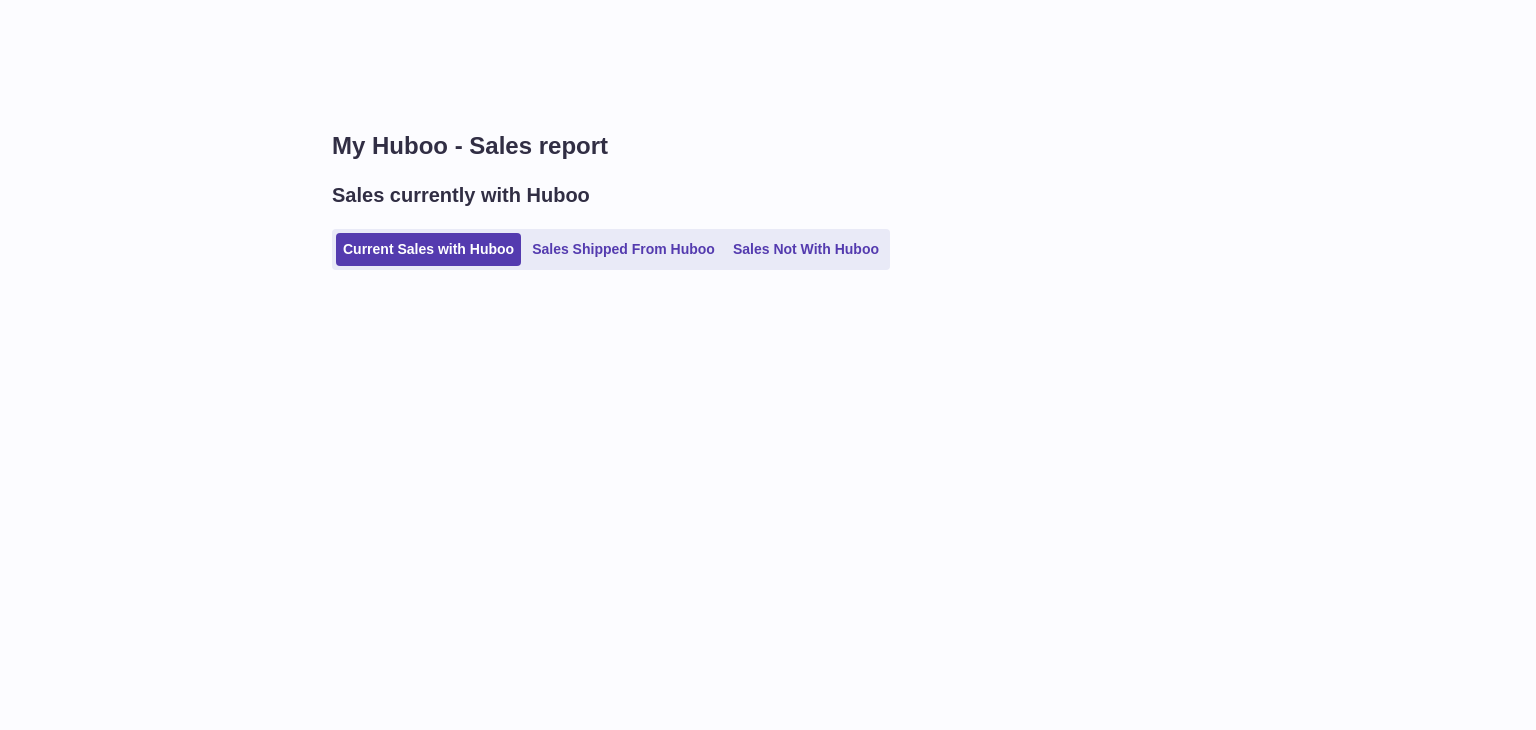 scroll, scrollTop: 0, scrollLeft: 0, axis: both 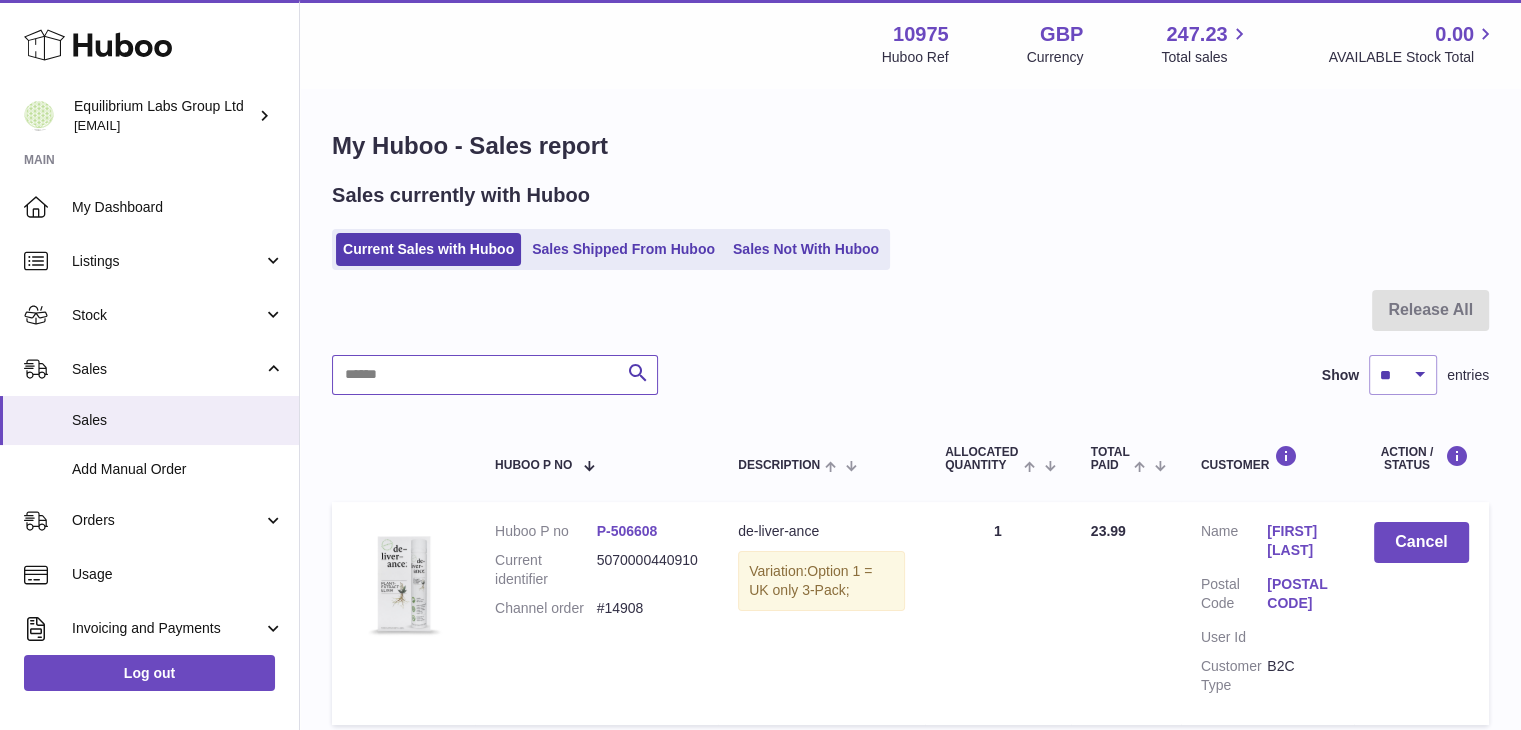 click at bounding box center (495, 375) 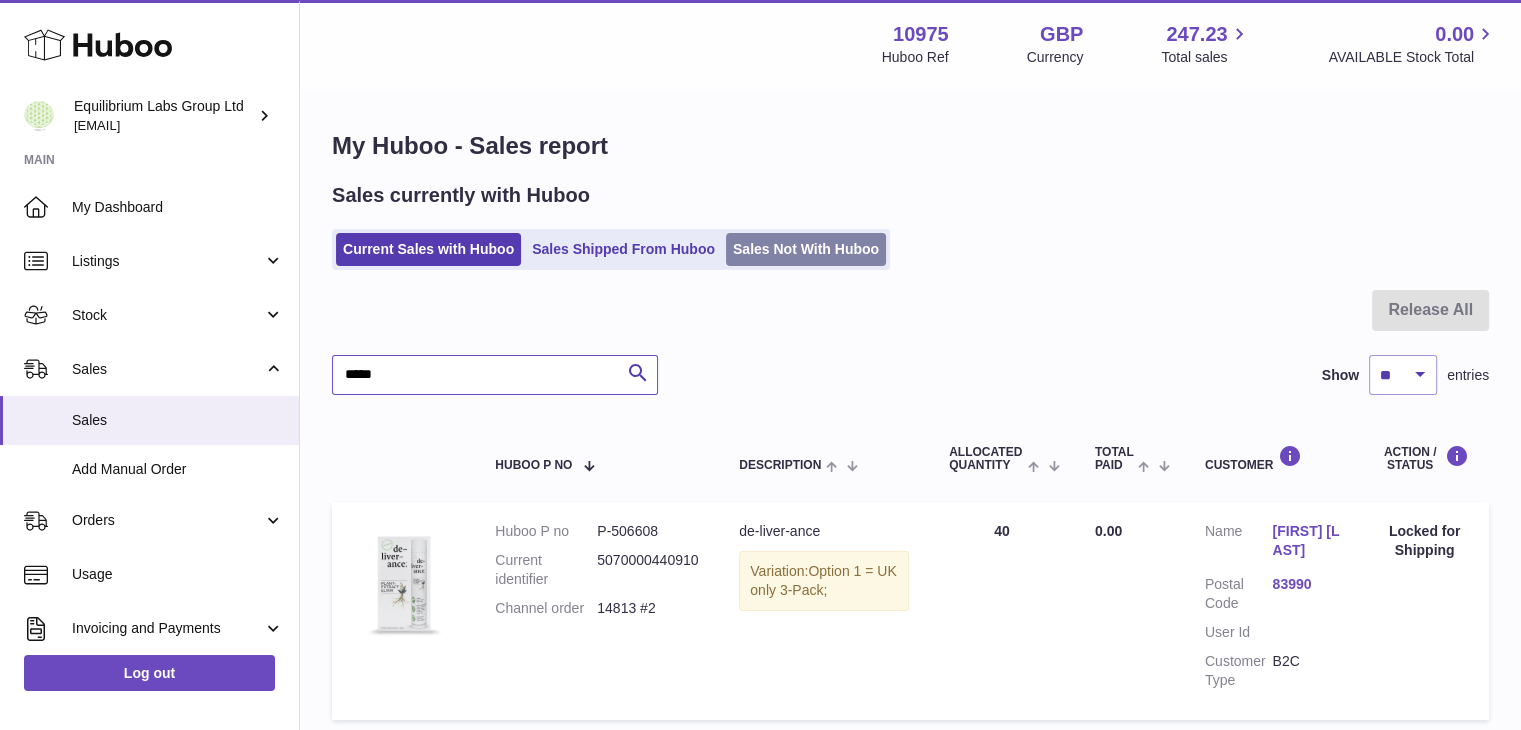 type on "*****" 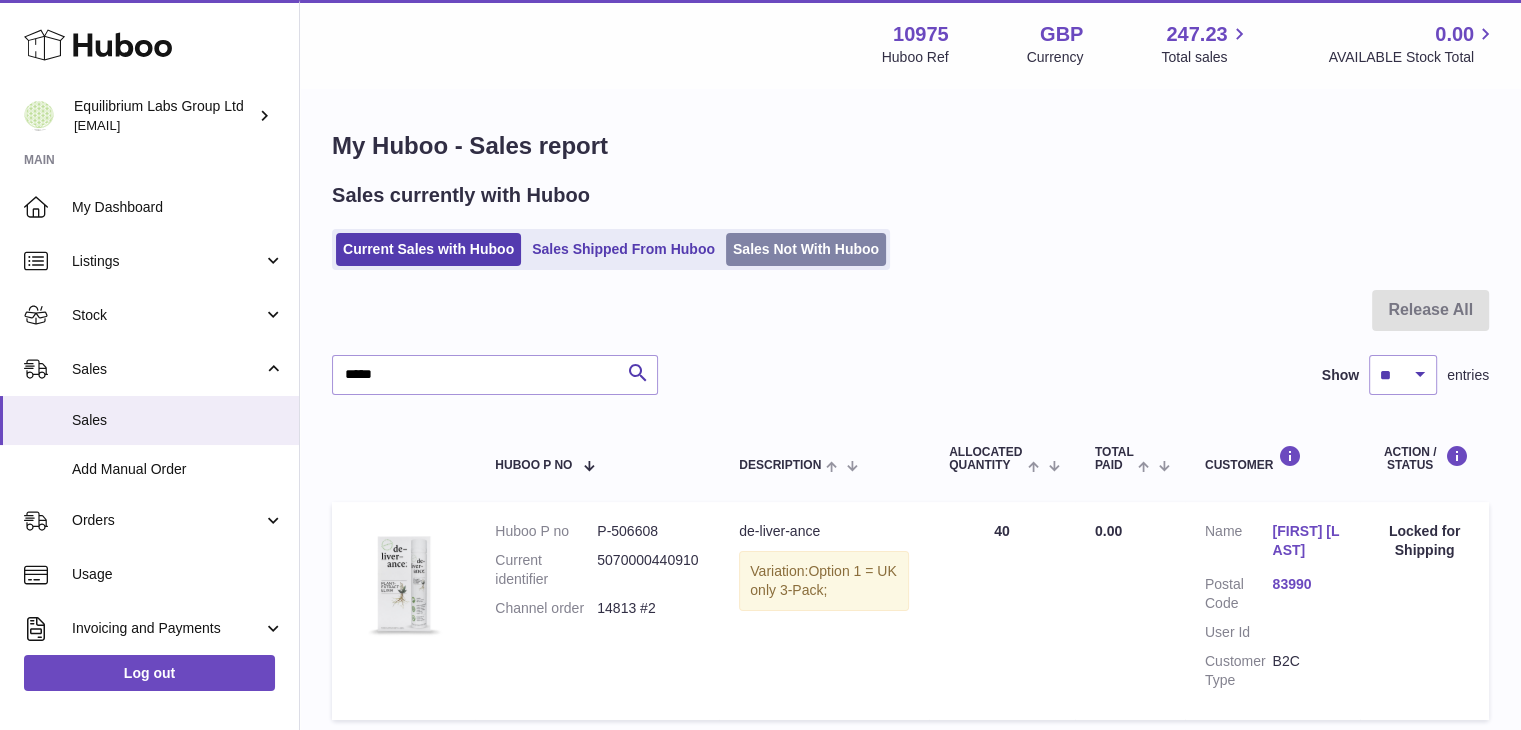 click on "Sales Not With Huboo" at bounding box center (806, 249) 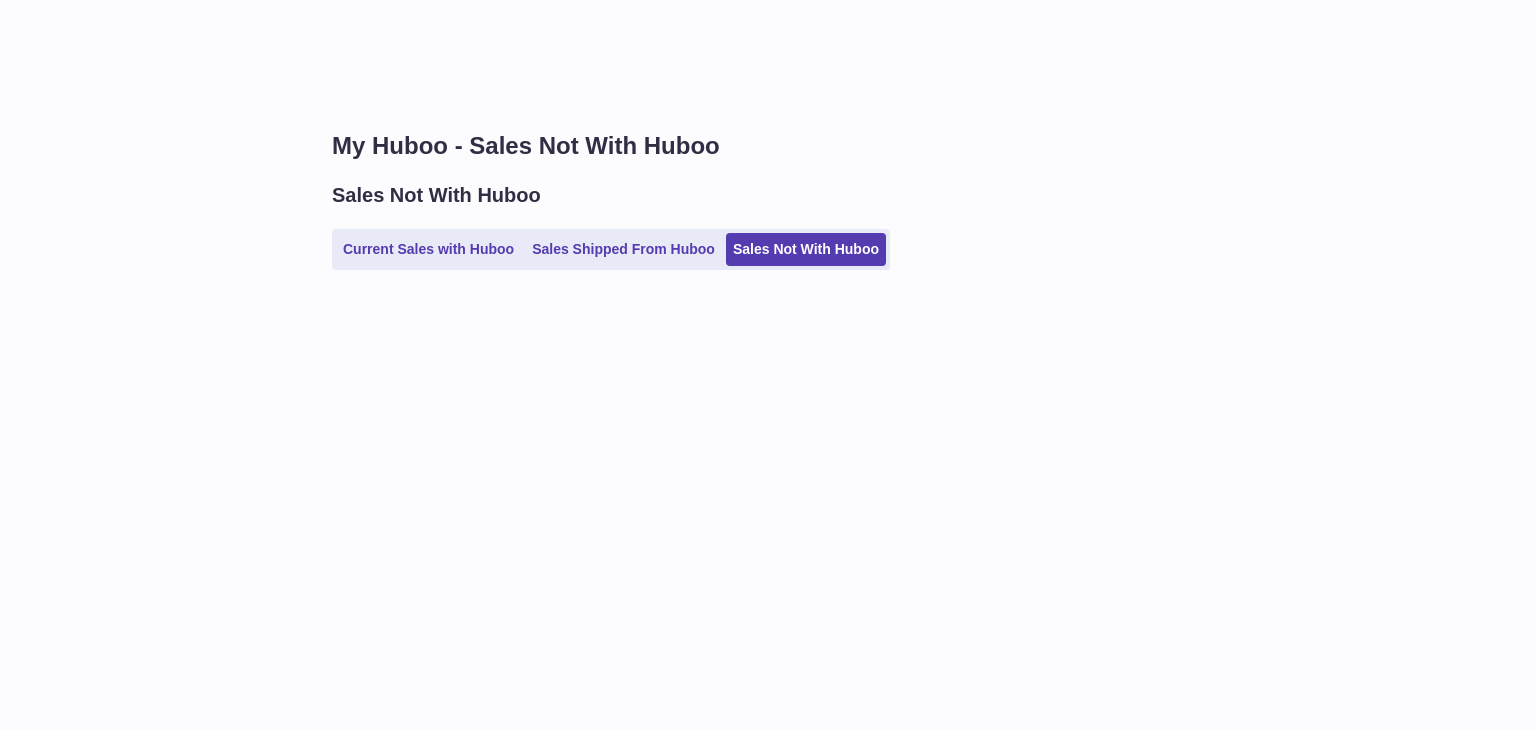 scroll, scrollTop: 0, scrollLeft: 0, axis: both 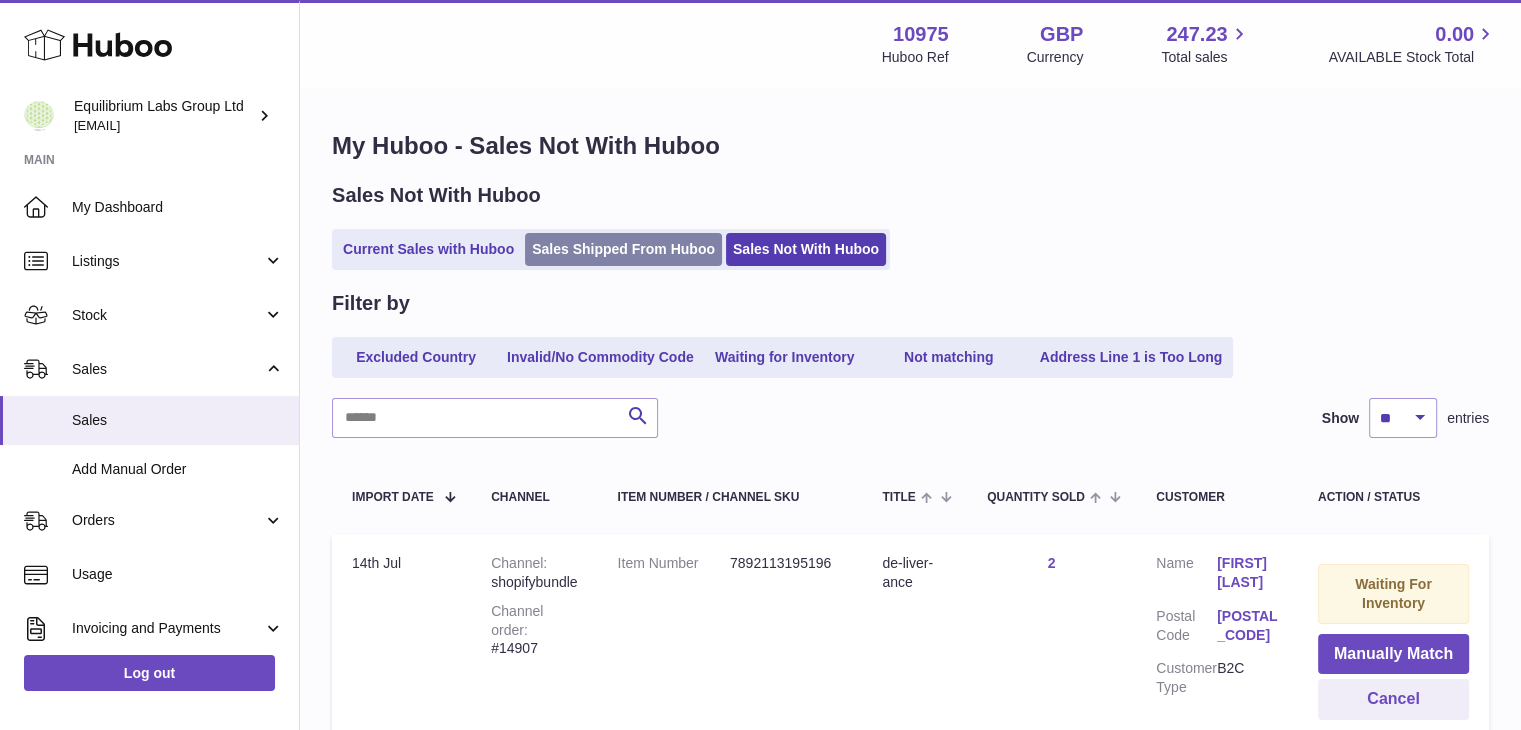 click on "Sales Shipped From Huboo" at bounding box center [623, 249] 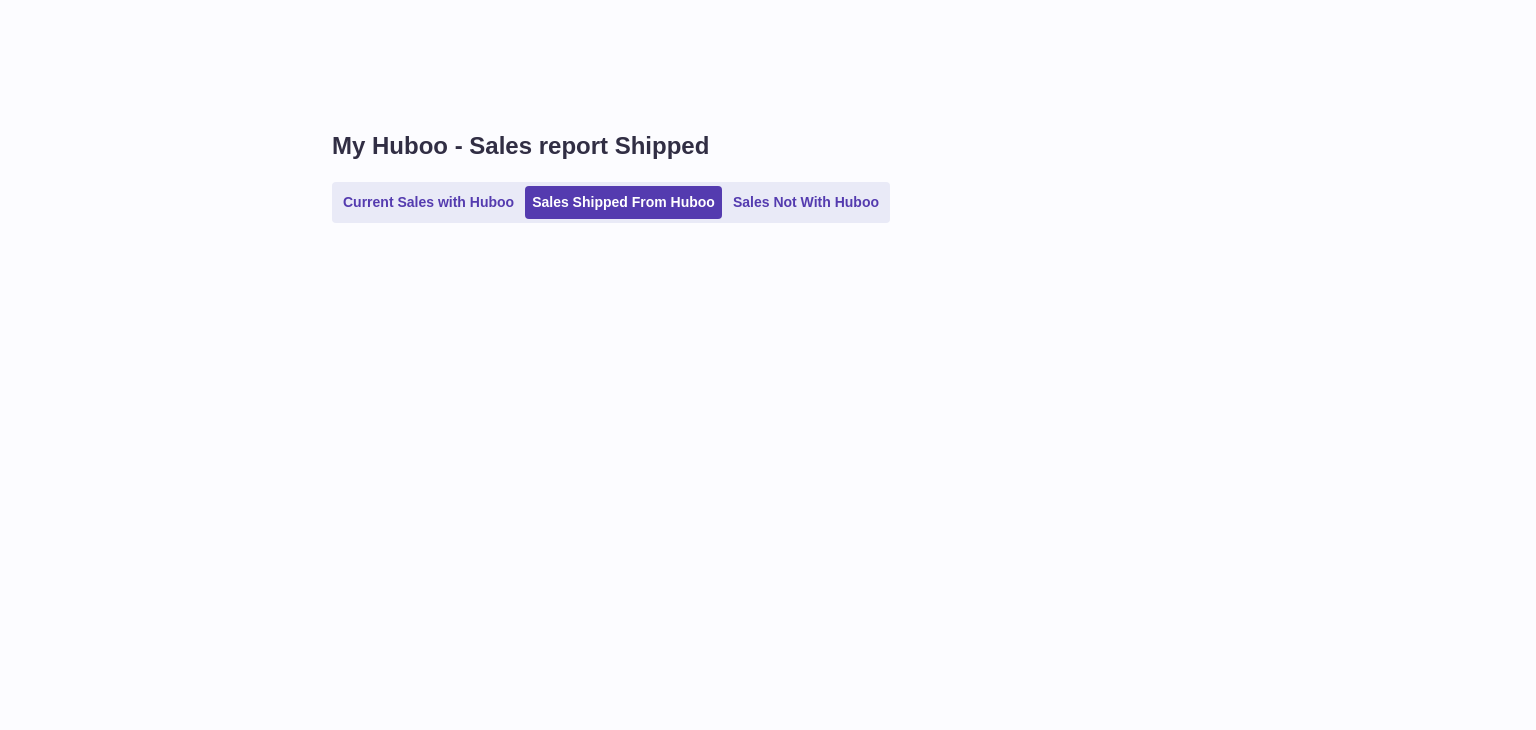 scroll, scrollTop: 0, scrollLeft: 0, axis: both 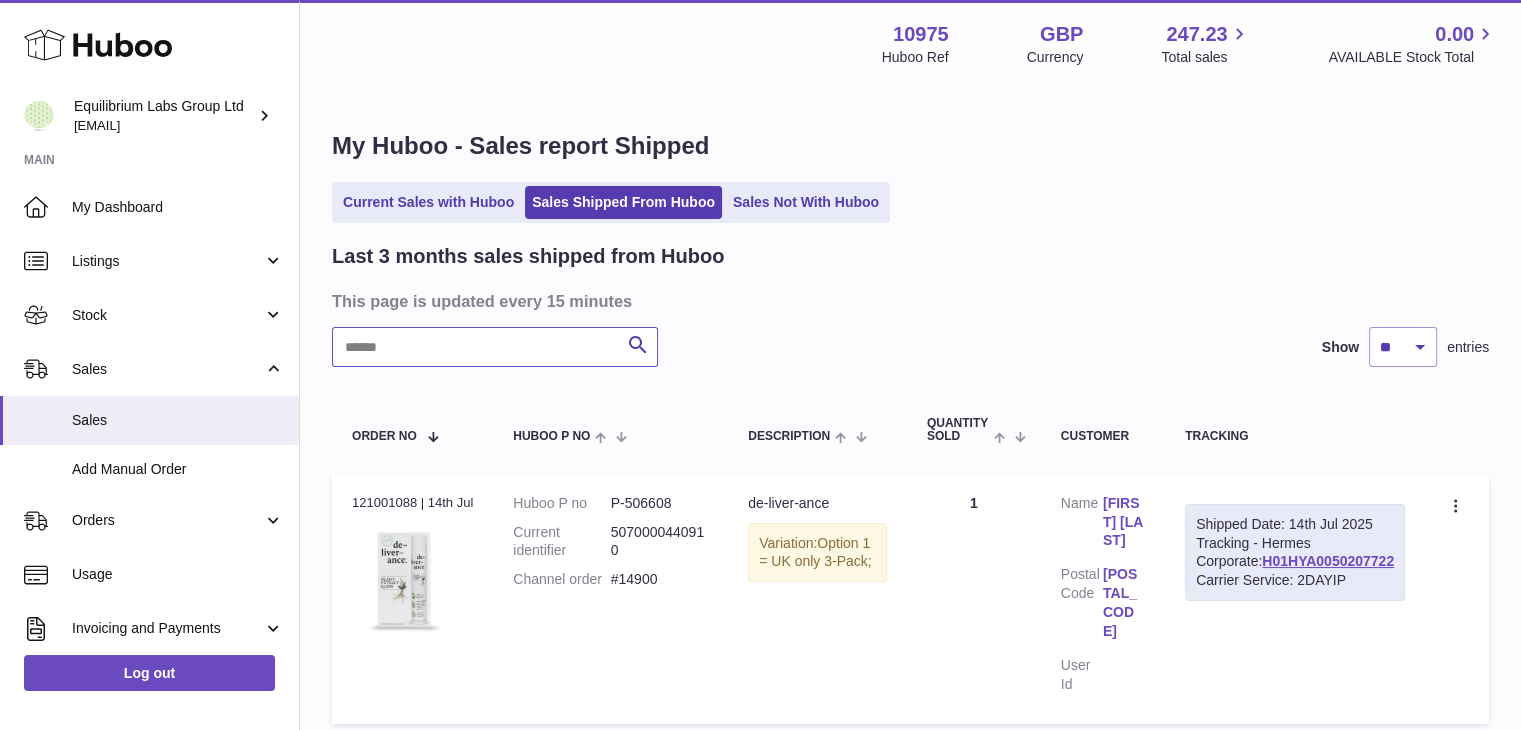click at bounding box center [495, 347] 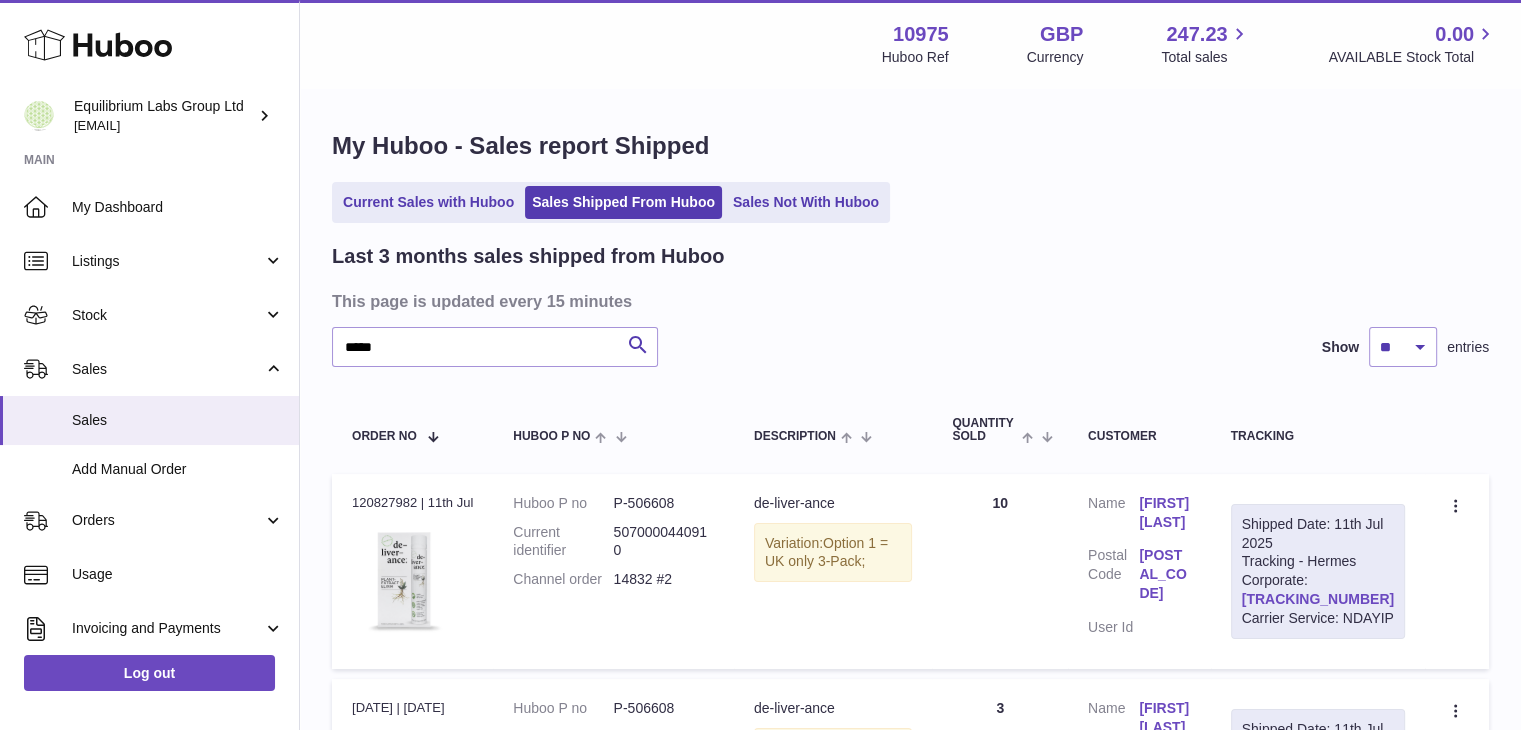 drag, startPoint x: 1258, startPoint y: 604, endPoint x: 1386, endPoint y: 601, distance: 128.03516 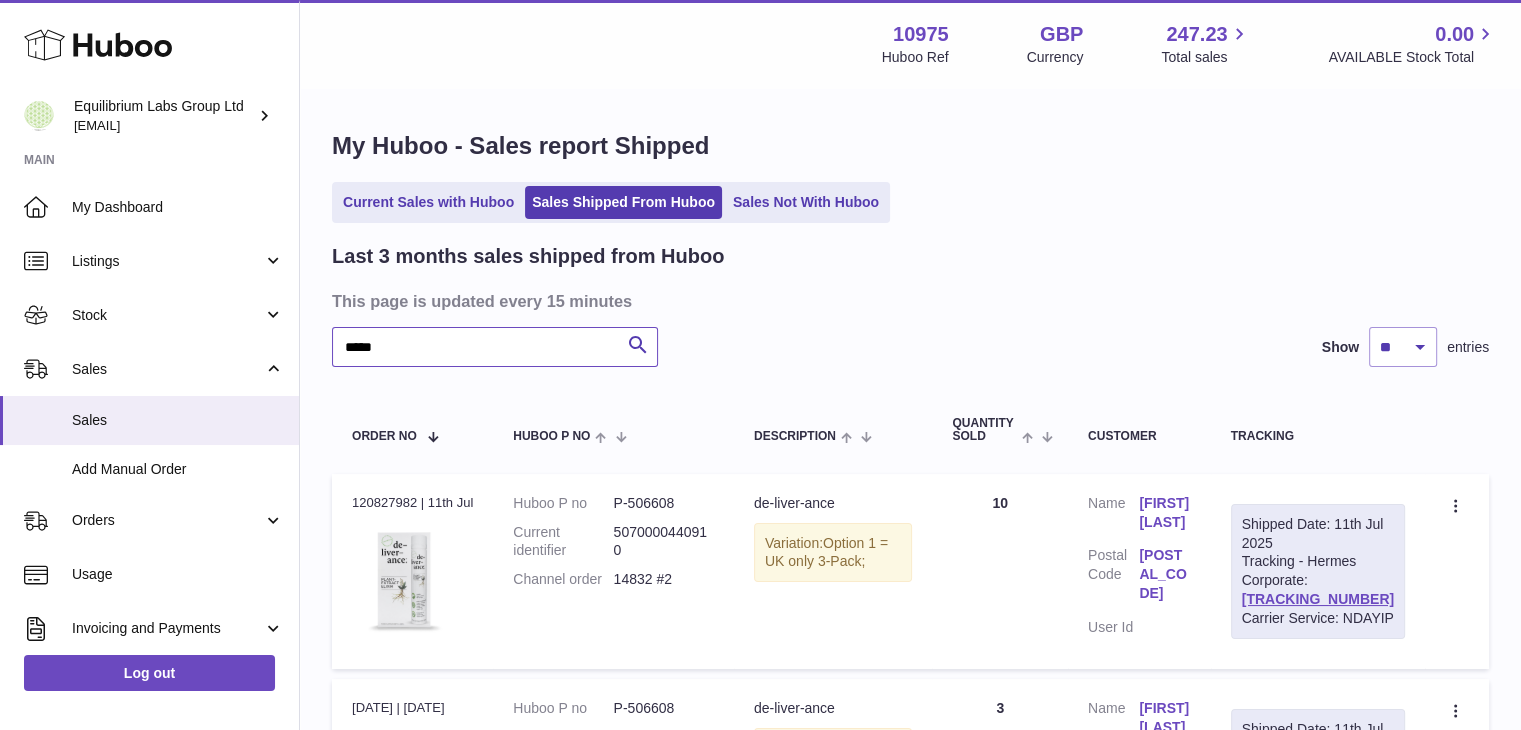 click on "*****" at bounding box center (495, 347) 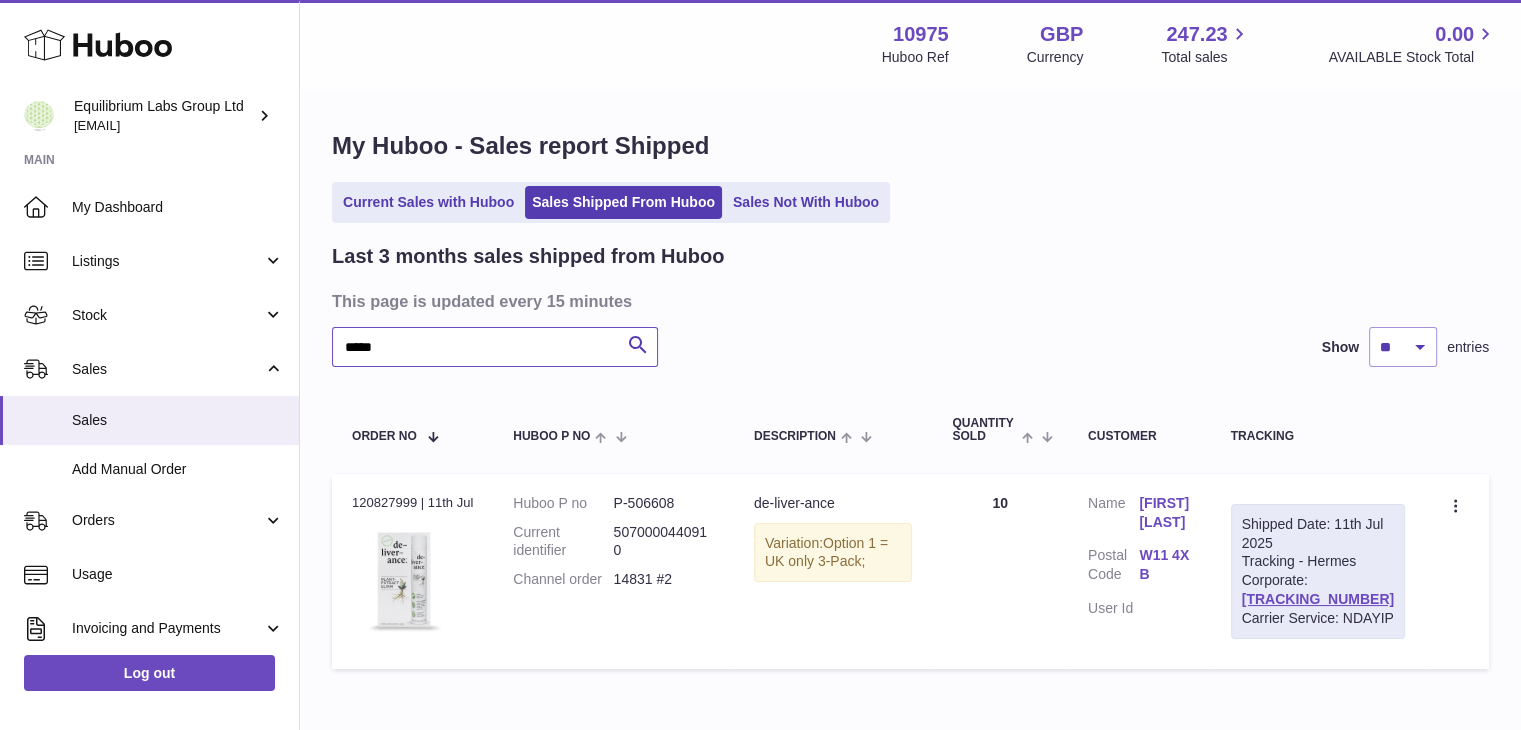 type on "*****" 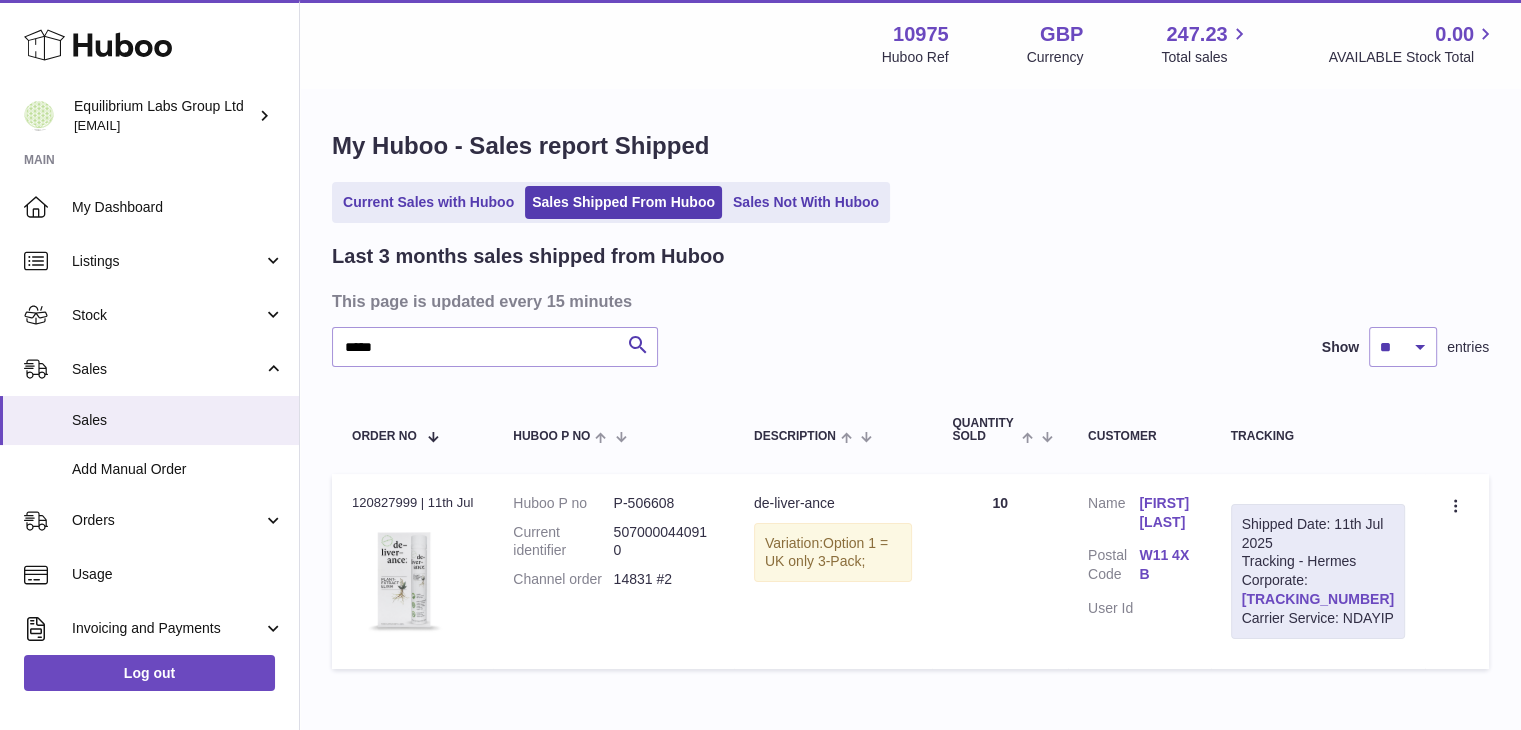 drag, startPoint x: 1260, startPoint y: 603, endPoint x: 1368, endPoint y: 601, distance: 108.01852 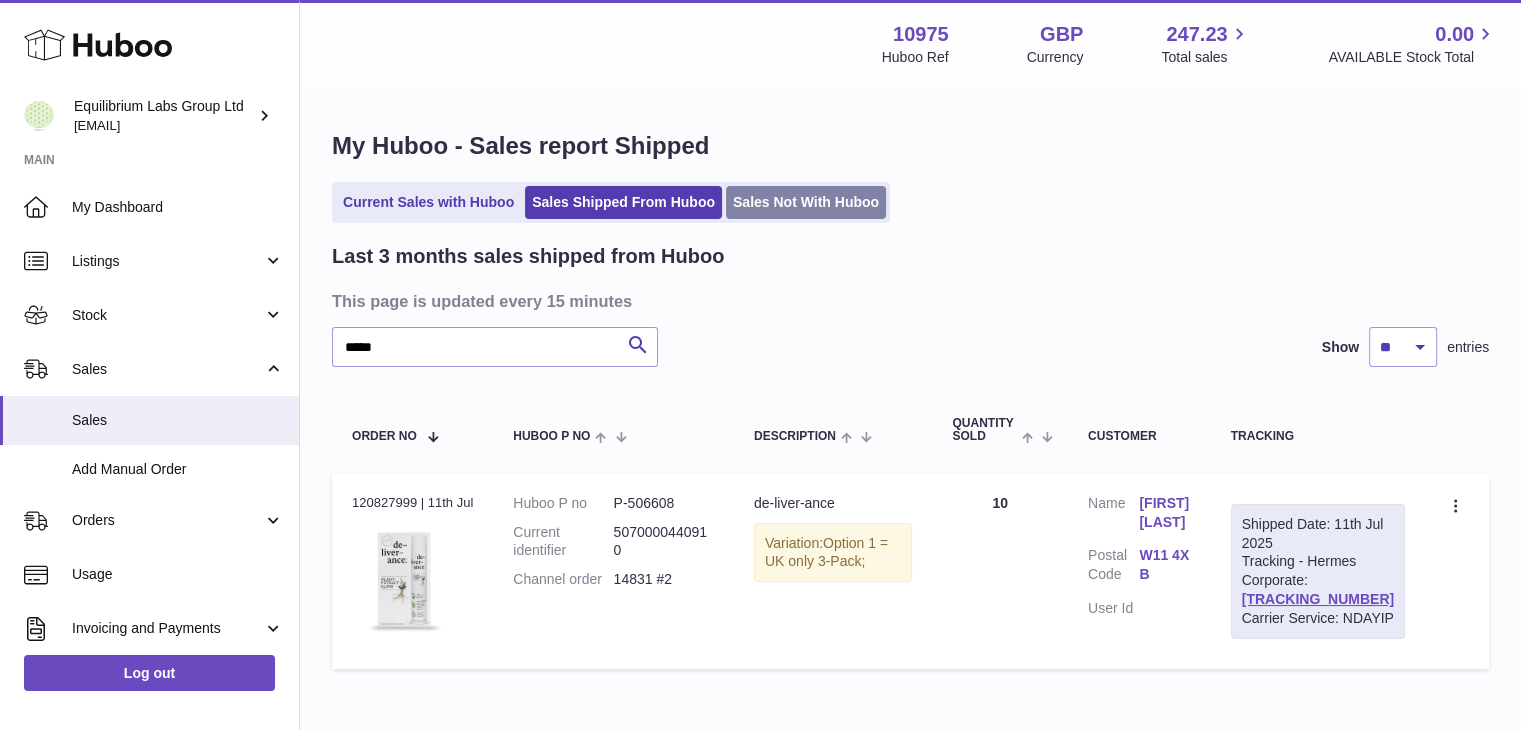 click on "Sales Not With Huboo" at bounding box center [806, 202] 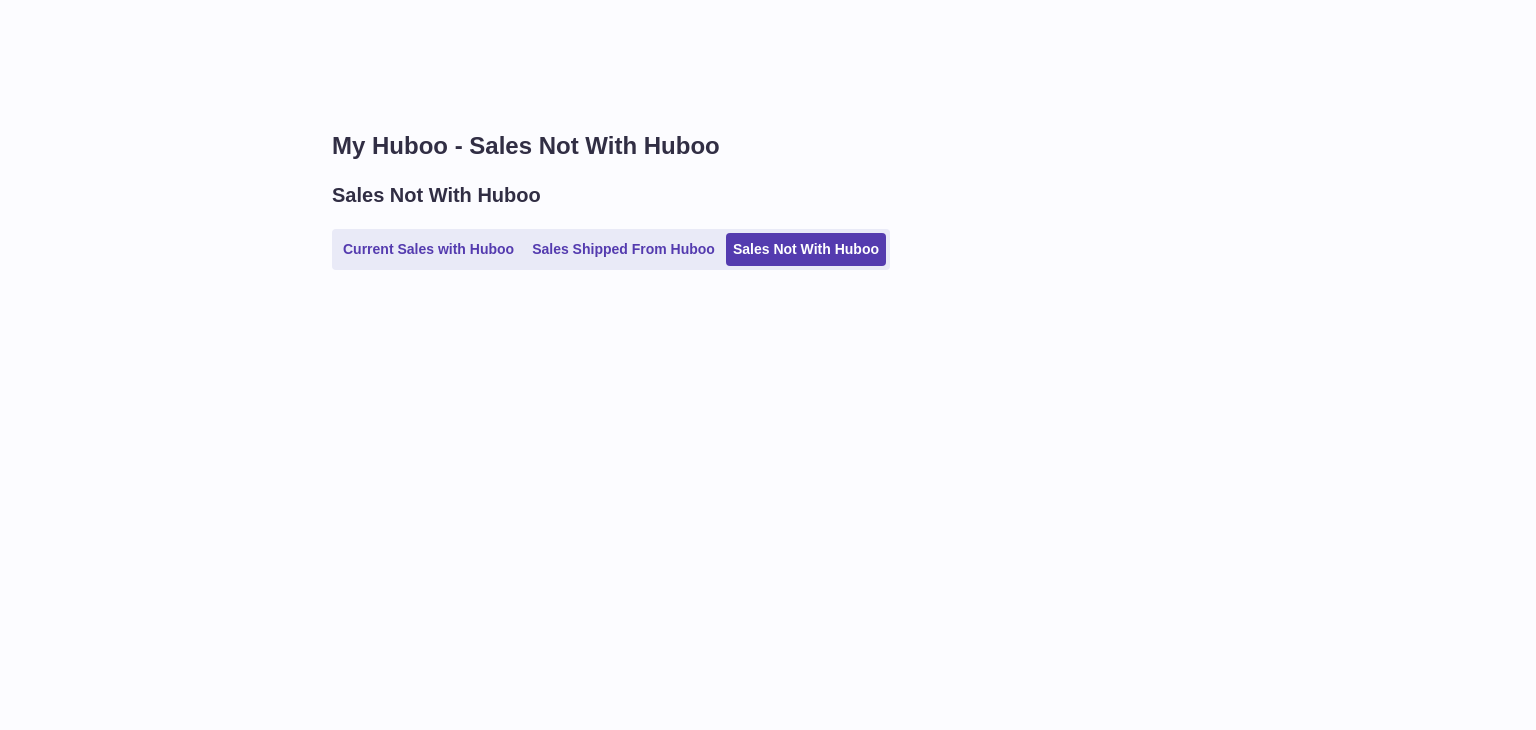 scroll, scrollTop: 0, scrollLeft: 0, axis: both 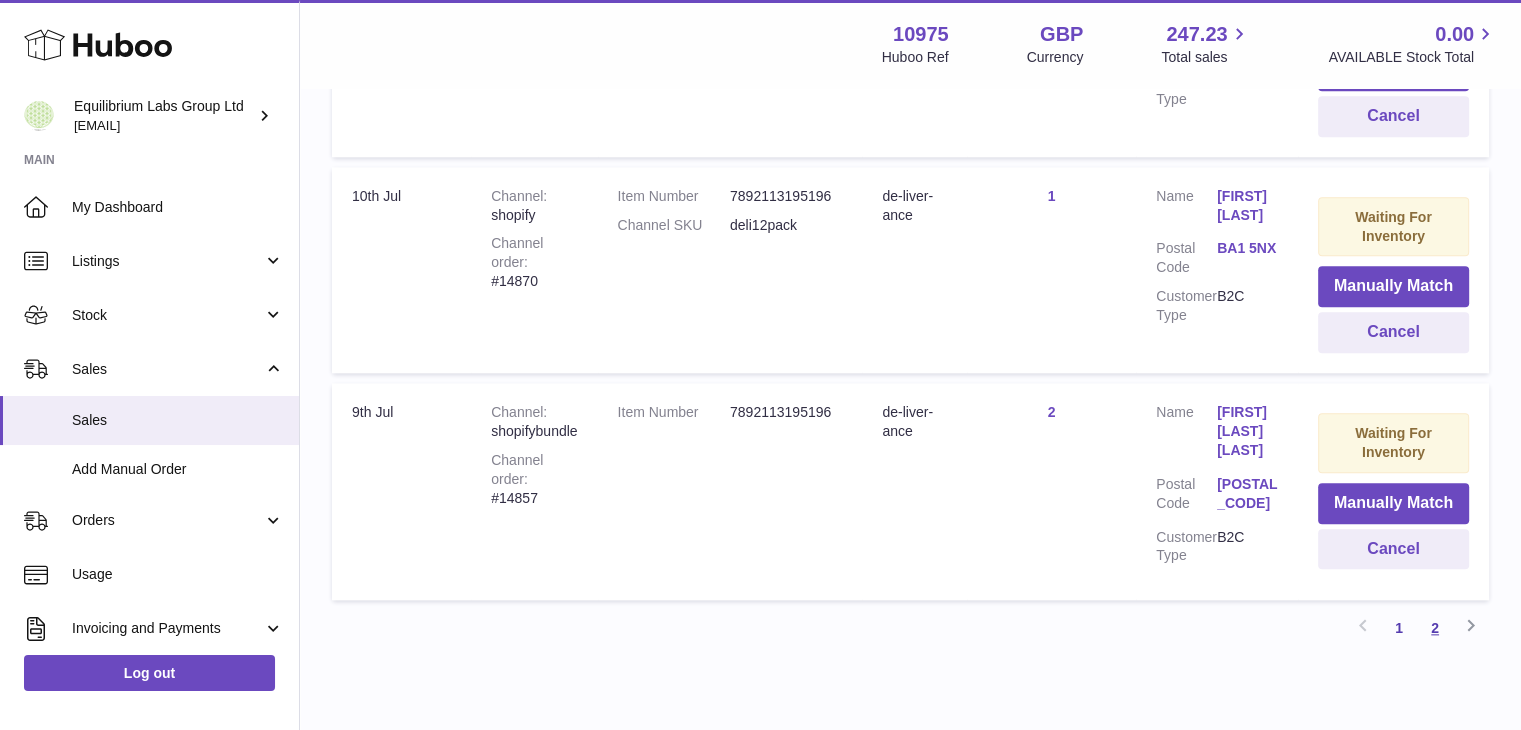 click on "2" at bounding box center (1435, 628) 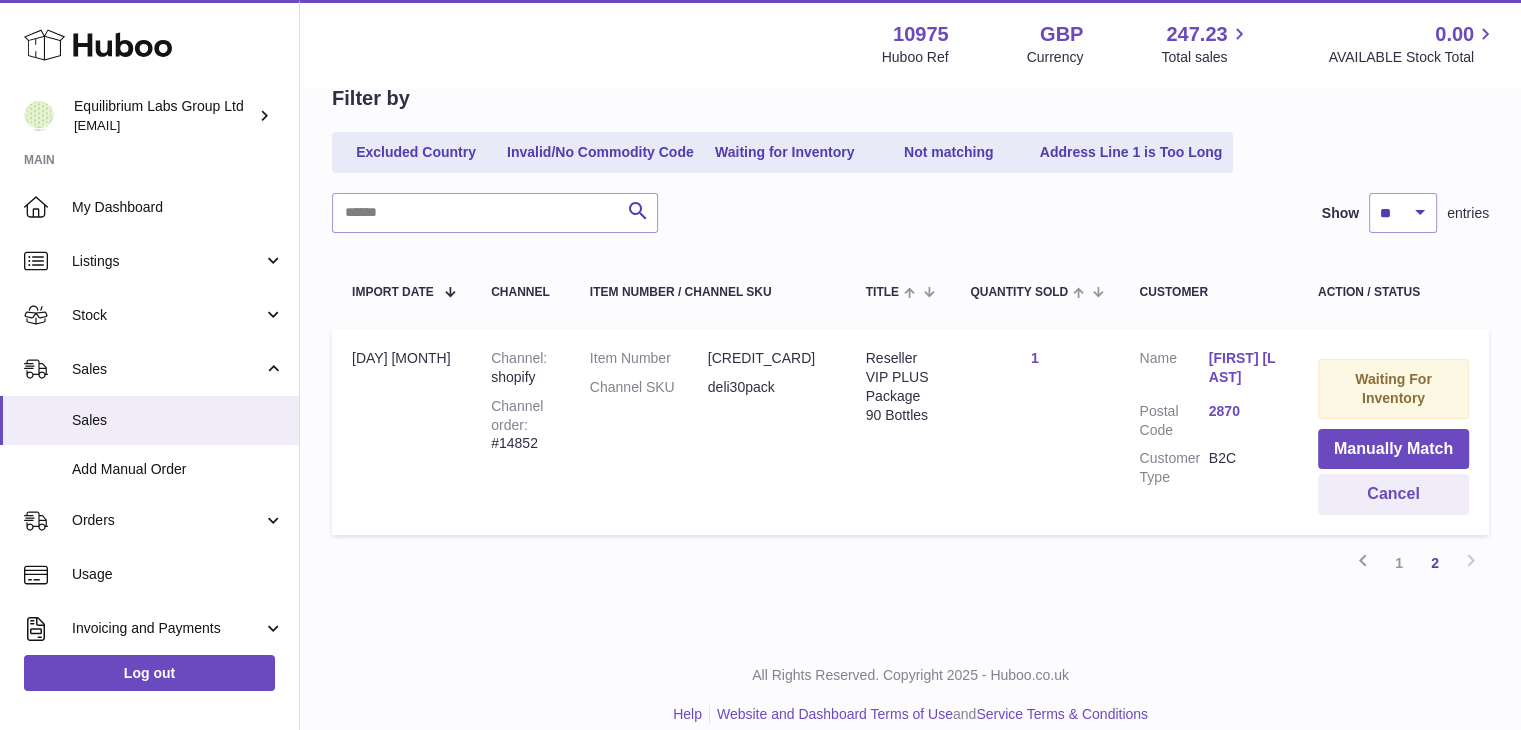 scroll, scrollTop: 228, scrollLeft: 0, axis: vertical 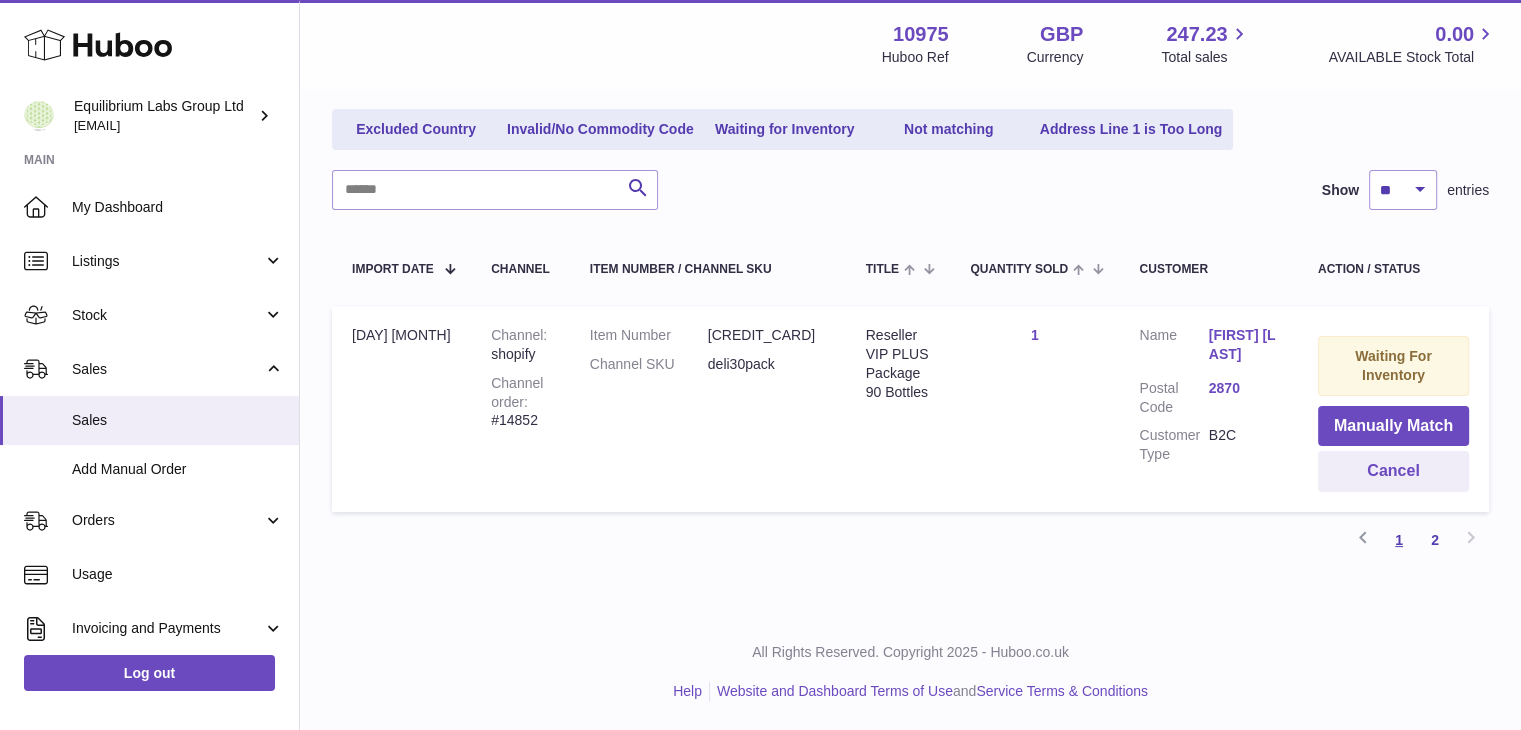 click on "1" at bounding box center [1399, 540] 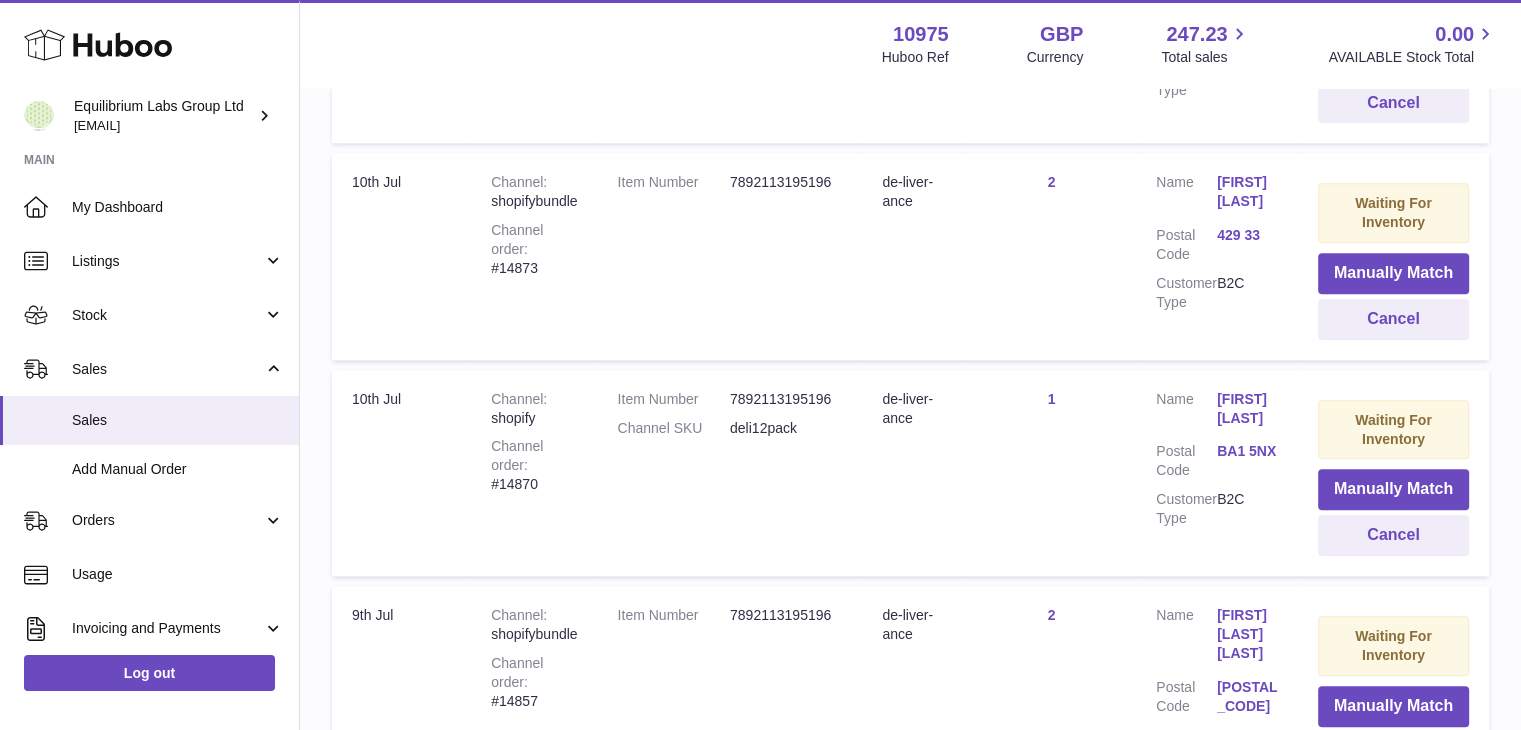 scroll, scrollTop: 2204, scrollLeft: 0, axis: vertical 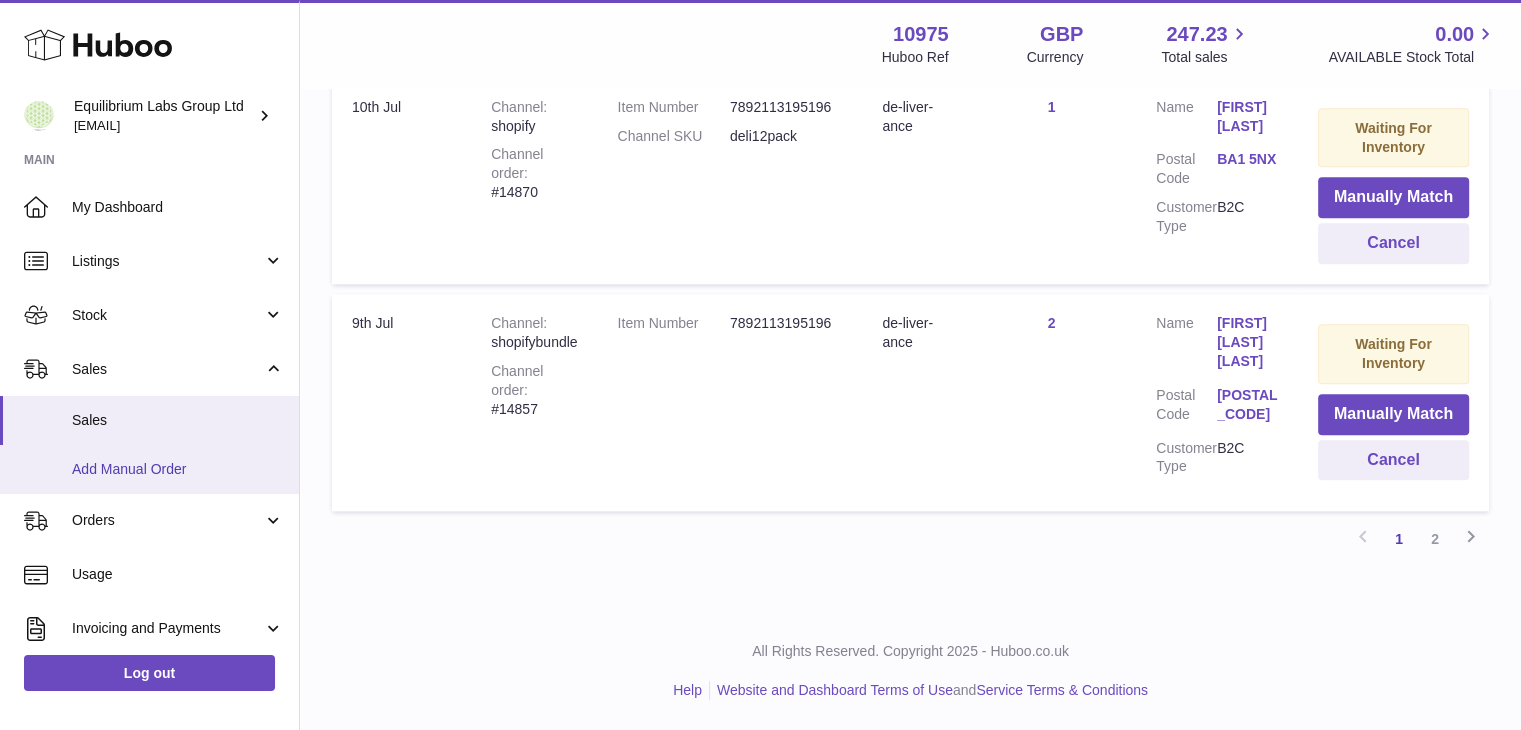 click on "Add Manual Order" at bounding box center (178, 469) 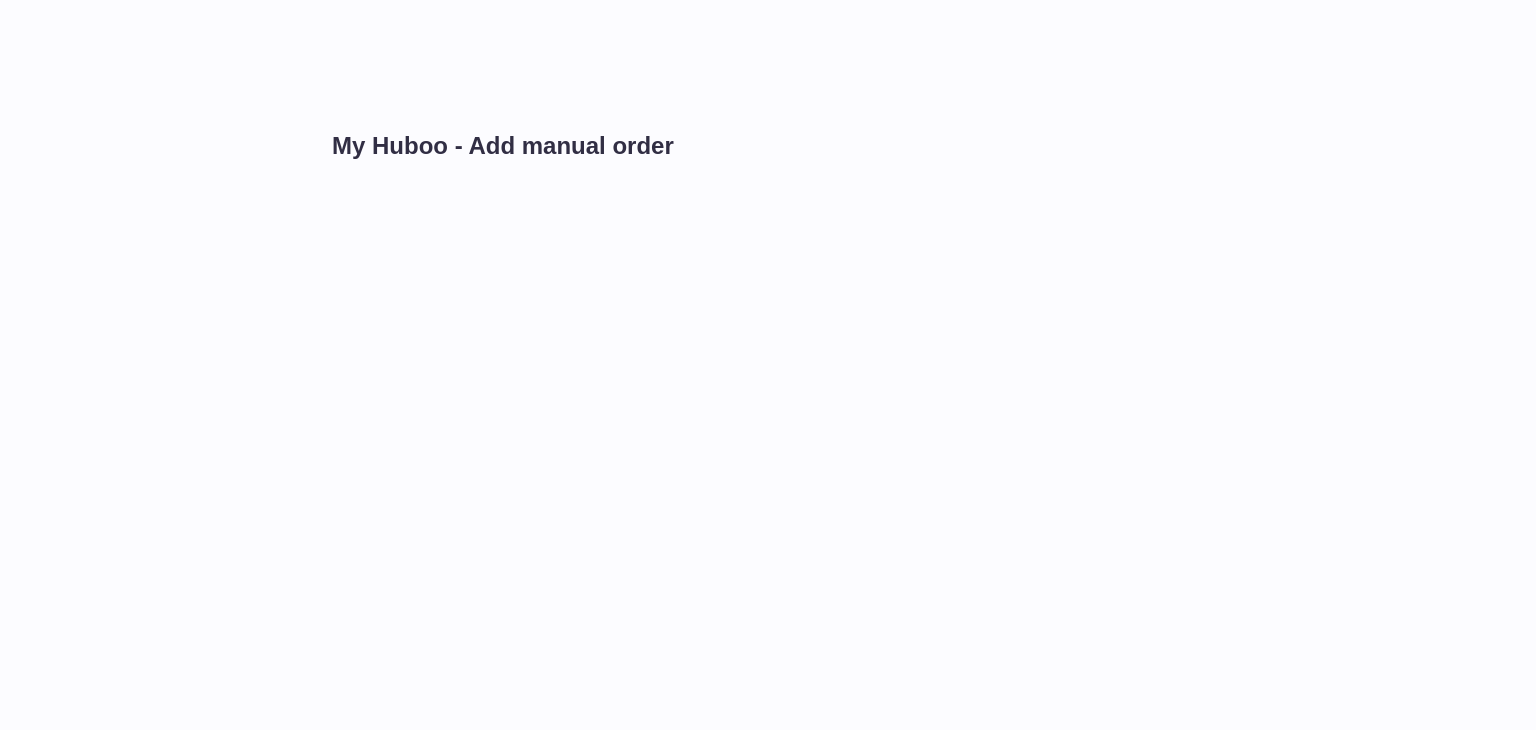 scroll, scrollTop: 0, scrollLeft: 0, axis: both 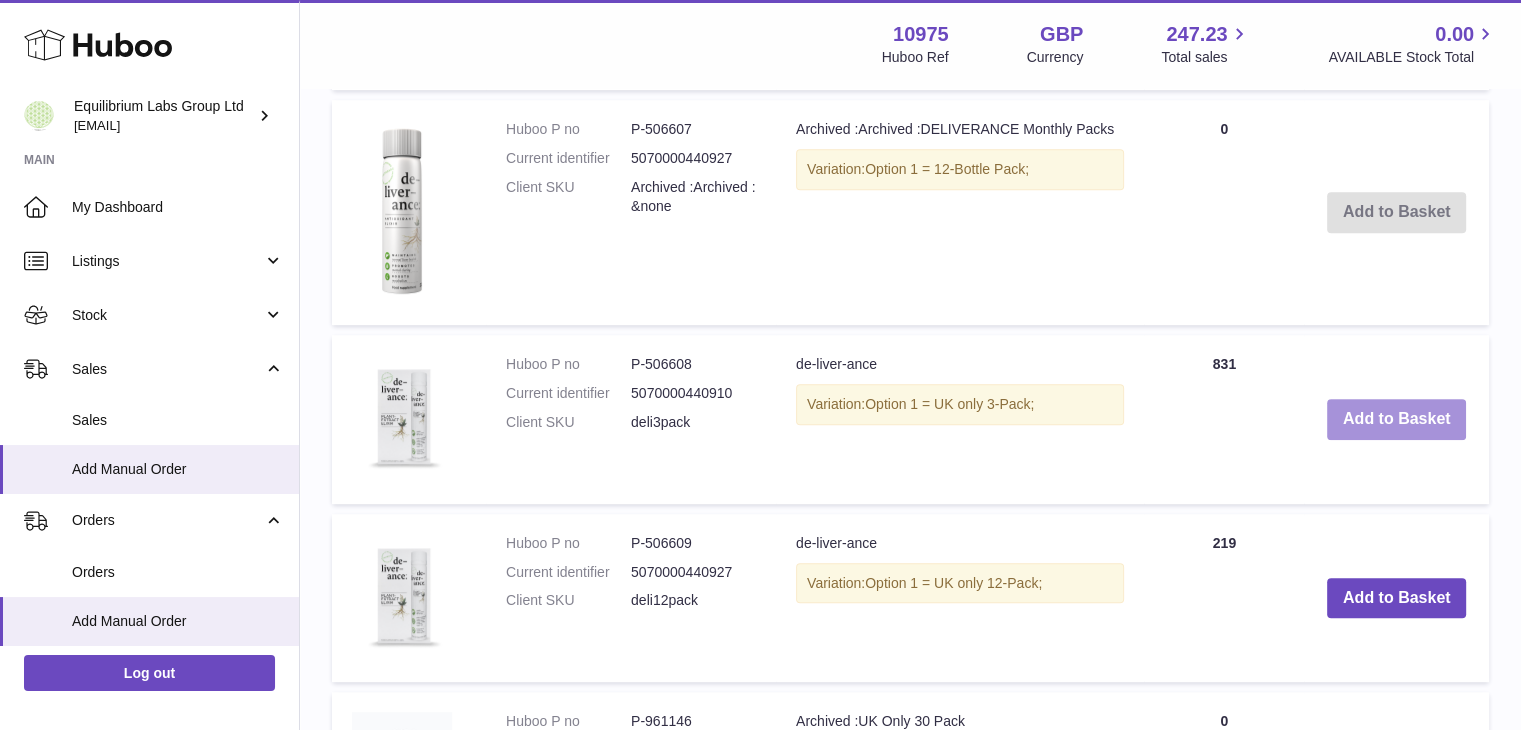click on "Add to Basket" at bounding box center [1397, 419] 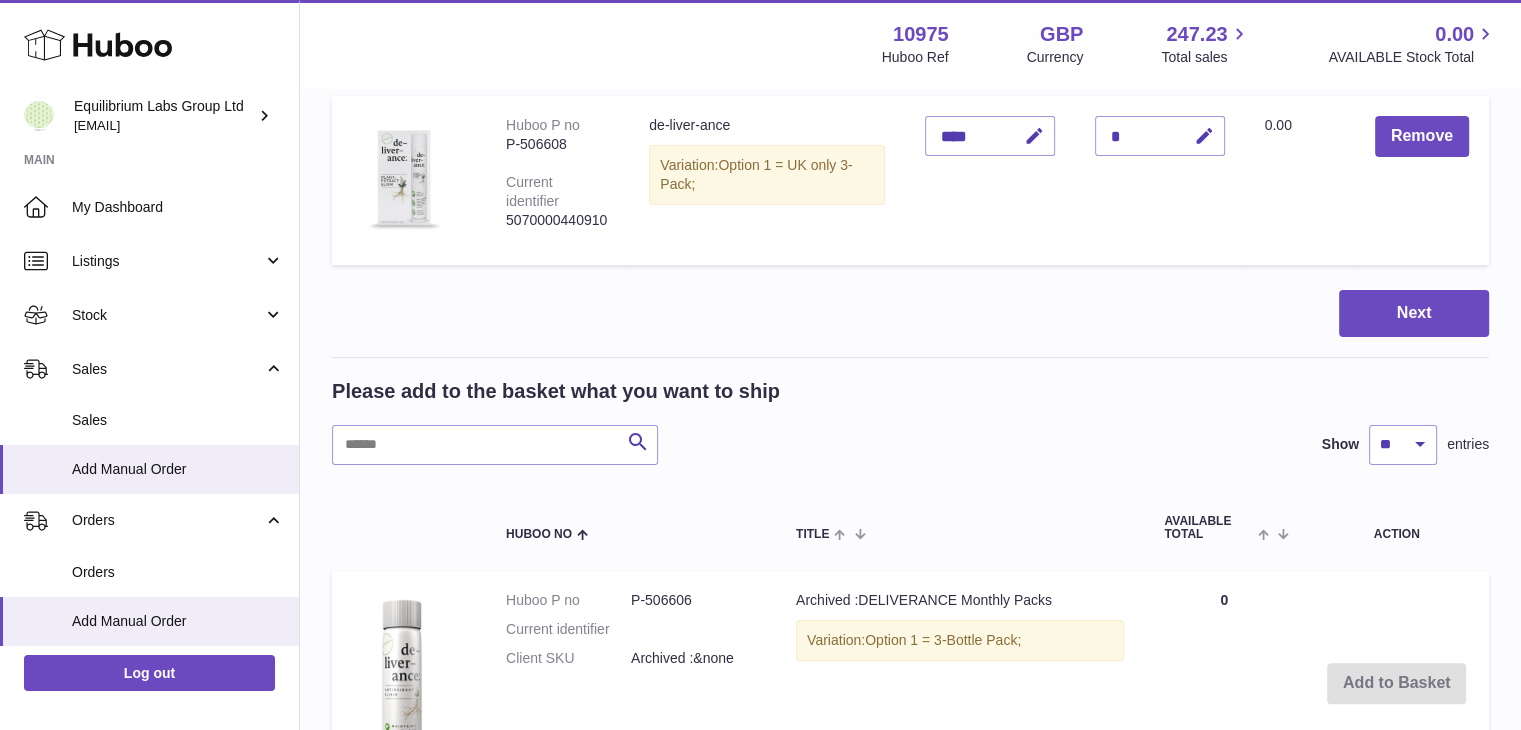 scroll, scrollTop: 200, scrollLeft: 0, axis: vertical 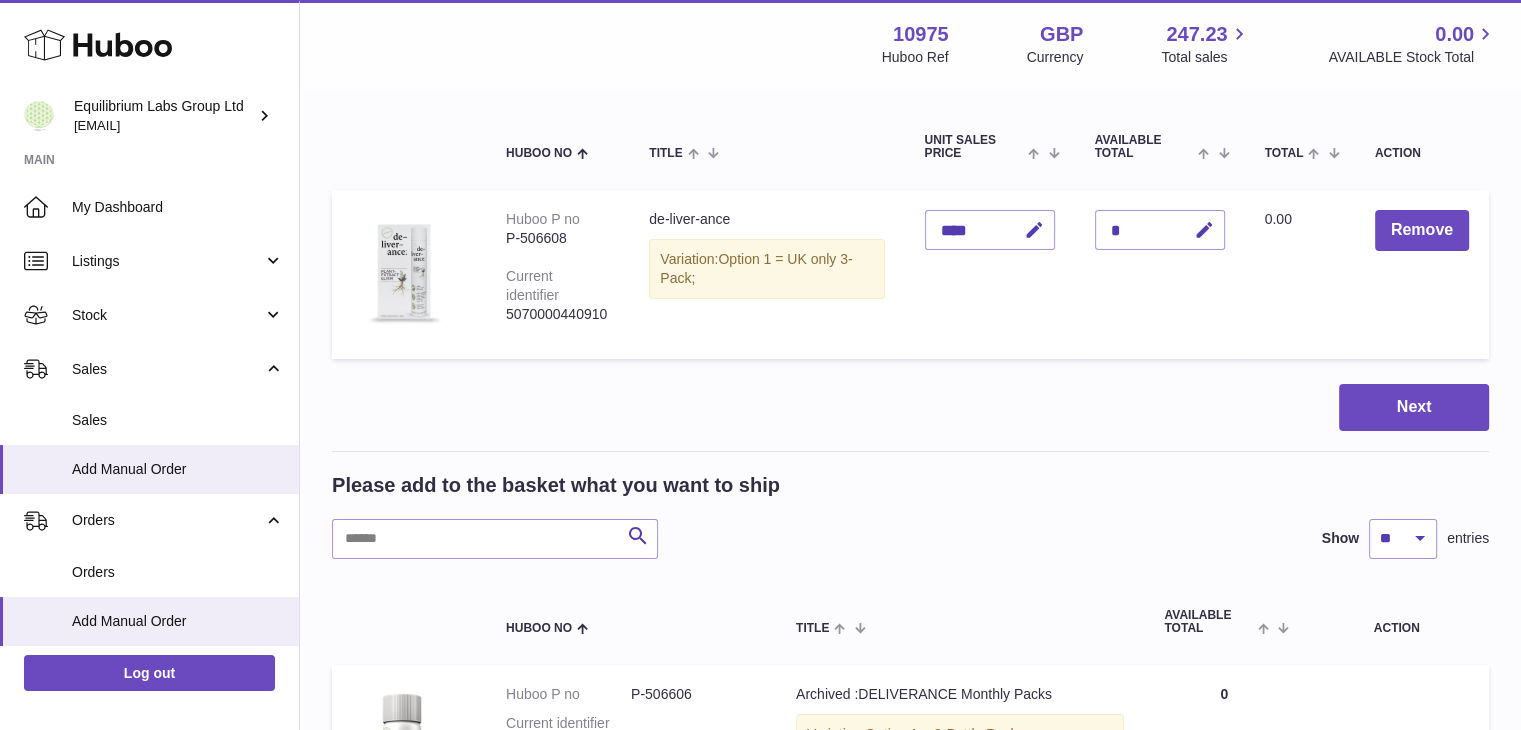 click on "*" at bounding box center [1160, 230] 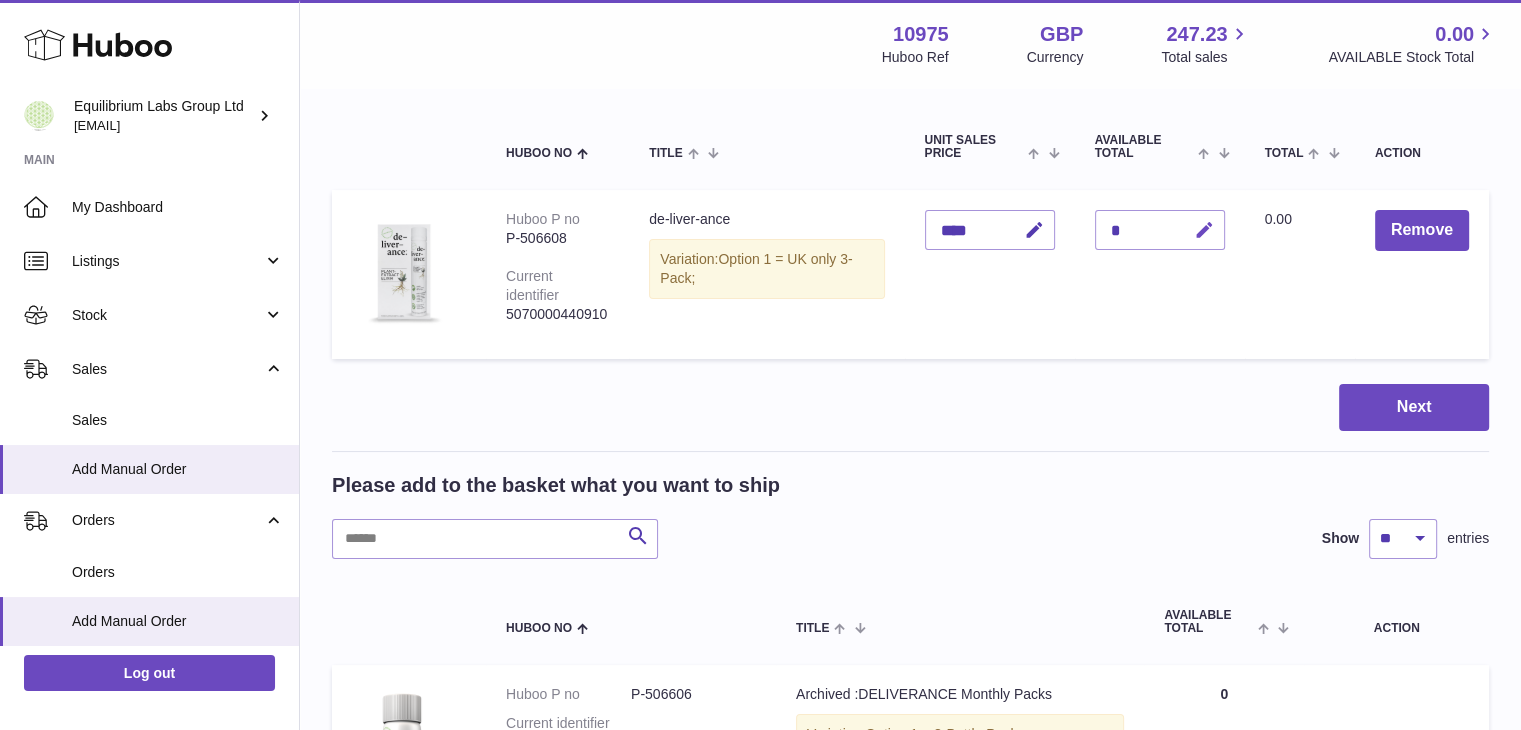 click at bounding box center [1204, 230] 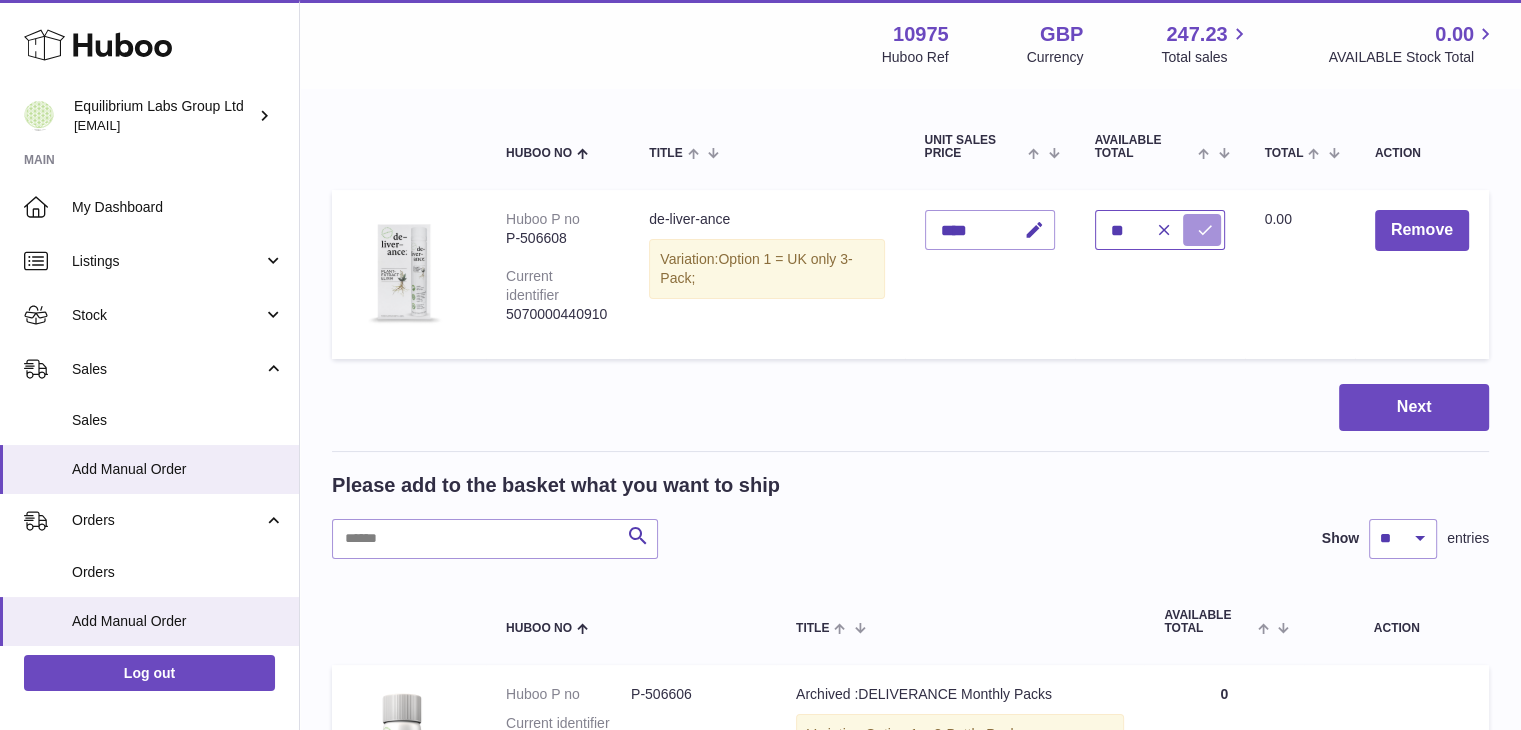 type on "**" 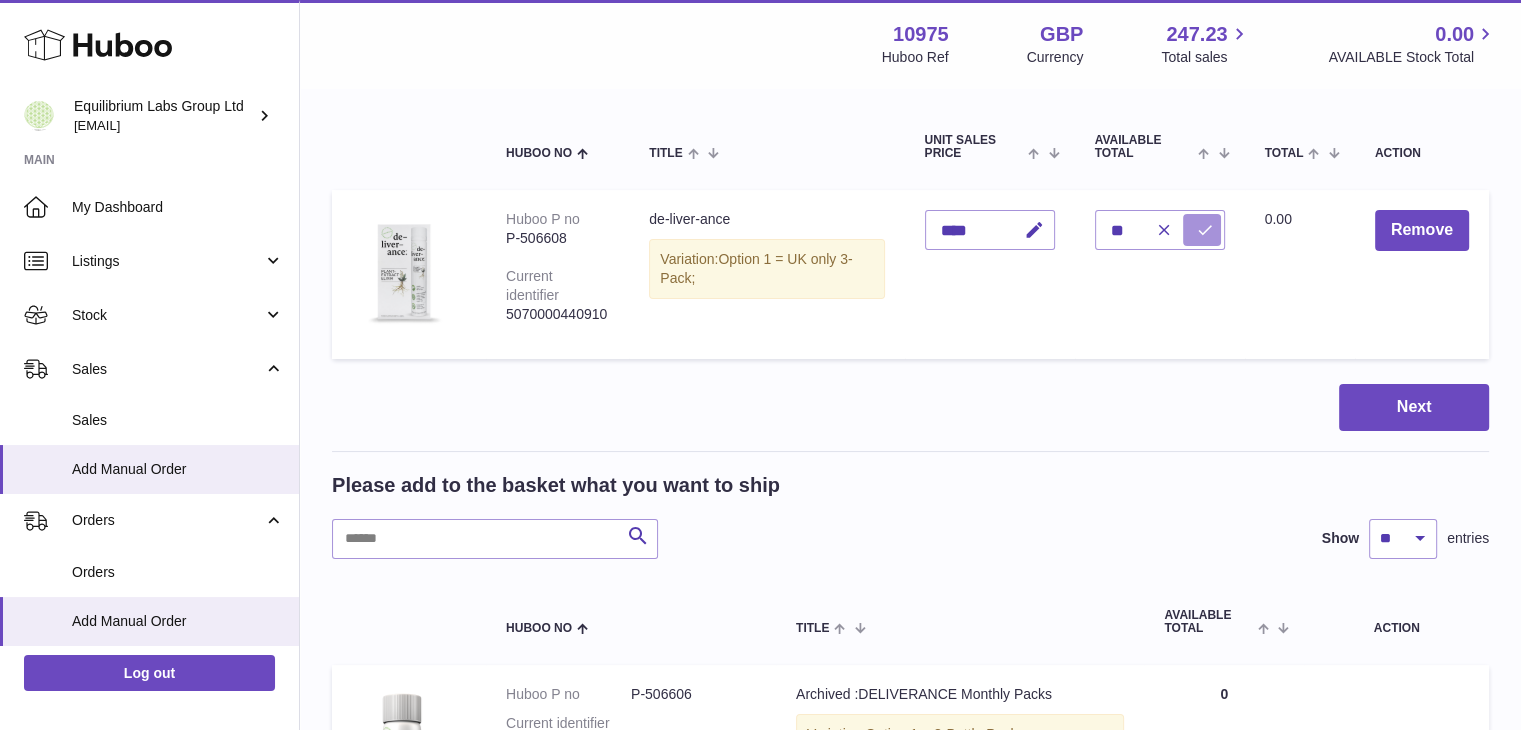 click at bounding box center (1205, 230) 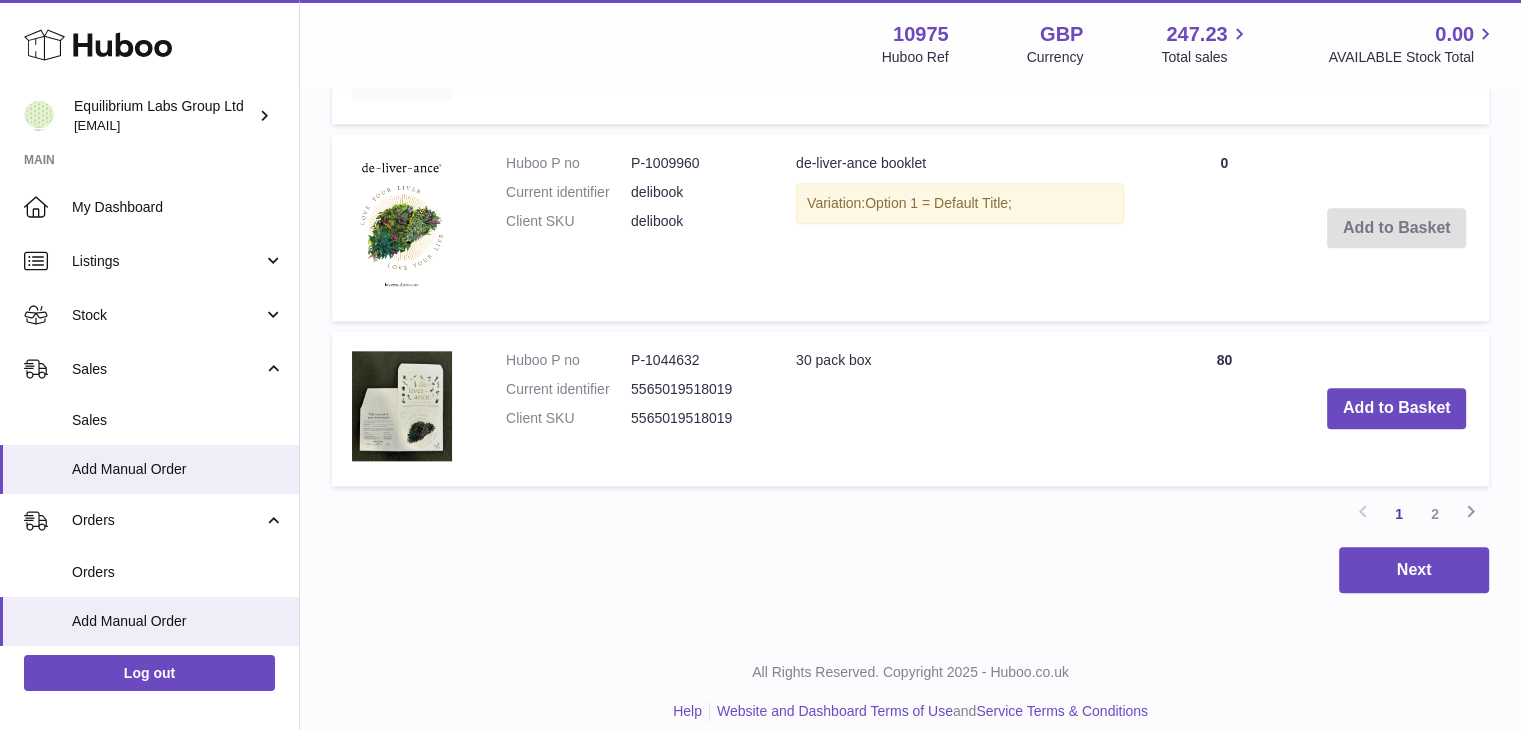 scroll, scrollTop: 2198, scrollLeft: 0, axis: vertical 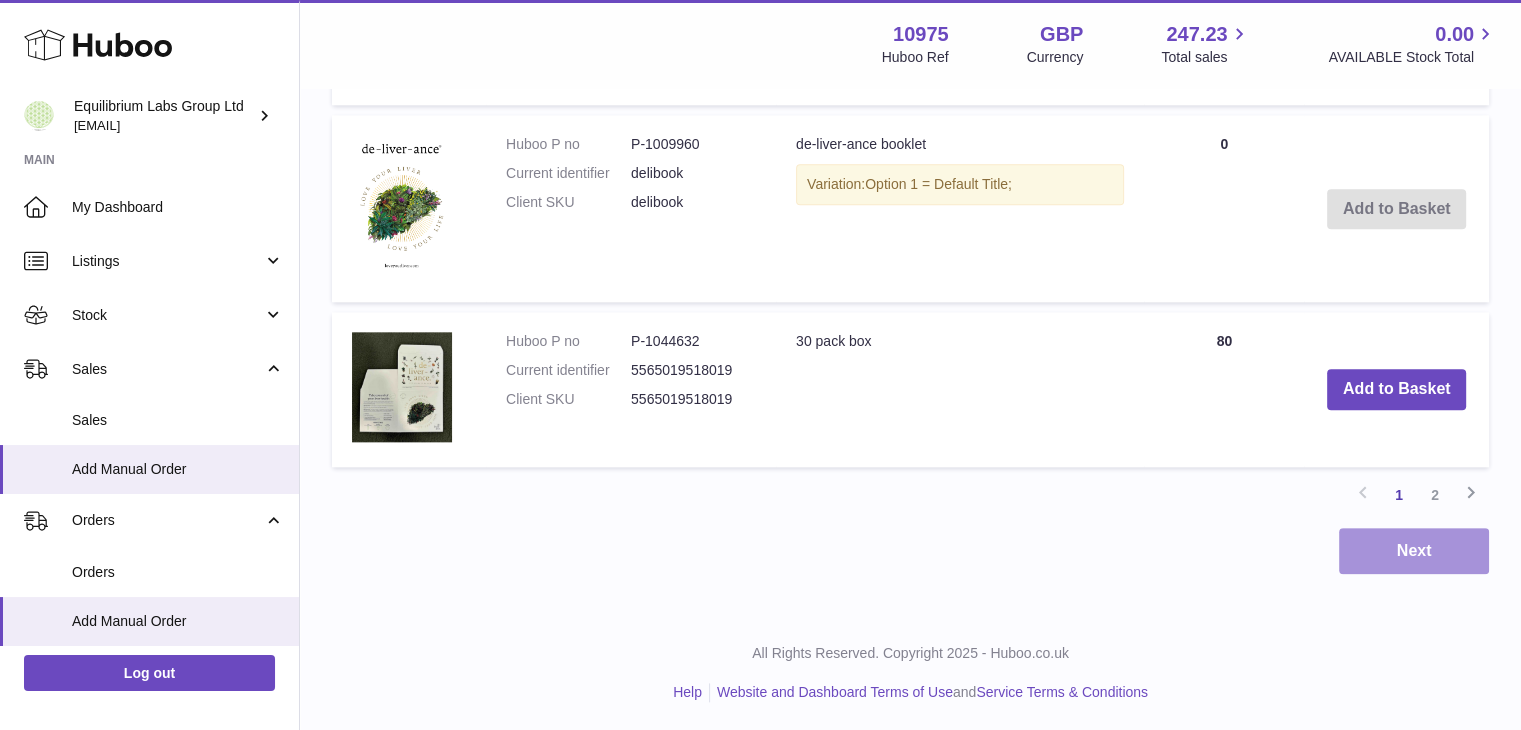 click on "Next" at bounding box center (1414, 551) 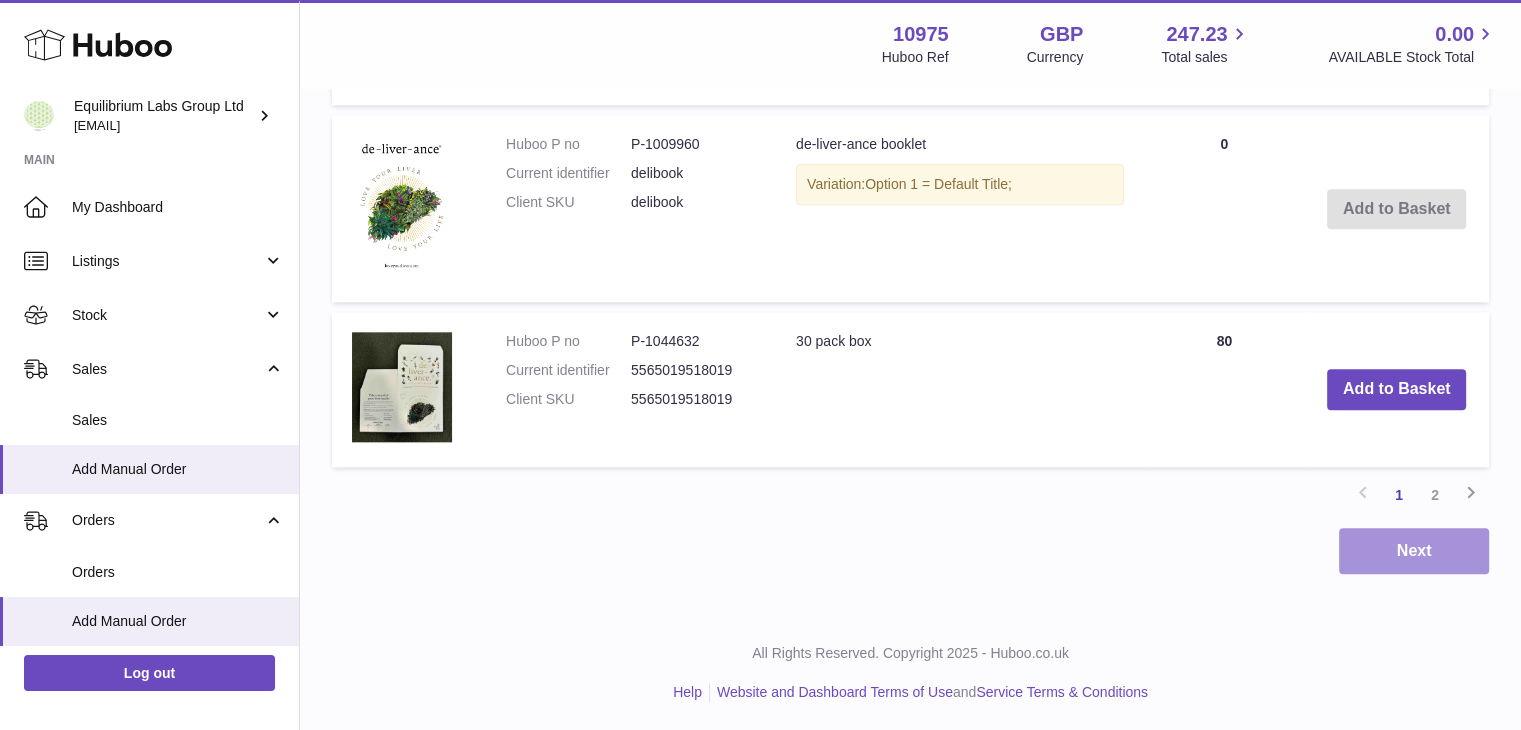 scroll, scrollTop: 0, scrollLeft: 0, axis: both 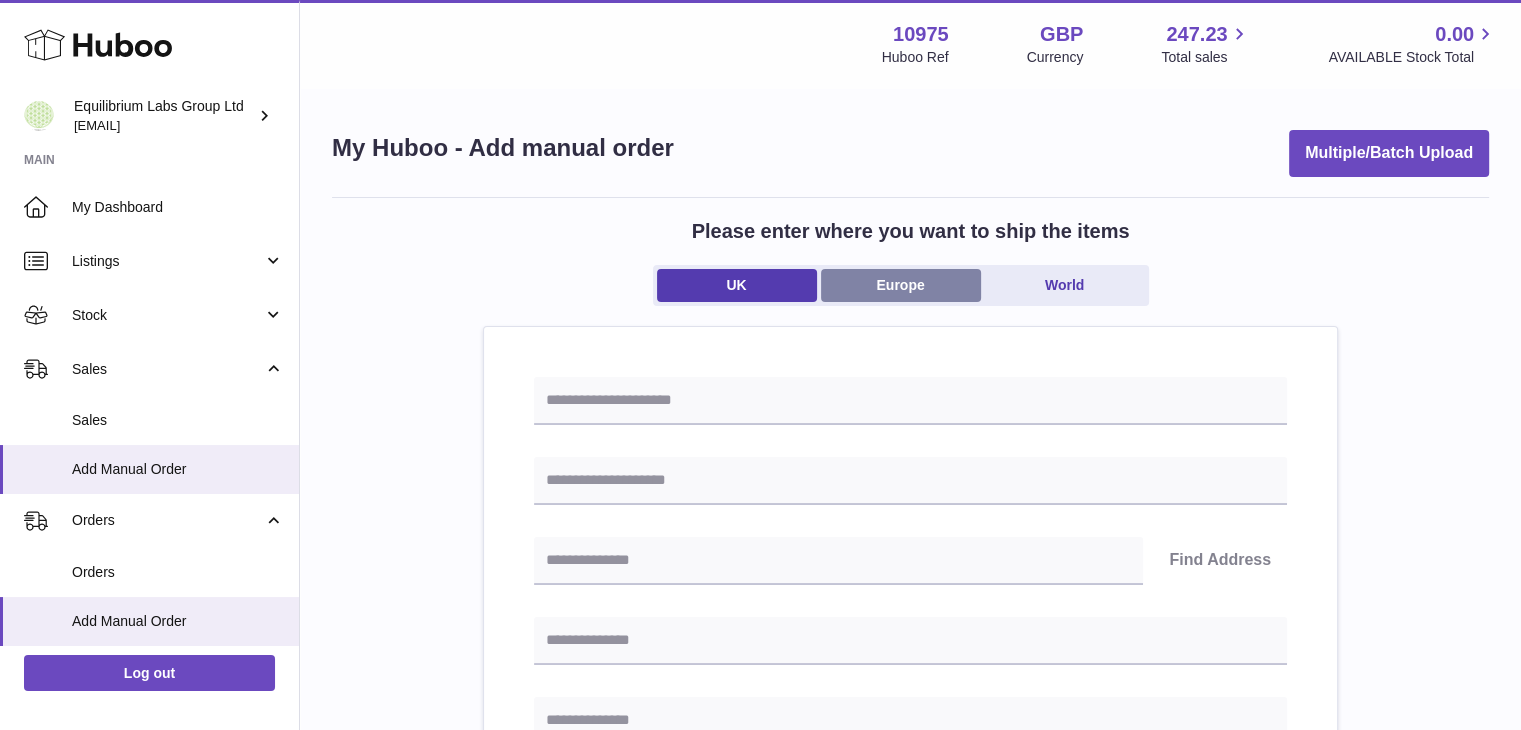 click on "Europe" at bounding box center [901, 285] 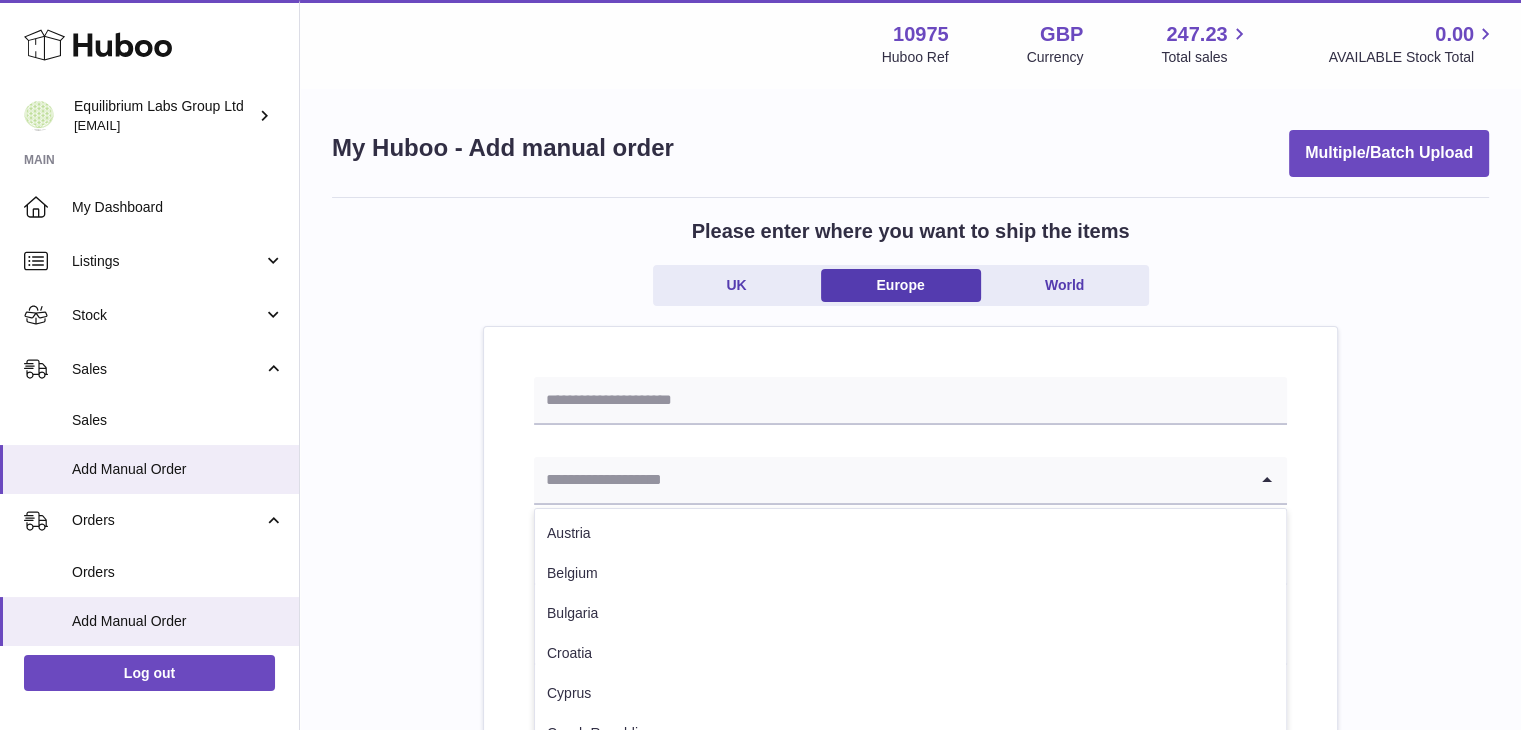 click at bounding box center [890, 480] 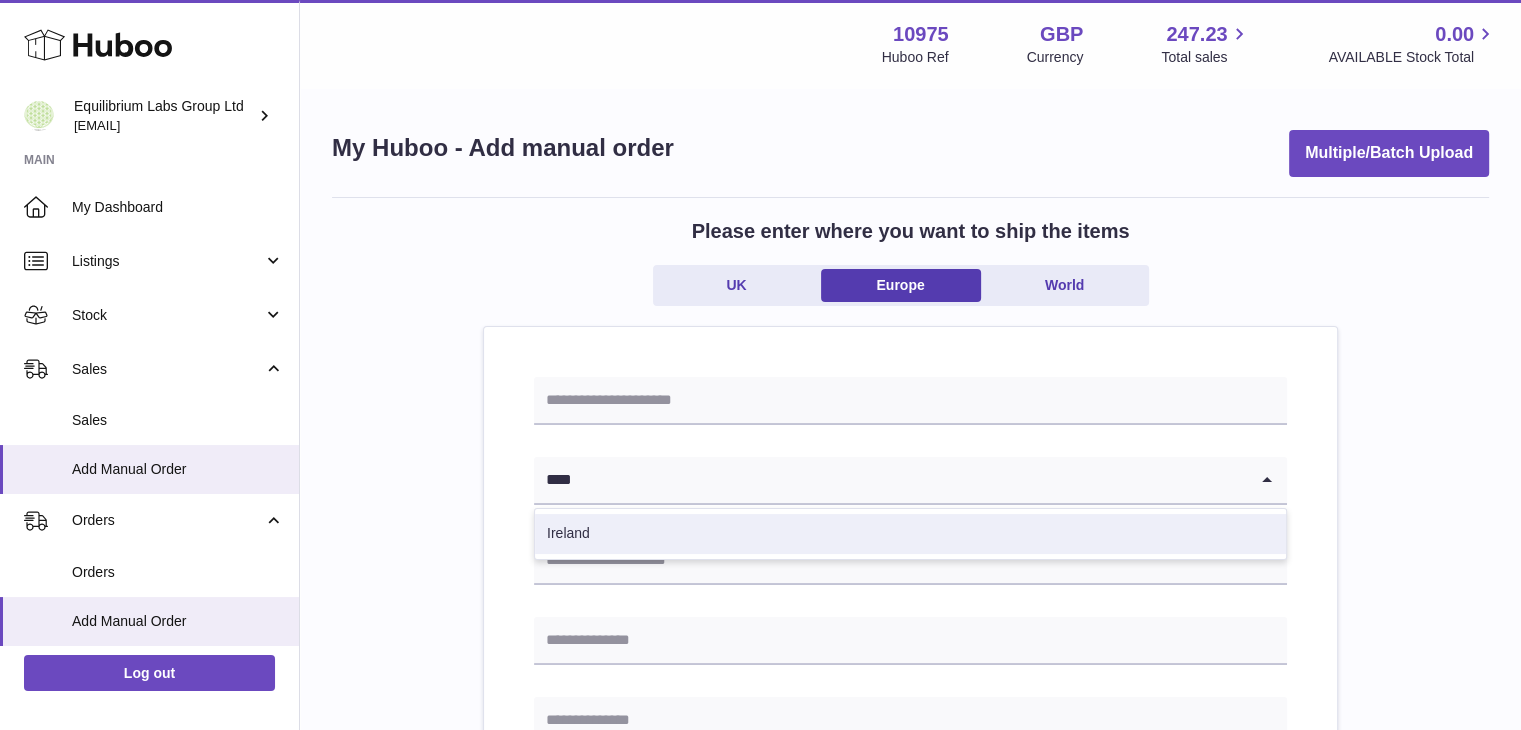 click on "Ireland" at bounding box center (910, 534) 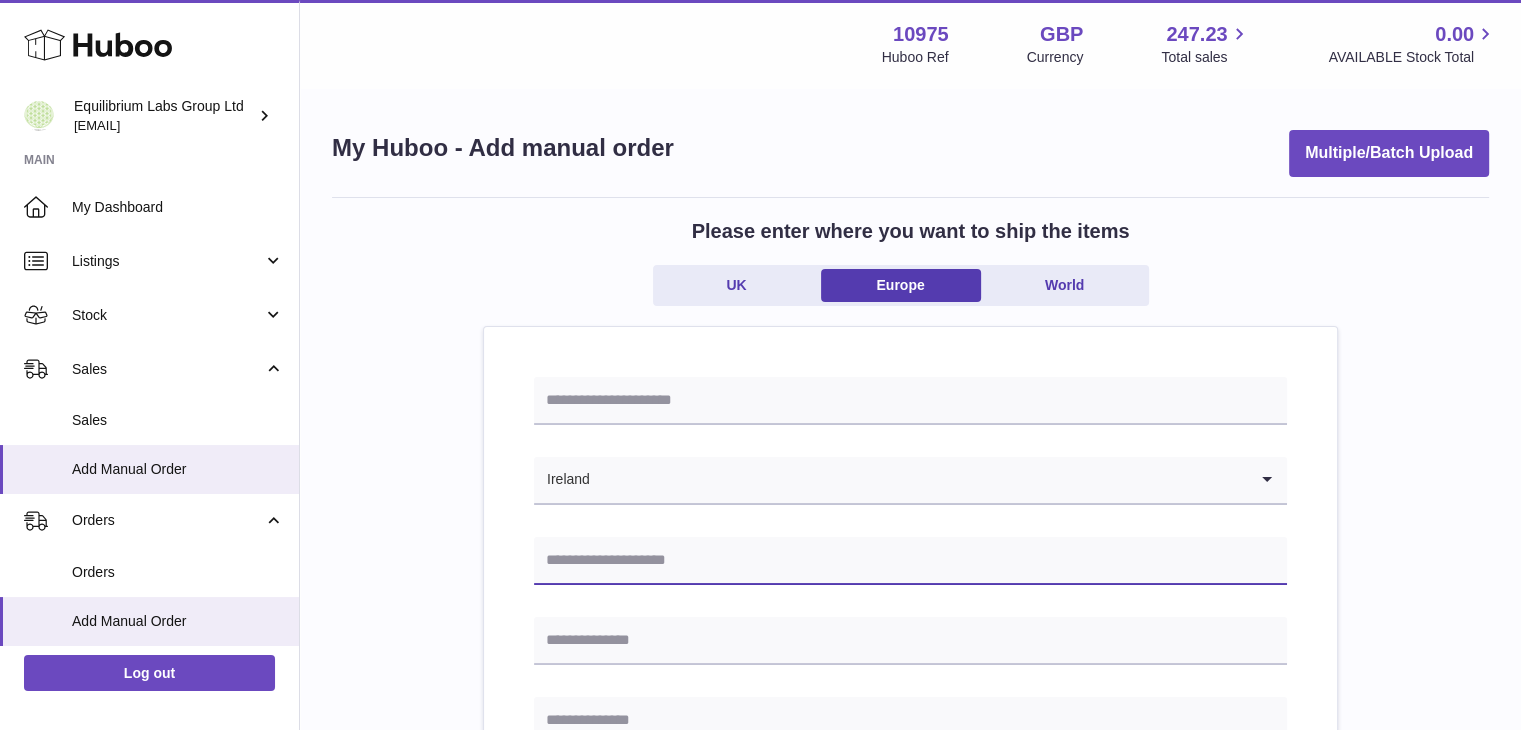 paste on "**********" 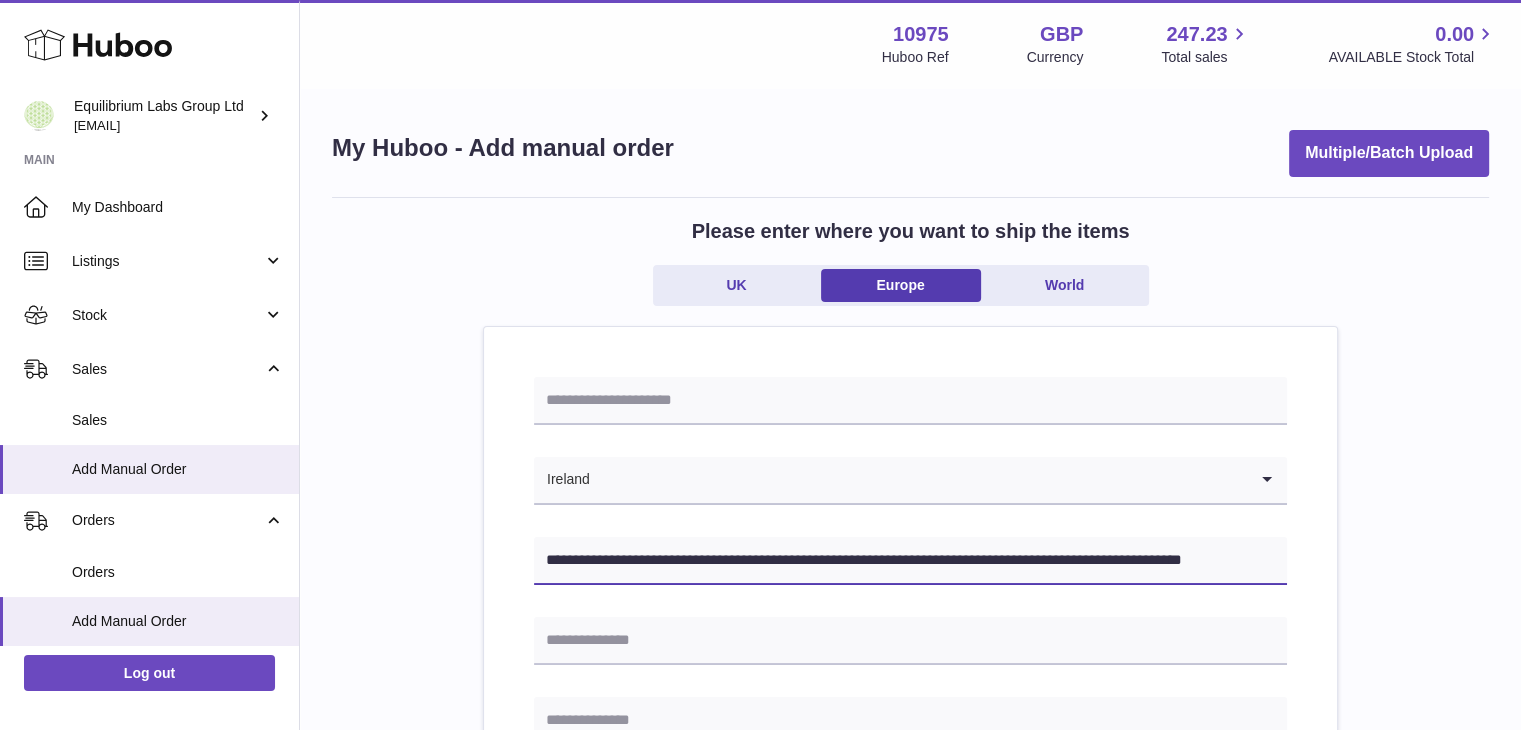 scroll, scrollTop: 0, scrollLeft: 8, axis: horizontal 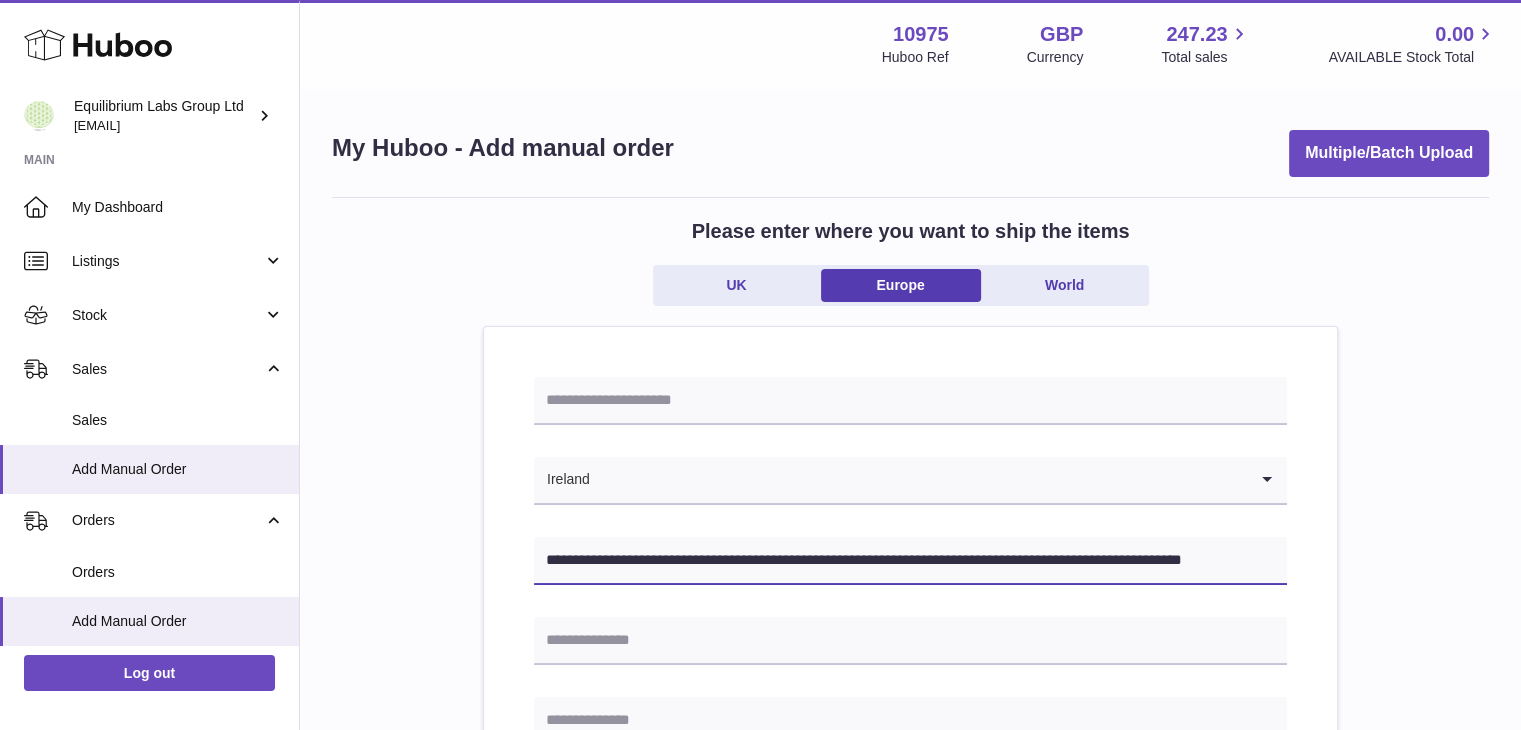 drag, startPoint x: 723, startPoint y: 557, endPoint x: 814, endPoint y: 559, distance: 91.02197 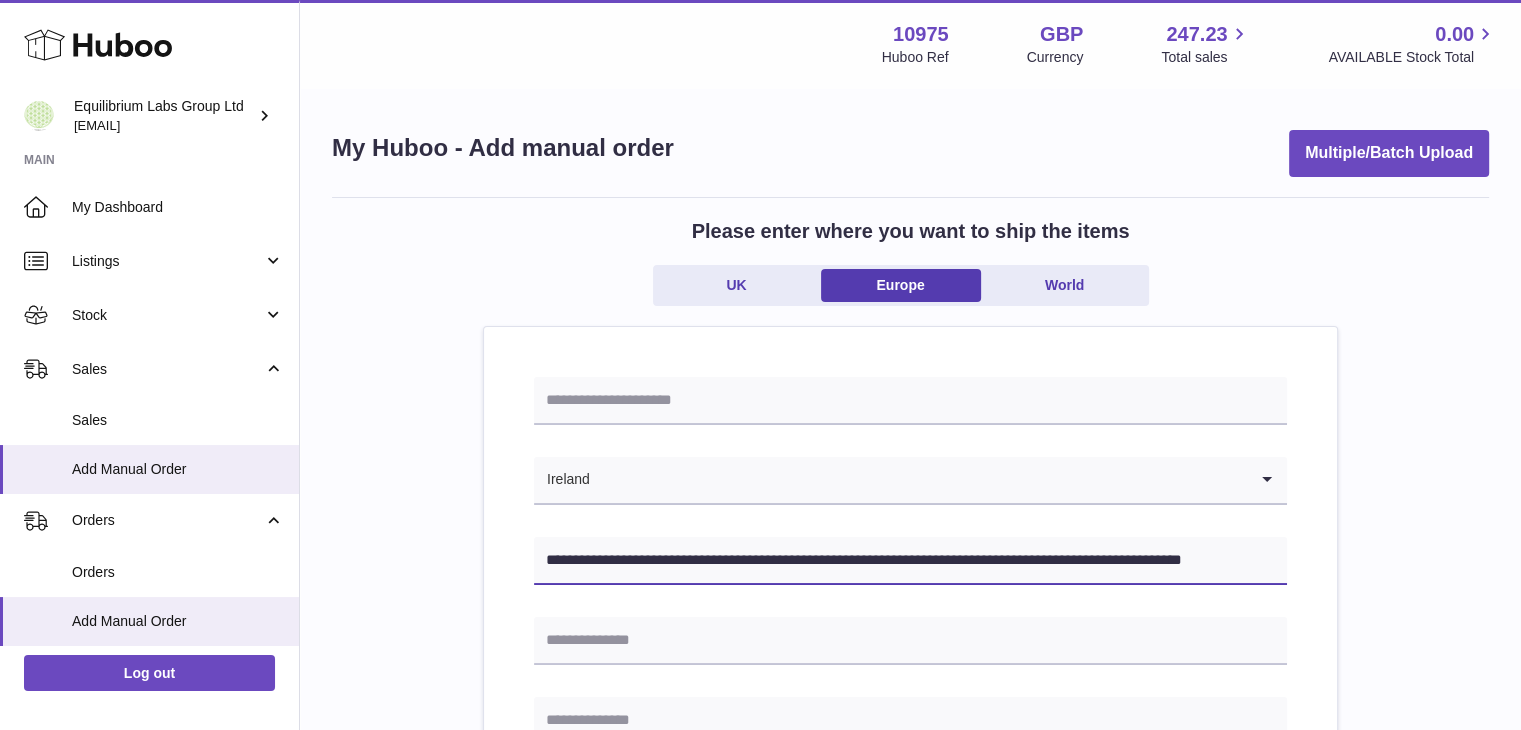 click on "**********" at bounding box center (910, 561) 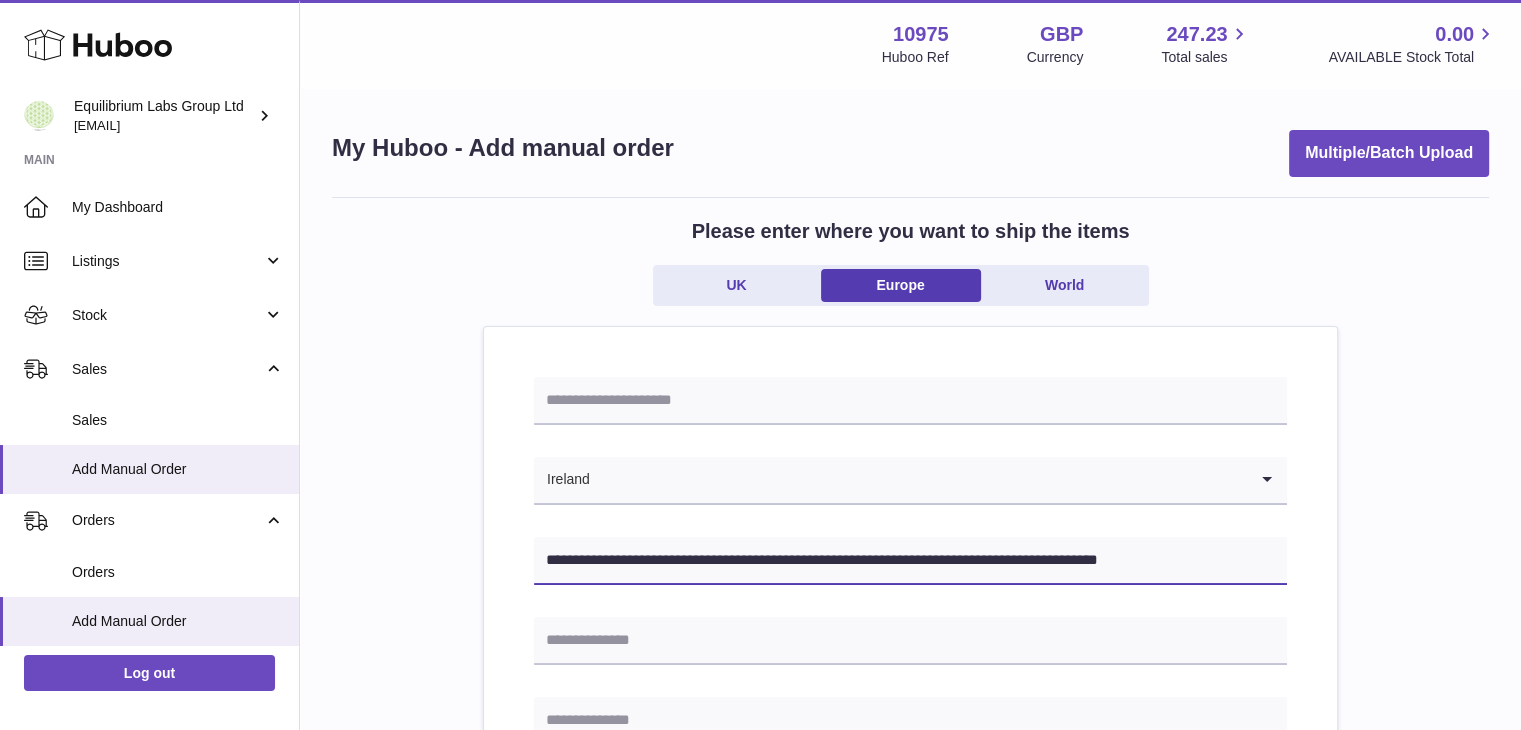 scroll, scrollTop: 0, scrollLeft: 0, axis: both 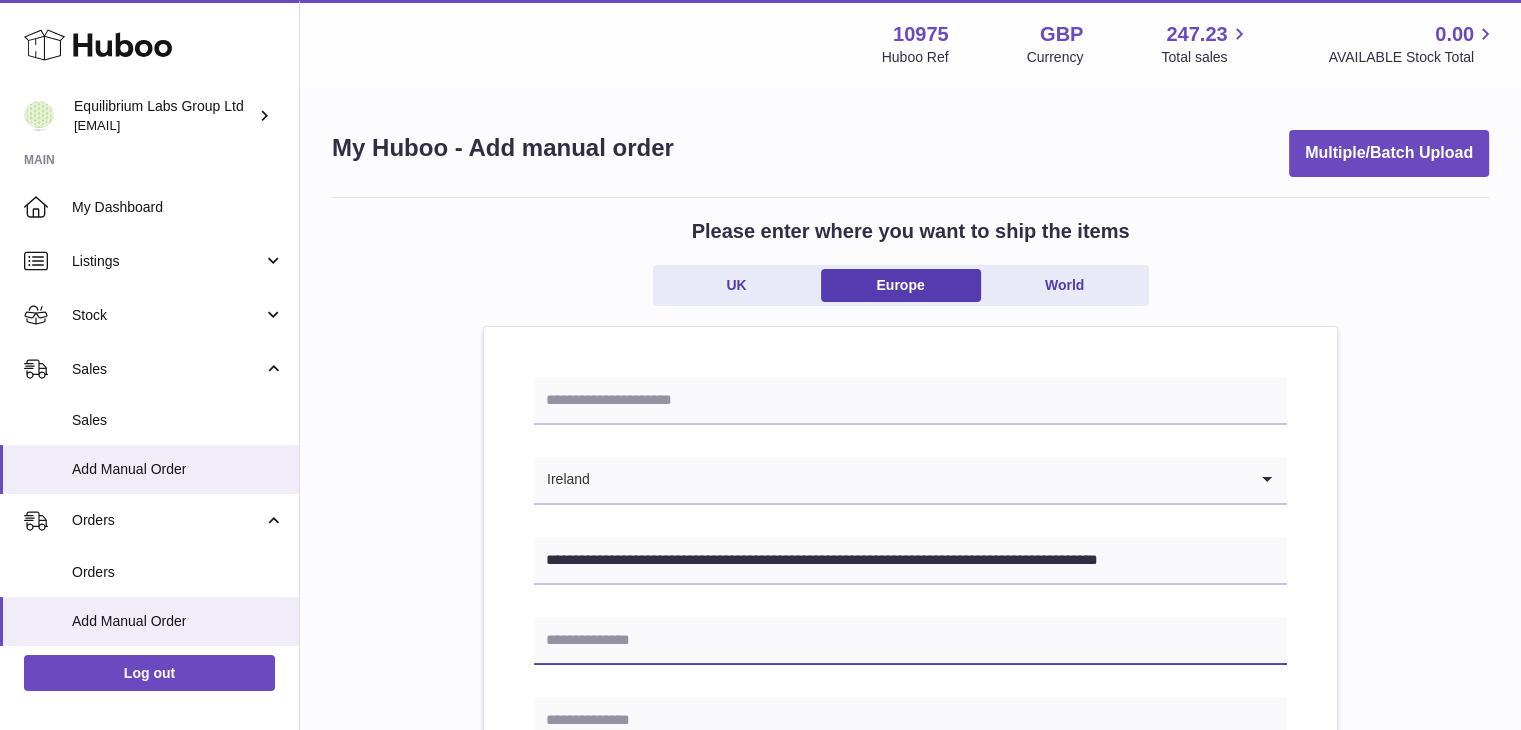 paste on "**********" 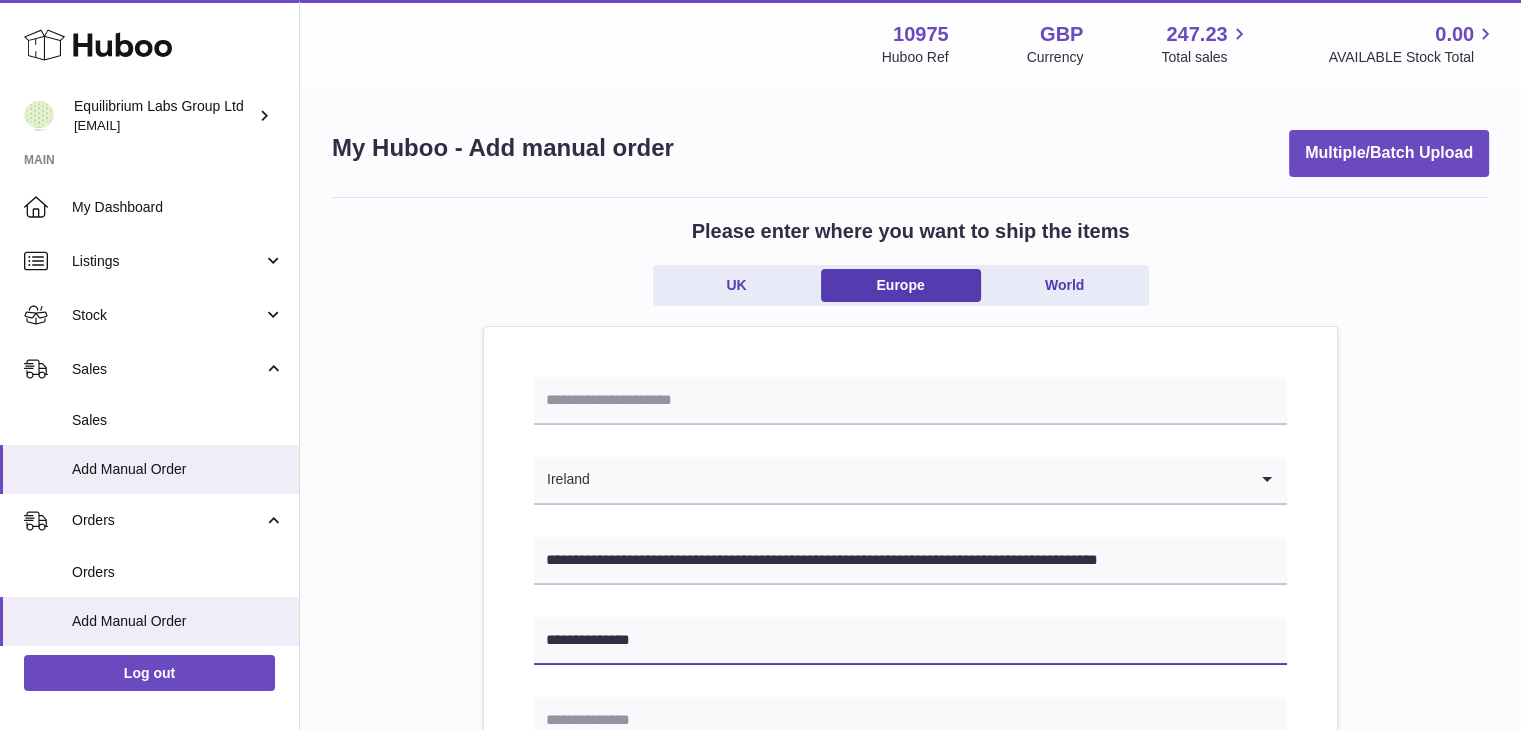 type on "**********" 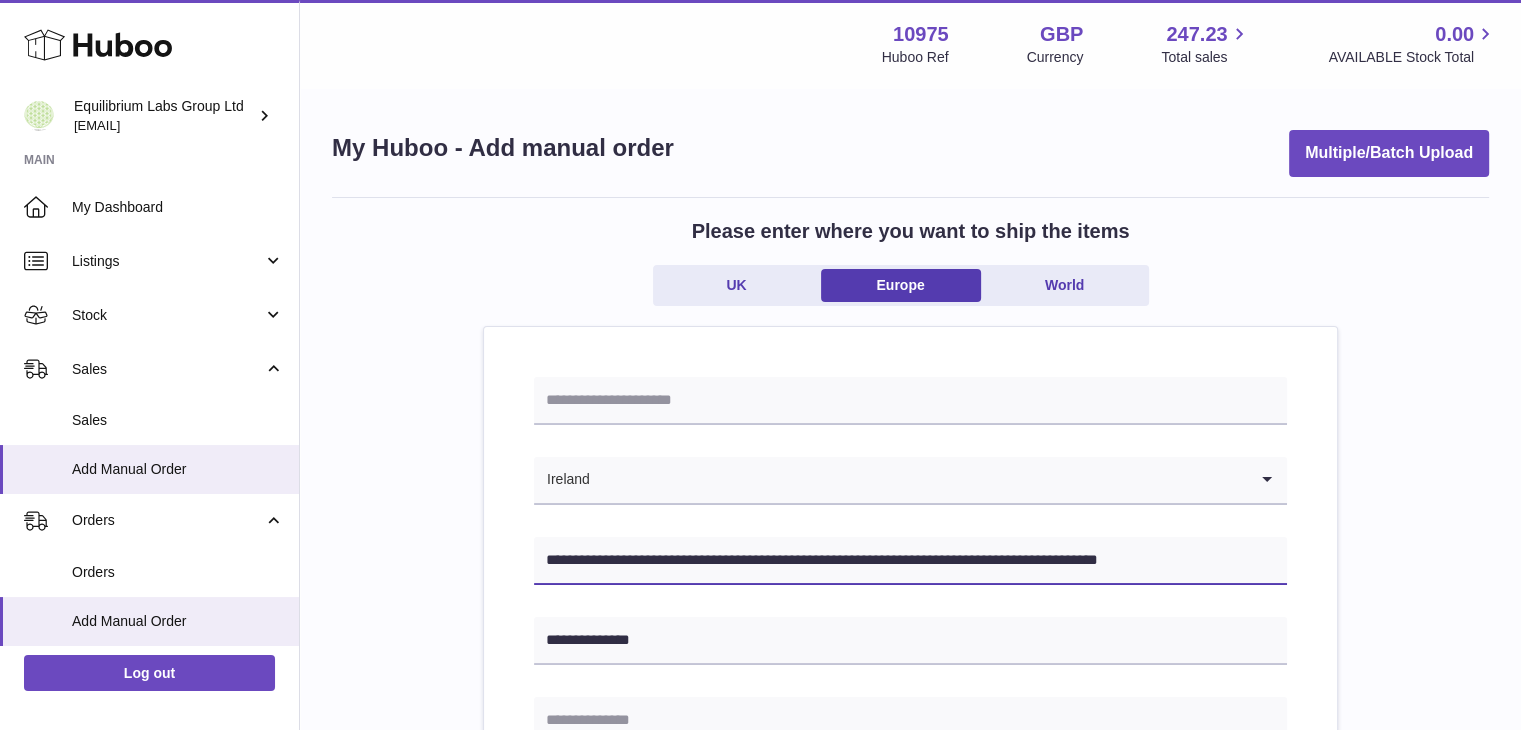 drag, startPoint x: 744, startPoint y: 559, endPoint x: 826, endPoint y: 561, distance: 82.02438 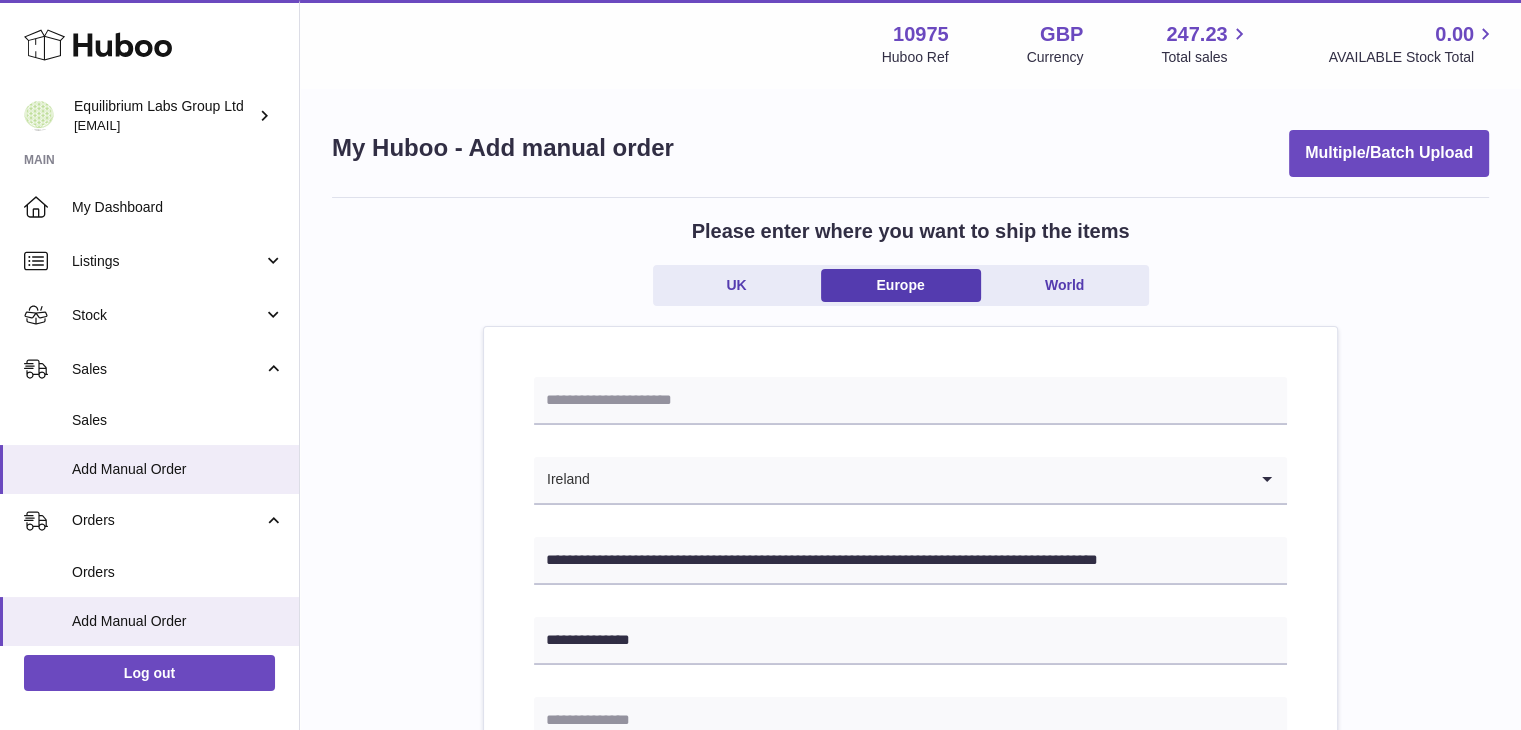 click on "**********" at bounding box center [910, 945] 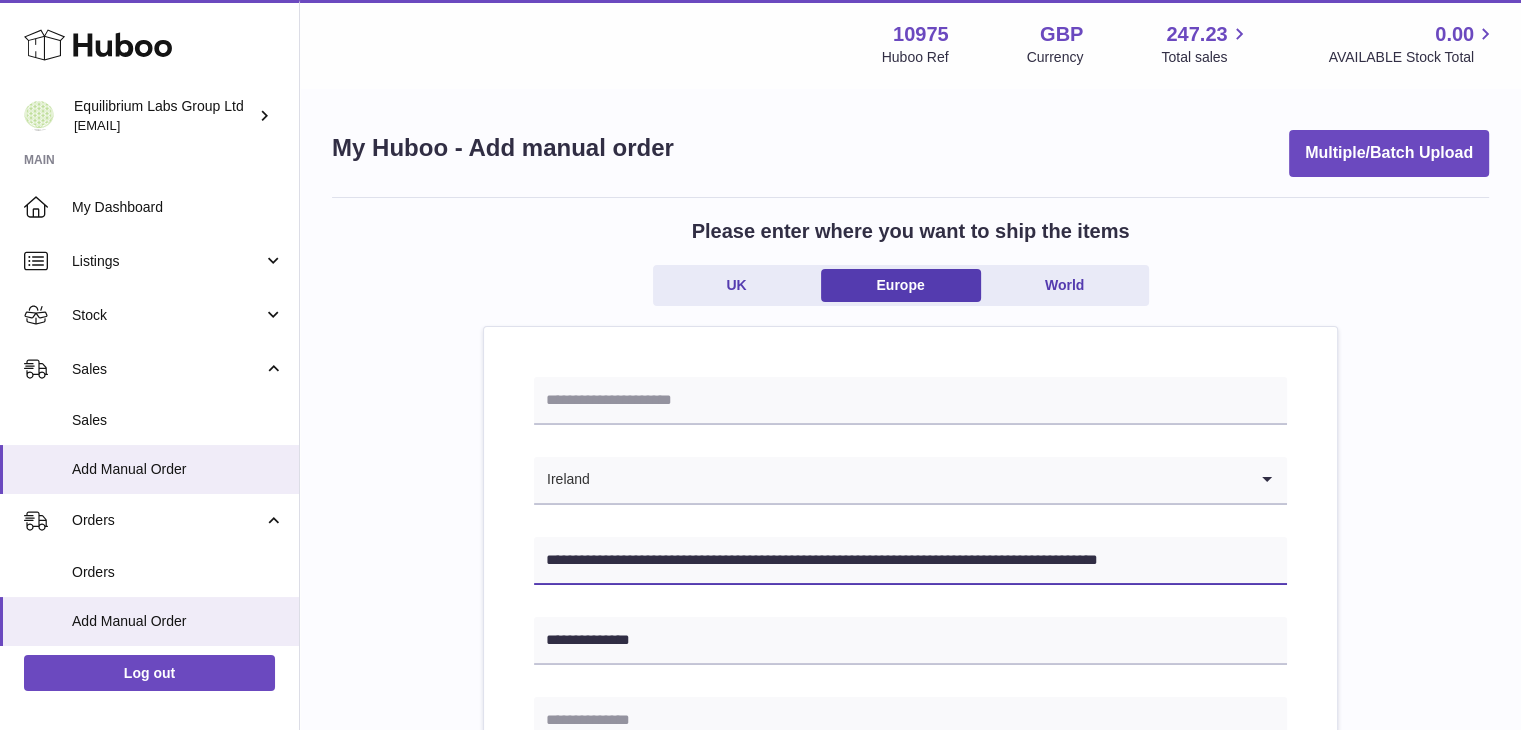 drag, startPoint x: 744, startPoint y: 563, endPoint x: 836, endPoint y: 563, distance: 92 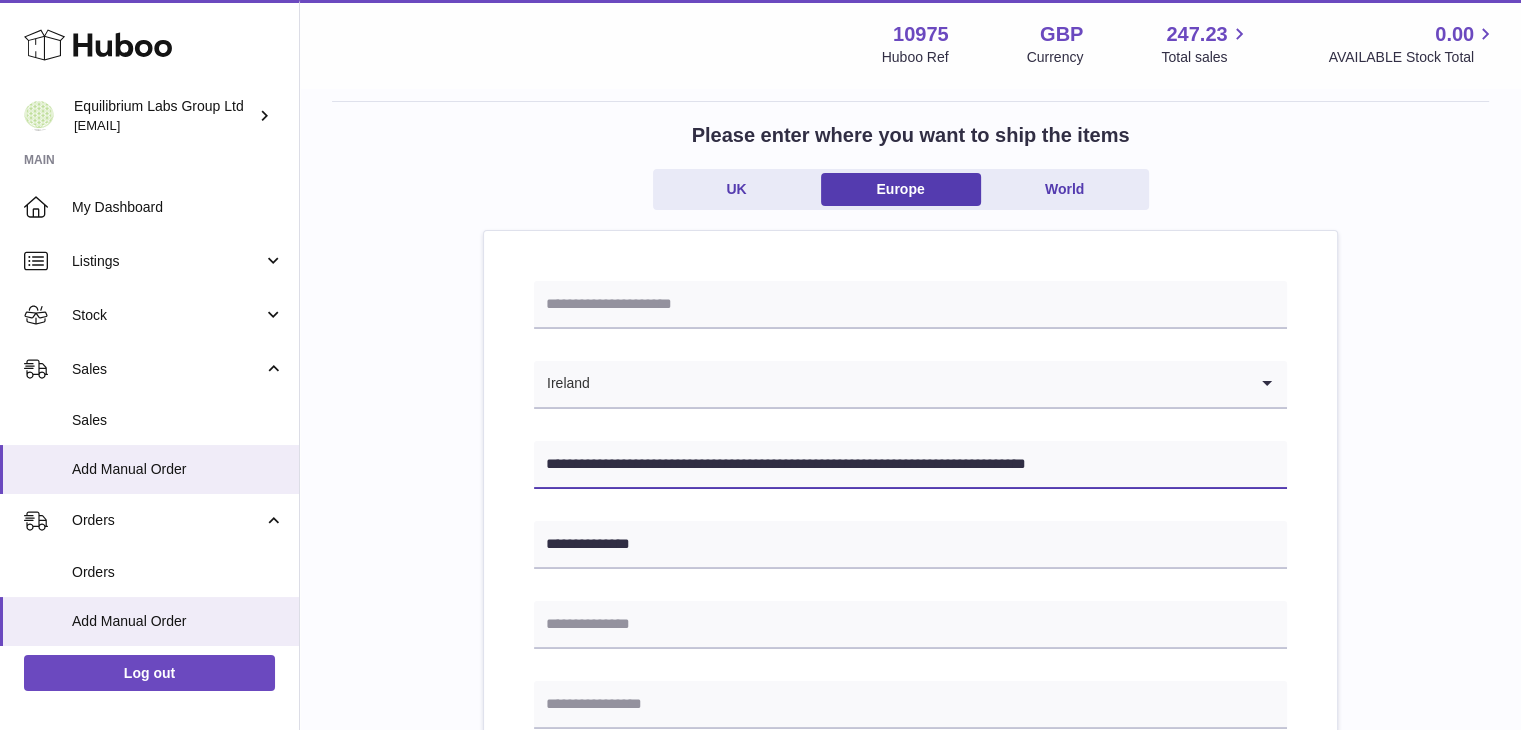 scroll, scrollTop: 100, scrollLeft: 0, axis: vertical 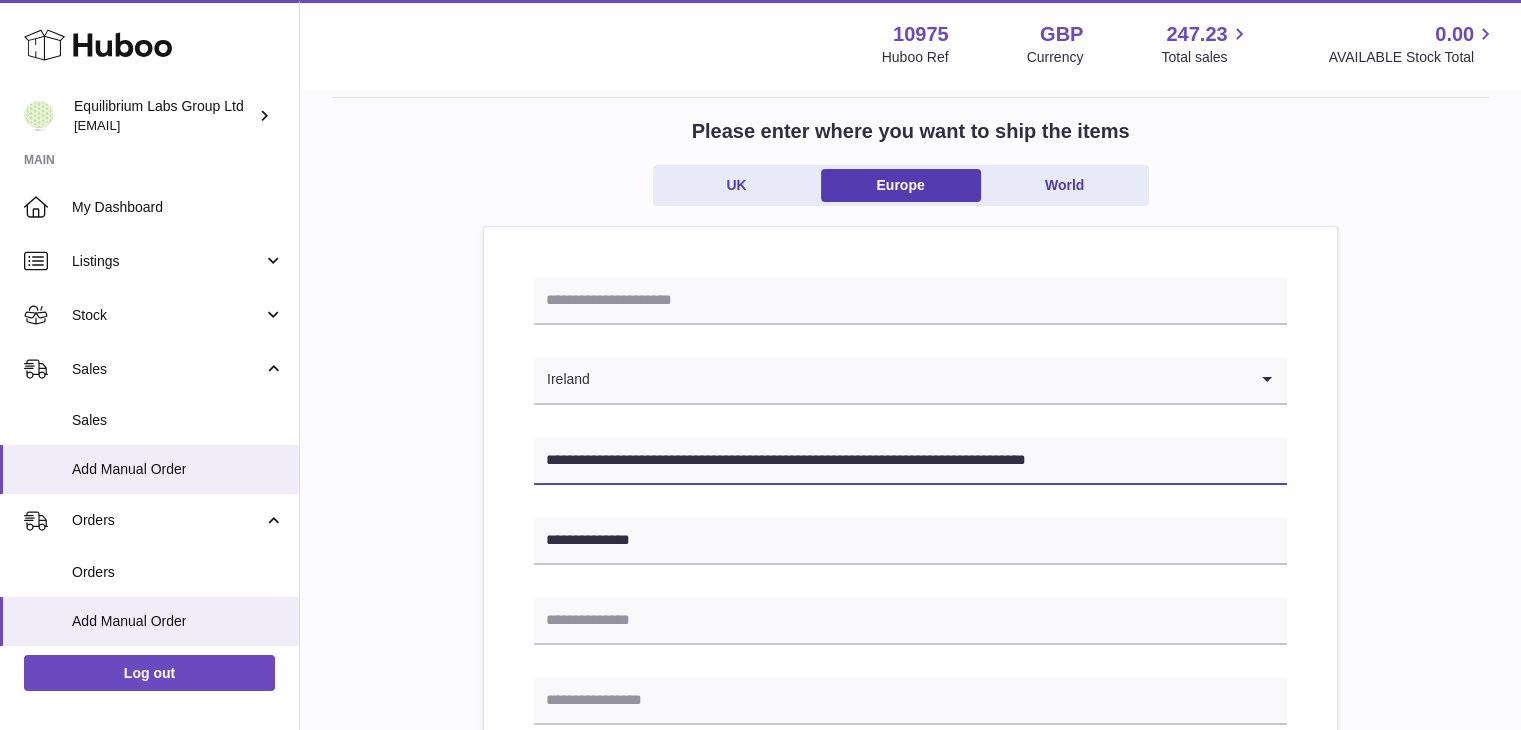 type on "**********" 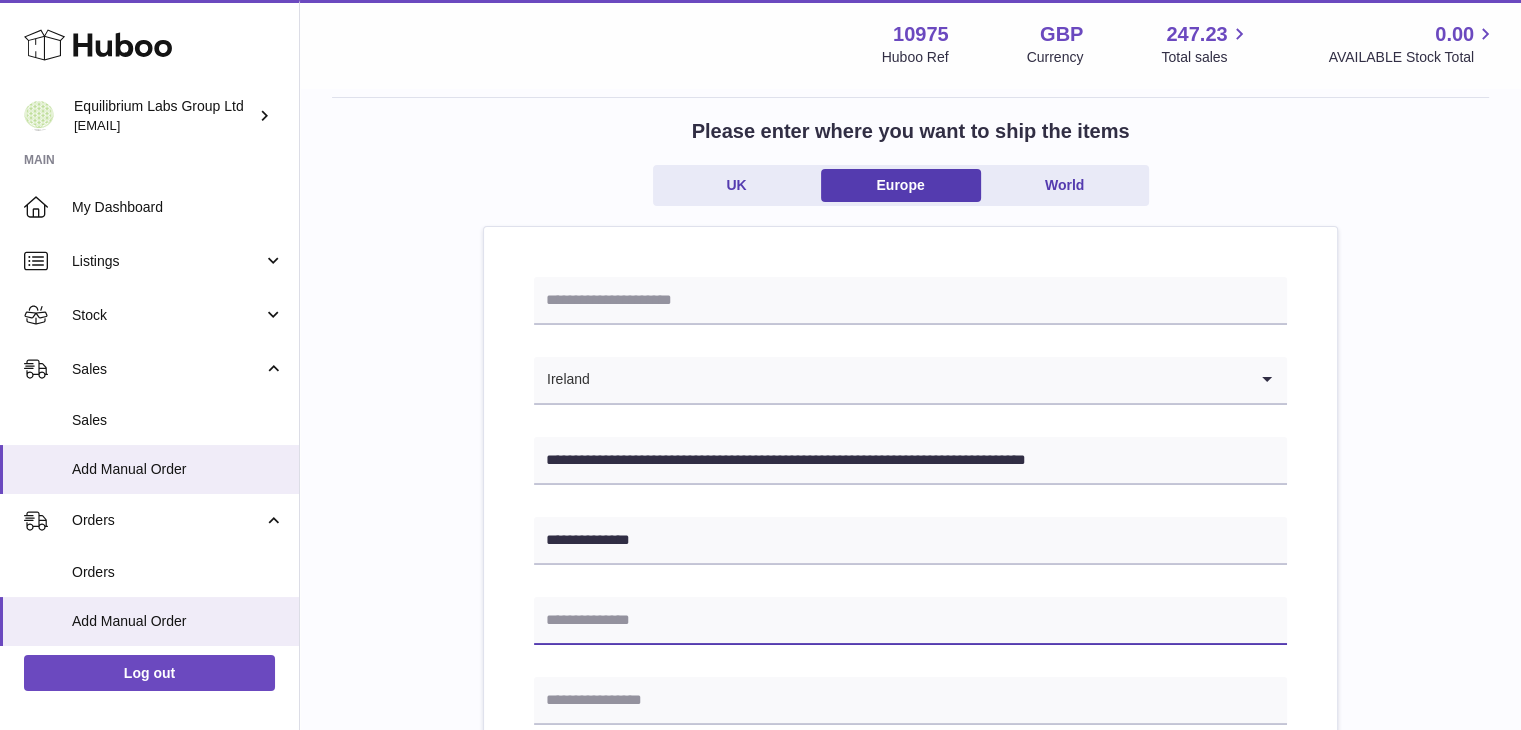 paste on "**********" 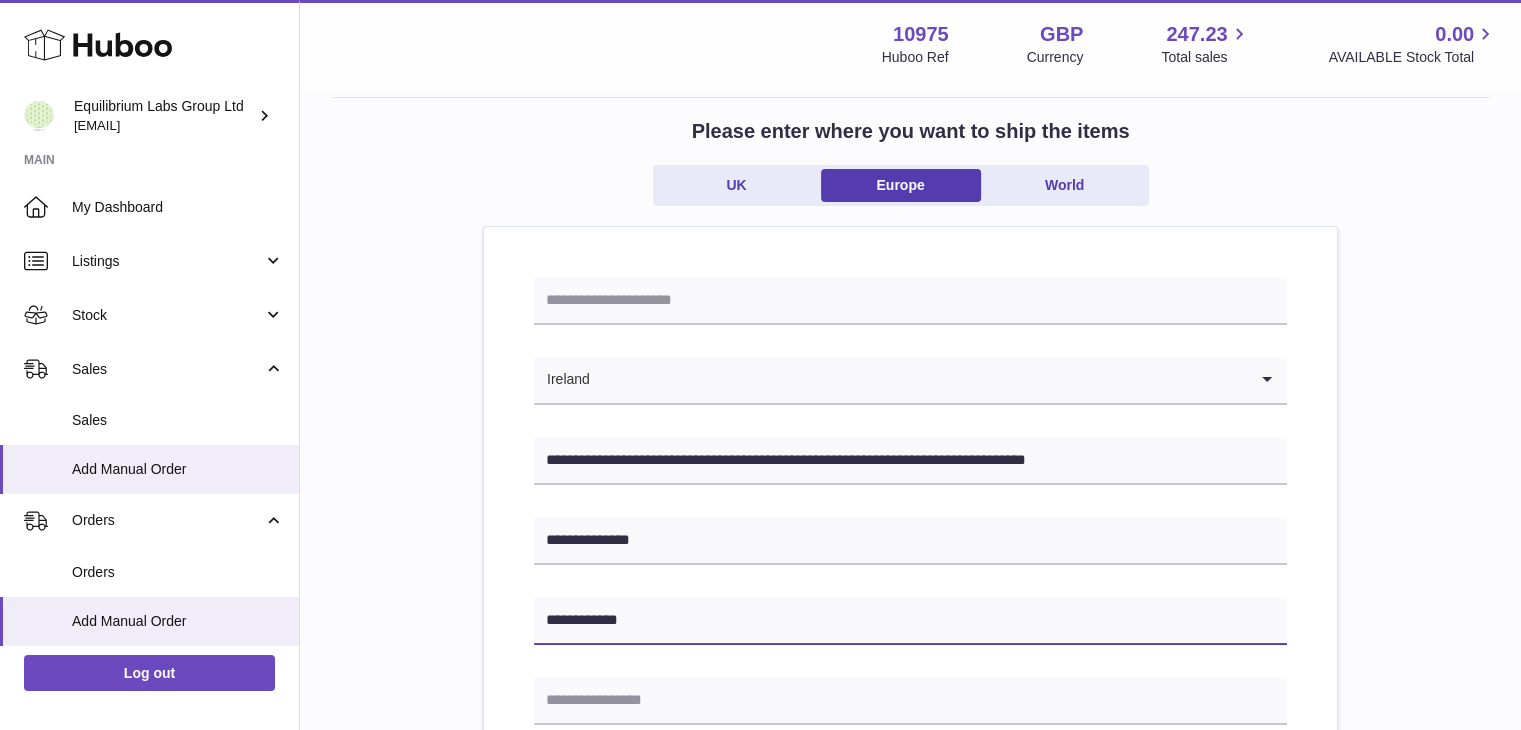 type on "**********" 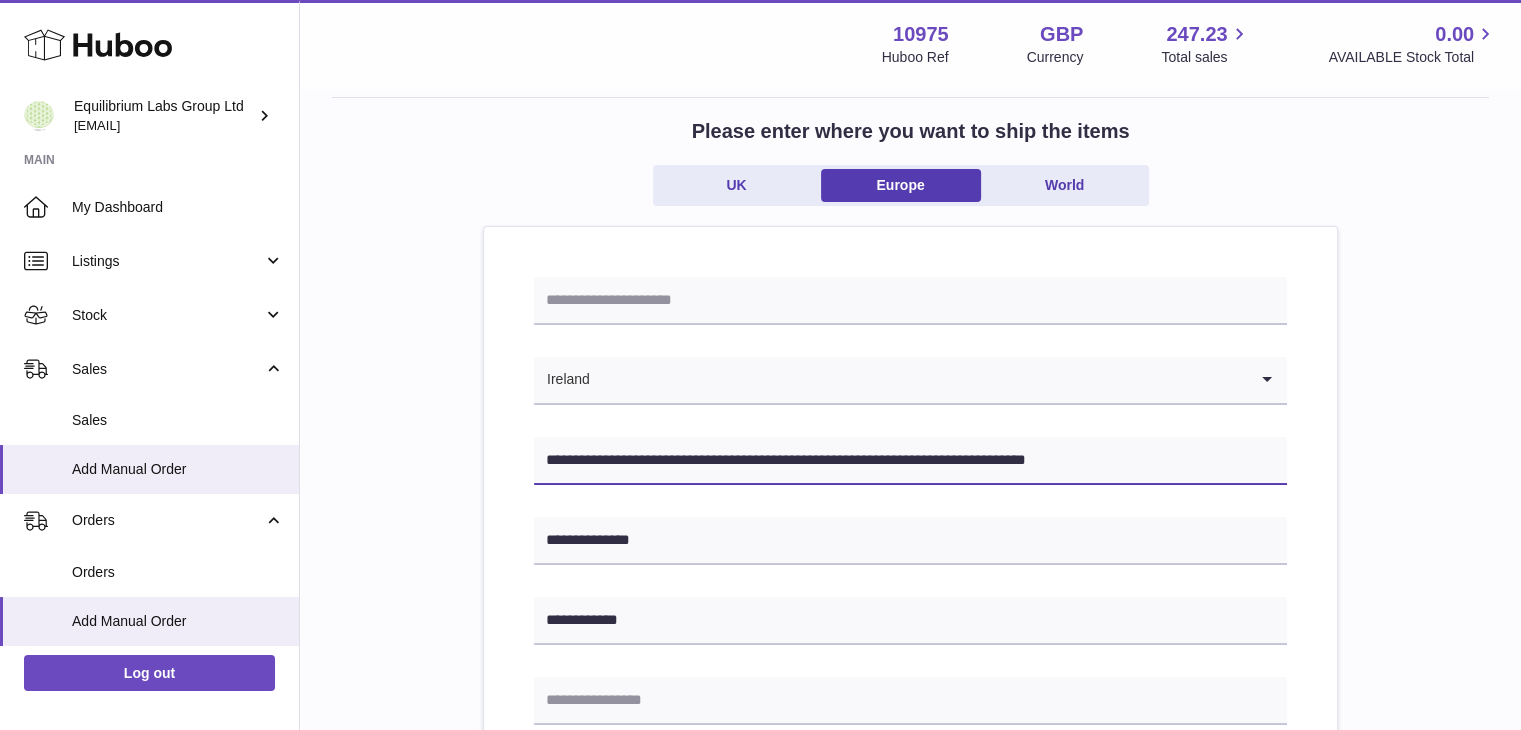 drag, startPoint x: 751, startPoint y: 456, endPoint x: 791, endPoint y: 467, distance: 41.484936 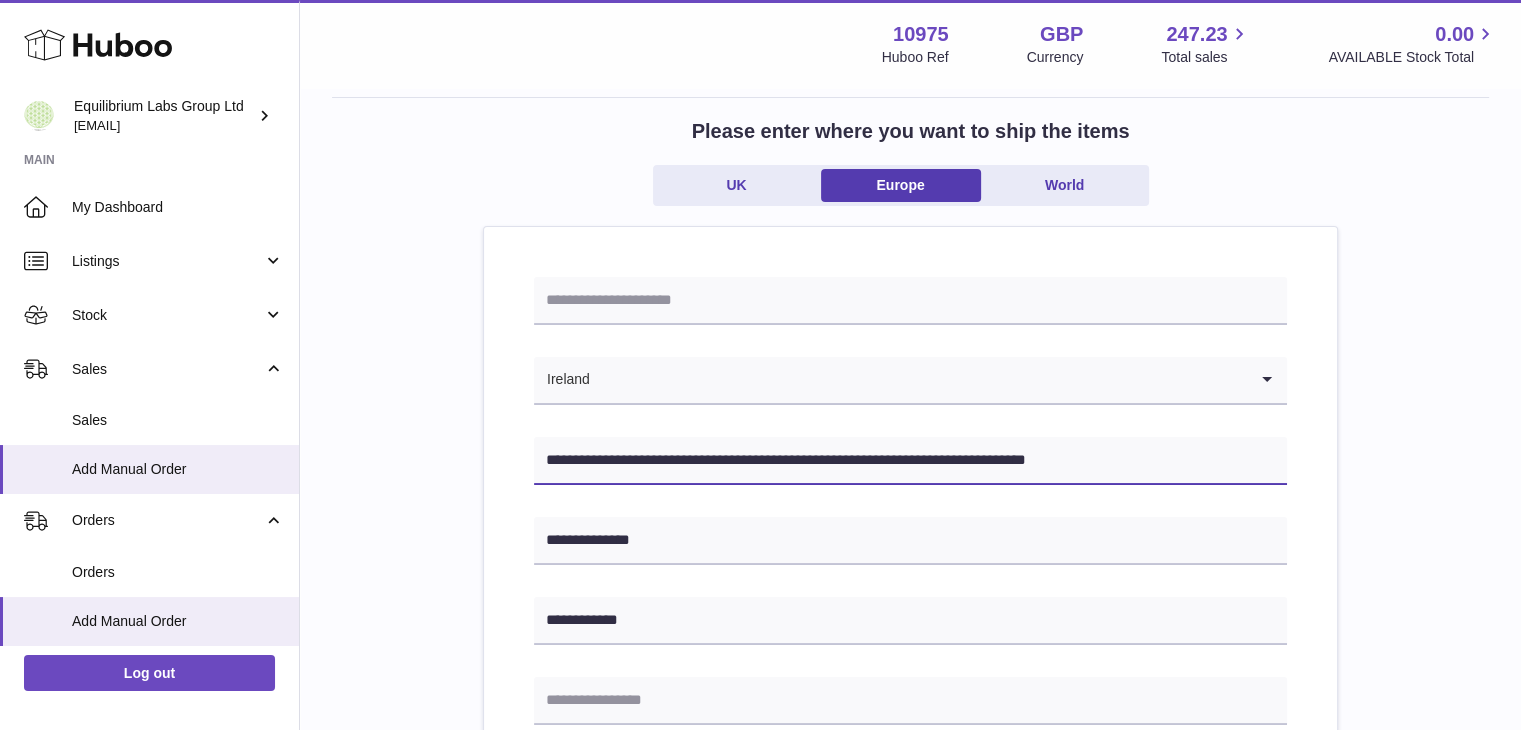 click on "**********" at bounding box center (910, 461) 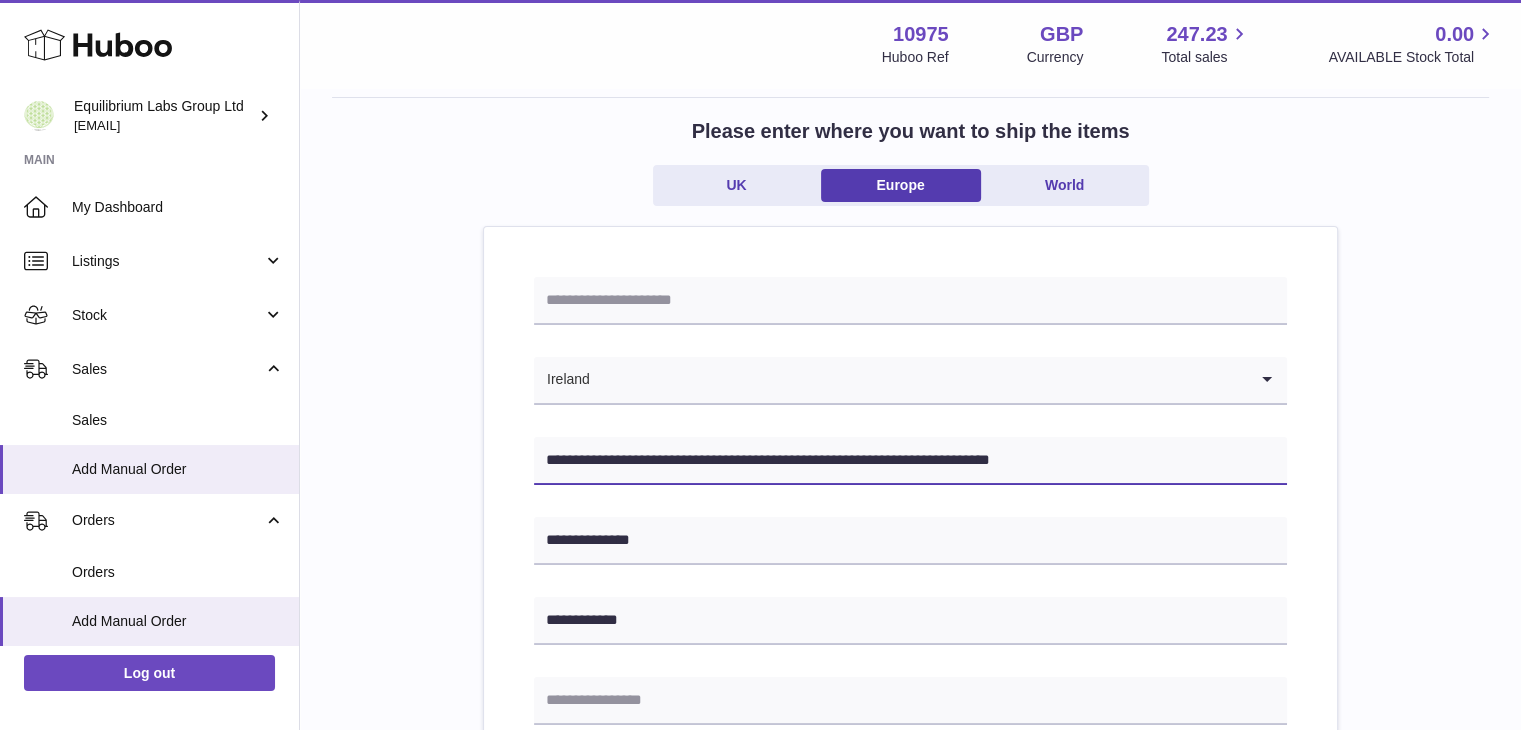 type on "**********" 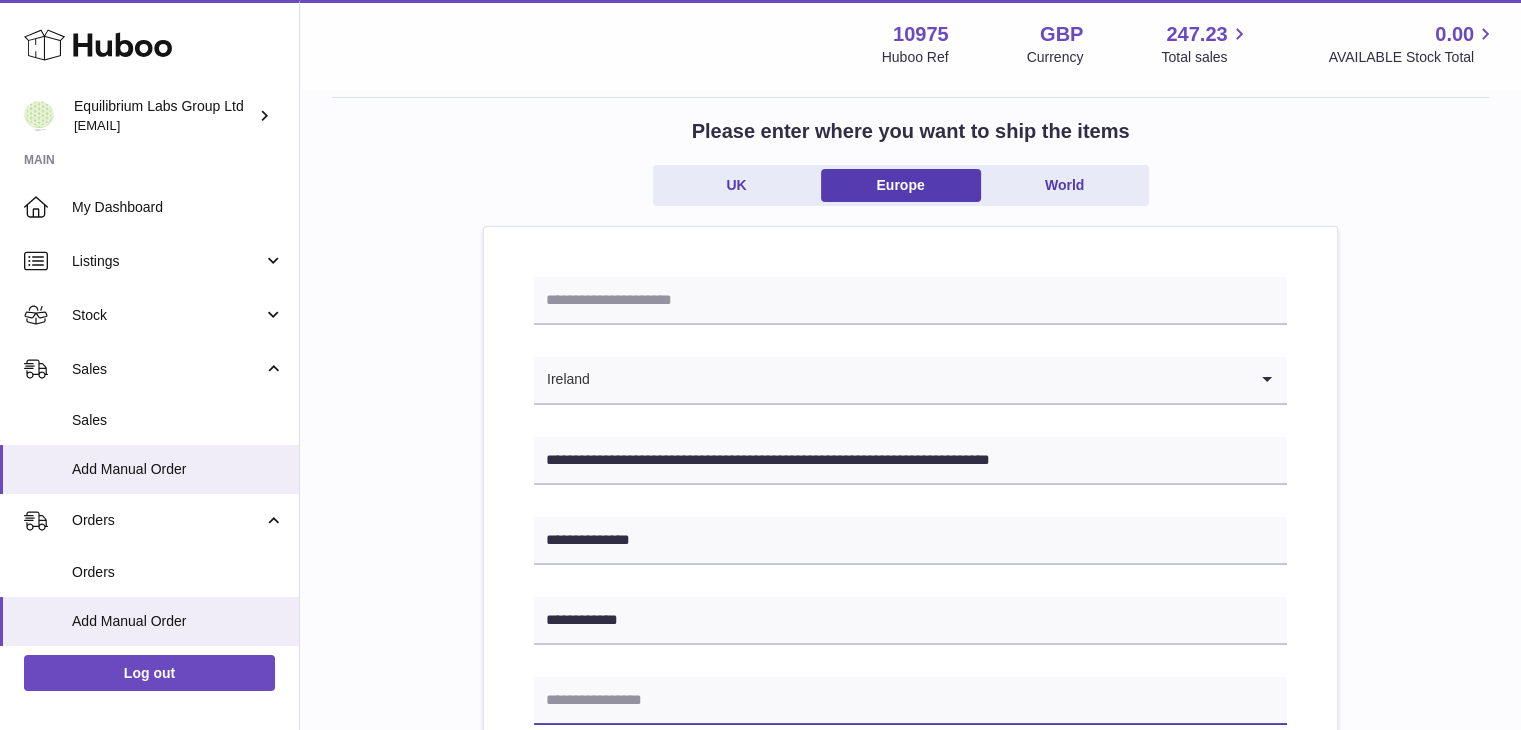paste on "******" 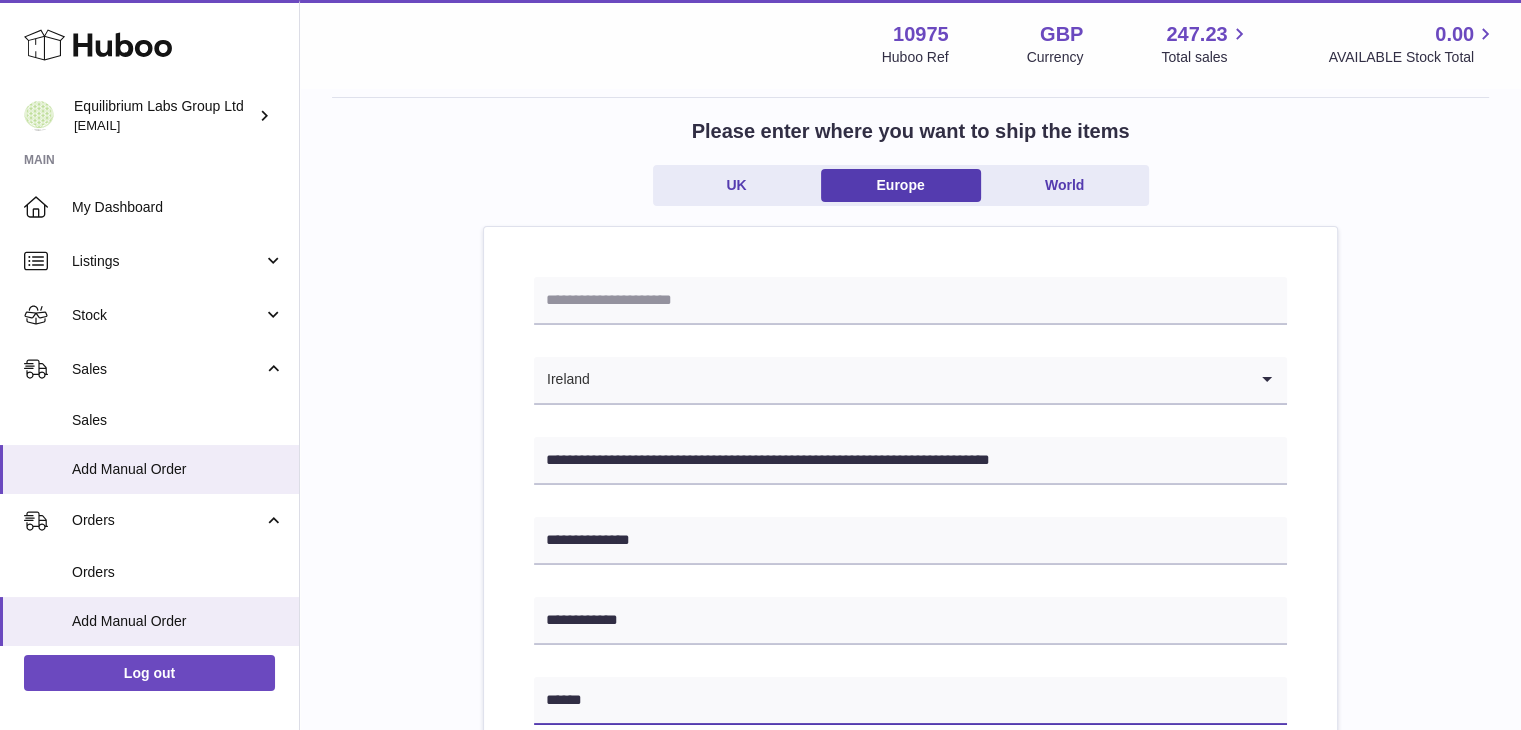 type on "******" 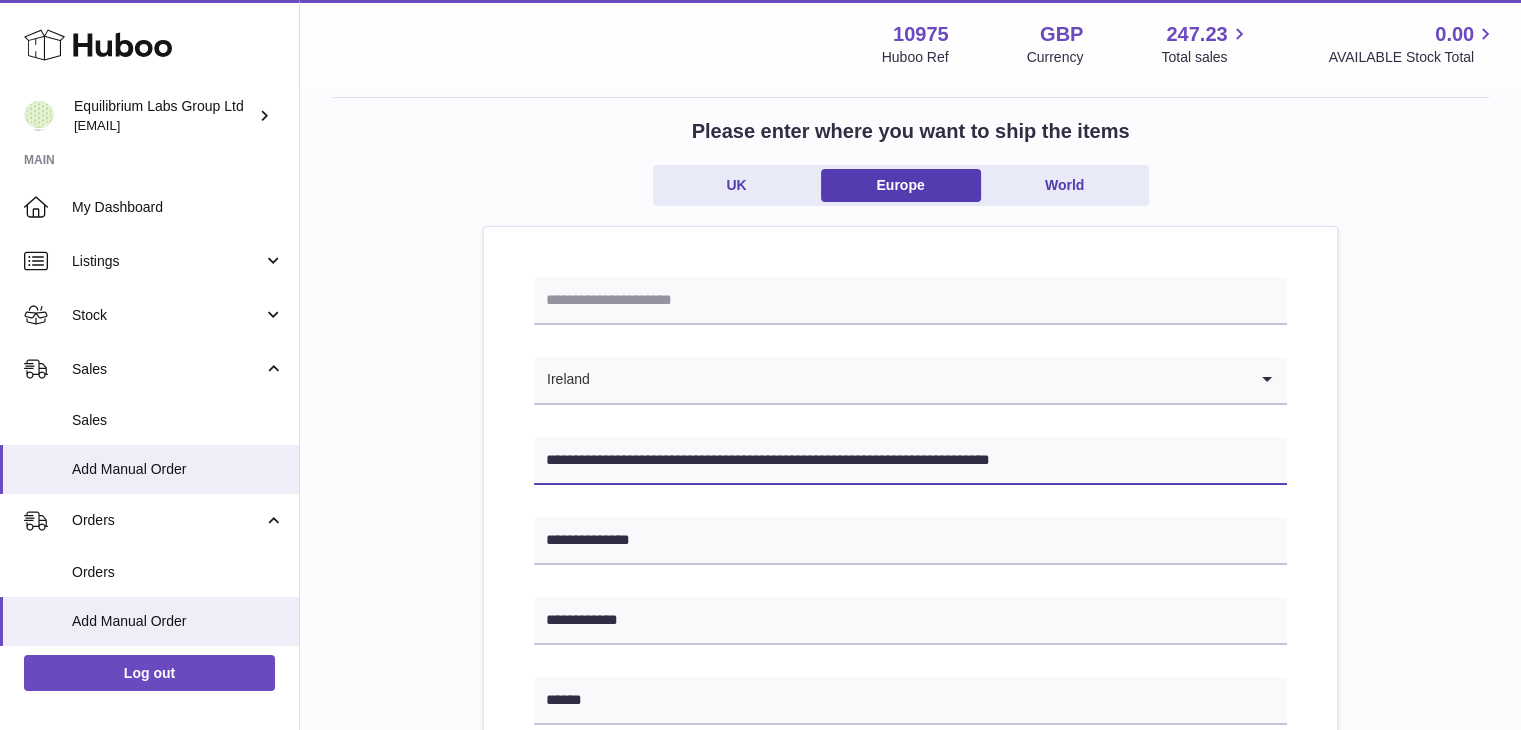 drag, startPoint x: 809, startPoint y: 461, endPoint x: 880, endPoint y: 461, distance: 71 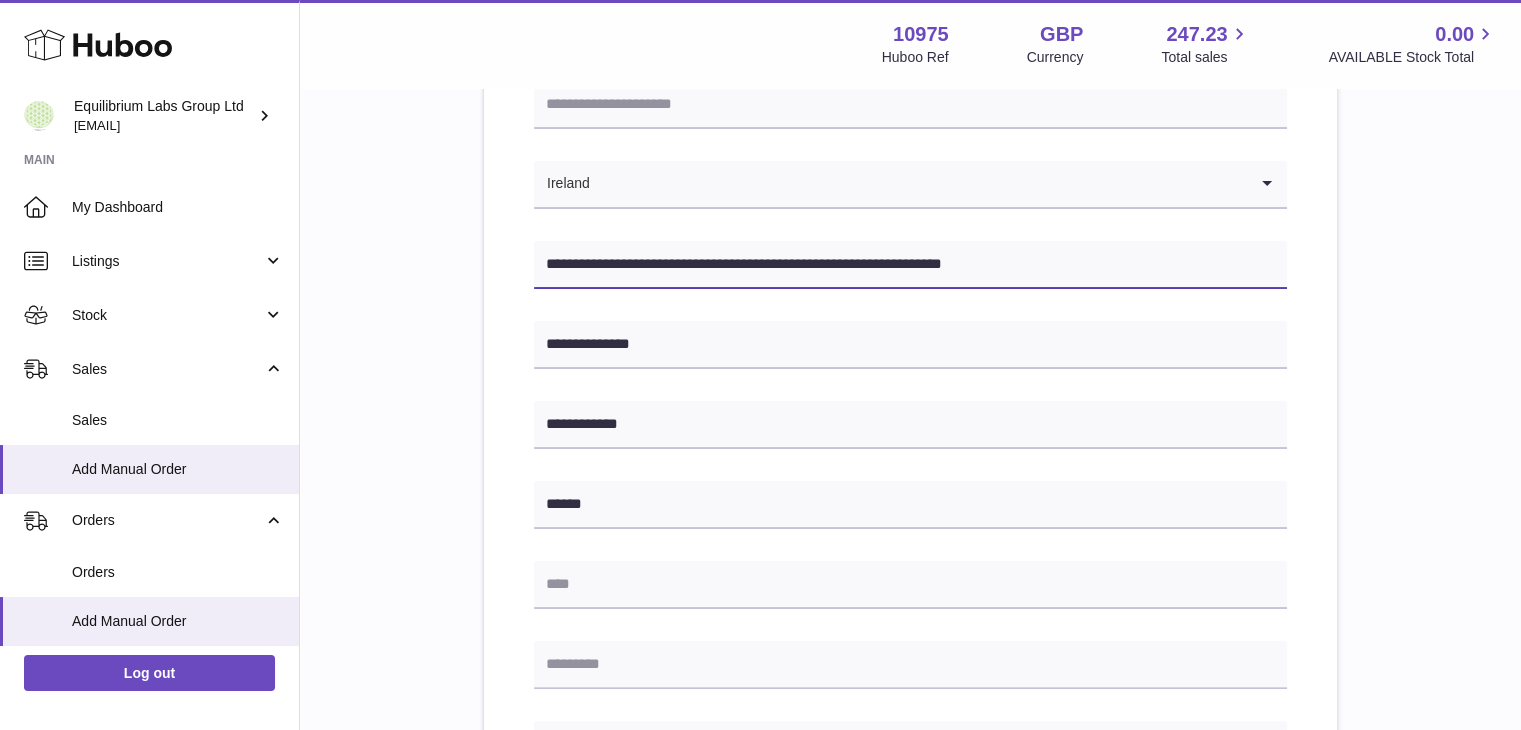 scroll, scrollTop: 300, scrollLeft: 0, axis: vertical 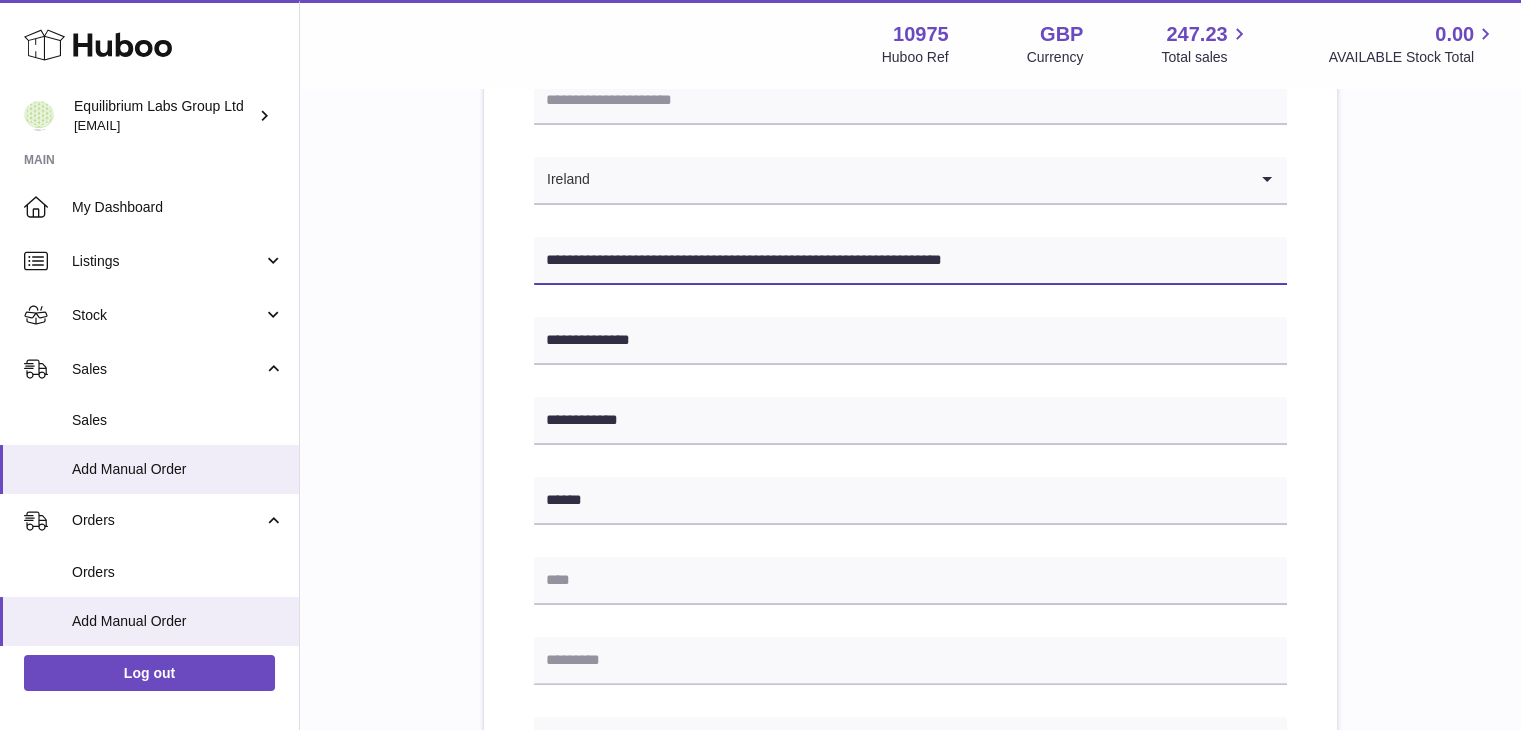 type on "**********" 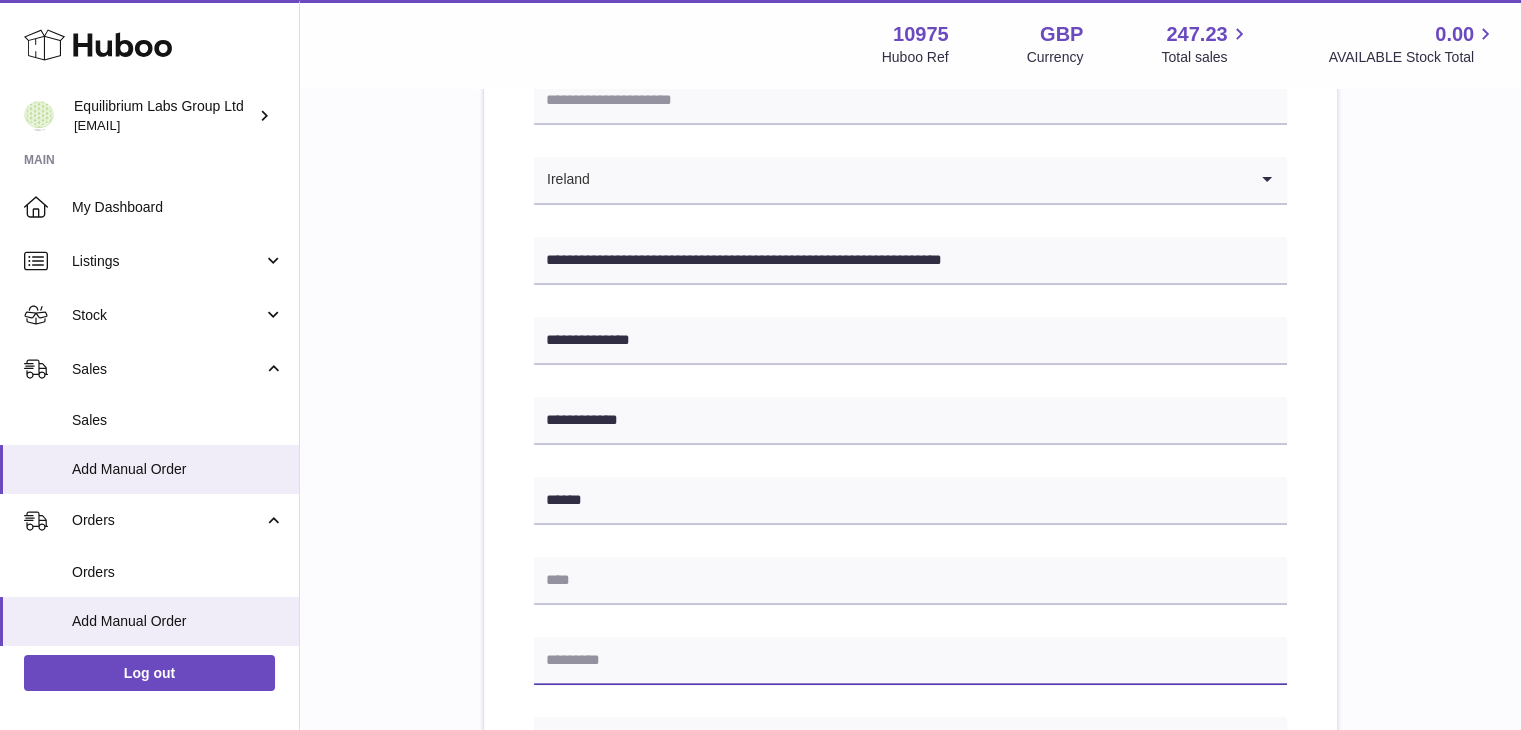 paste on "********" 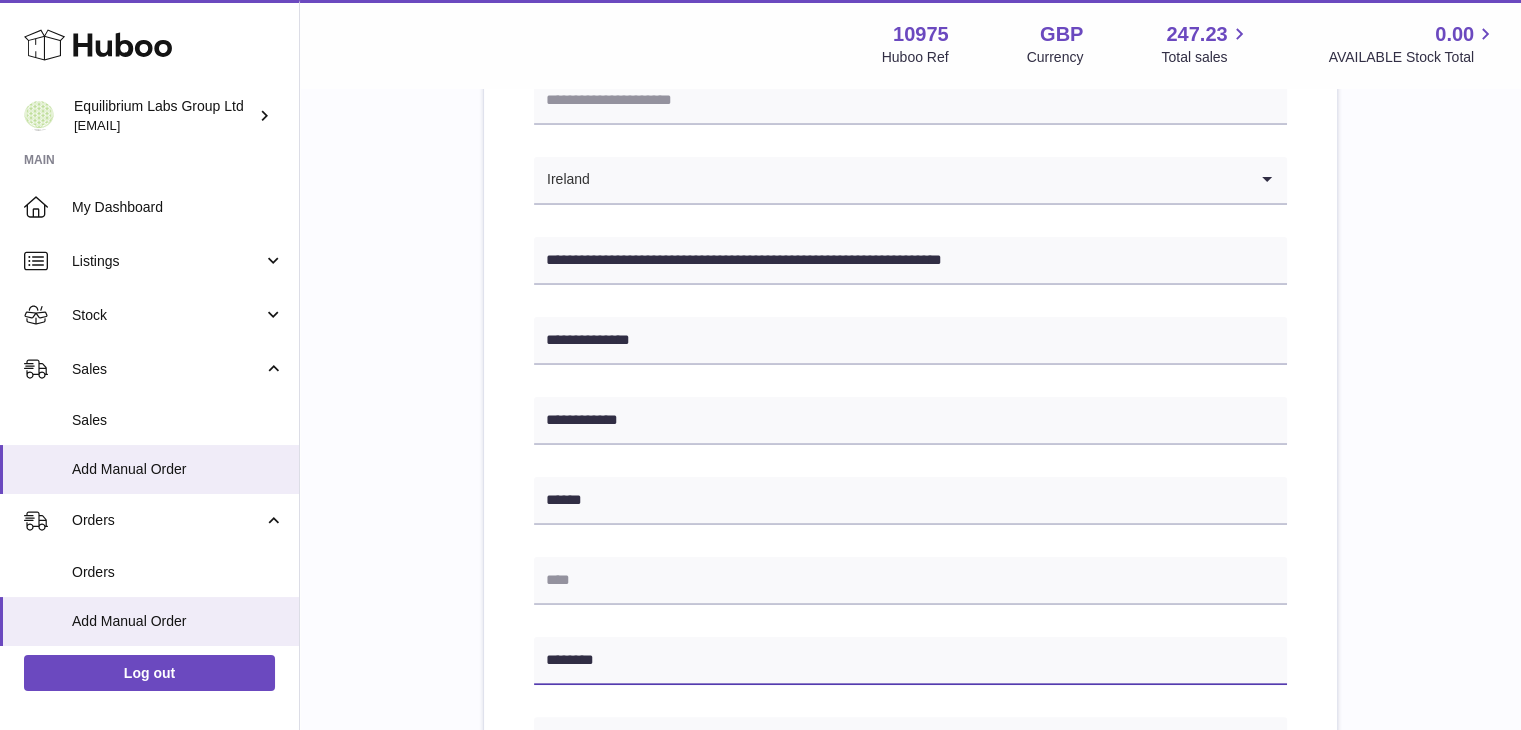 type on "********" 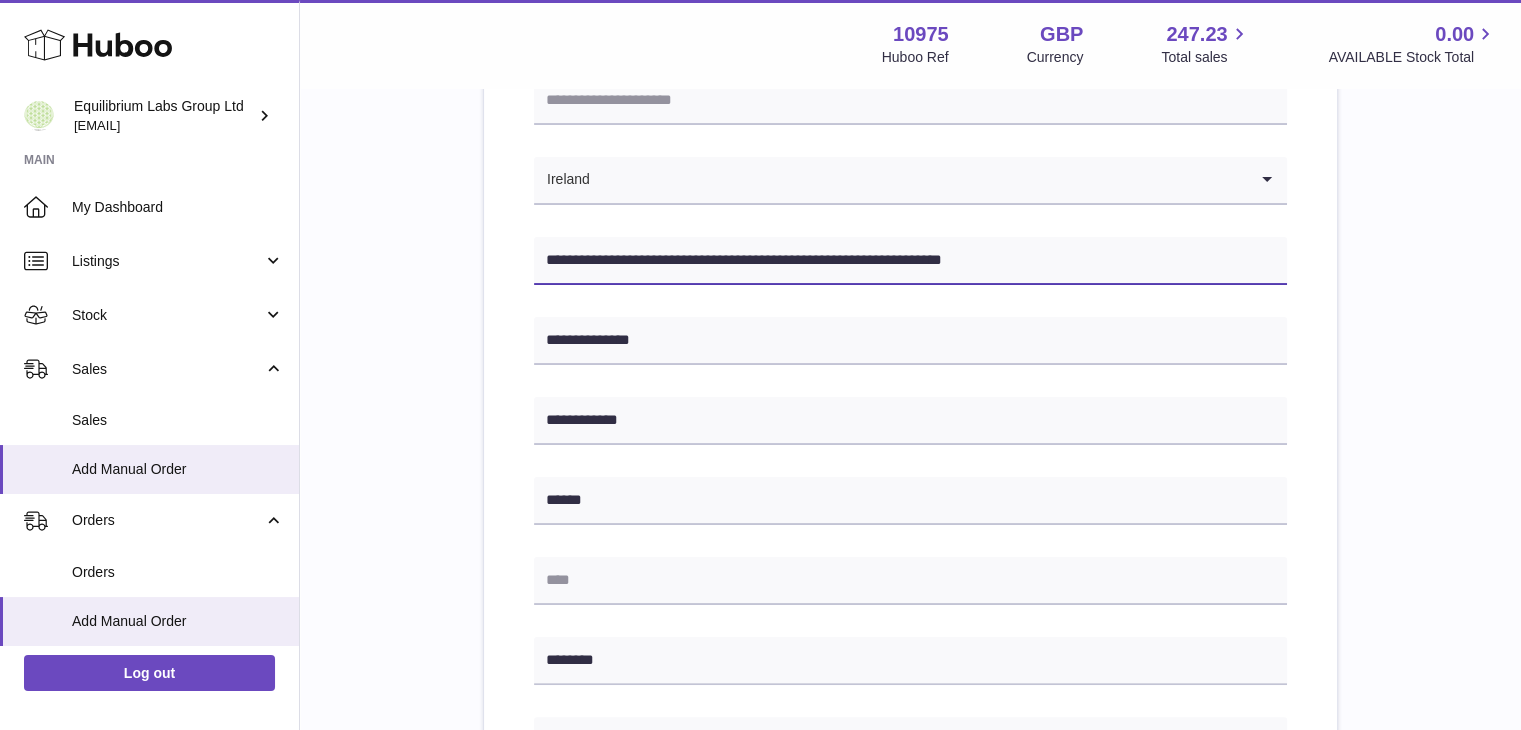drag, startPoint x: 818, startPoint y: 255, endPoint x: 865, endPoint y: 263, distance: 47.67599 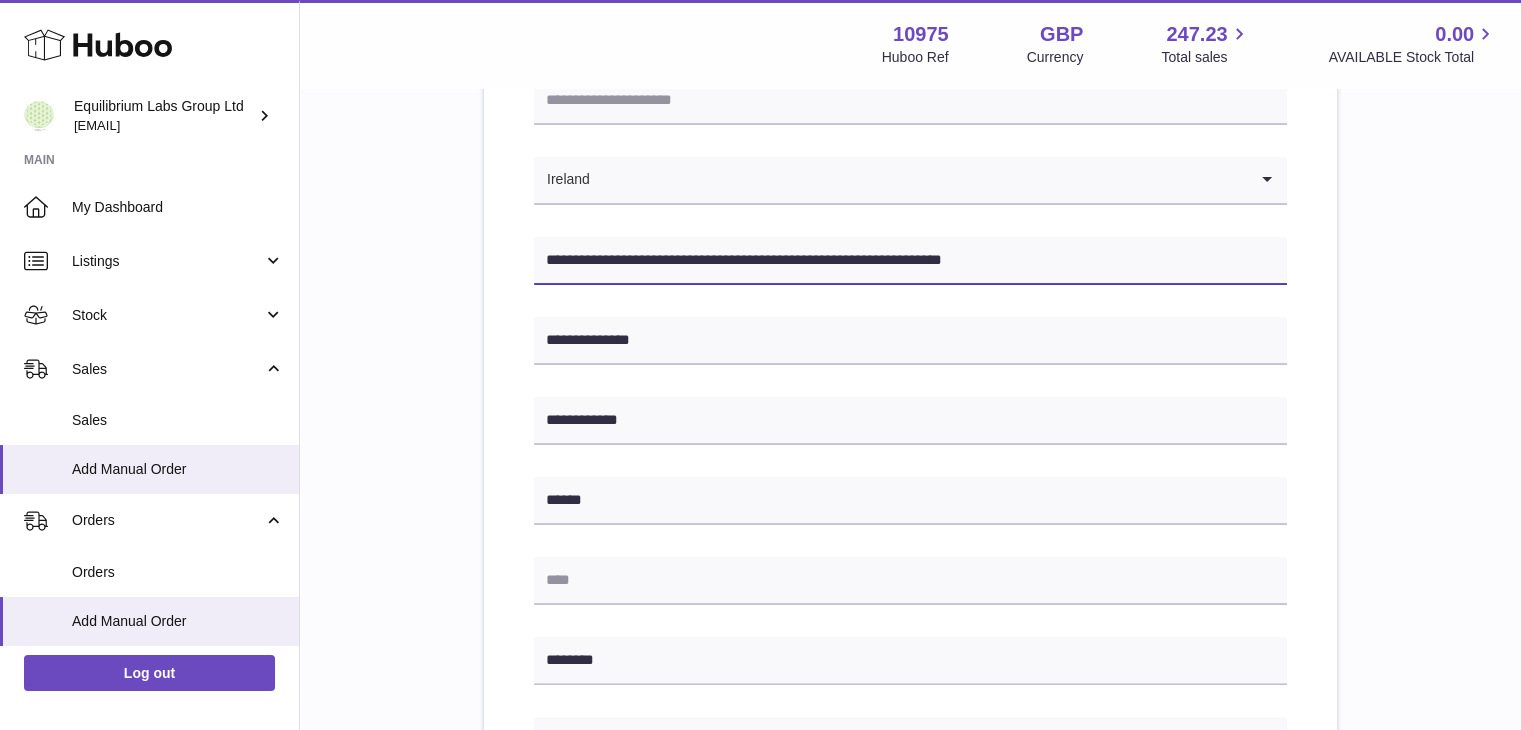 click on "**********" at bounding box center [910, 261] 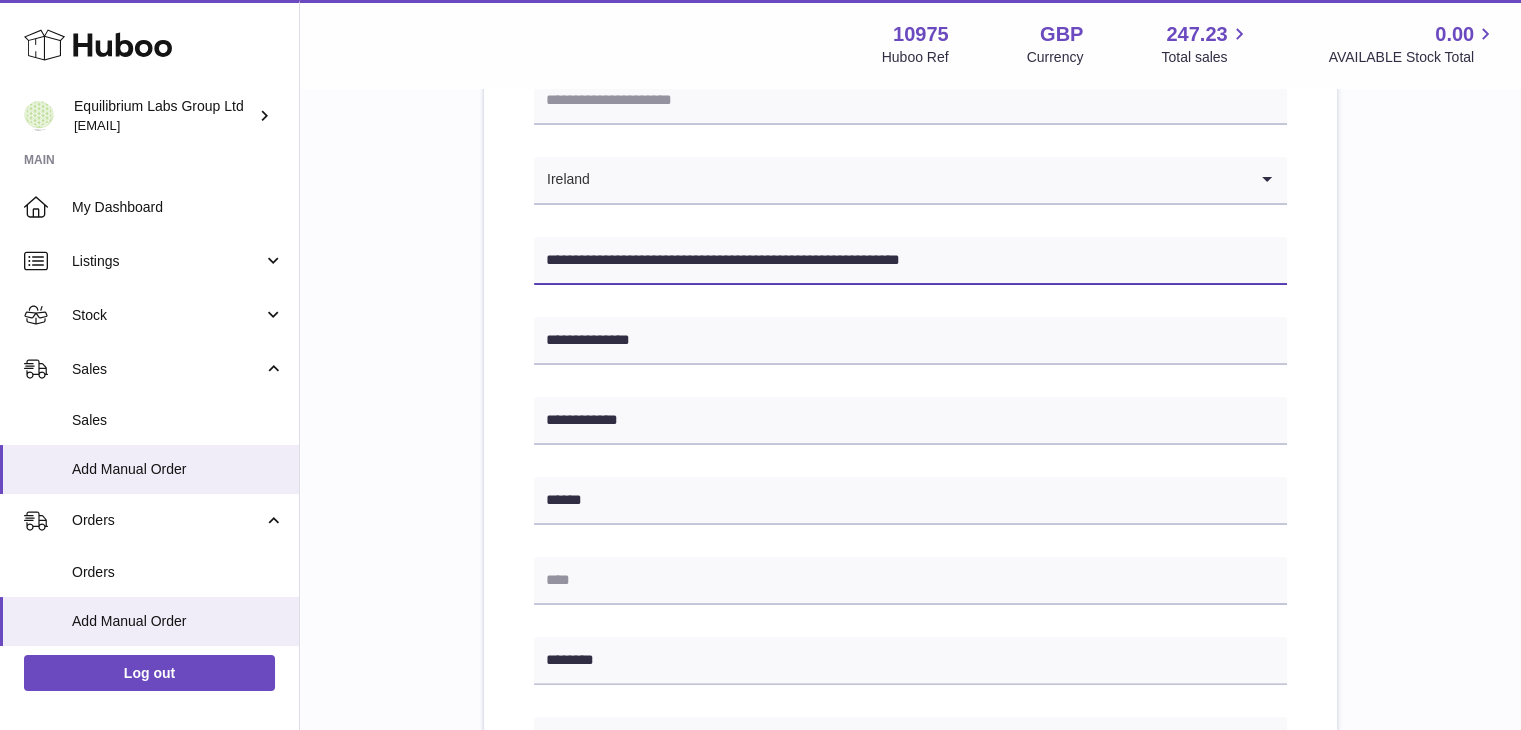 type on "**********" 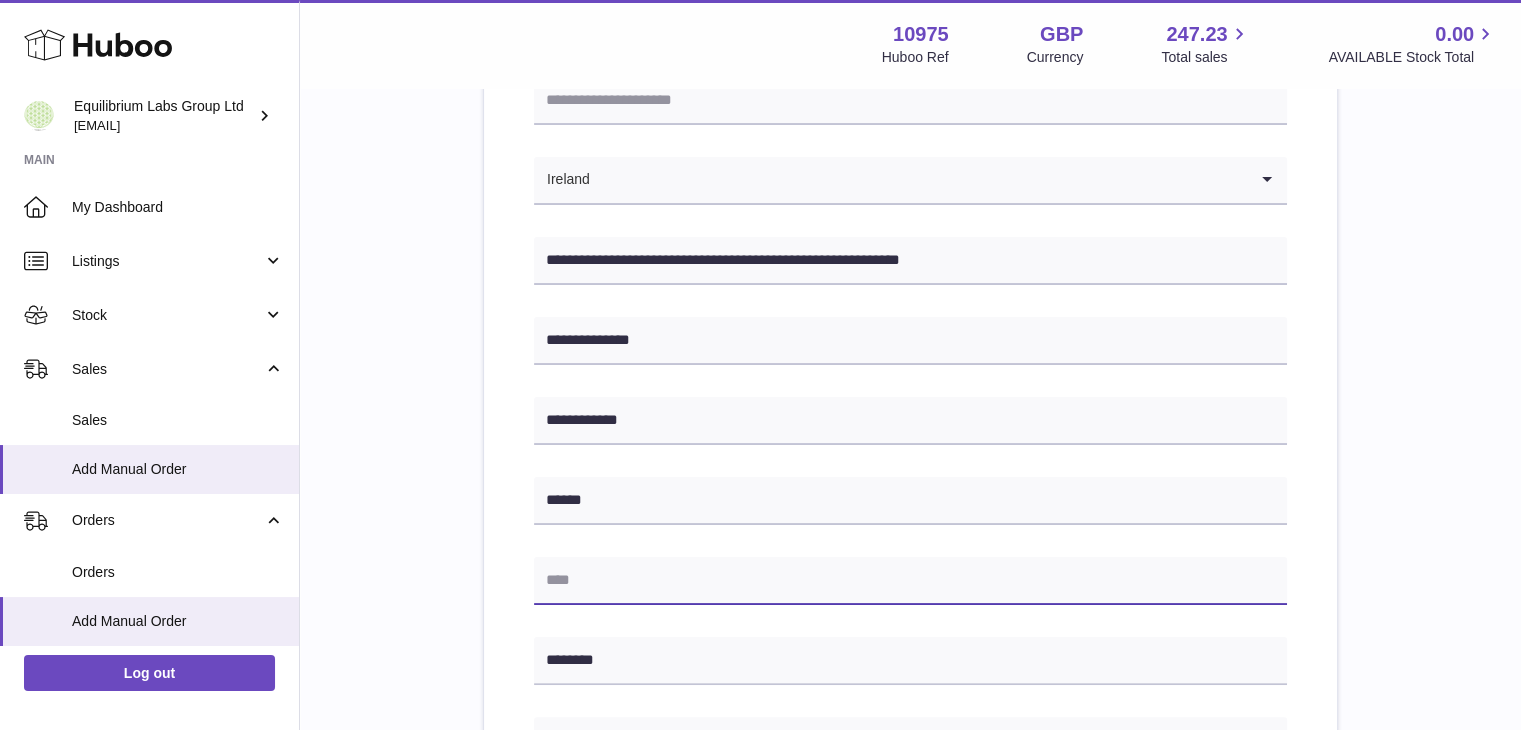 paste on "*******" 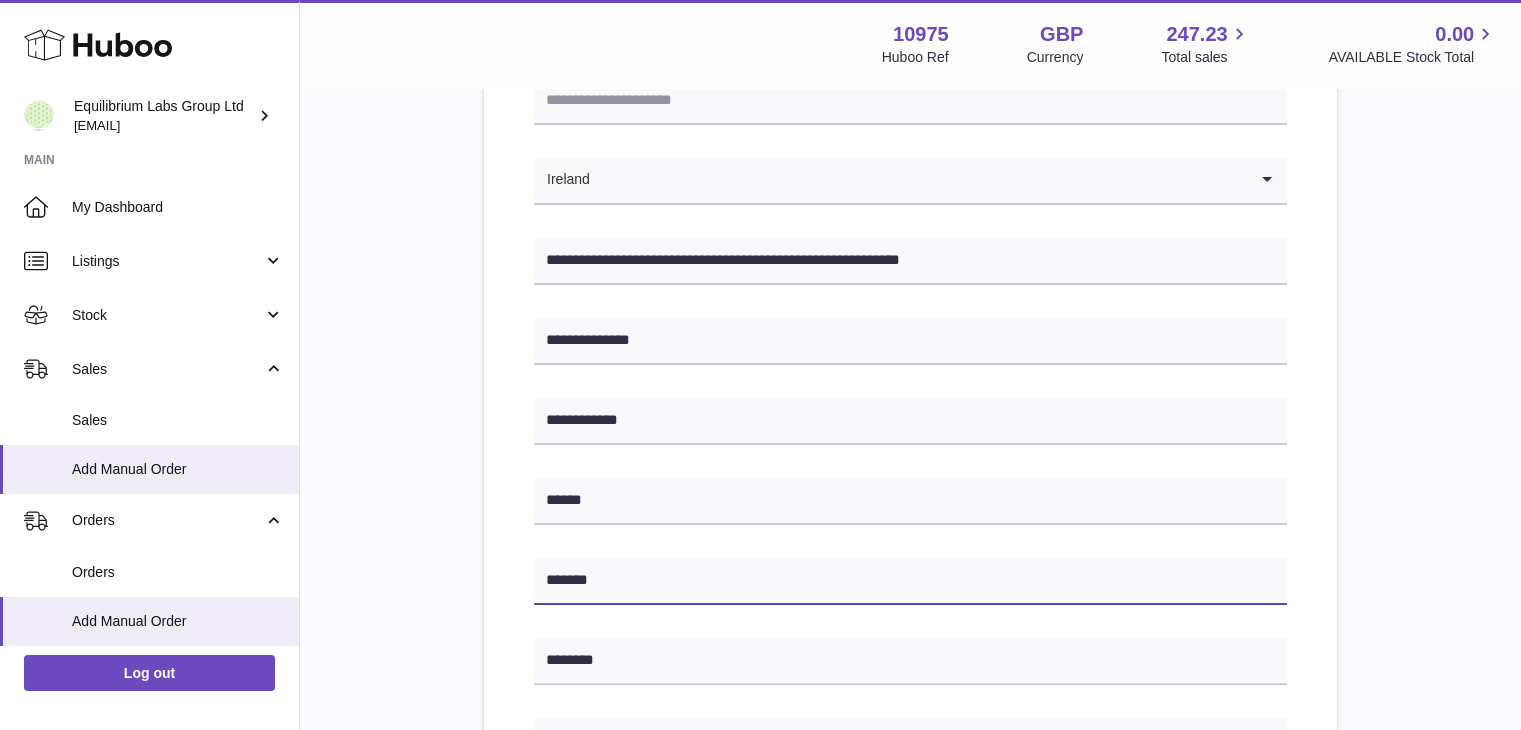 type on "*******" 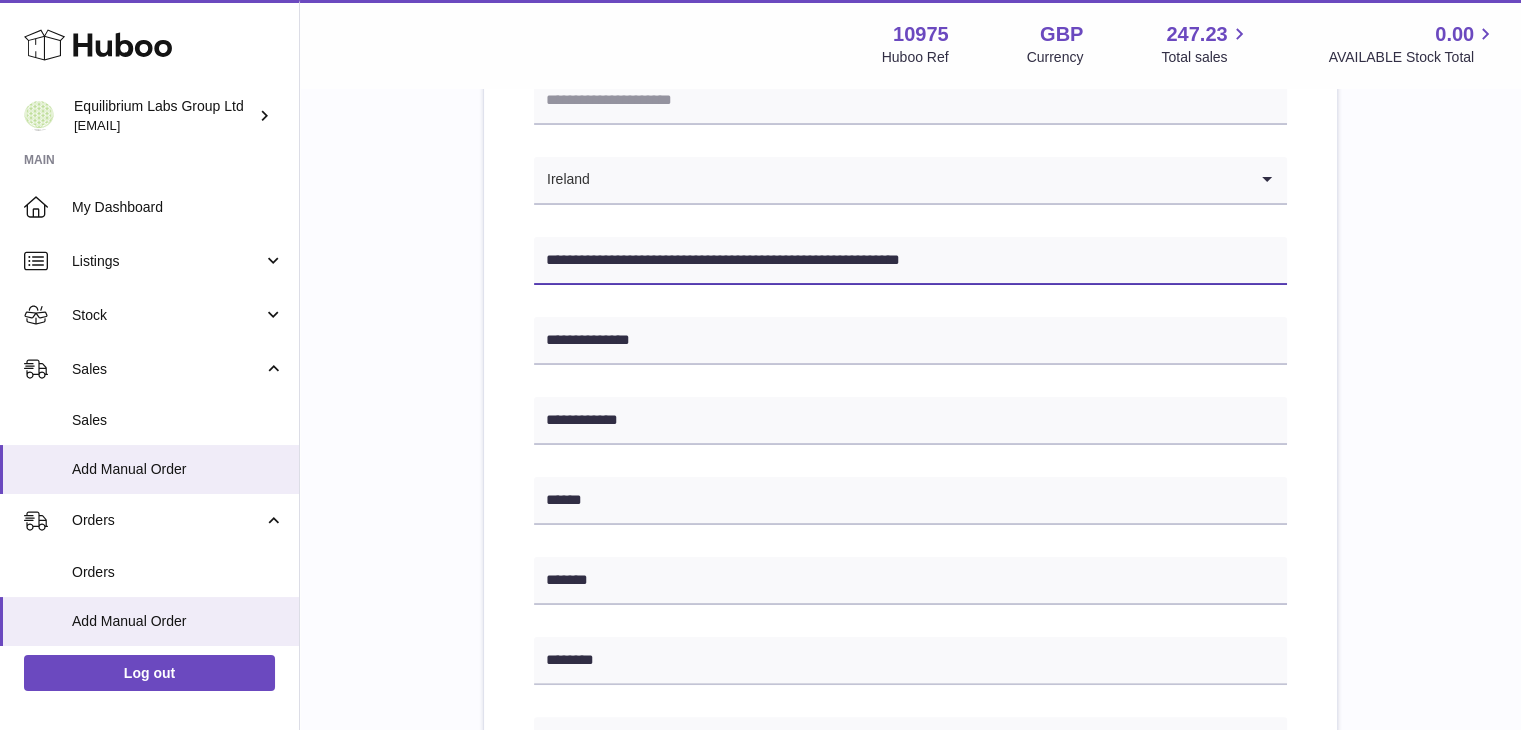 drag, startPoint x: 839, startPoint y: 257, endPoint x: 937, endPoint y: 257, distance: 98 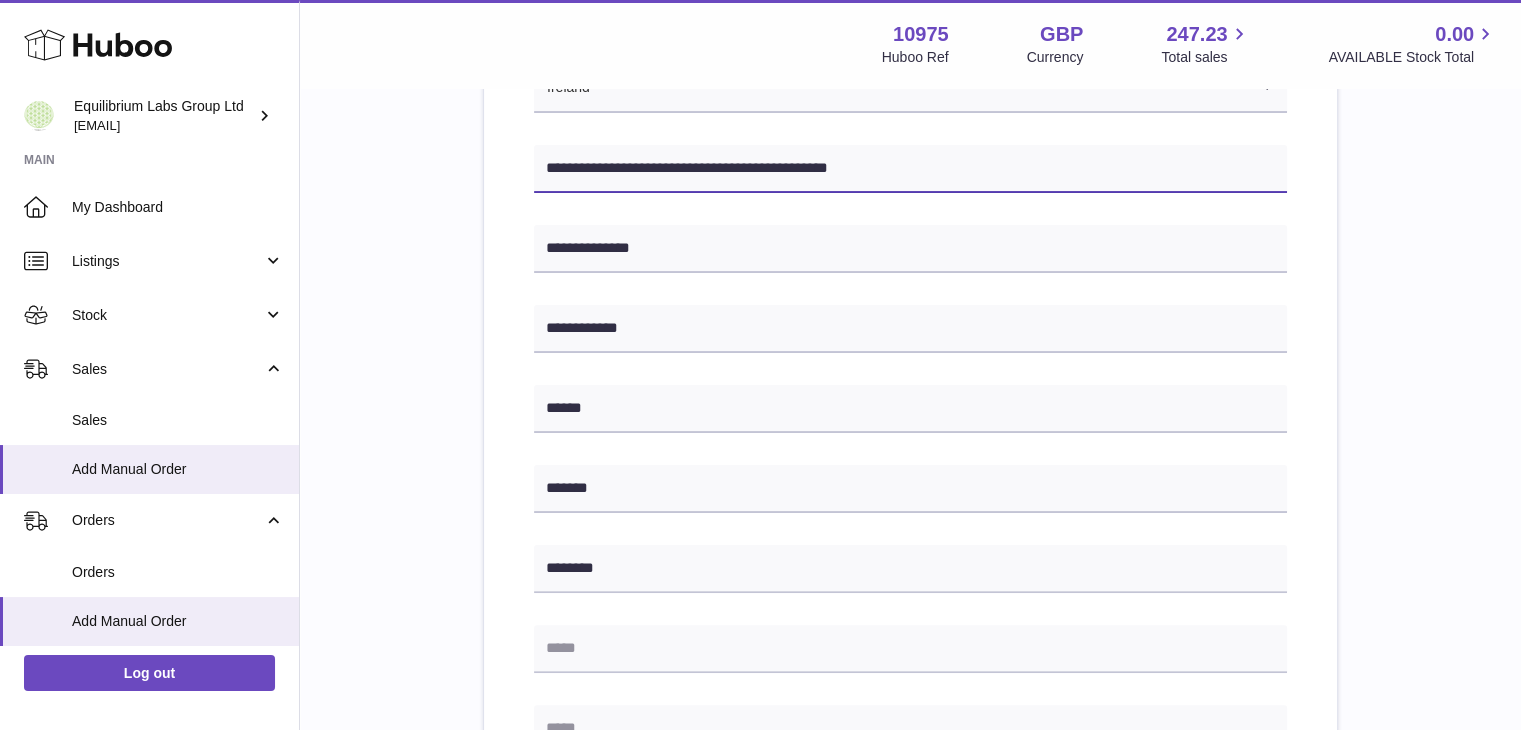 scroll, scrollTop: 400, scrollLeft: 0, axis: vertical 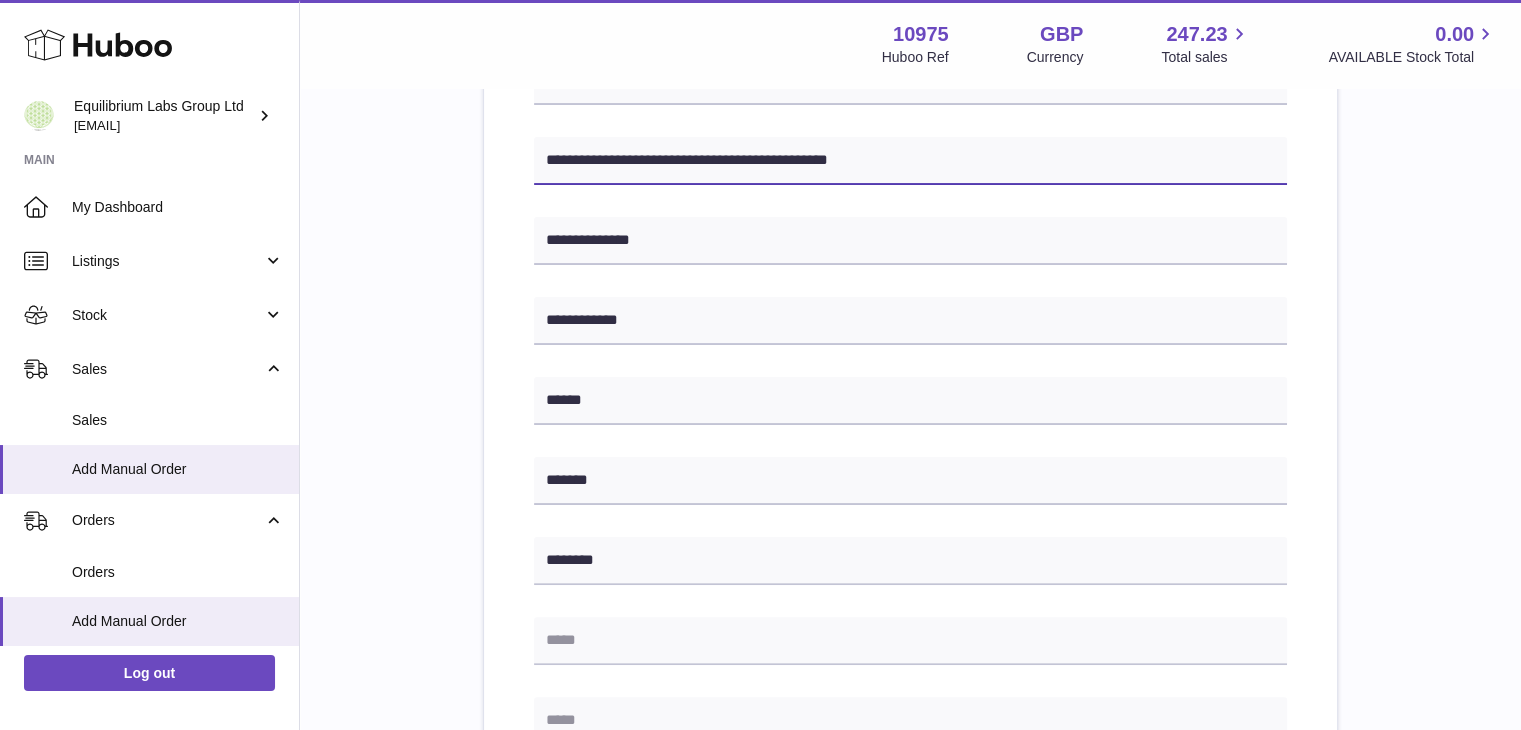 type on "**********" 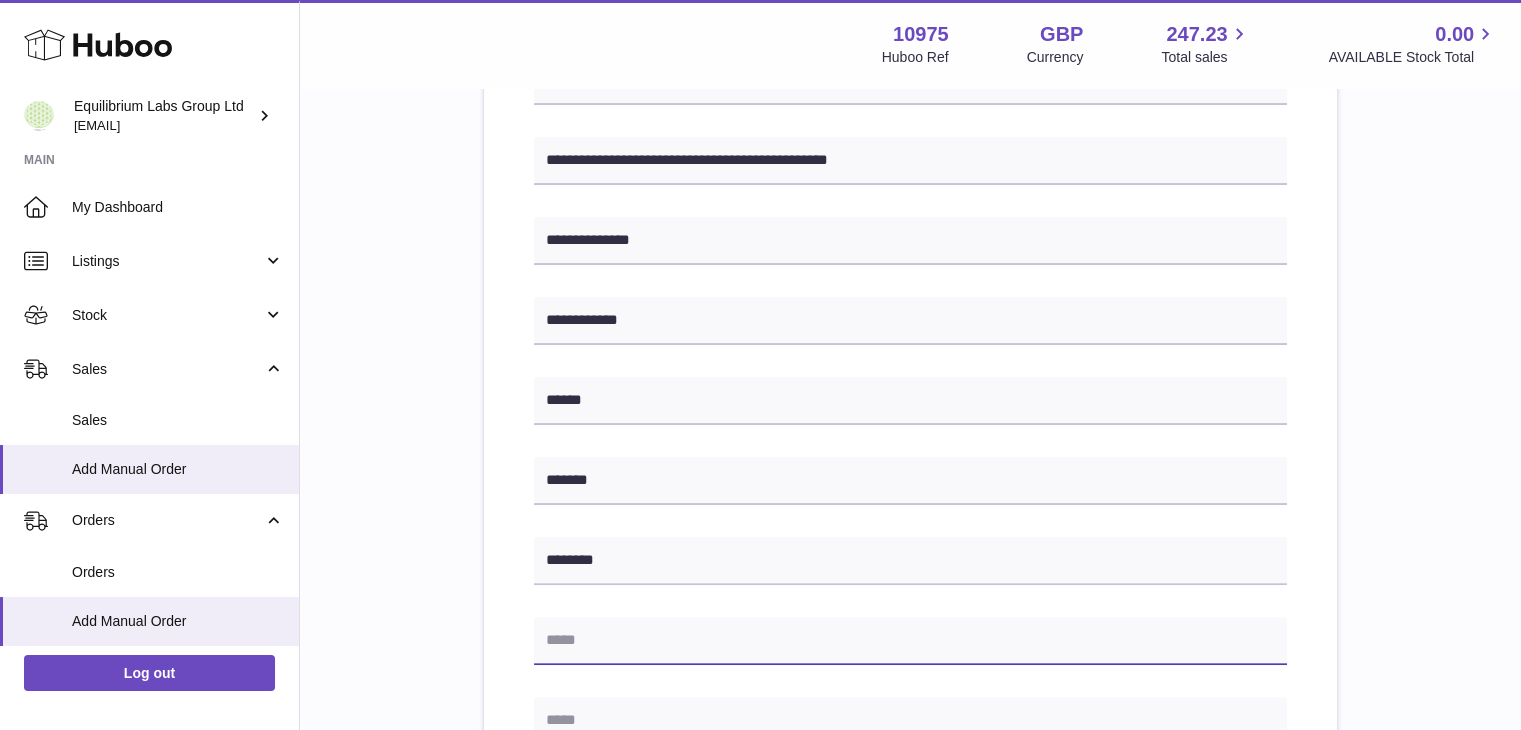 paste on "**********" 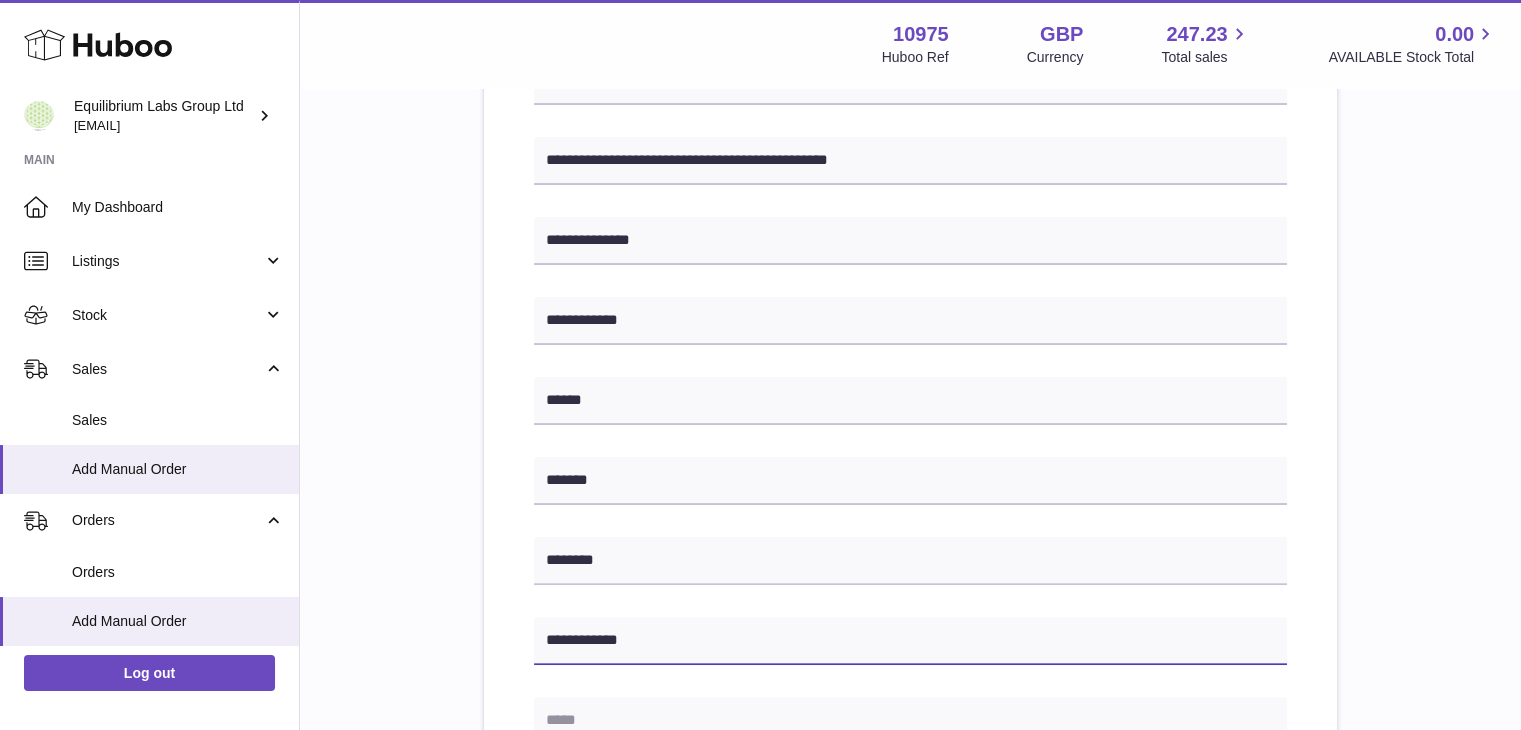 type on "**********" 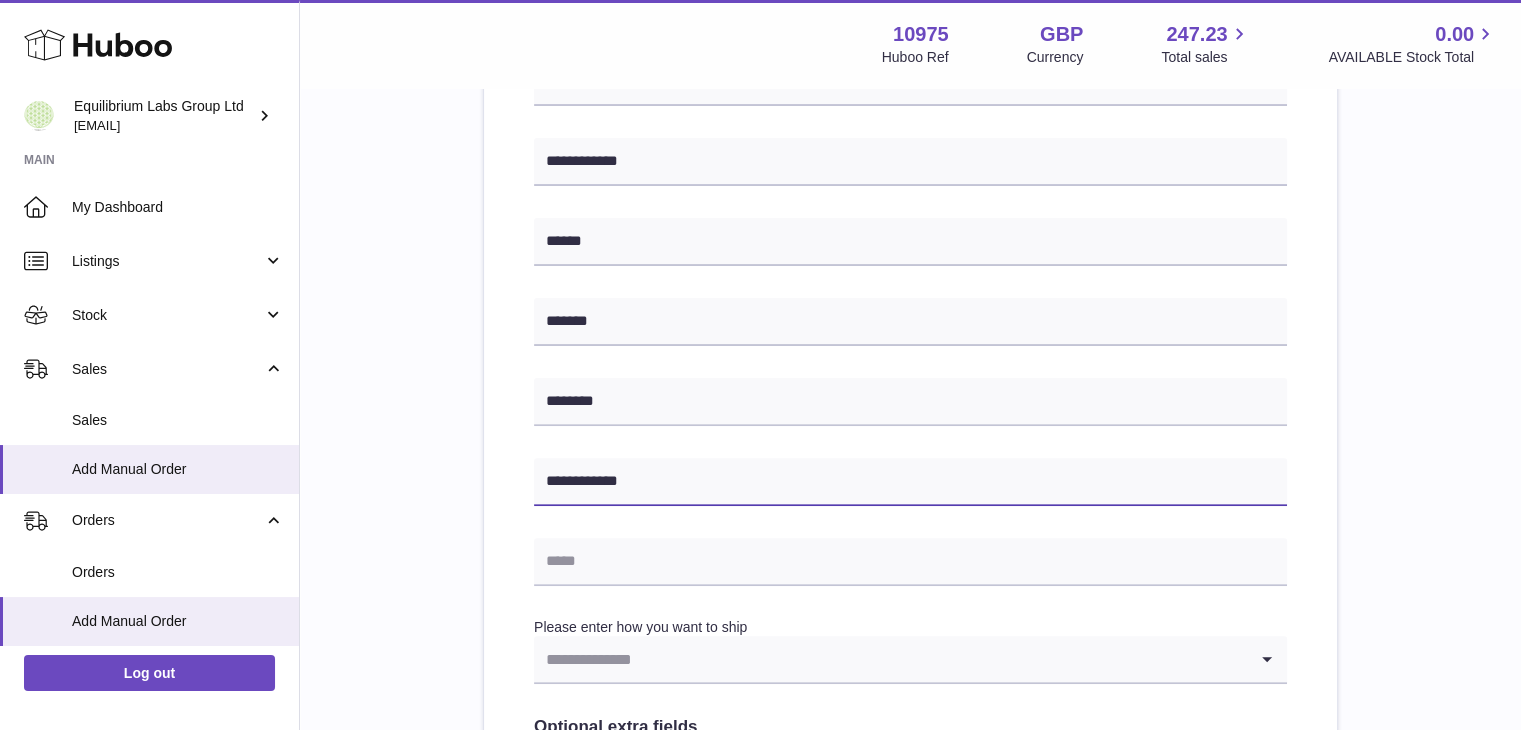 scroll, scrollTop: 600, scrollLeft: 0, axis: vertical 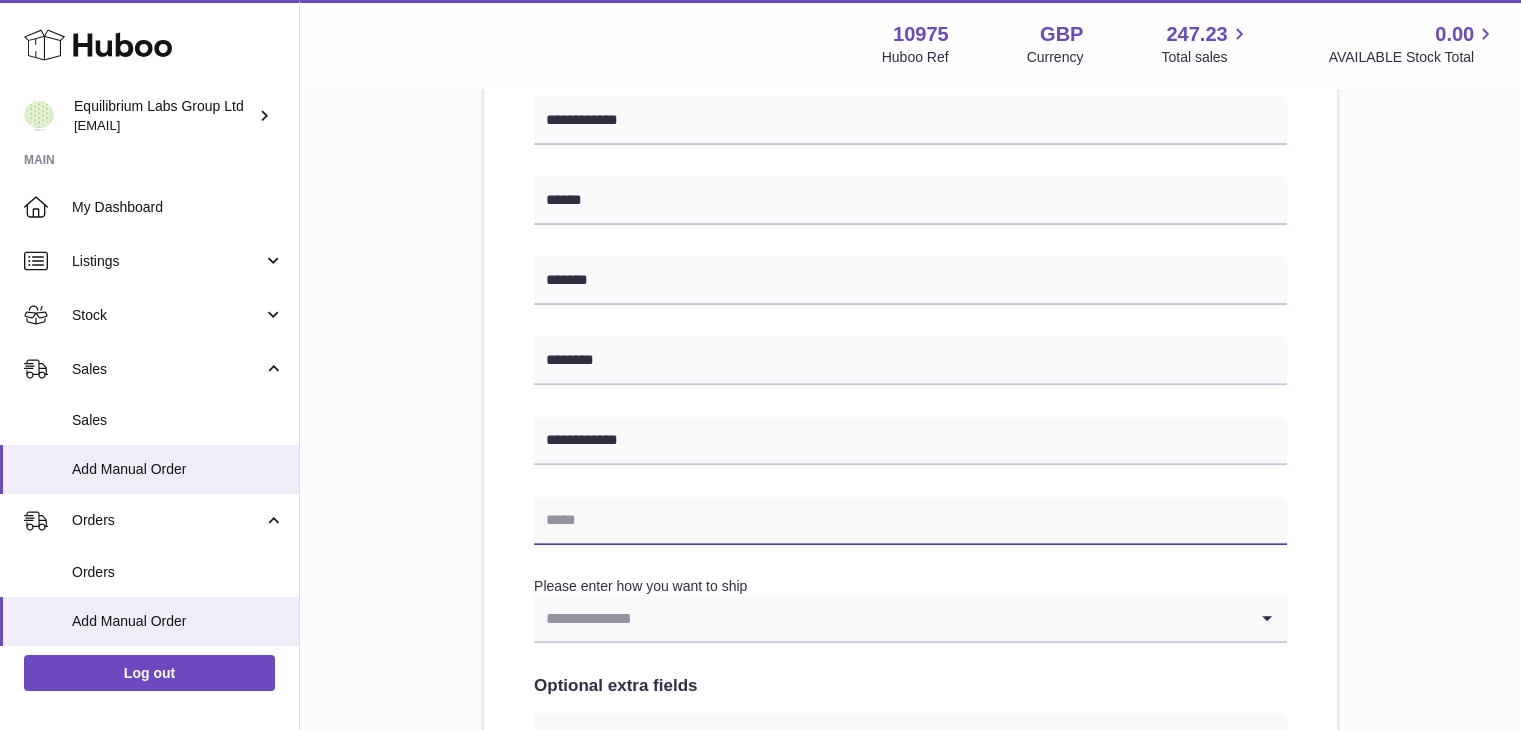paste on "**********" 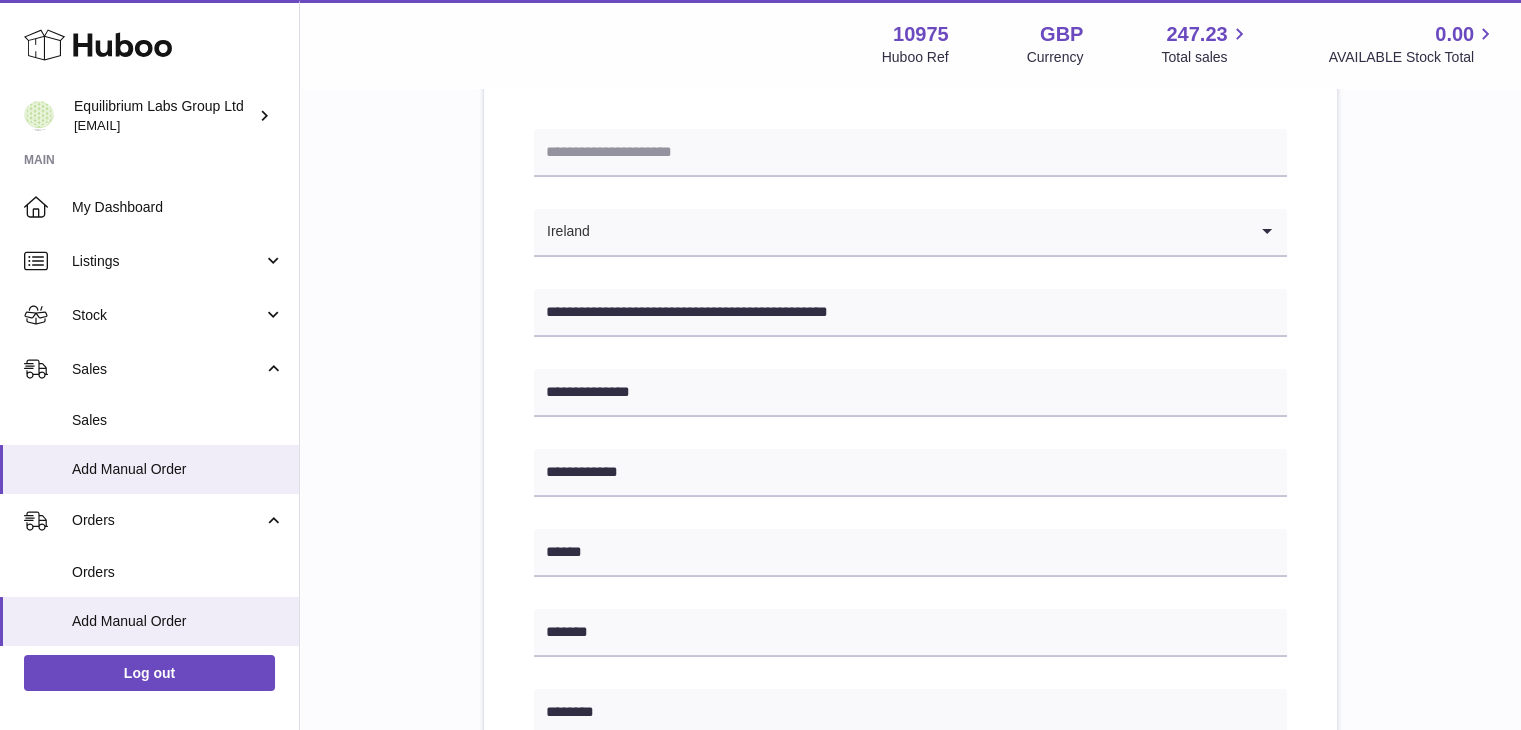scroll, scrollTop: 200, scrollLeft: 0, axis: vertical 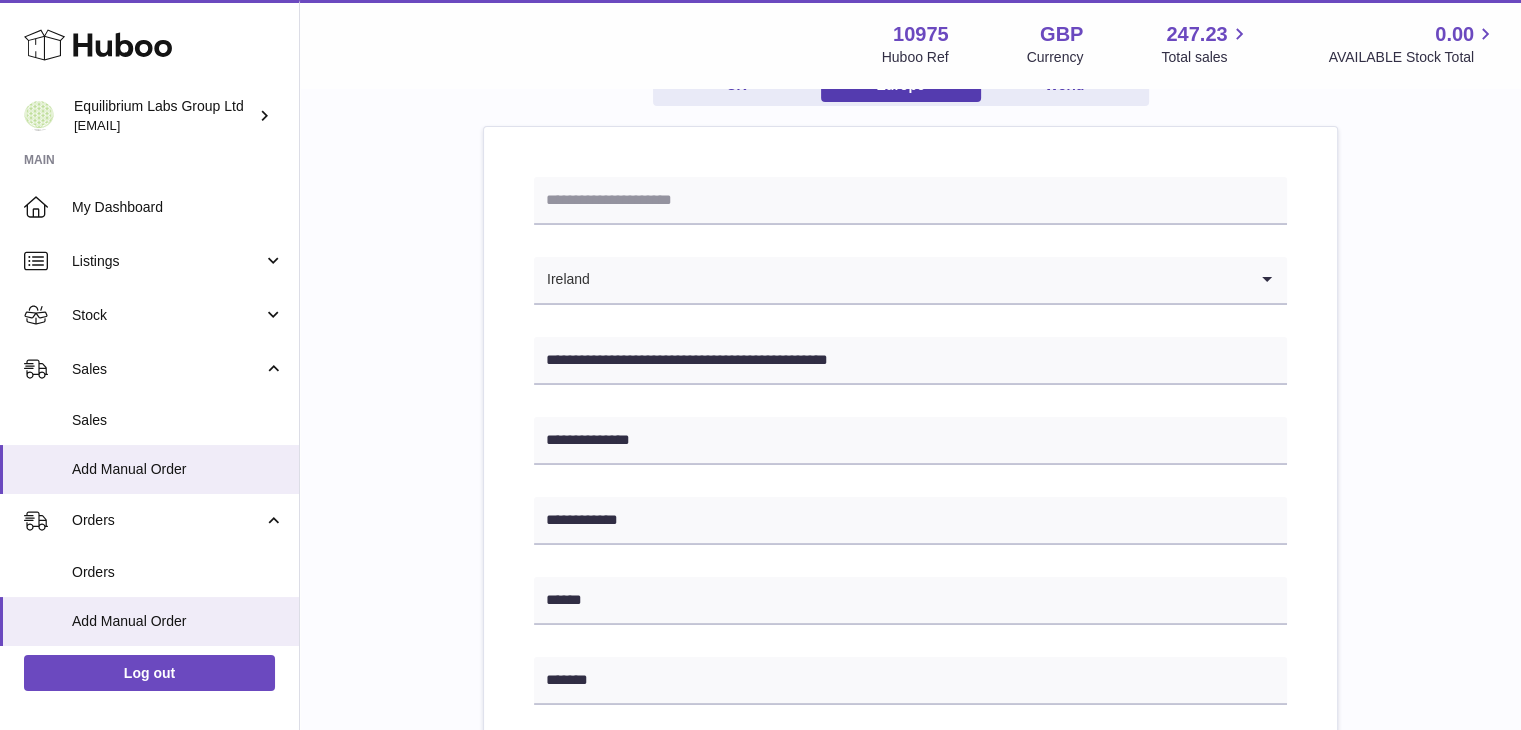 type on "**********" 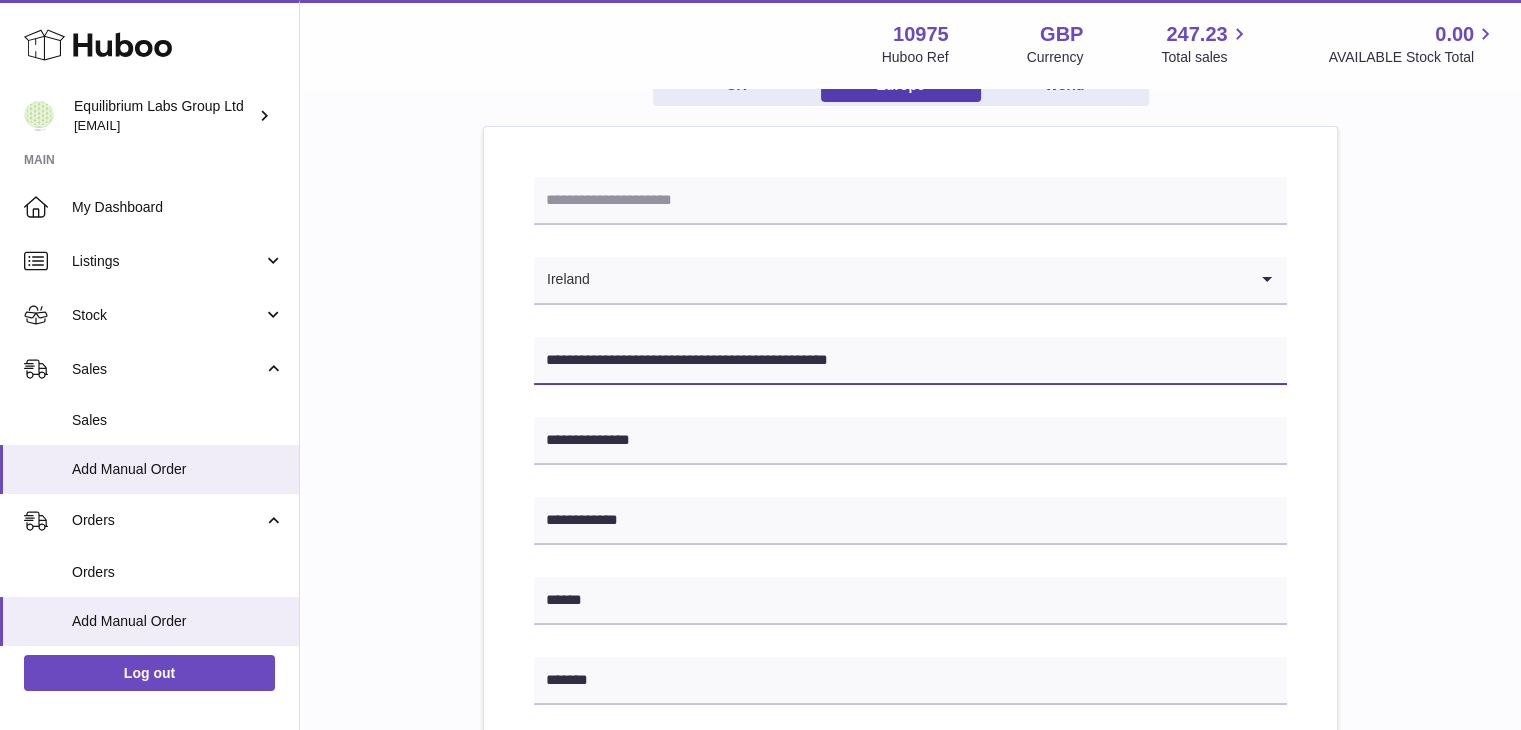 drag, startPoint x: 856, startPoint y: 350, endPoint x: 721, endPoint y: 353, distance: 135.03333 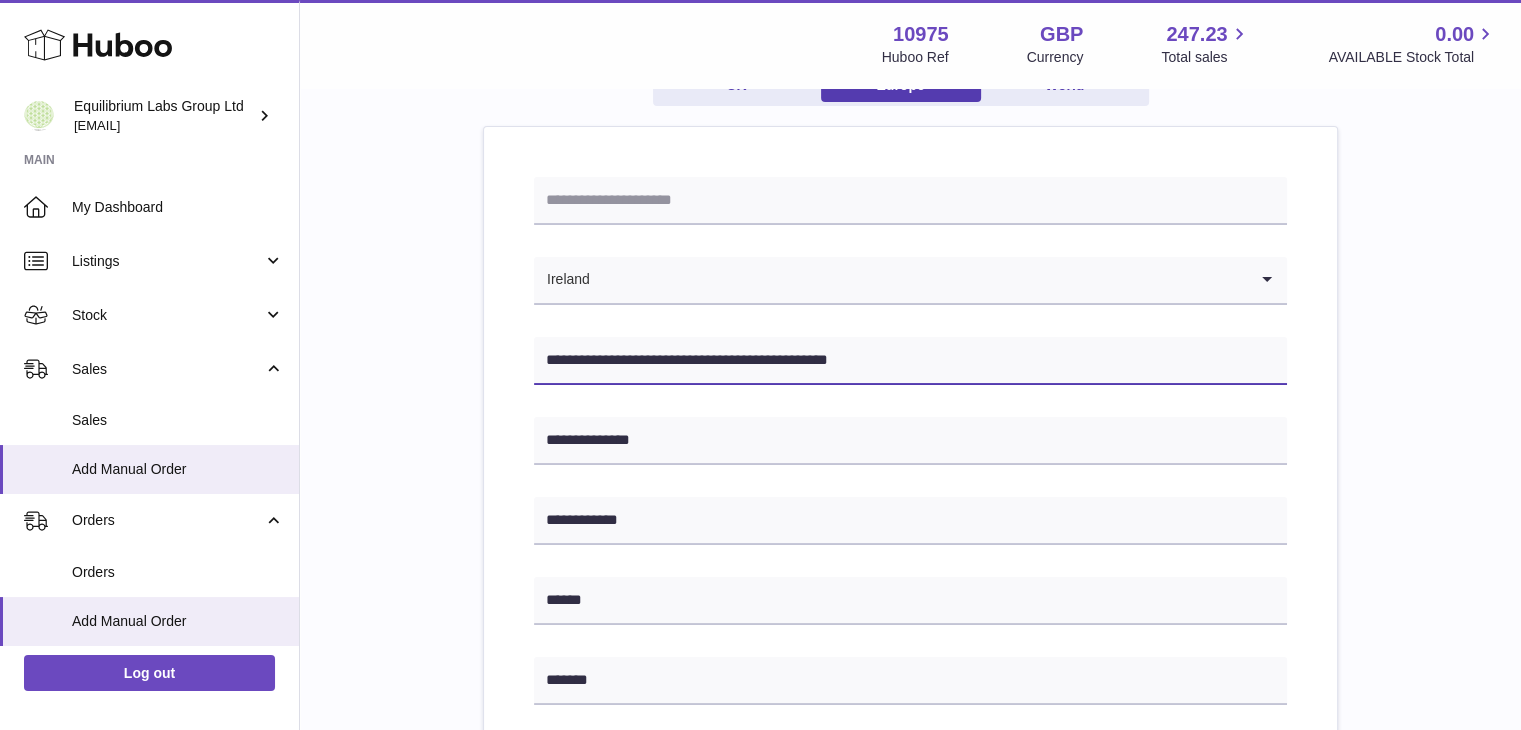 click on "**********" at bounding box center (910, 361) 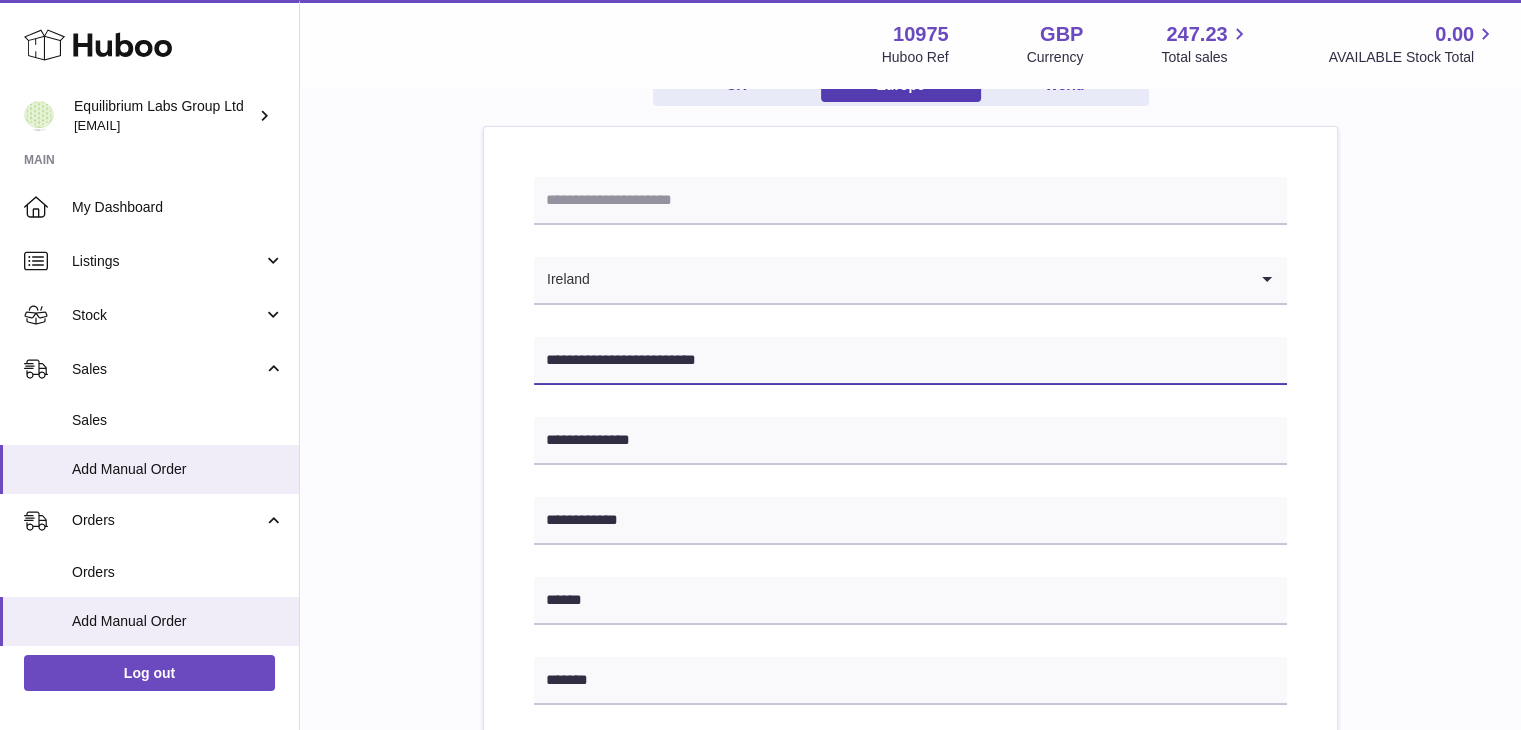 type on "**********" 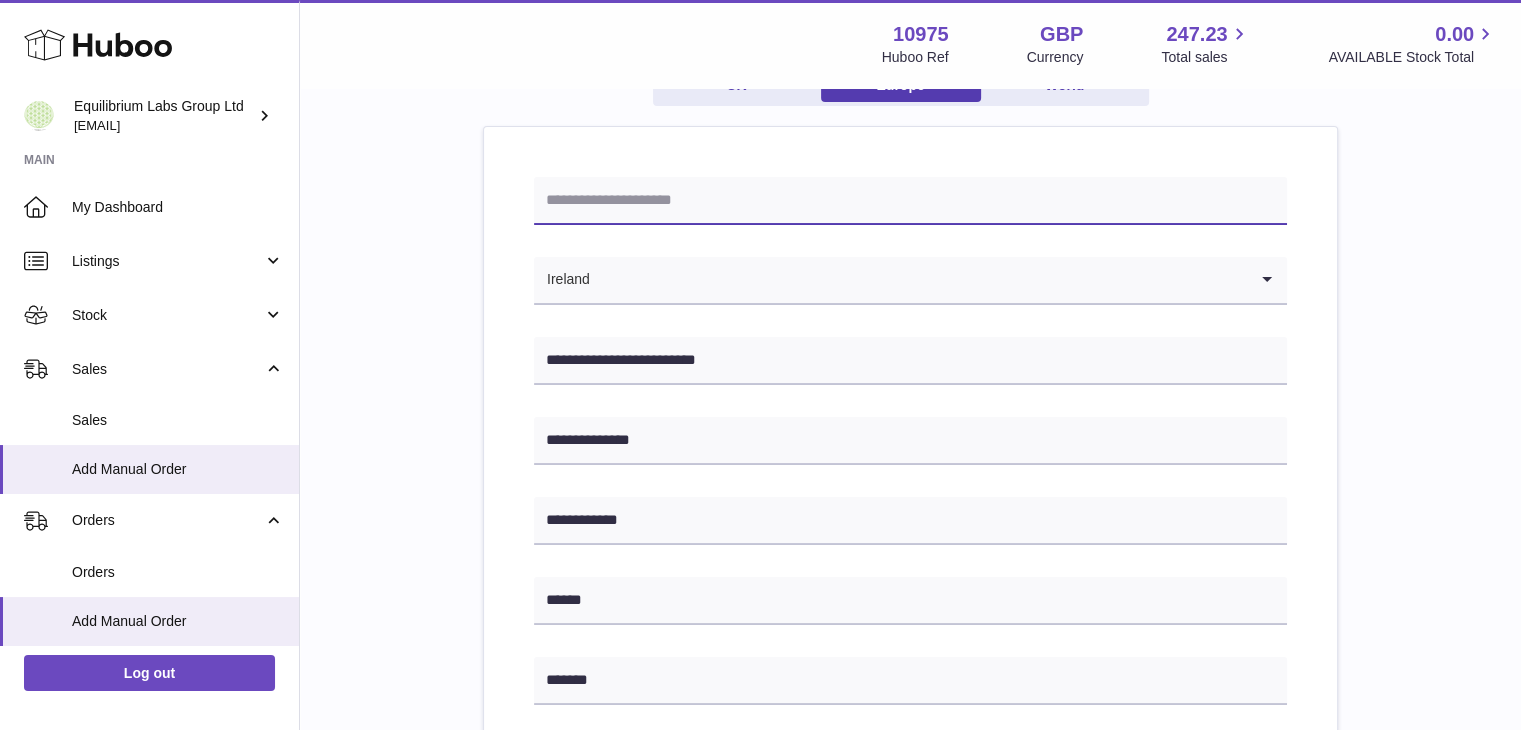 click at bounding box center (910, 201) 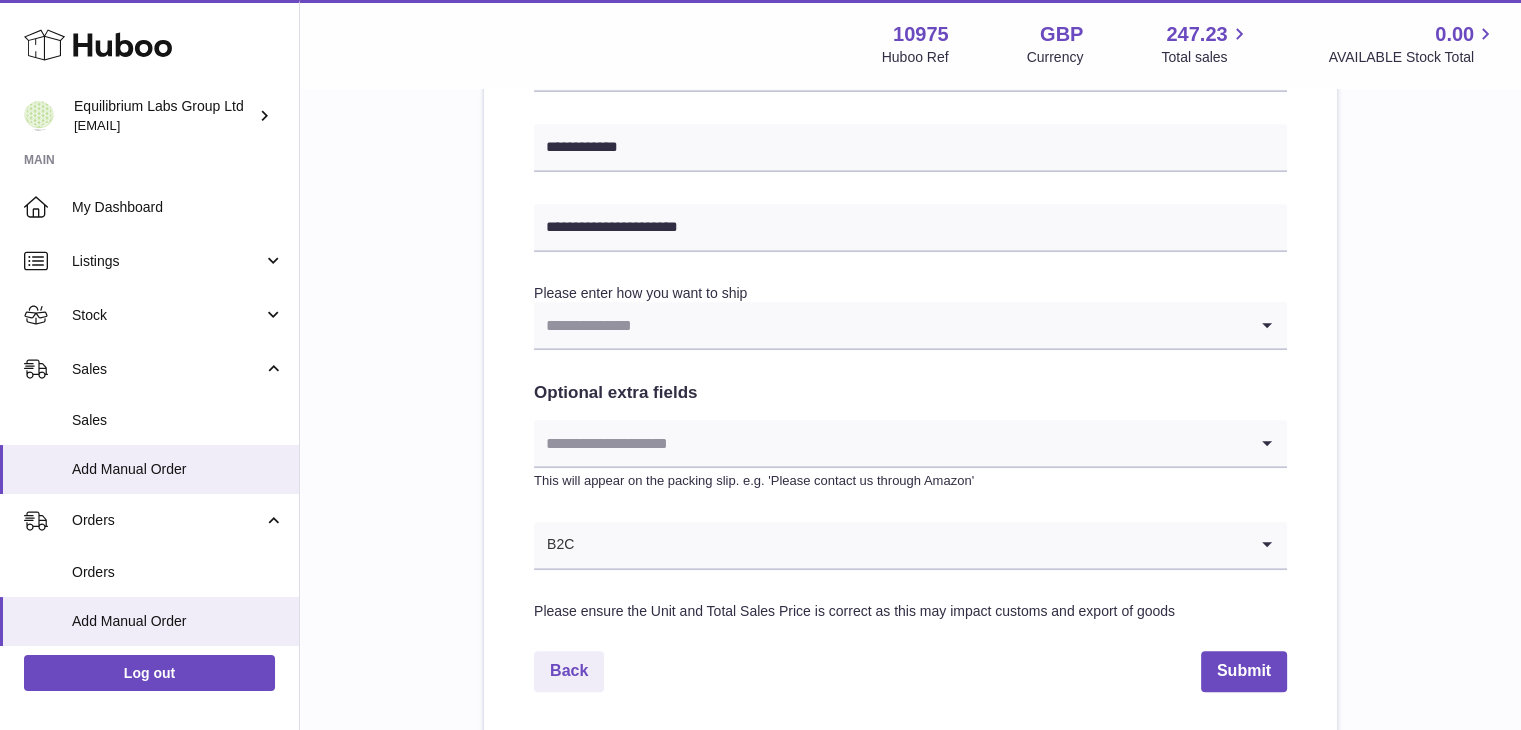 scroll, scrollTop: 900, scrollLeft: 0, axis: vertical 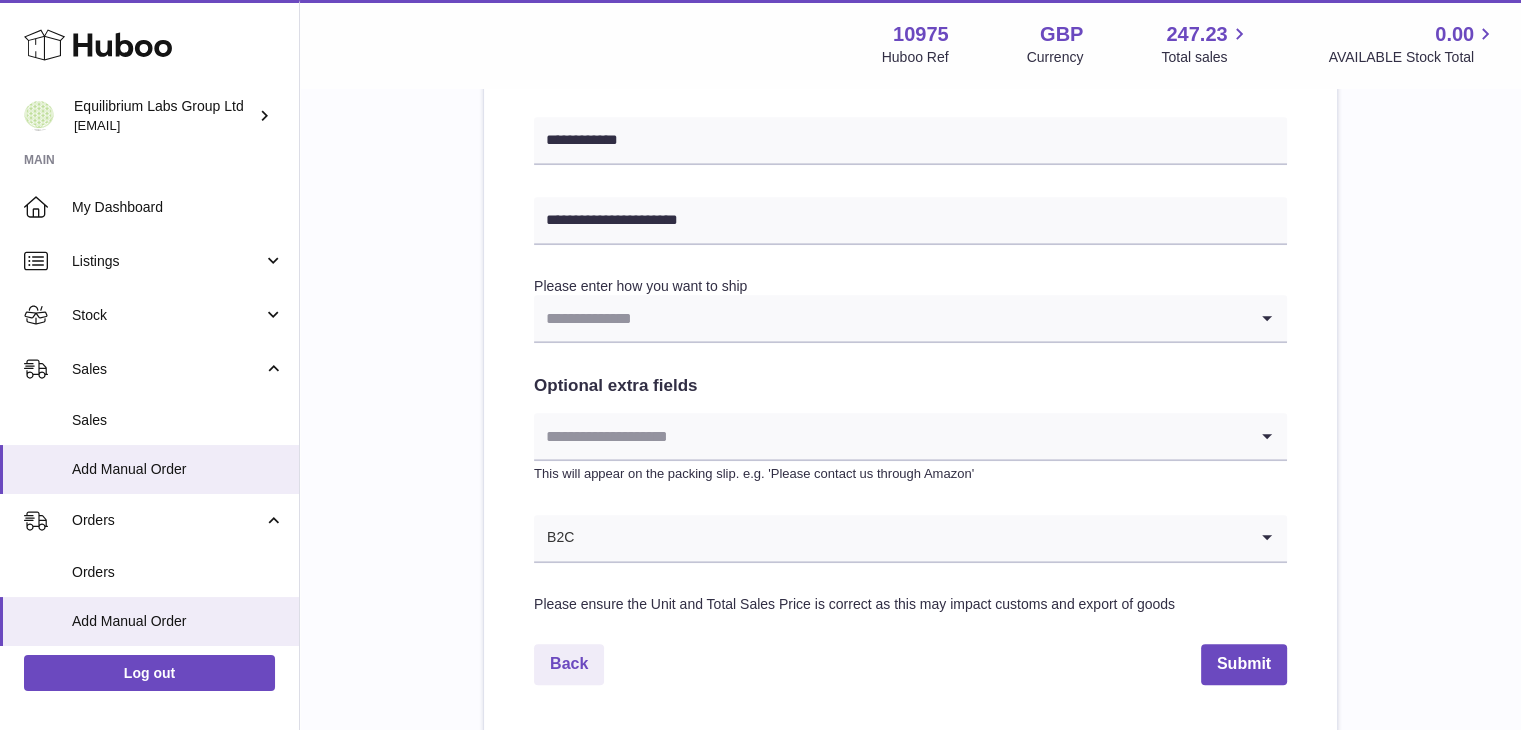 type on "********" 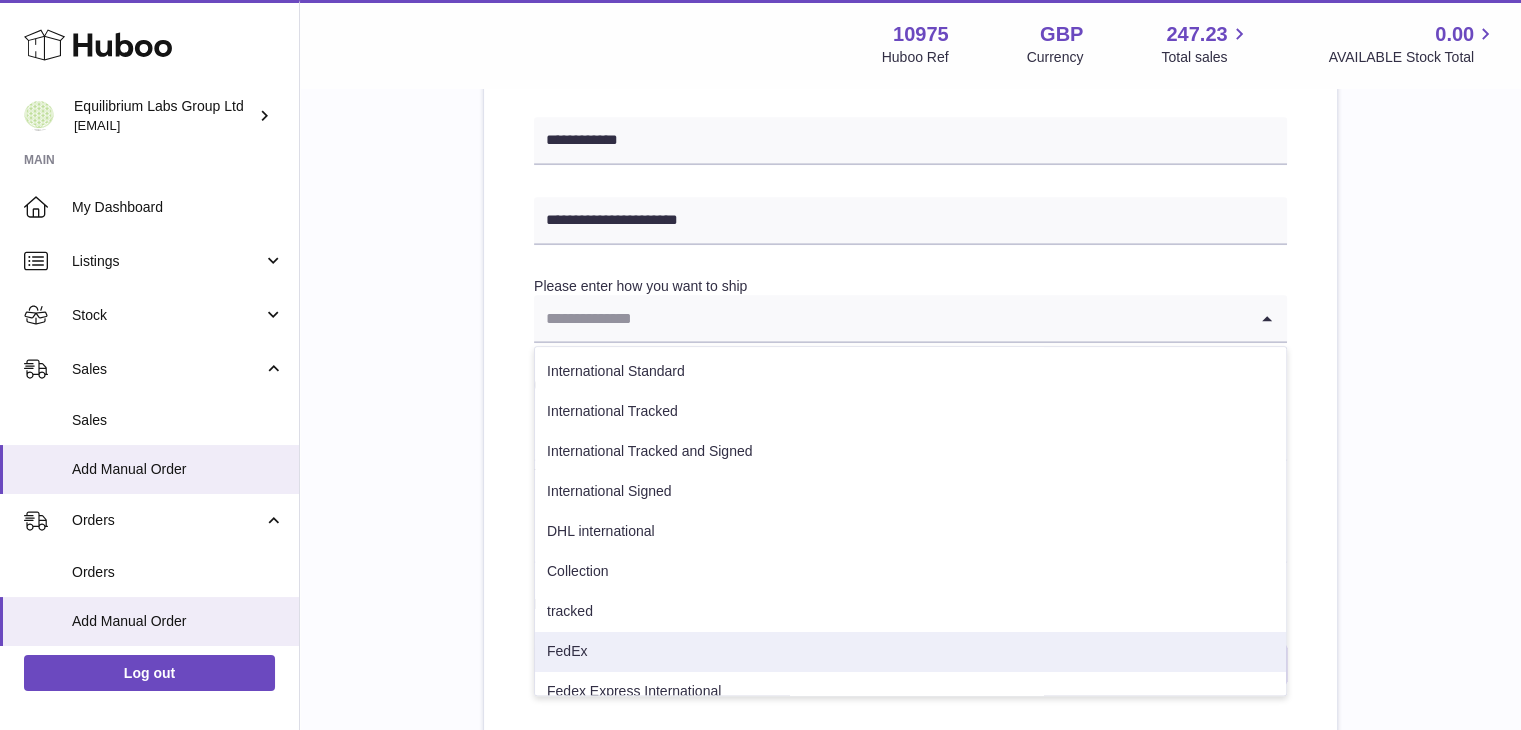 click on "FedEx" at bounding box center [910, 652] 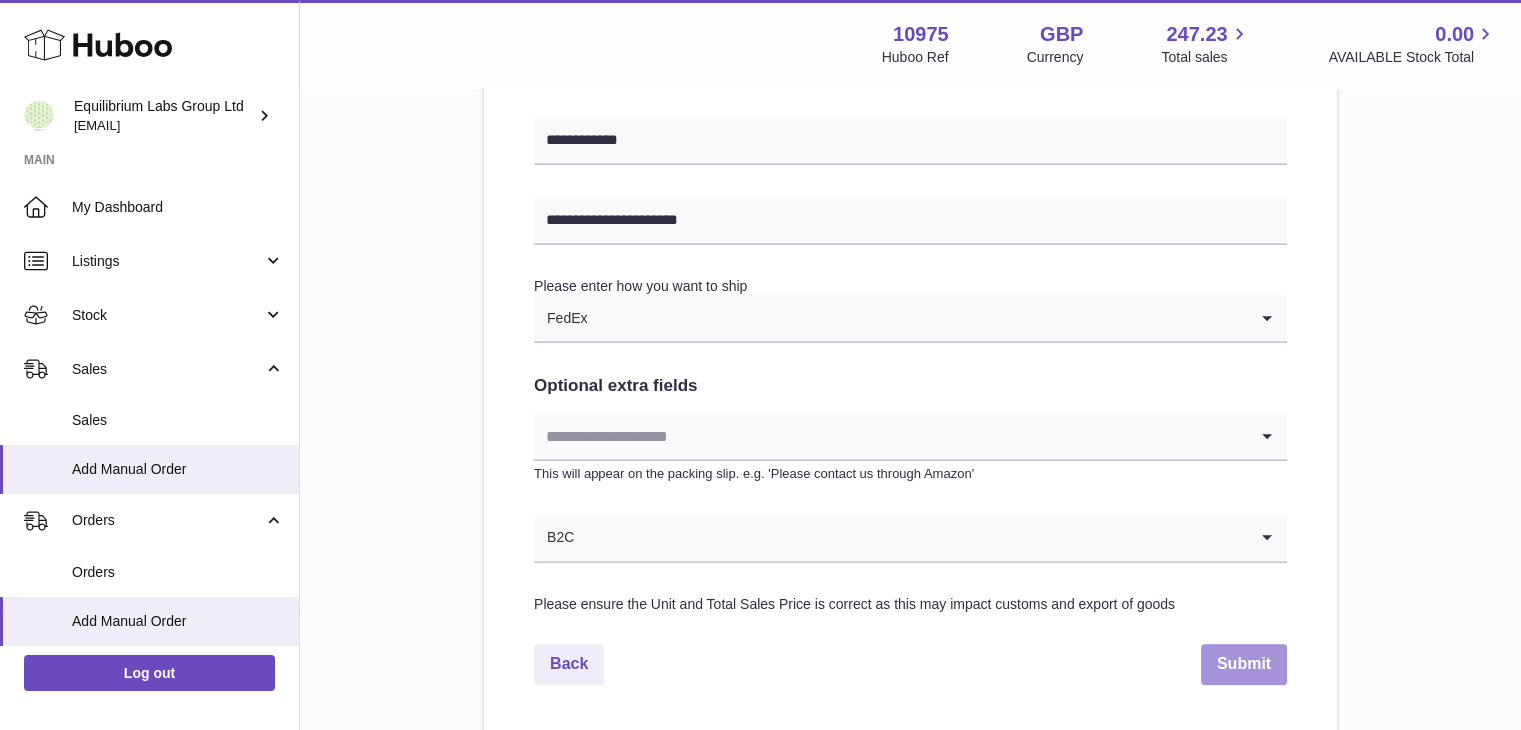 click on "Submit" at bounding box center (1244, 664) 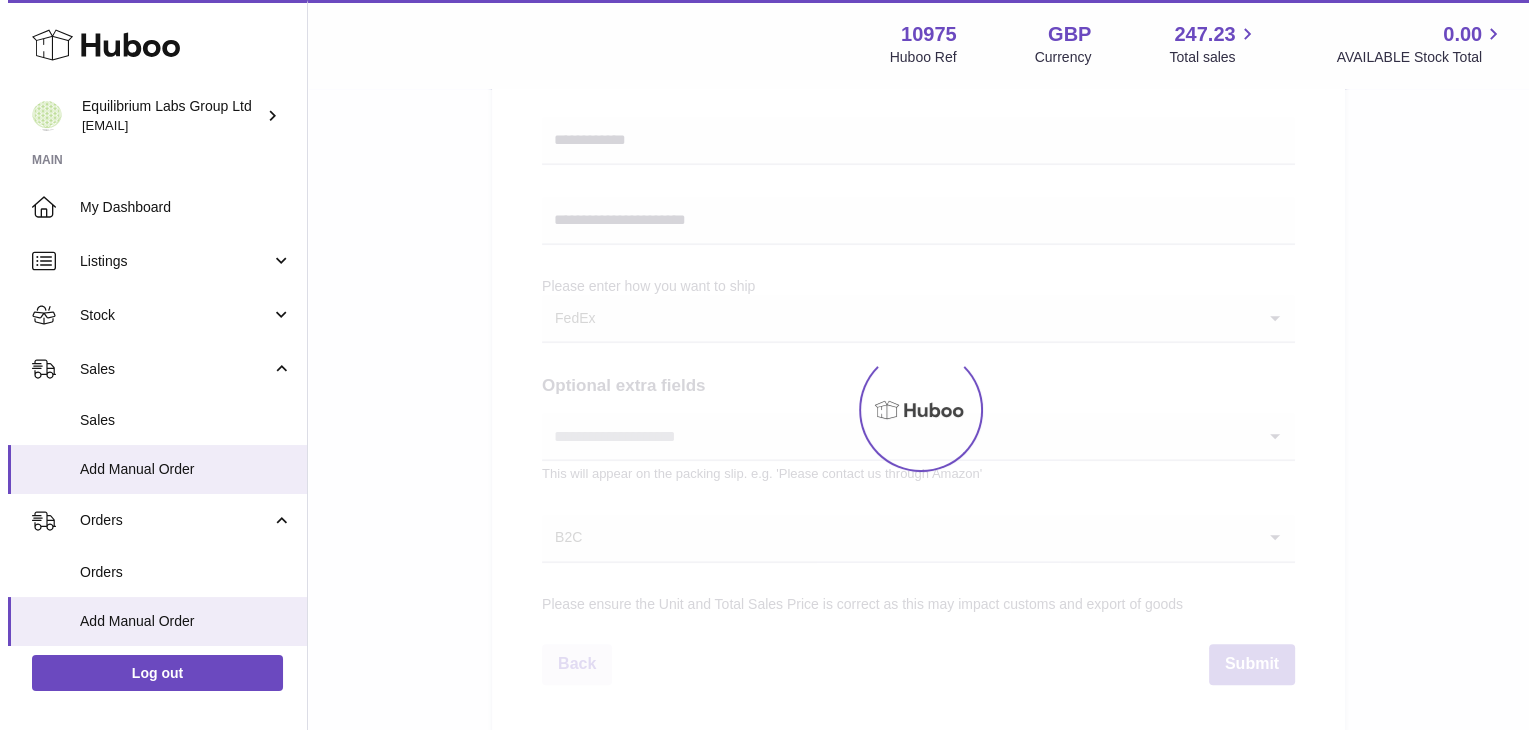 scroll, scrollTop: 0, scrollLeft: 0, axis: both 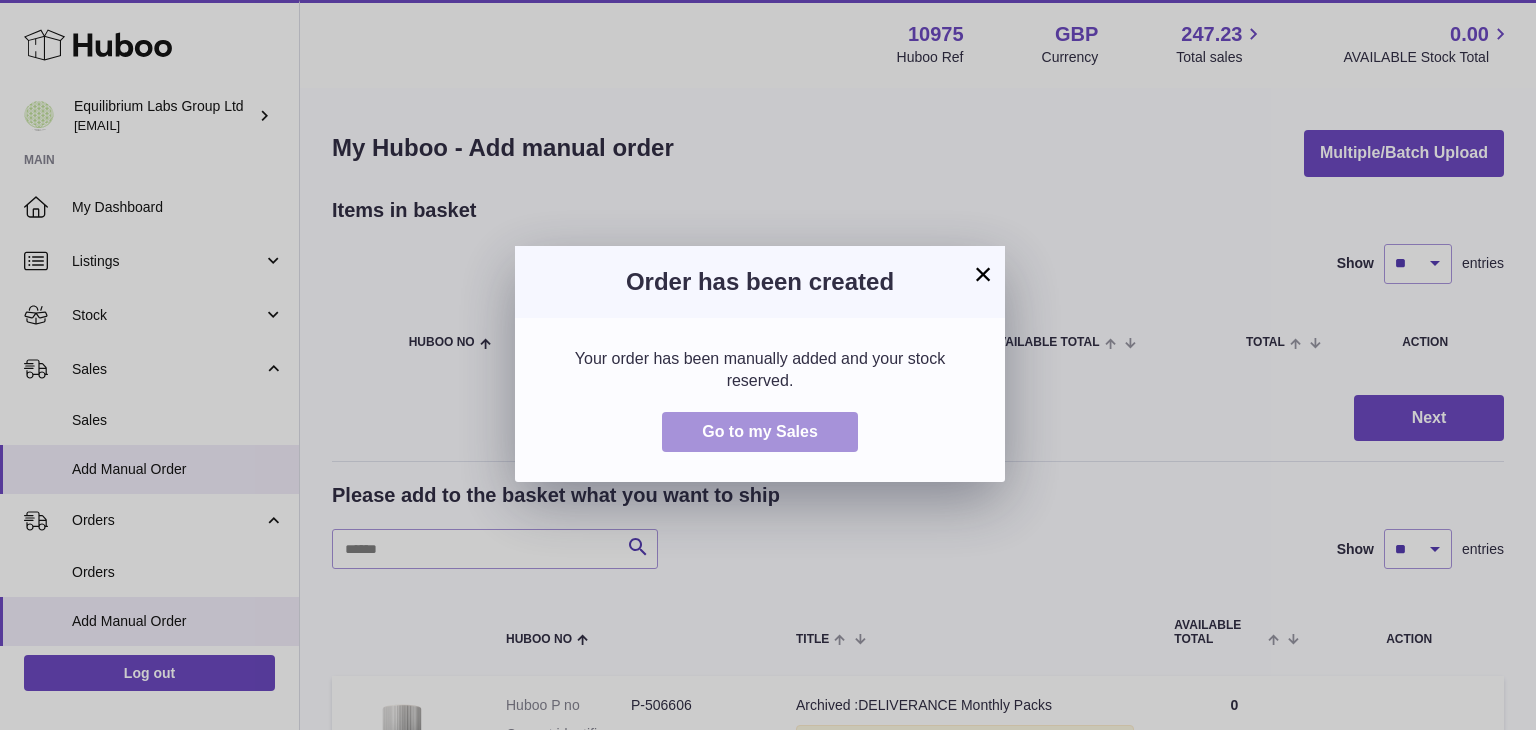 click on "Go to my Sales" at bounding box center [760, 431] 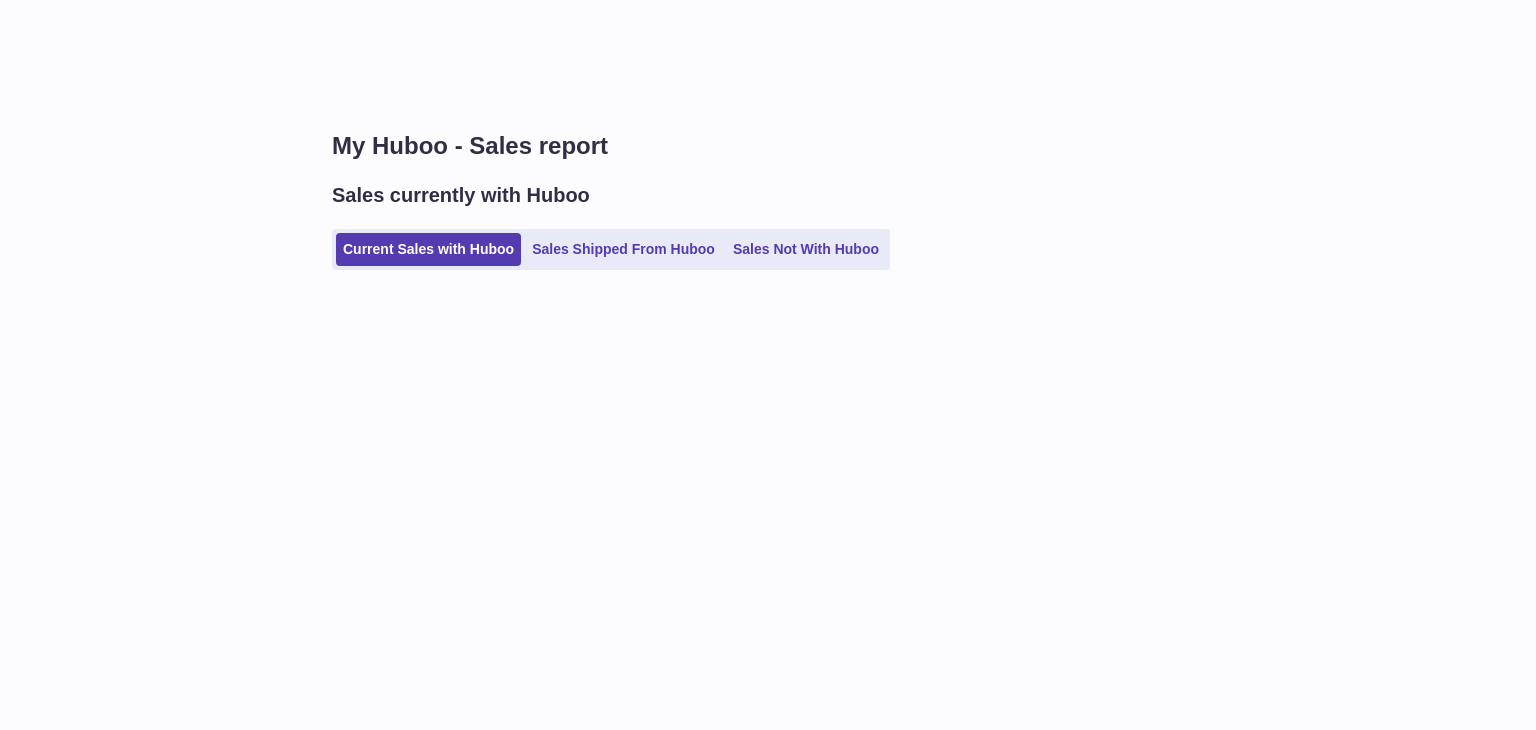 scroll, scrollTop: 0, scrollLeft: 0, axis: both 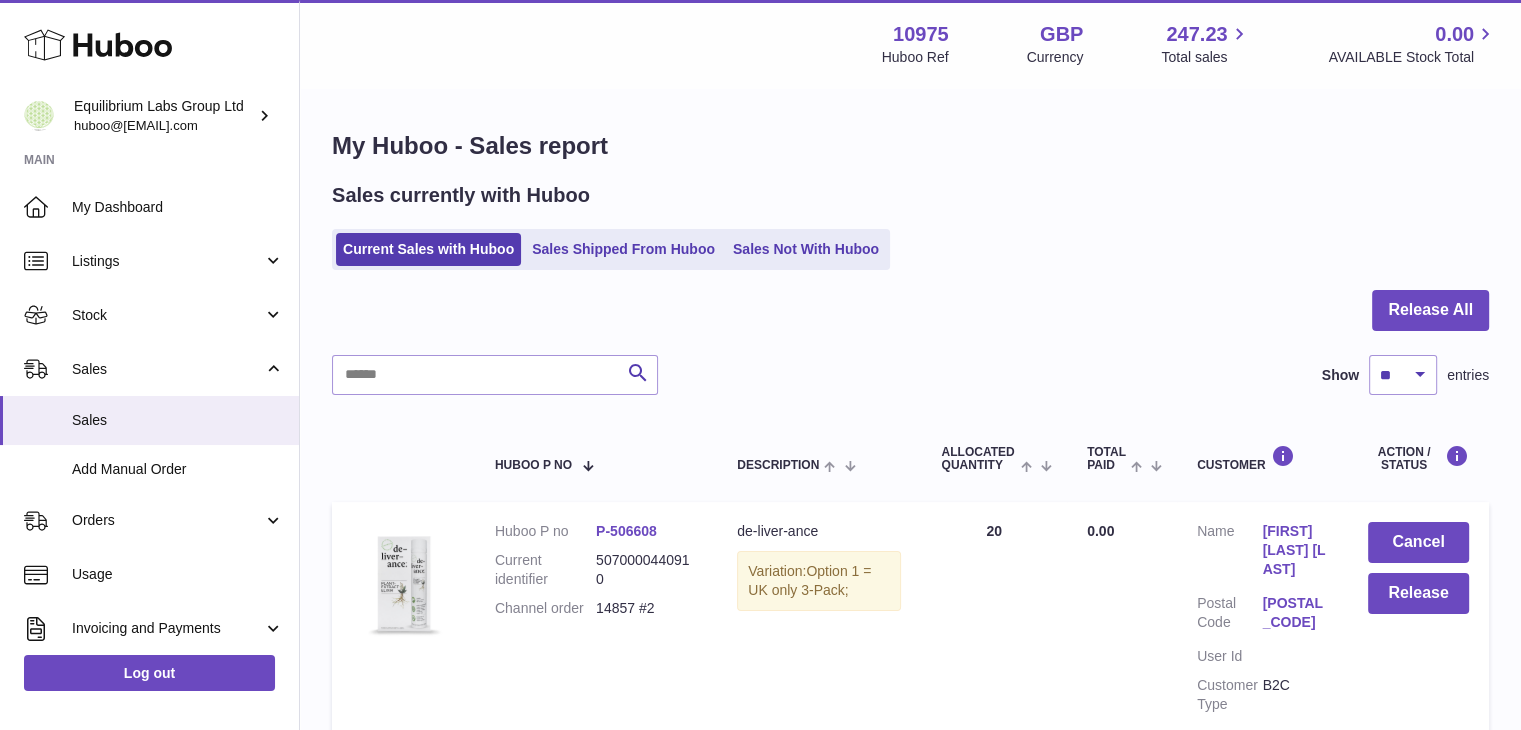 drag, startPoint x: 585, startPoint y: 610, endPoint x: 660, endPoint y: 610, distance: 75 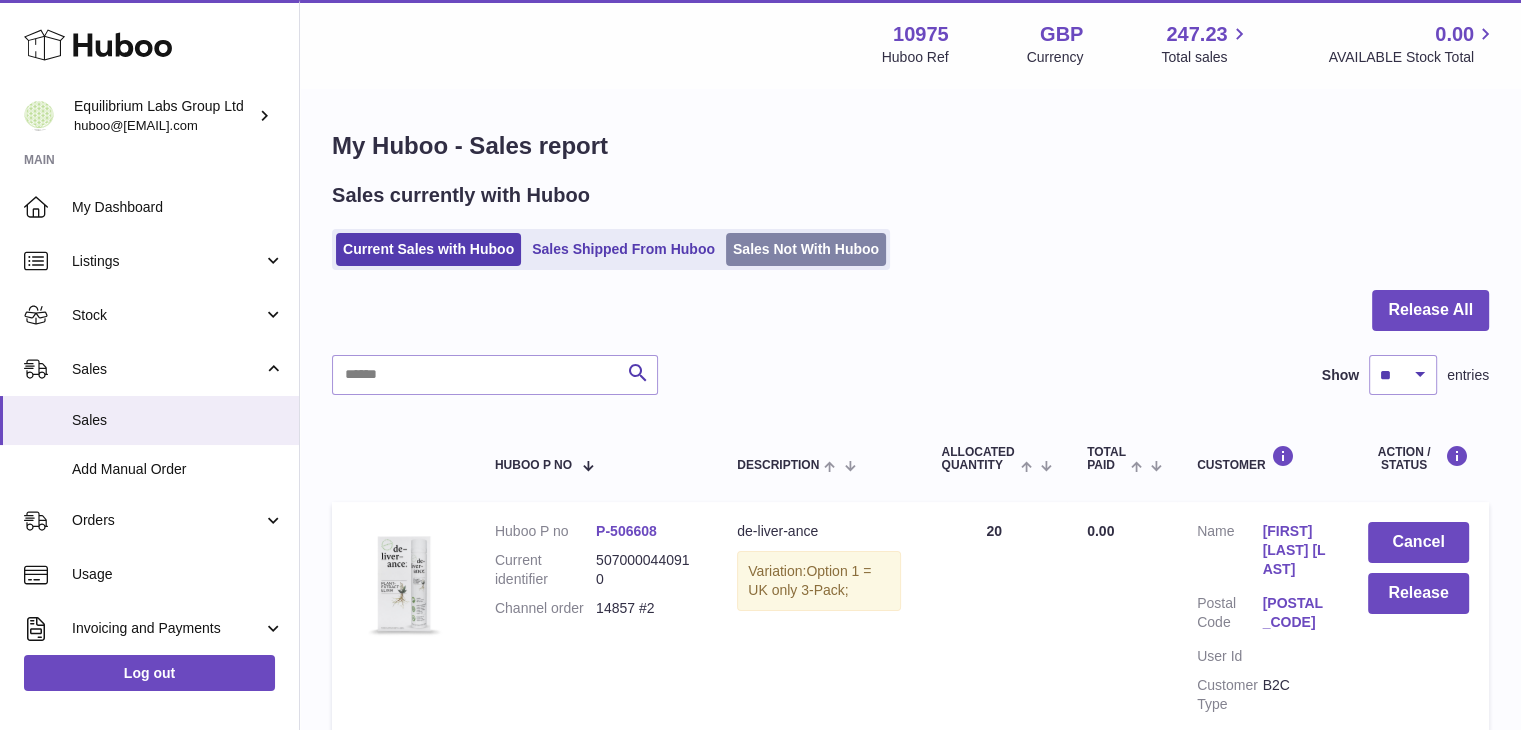 click on "Sales Not With Huboo" at bounding box center (806, 249) 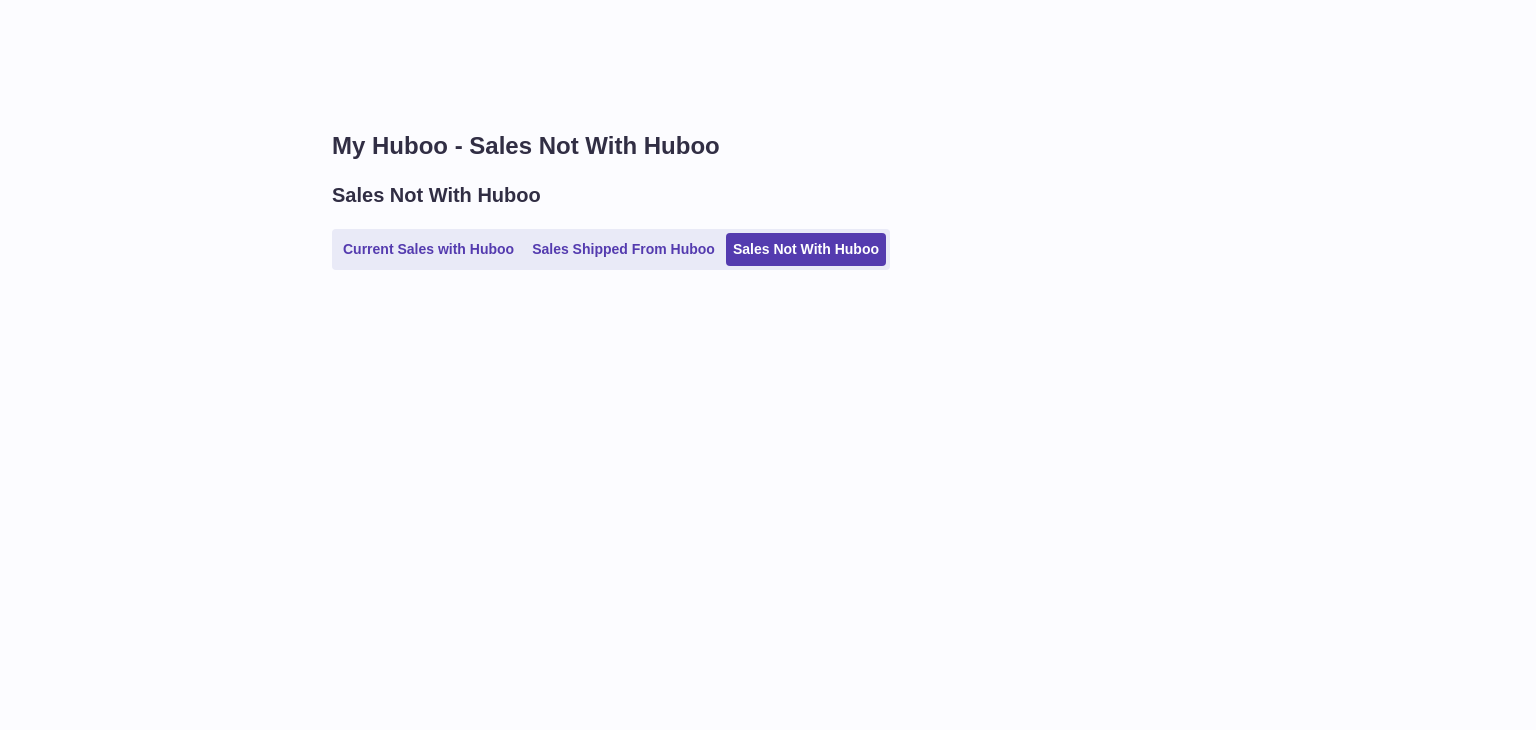 scroll, scrollTop: 0, scrollLeft: 0, axis: both 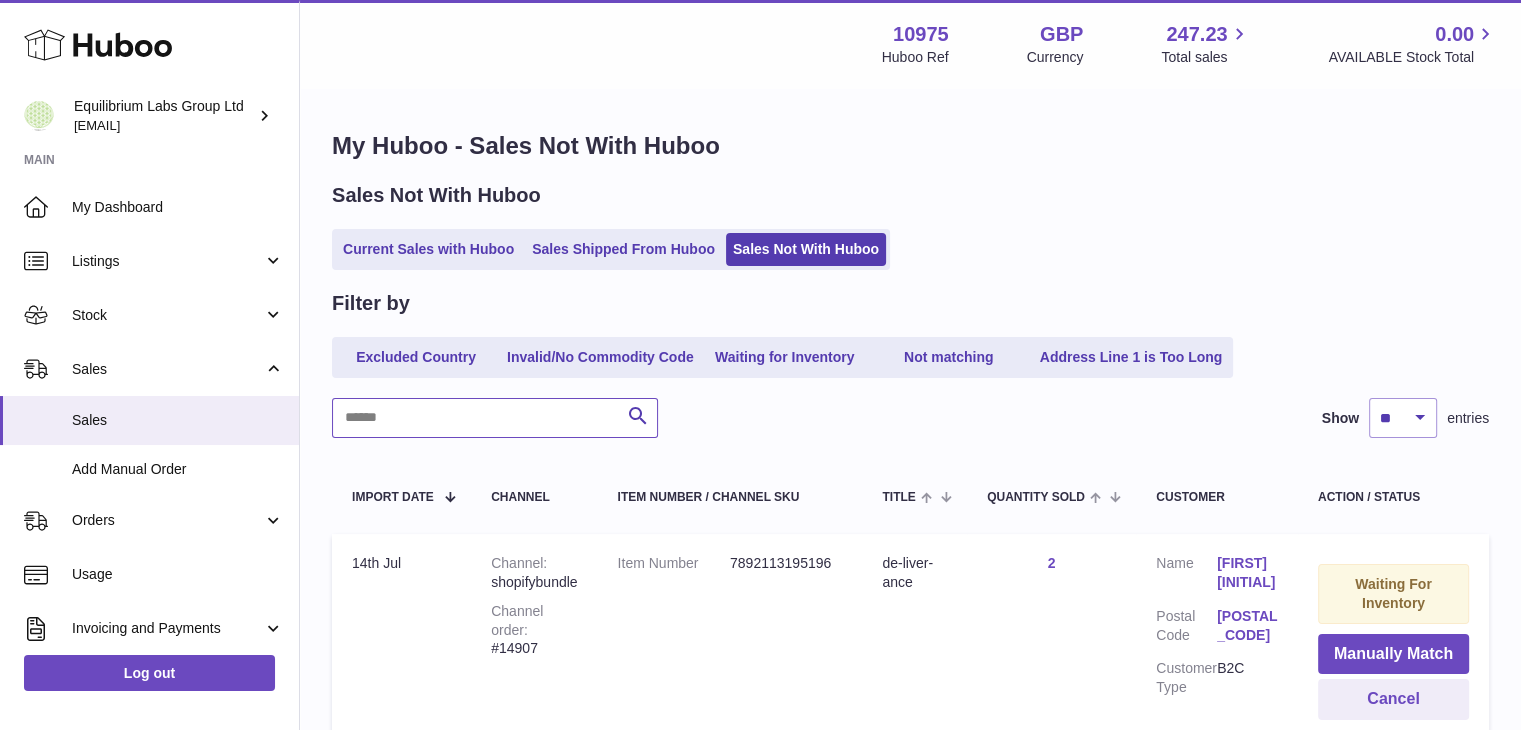 click at bounding box center (495, 418) 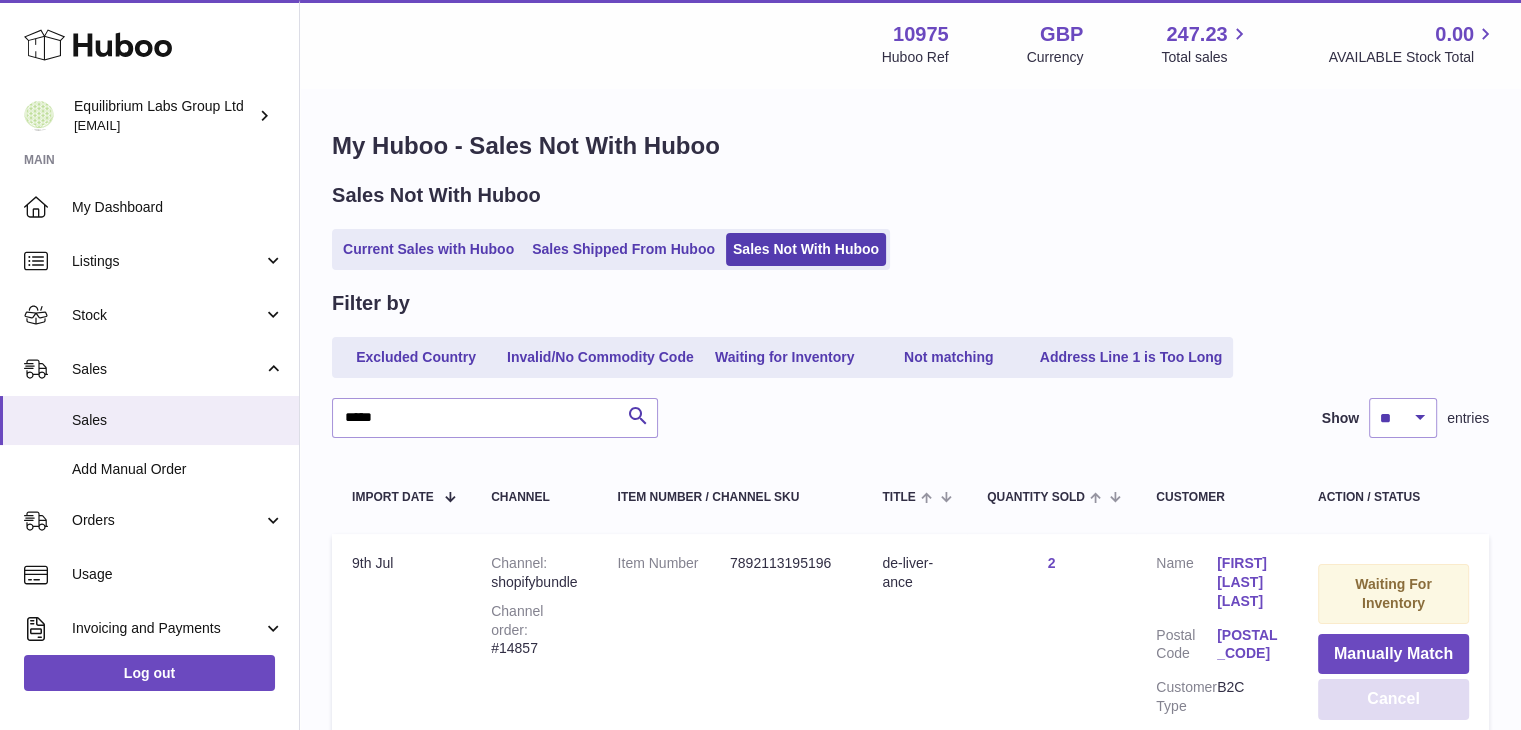 click on "Cancel" at bounding box center [1393, 699] 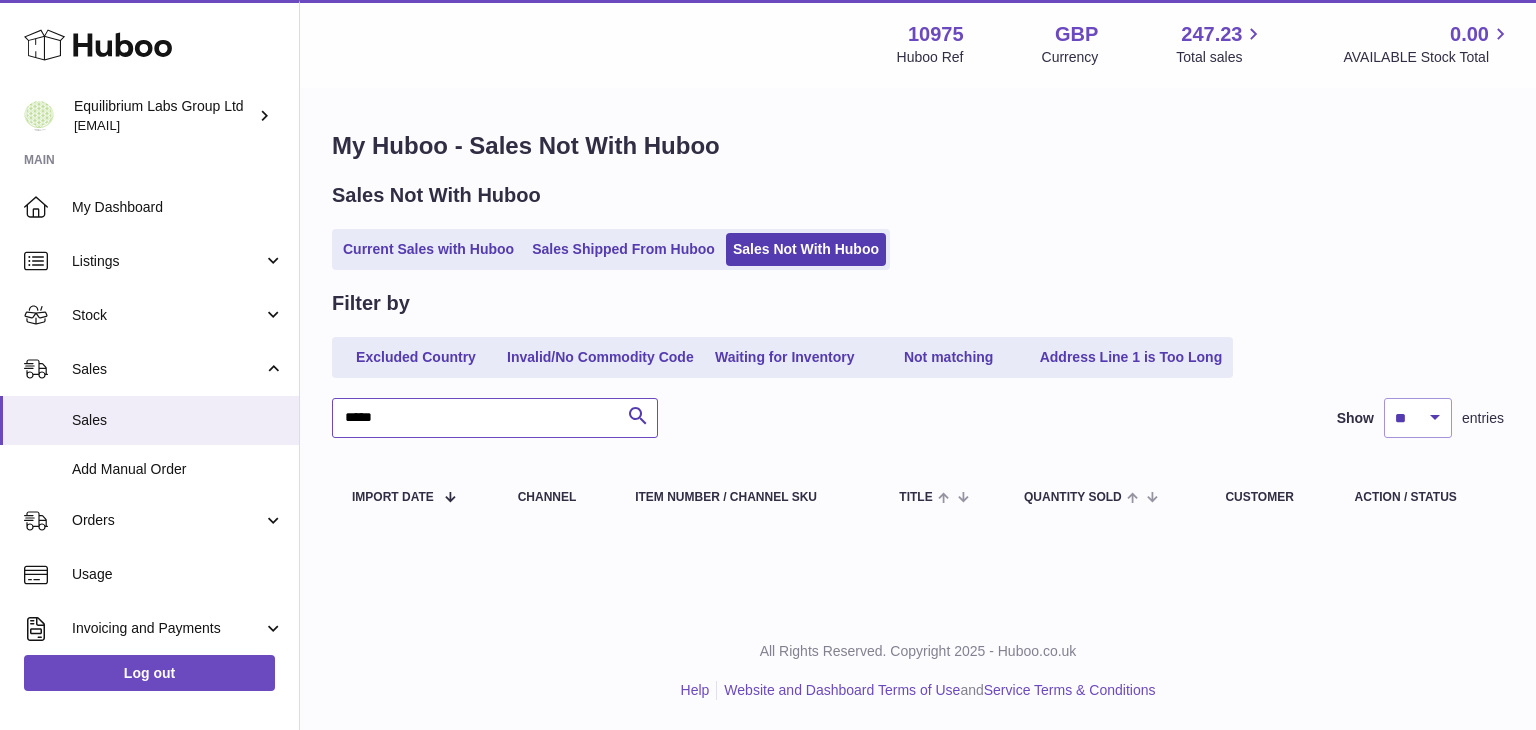 click on "*****" at bounding box center (495, 418) 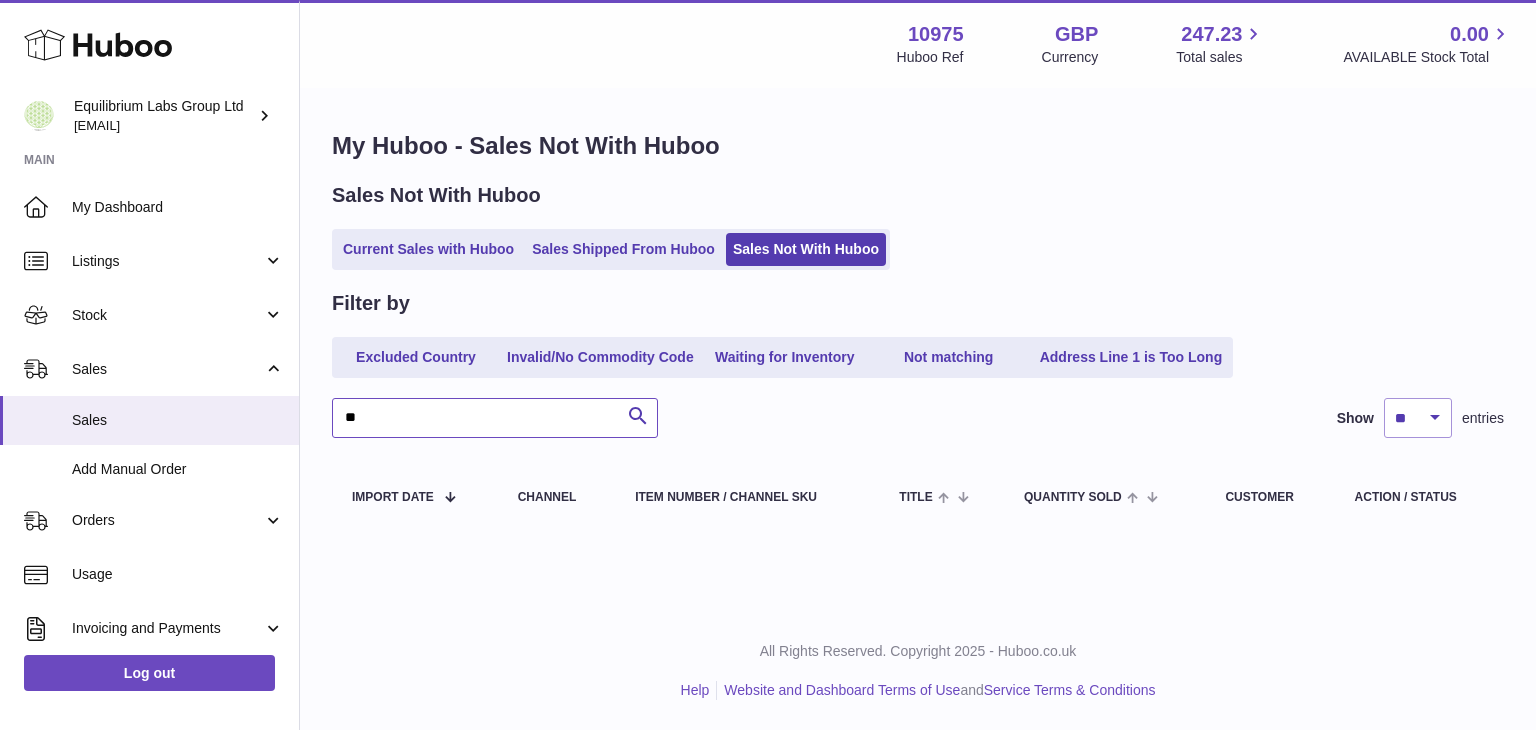type on "*" 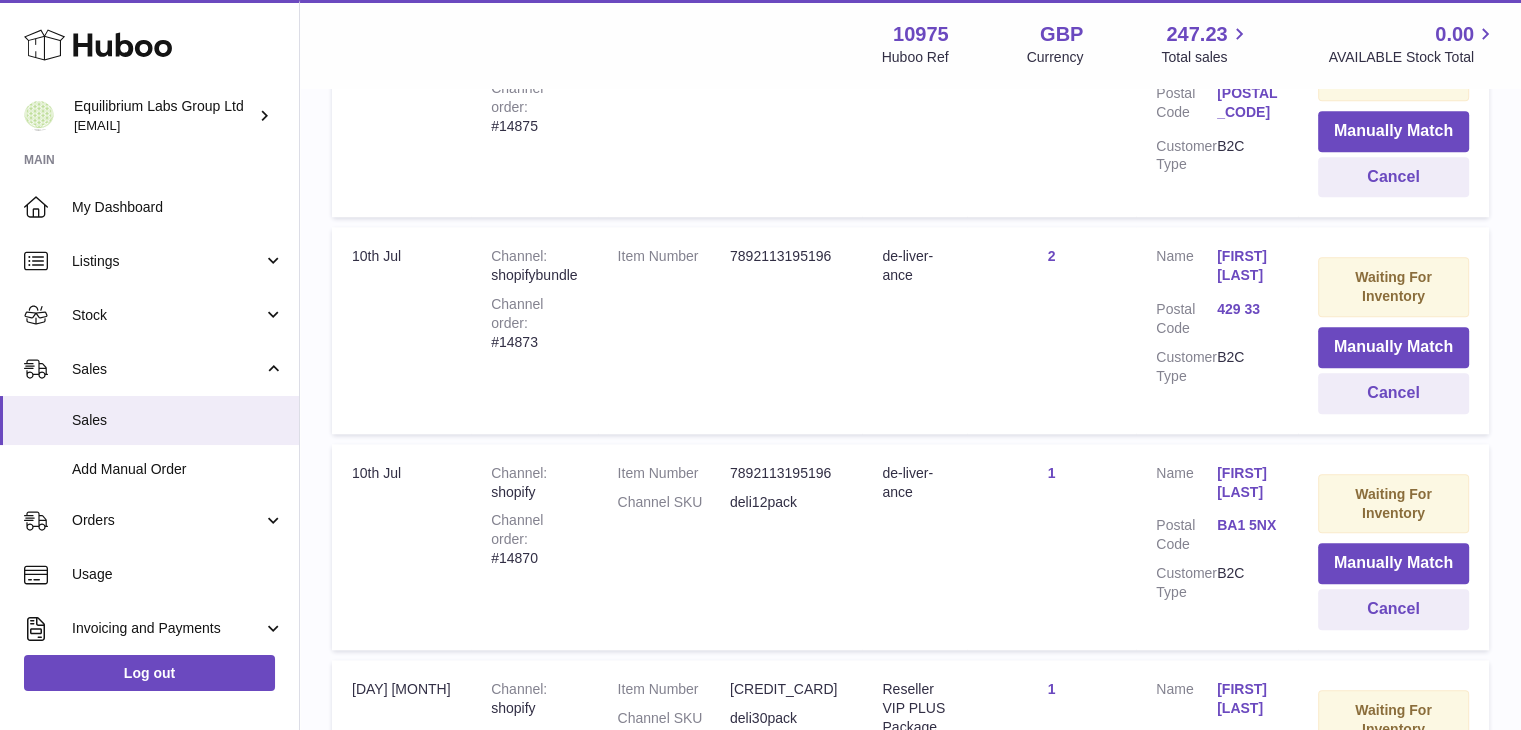 scroll, scrollTop: 1823, scrollLeft: 0, axis: vertical 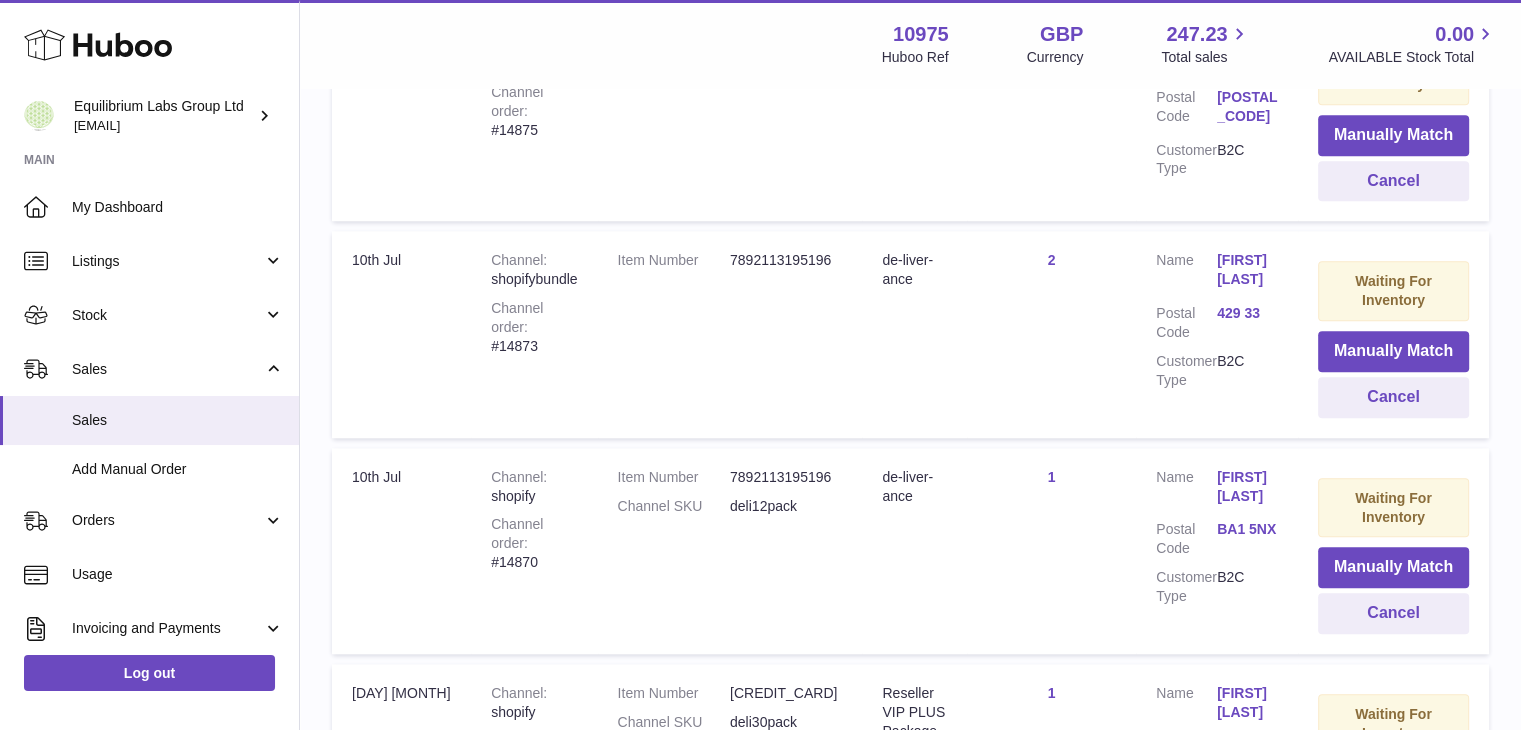 type 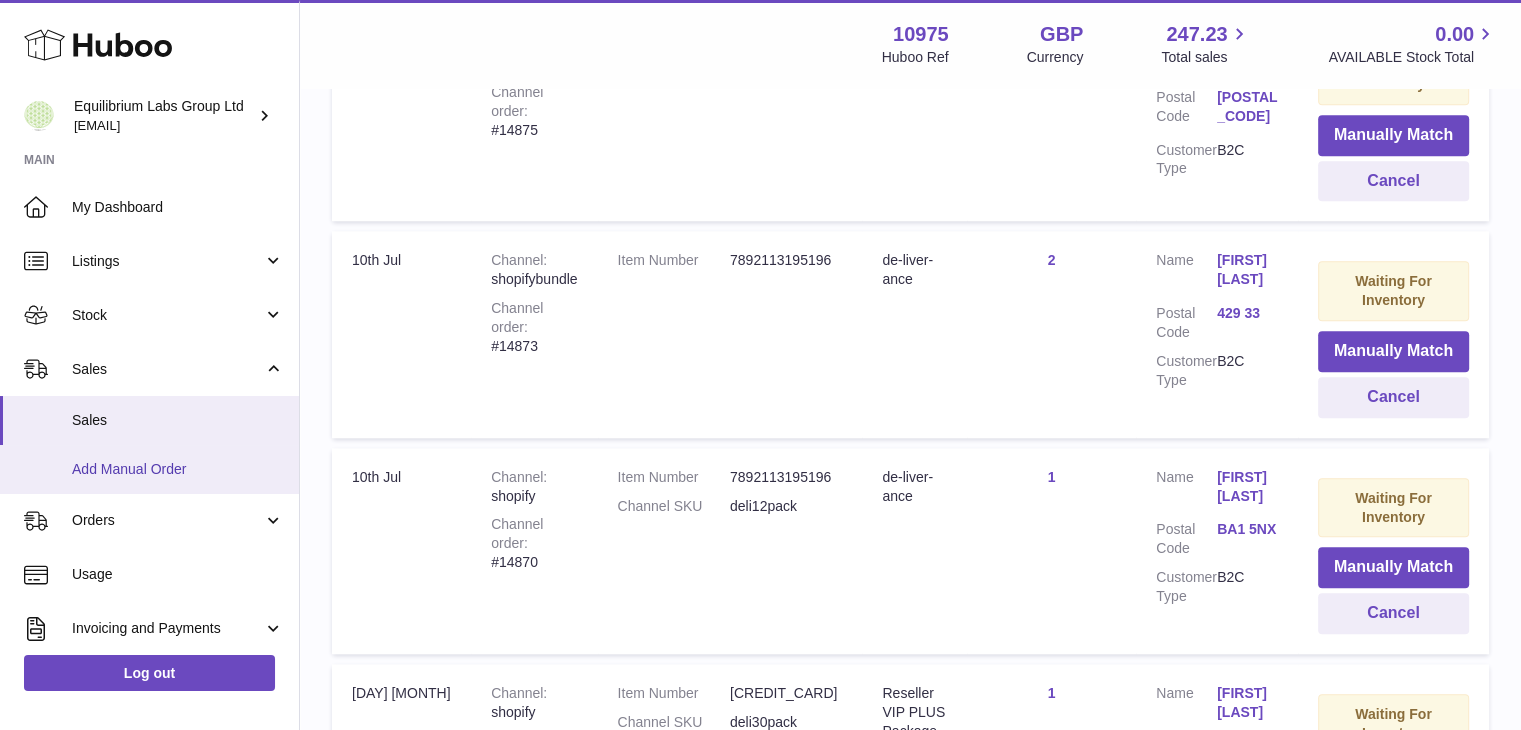 click on "Add Manual Order" at bounding box center (178, 469) 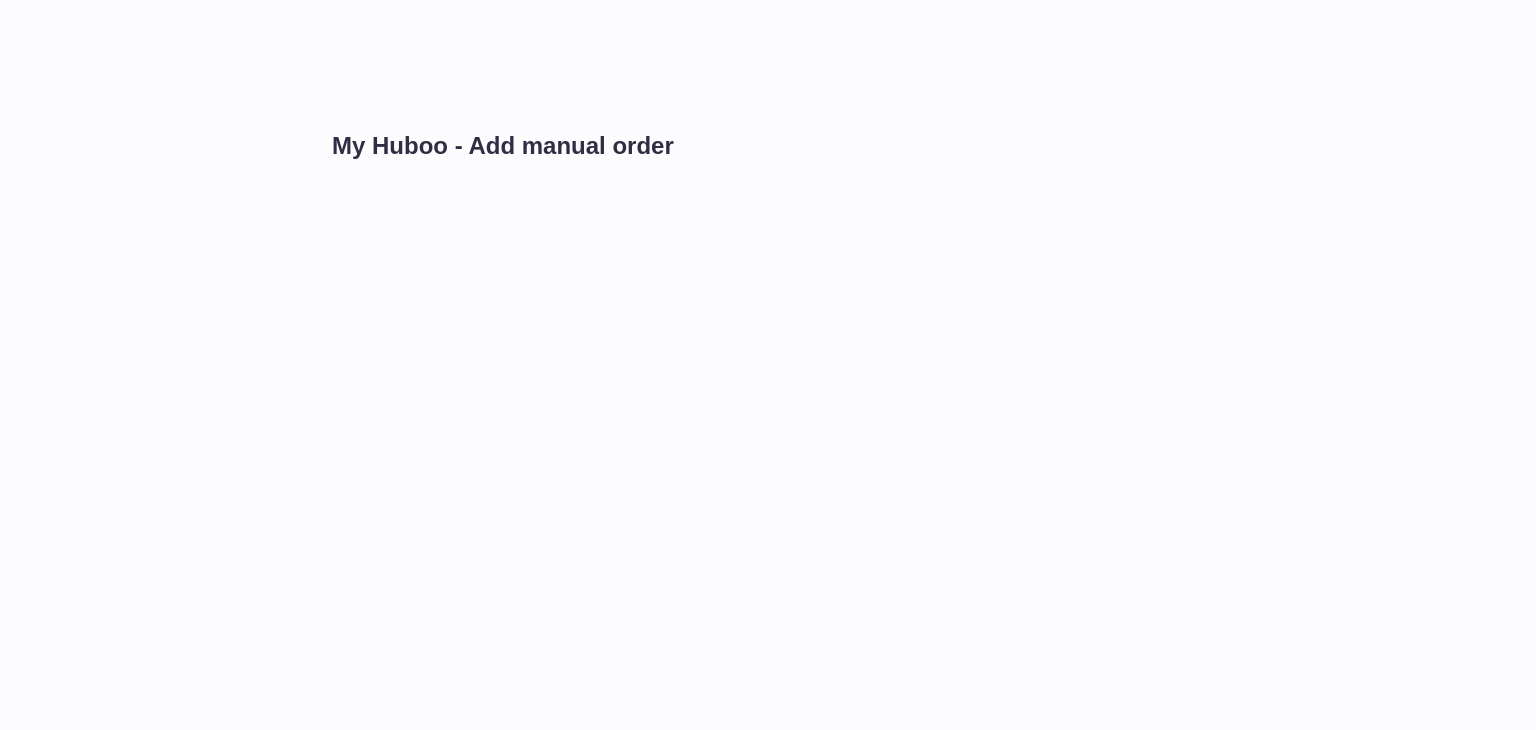 scroll, scrollTop: 0, scrollLeft: 0, axis: both 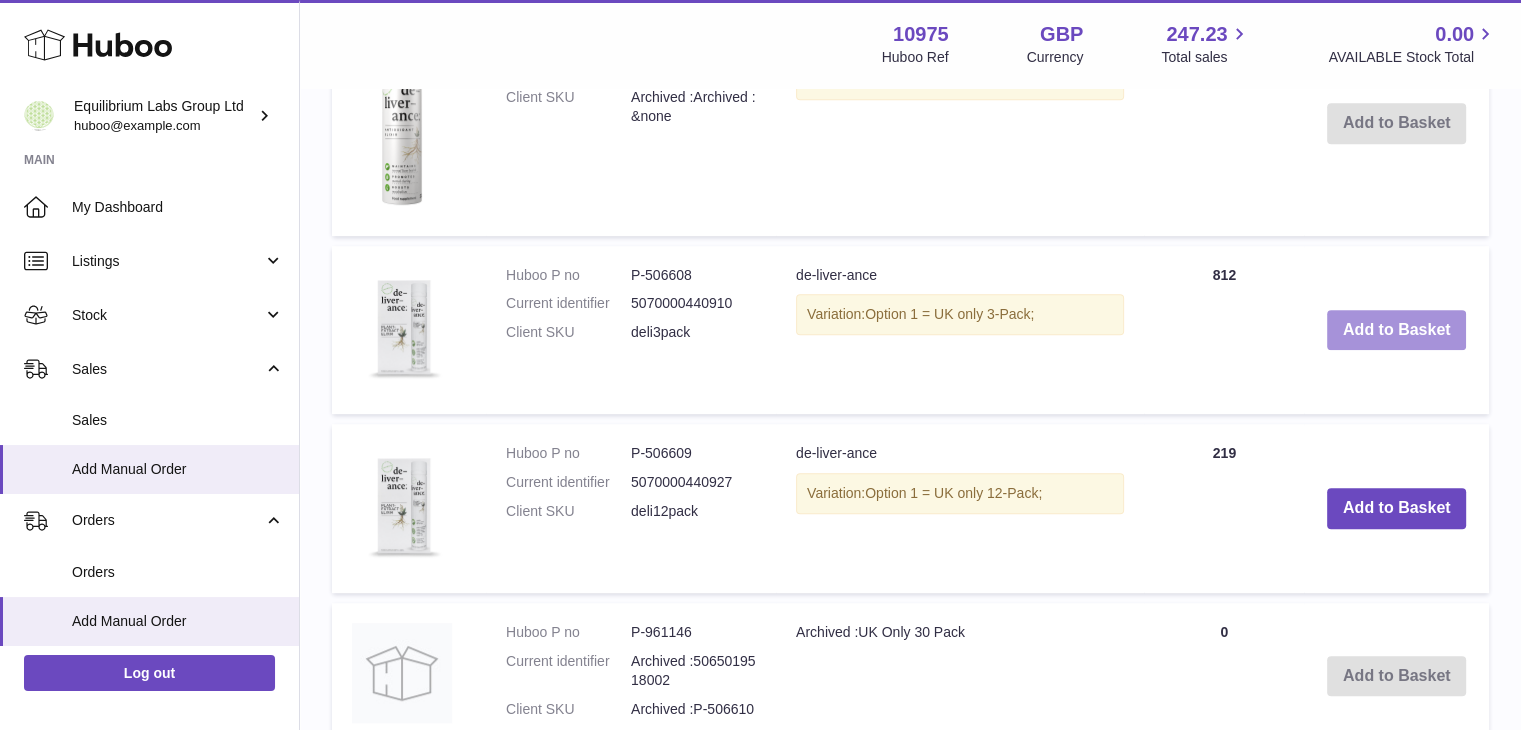 click on "Add to Basket" at bounding box center (1397, 330) 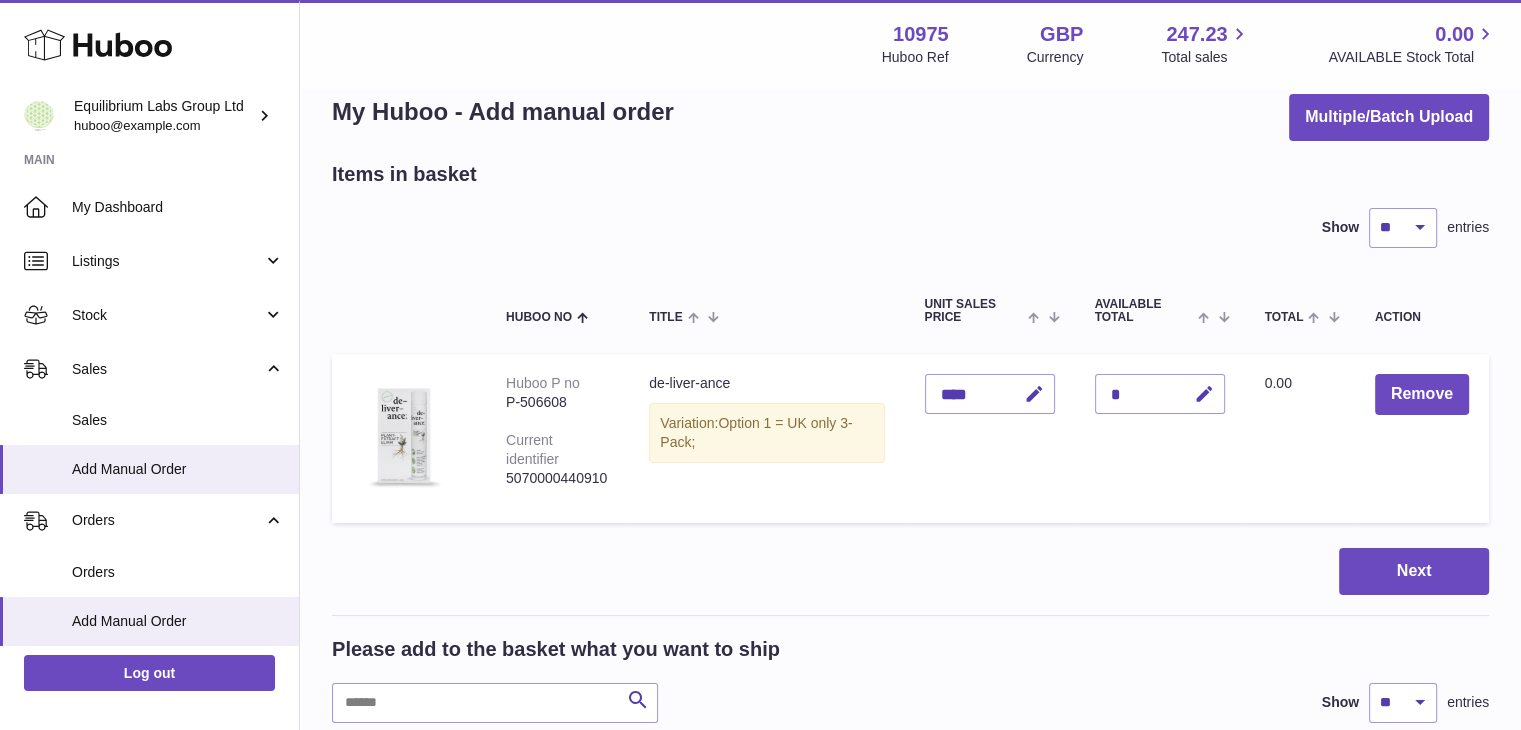 scroll, scrollTop: 0, scrollLeft: 0, axis: both 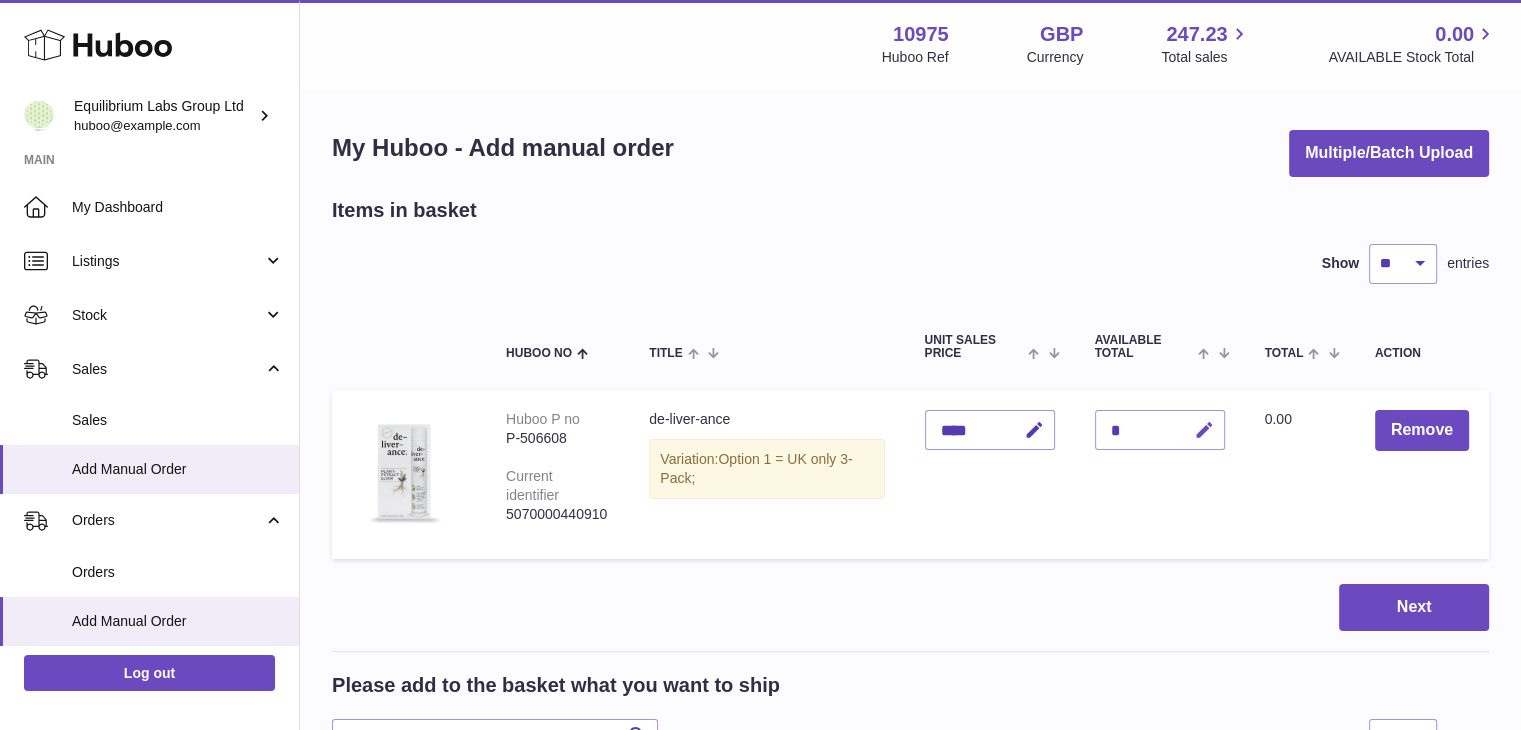click at bounding box center (1204, 430) 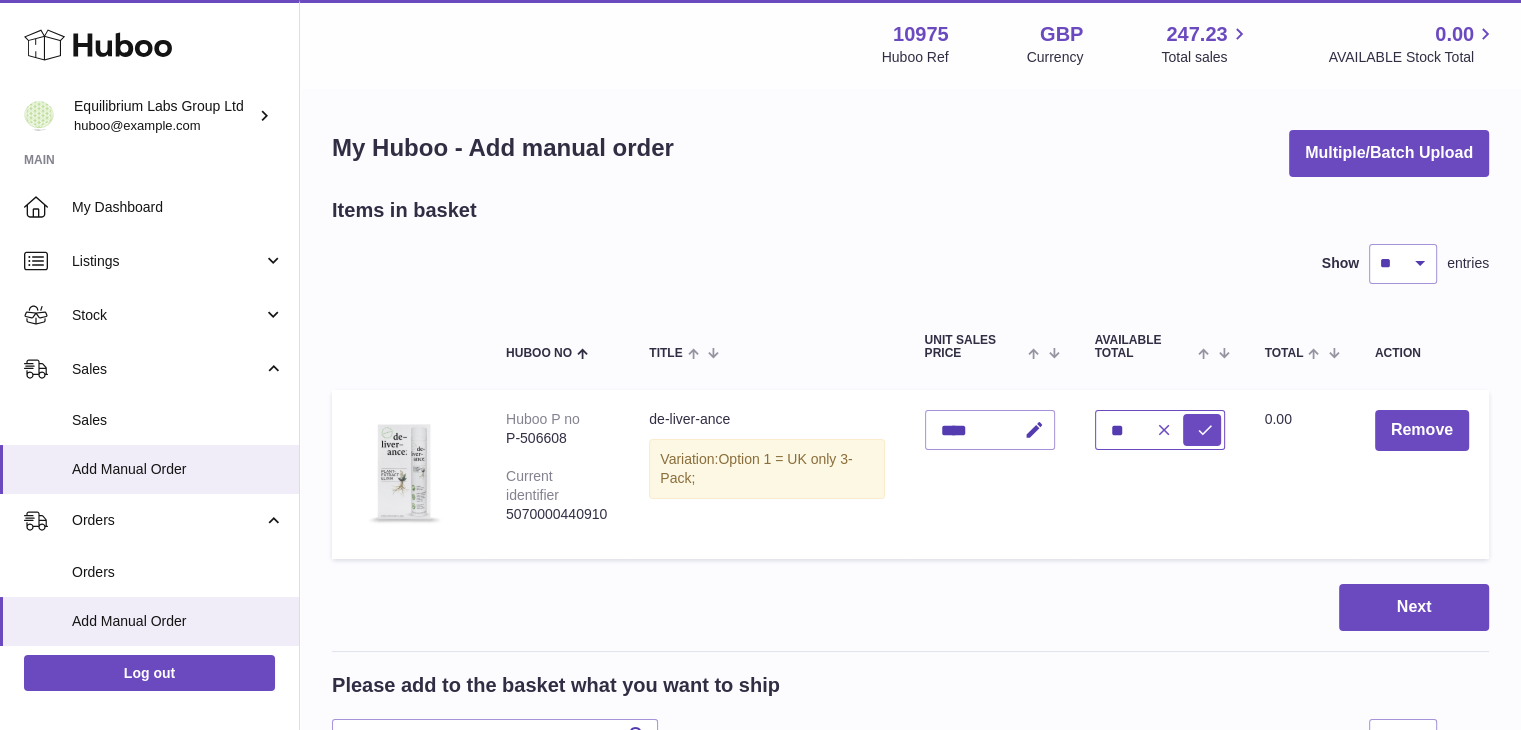 type on "*" 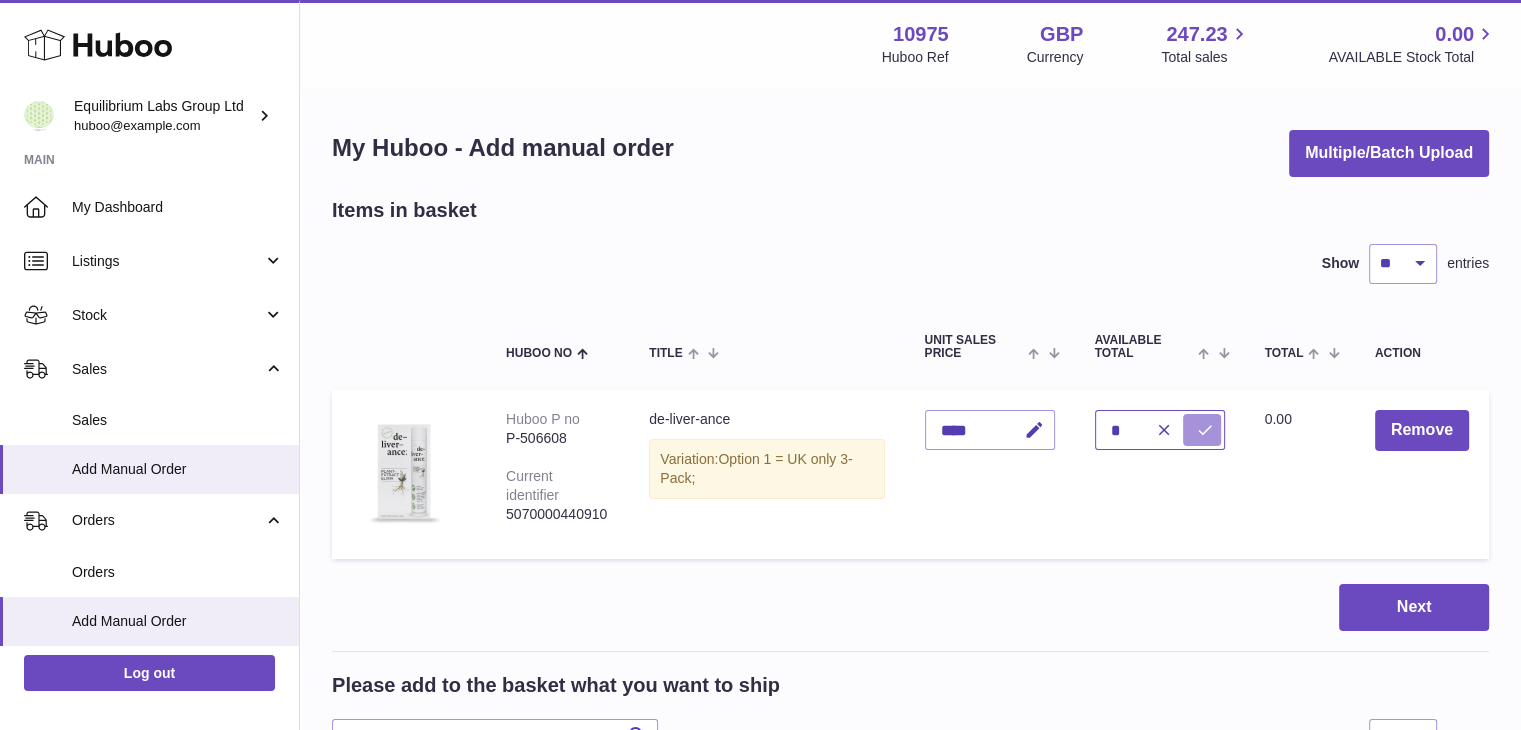 type on "*" 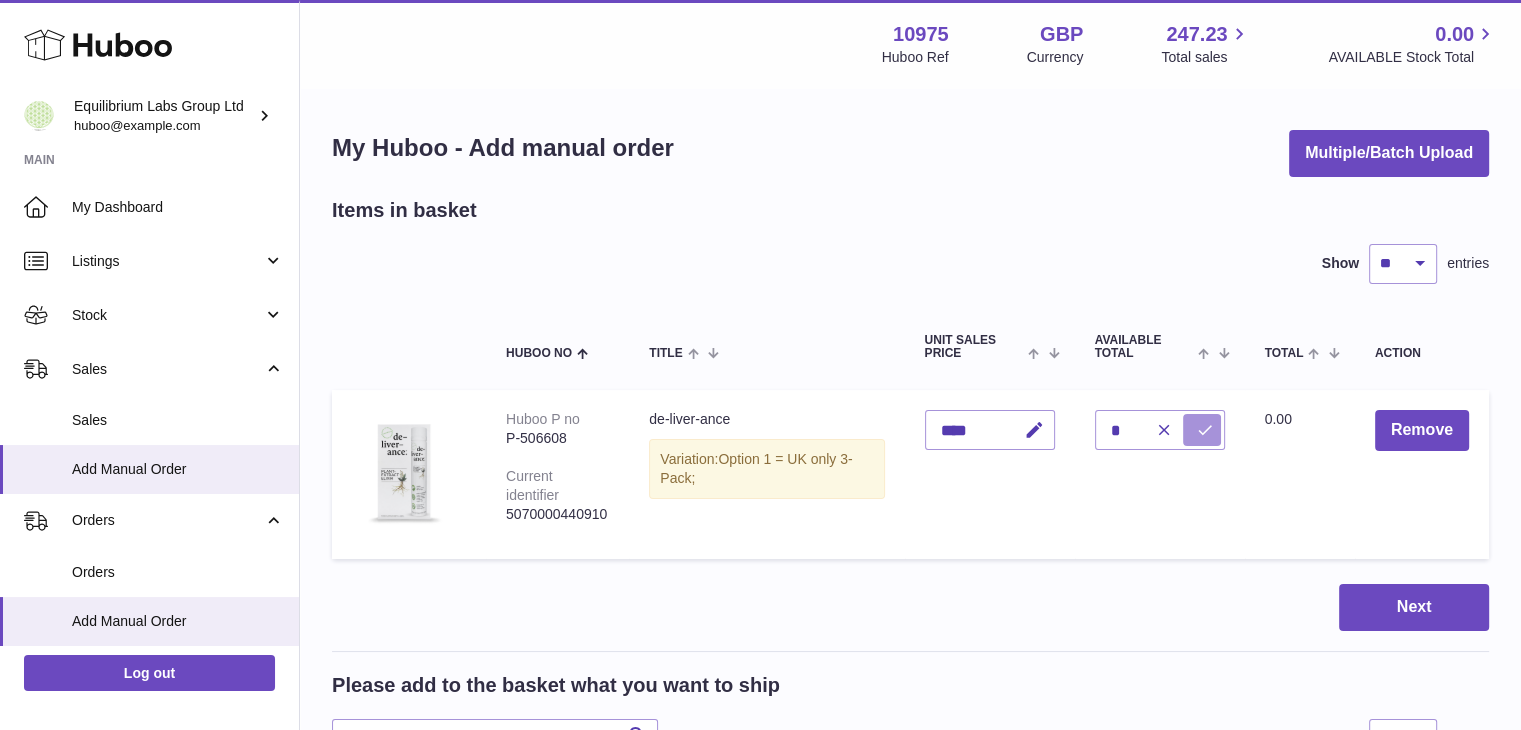 click at bounding box center [1205, 430] 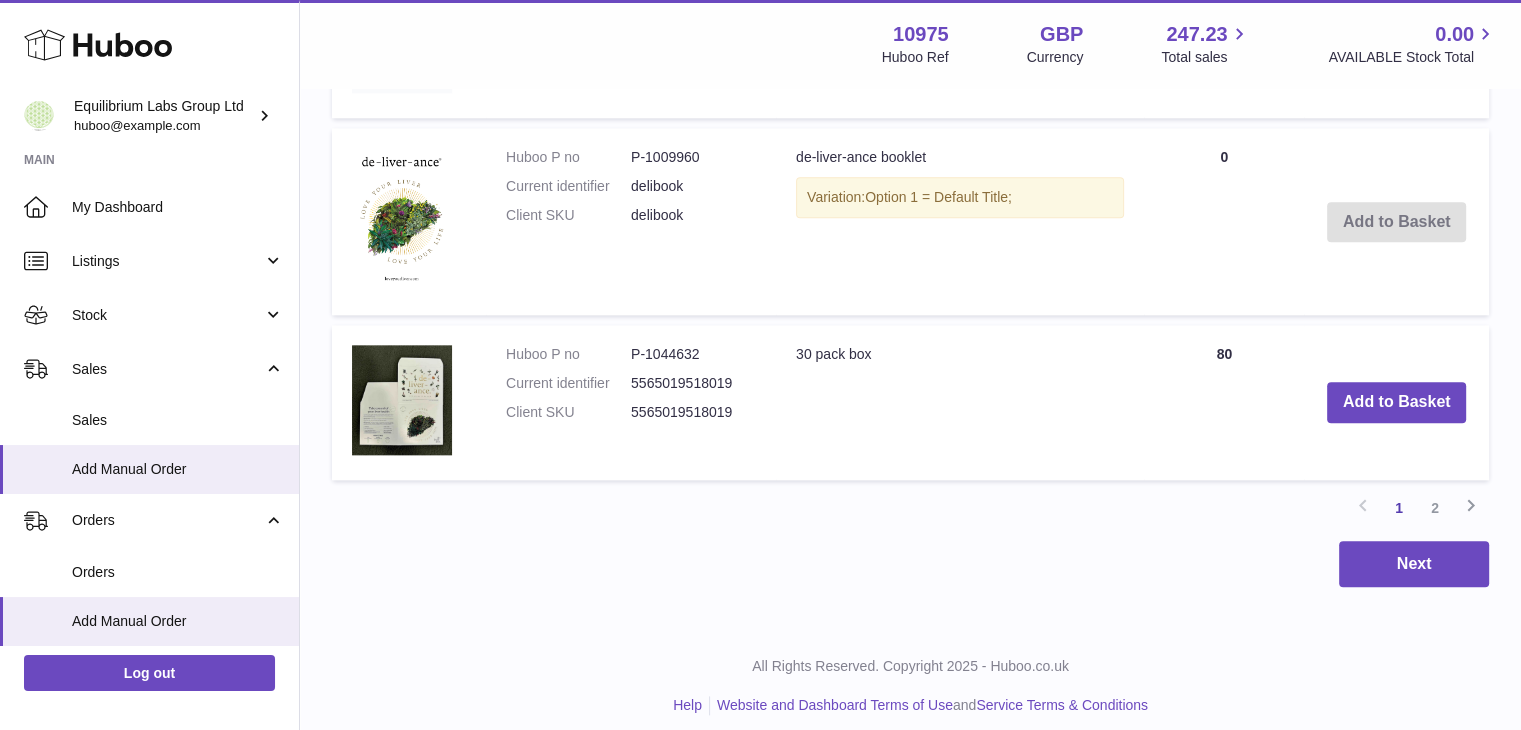 scroll, scrollTop: 2198, scrollLeft: 0, axis: vertical 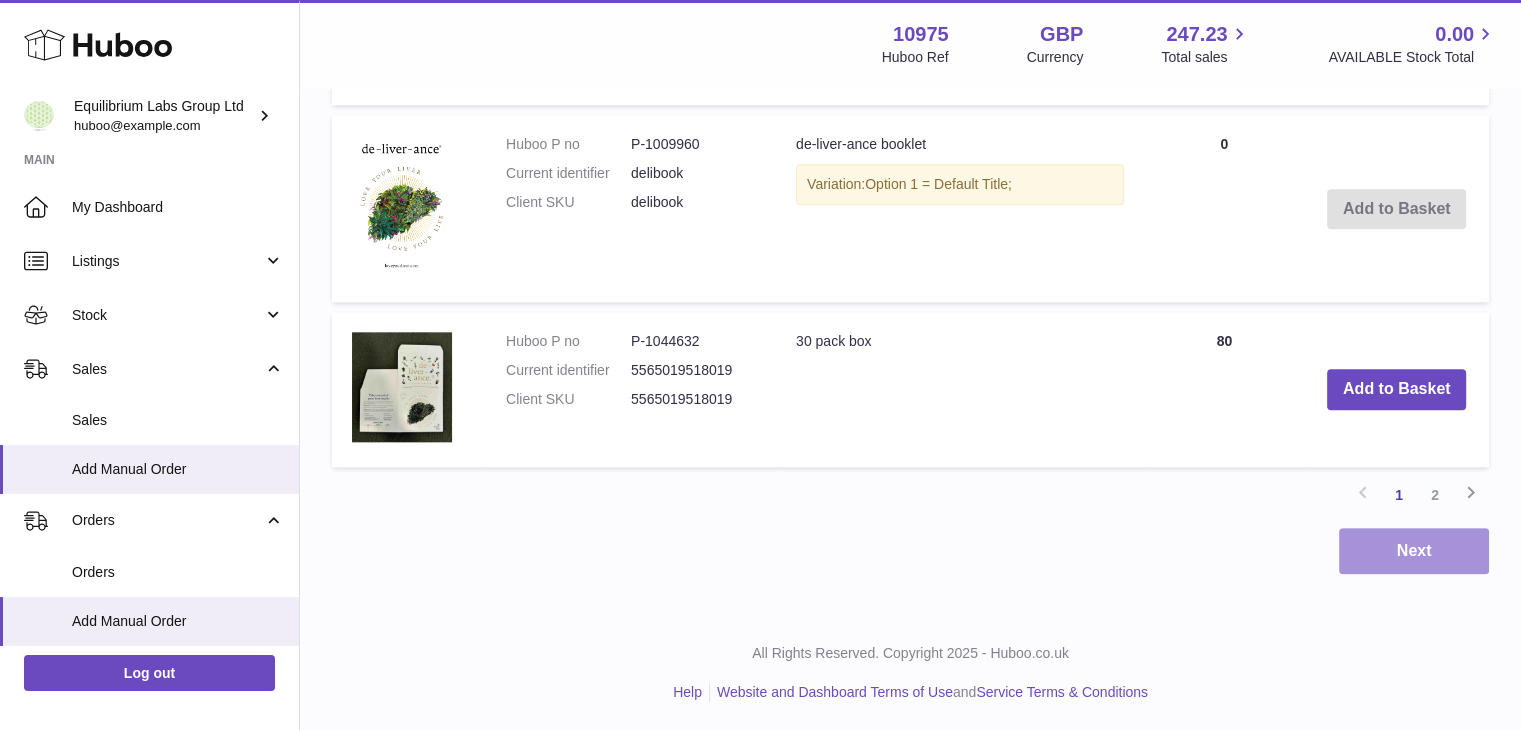 click on "Next" at bounding box center [1414, 551] 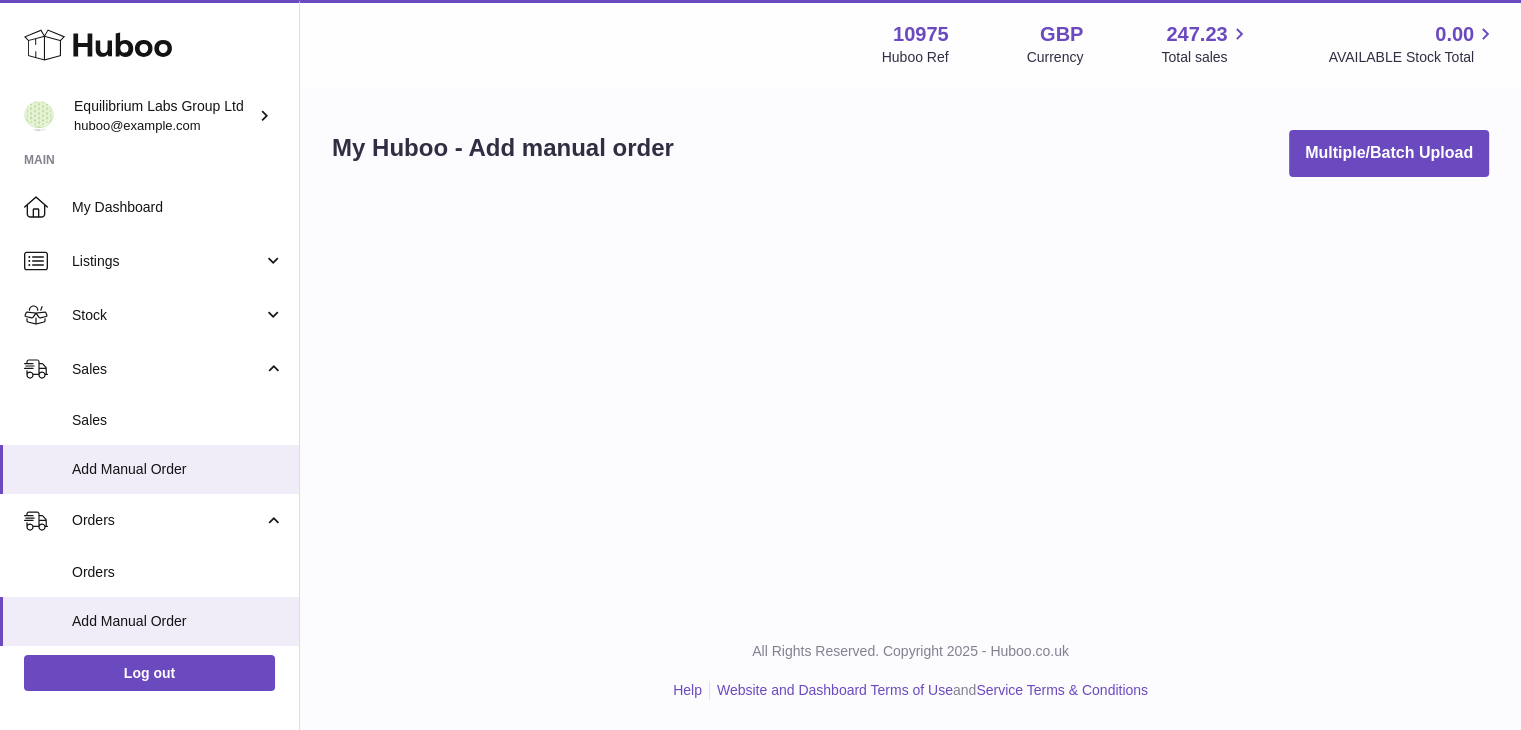scroll, scrollTop: 0, scrollLeft: 0, axis: both 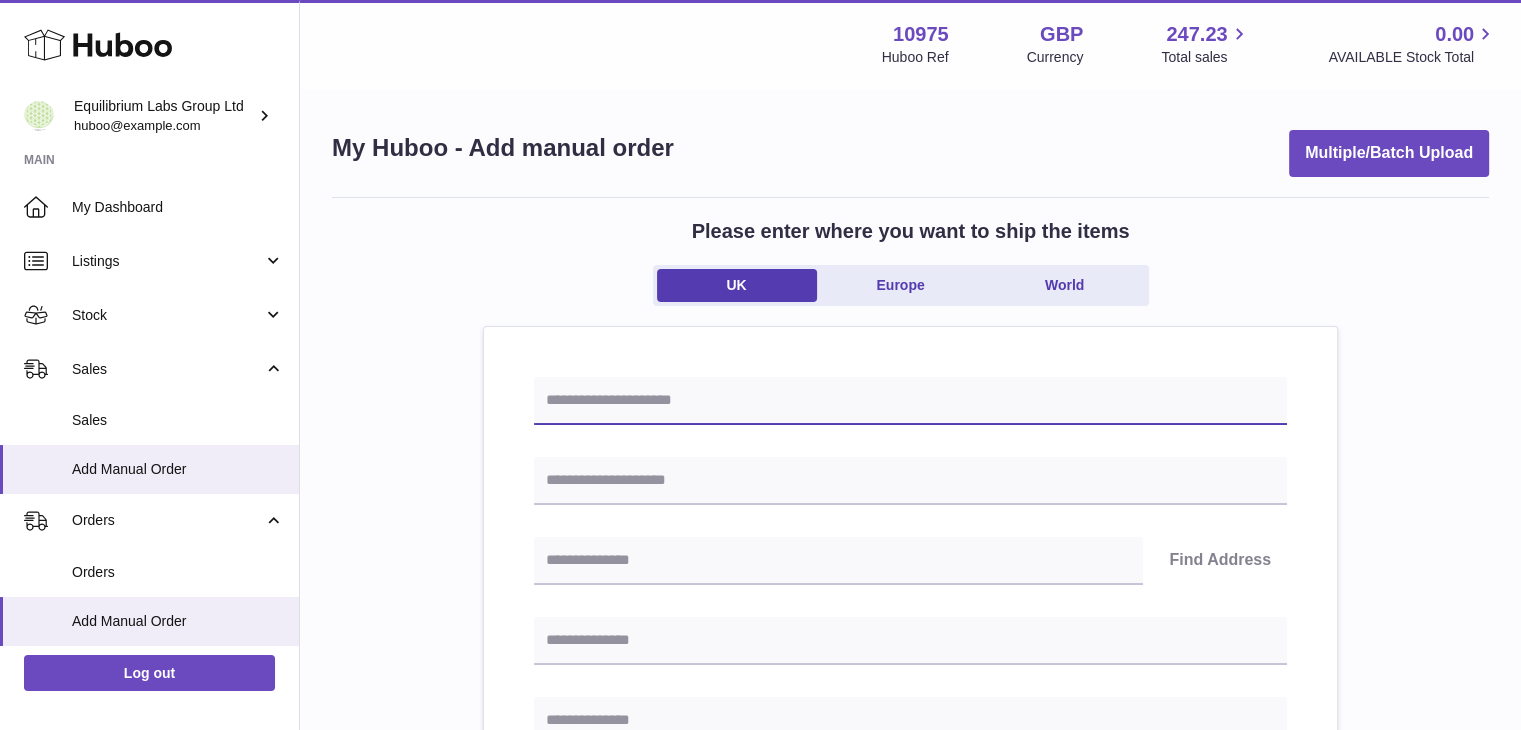 click at bounding box center (910, 401) 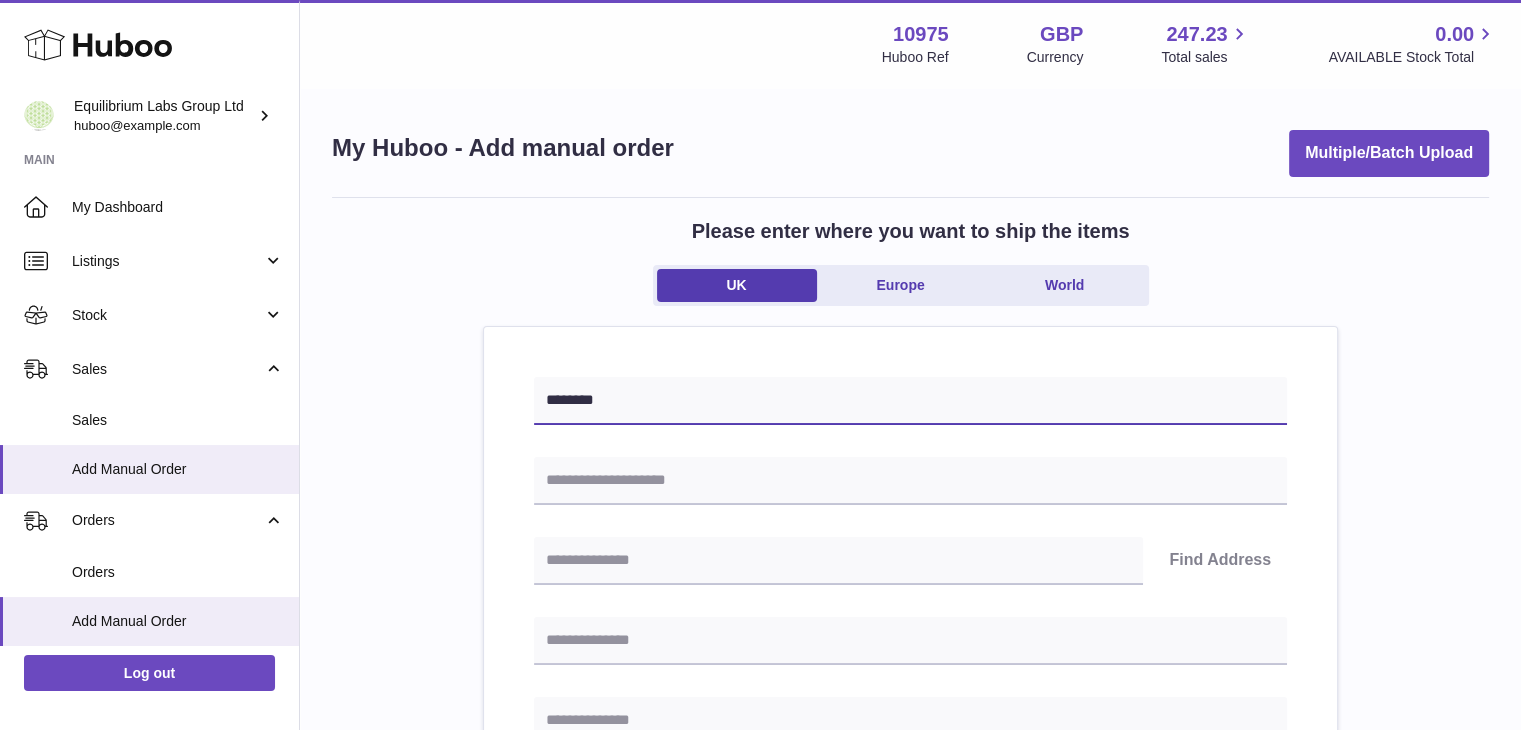 type on "********" 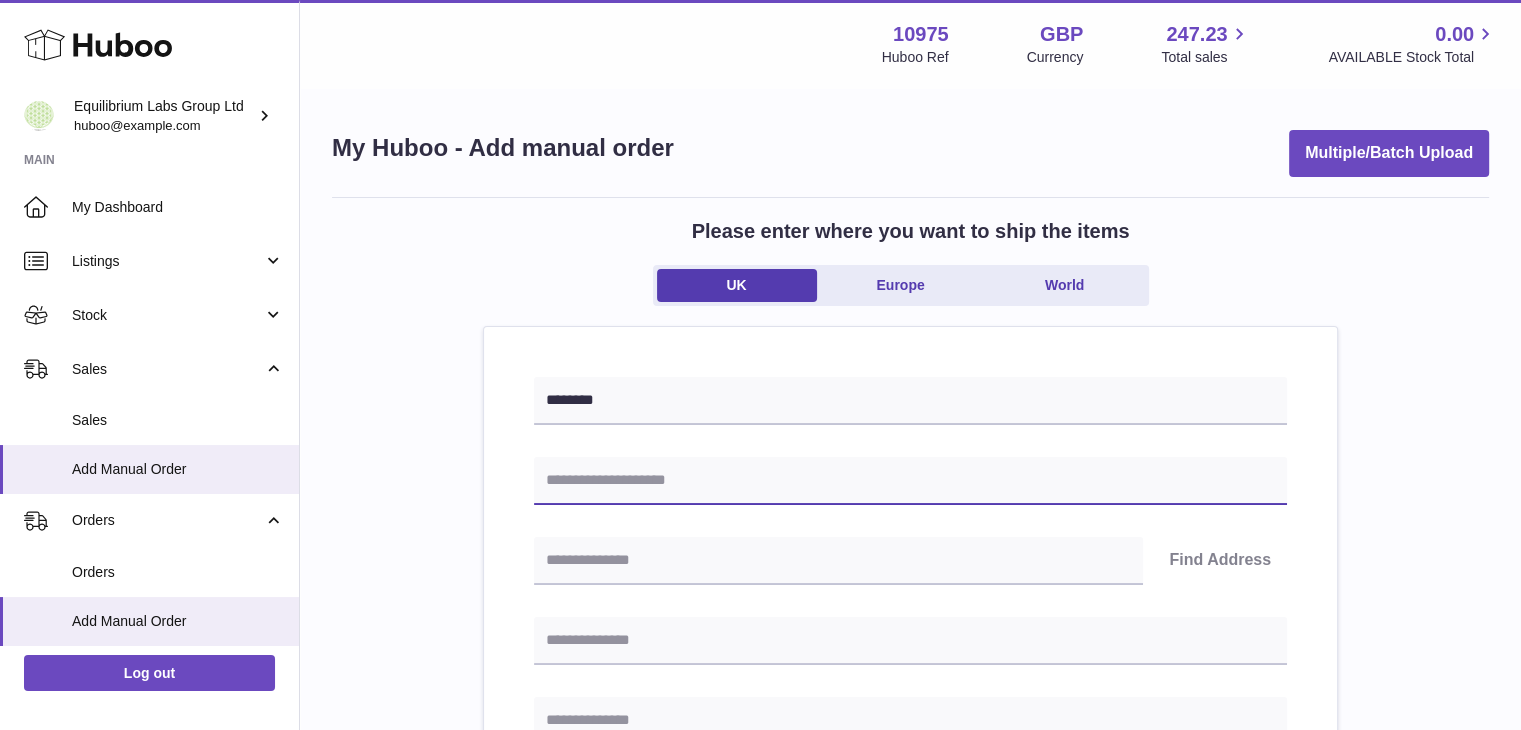 paste on "**********" 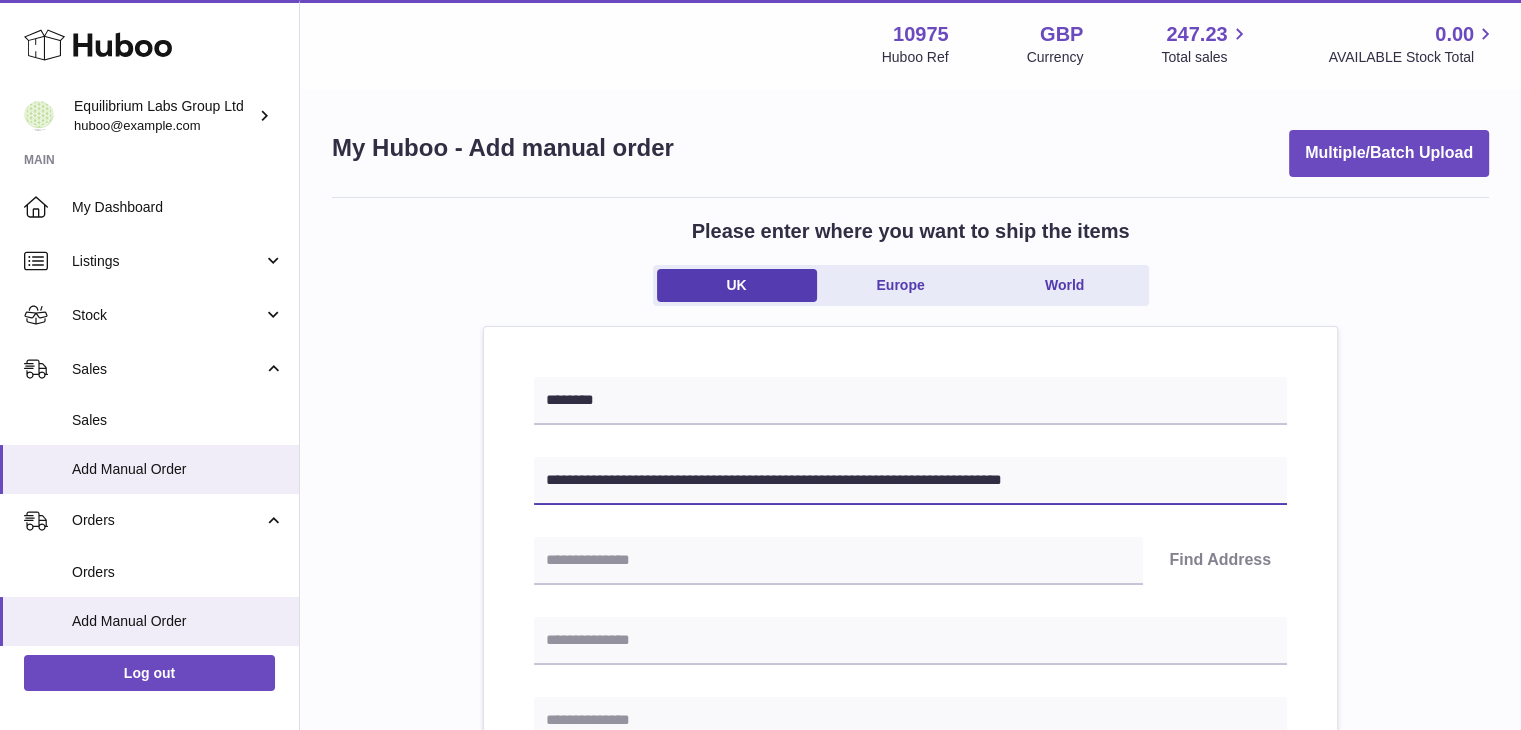 drag, startPoint x: 664, startPoint y: 479, endPoint x: 748, endPoint y: 484, distance: 84.14868 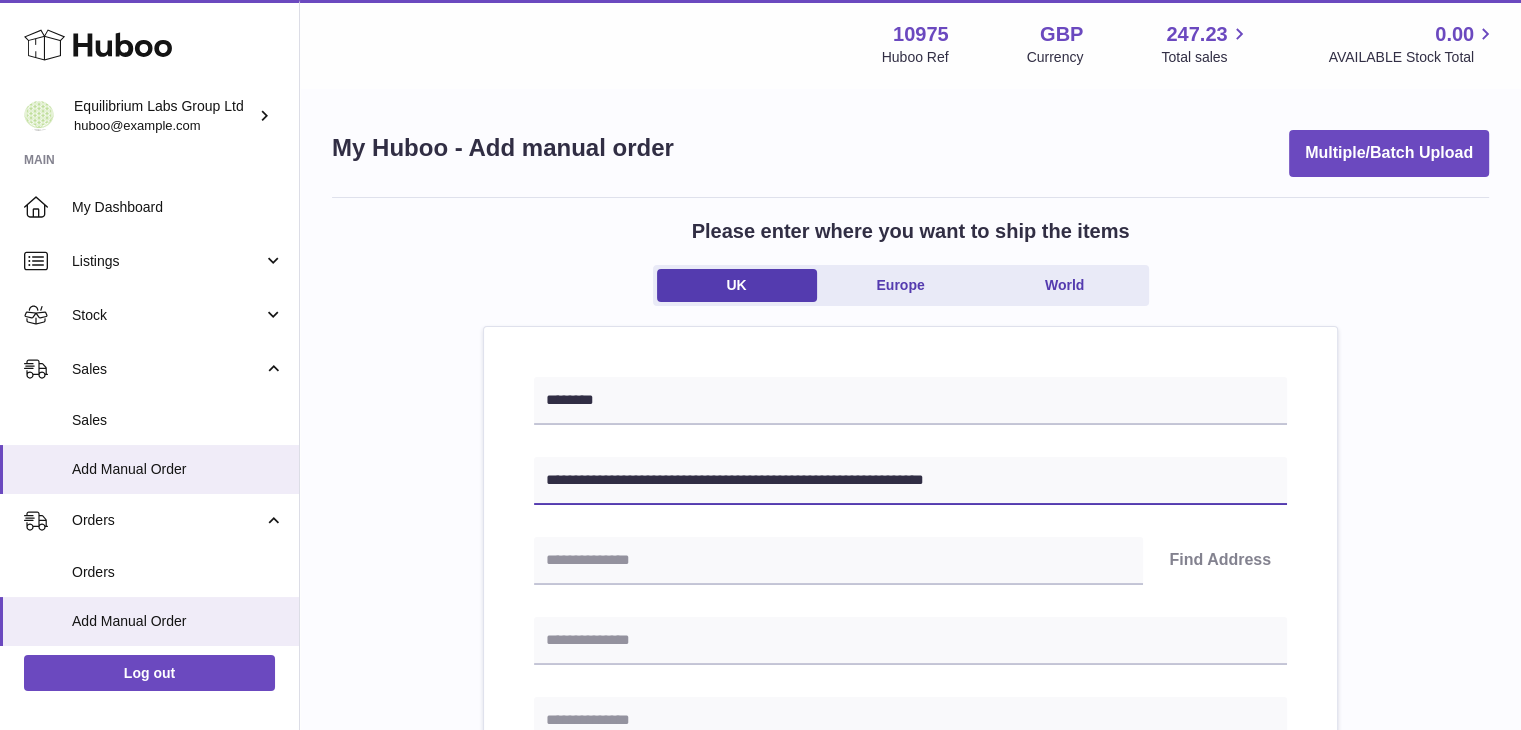 type on "**********" 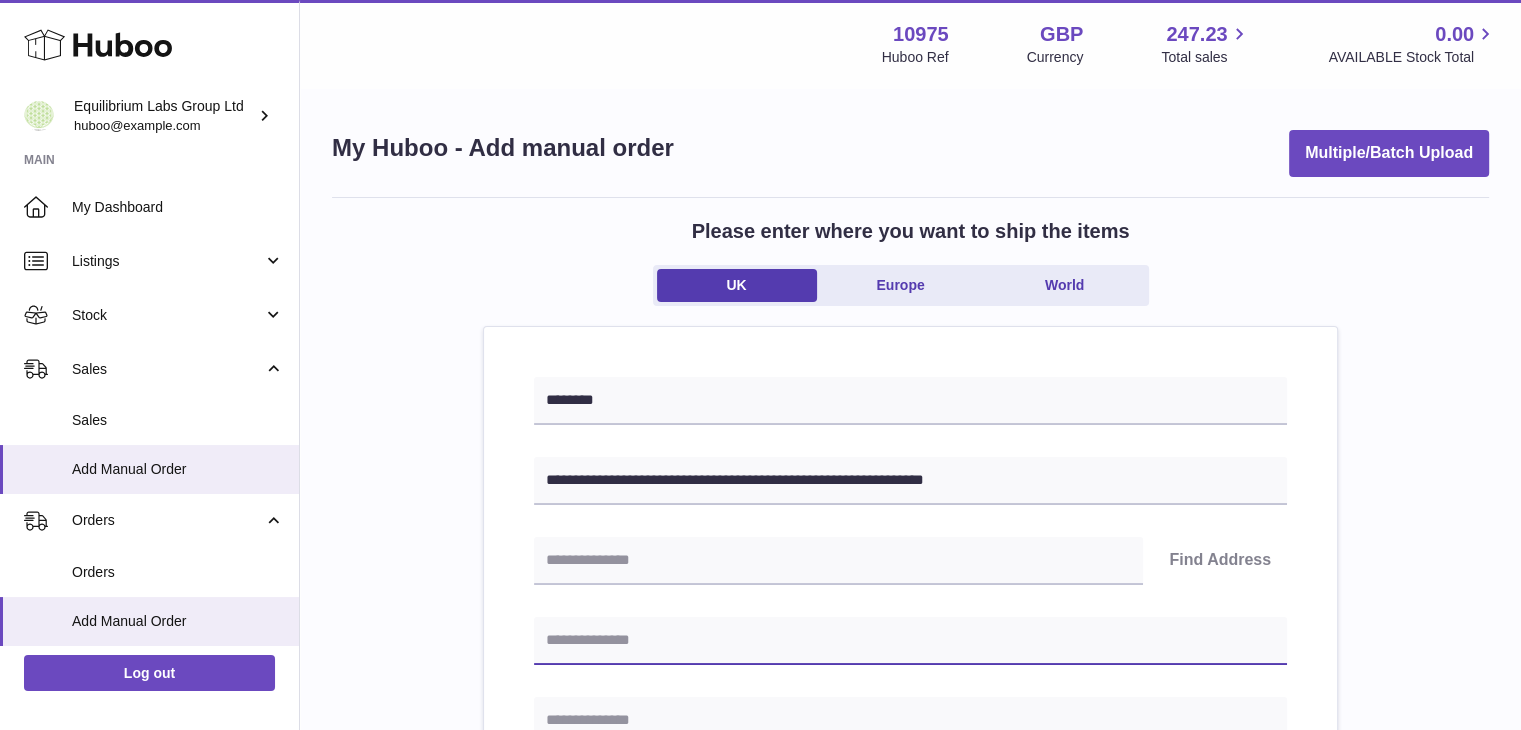 paste on "**********" 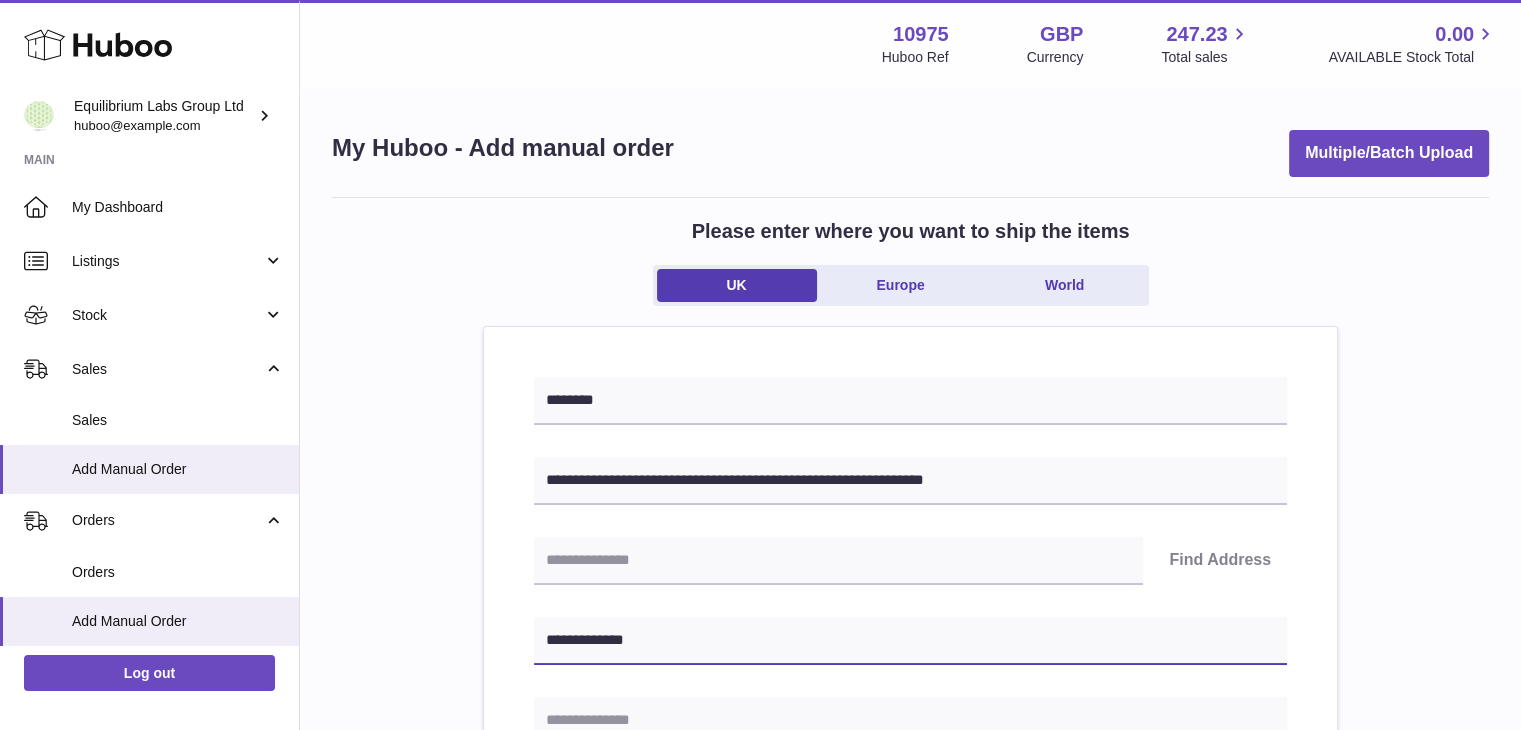 type on "**********" 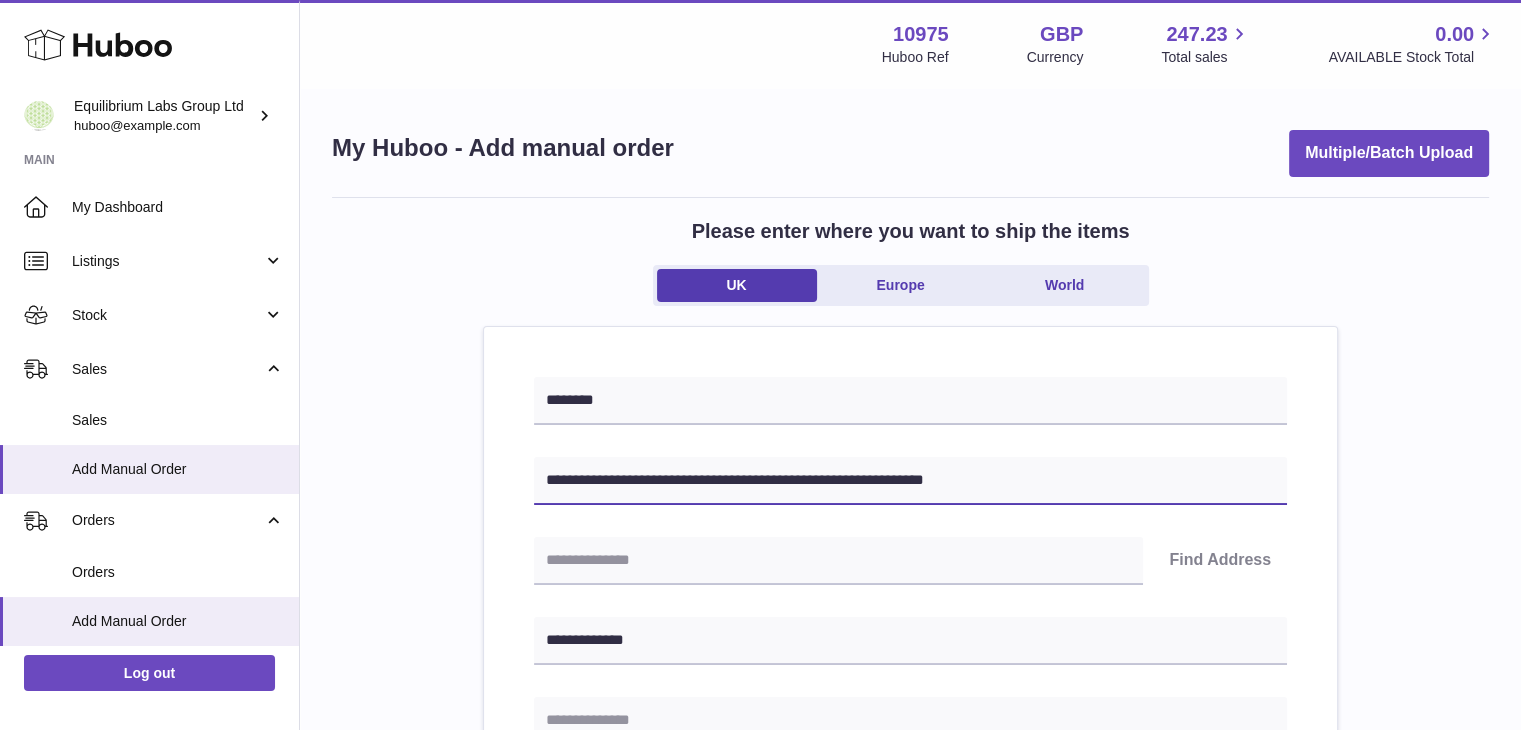 drag, startPoint x: 668, startPoint y: 478, endPoint x: 695, endPoint y: 481, distance: 27.166155 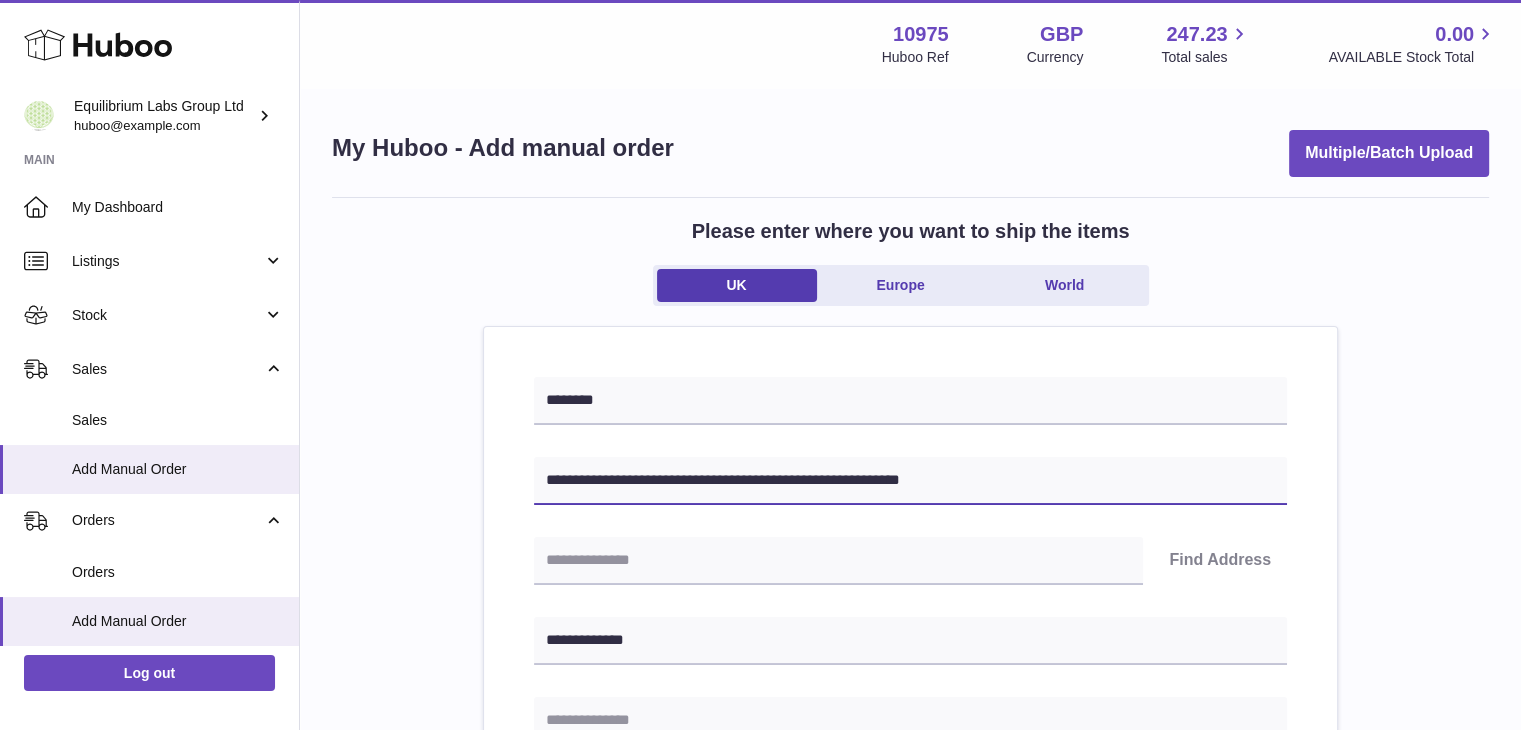type on "**********" 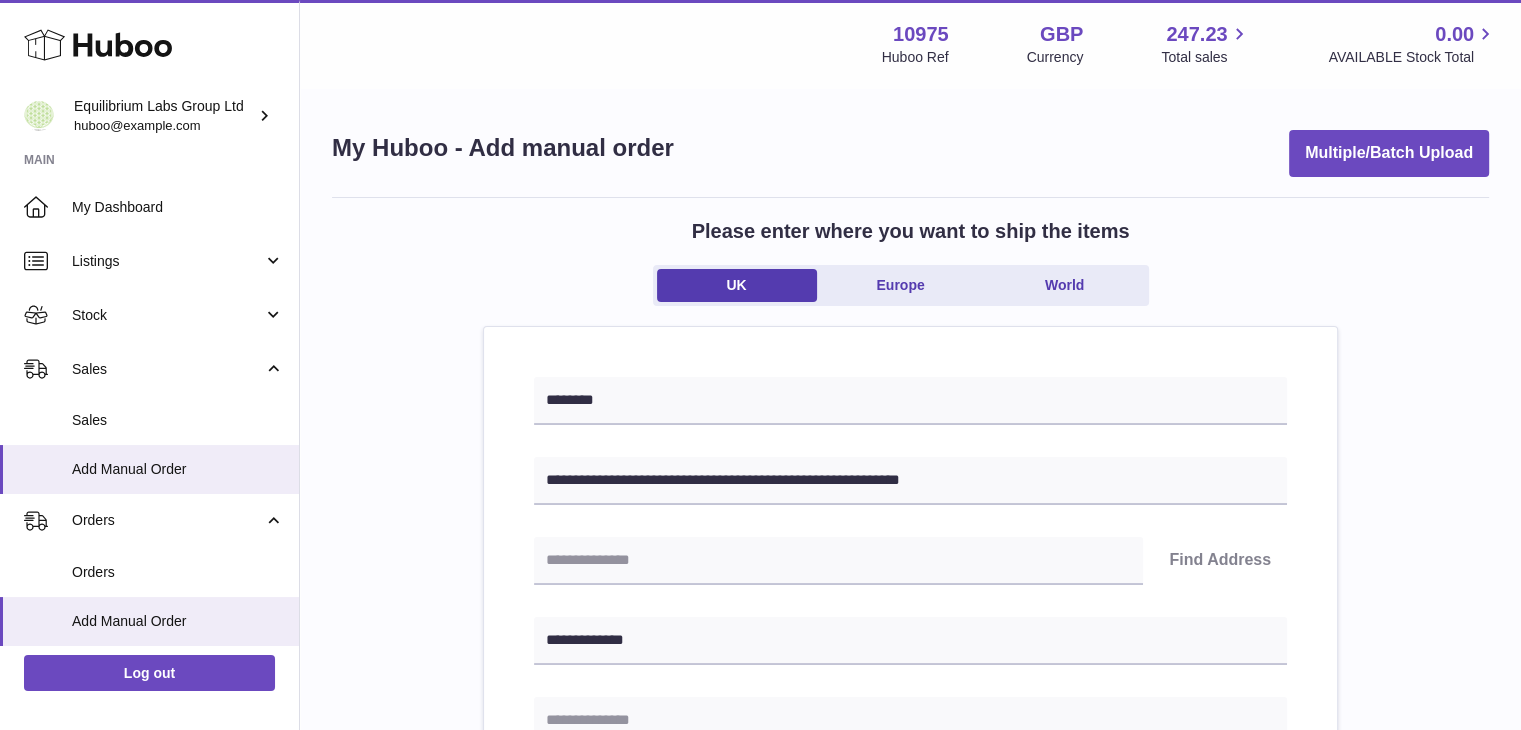 paste on "****" 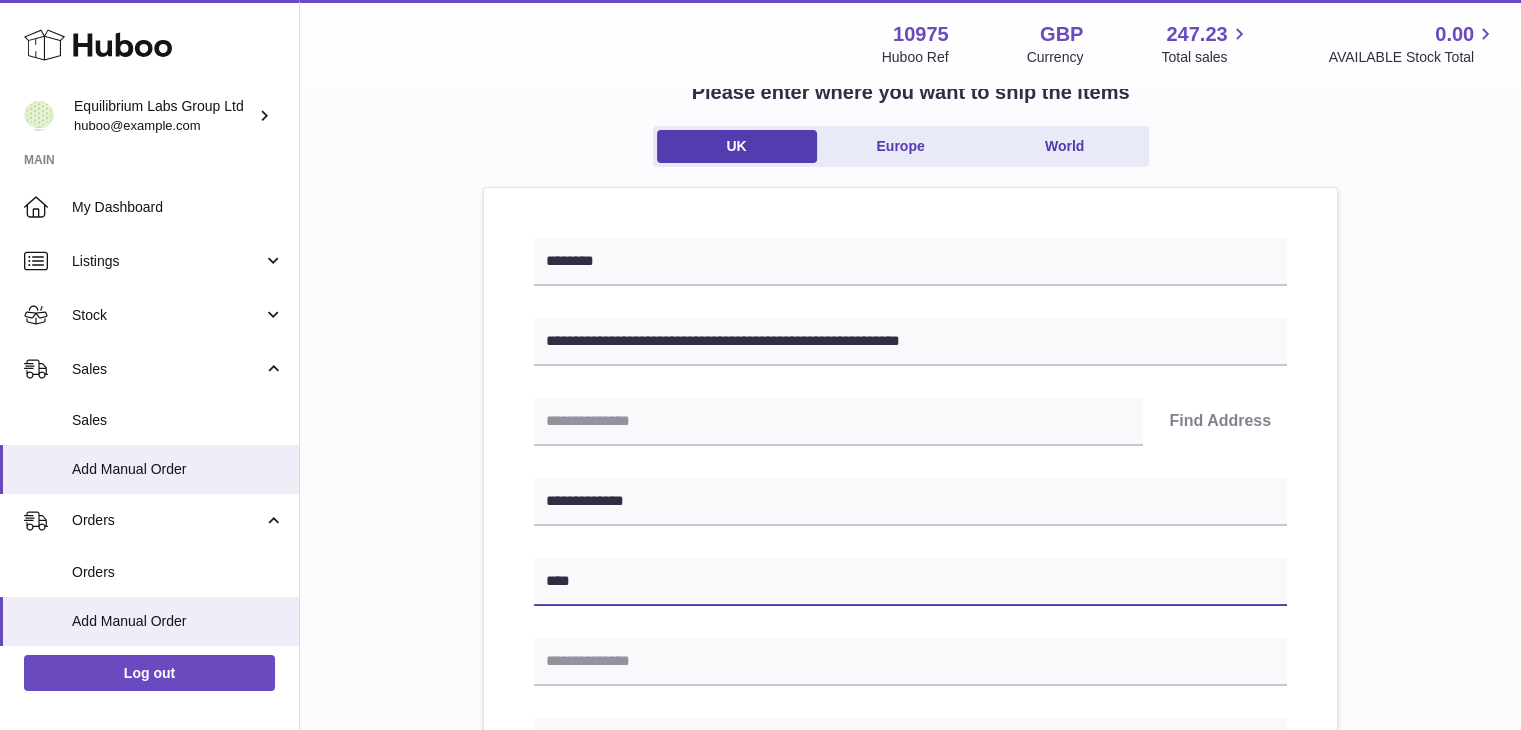scroll, scrollTop: 200, scrollLeft: 0, axis: vertical 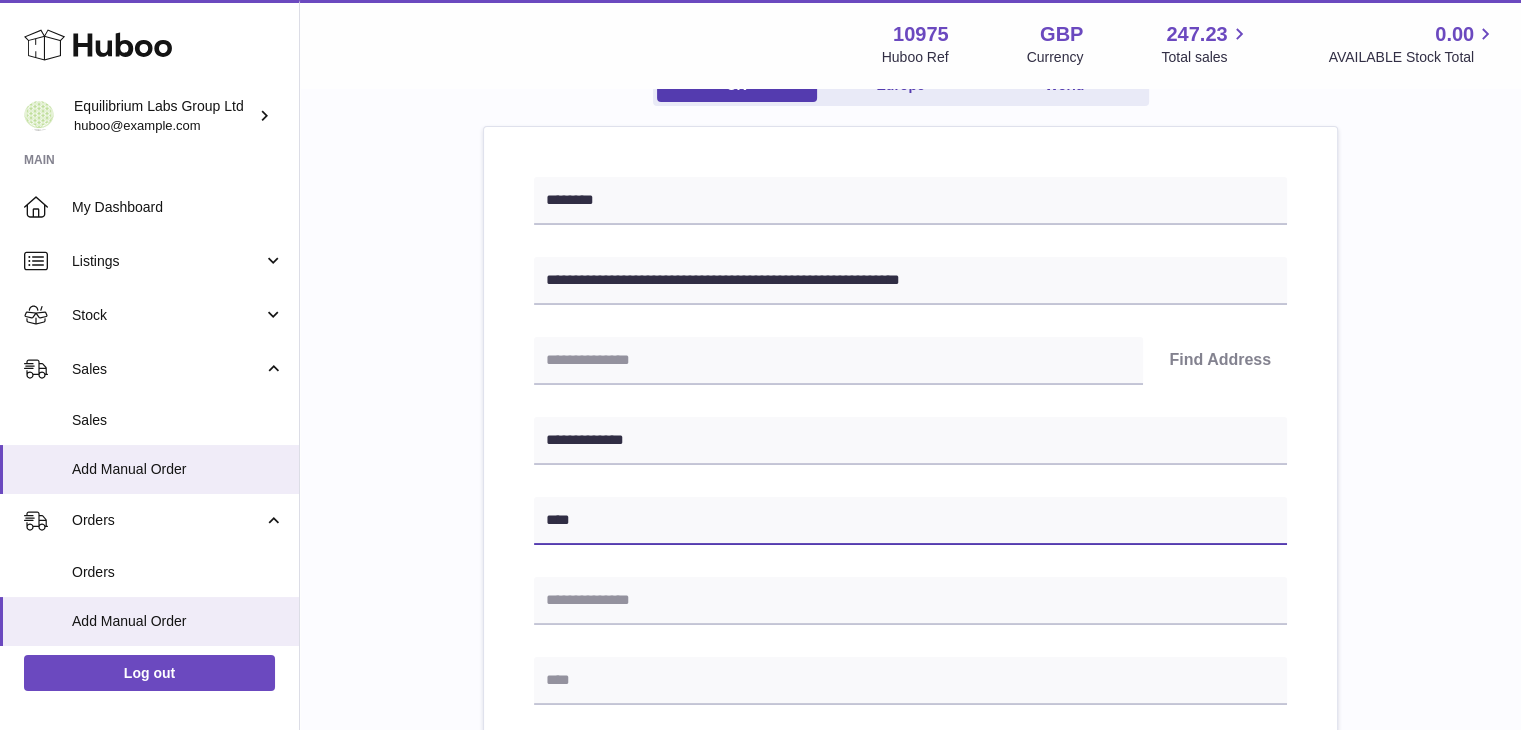 type on "****" 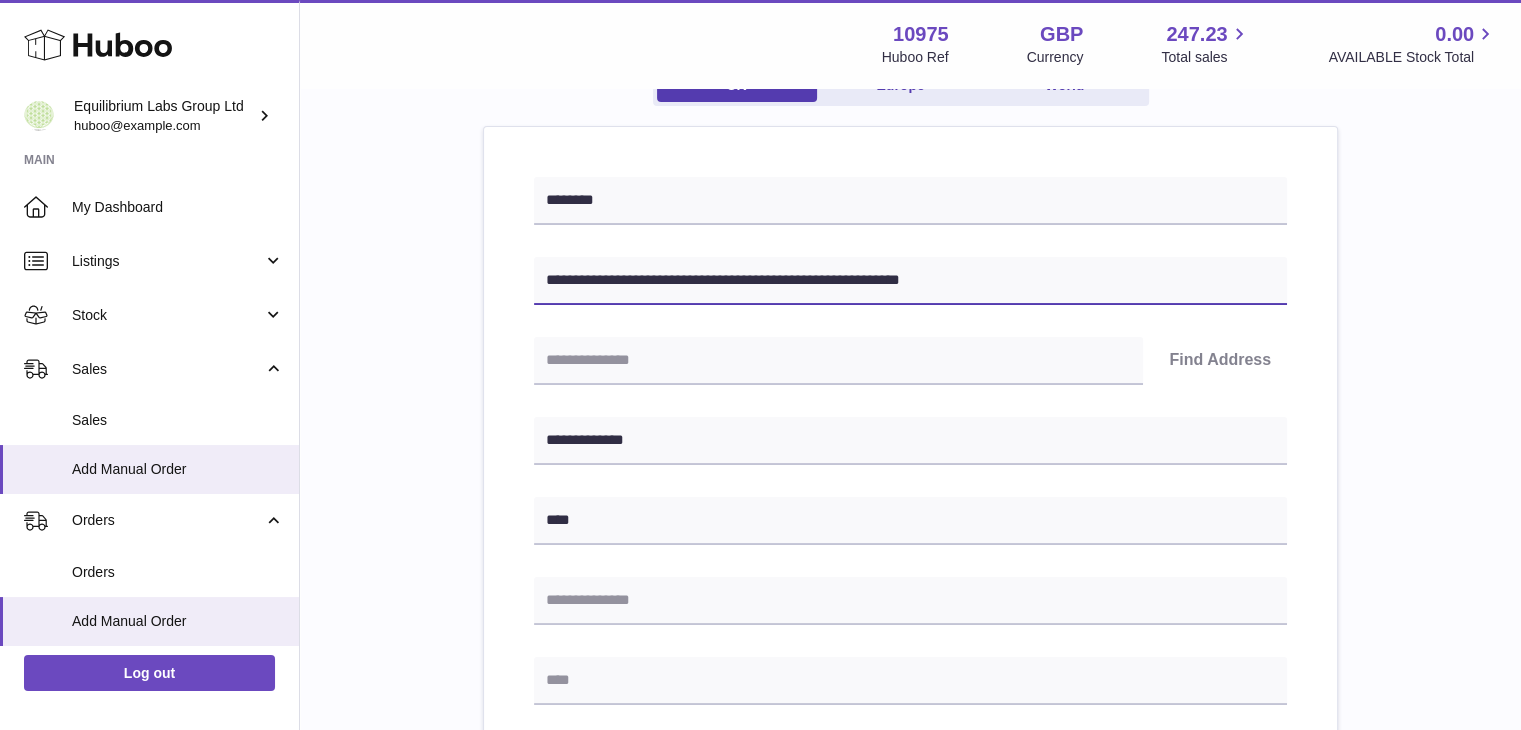 drag, startPoint x: 676, startPoint y: 275, endPoint x: 734, endPoint y: 287, distance: 59.22837 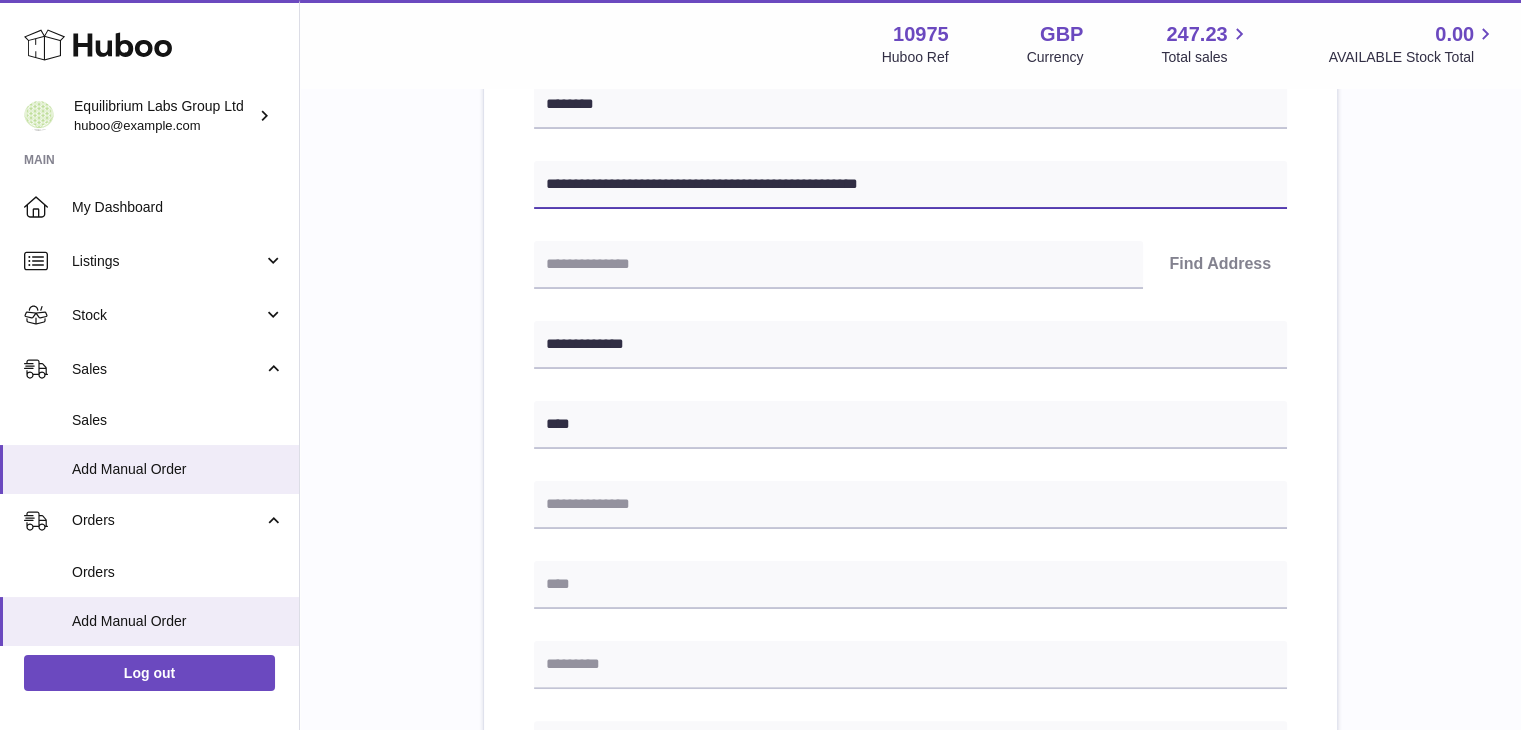 scroll, scrollTop: 300, scrollLeft: 0, axis: vertical 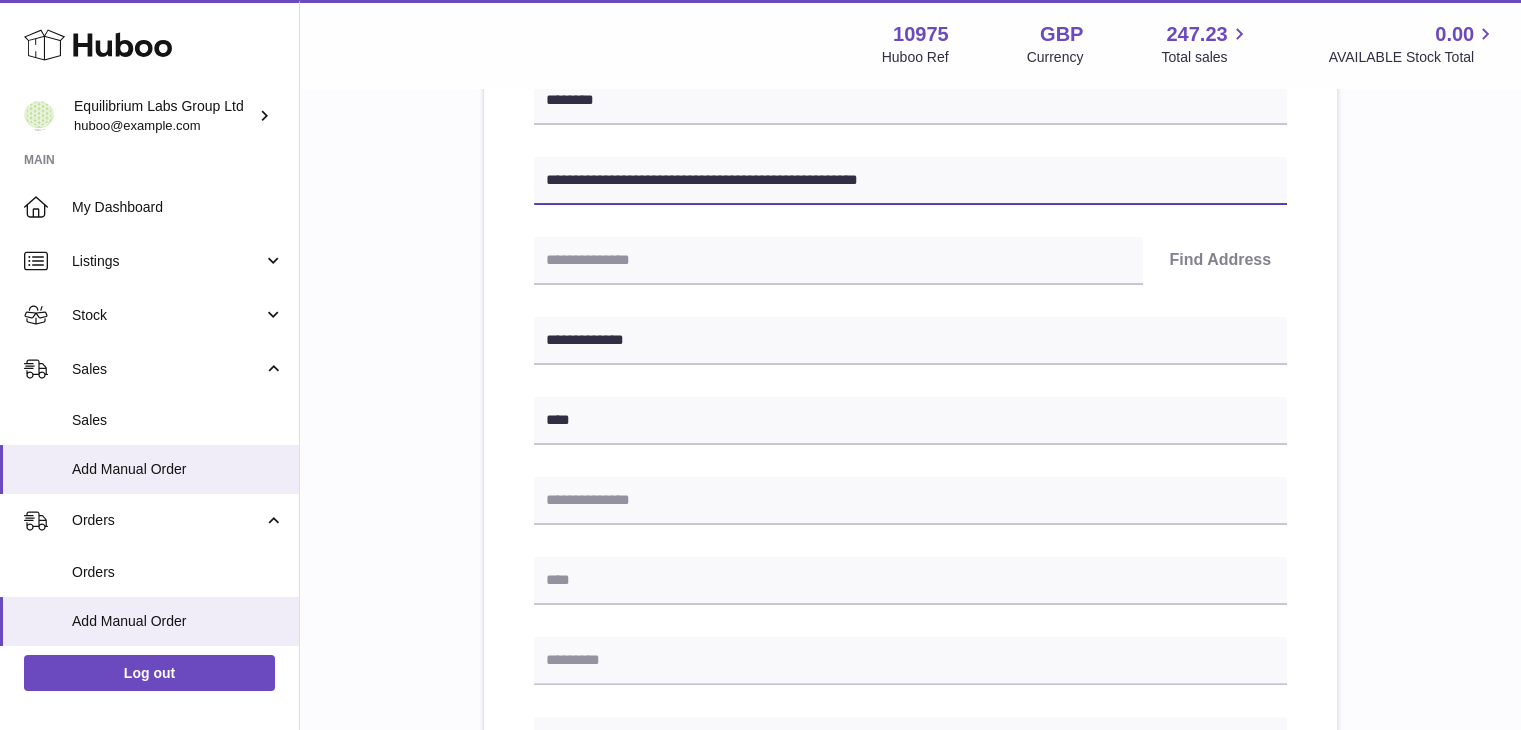 type on "**********" 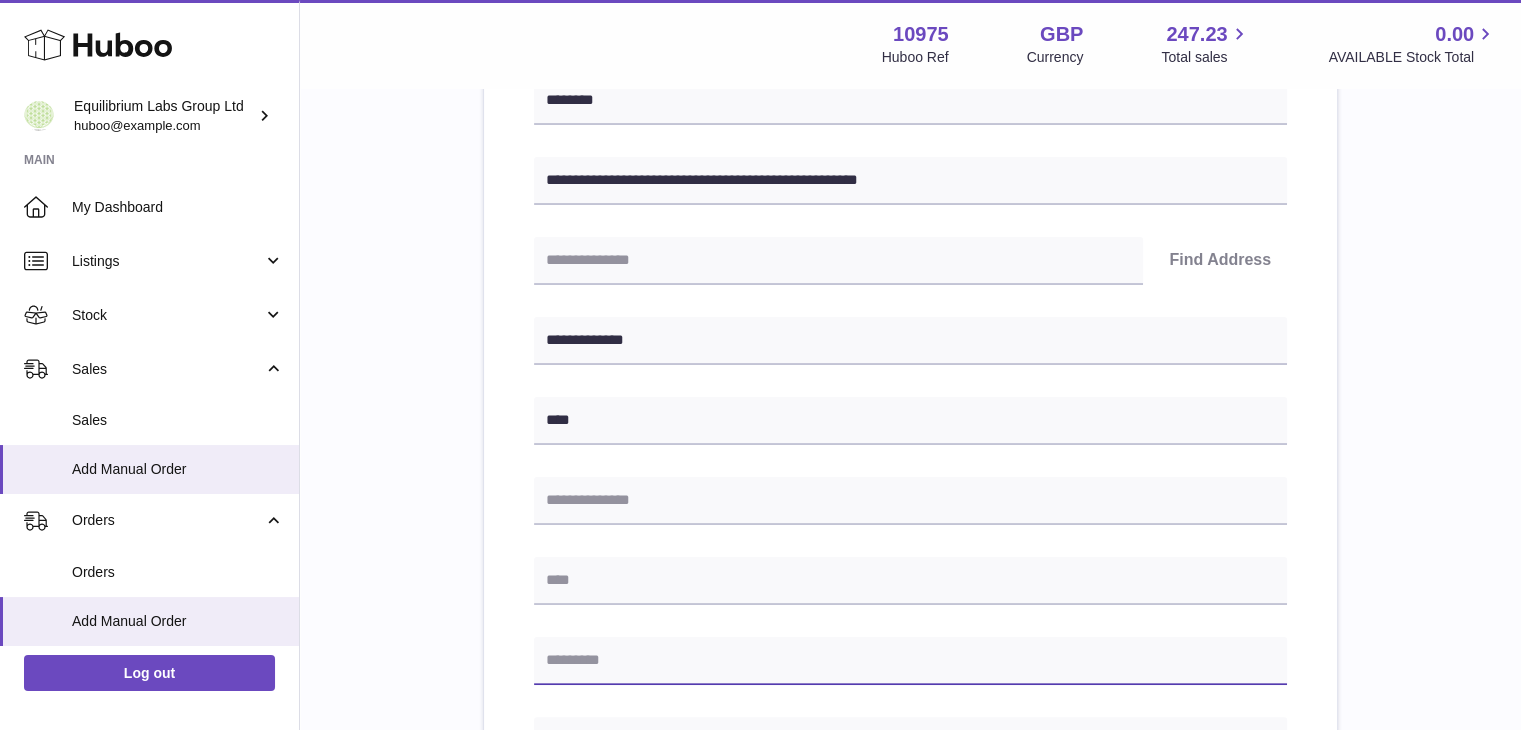 paste on "*******" 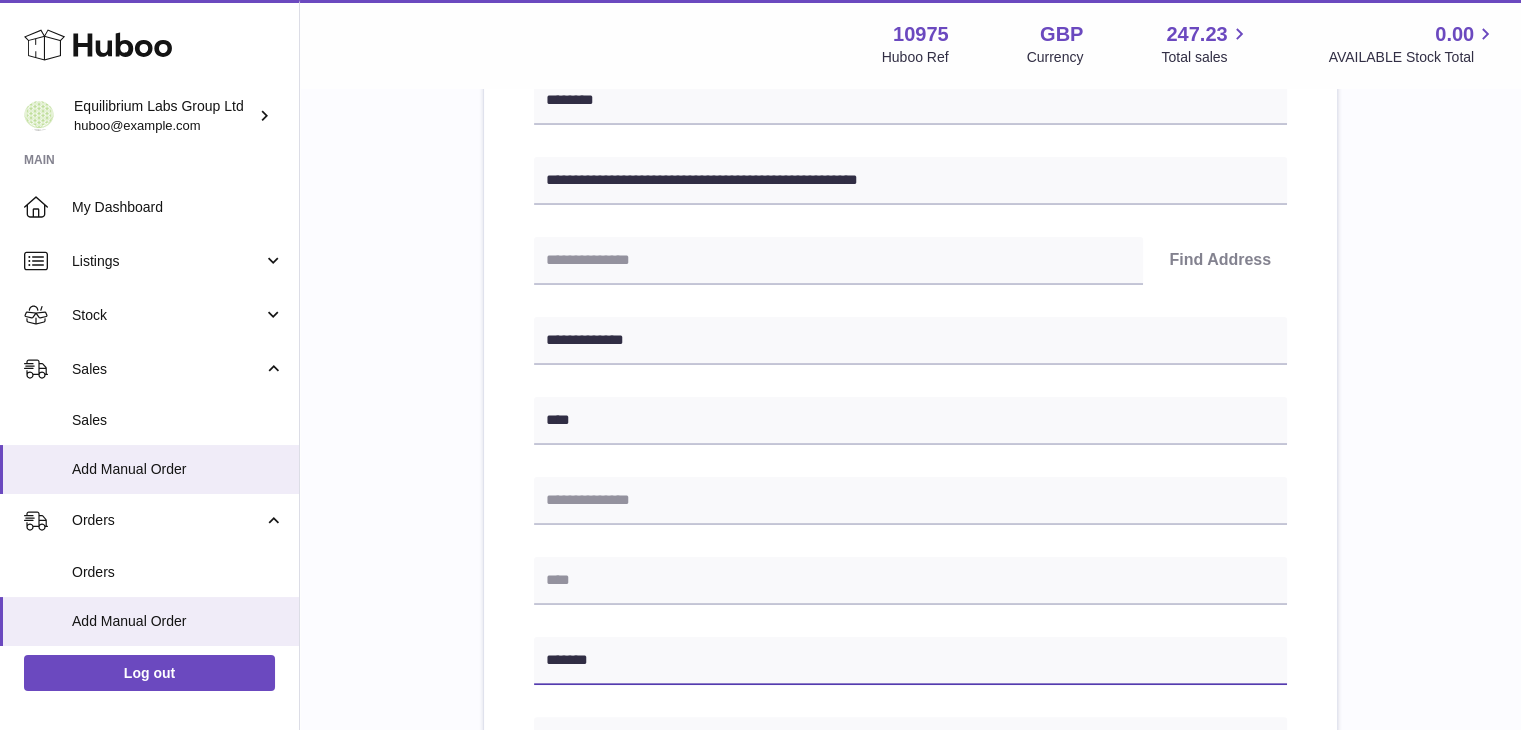 type on "*******" 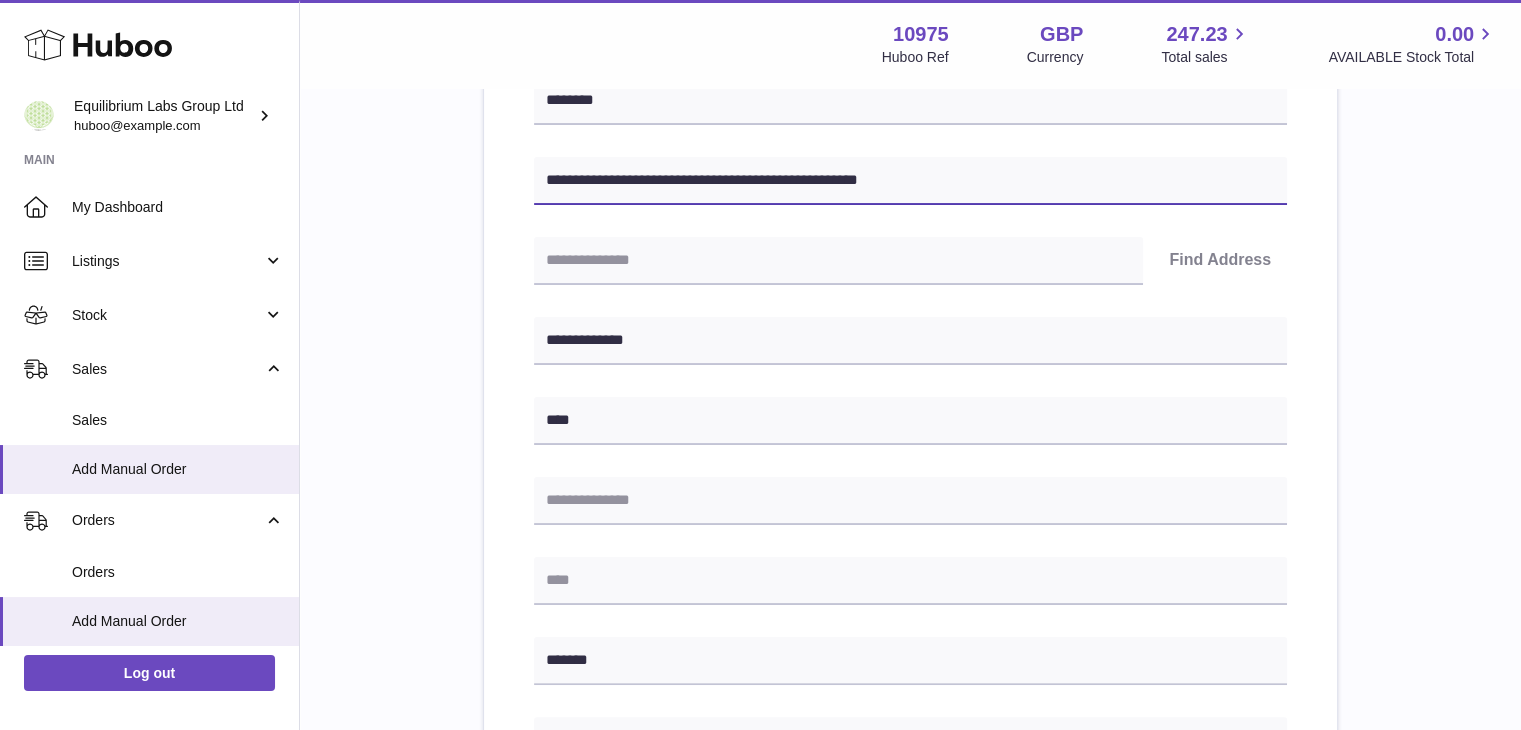 drag, startPoint x: 688, startPoint y: 177, endPoint x: 778, endPoint y: 180, distance: 90.04999 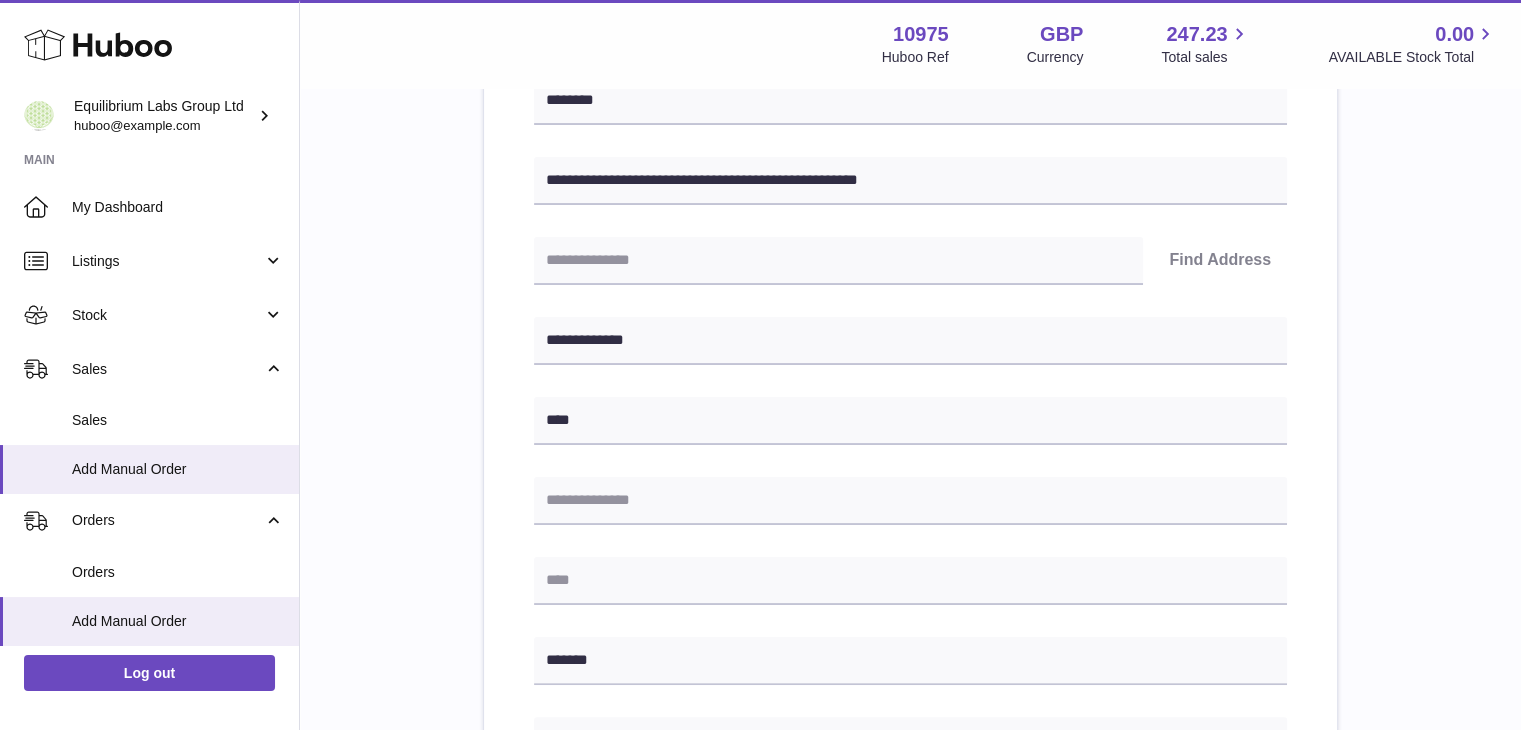 drag, startPoint x: 778, startPoint y: 180, endPoint x: 719, endPoint y: 221, distance: 71.84706 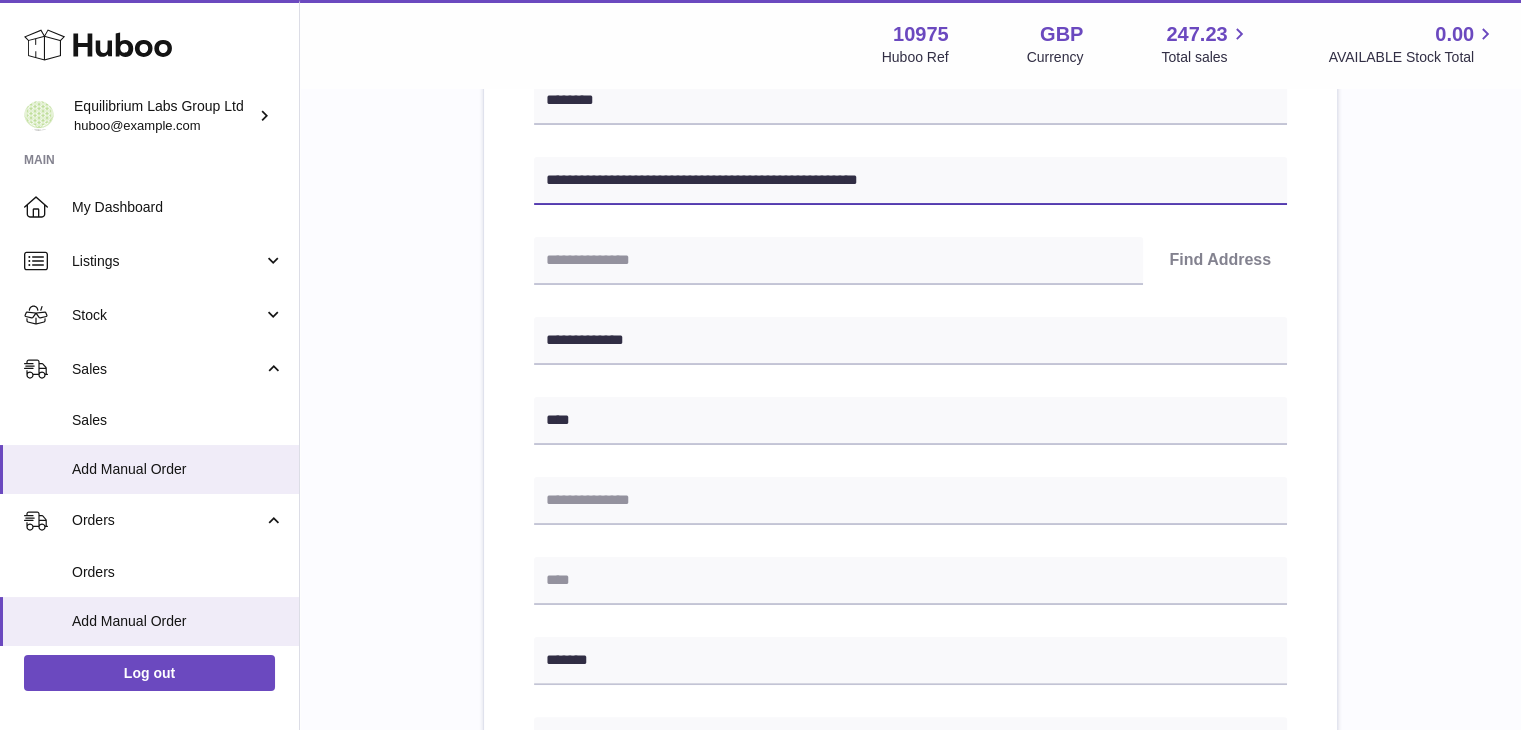 drag, startPoint x: 689, startPoint y: 175, endPoint x: 793, endPoint y: 174, distance: 104.00481 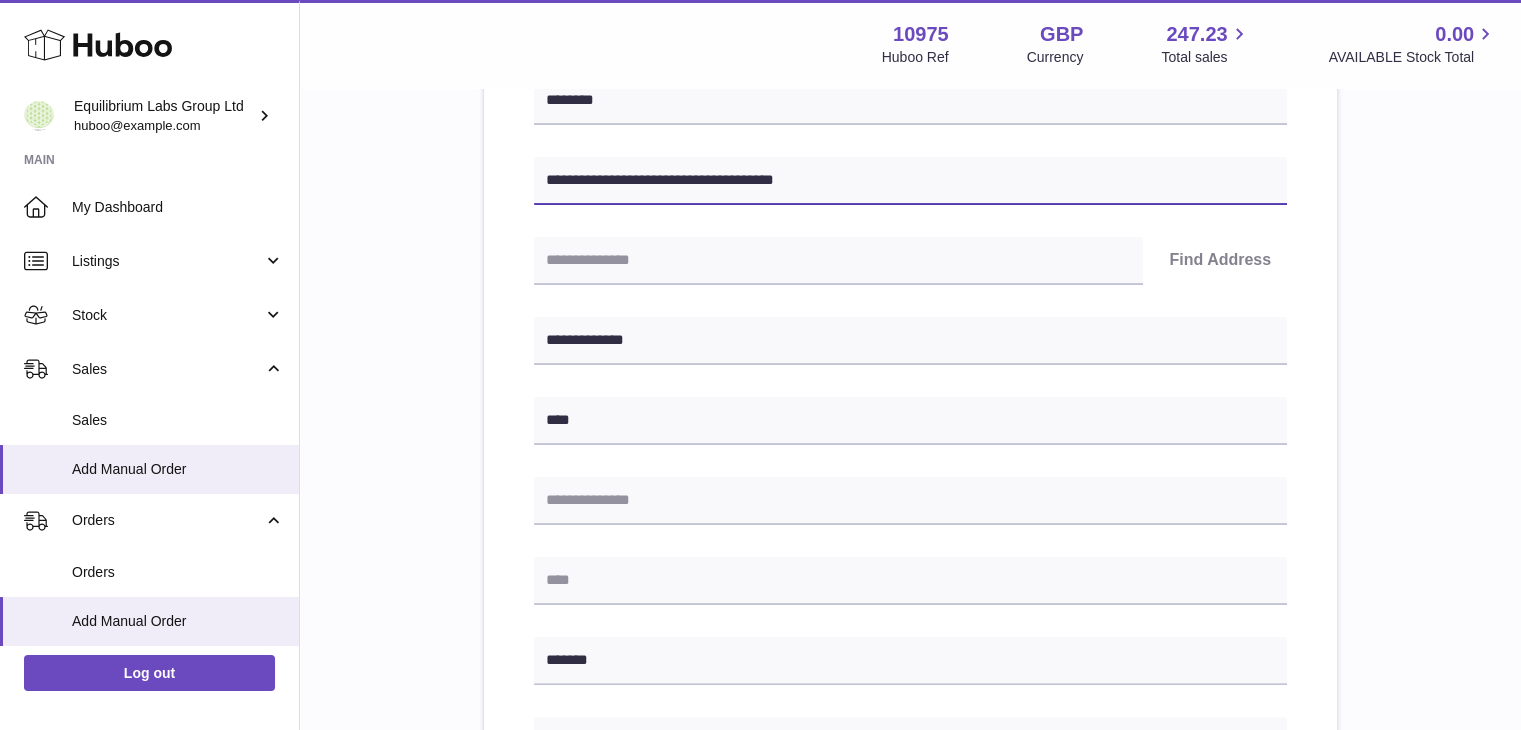 type on "**********" 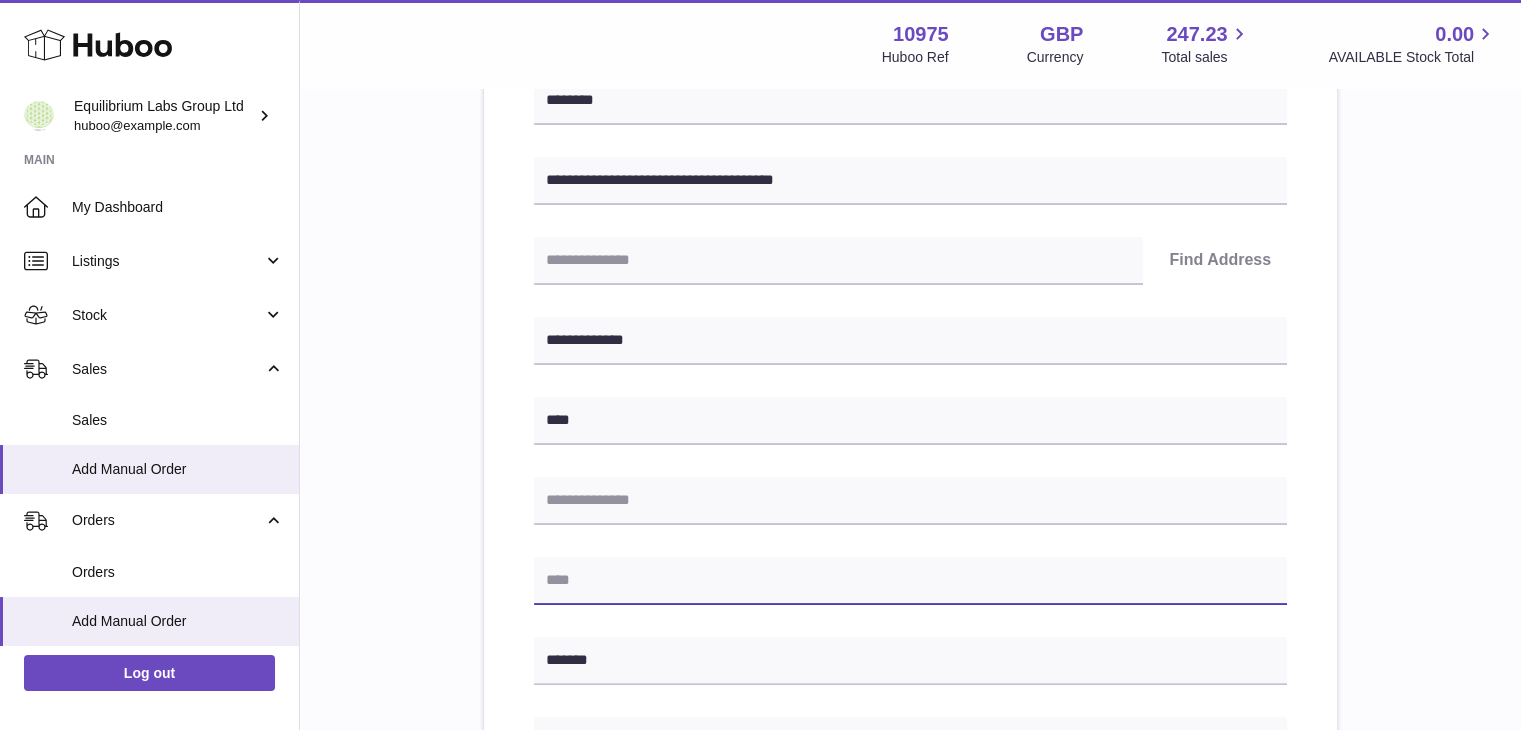 drag, startPoint x: 629, startPoint y: 494, endPoint x: 604, endPoint y: 583, distance: 92.44458 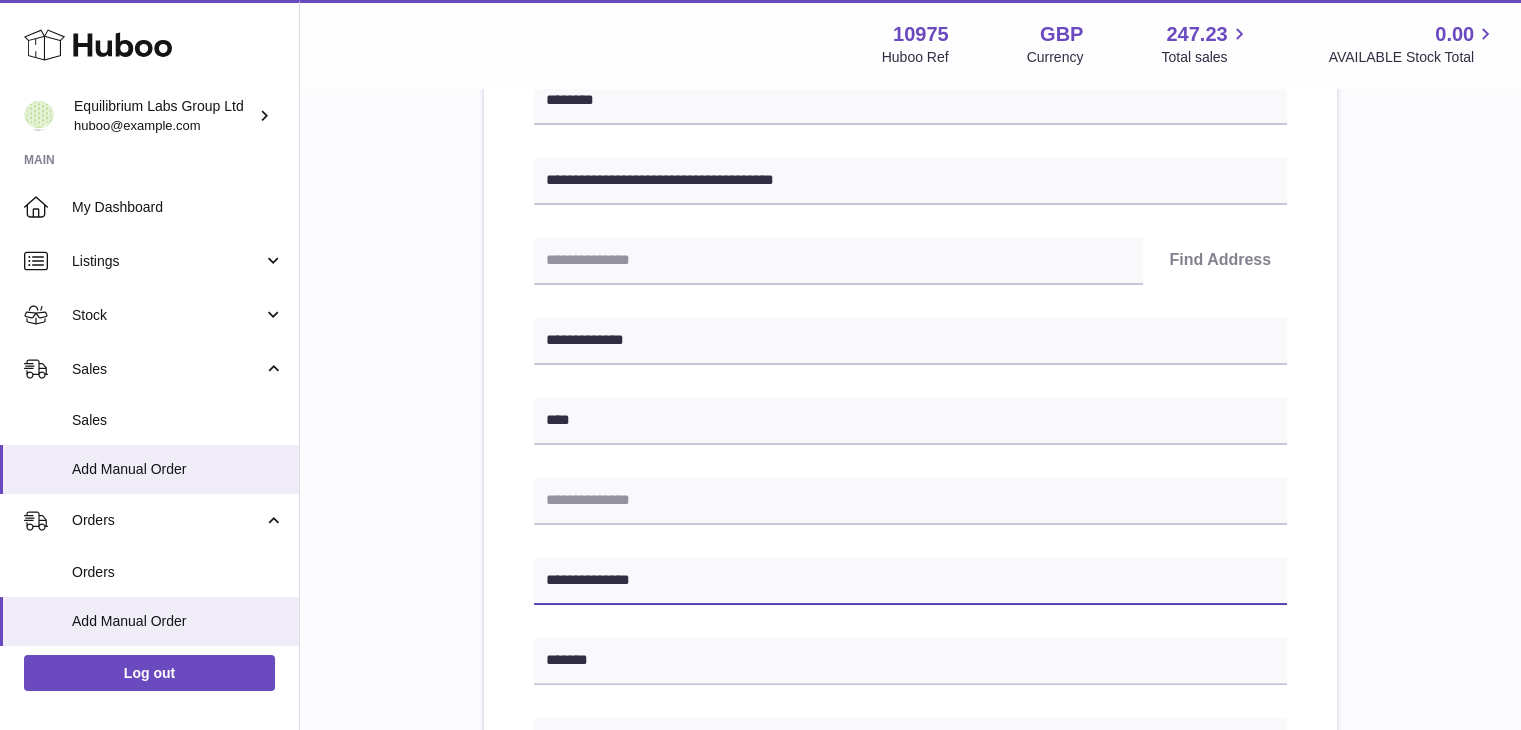 type on "**********" 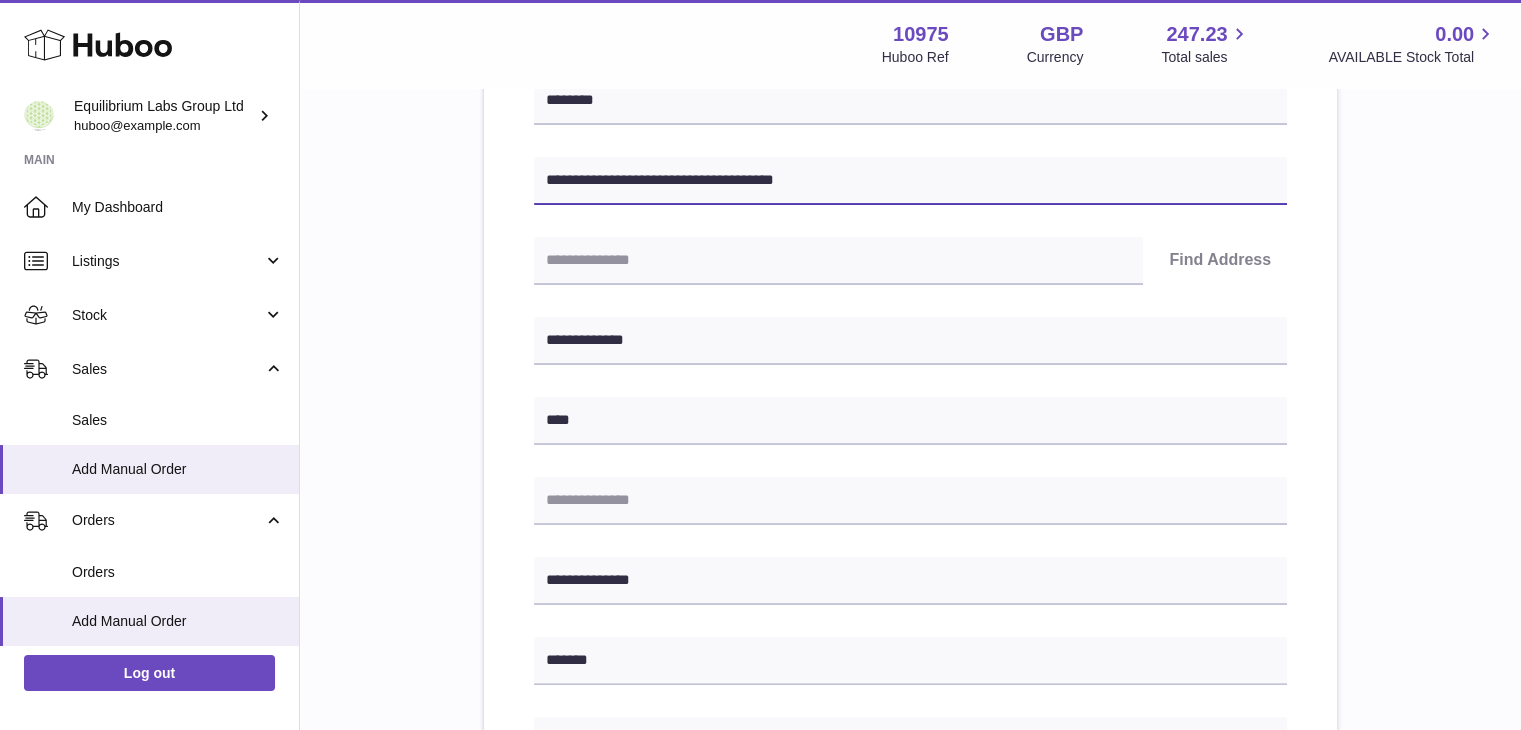 drag, startPoint x: 700, startPoint y: 177, endPoint x: 802, endPoint y: 178, distance: 102.0049 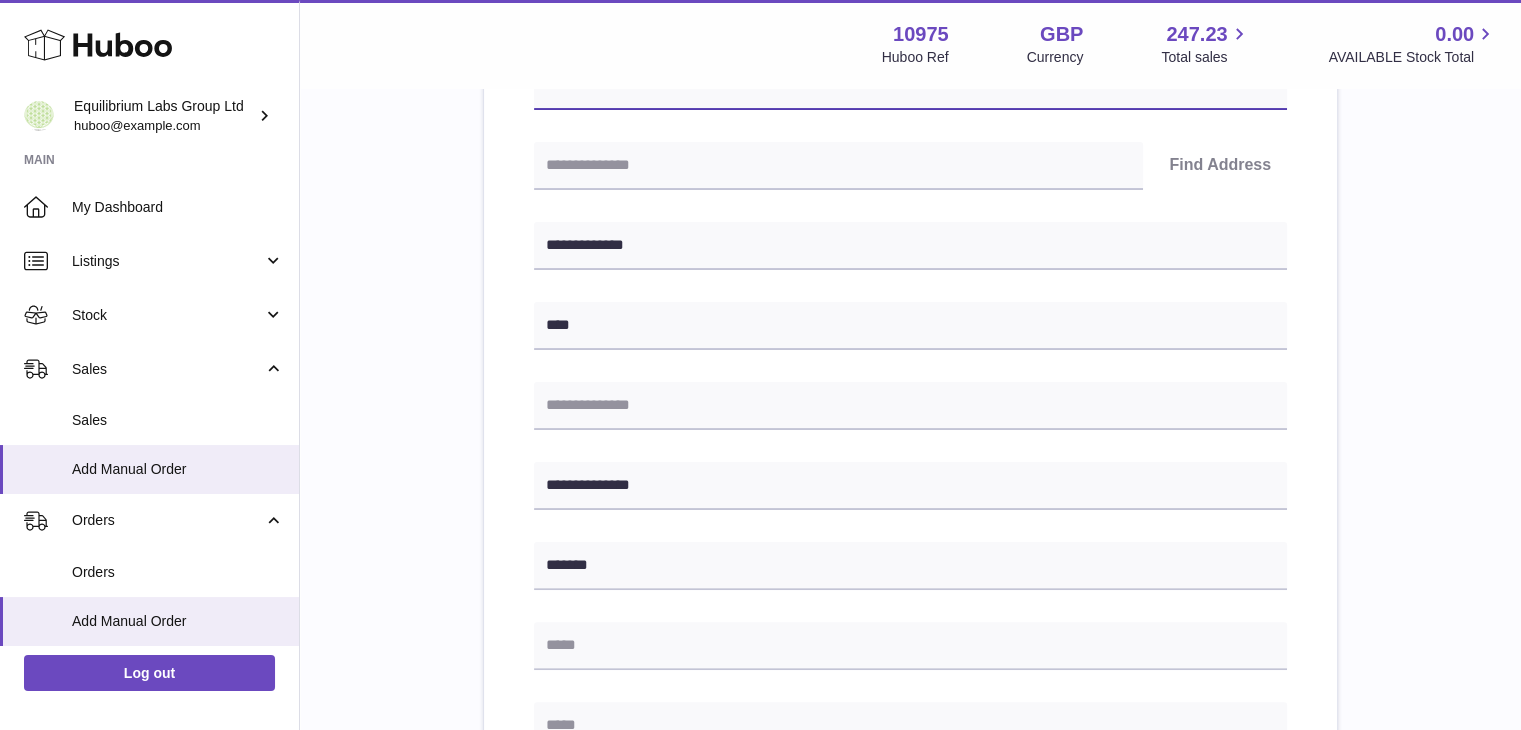 scroll, scrollTop: 400, scrollLeft: 0, axis: vertical 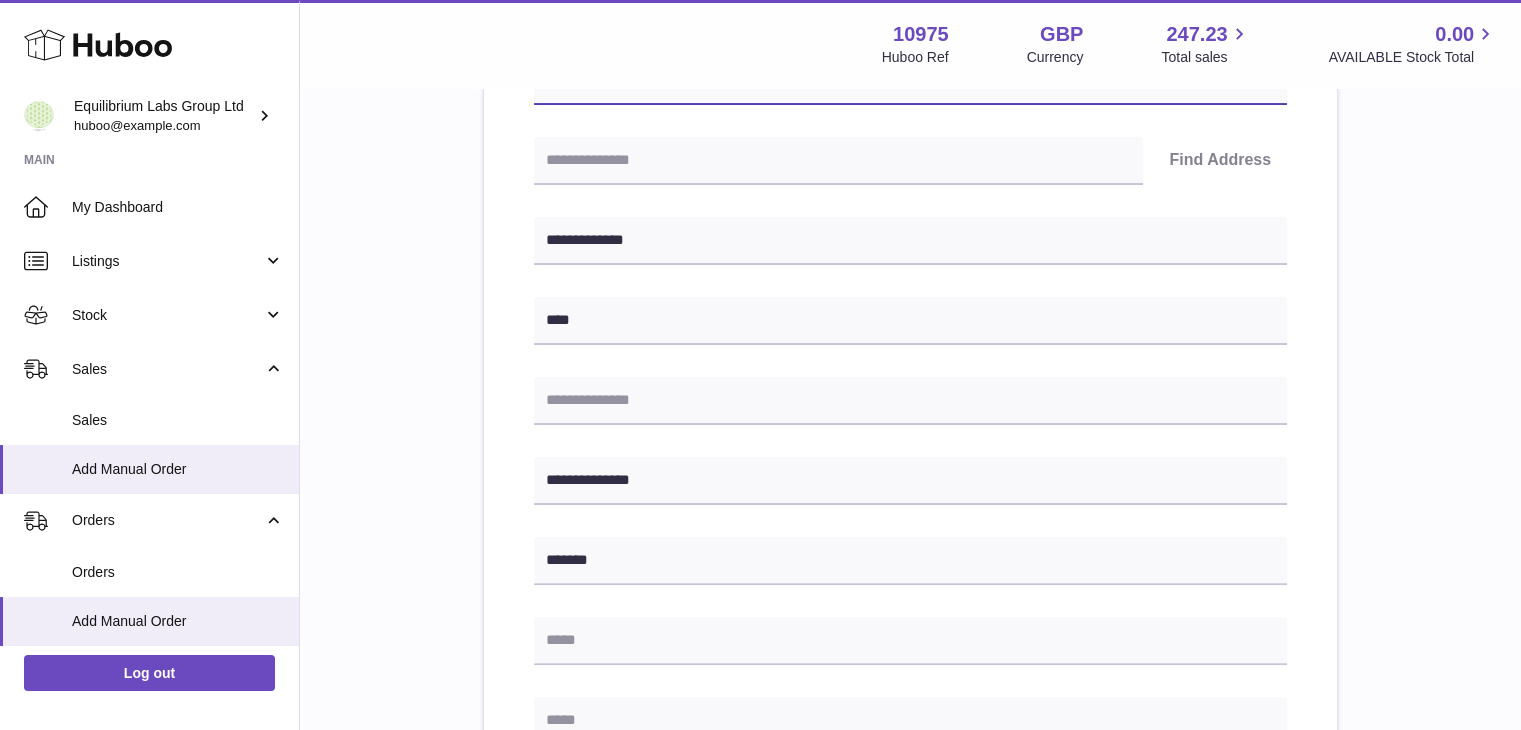 type on "**********" 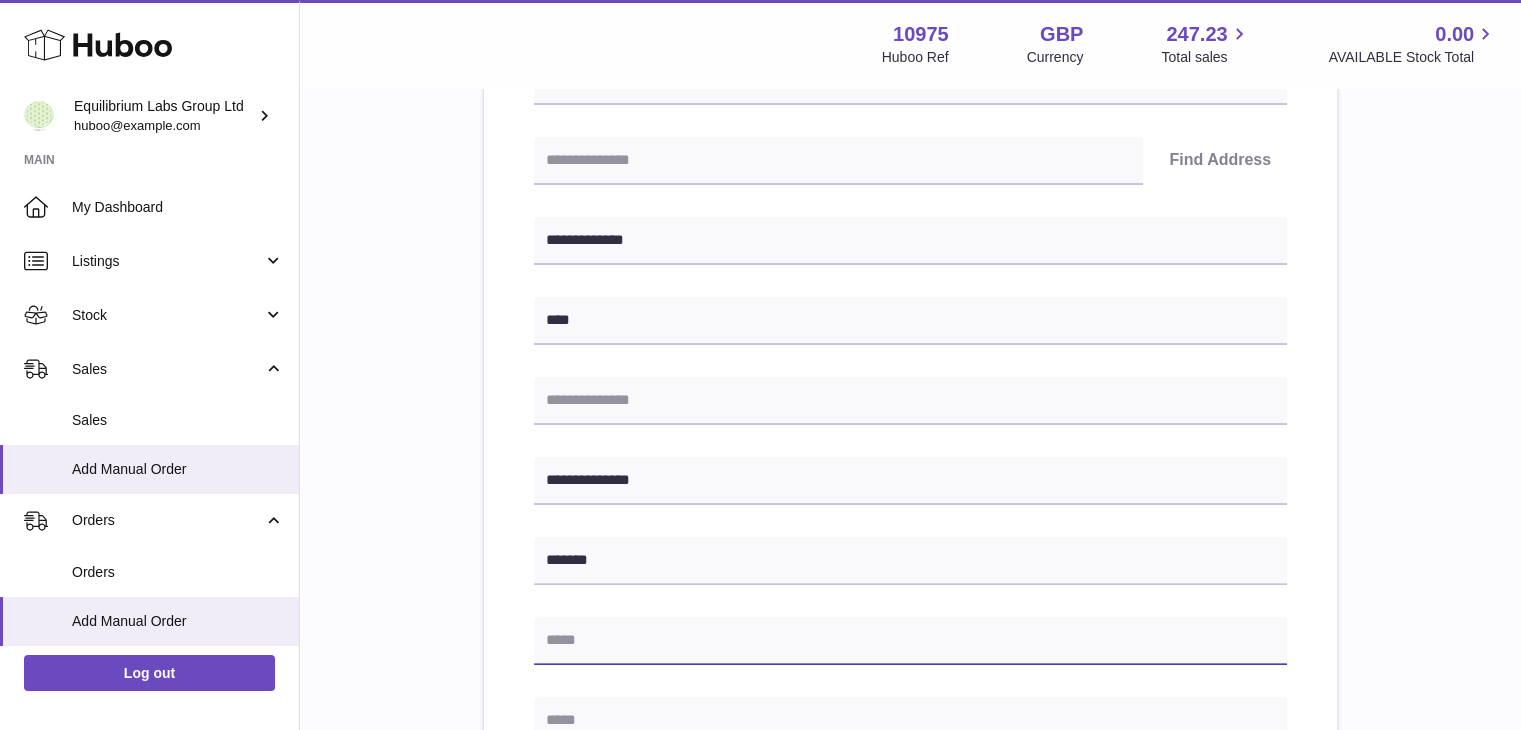 paste on "**********" 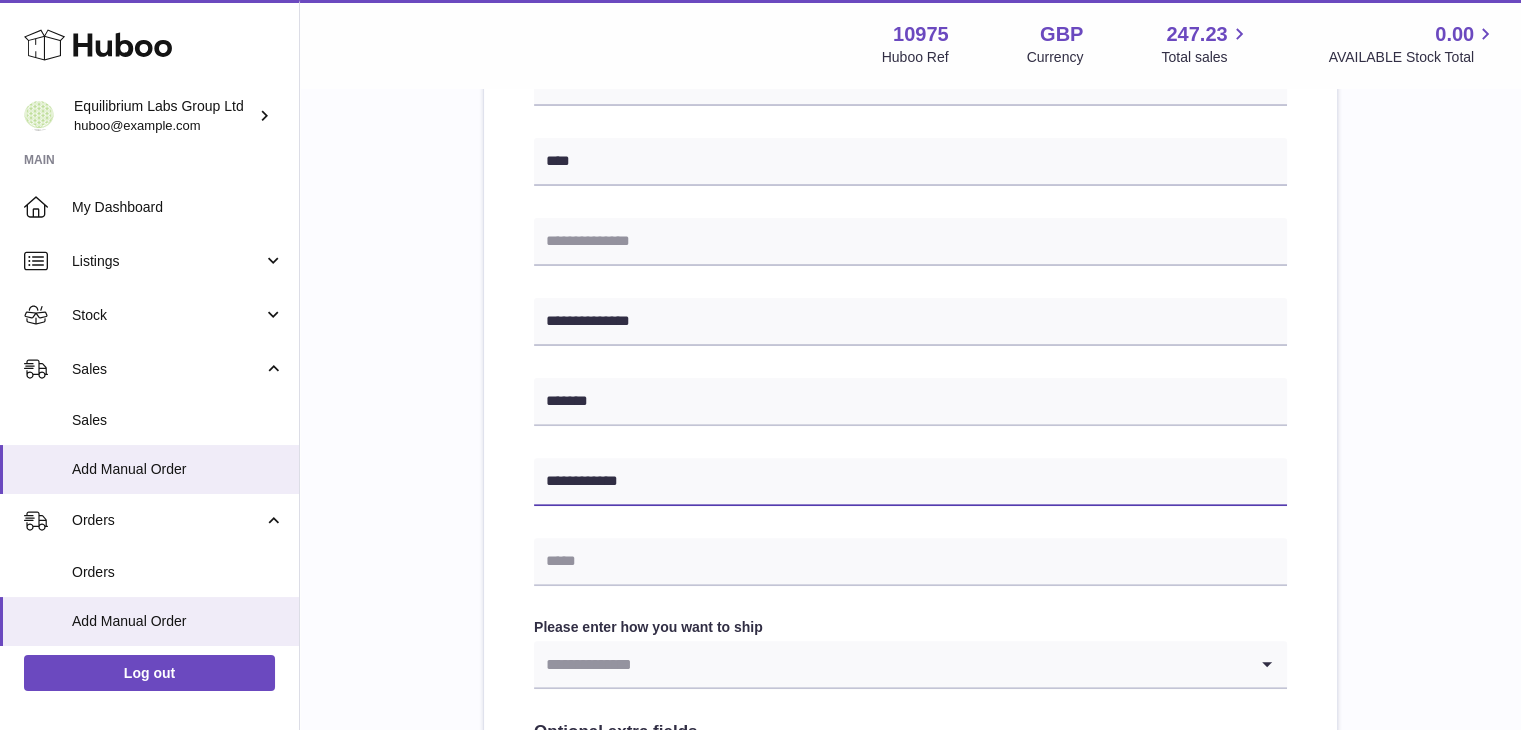 scroll, scrollTop: 600, scrollLeft: 0, axis: vertical 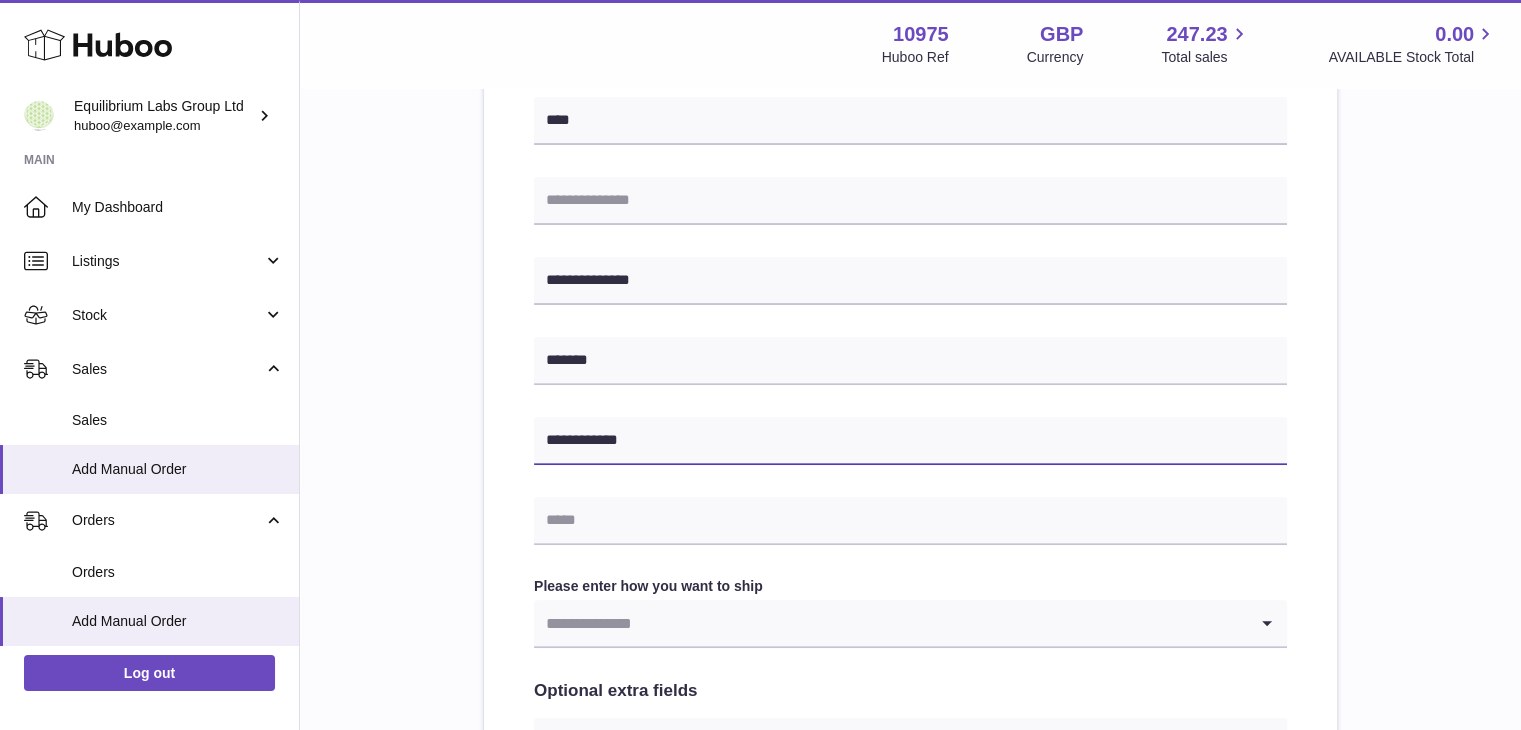 type on "**********" 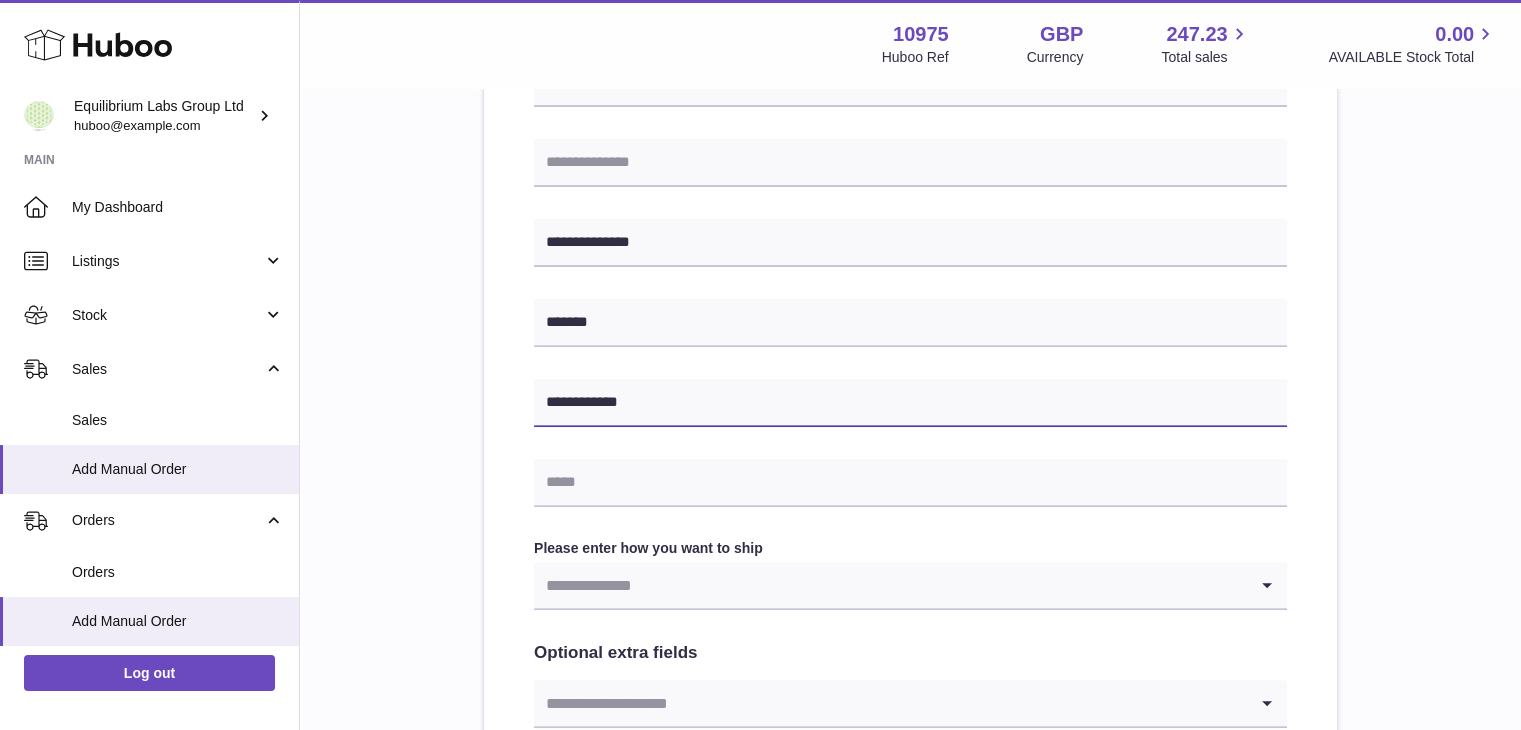 scroll, scrollTop: 700, scrollLeft: 0, axis: vertical 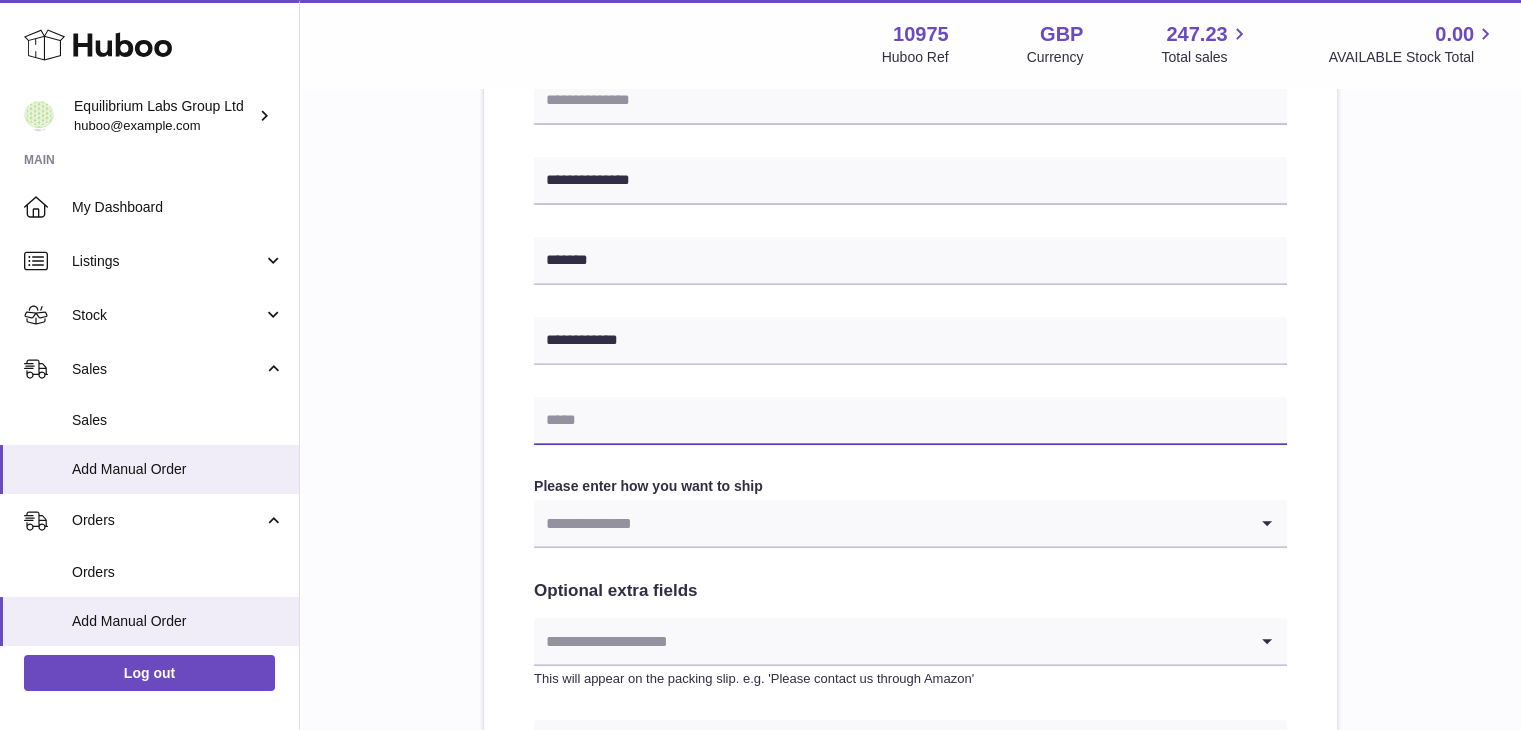 paste on "**********" 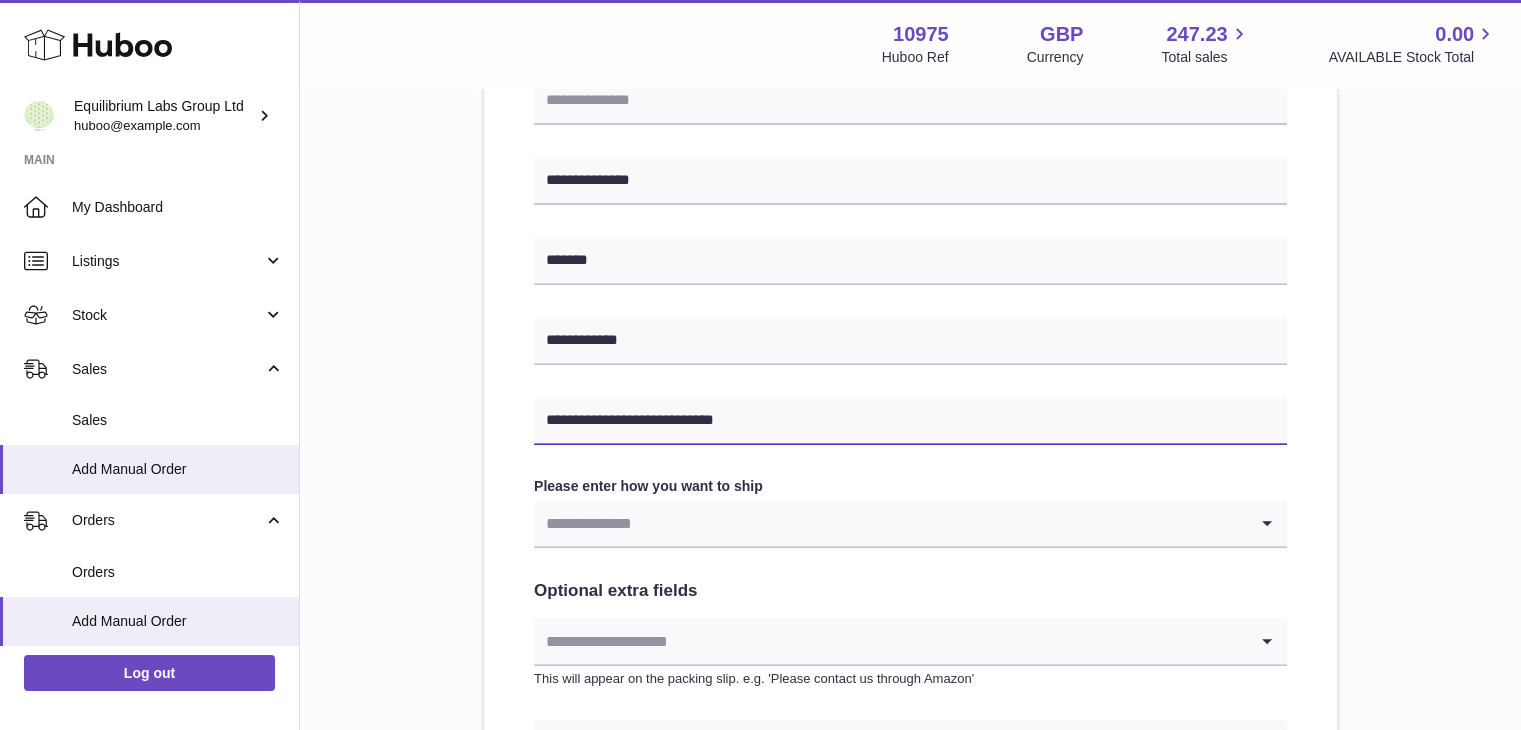 type on "**********" 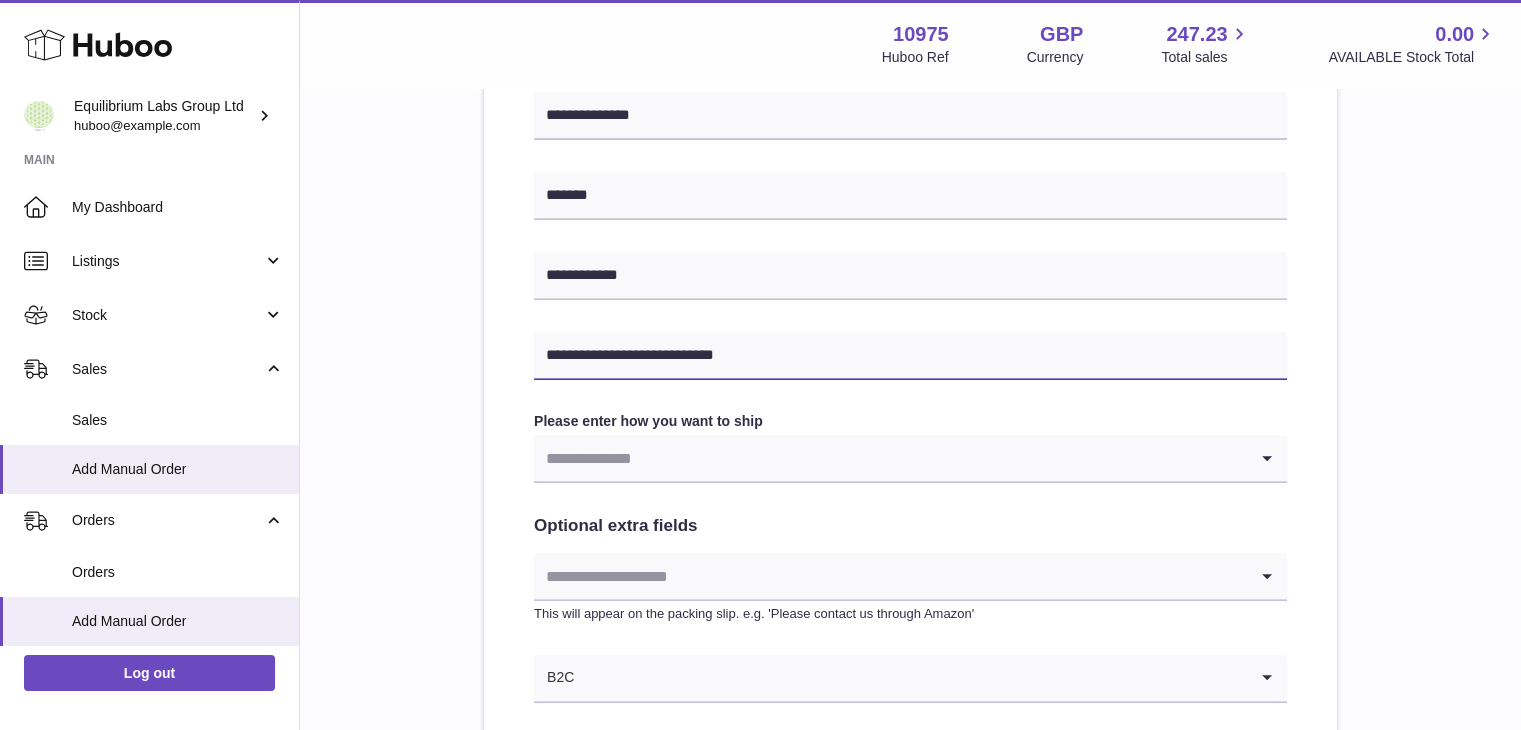 scroll, scrollTop: 900, scrollLeft: 0, axis: vertical 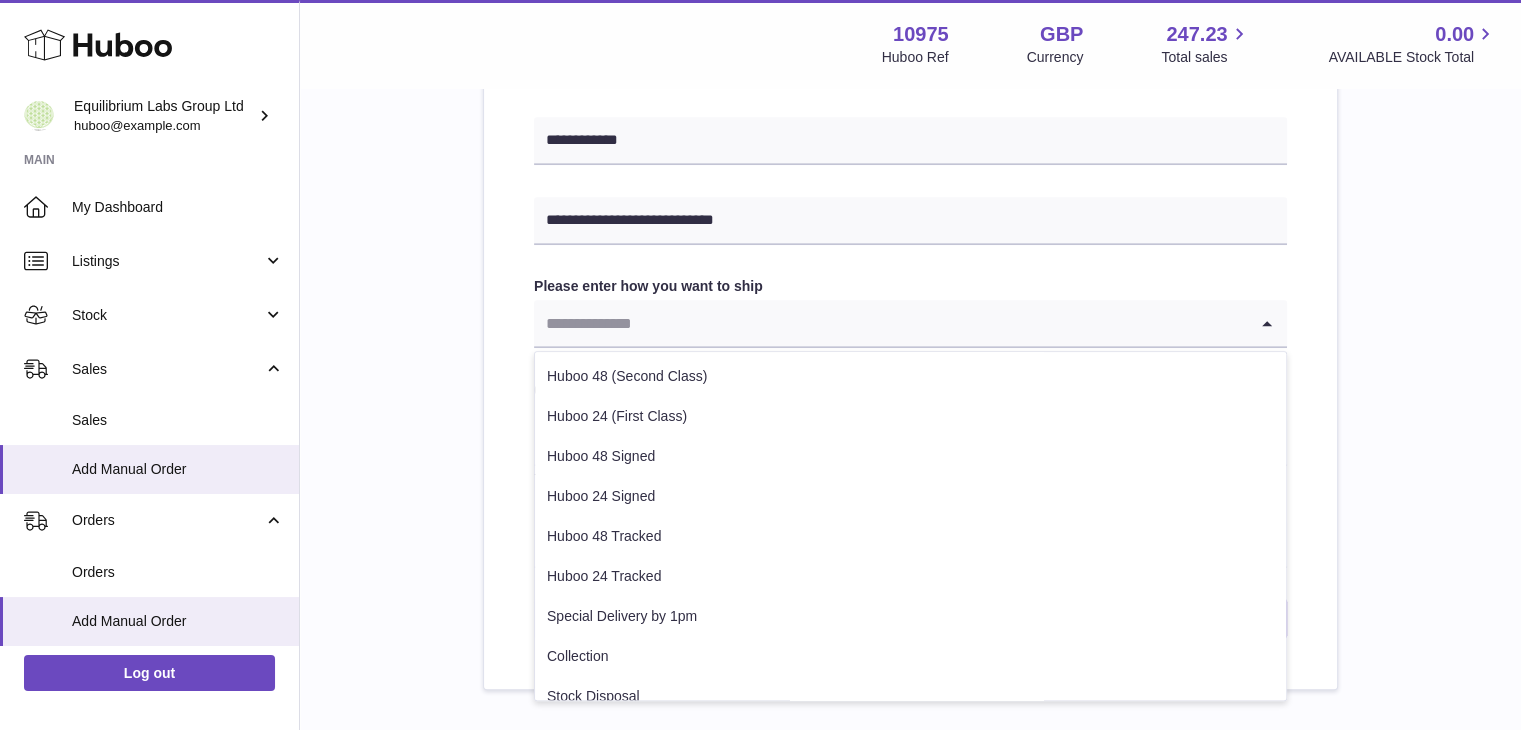 click at bounding box center (890, 323) 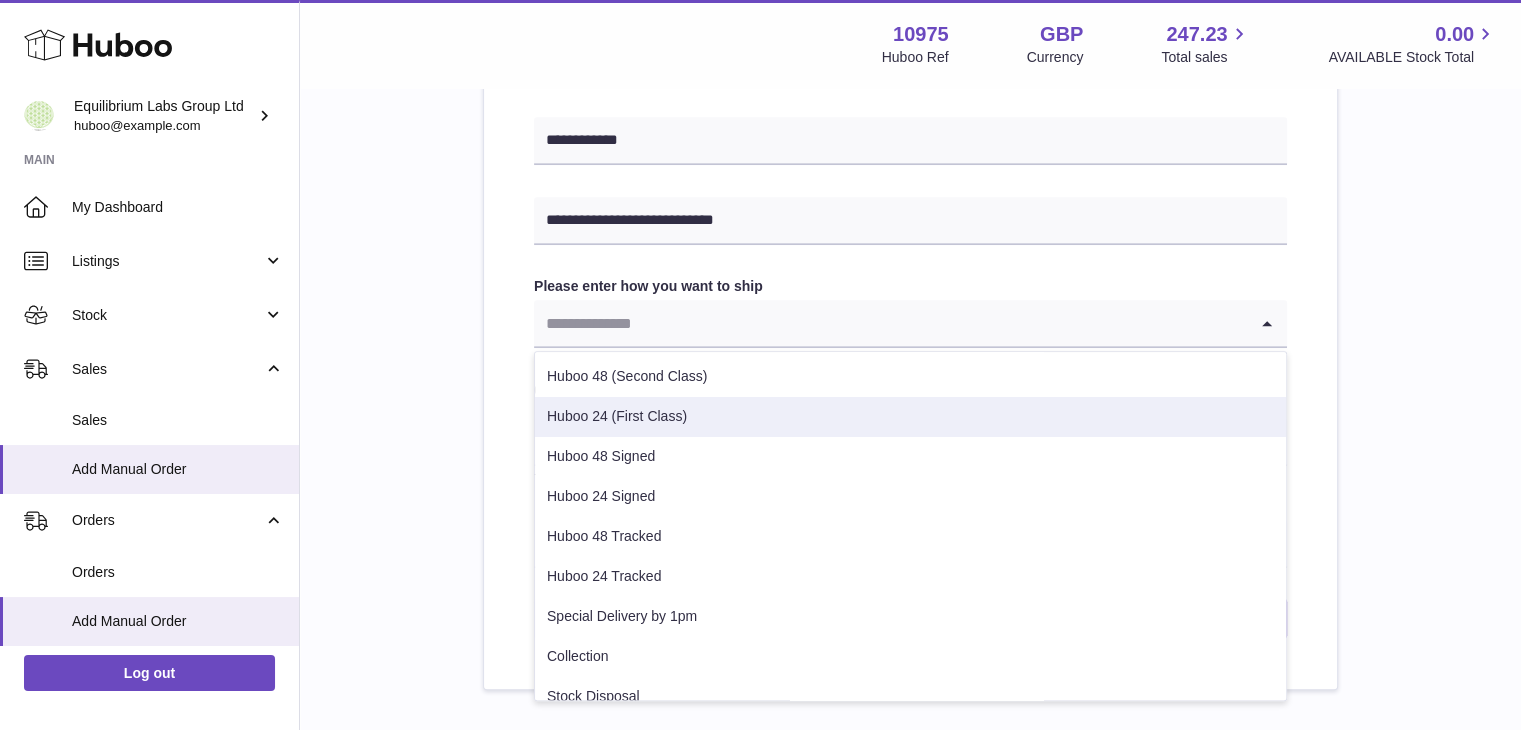 click on "Huboo 24 (First Class)" at bounding box center (910, 417) 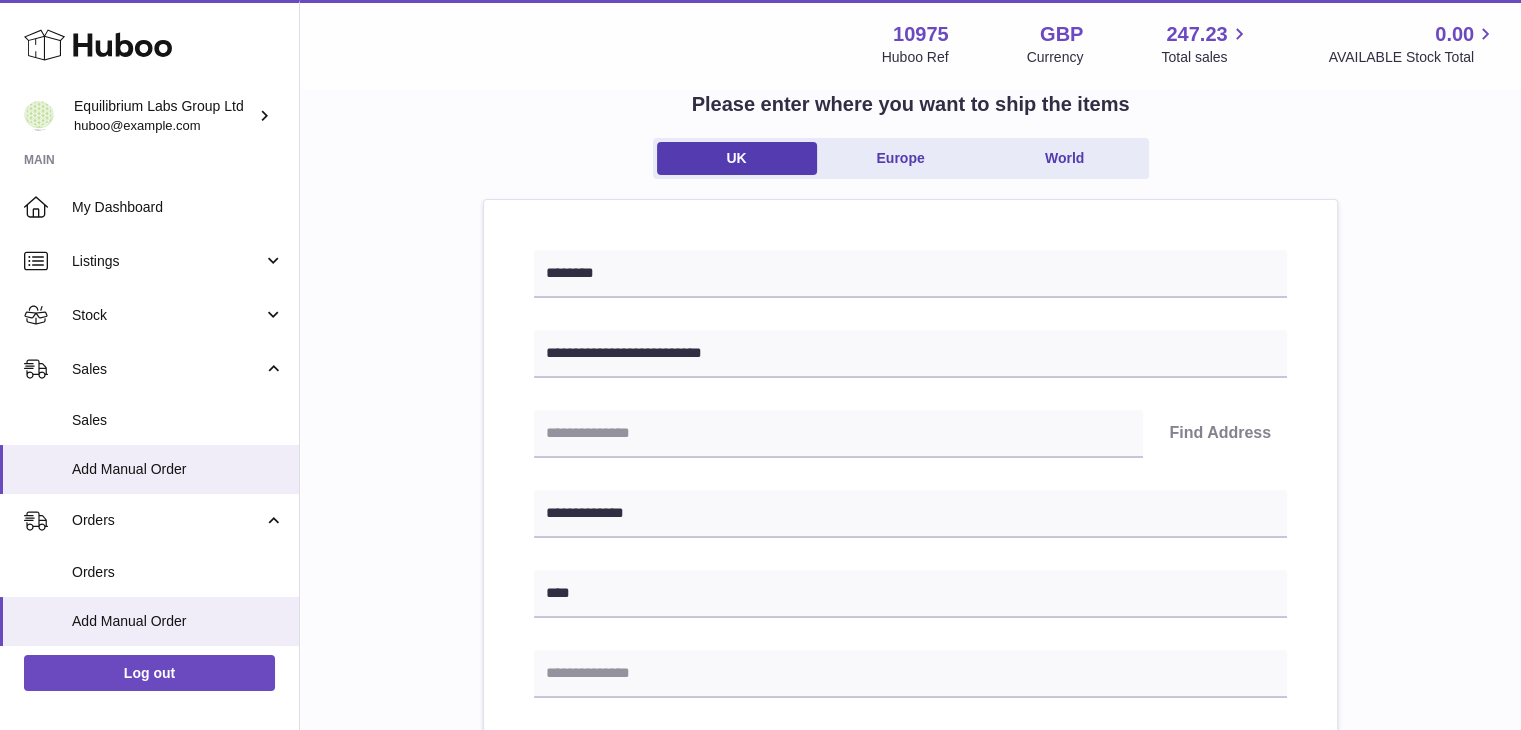 scroll, scrollTop: 100, scrollLeft: 0, axis: vertical 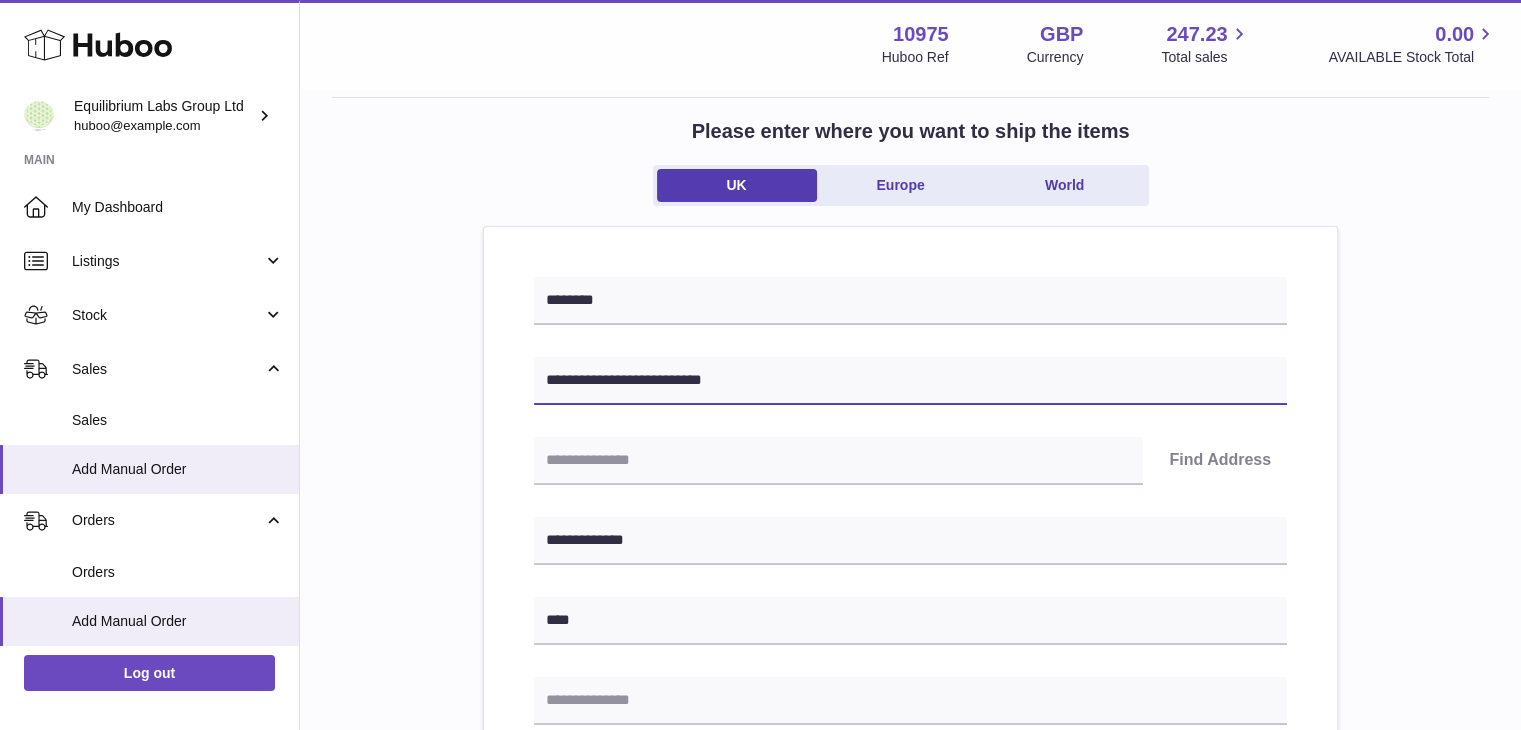 drag, startPoint x: 728, startPoint y: 370, endPoint x: 654, endPoint y: 377, distance: 74.330345 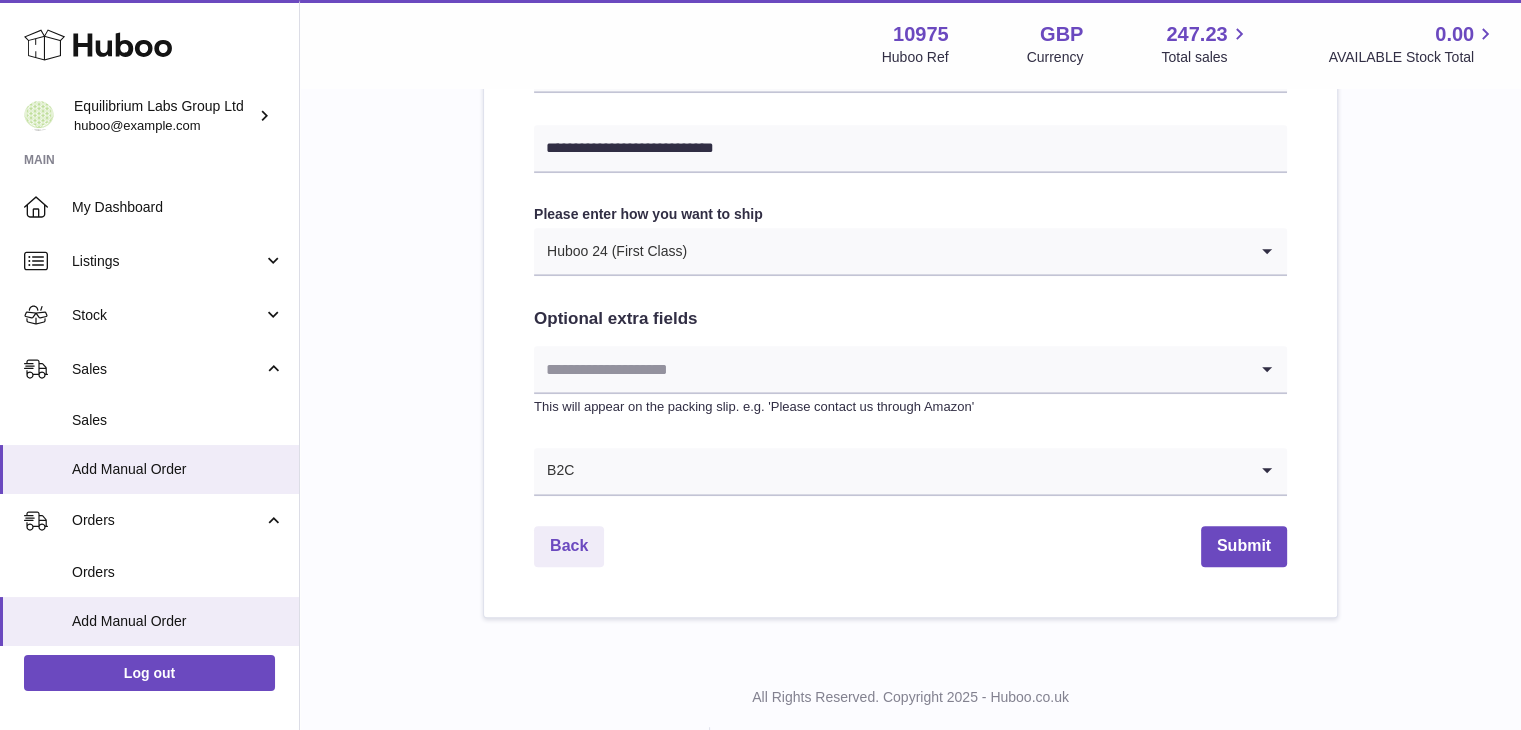 scroll, scrollTop: 1017, scrollLeft: 0, axis: vertical 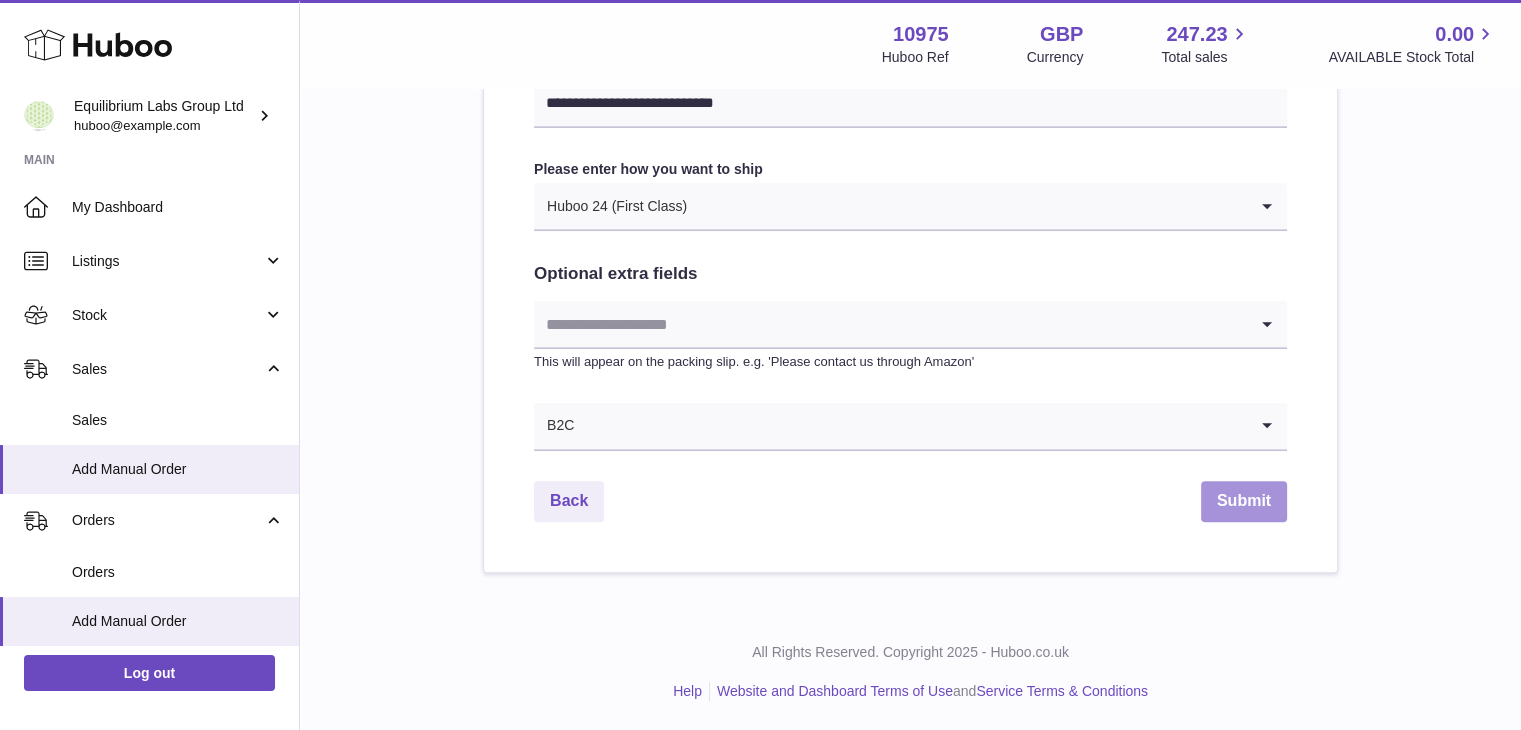 type on "**********" 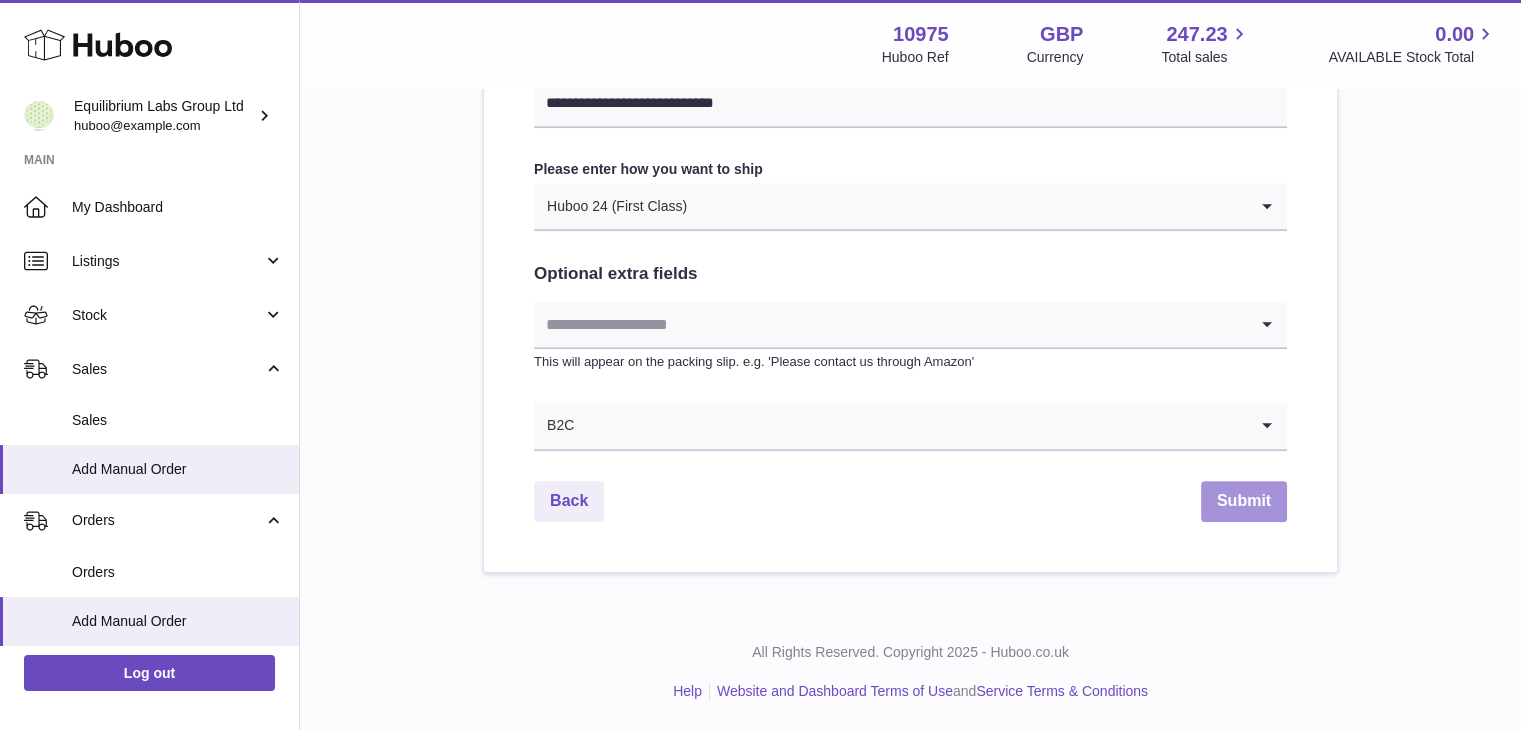 click on "Submit" at bounding box center [1244, 501] 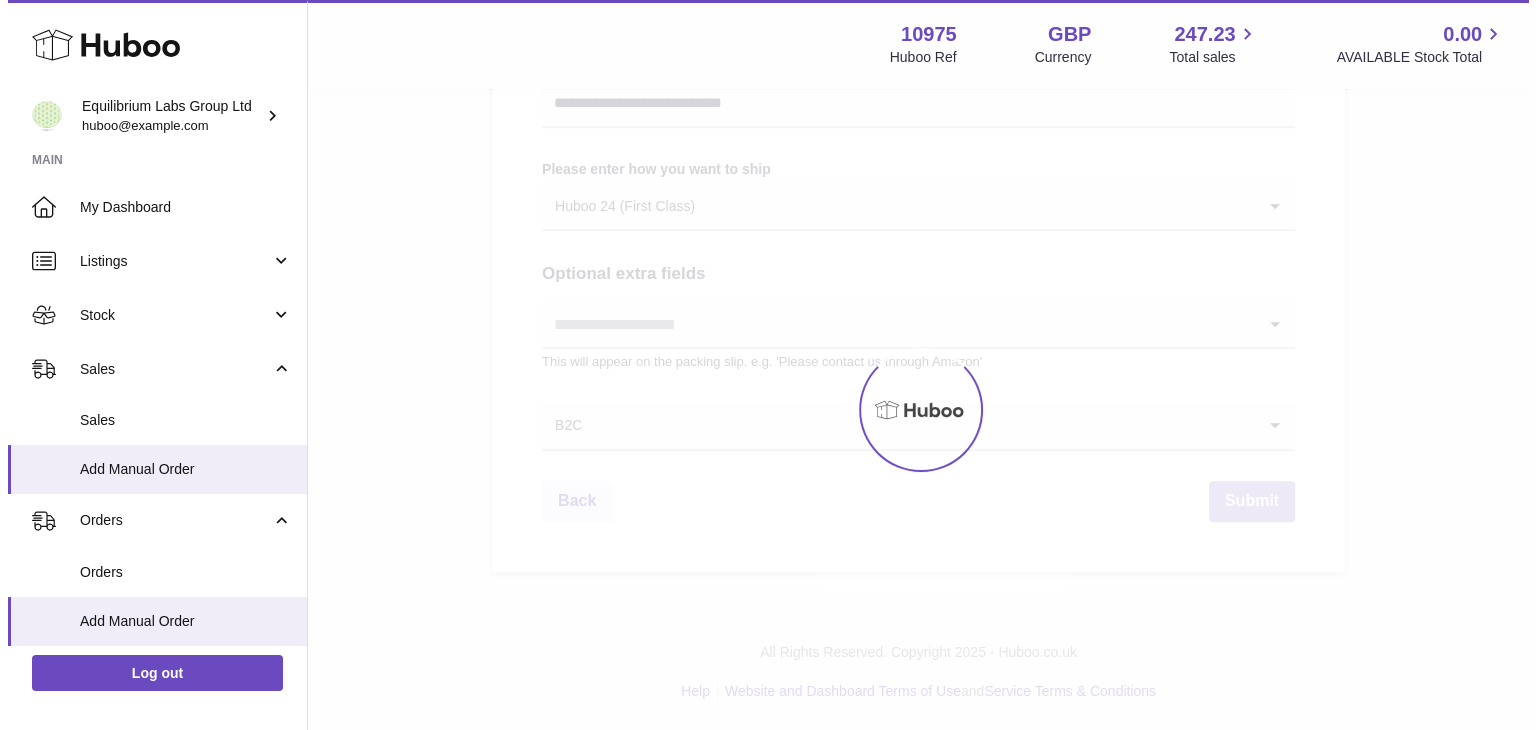 scroll, scrollTop: 0, scrollLeft: 0, axis: both 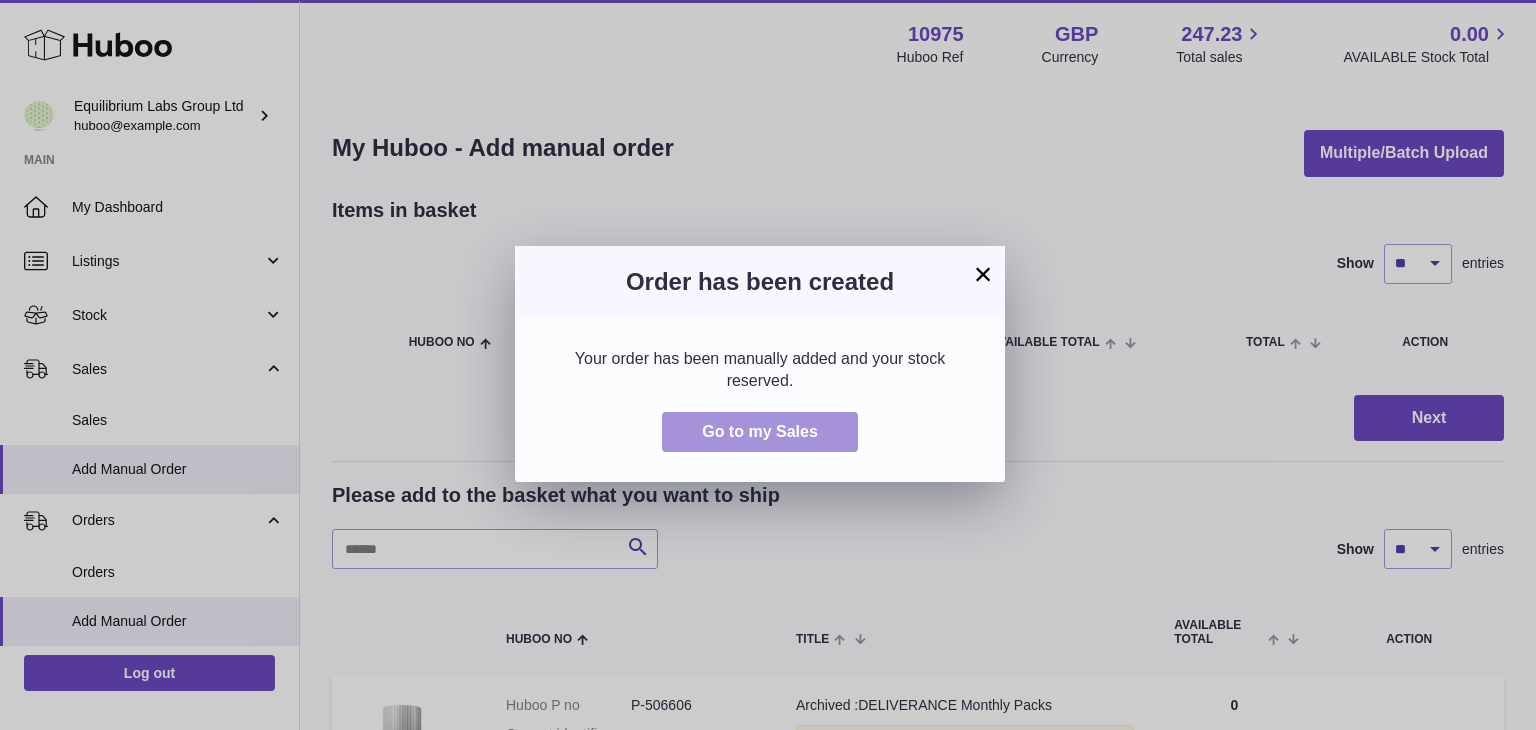 click on "Go to my Sales" at bounding box center [760, 431] 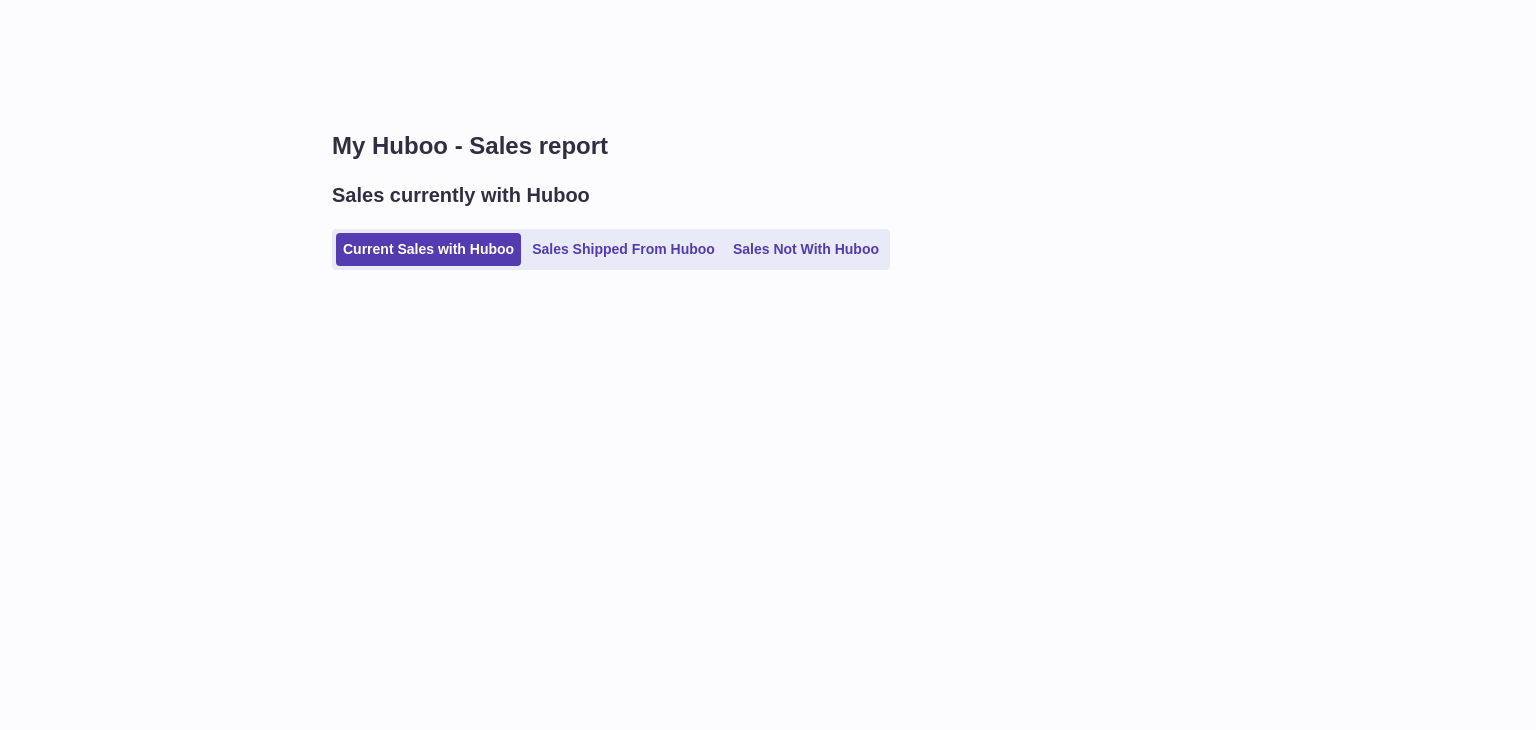 scroll, scrollTop: 0, scrollLeft: 0, axis: both 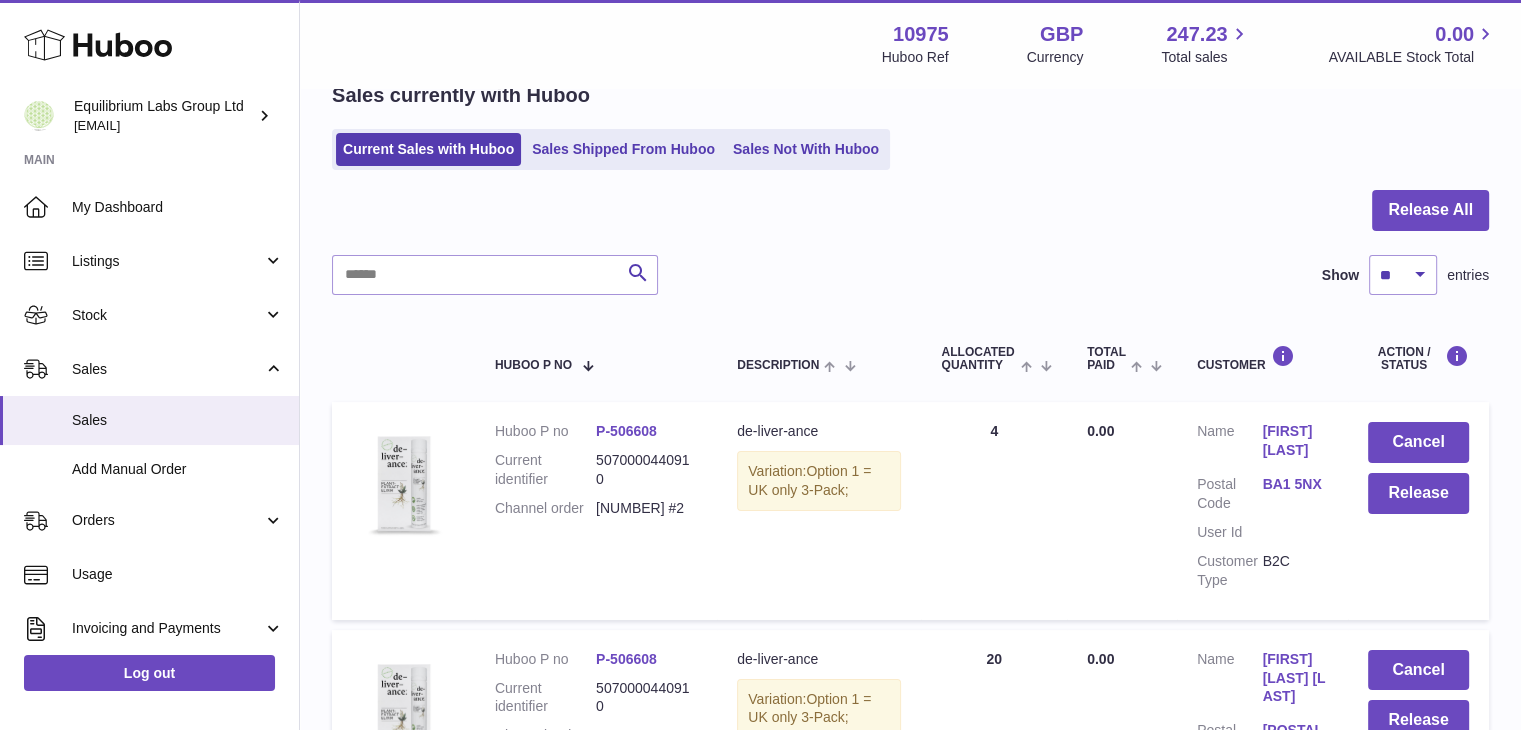 drag, startPoint x: 593, startPoint y: 515, endPoint x: 660, endPoint y: 523, distance: 67.47592 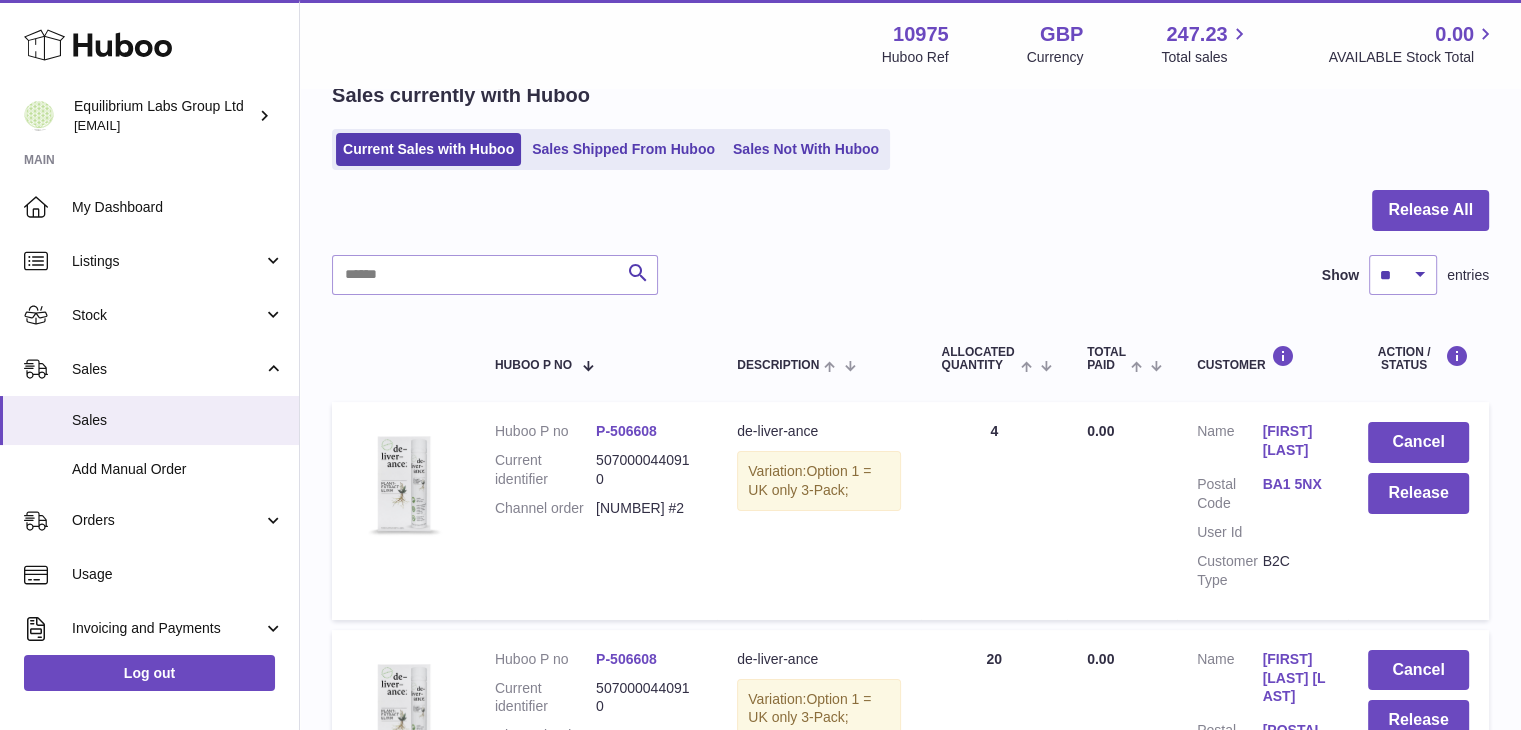 copy on "14870 #2" 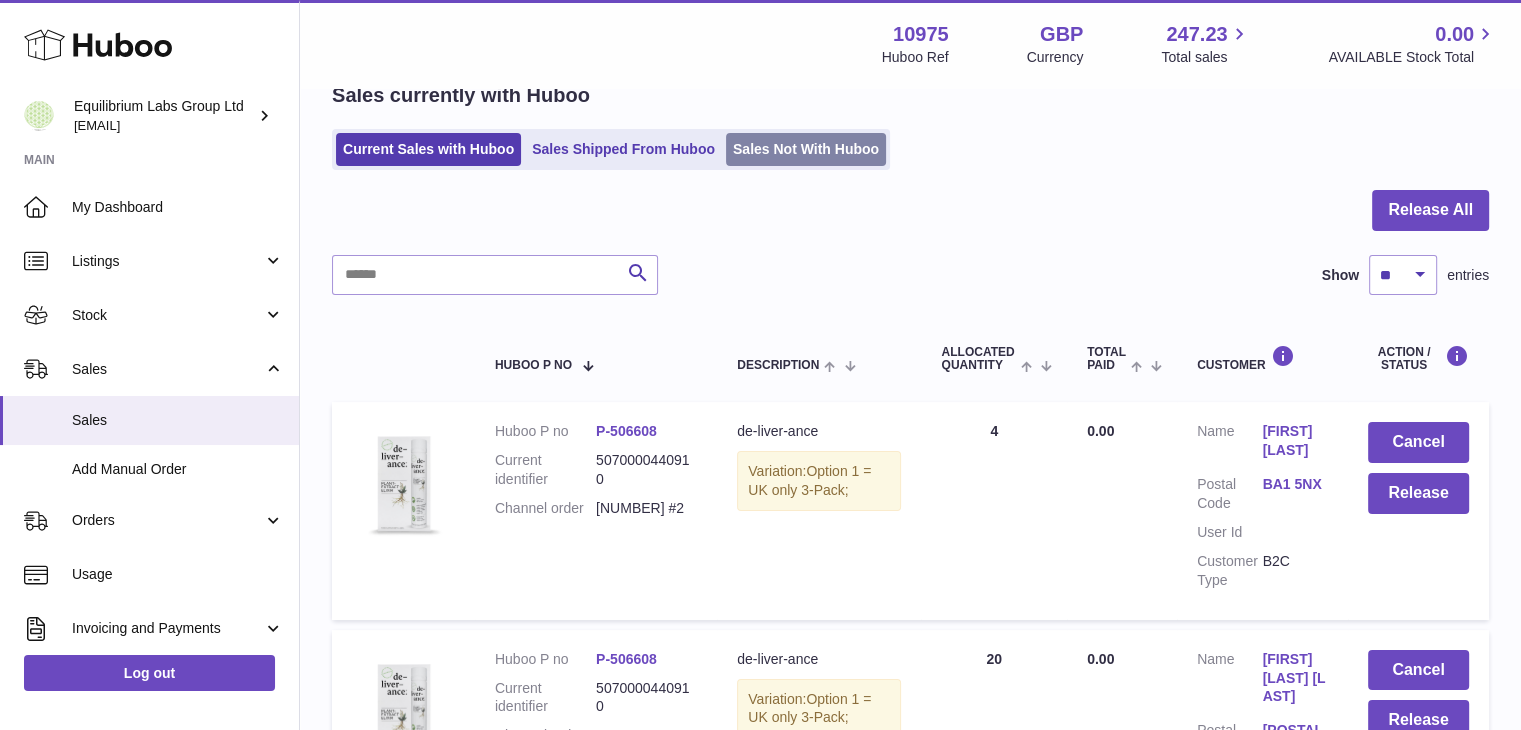 click on "Sales Not With Huboo" at bounding box center (806, 149) 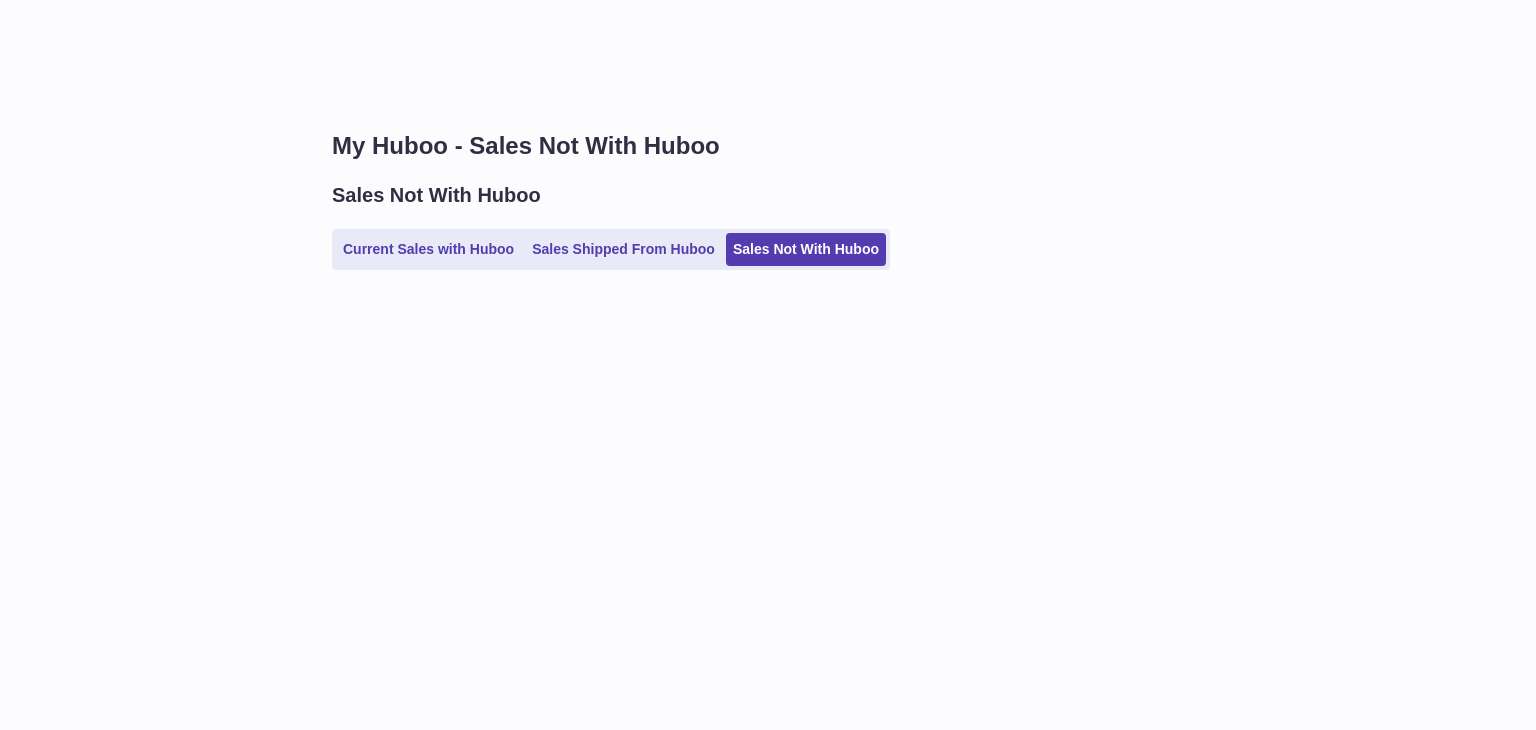 scroll, scrollTop: 0, scrollLeft: 0, axis: both 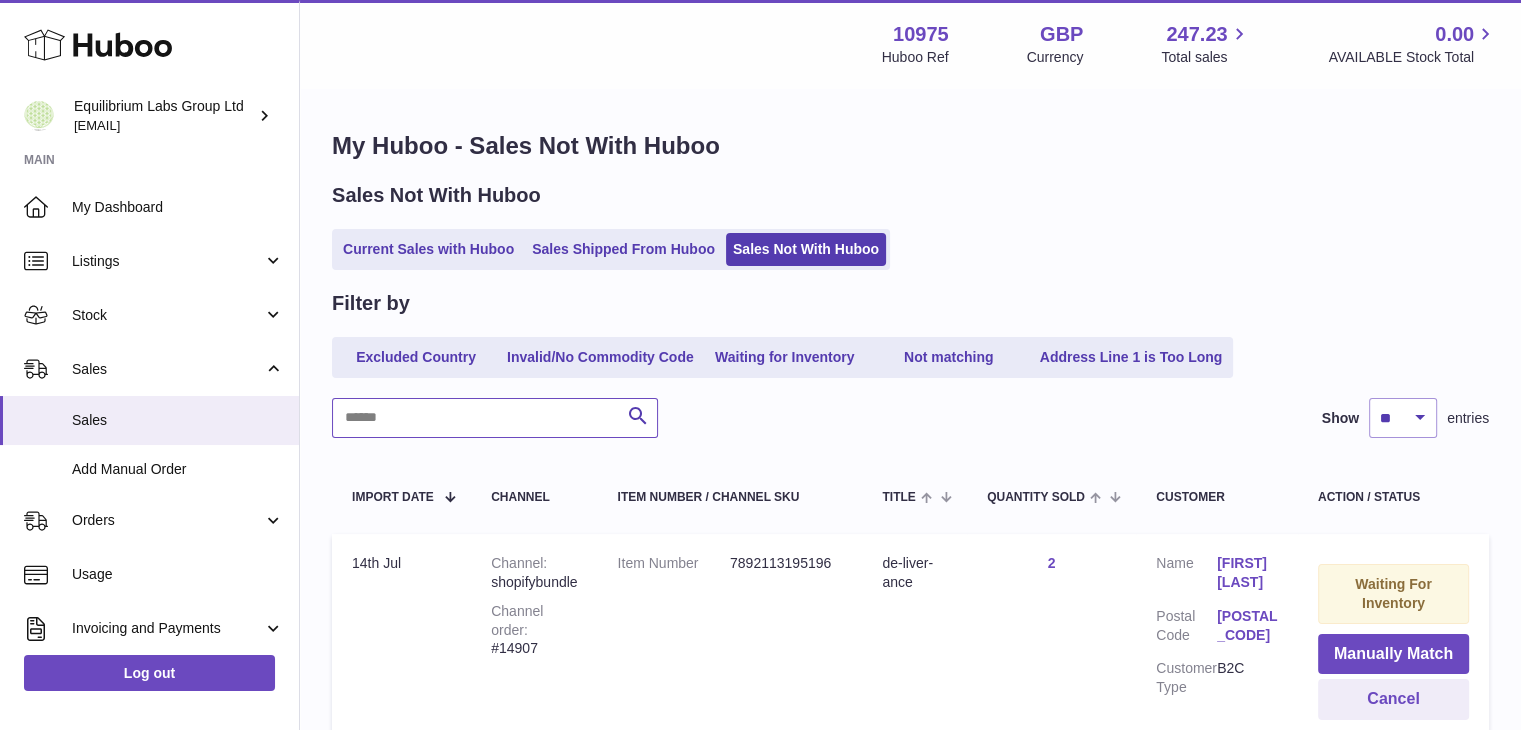 click at bounding box center (495, 418) 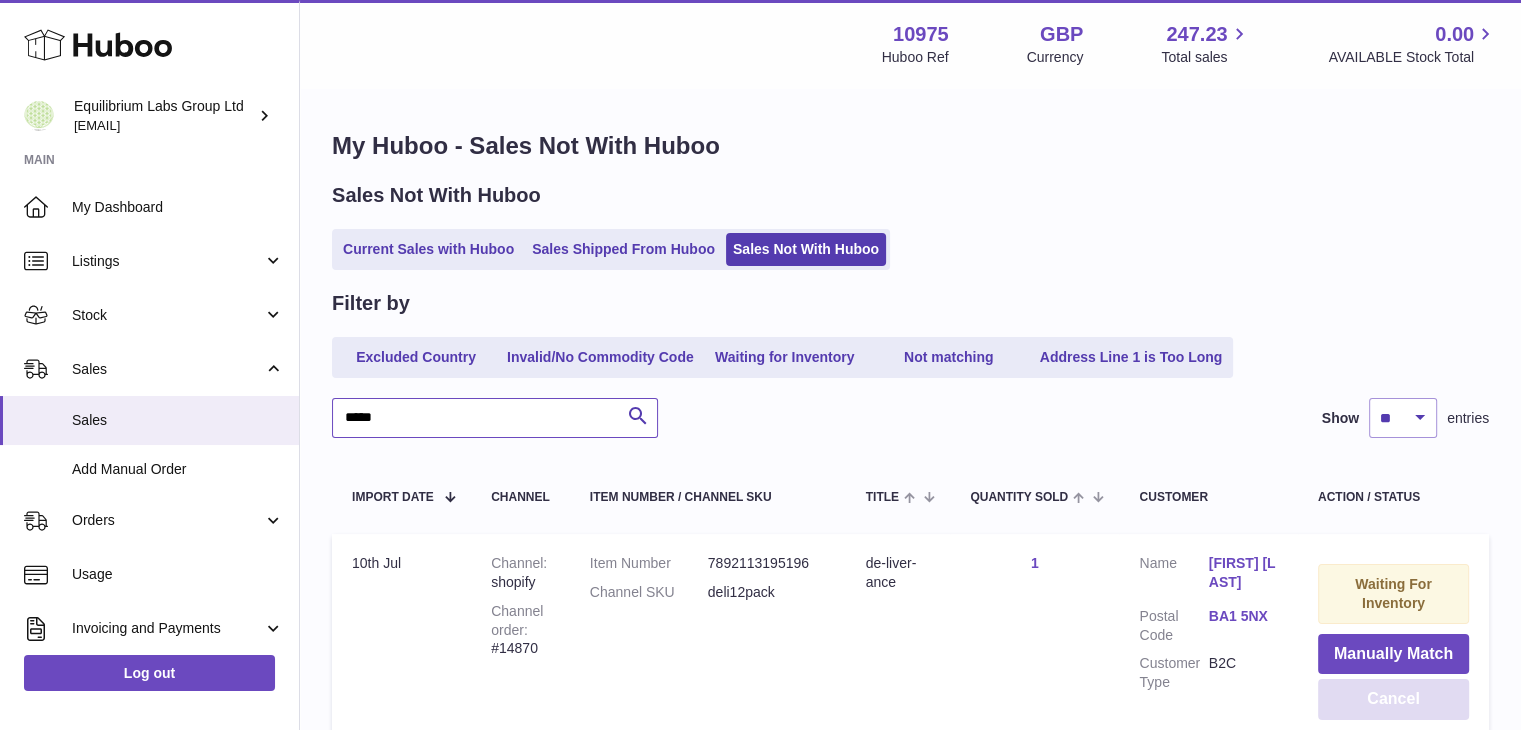 type on "*****" 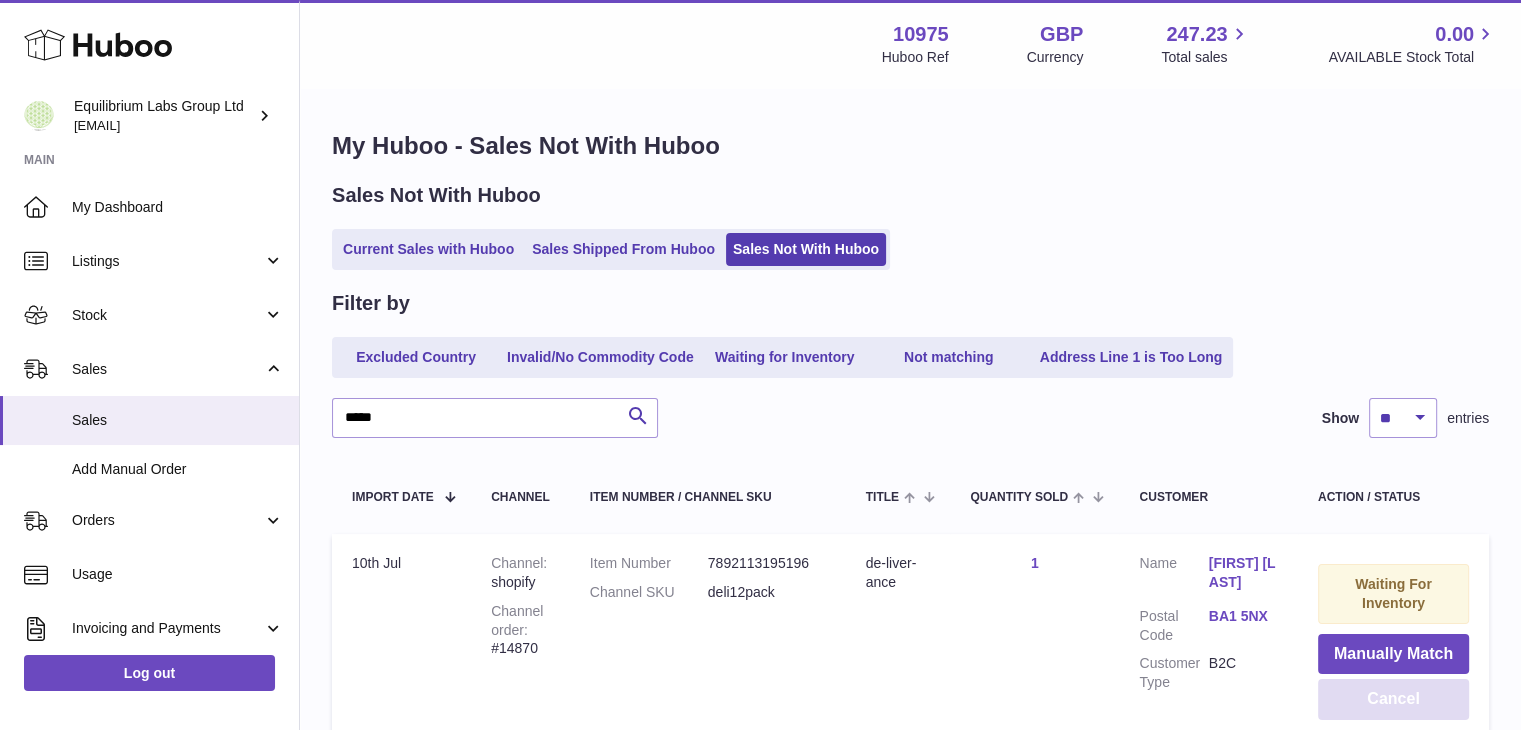 click on "Cancel" at bounding box center [1393, 699] 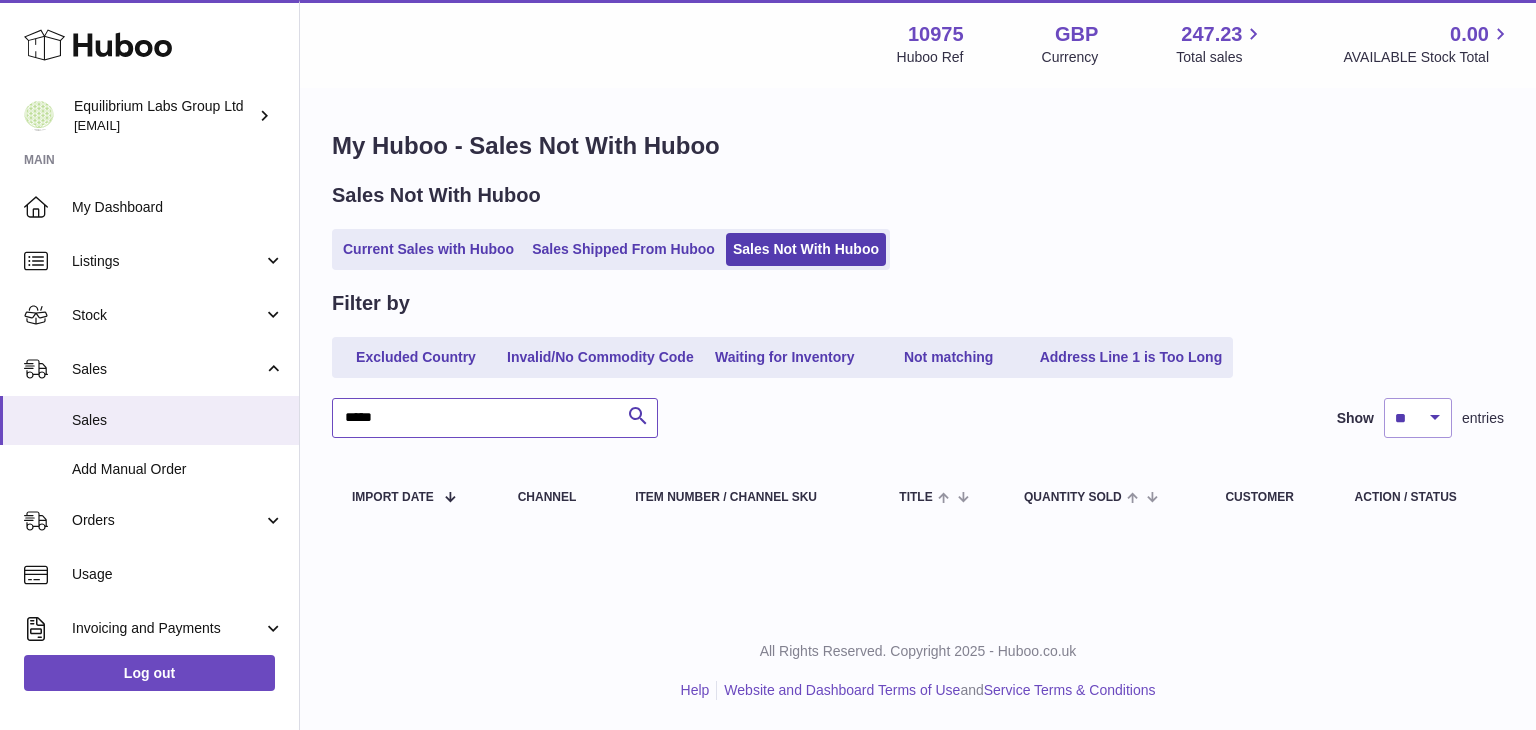 drag, startPoint x: 399, startPoint y: 410, endPoint x: 304, endPoint y: 420, distance: 95.524864 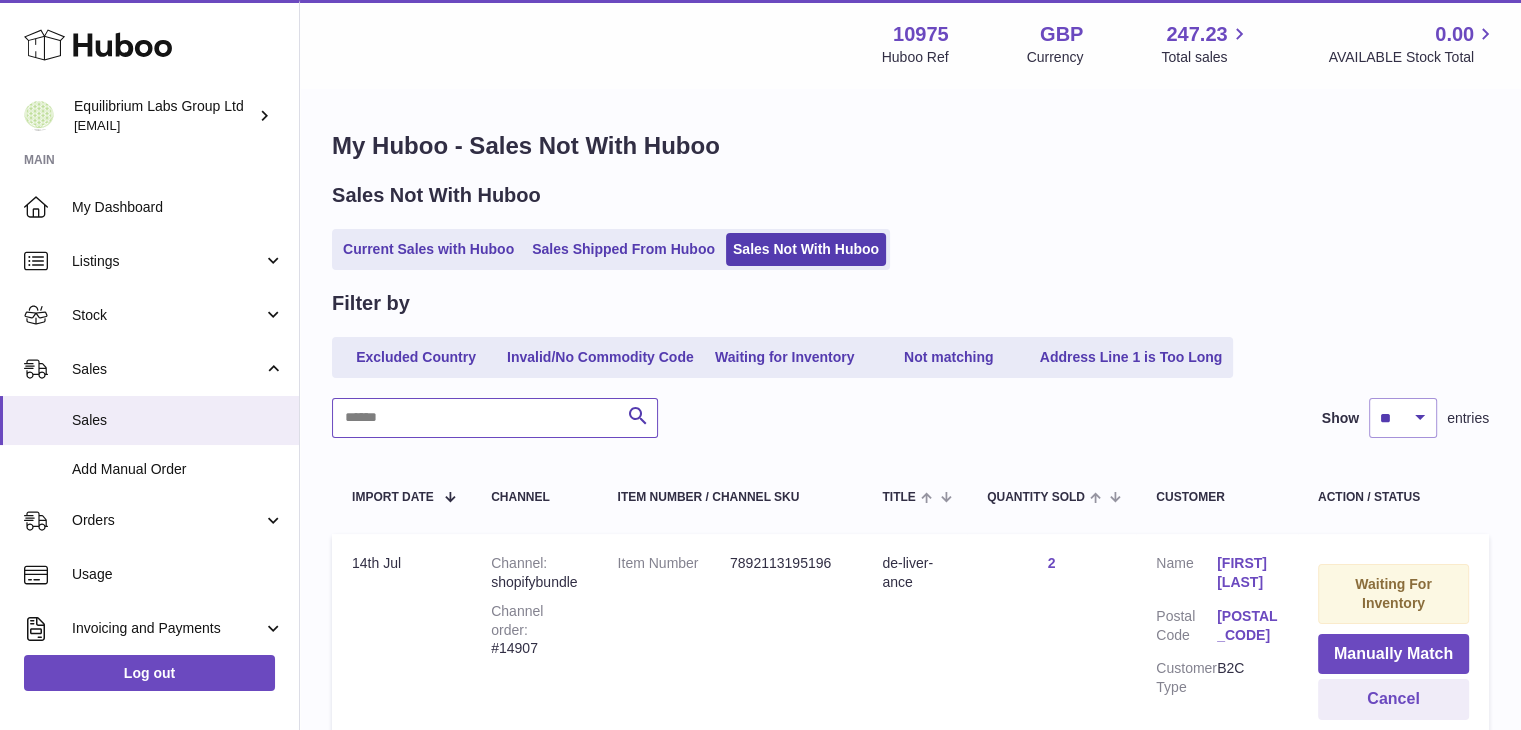 type 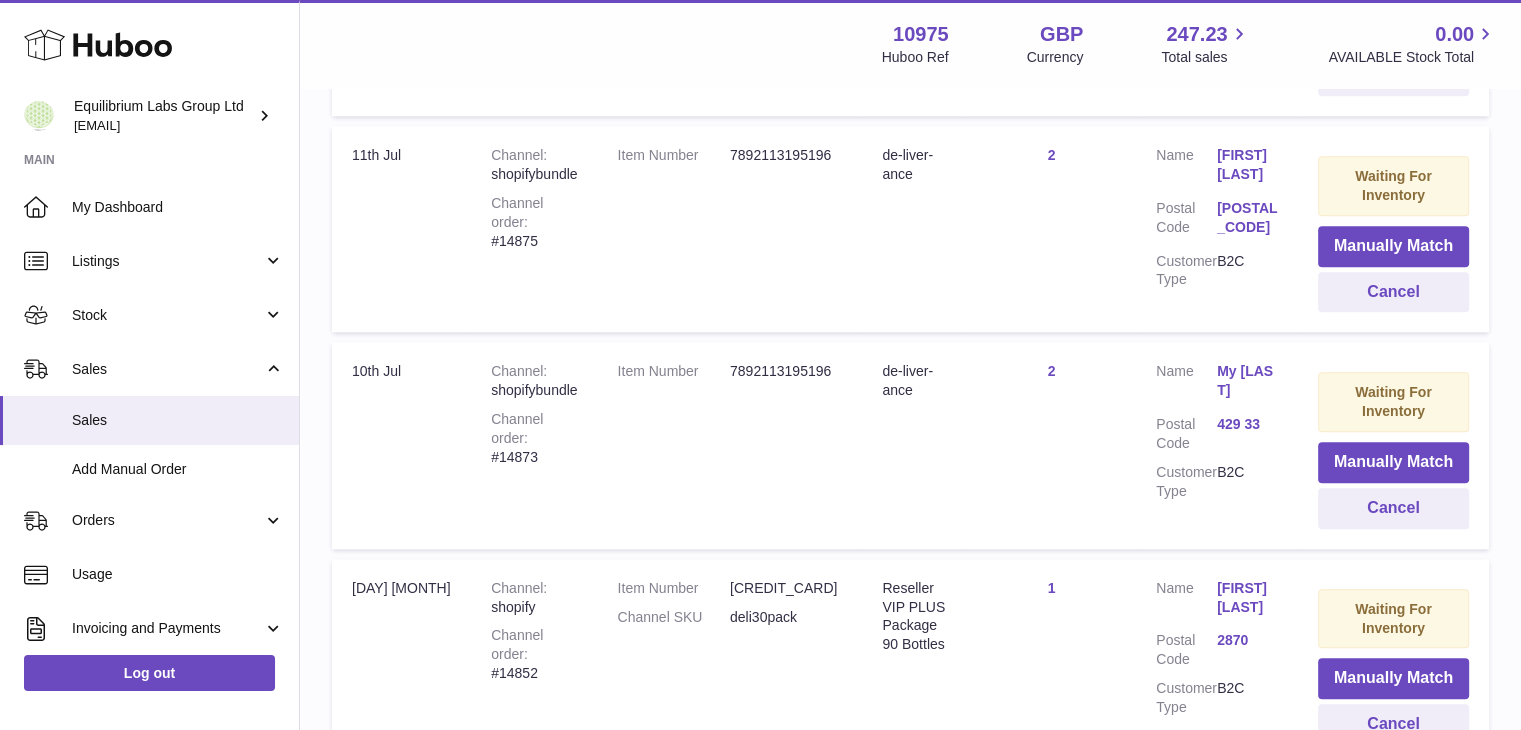 scroll, scrollTop: 1681, scrollLeft: 0, axis: vertical 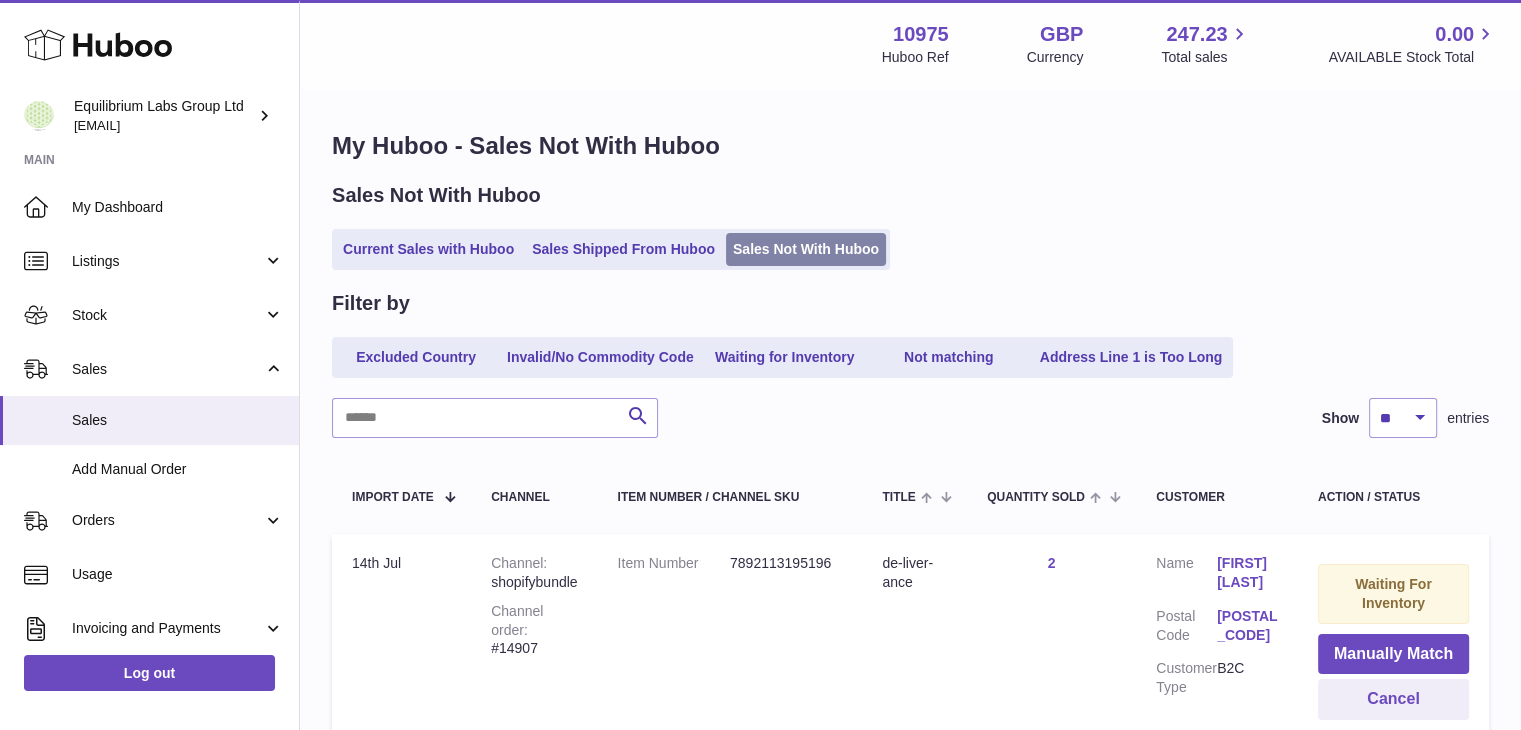 click on "Sales Not With Huboo" at bounding box center (806, 249) 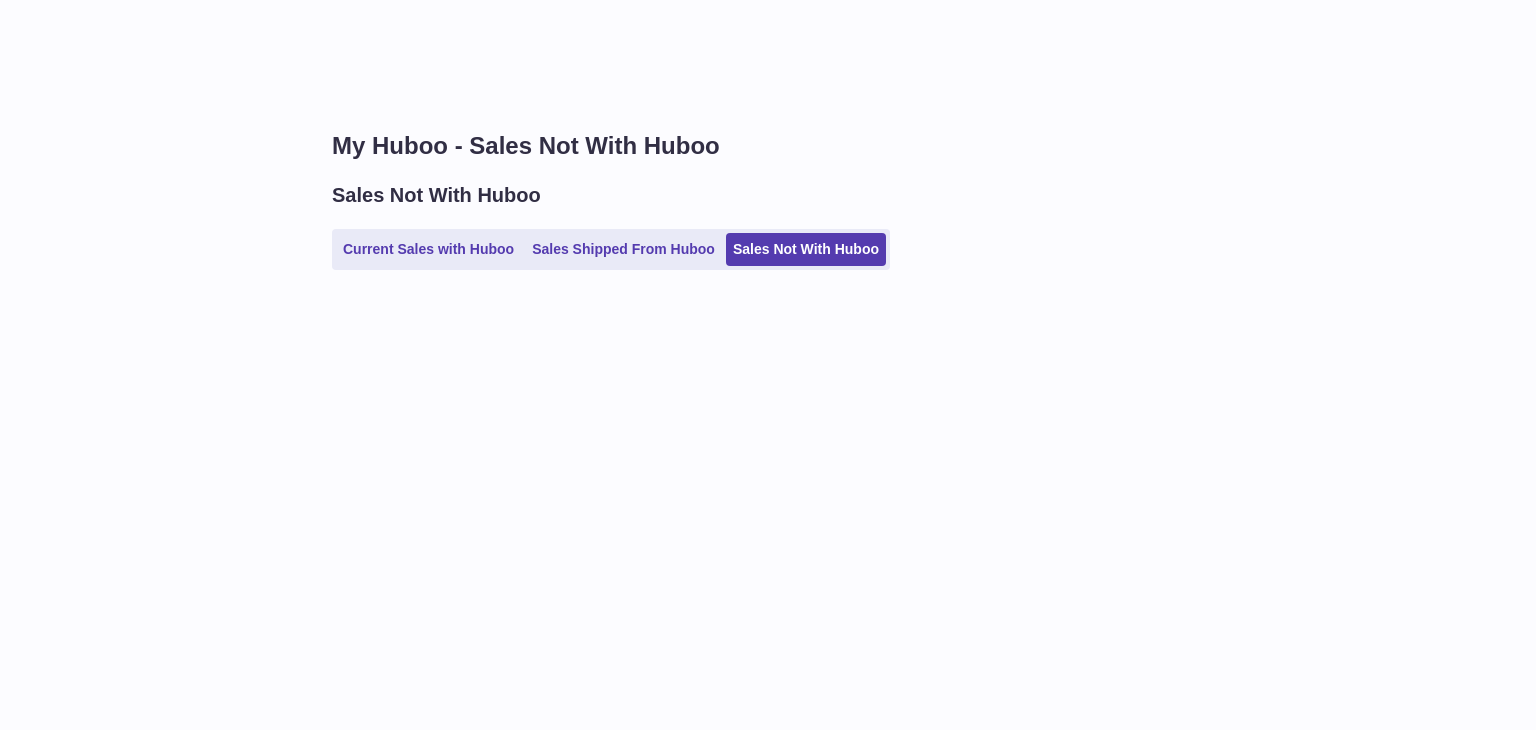 scroll, scrollTop: 0, scrollLeft: 0, axis: both 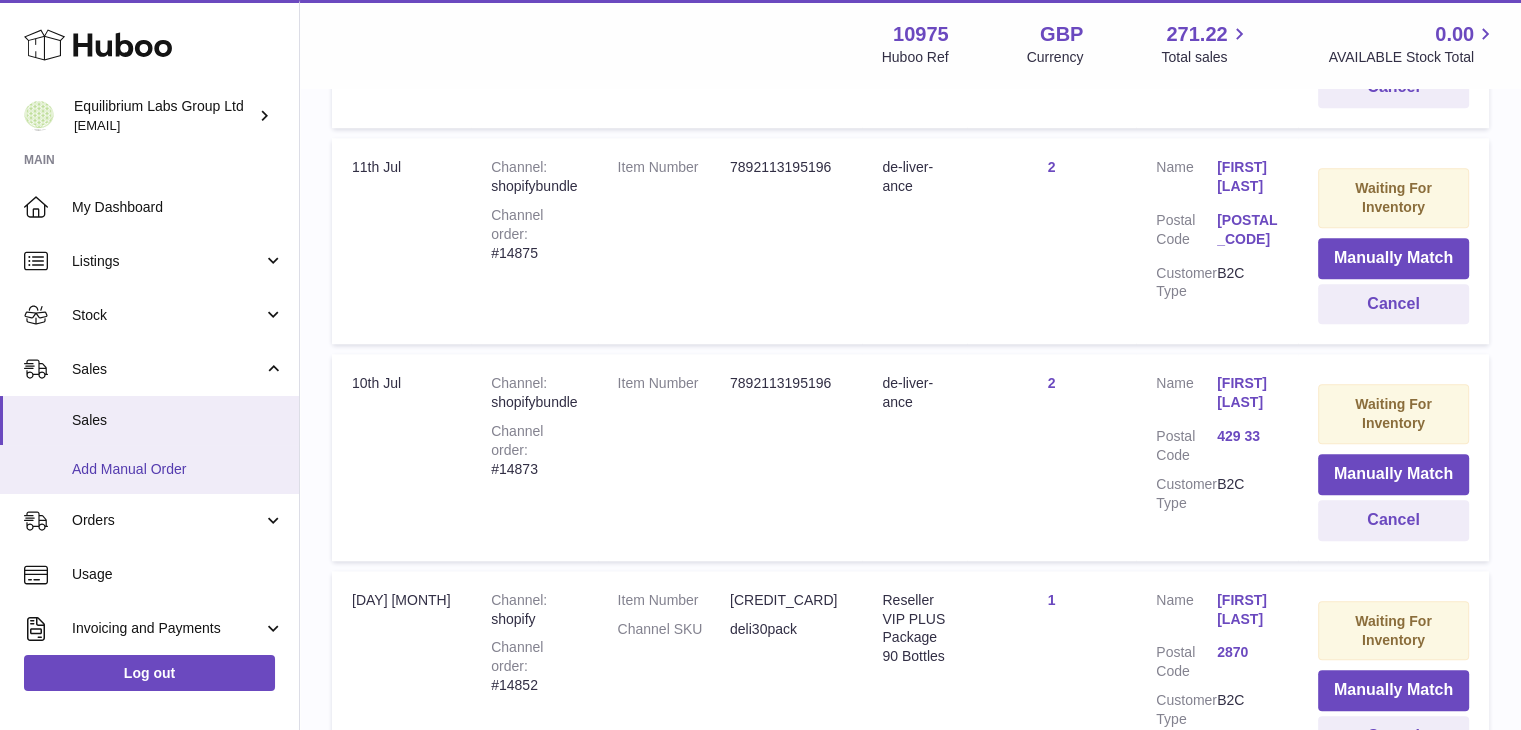 click on "Add Manual Order" at bounding box center (178, 469) 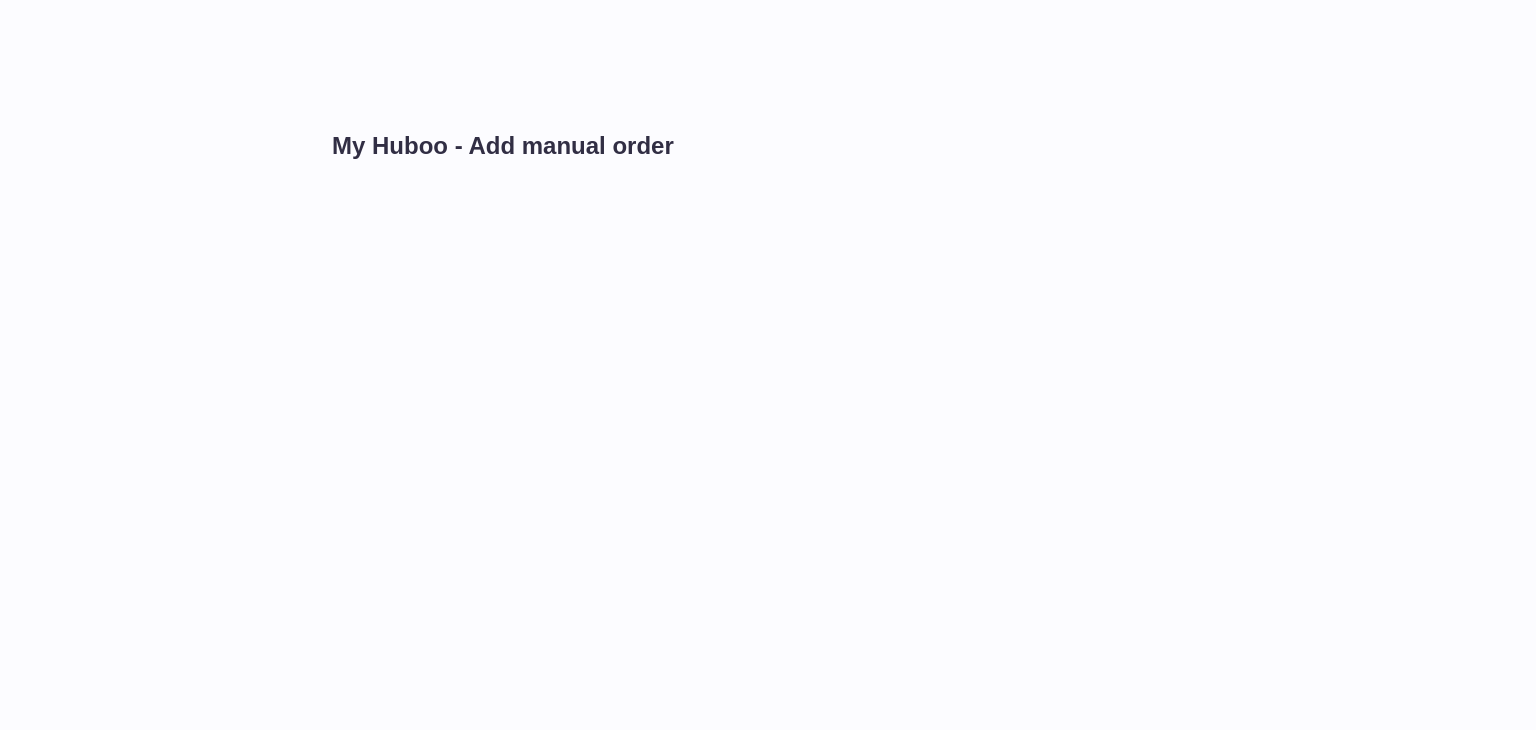 scroll, scrollTop: 0, scrollLeft: 0, axis: both 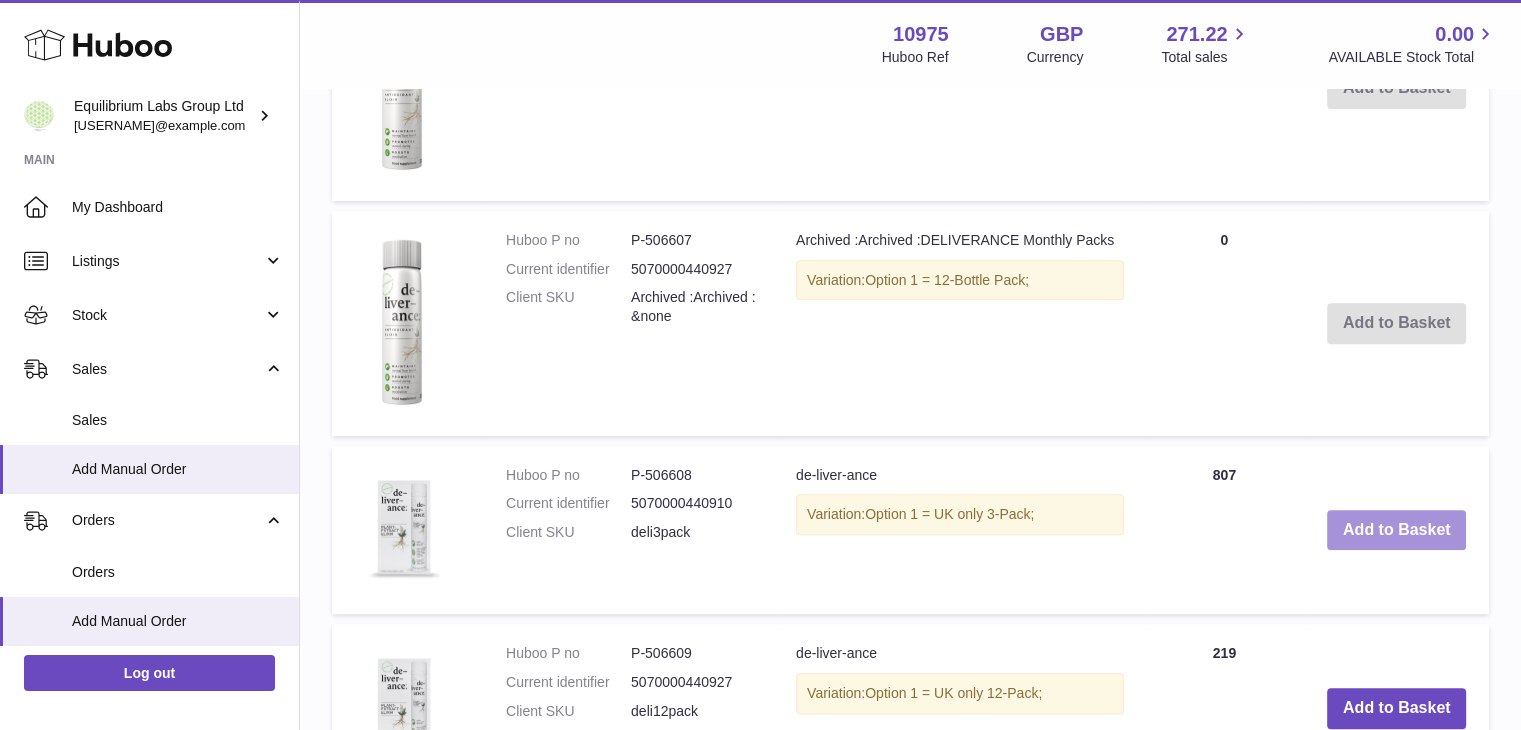 click on "Add to Basket" at bounding box center [1397, 530] 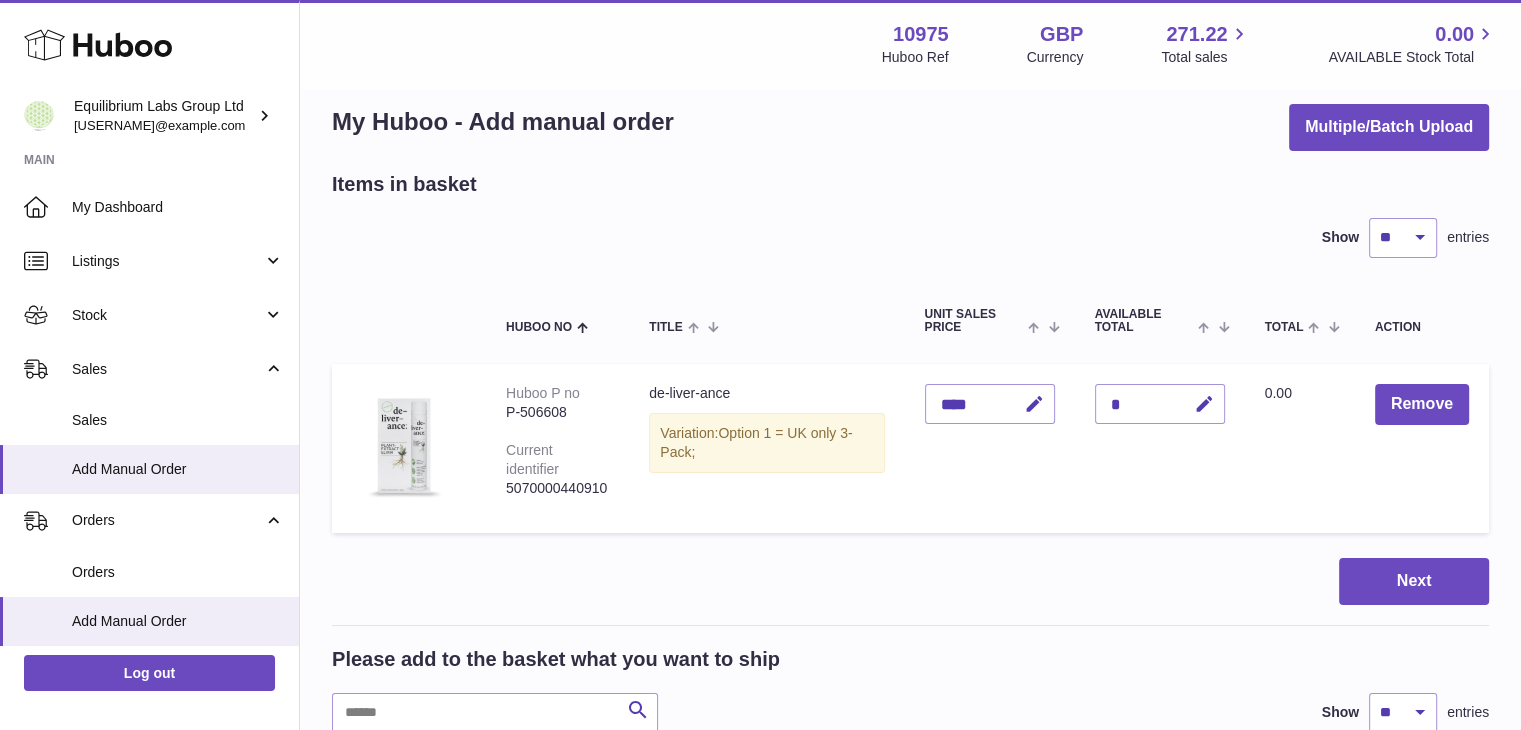 scroll, scrollTop: 0, scrollLeft: 0, axis: both 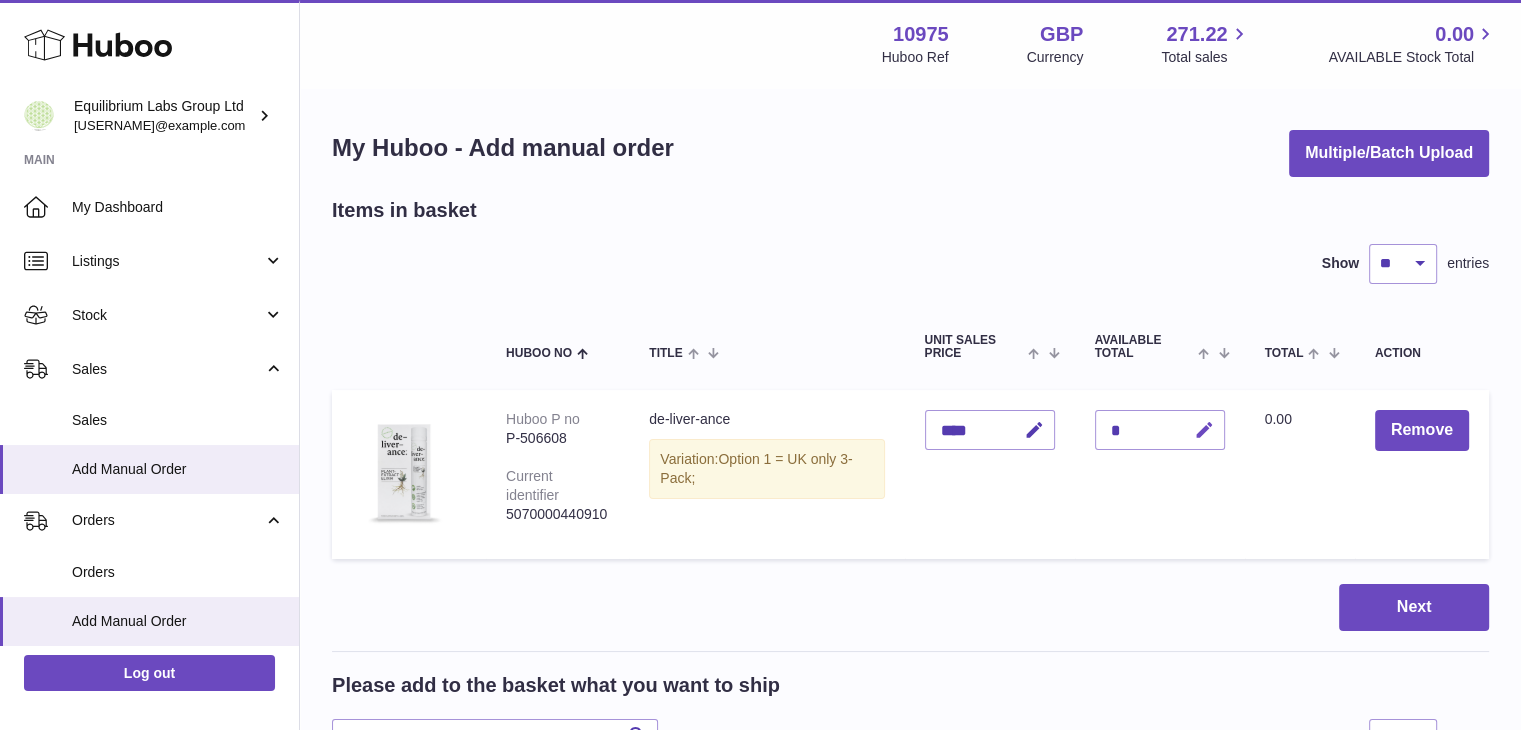 click at bounding box center [1204, 430] 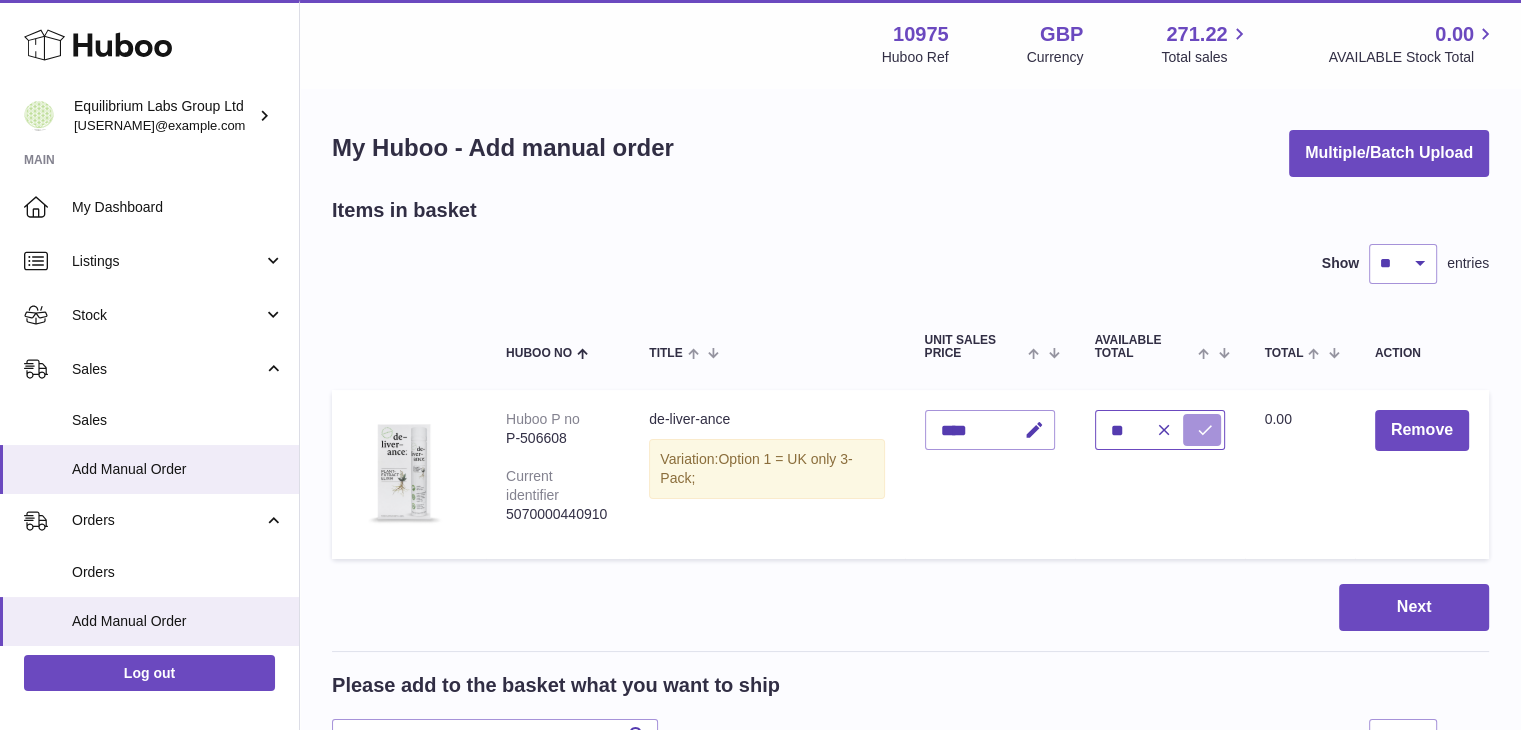 type on "**" 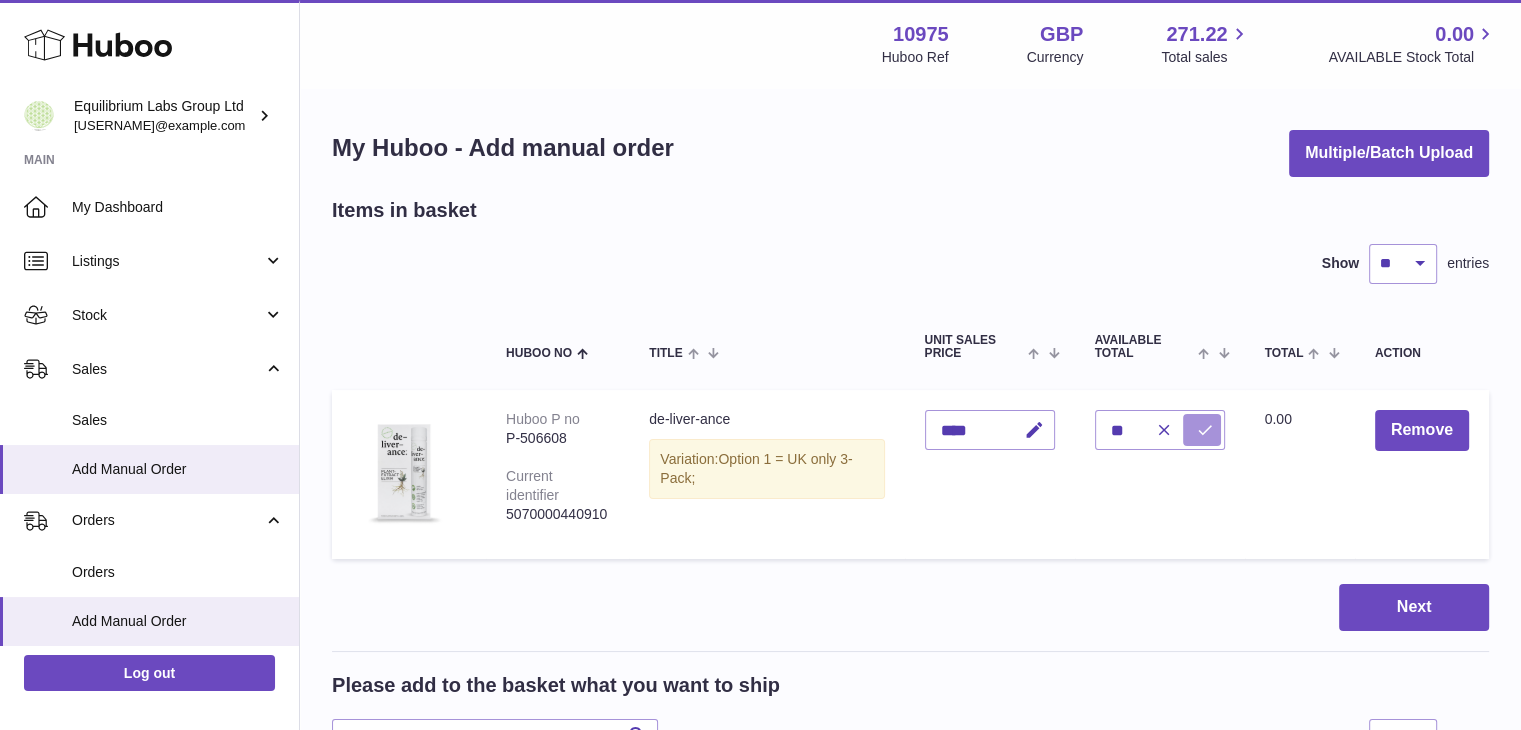 click at bounding box center (1205, 430) 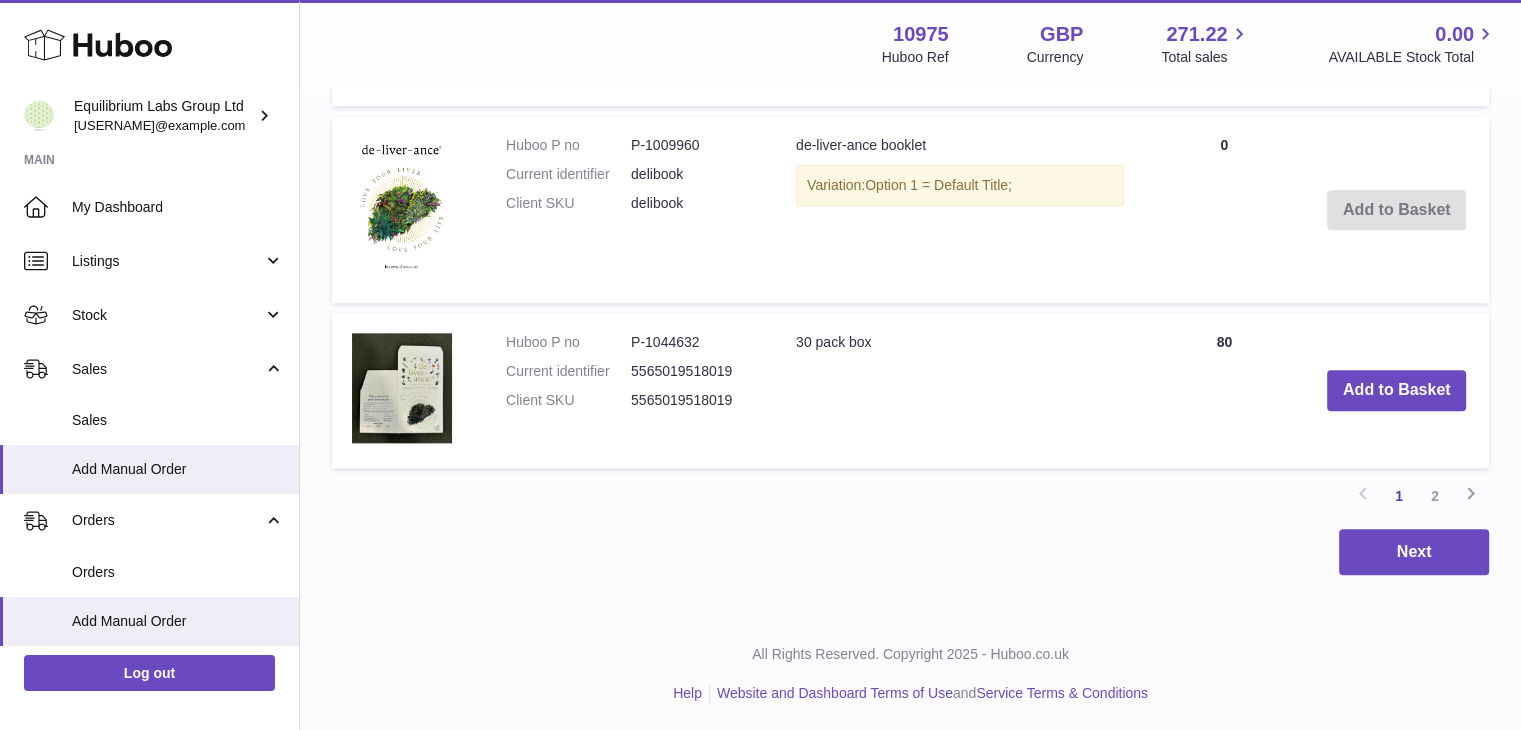 scroll, scrollTop: 2198, scrollLeft: 0, axis: vertical 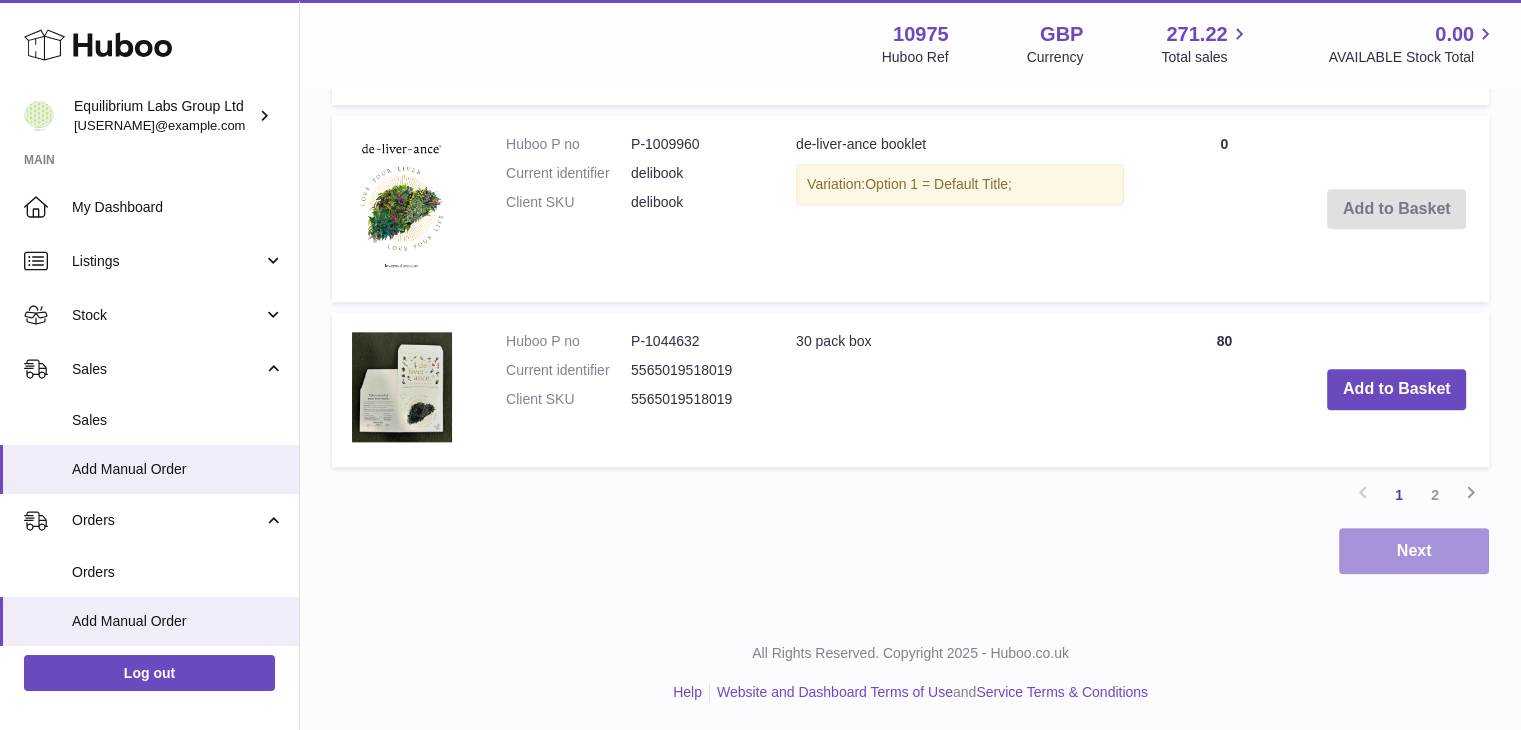 click on "Next" at bounding box center (1414, 551) 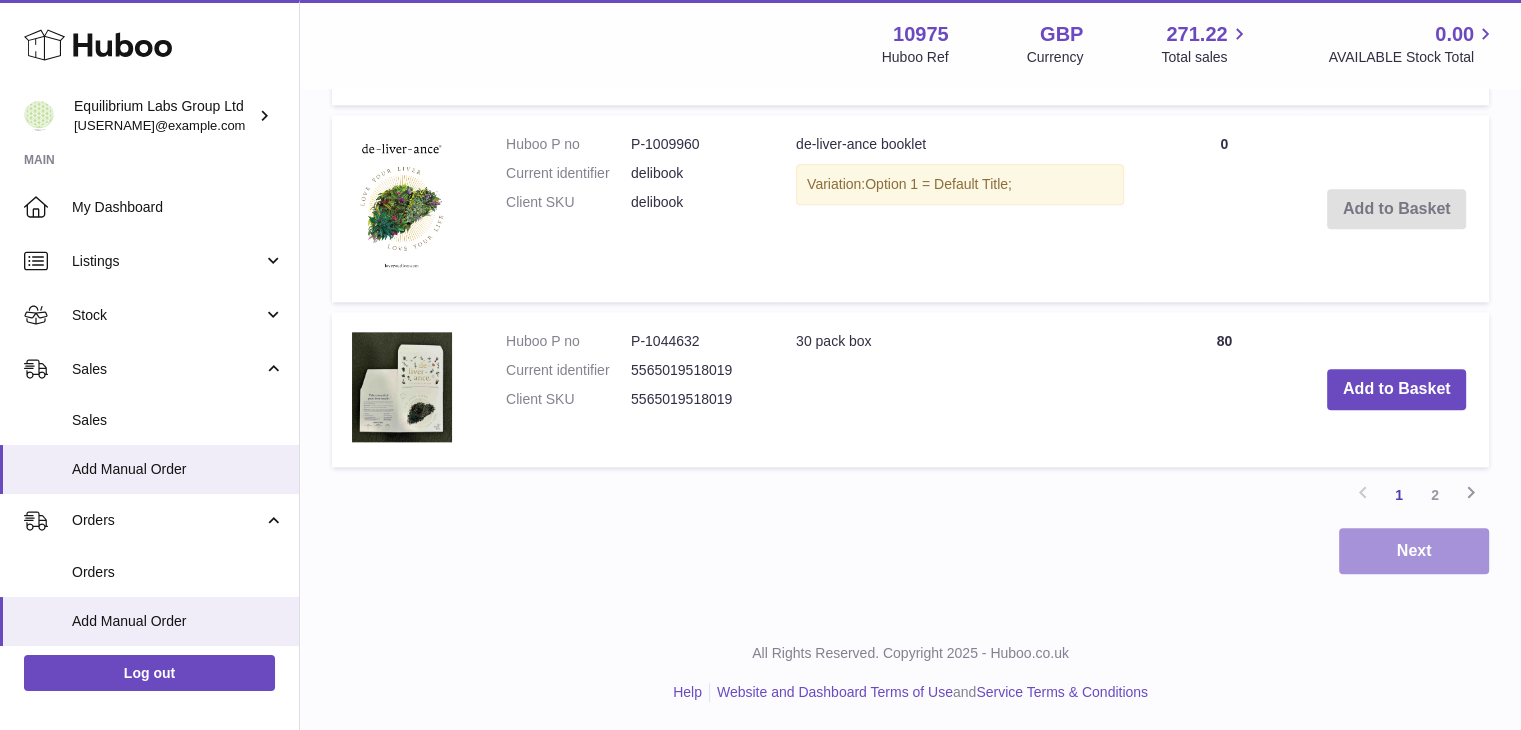 scroll, scrollTop: 0, scrollLeft: 0, axis: both 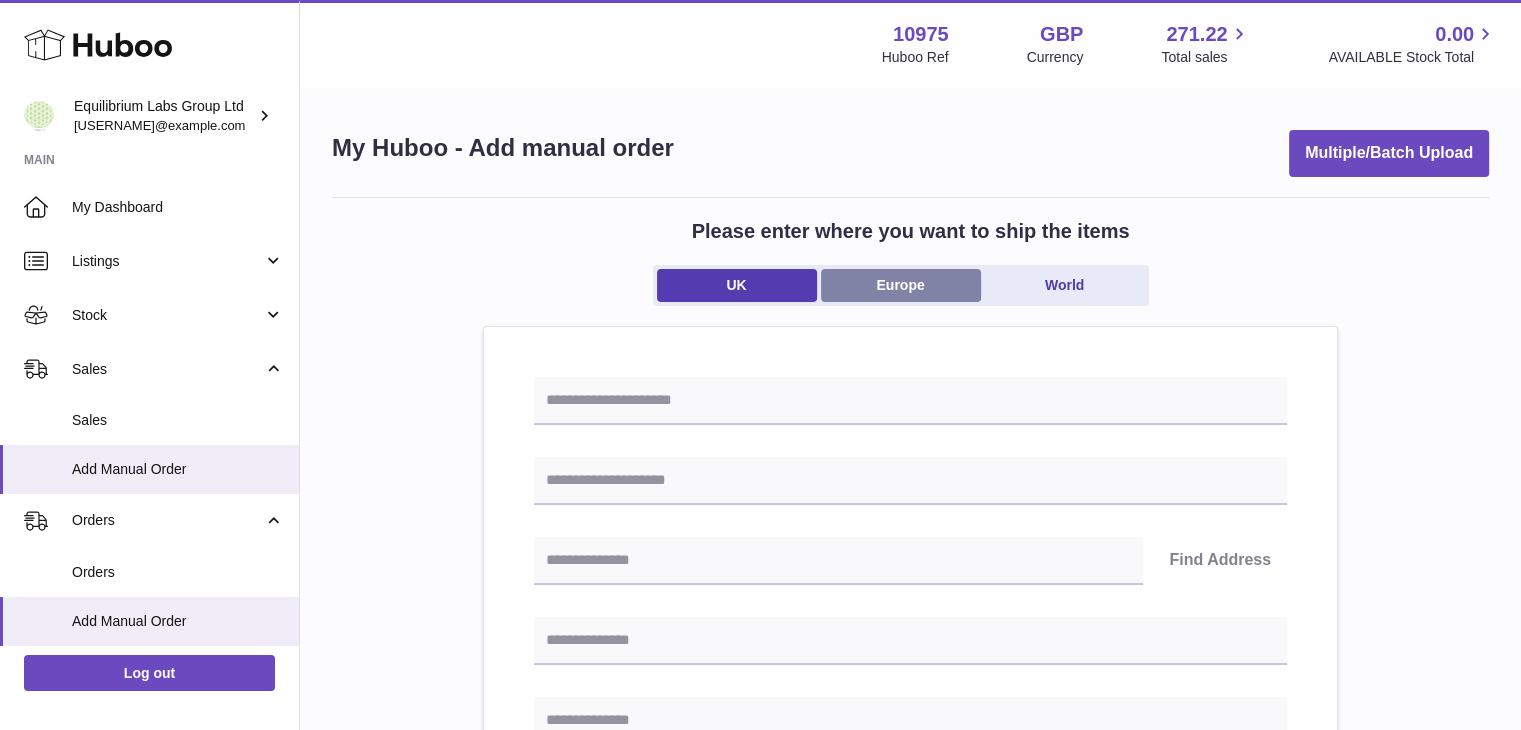 click on "Europe" at bounding box center [901, 285] 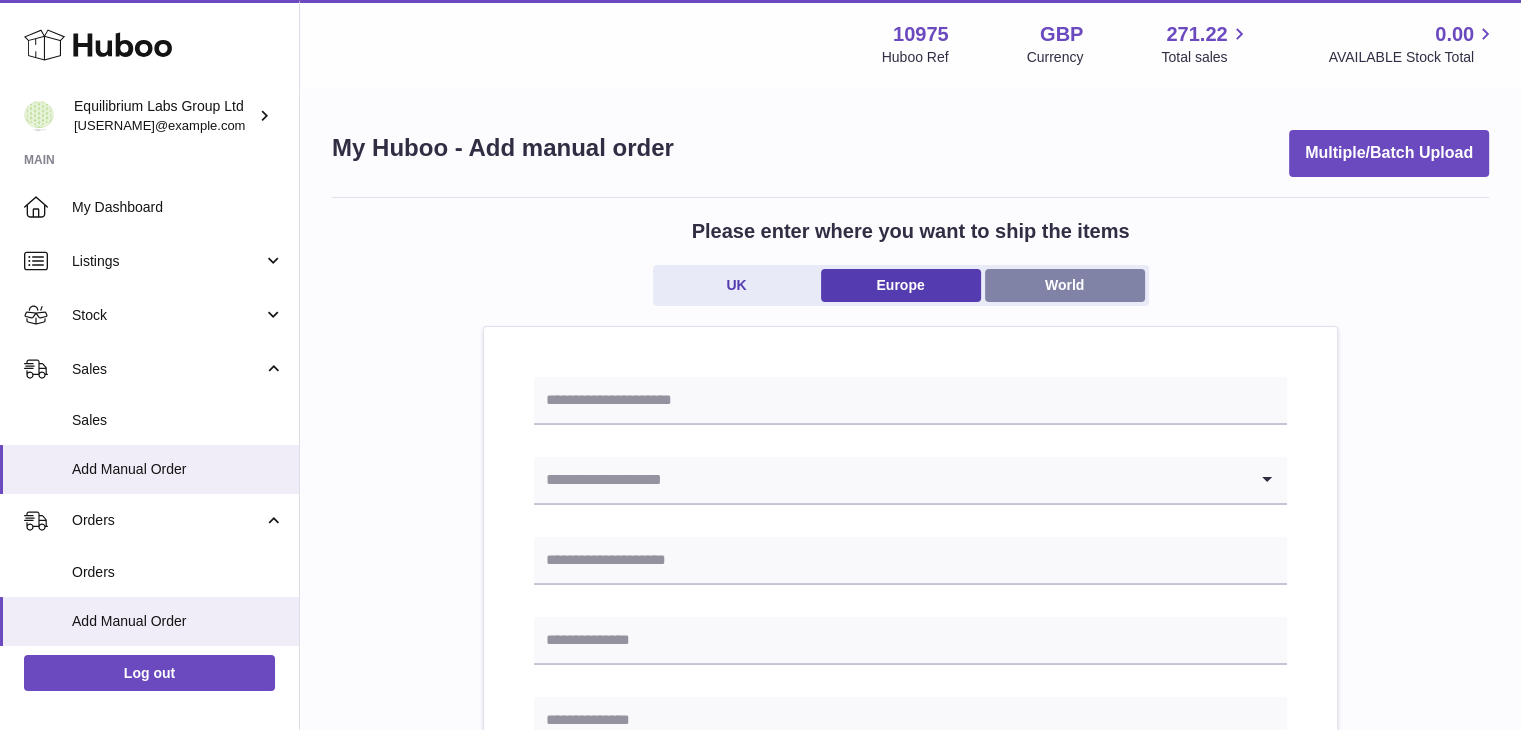 click on "World" at bounding box center (1065, 285) 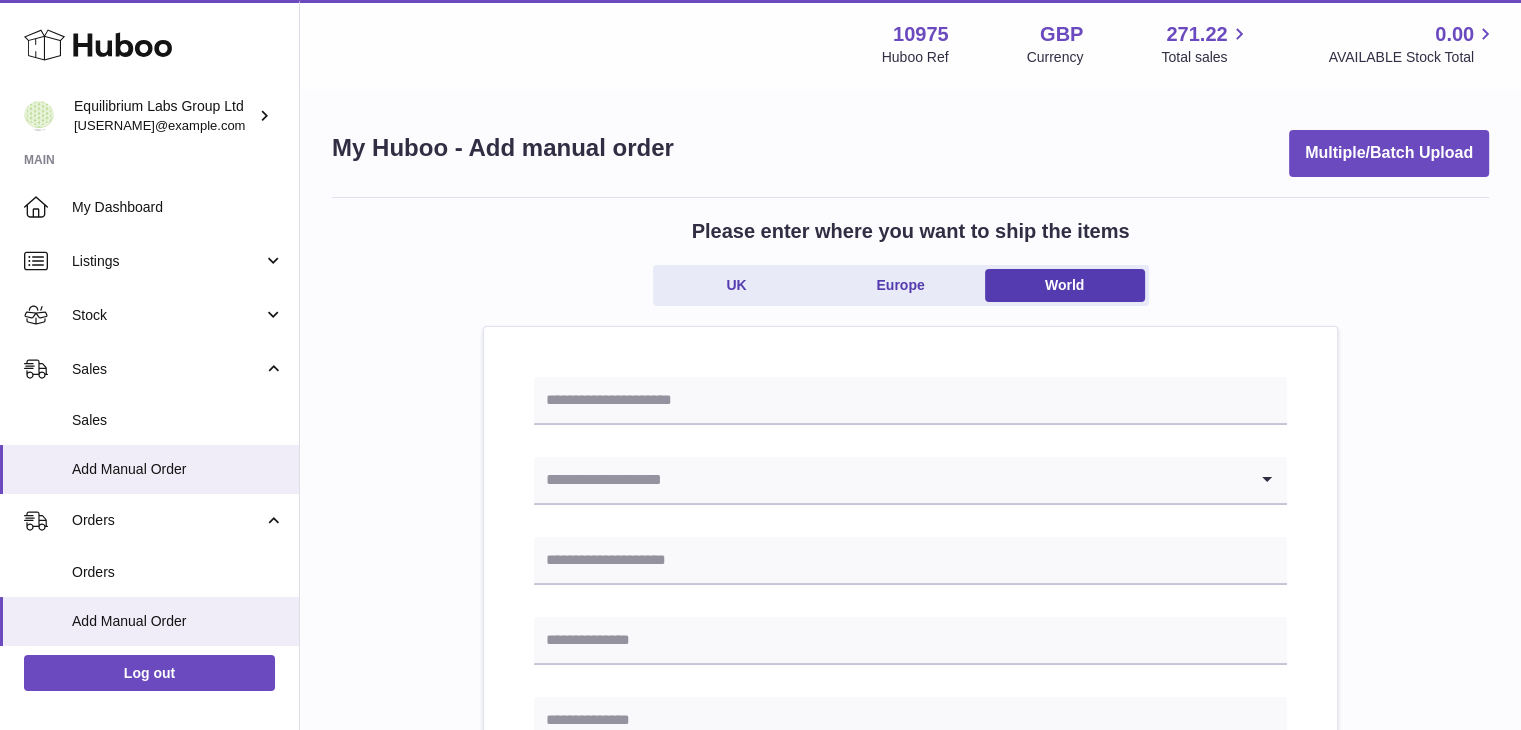 click at bounding box center [890, 480] 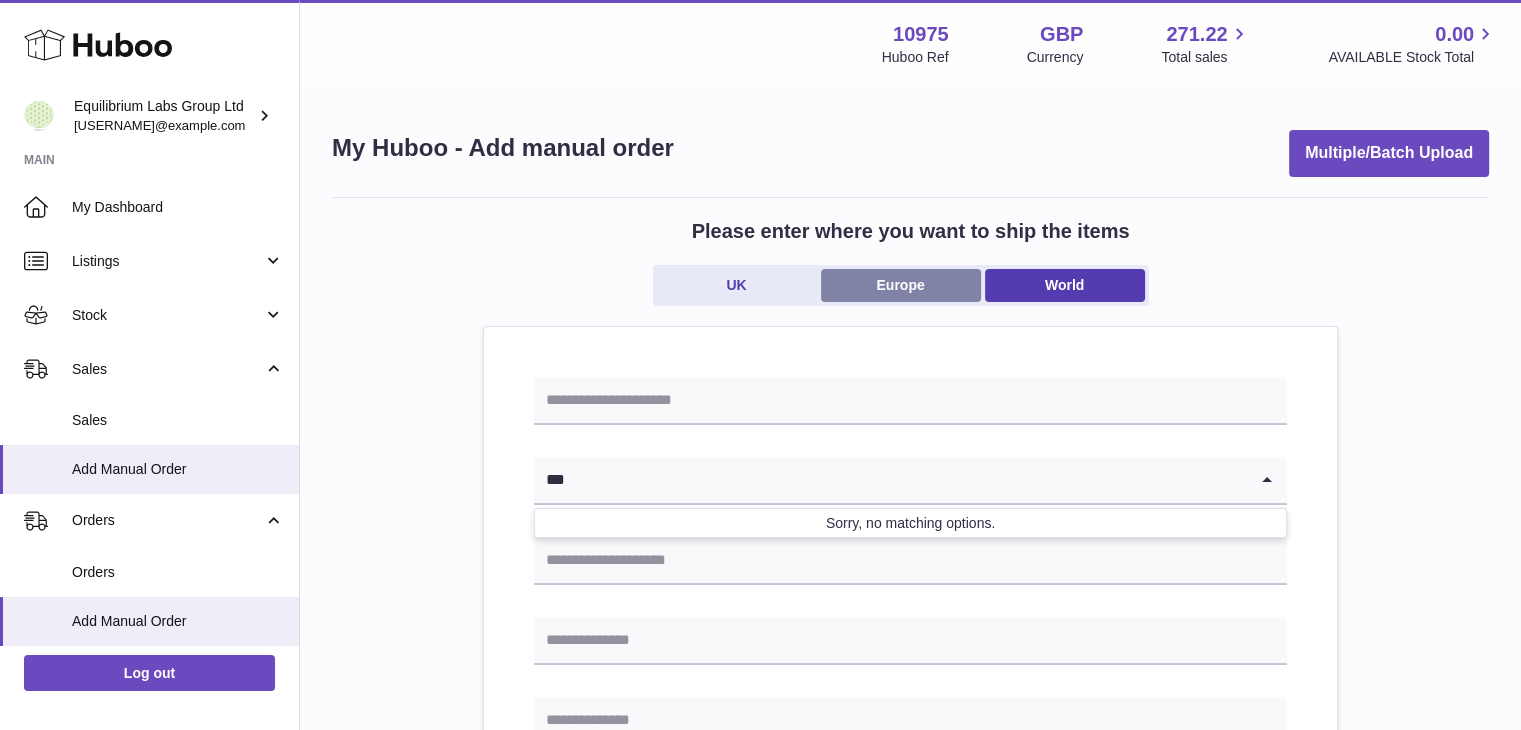 type on "***" 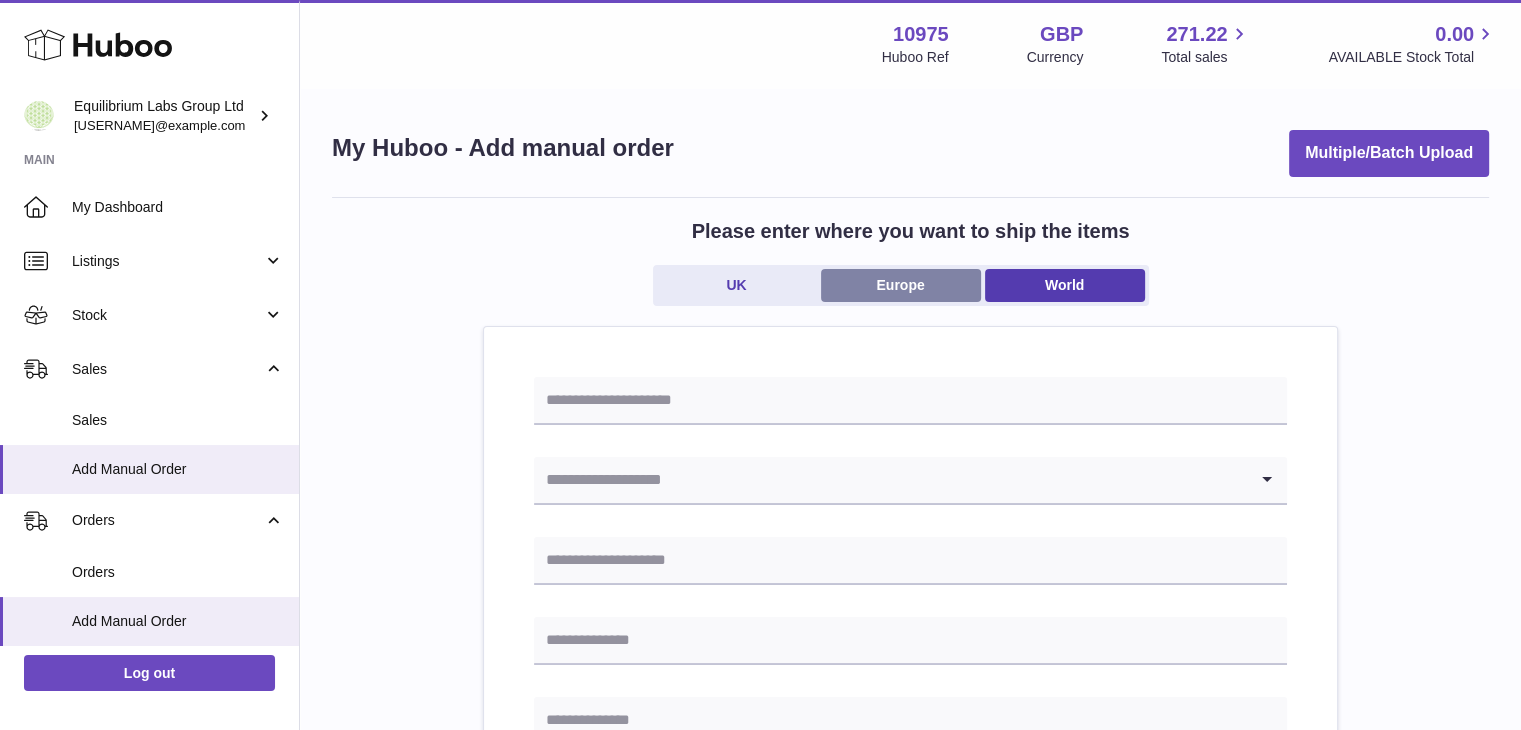 click on "Europe" at bounding box center (901, 285) 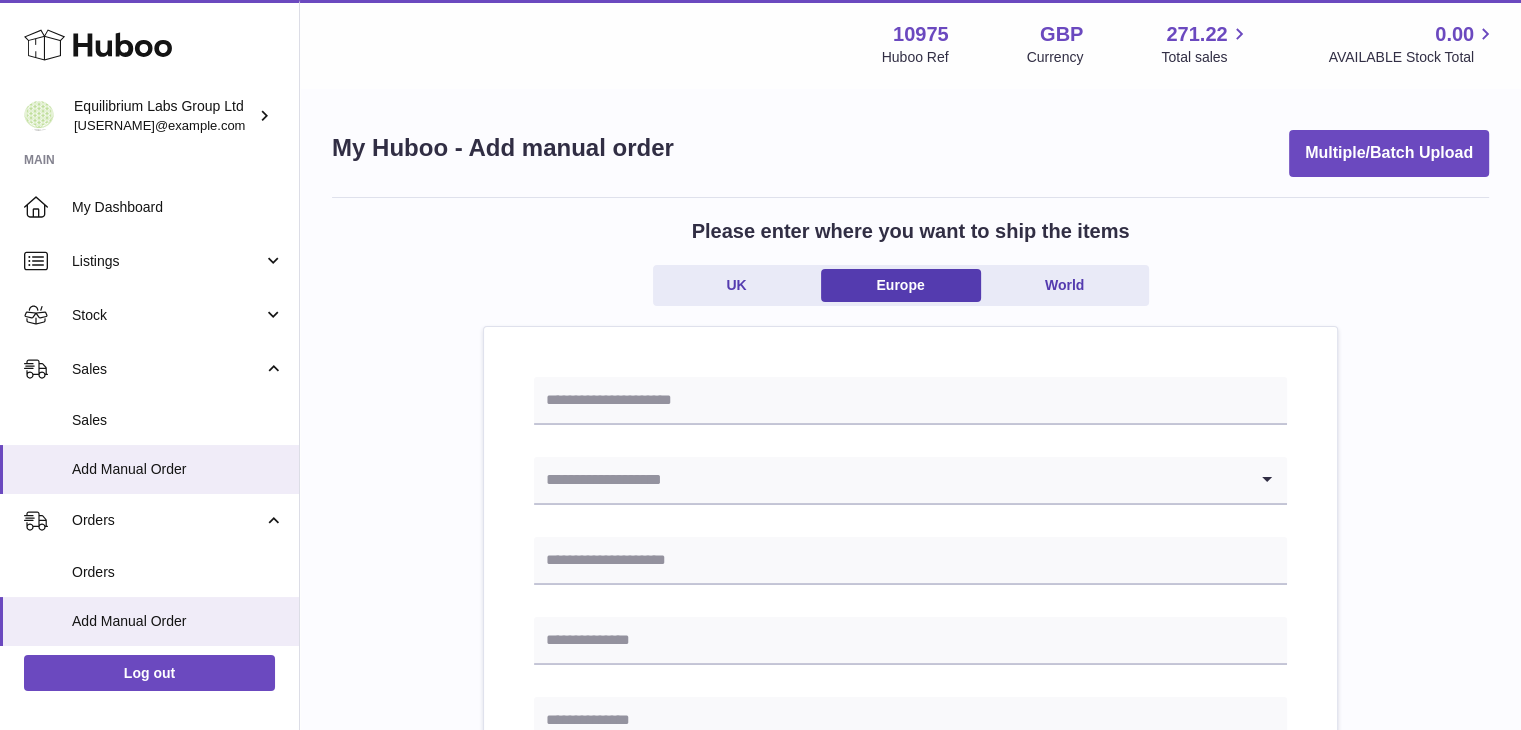 click at bounding box center [890, 480] 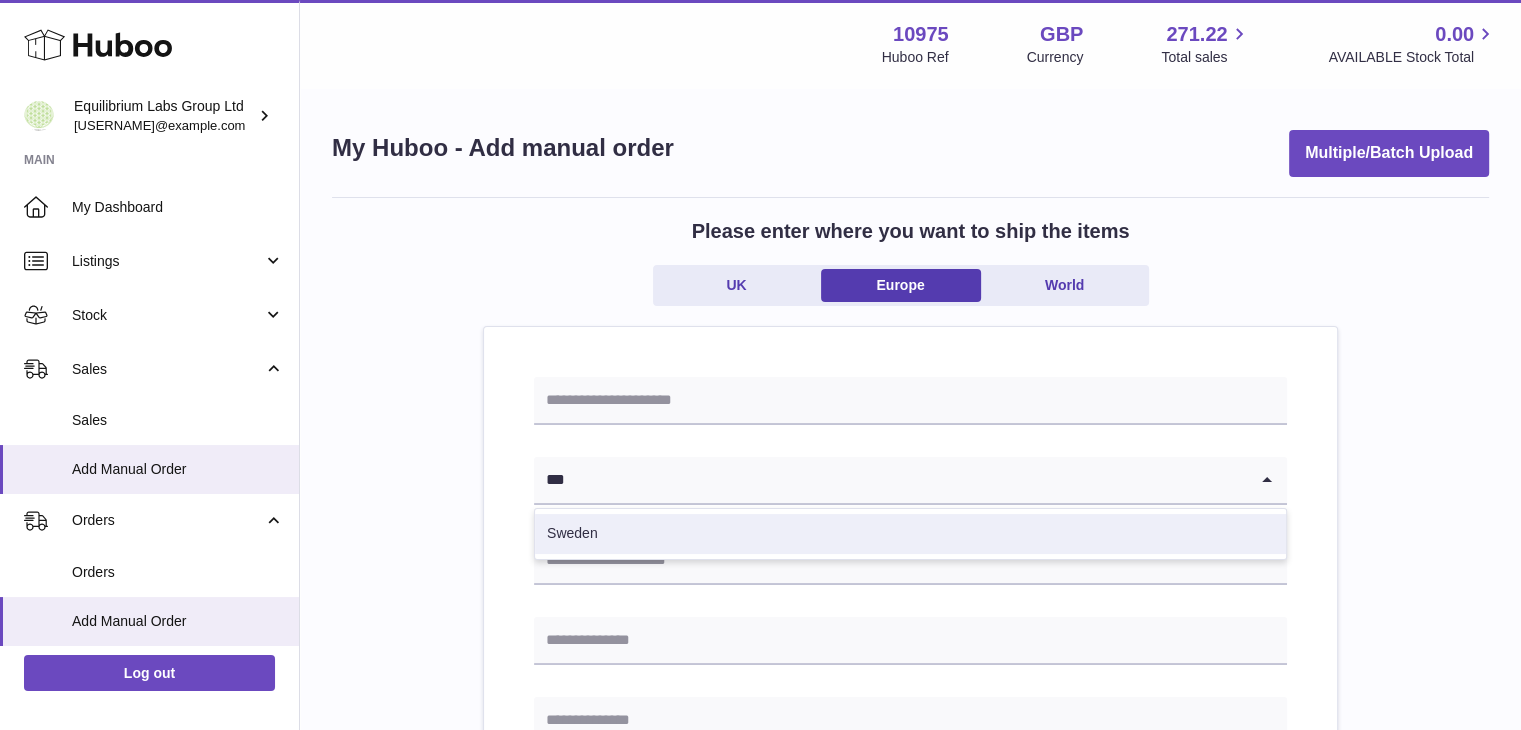 click on "Sweden" at bounding box center (910, 534) 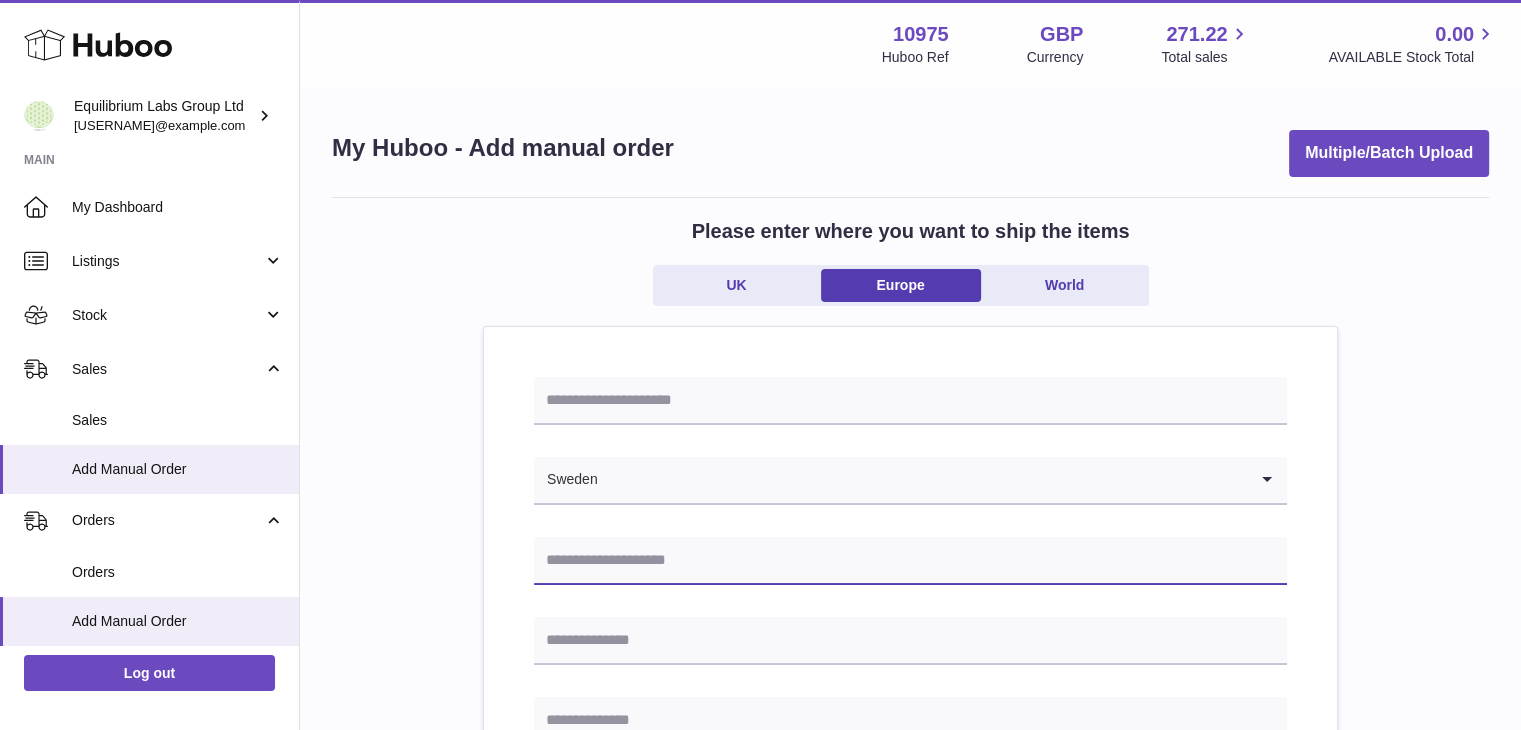 paste on "**********" 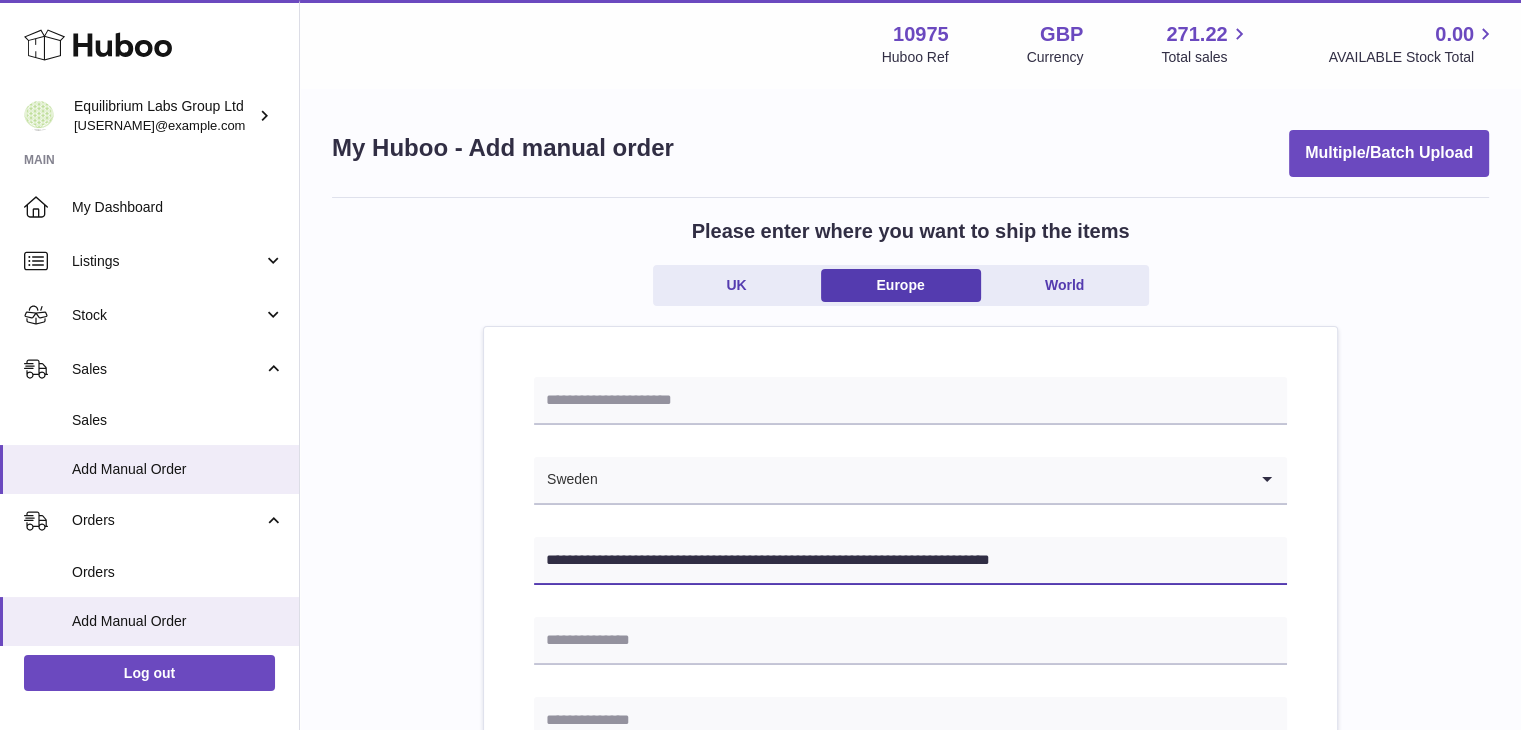 drag, startPoint x: 639, startPoint y: 553, endPoint x: 772, endPoint y: 565, distance: 133.54025 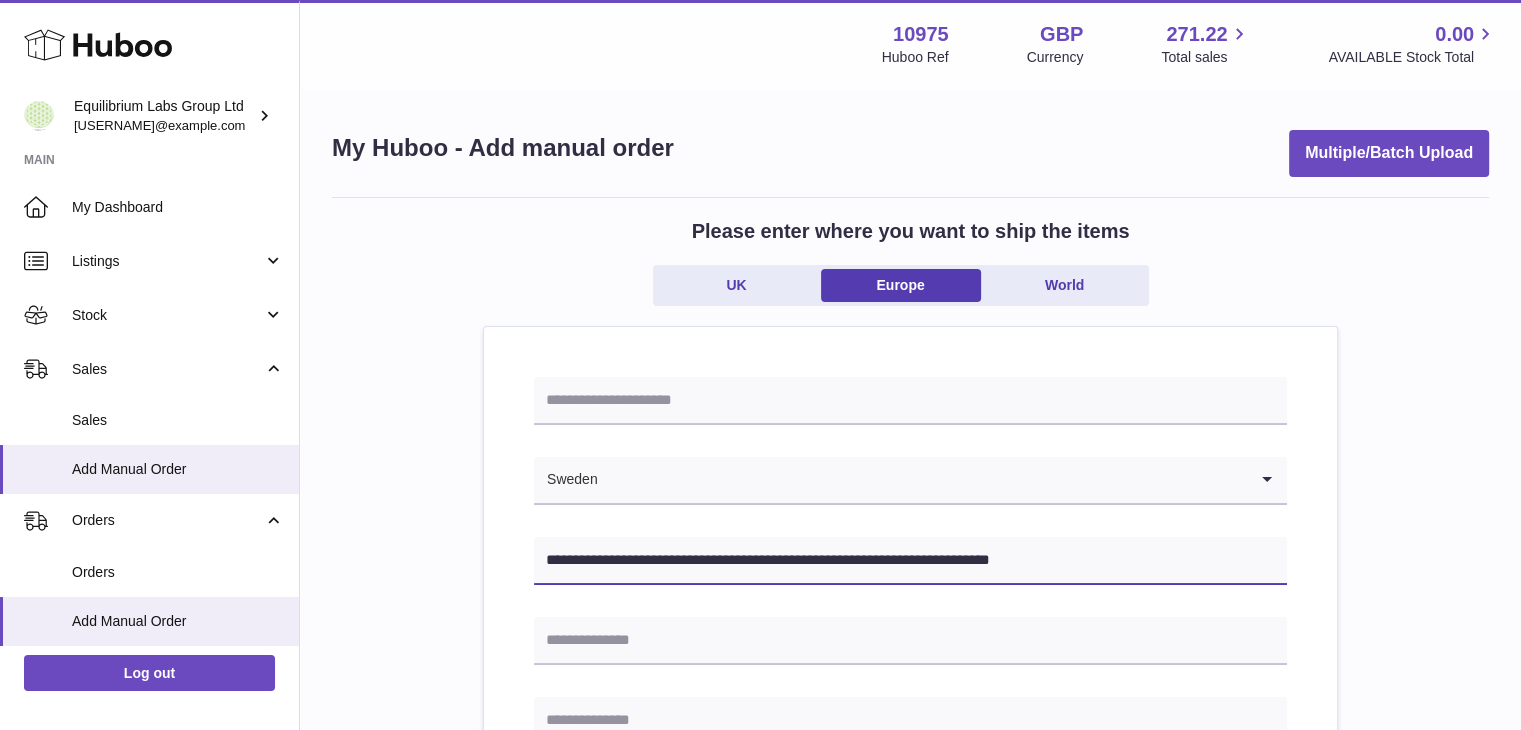 click on "**********" at bounding box center [910, 561] 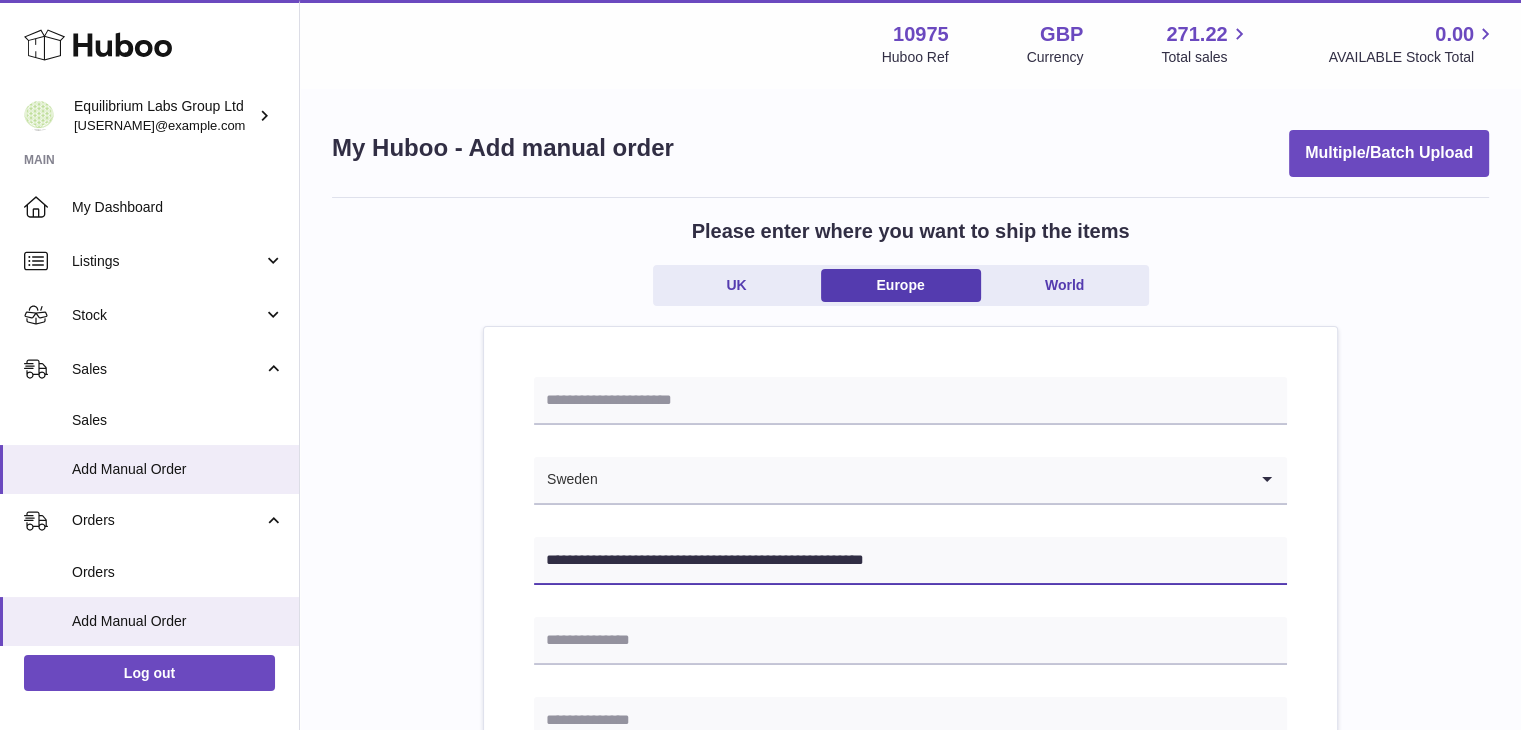type on "**********" 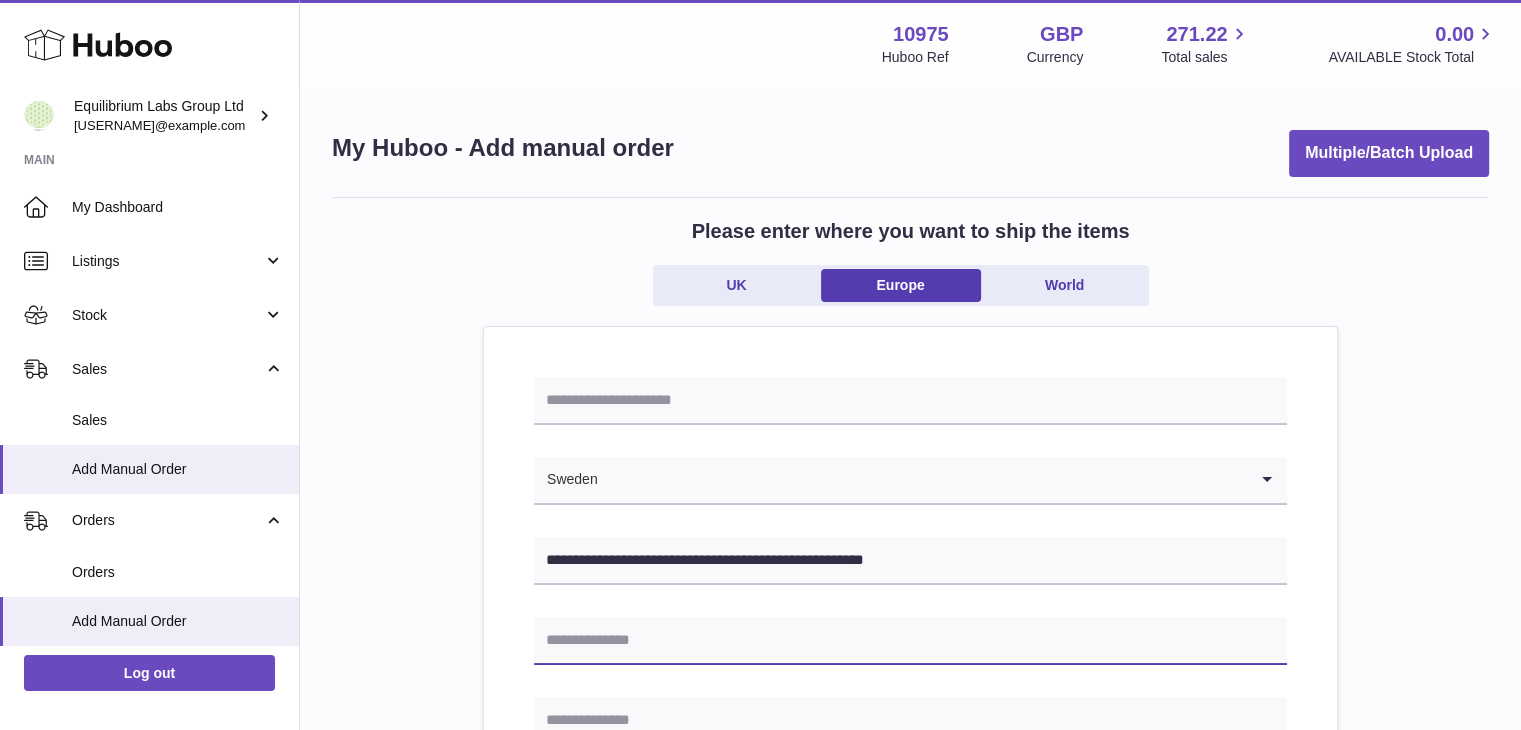 paste on "**********" 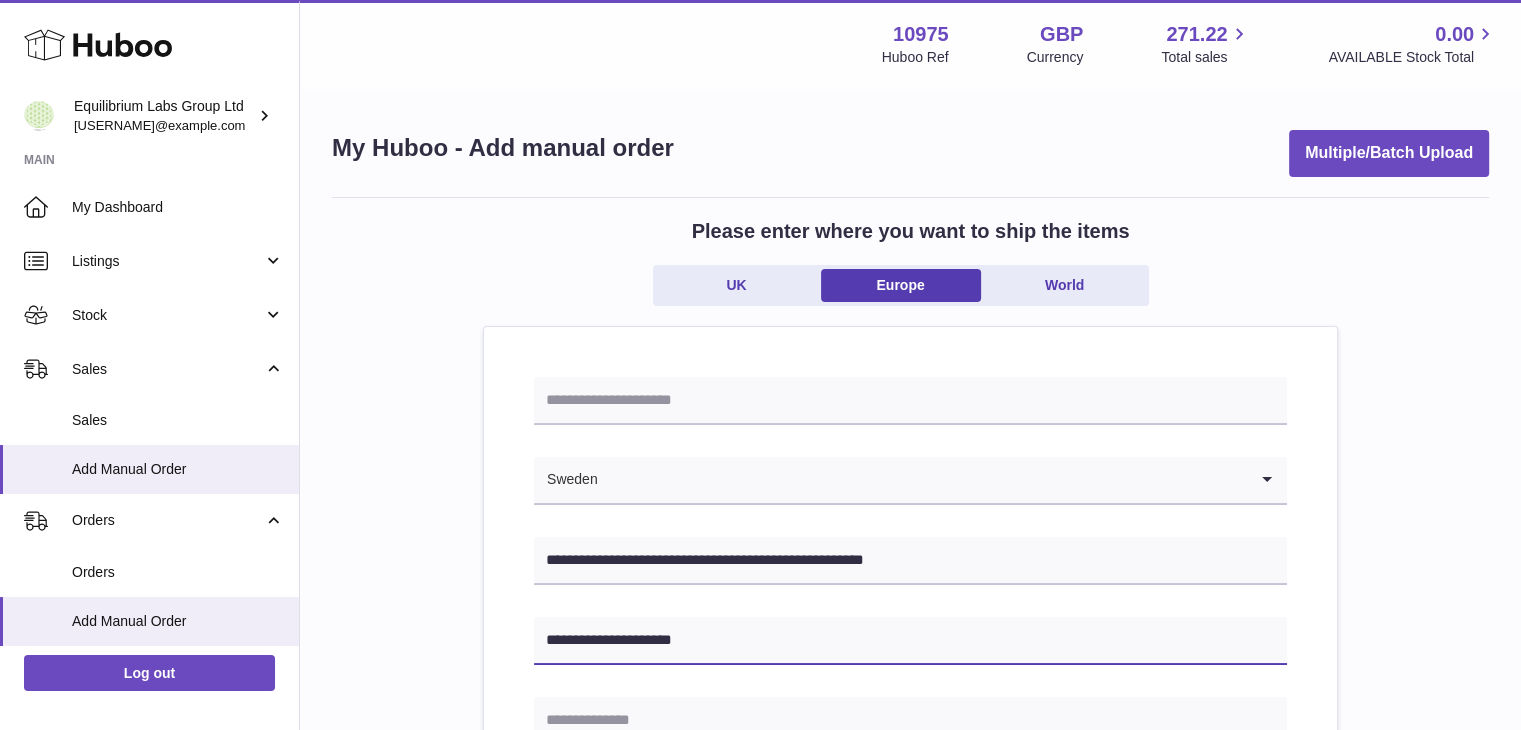 type on "**********" 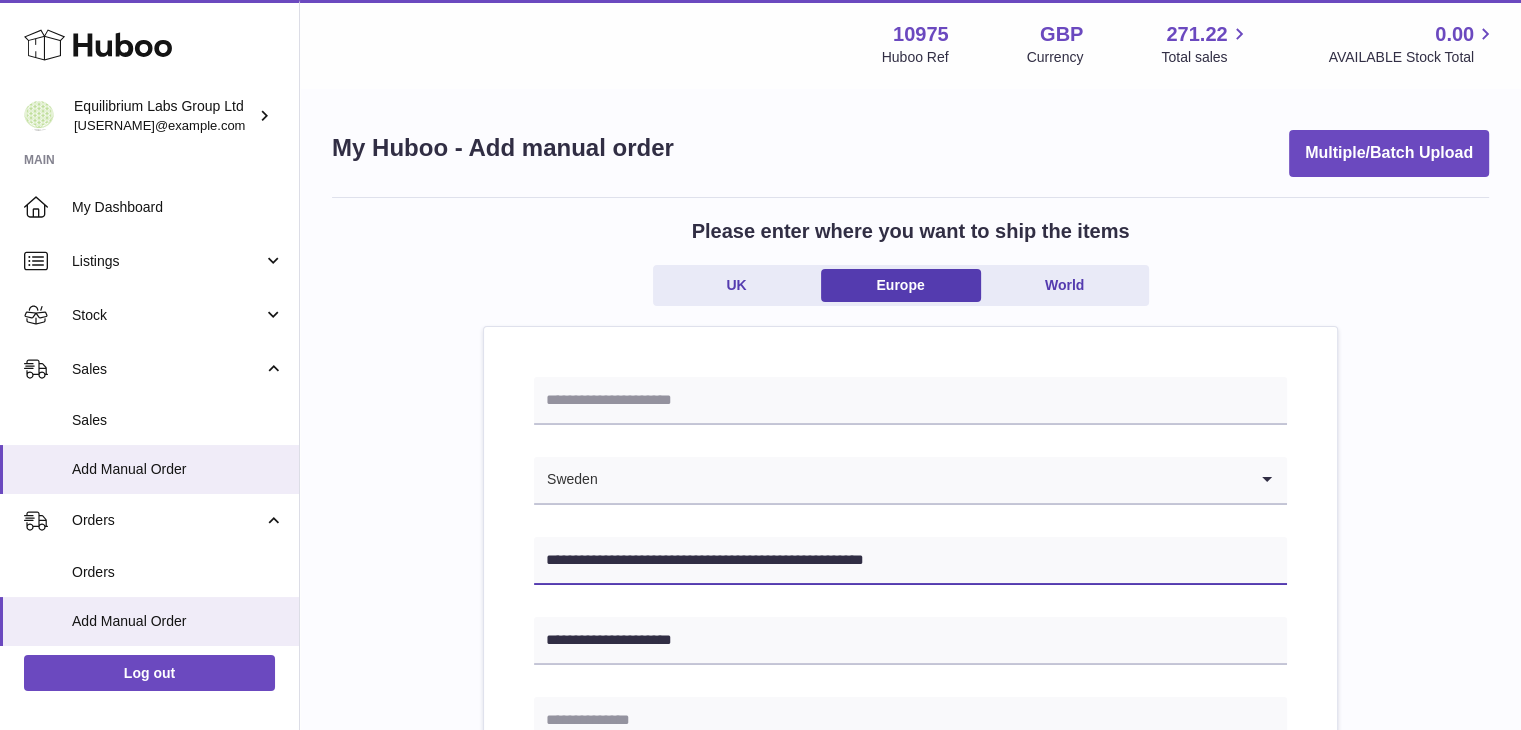 drag, startPoint x: 644, startPoint y: 557, endPoint x: 695, endPoint y: 562, distance: 51.24451 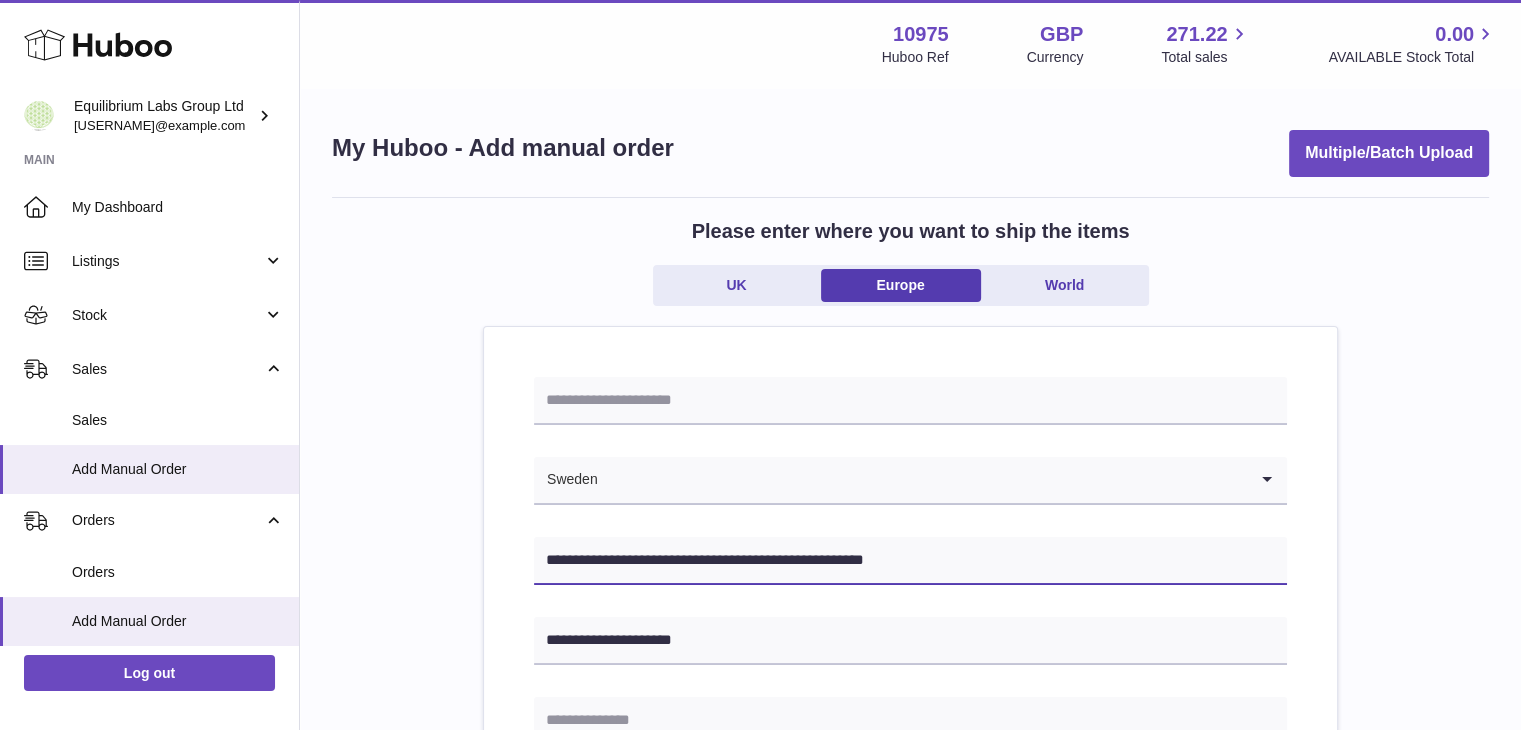click on "**********" at bounding box center [910, 561] 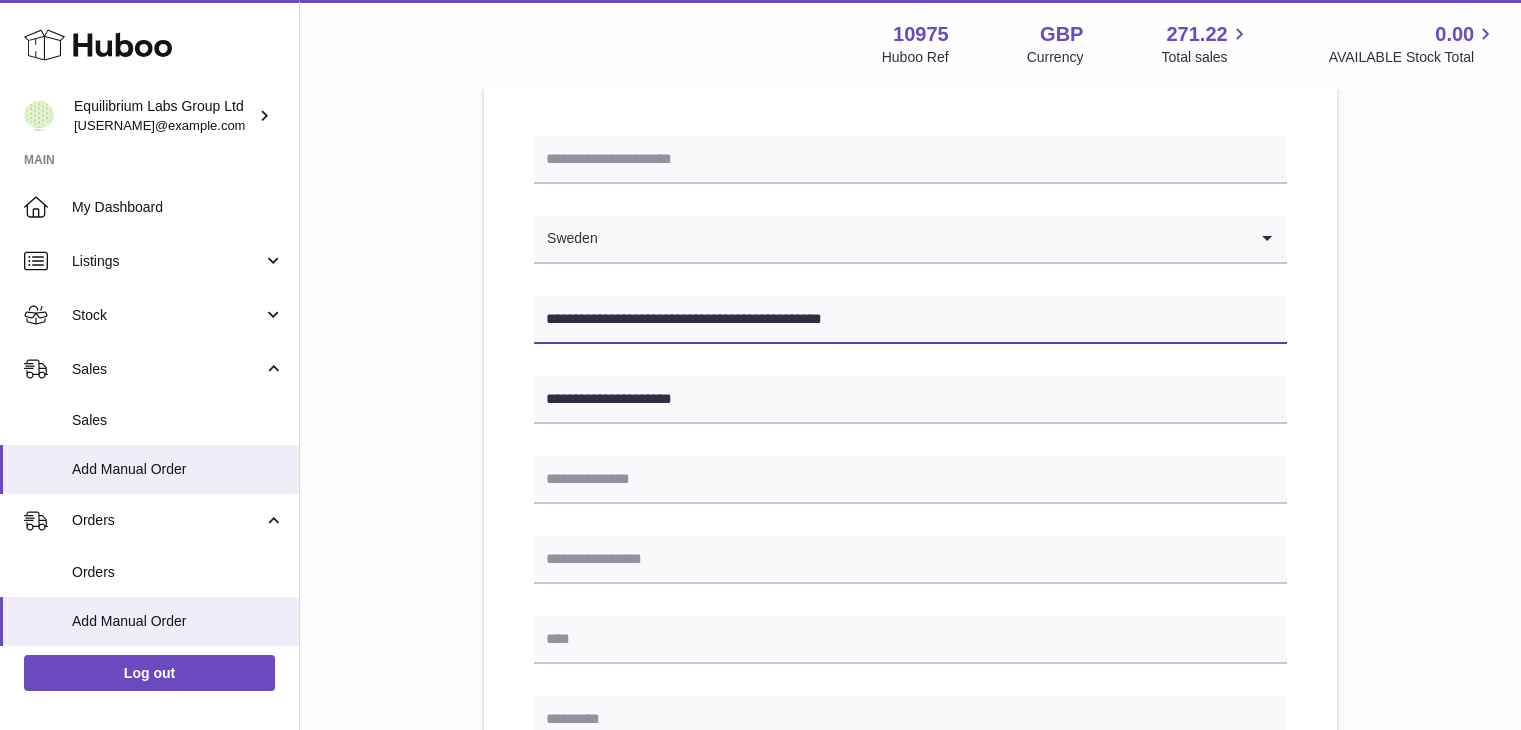 scroll, scrollTop: 300, scrollLeft: 0, axis: vertical 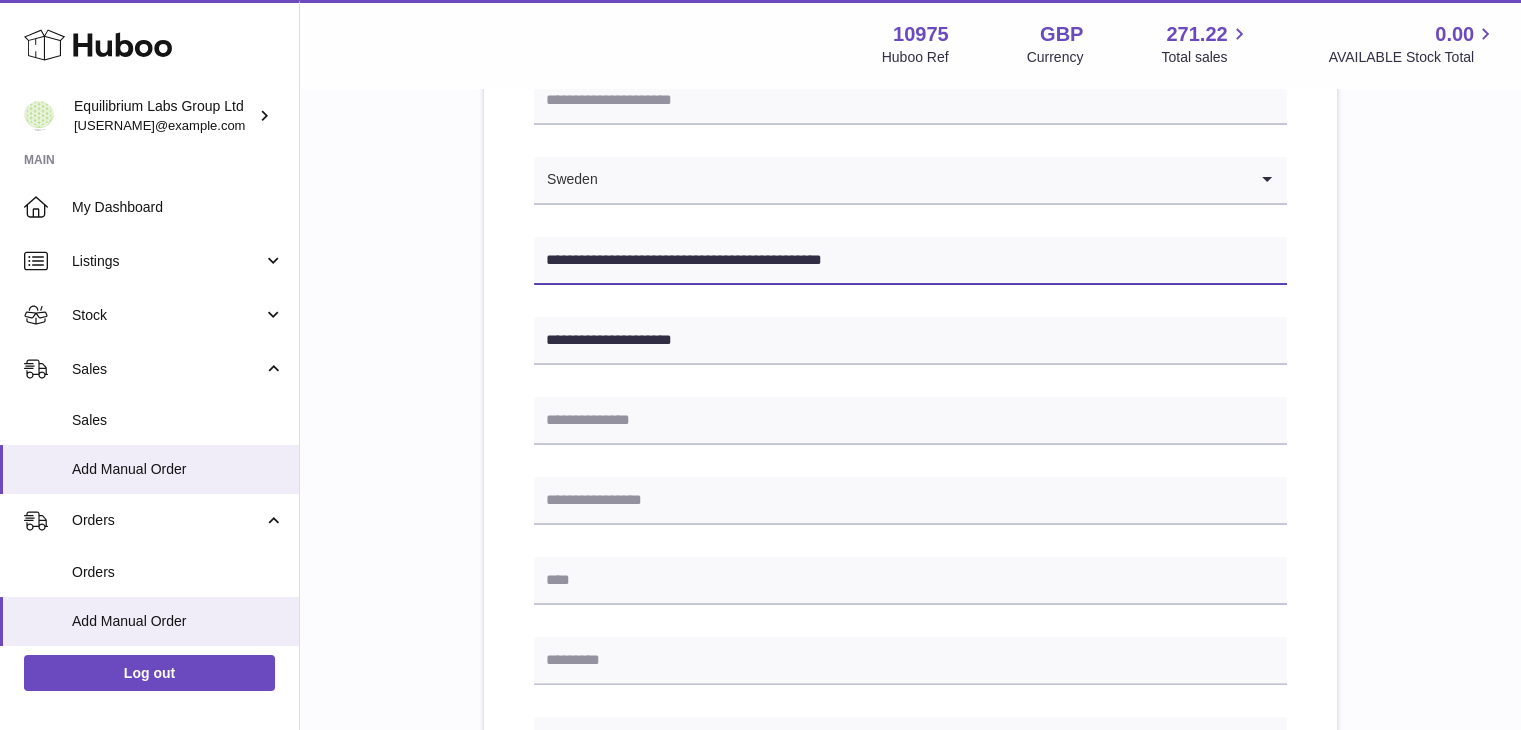 type on "**********" 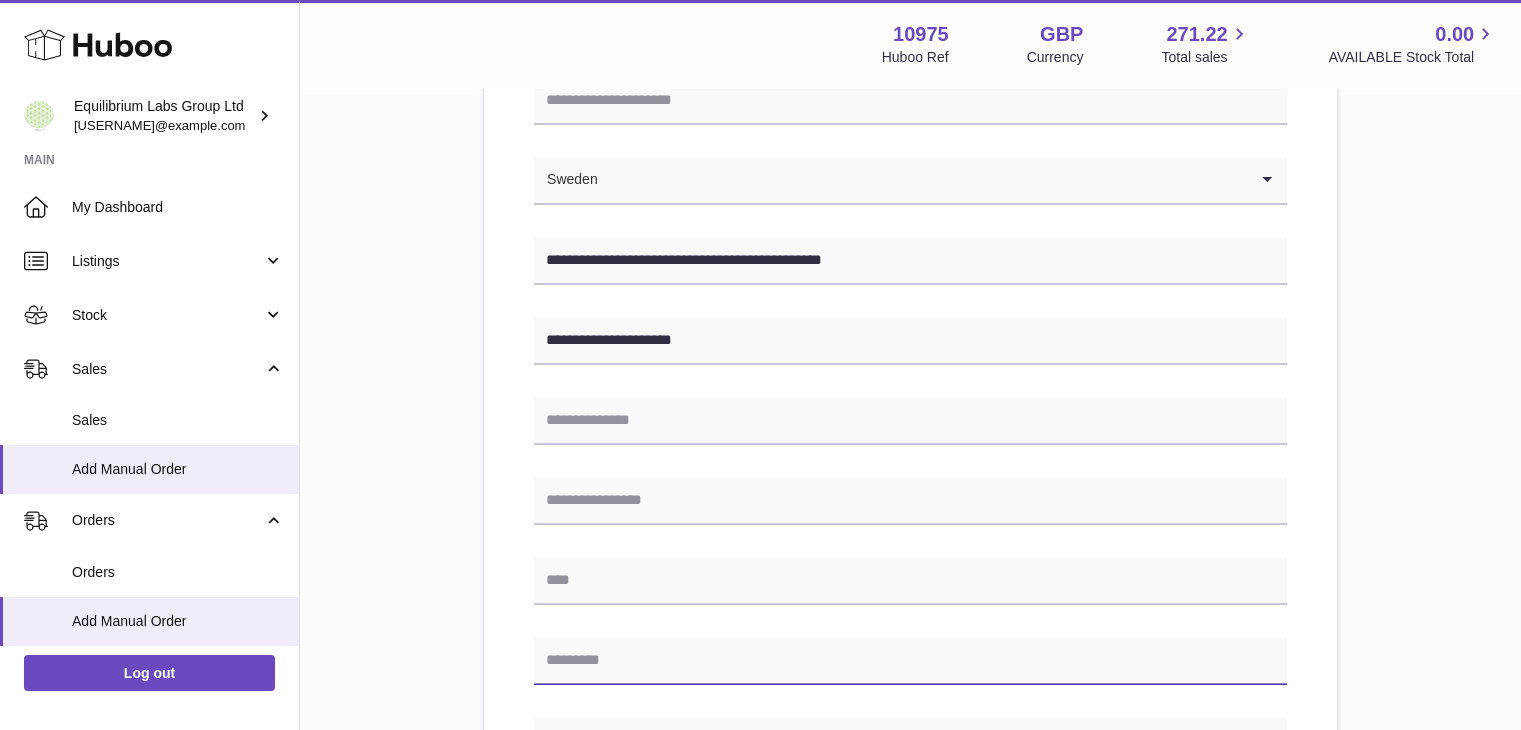 paste on "******" 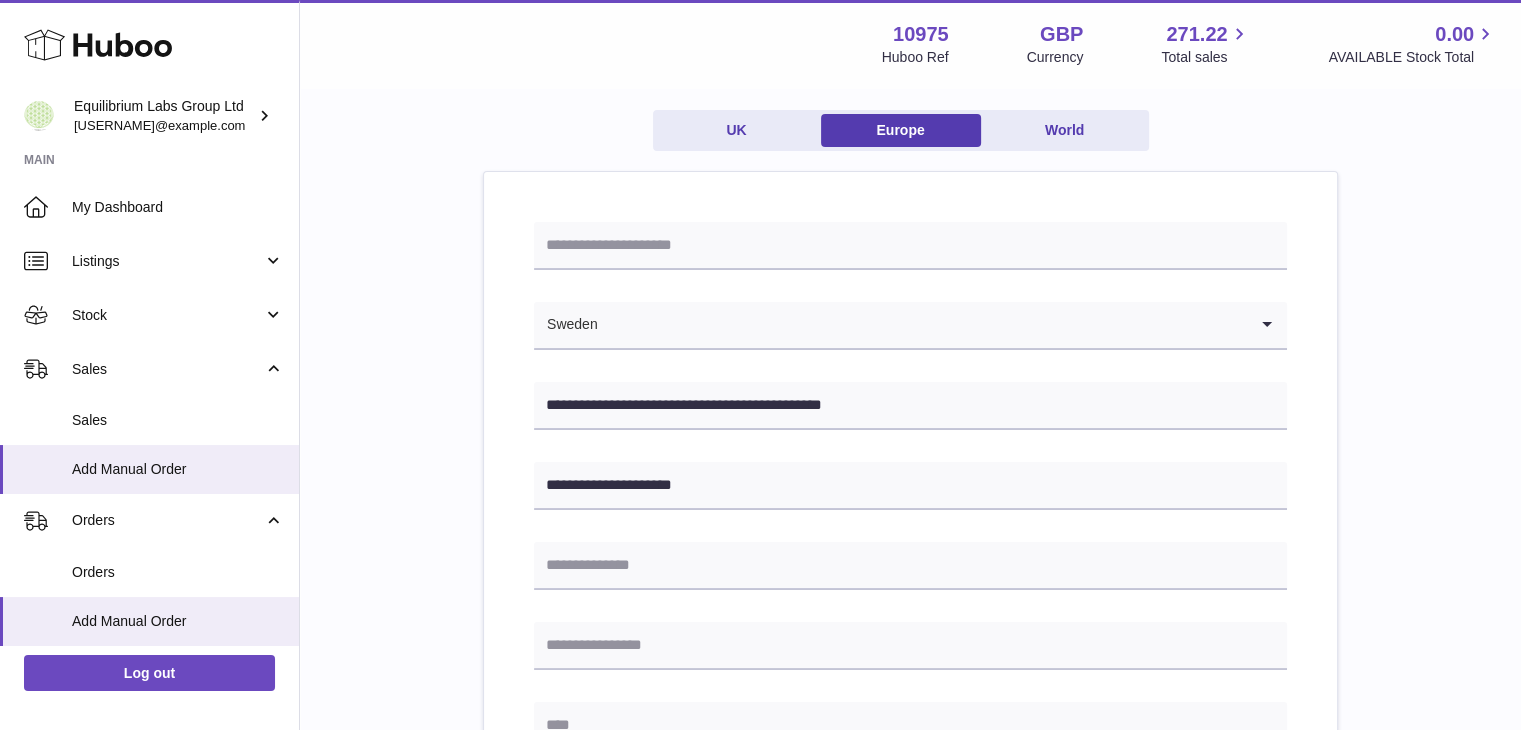 scroll, scrollTop: 100, scrollLeft: 0, axis: vertical 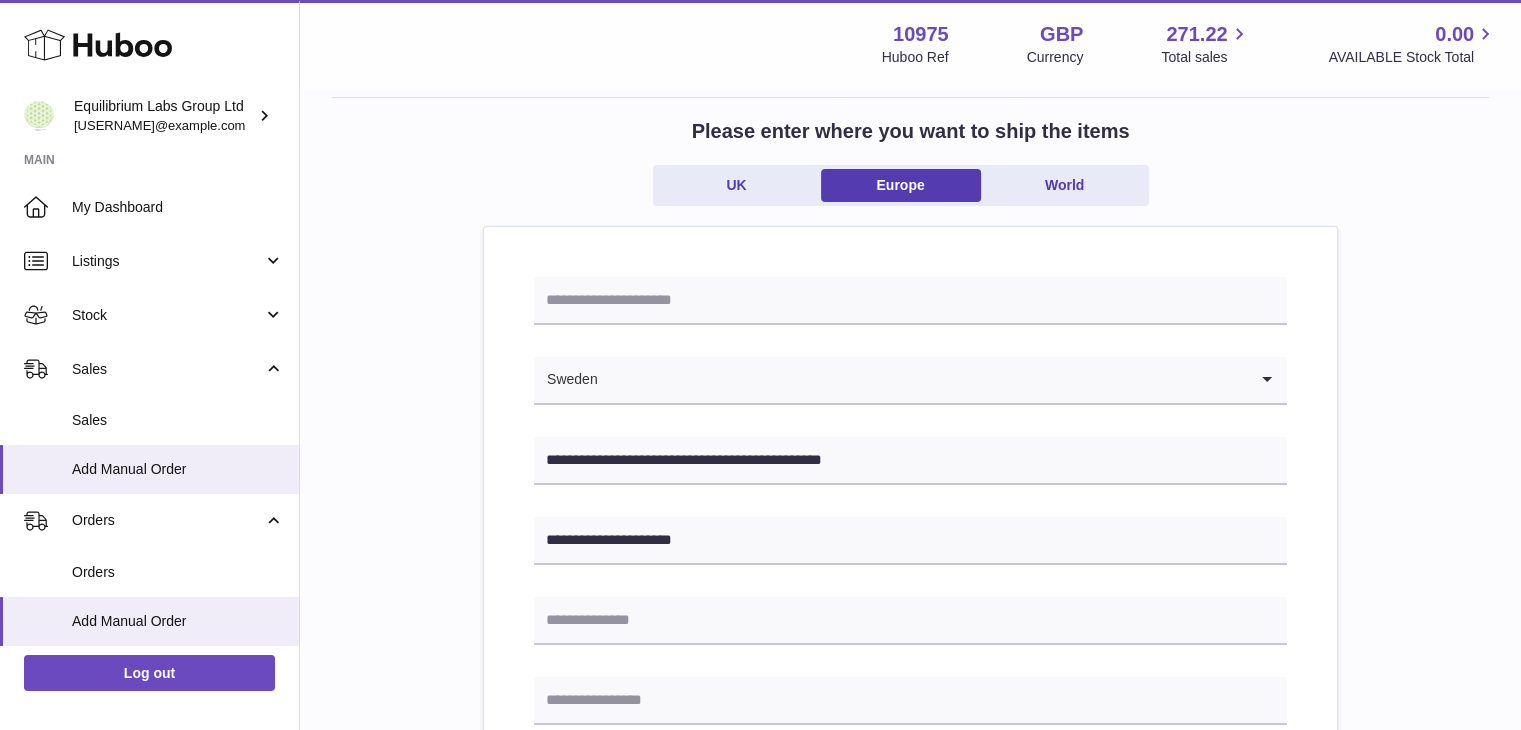 type on "******" 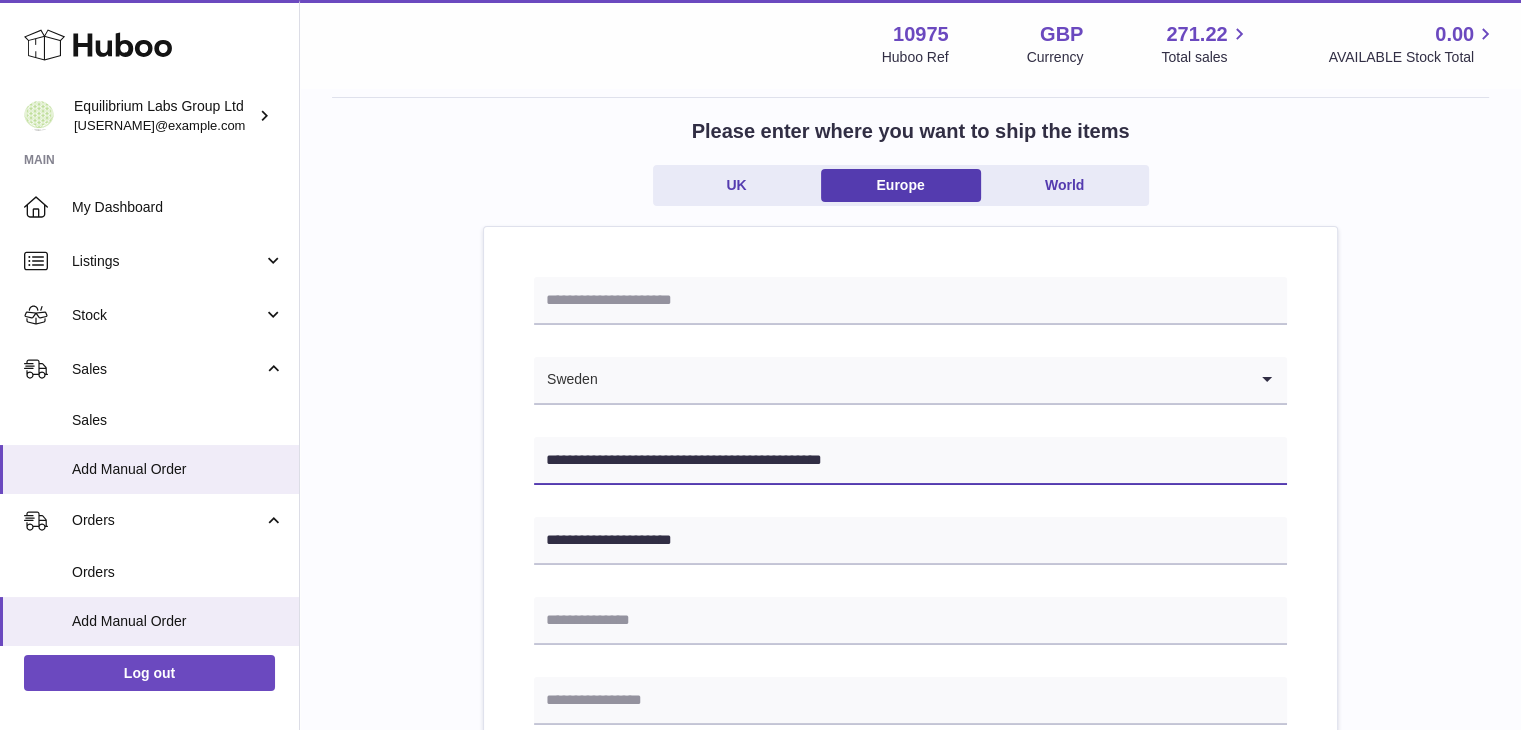 drag, startPoint x: 643, startPoint y: 465, endPoint x: 703, endPoint y: 469, distance: 60.133186 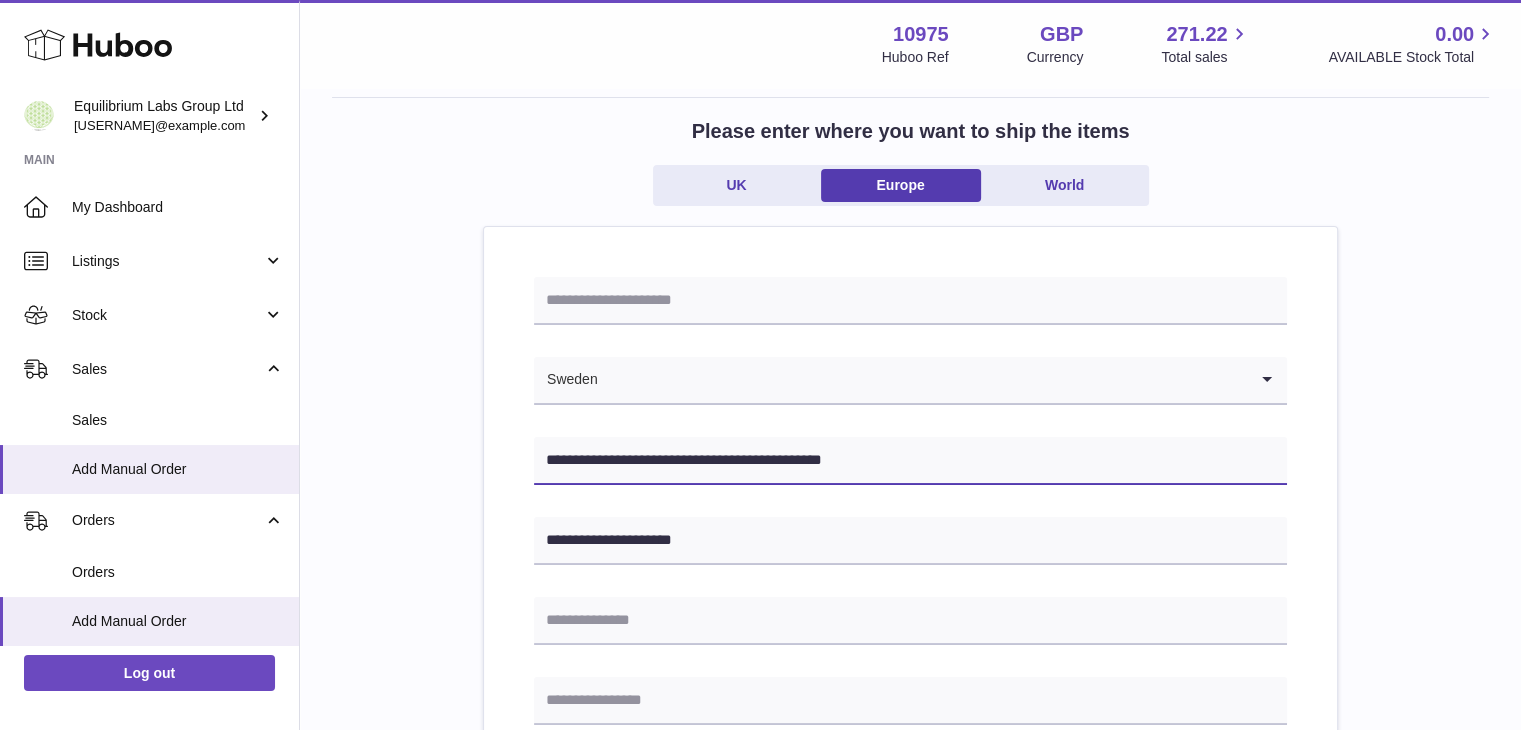 click on "**********" at bounding box center (910, 461) 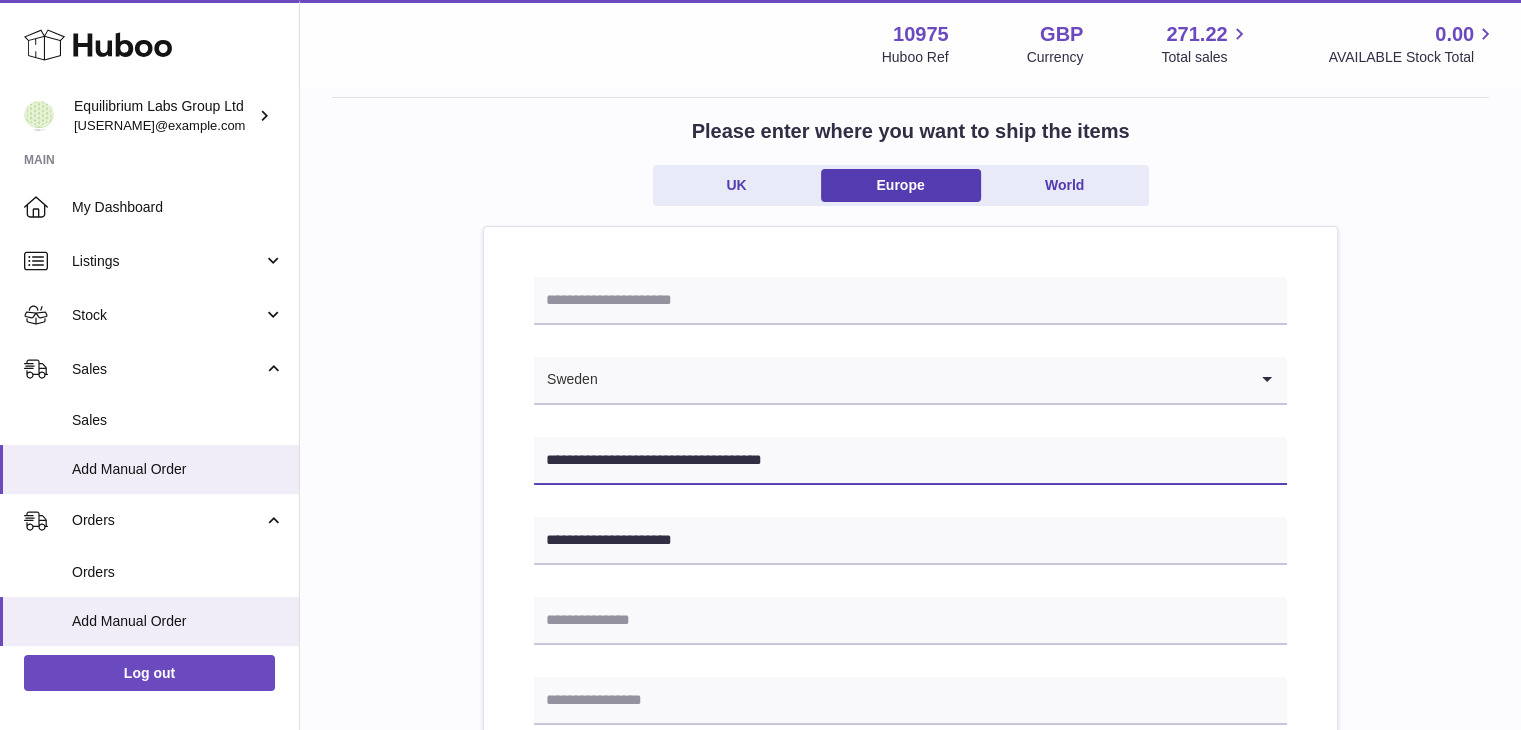 type on "**********" 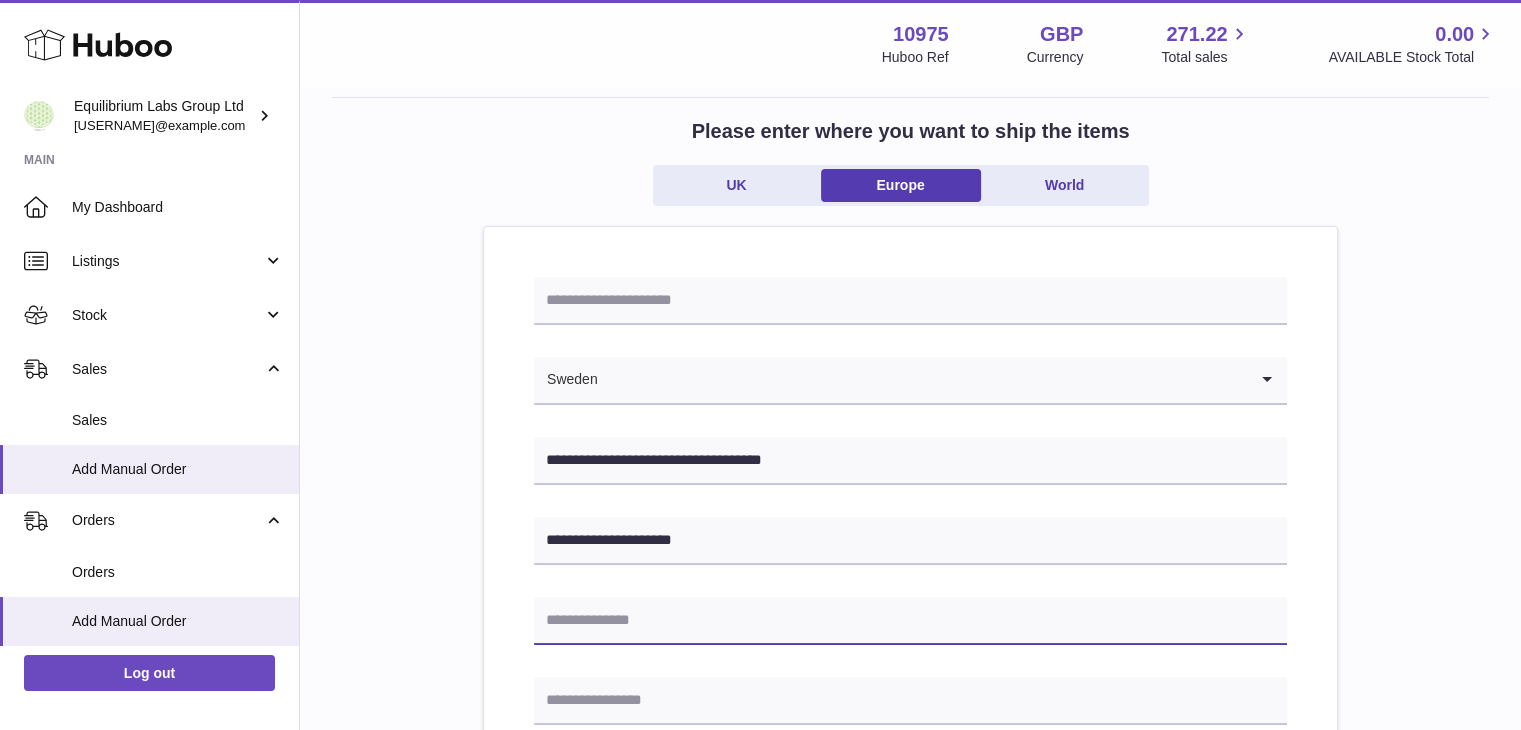 paste on "*********" 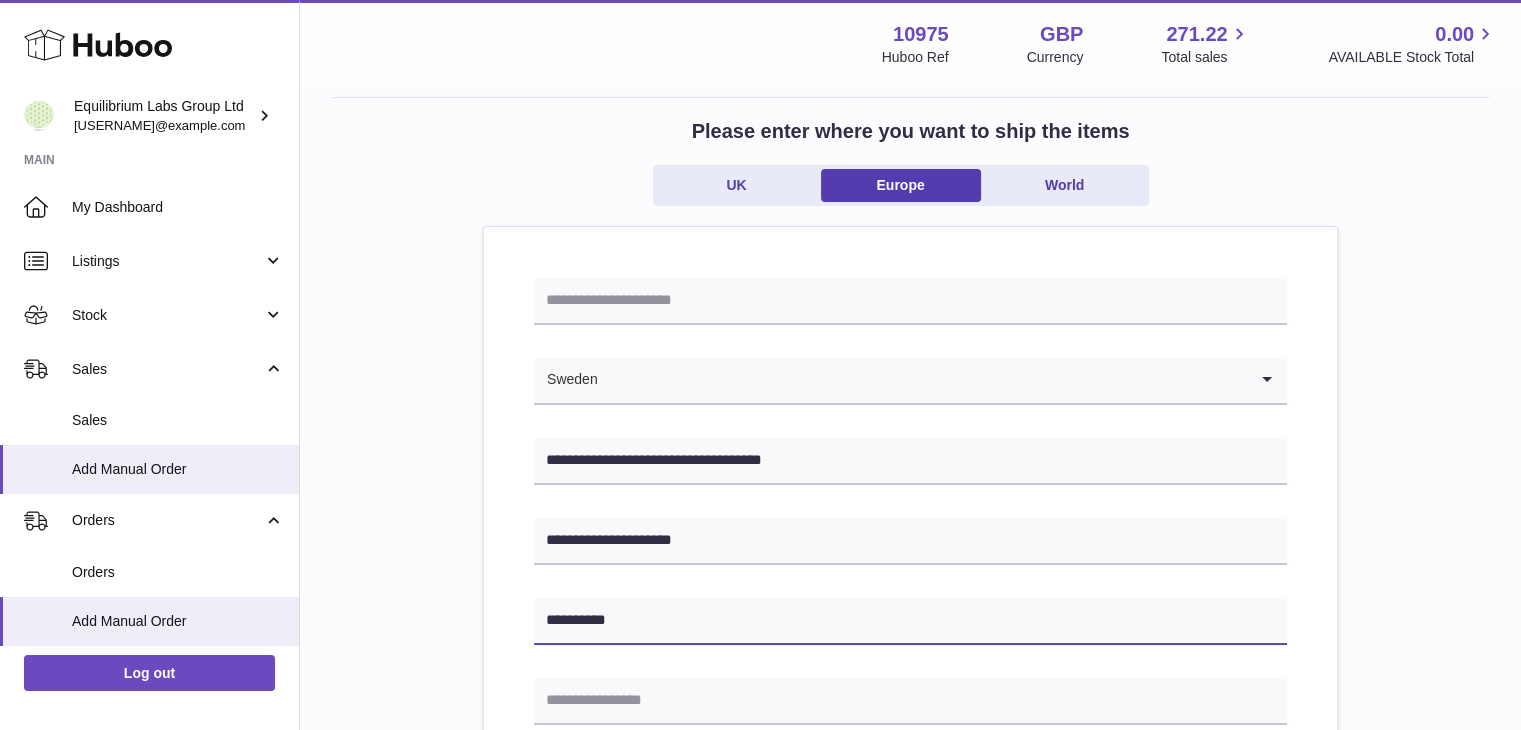 type on "*********" 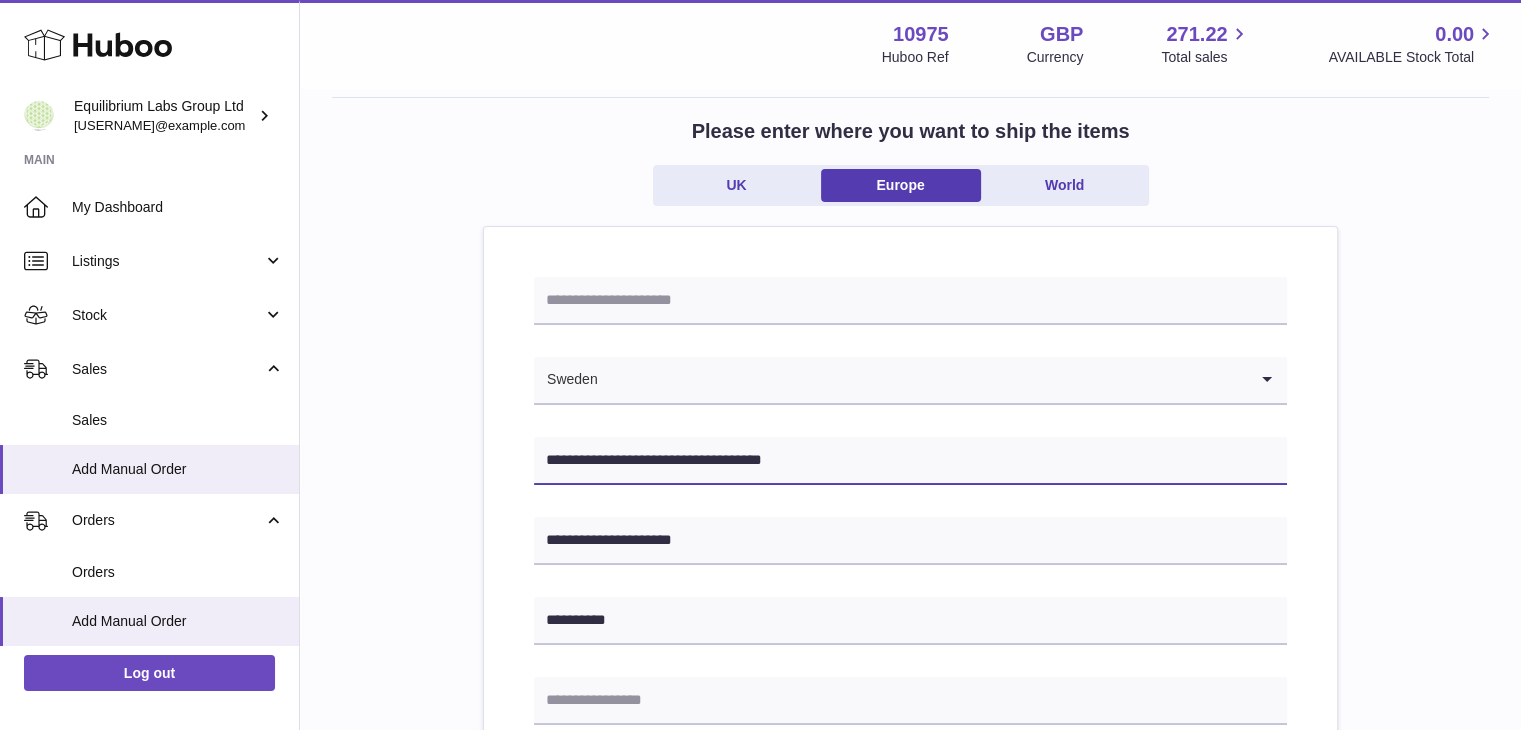 drag, startPoint x: 647, startPoint y: 458, endPoint x: 699, endPoint y: 461, distance: 52.086468 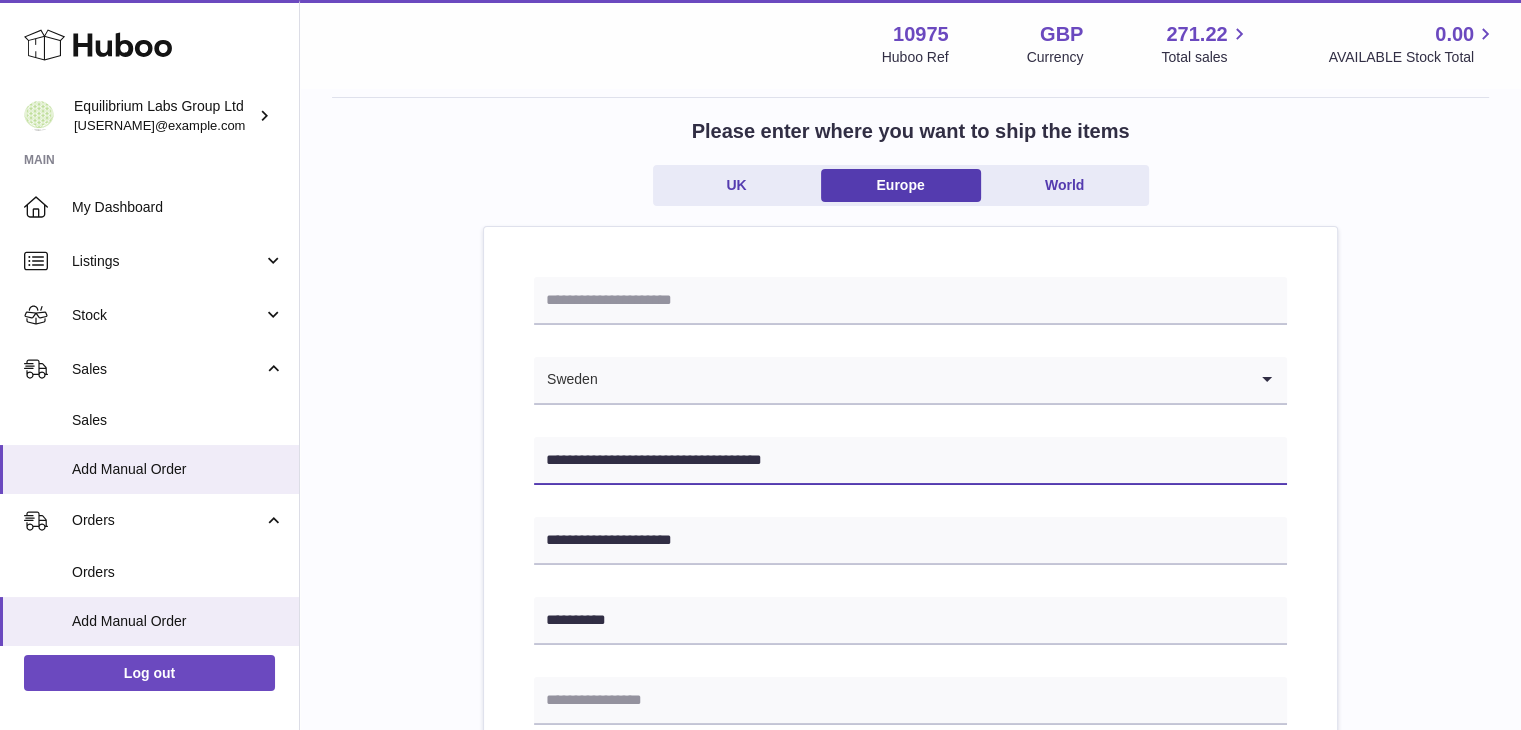 click on "**********" at bounding box center [910, 461] 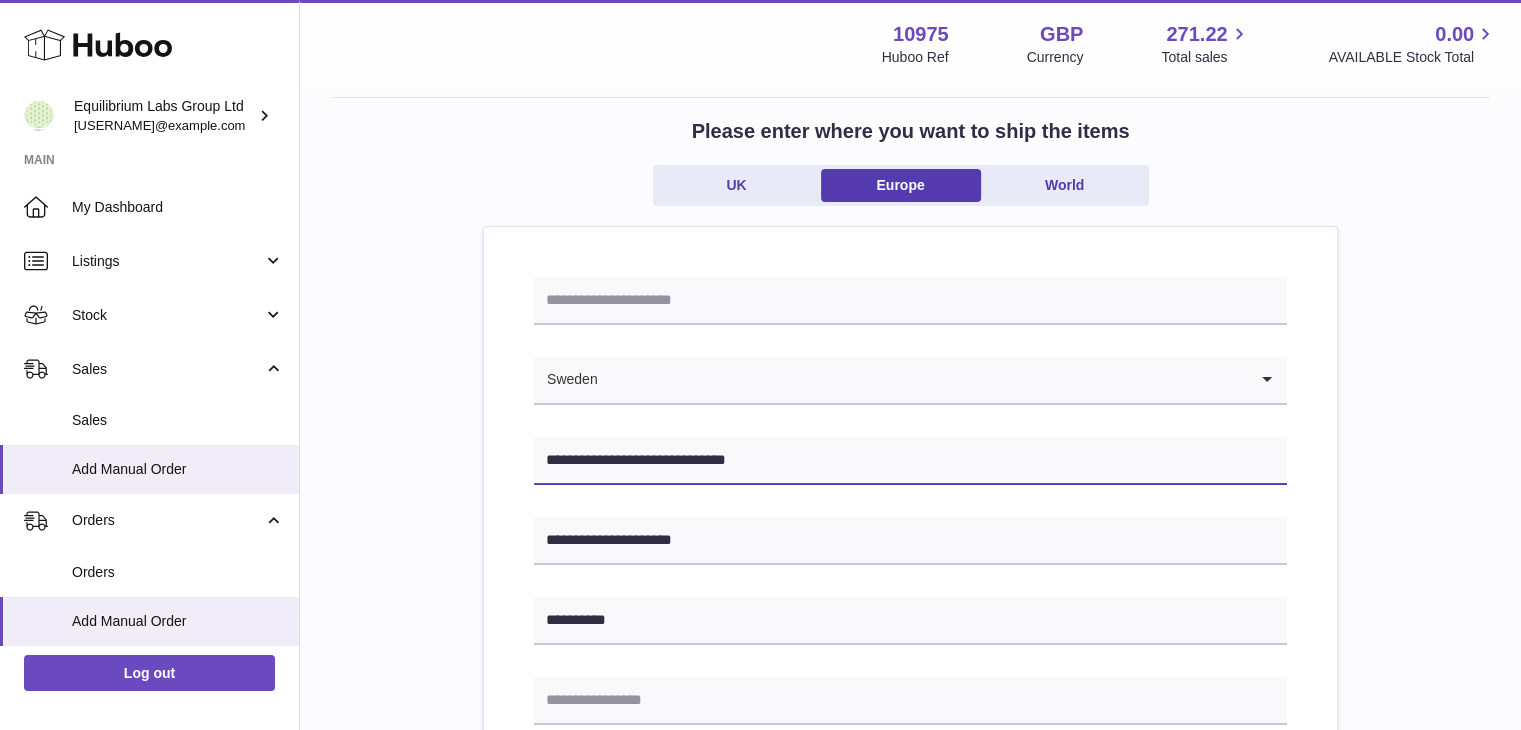 type on "**********" 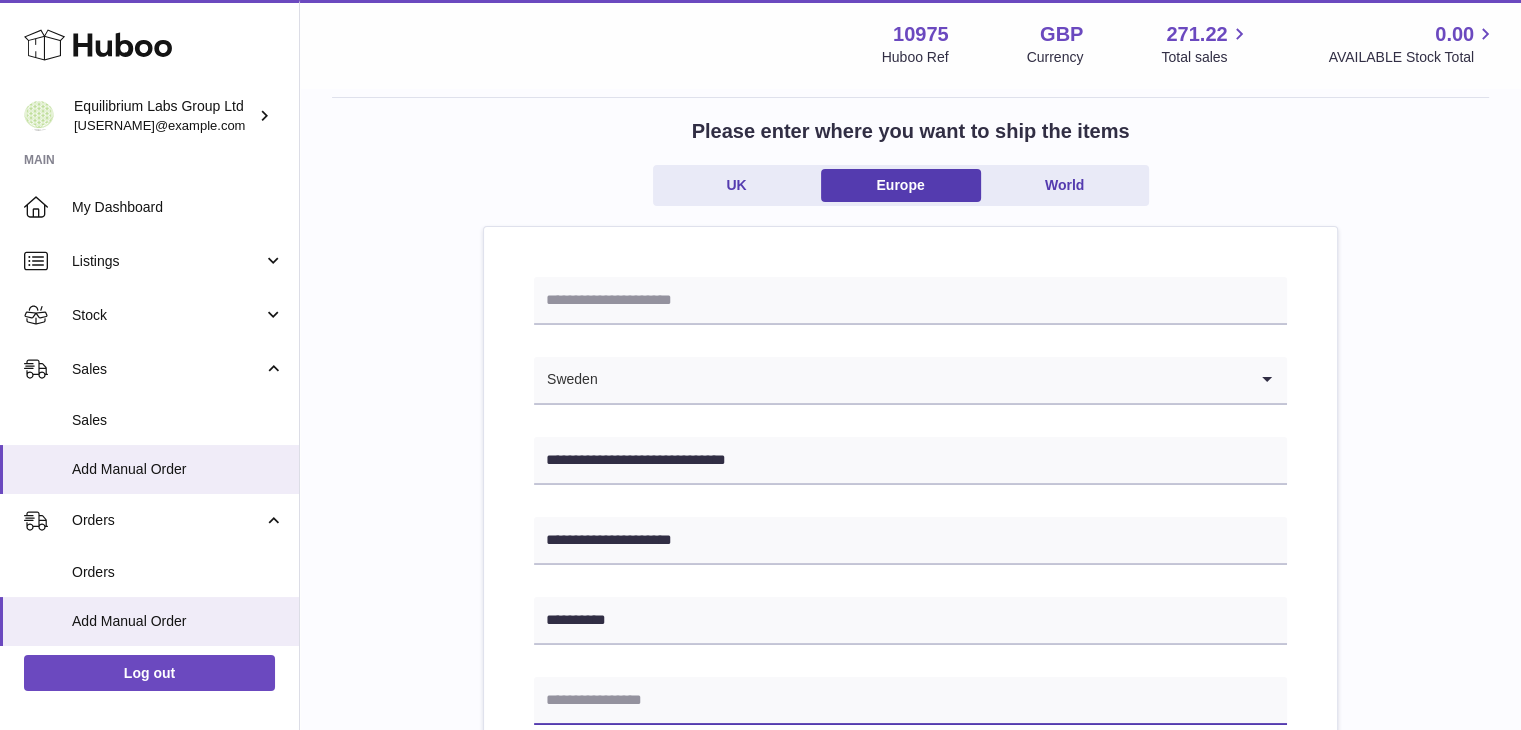 paste on "******" 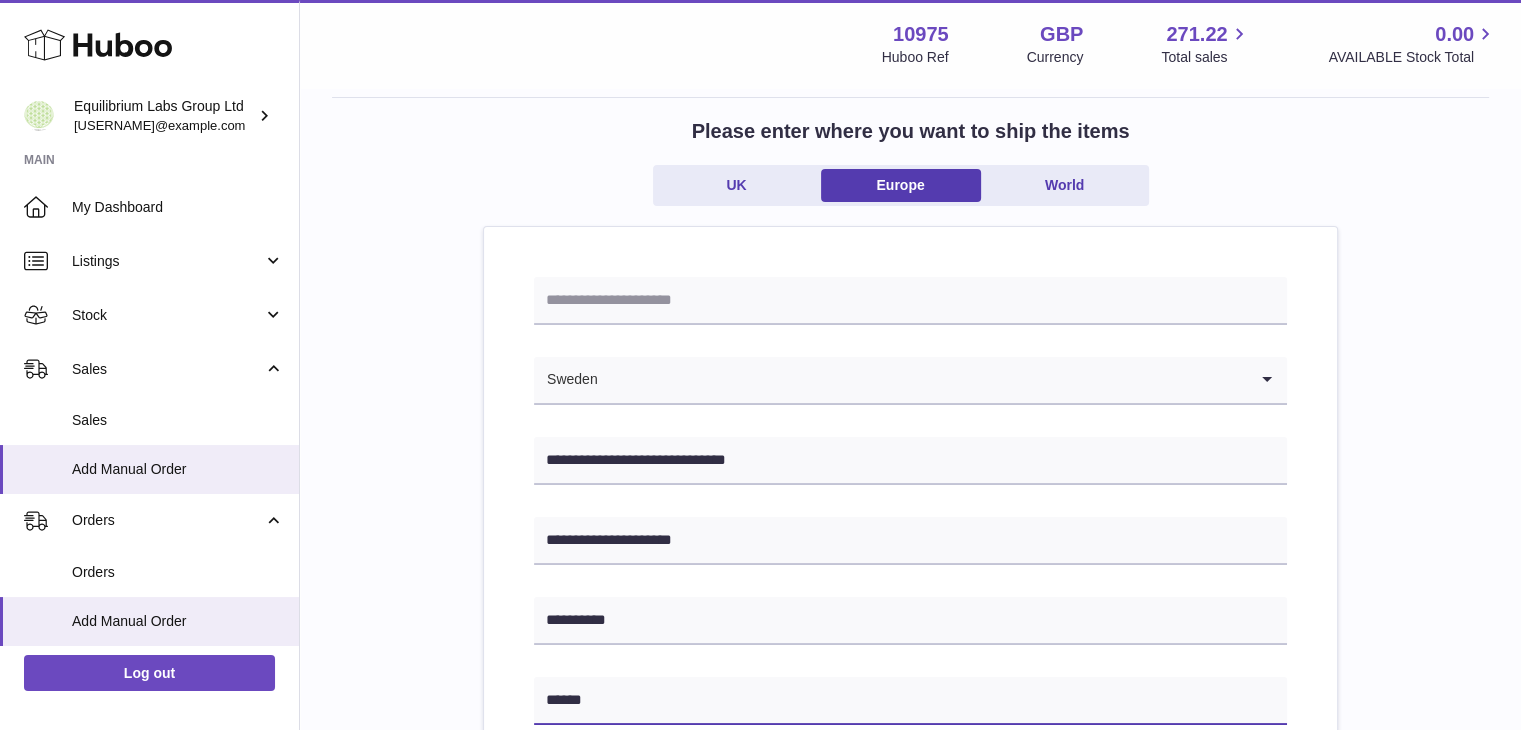 type on "******" 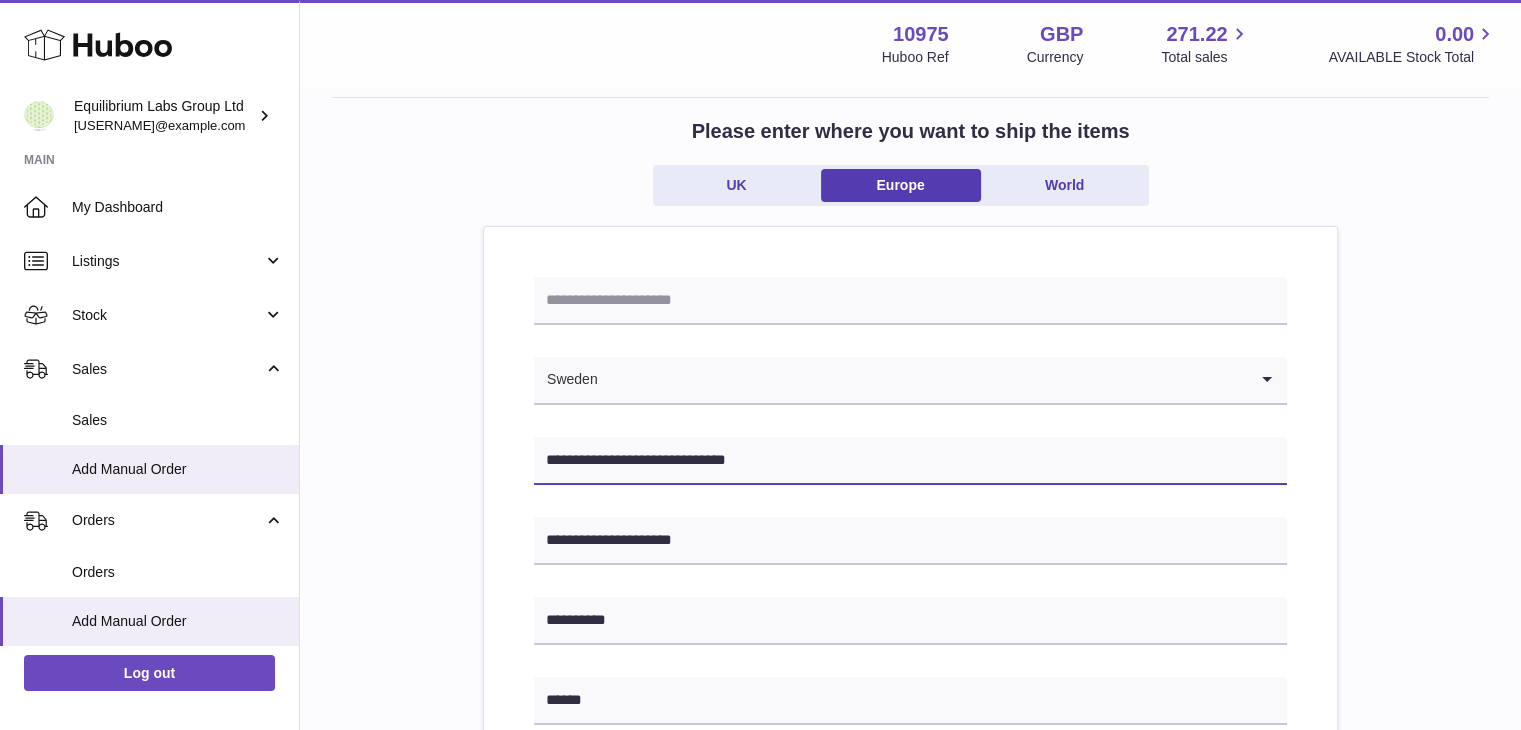 drag, startPoint x: 664, startPoint y: 458, endPoint x: 758, endPoint y: 457, distance: 94.00532 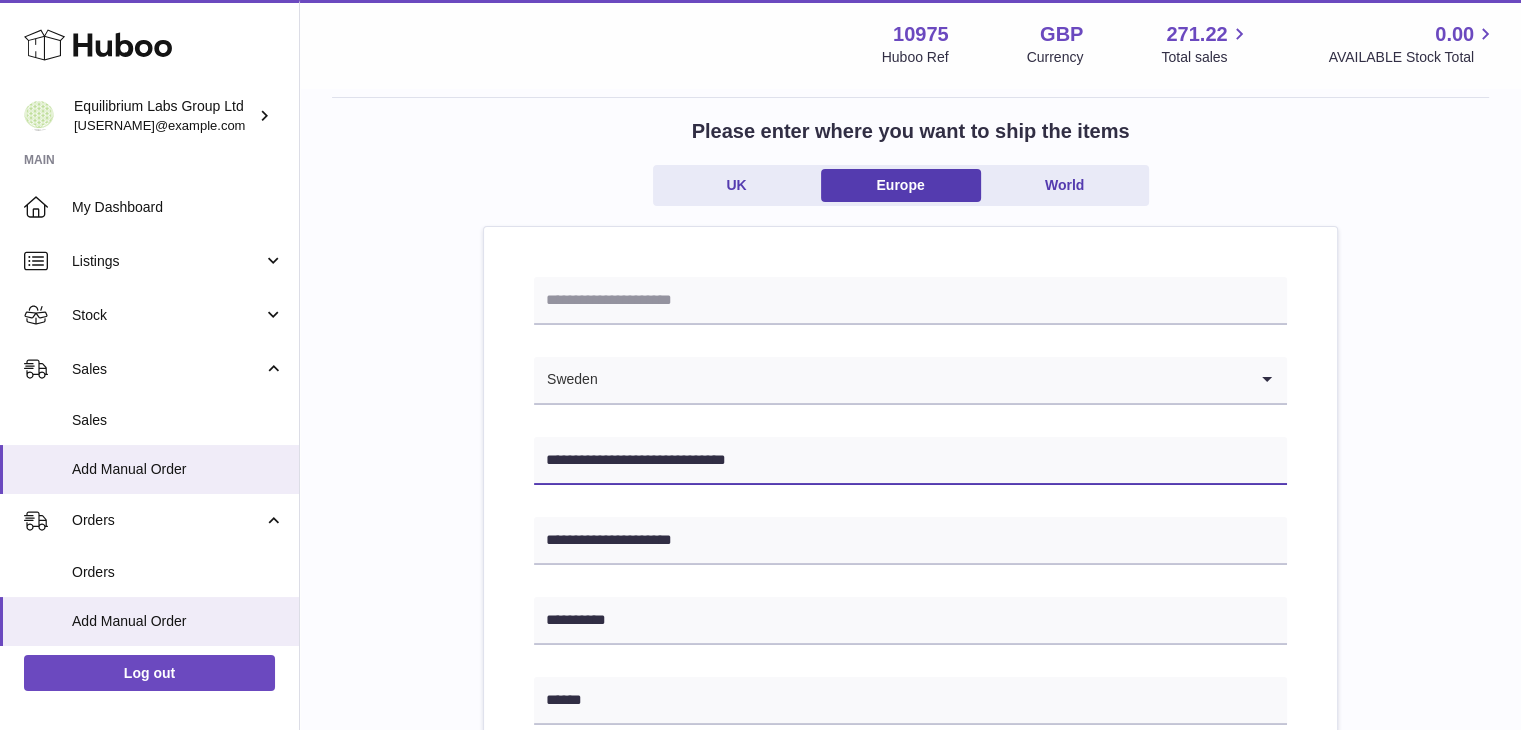 click on "**********" at bounding box center [910, 461] 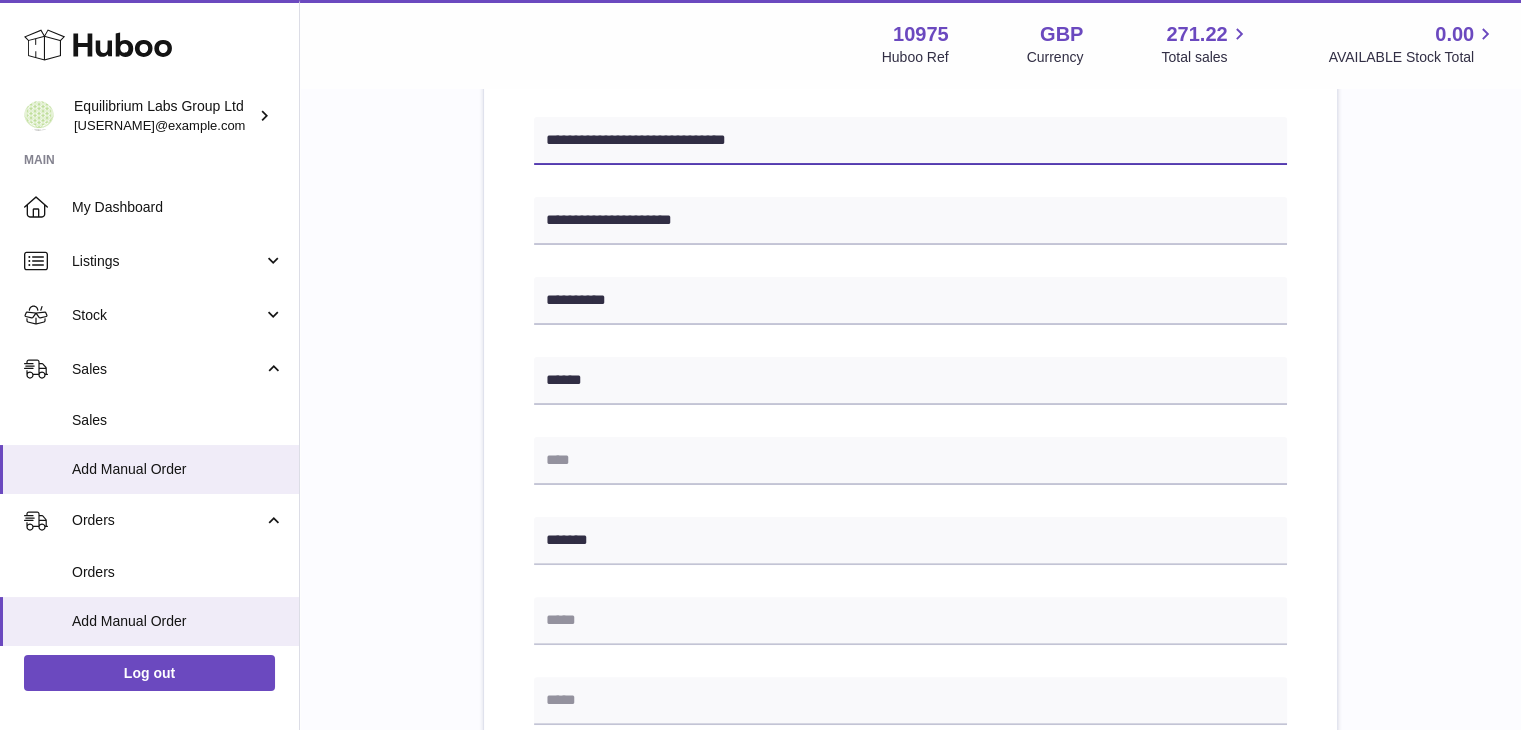 scroll, scrollTop: 500, scrollLeft: 0, axis: vertical 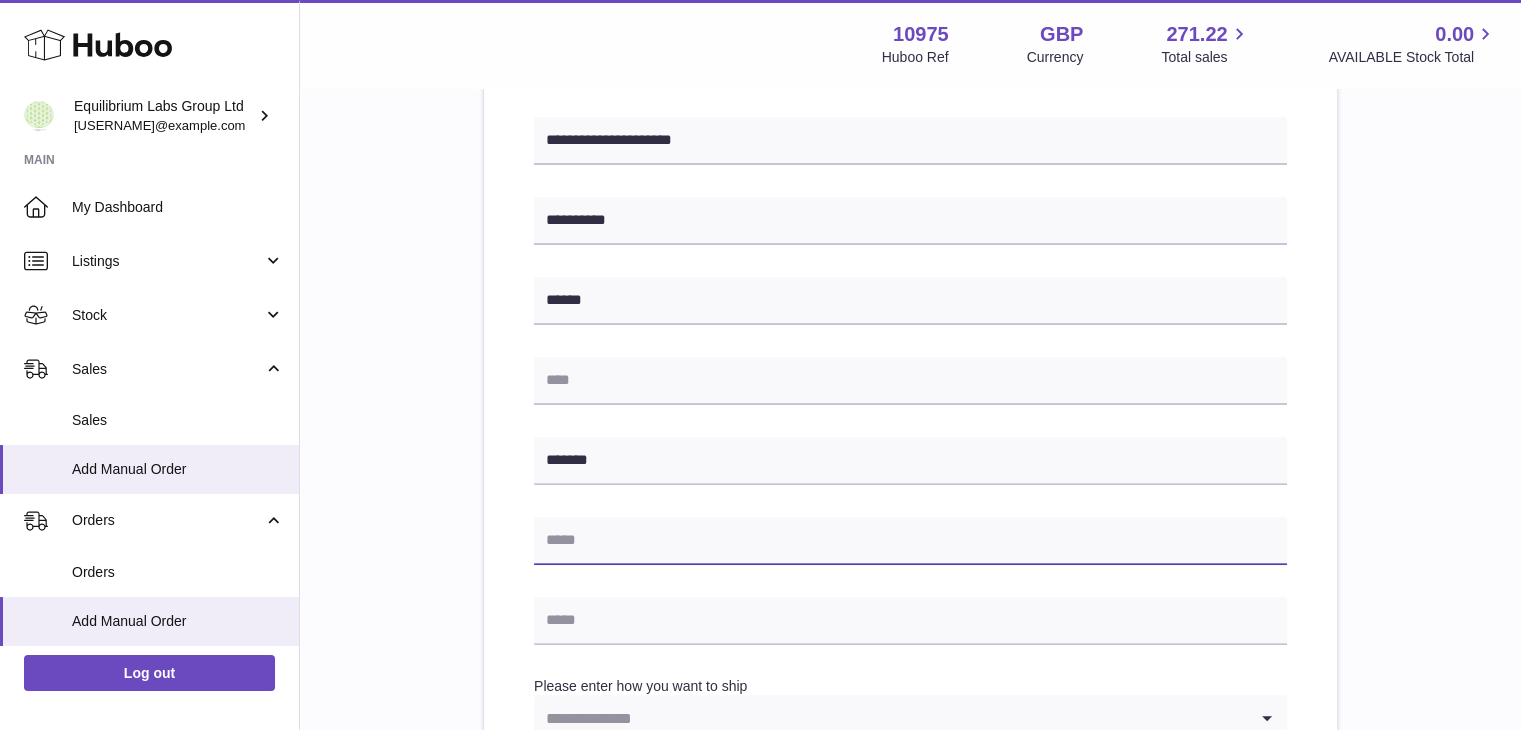 paste on "**********" 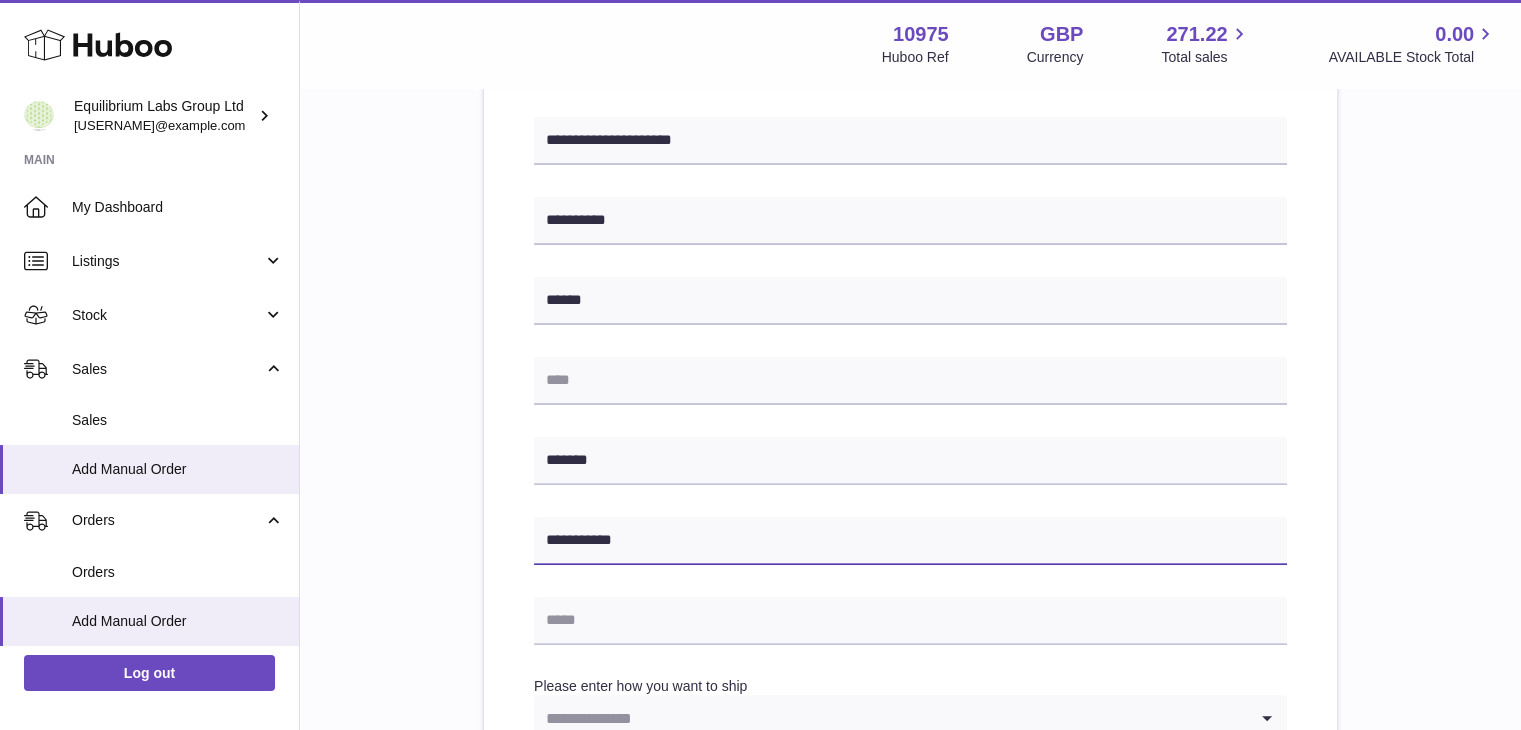 type on "**********" 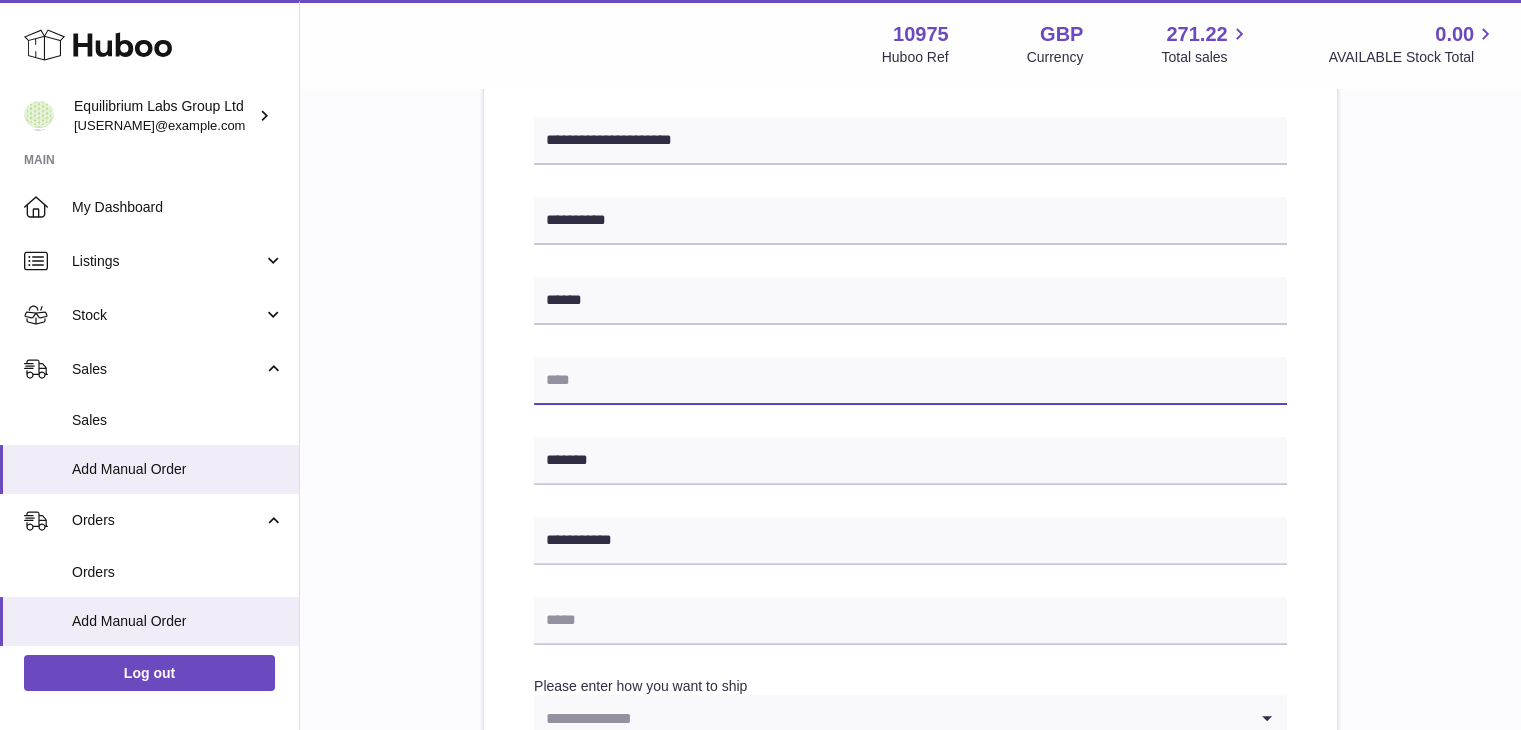 click at bounding box center (910, 381) 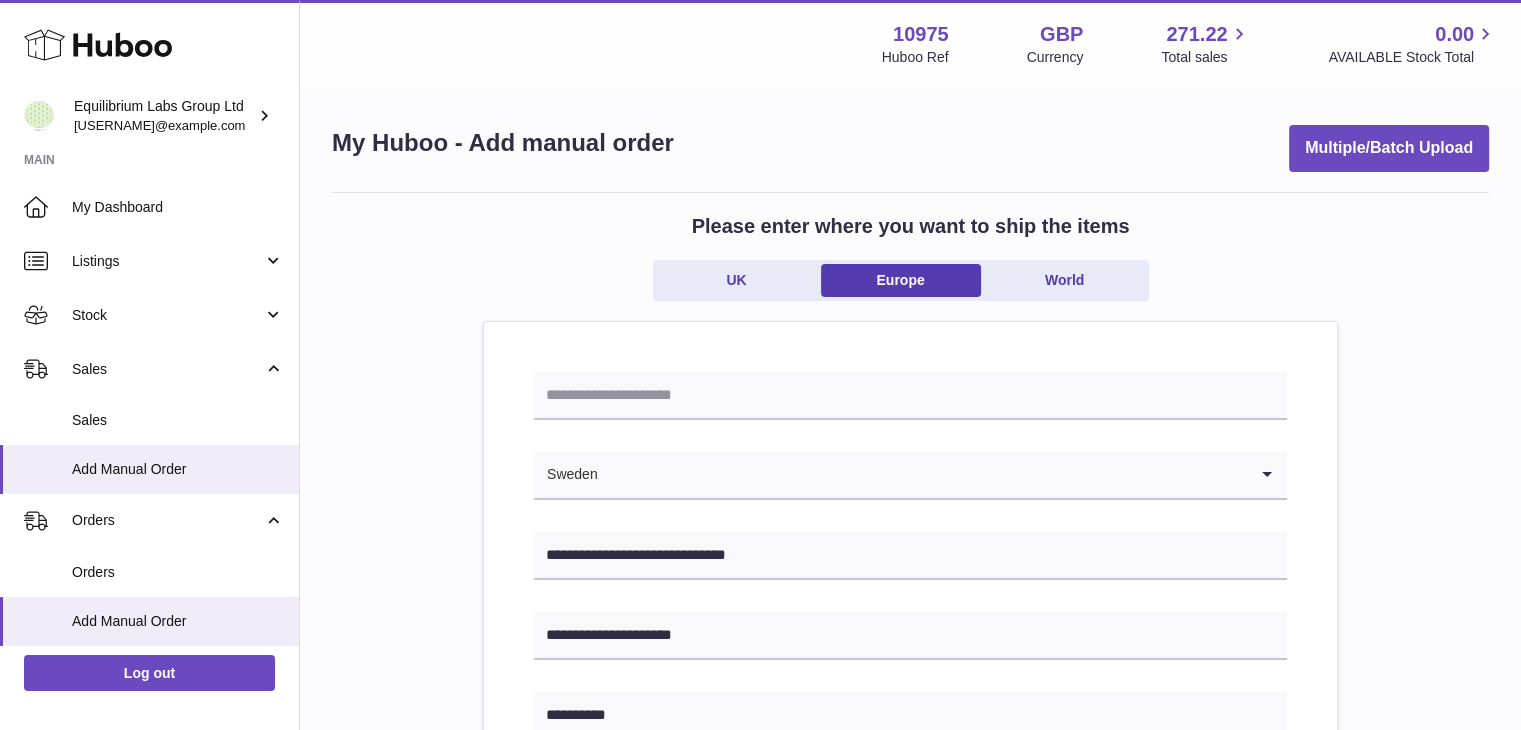 scroll, scrollTop: 0, scrollLeft: 0, axis: both 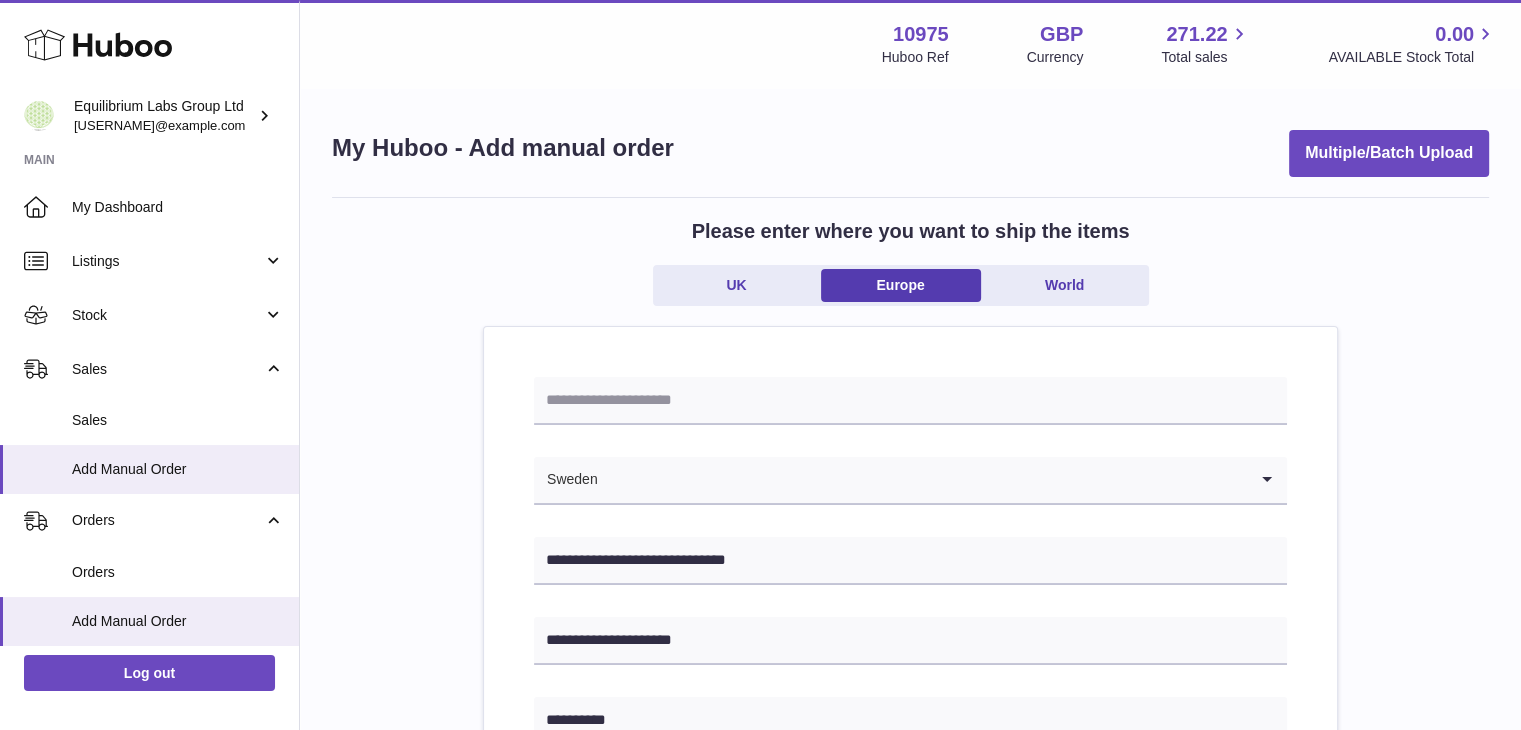 type on "******" 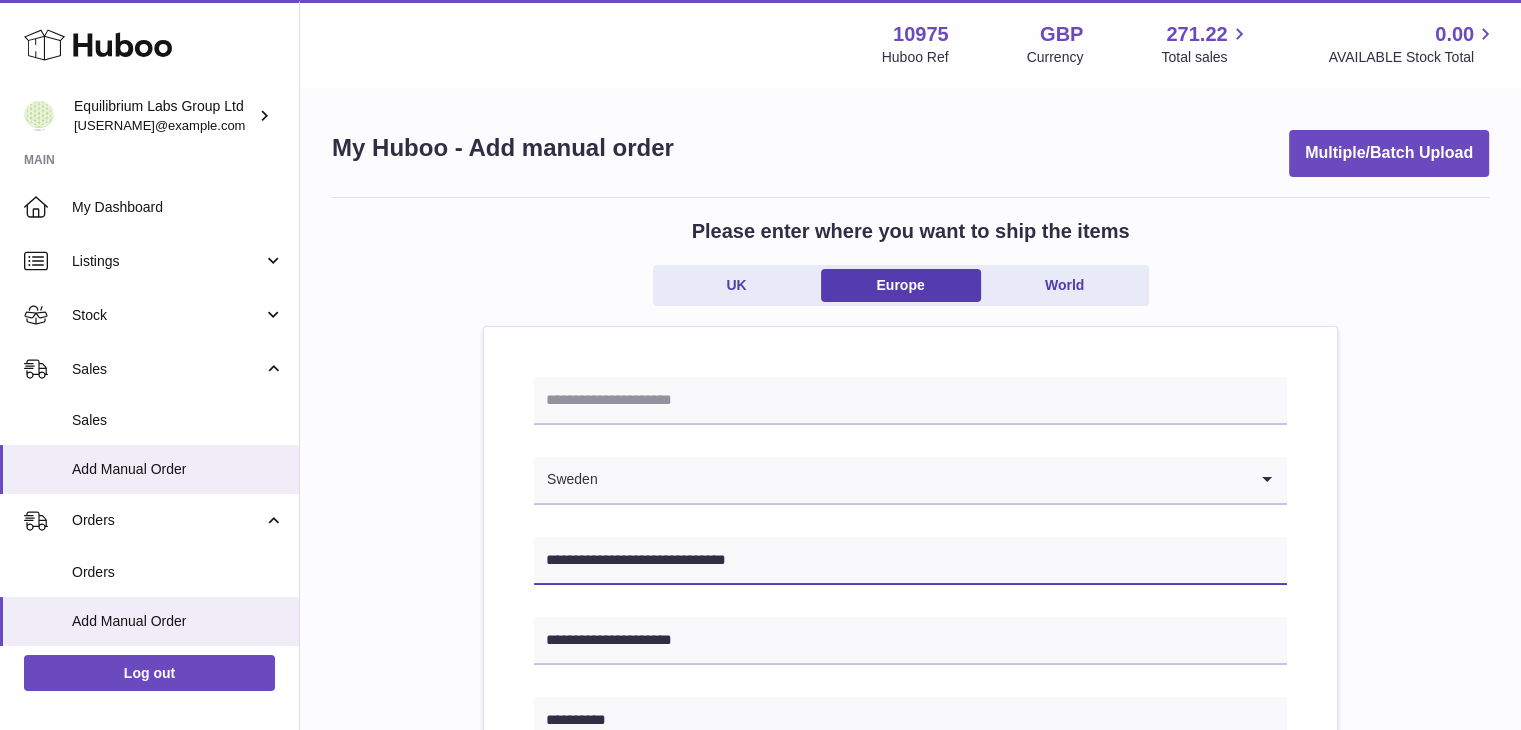 drag, startPoint x: 666, startPoint y: 557, endPoint x: 763, endPoint y: 553, distance: 97.082436 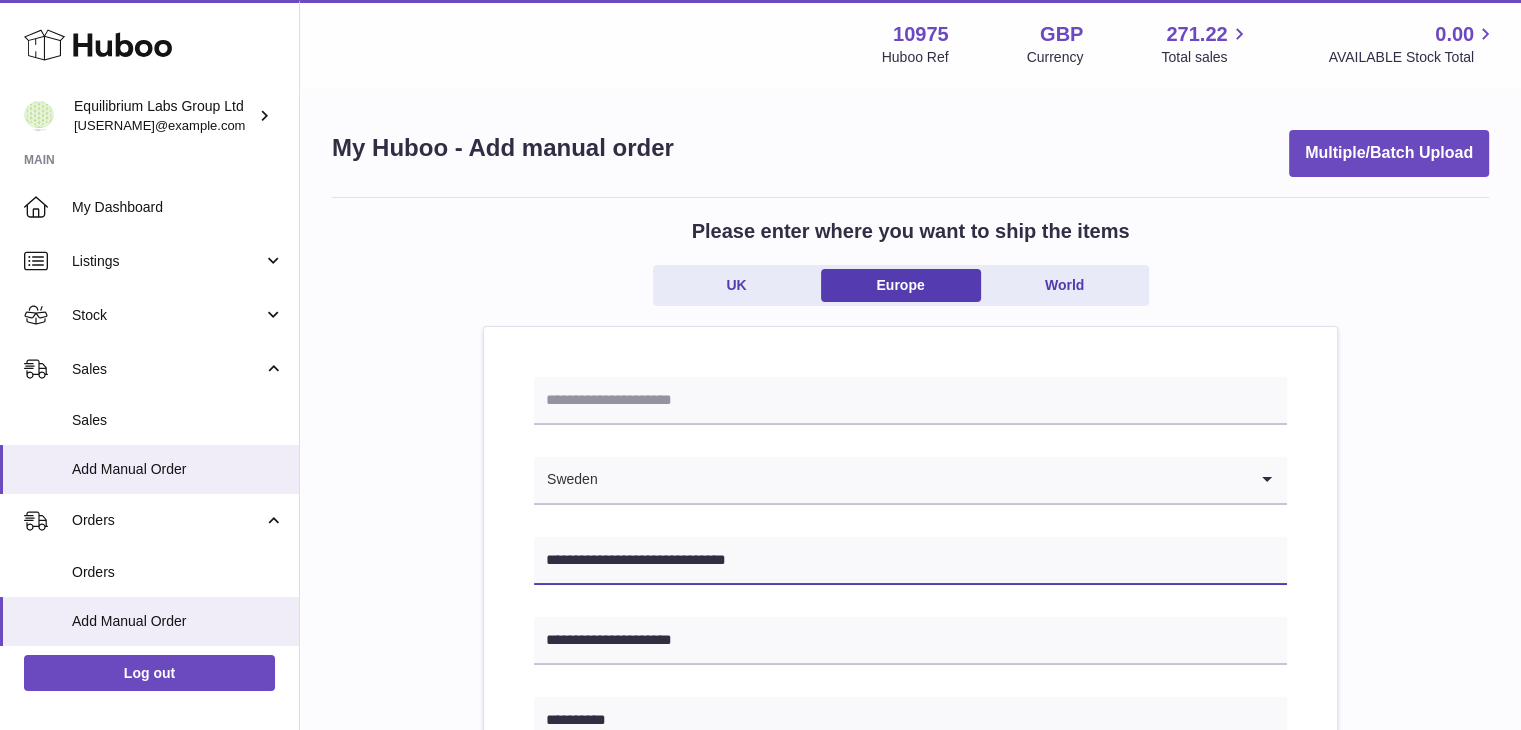 click on "**********" at bounding box center [910, 561] 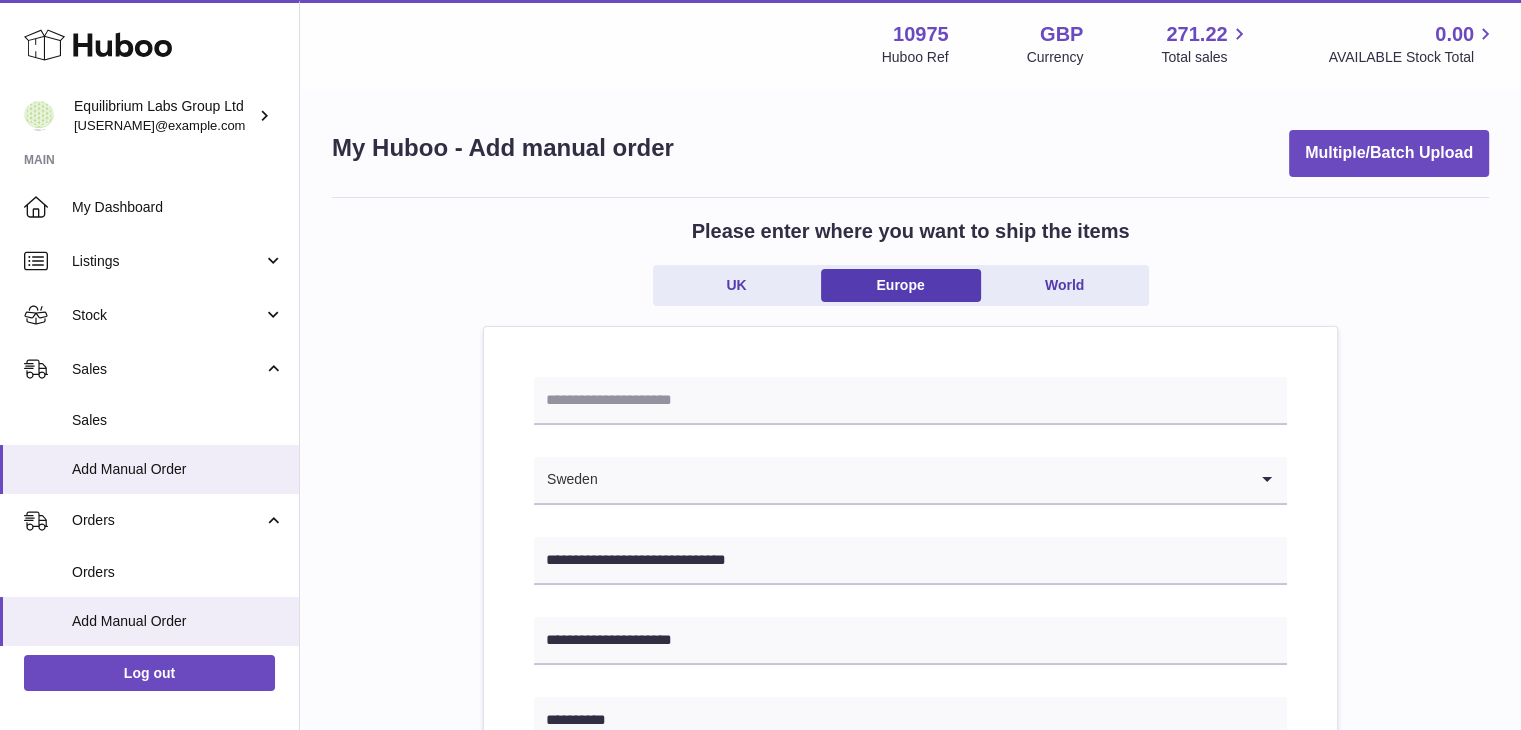 drag, startPoint x: 744, startPoint y: 557, endPoint x: 644, endPoint y: 505, distance: 112.71202 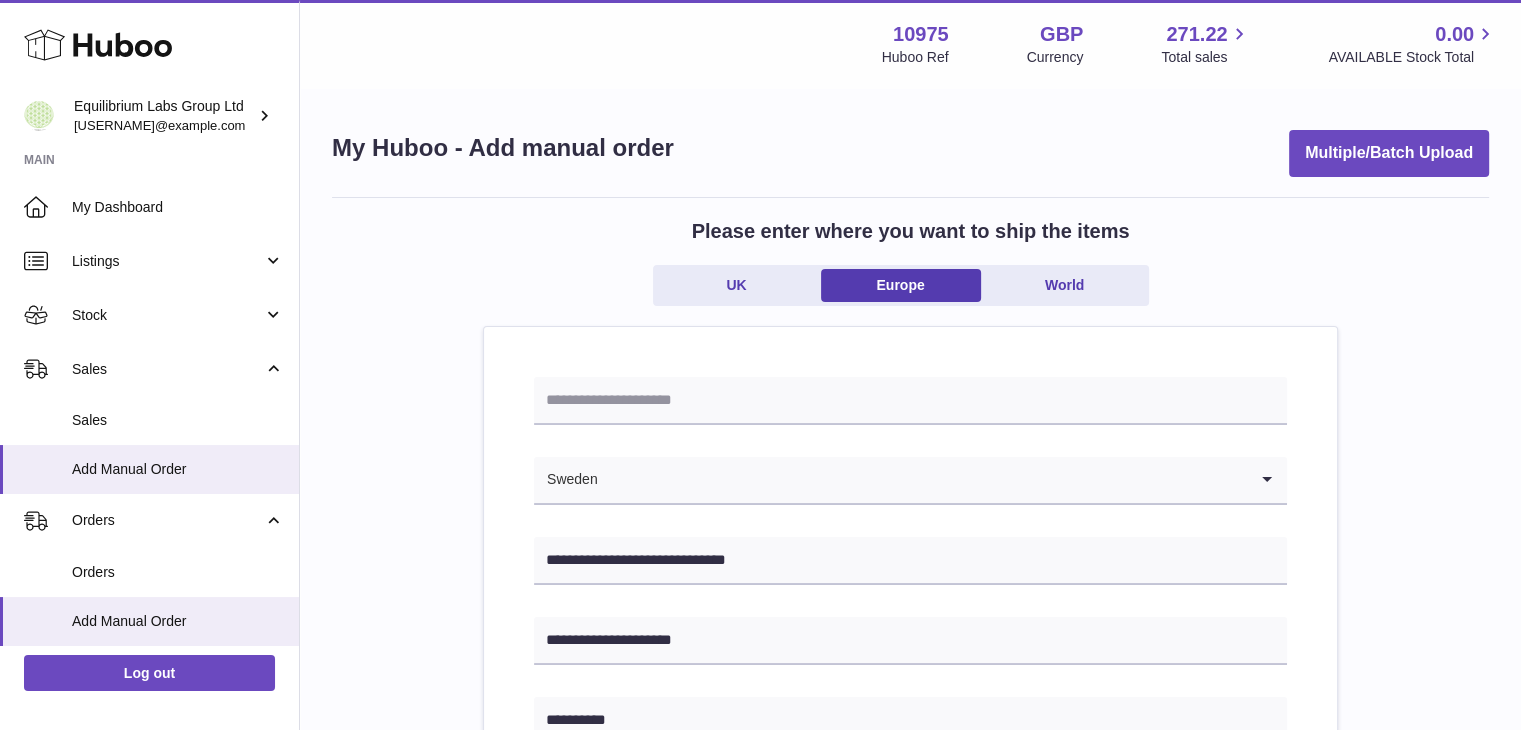 click on "**********" at bounding box center (910, 945) 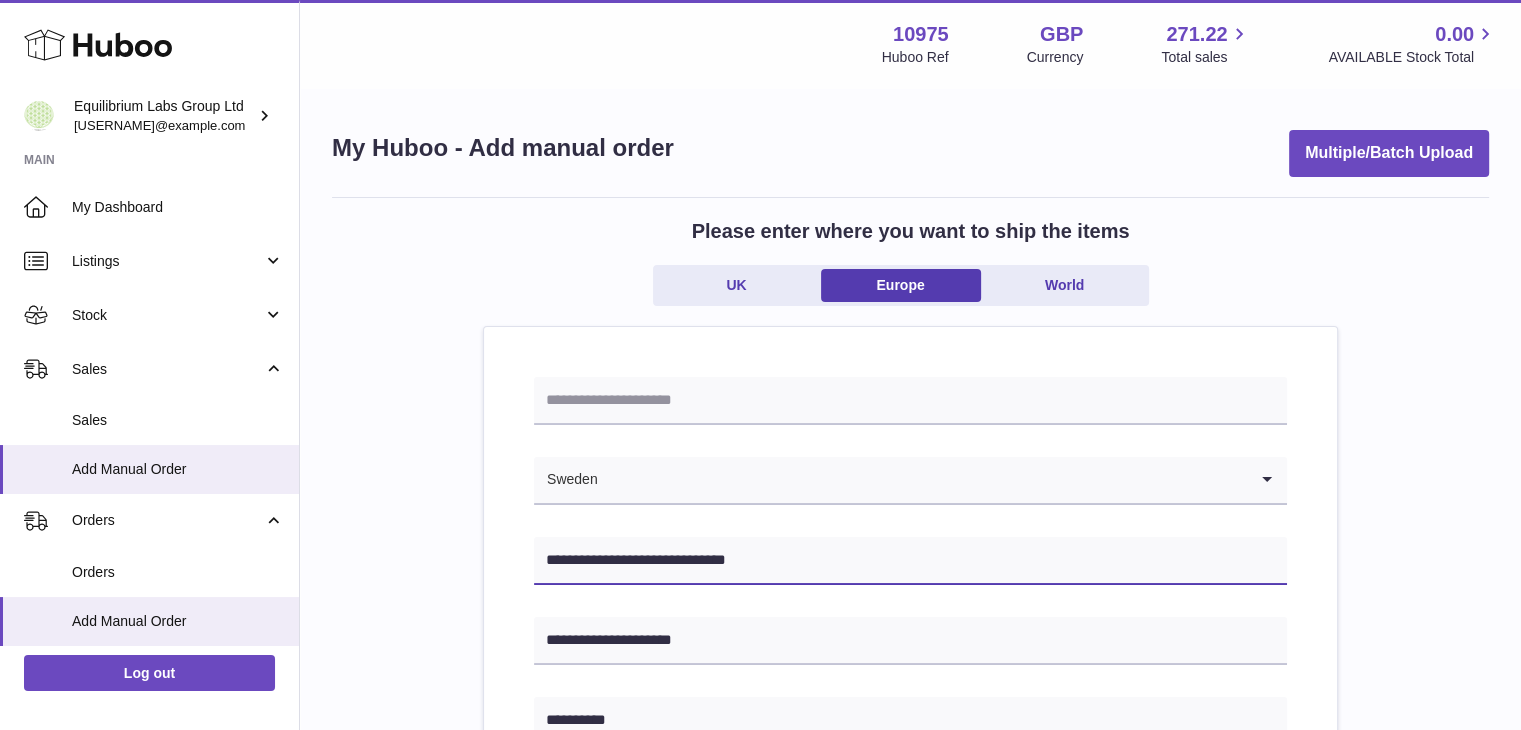 drag, startPoint x: 759, startPoint y: 562, endPoint x: 633, endPoint y: 573, distance: 126.47925 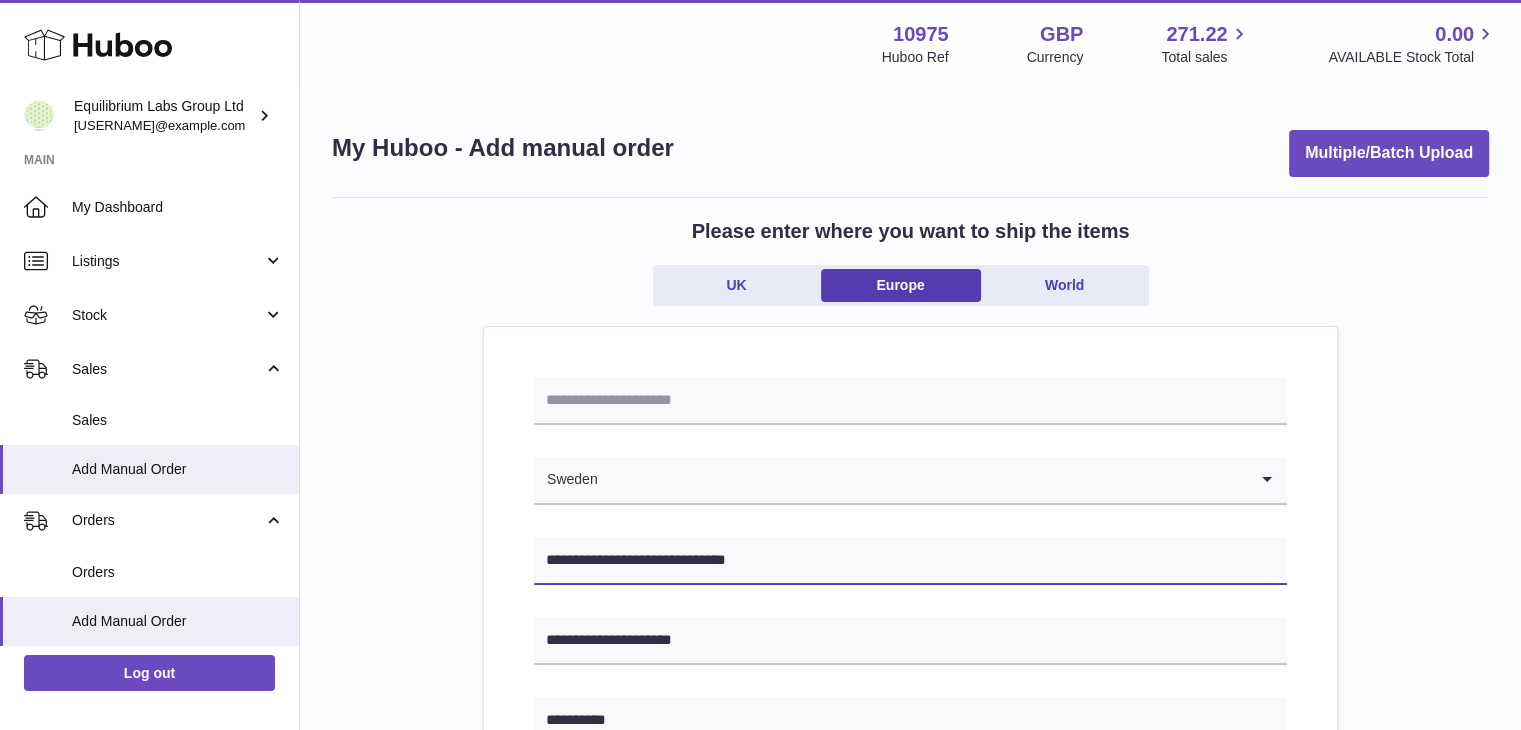 click on "**********" at bounding box center (910, 561) 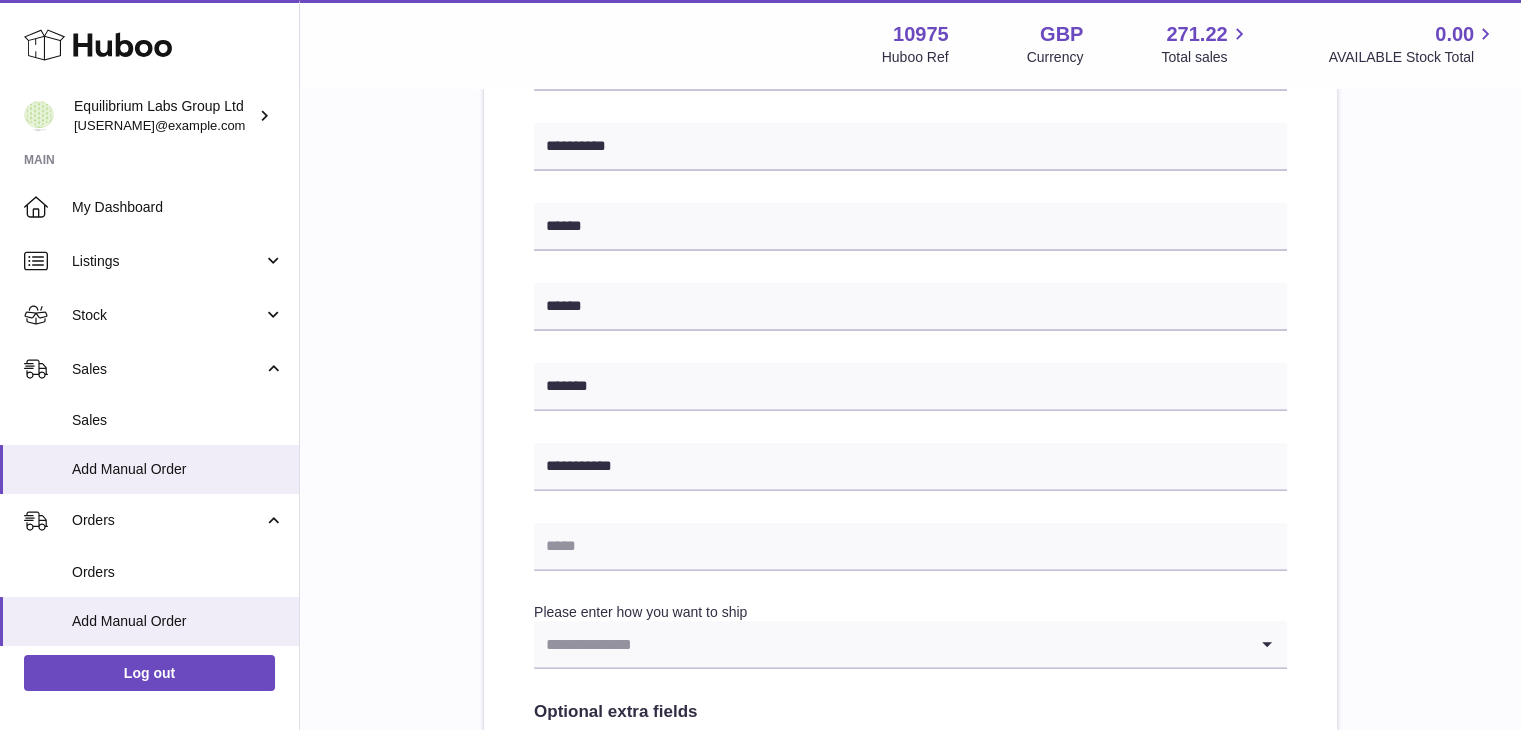 scroll, scrollTop: 600, scrollLeft: 0, axis: vertical 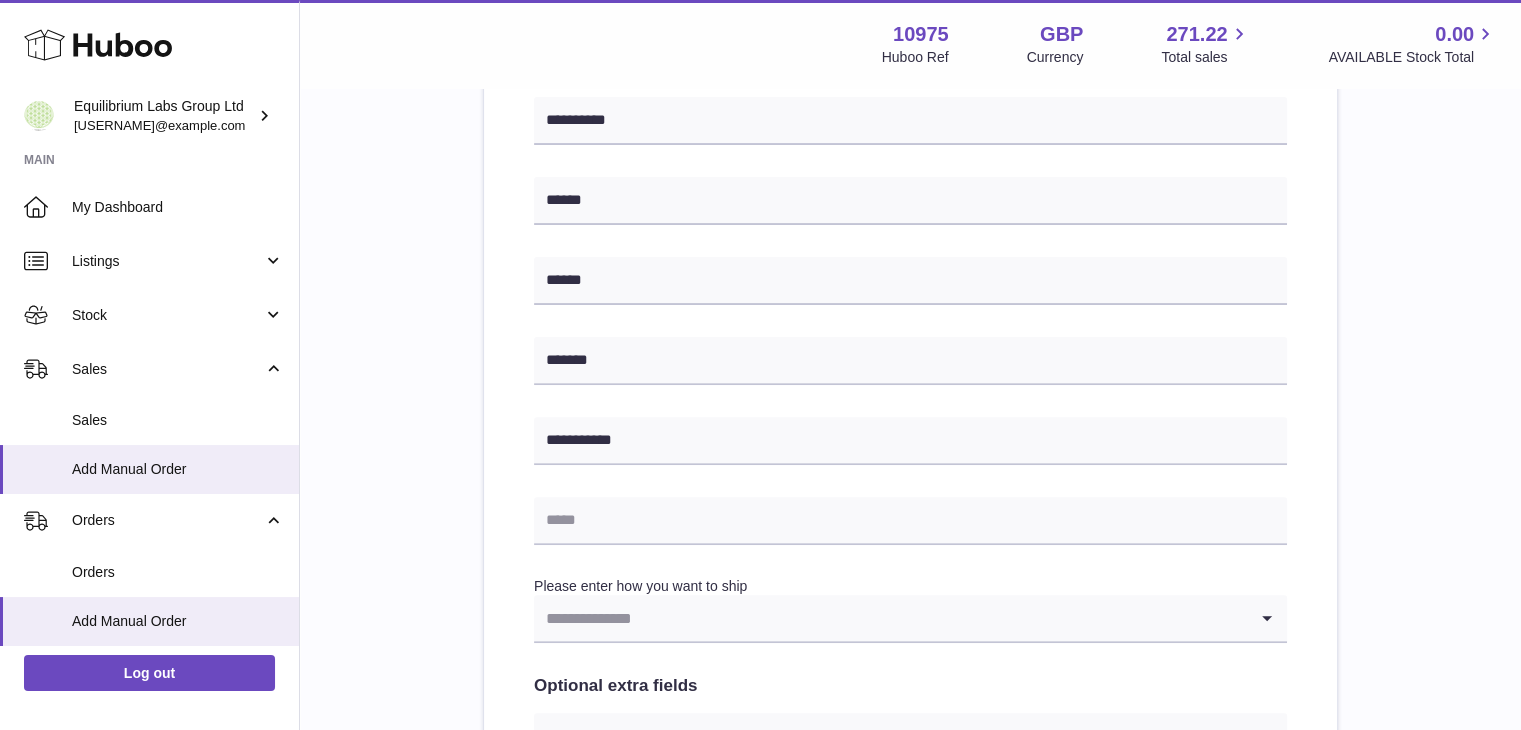 type on "**********" 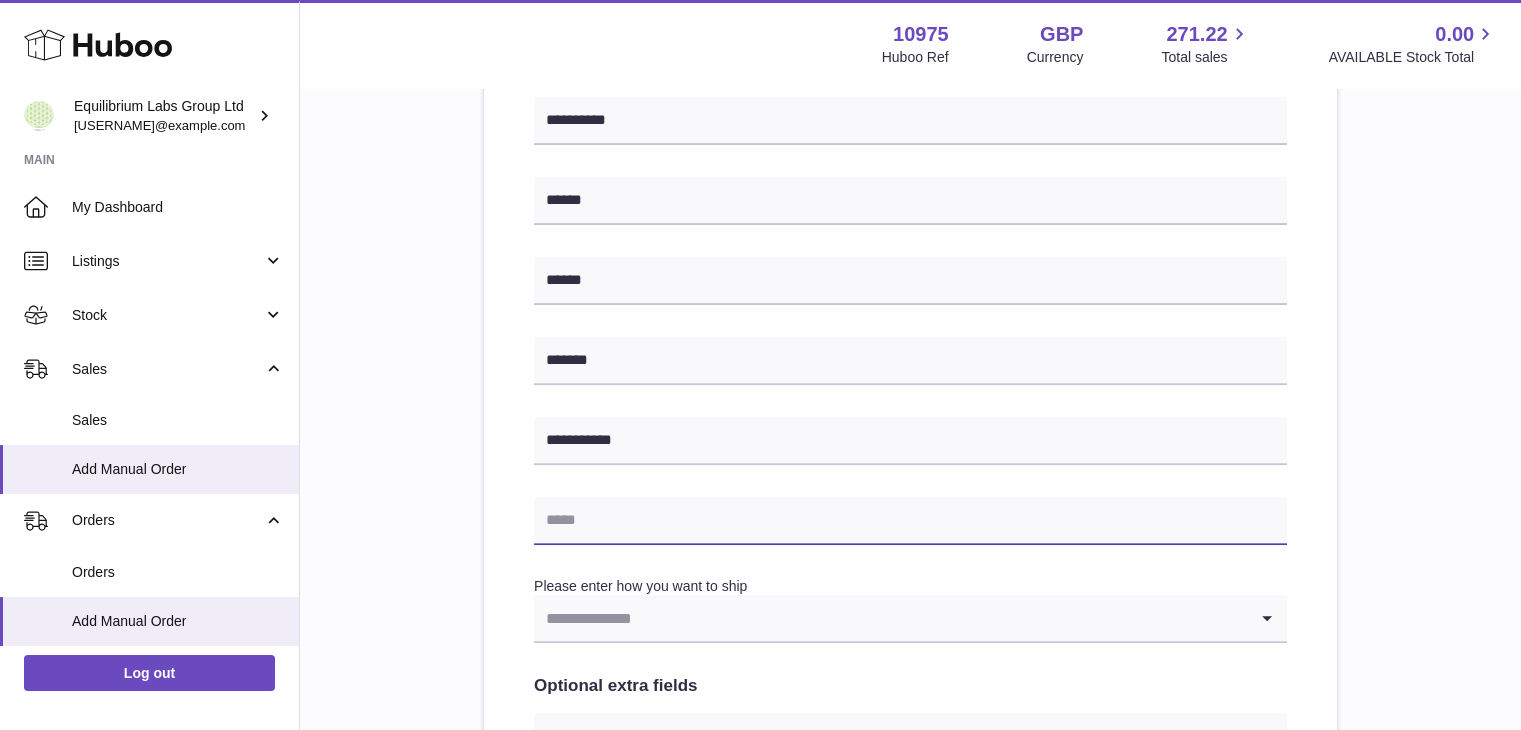 paste on "**********" 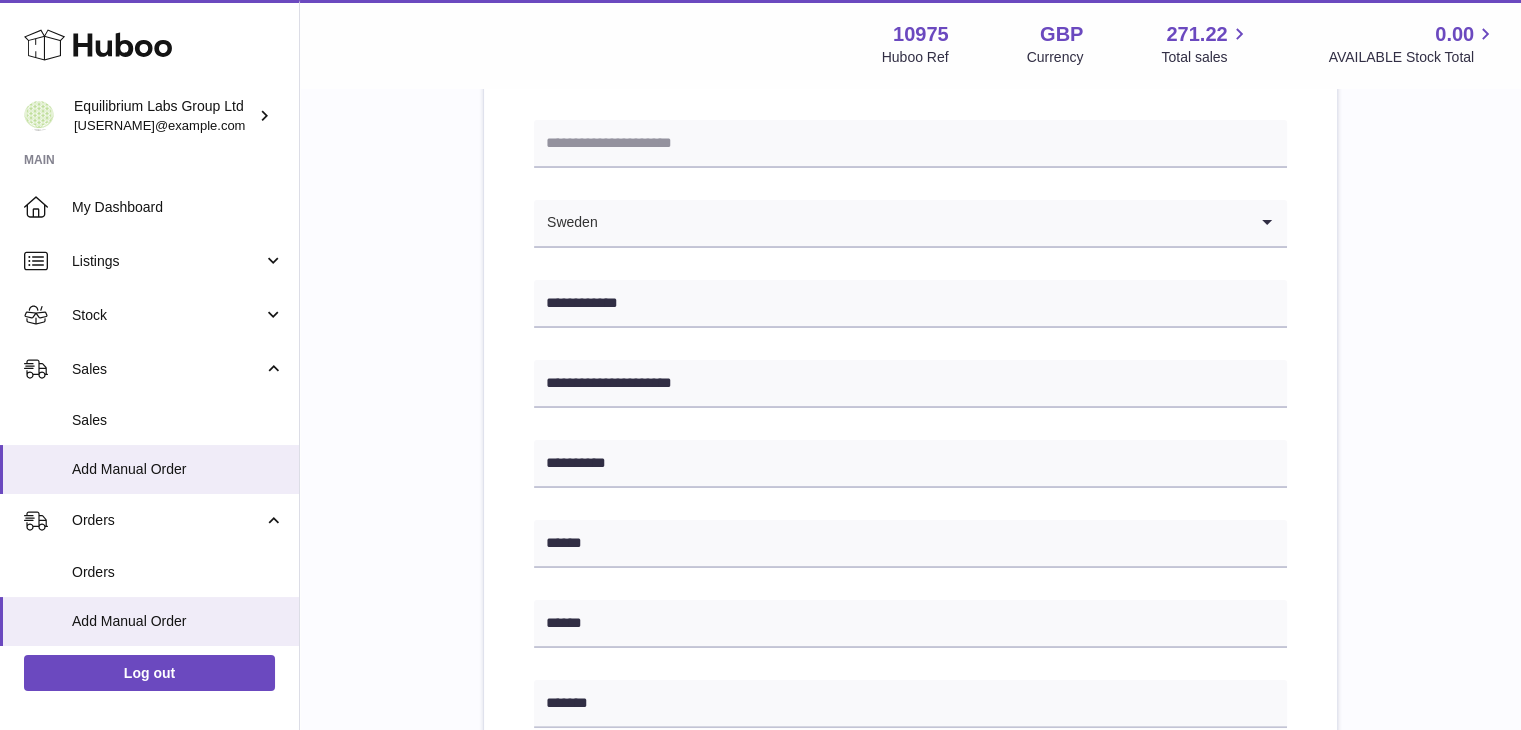 scroll, scrollTop: 200, scrollLeft: 0, axis: vertical 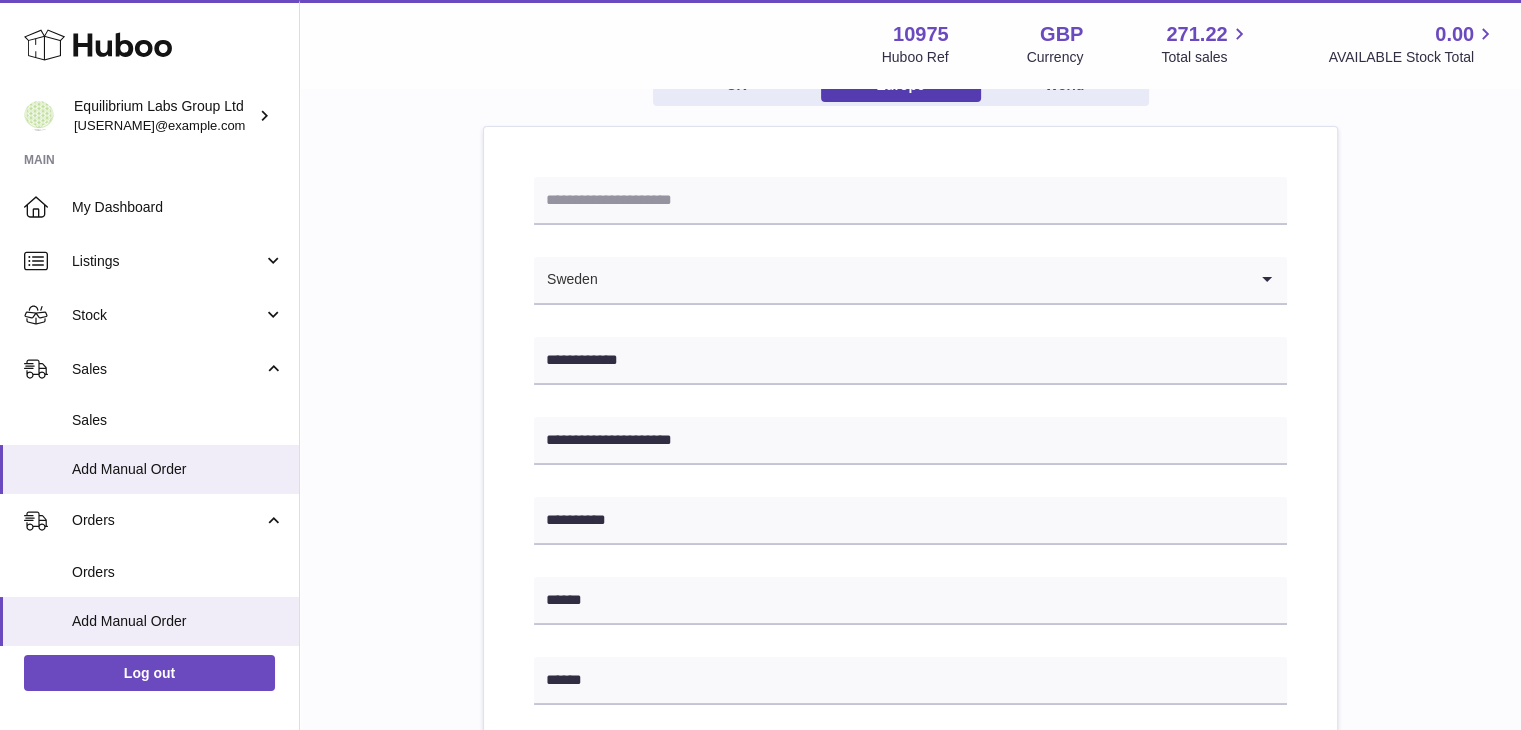 type on "**********" 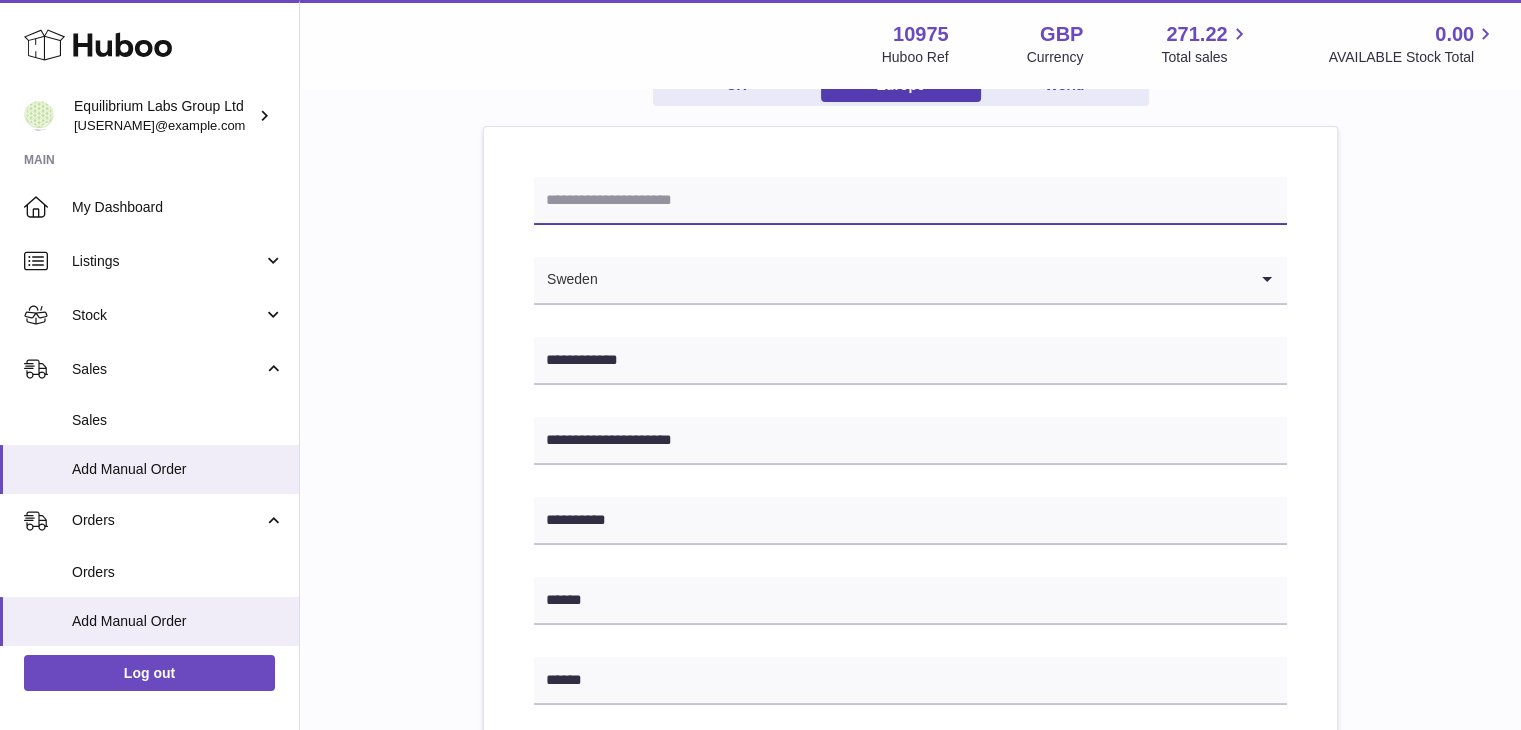 click at bounding box center [910, 201] 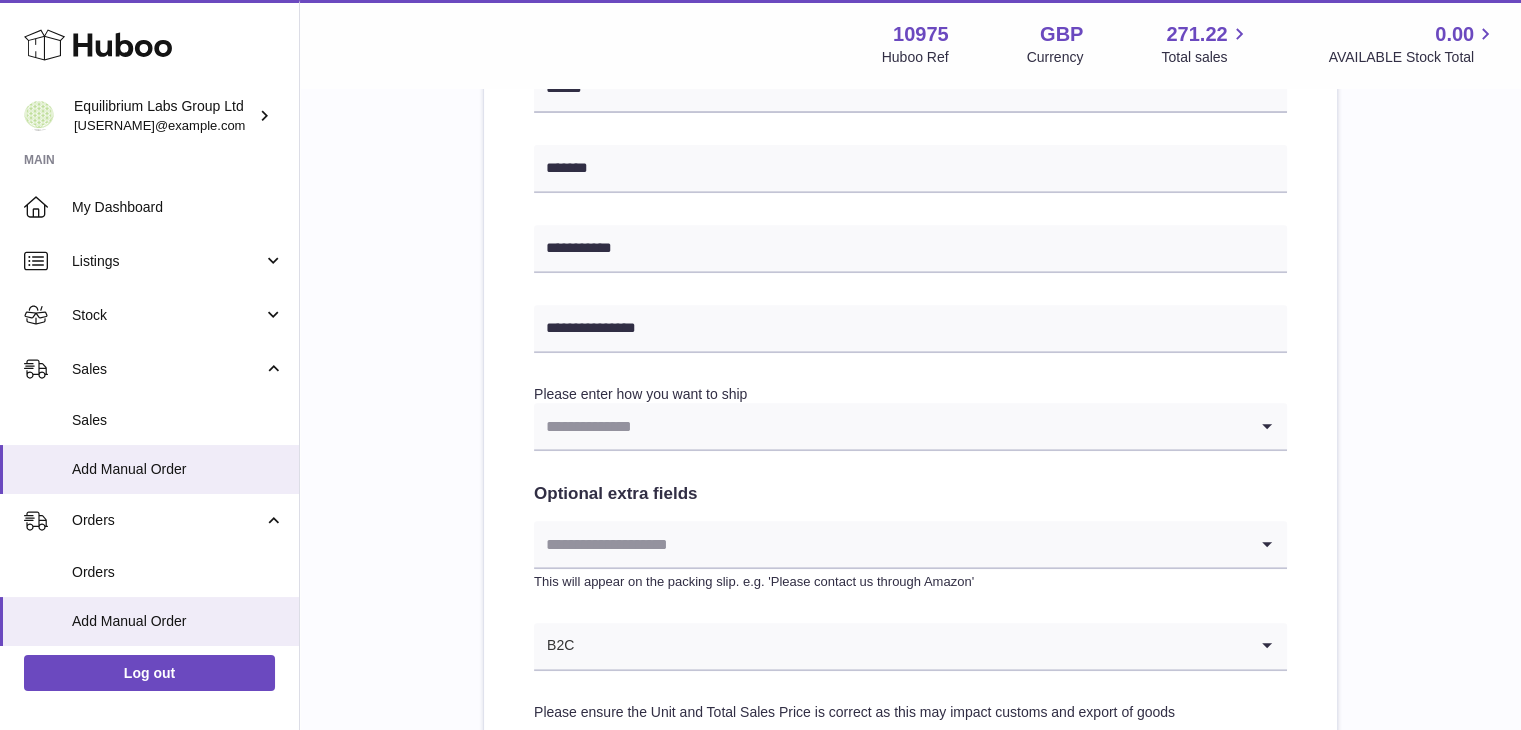 scroll, scrollTop: 800, scrollLeft: 0, axis: vertical 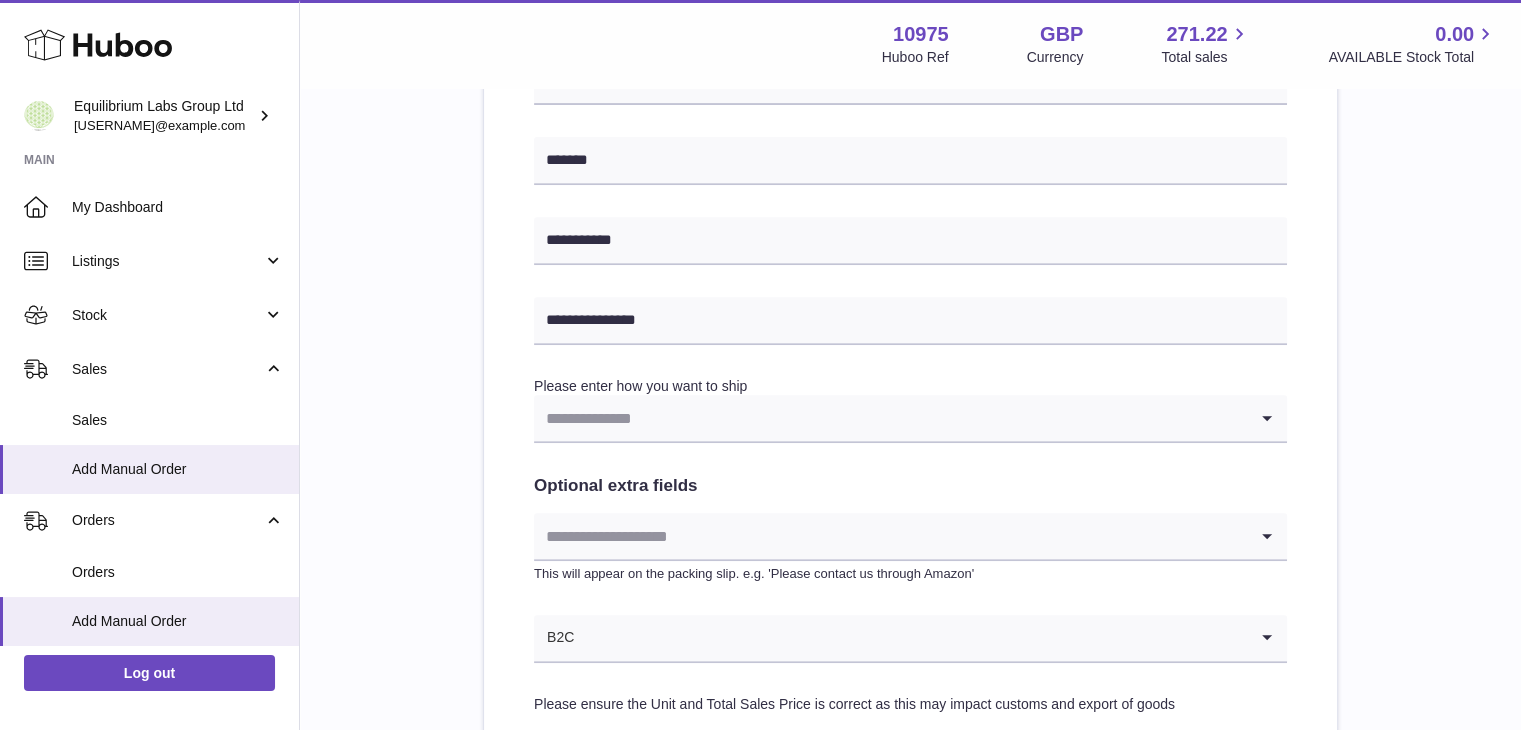 type on "********" 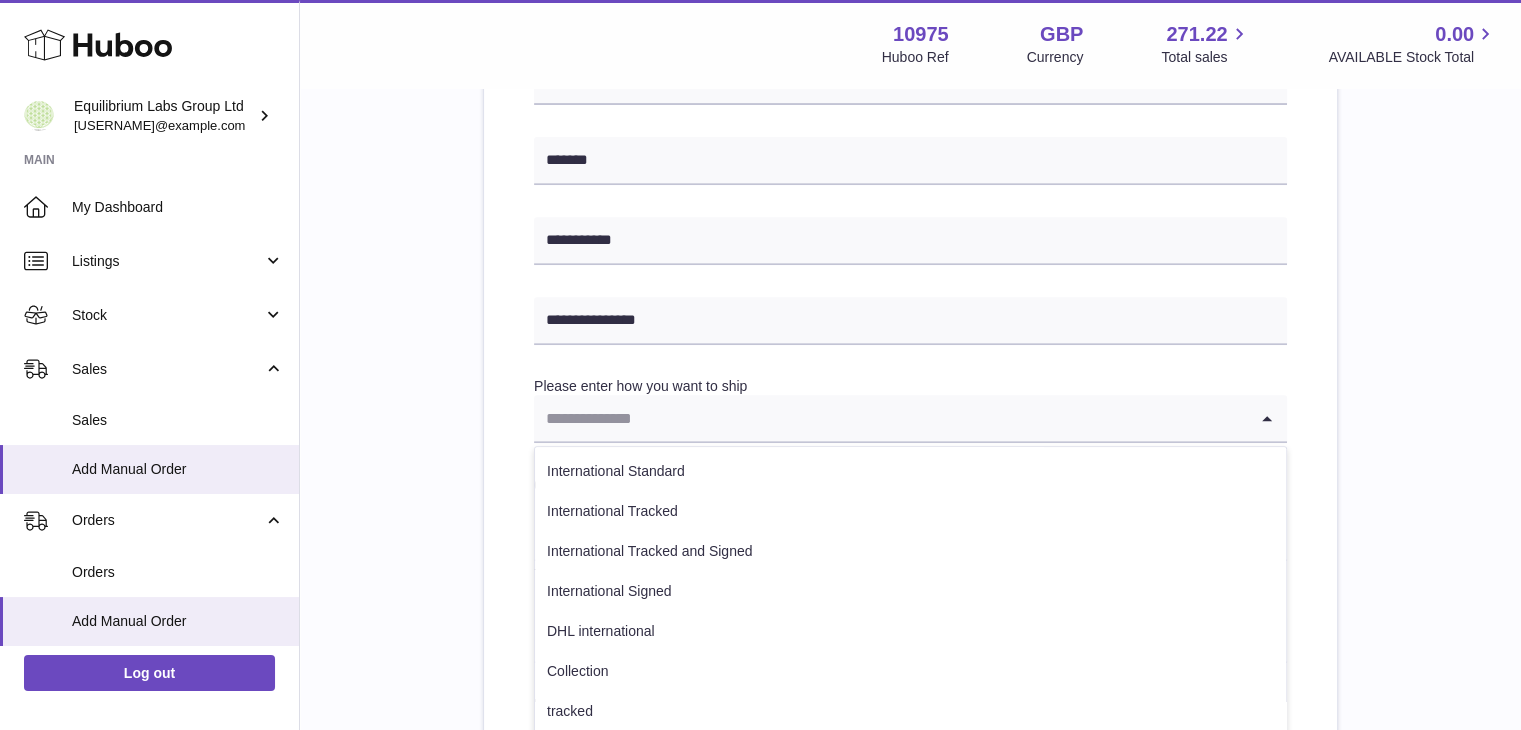 click at bounding box center (890, 418) 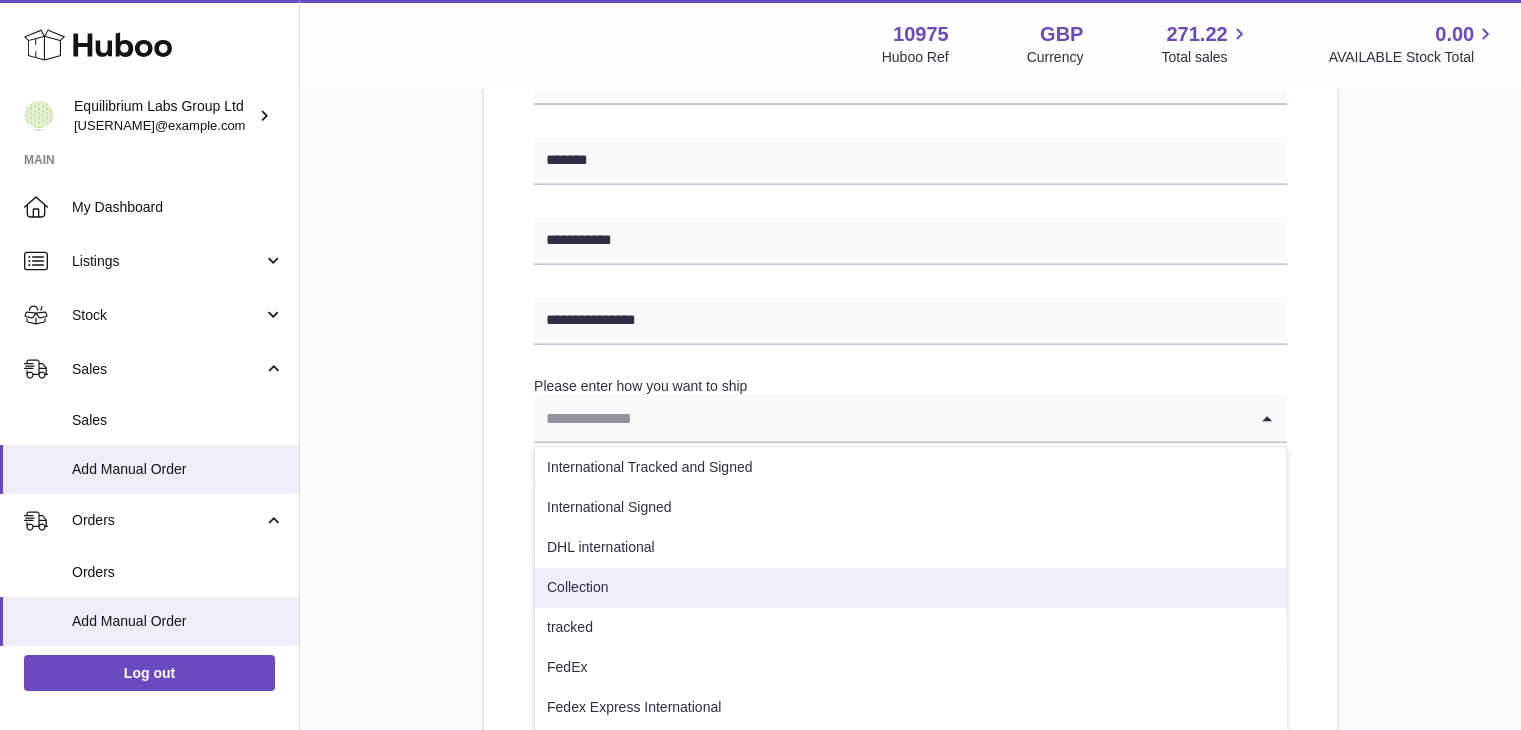 scroll, scrollTop: 101, scrollLeft: 0, axis: vertical 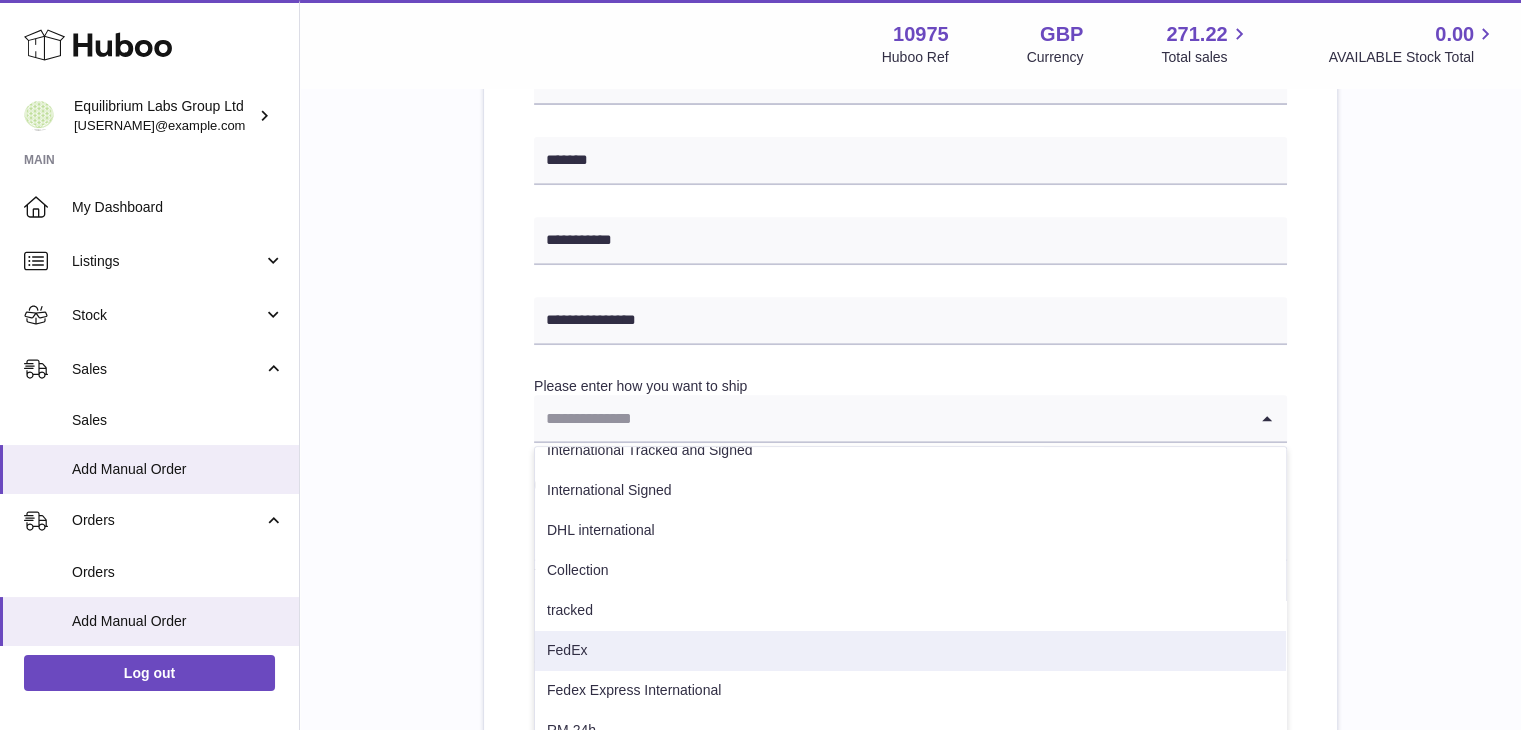 click on "FedEx" at bounding box center (910, 651) 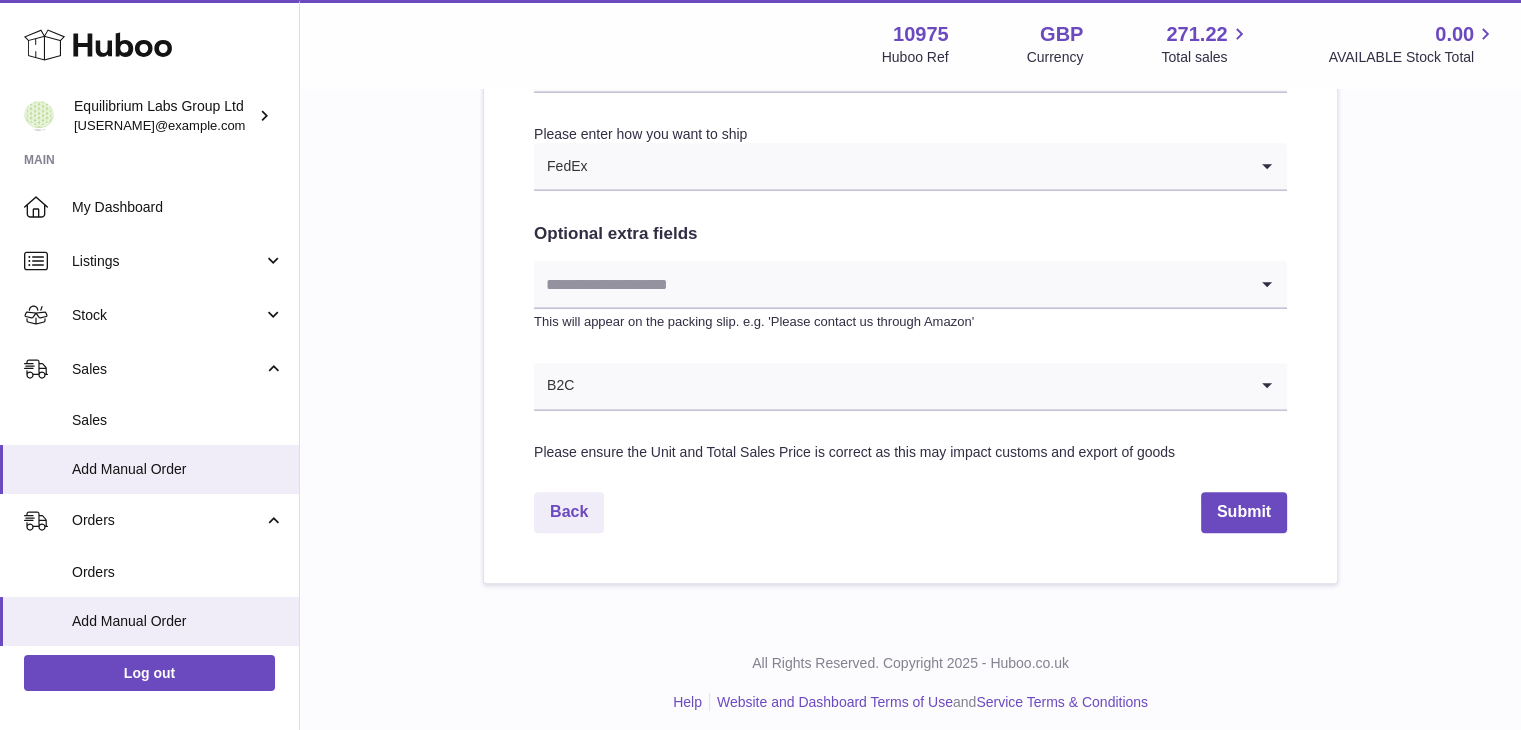 scroll, scrollTop: 1063, scrollLeft: 0, axis: vertical 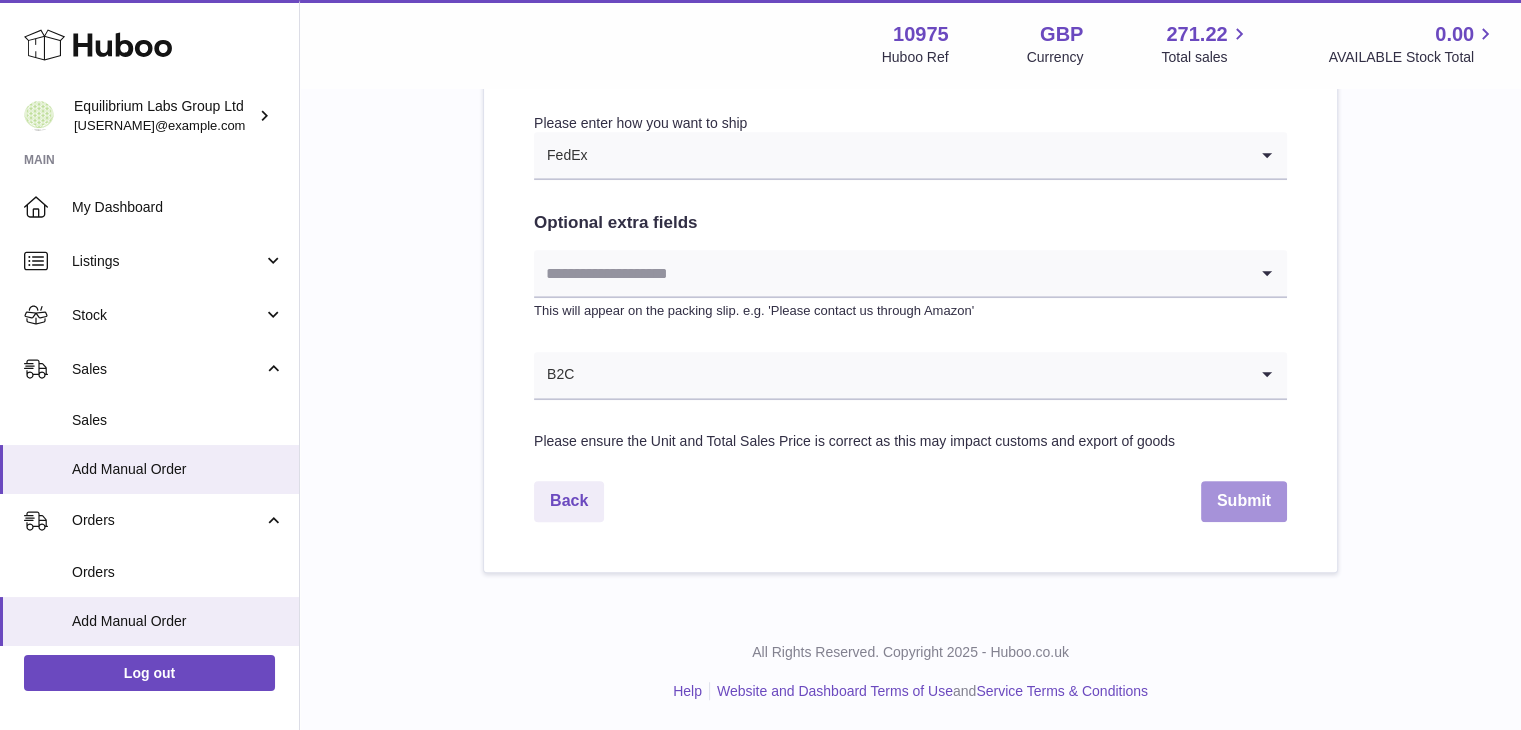 click on "Submit" at bounding box center [1244, 501] 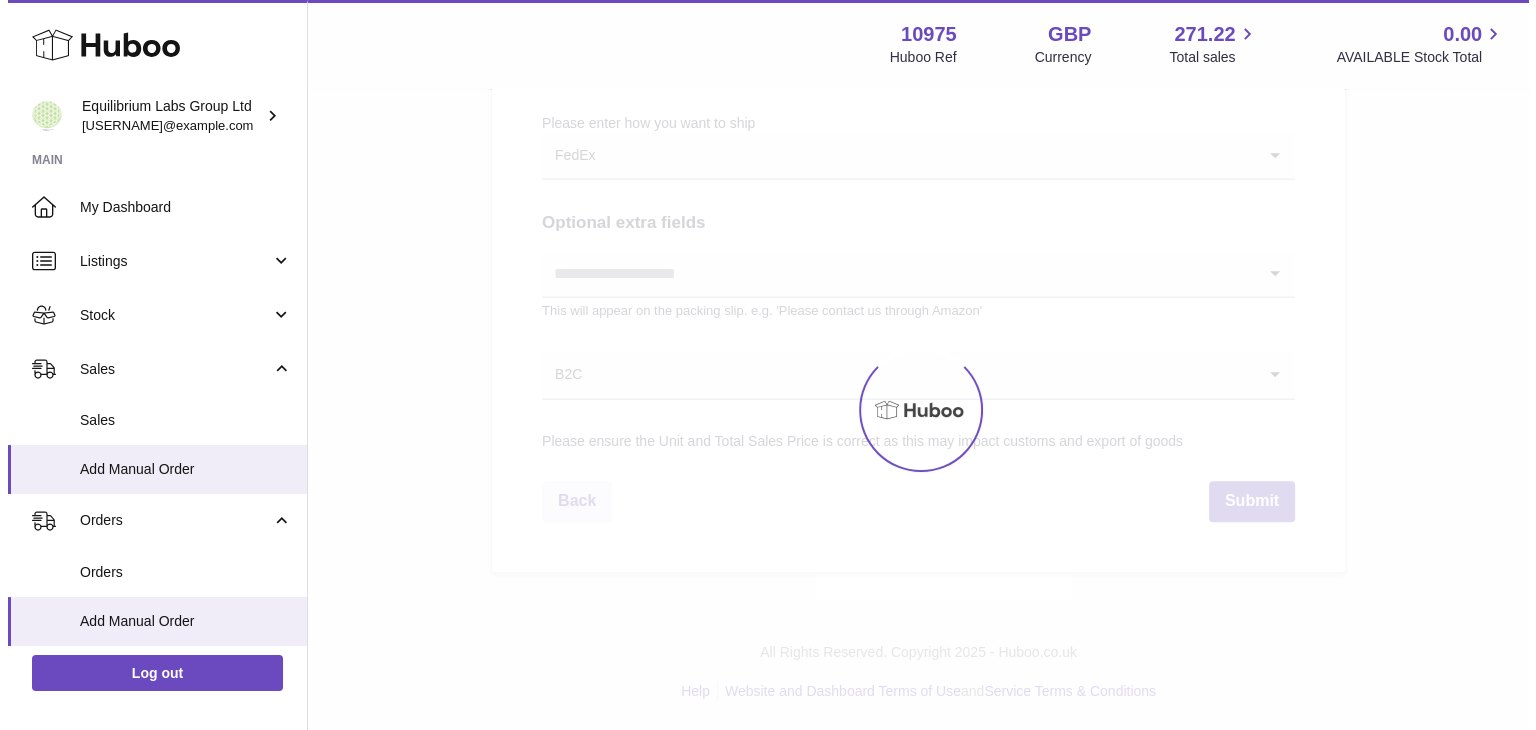 scroll, scrollTop: 0, scrollLeft: 0, axis: both 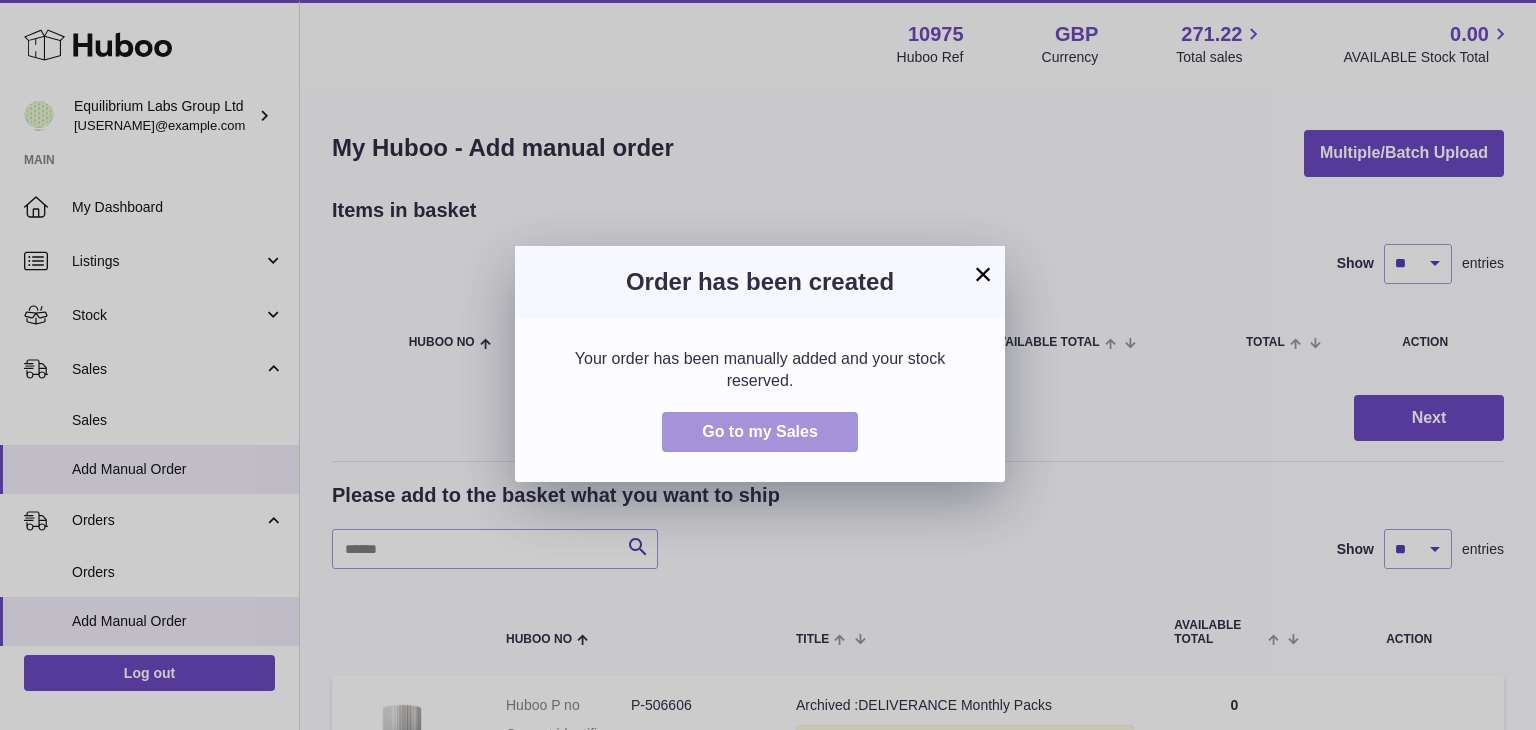 click on "Go to my Sales" at bounding box center [760, 431] 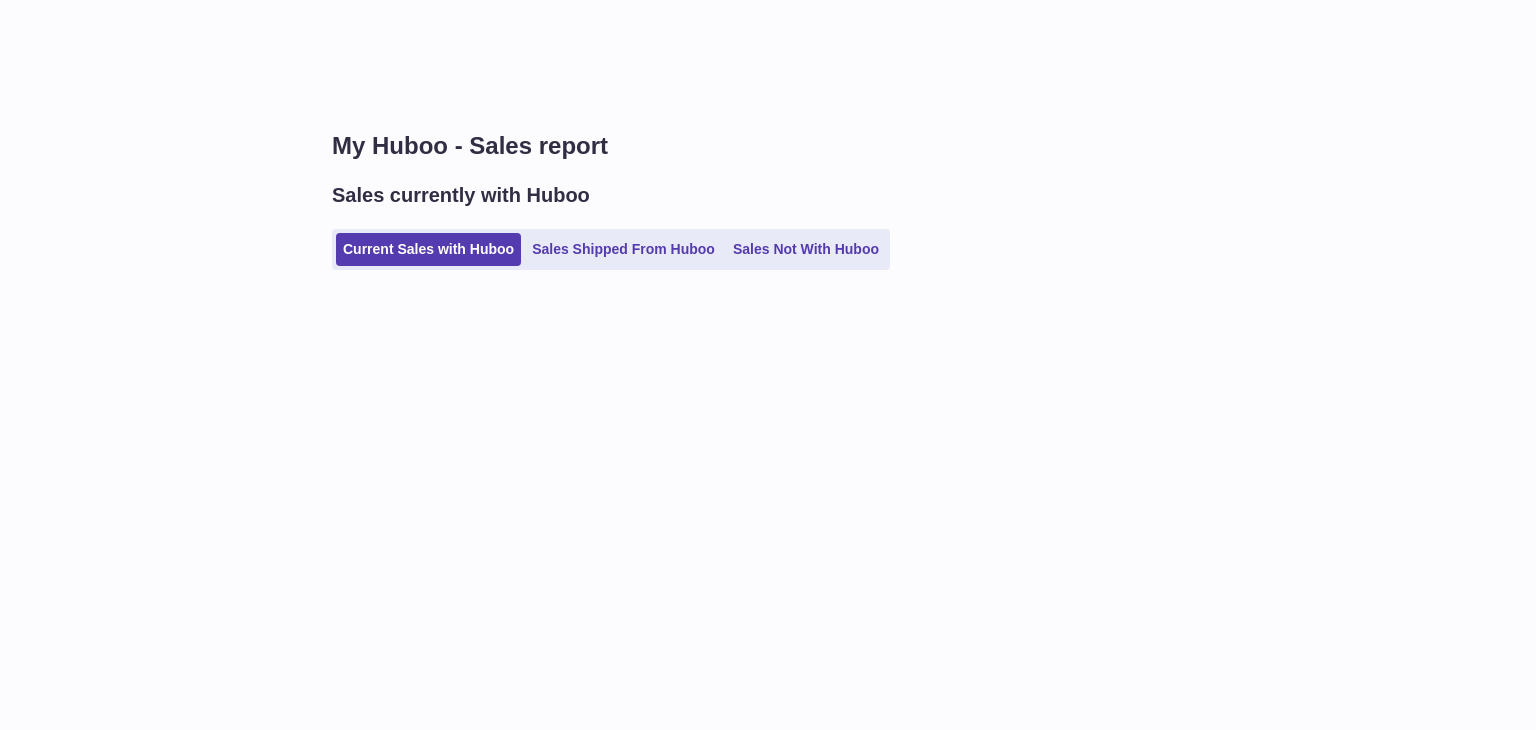 scroll, scrollTop: 0, scrollLeft: 0, axis: both 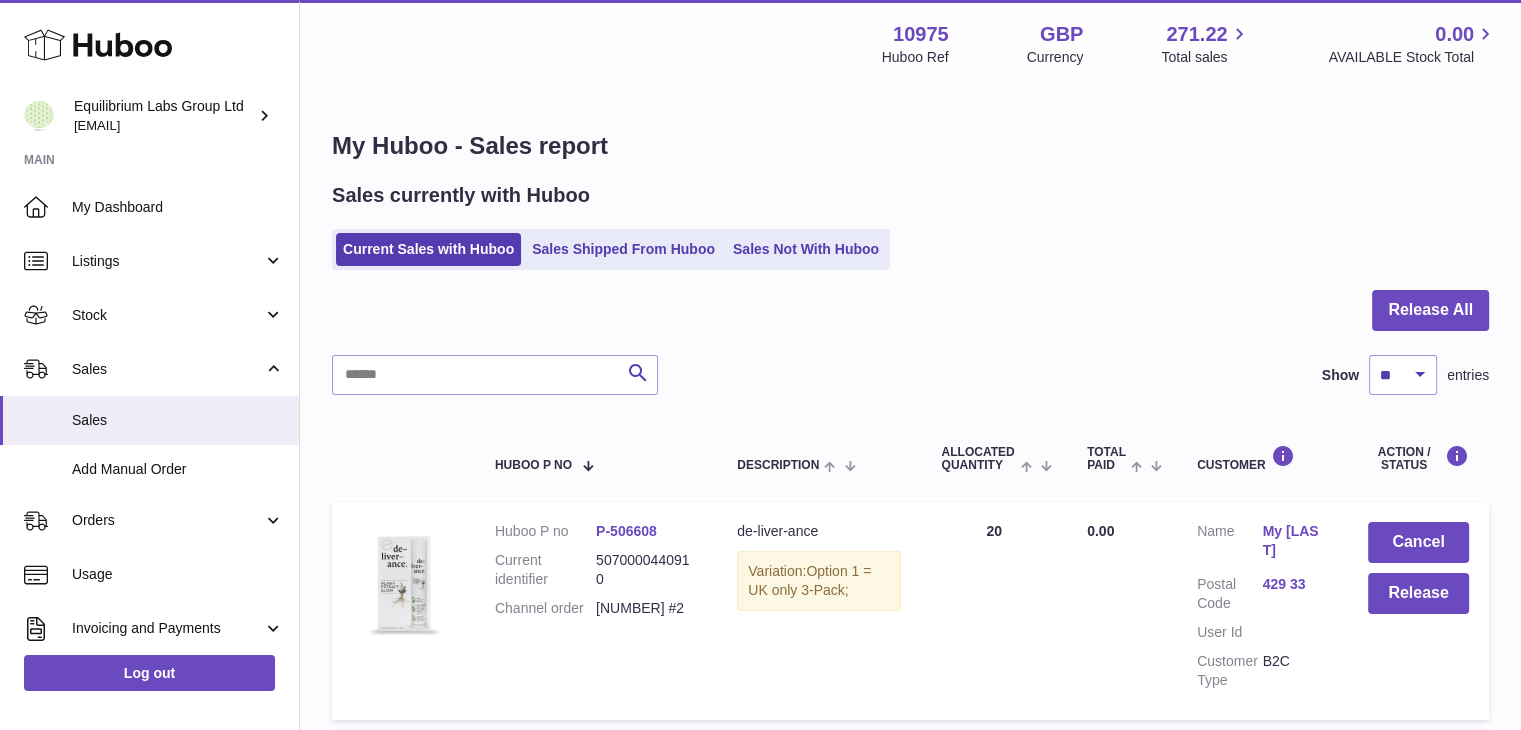 drag, startPoint x: 581, startPoint y: 610, endPoint x: 671, endPoint y: 617, distance: 90.27181 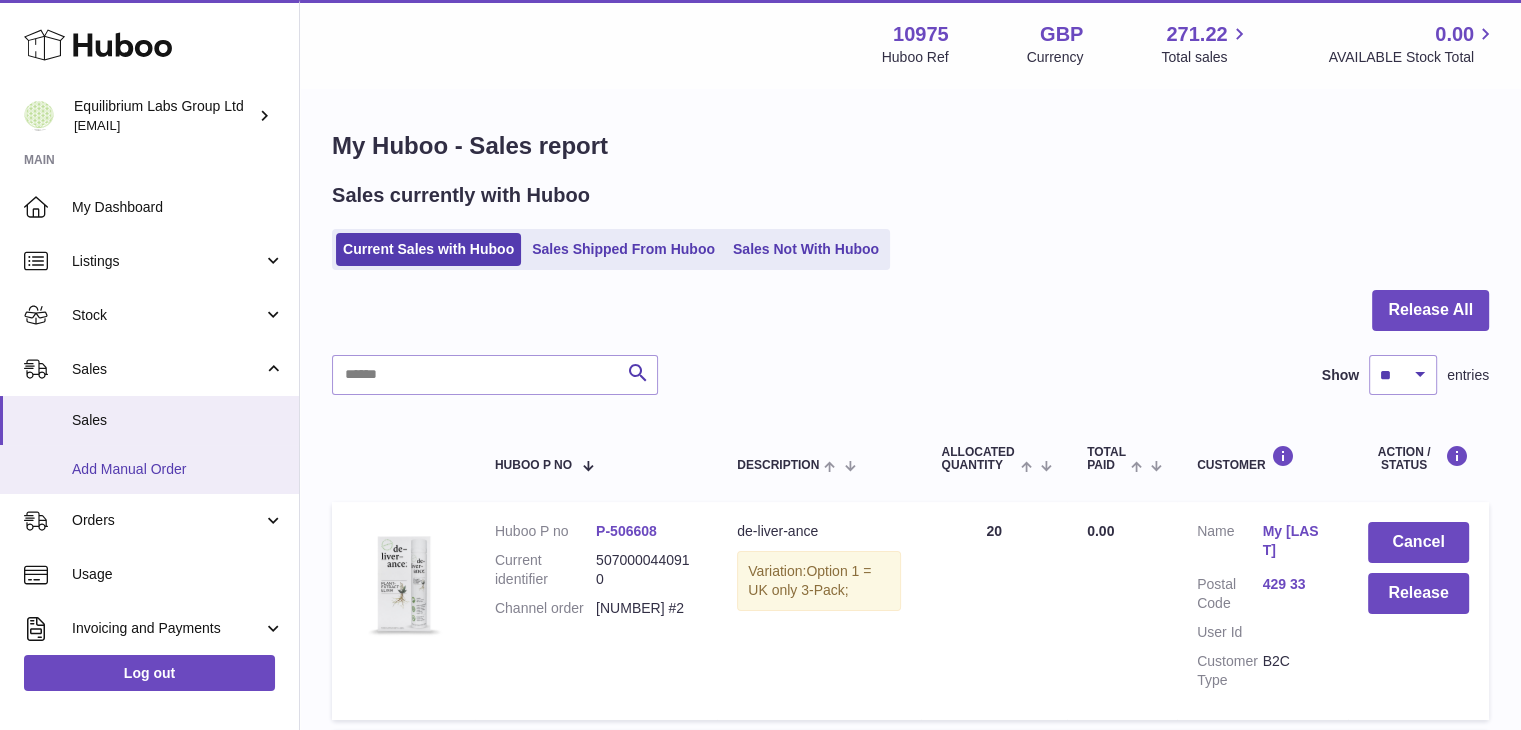 click on "Add Manual Order" at bounding box center (149, 469) 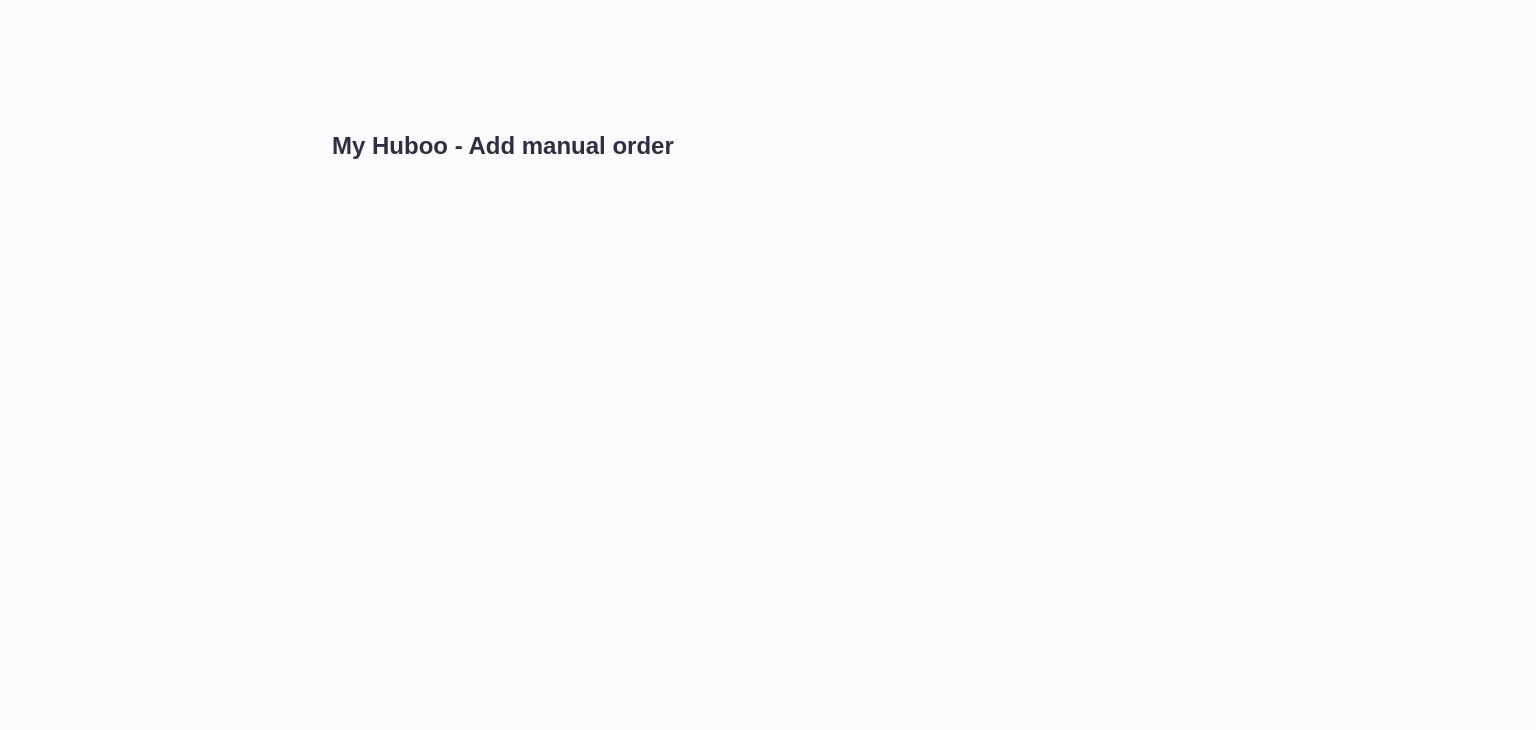 scroll, scrollTop: 0, scrollLeft: 0, axis: both 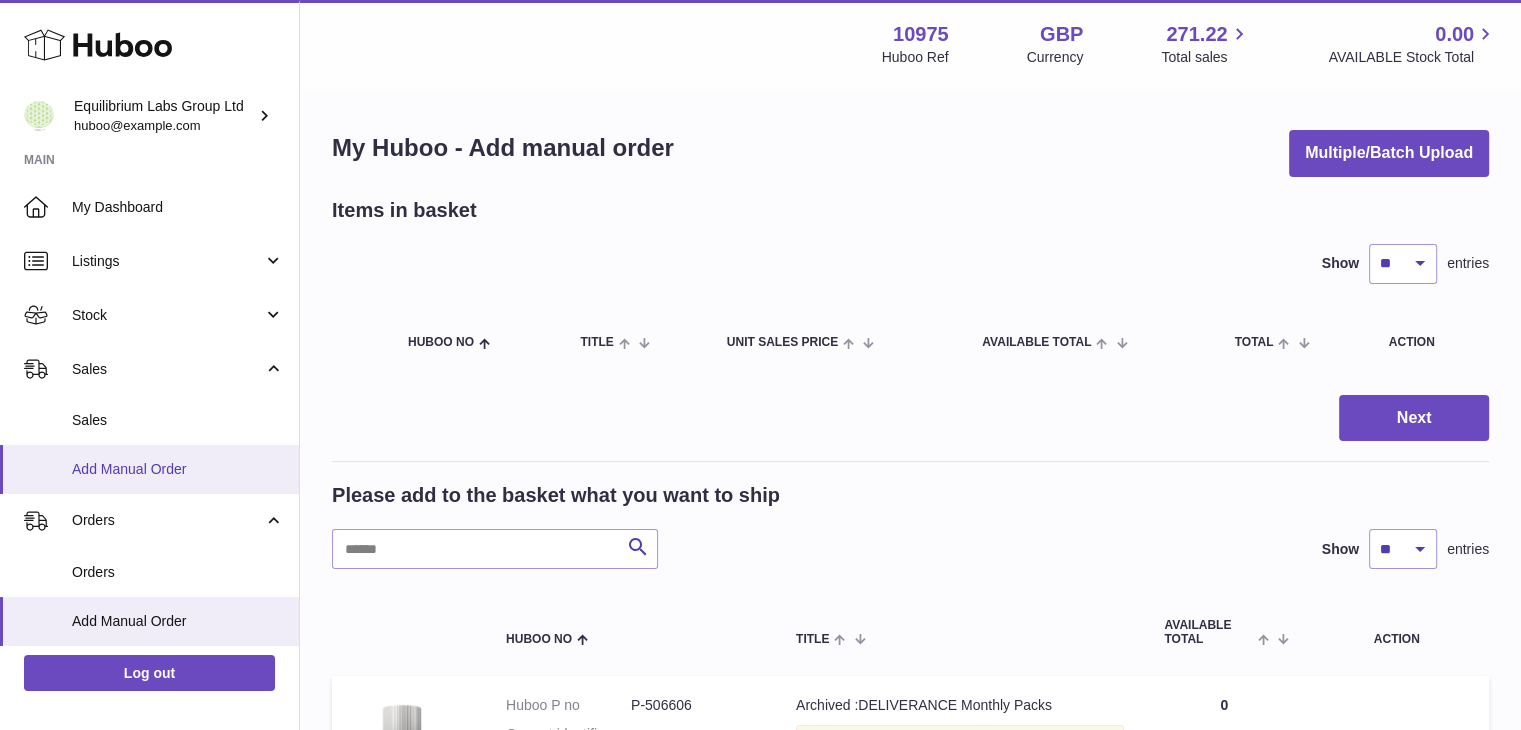 click on "Add Manual Order" at bounding box center [178, 469] 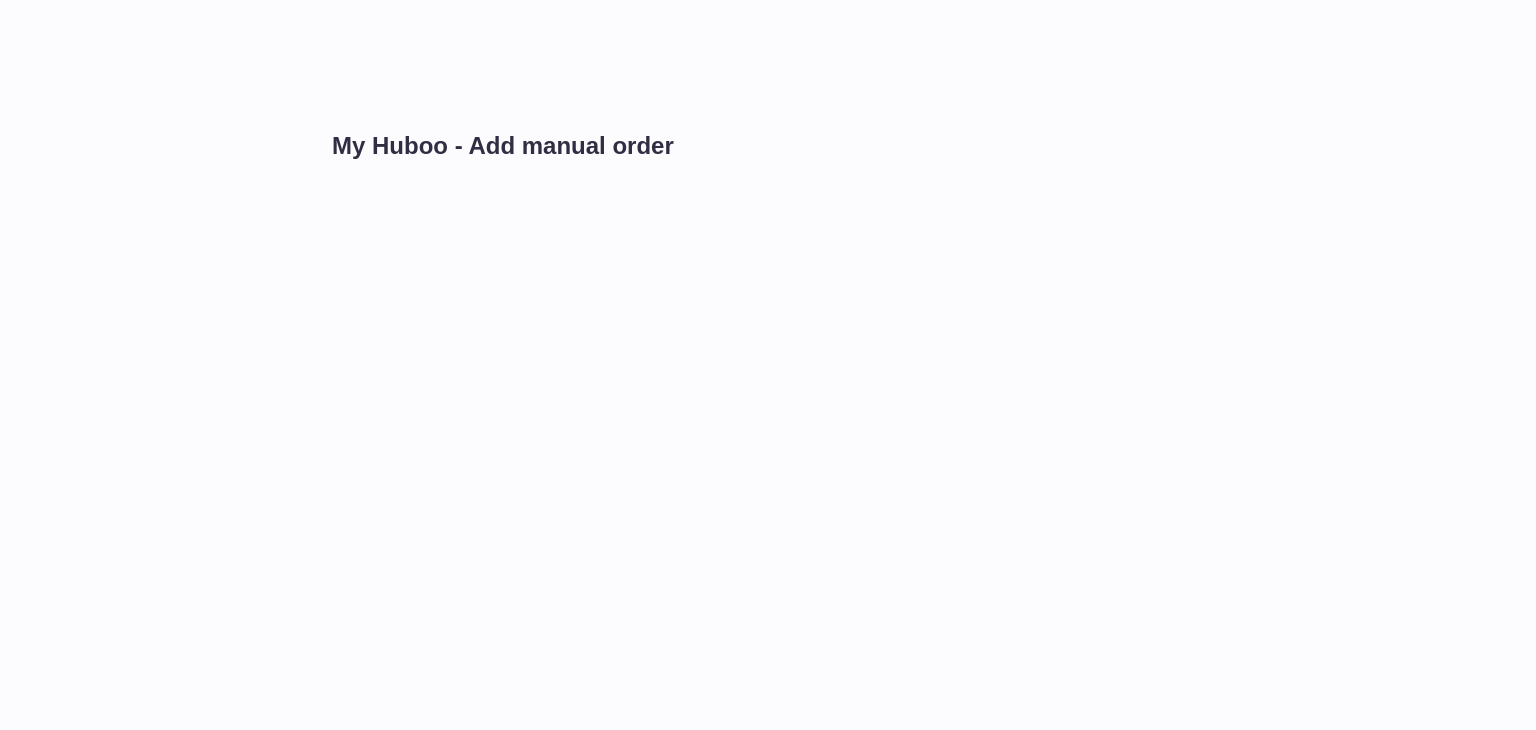 scroll, scrollTop: 0, scrollLeft: 0, axis: both 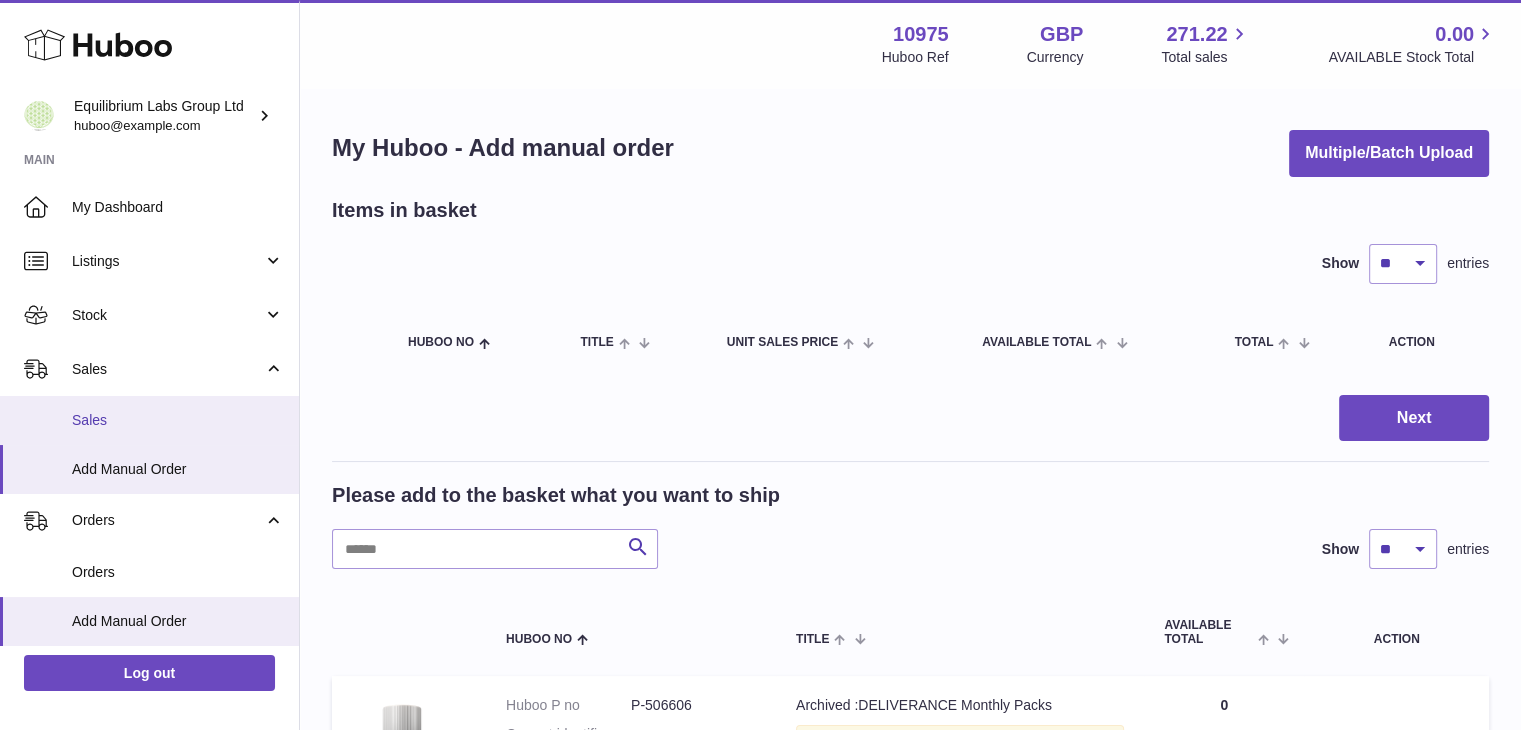 click on "Sales" at bounding box center [178, 420] 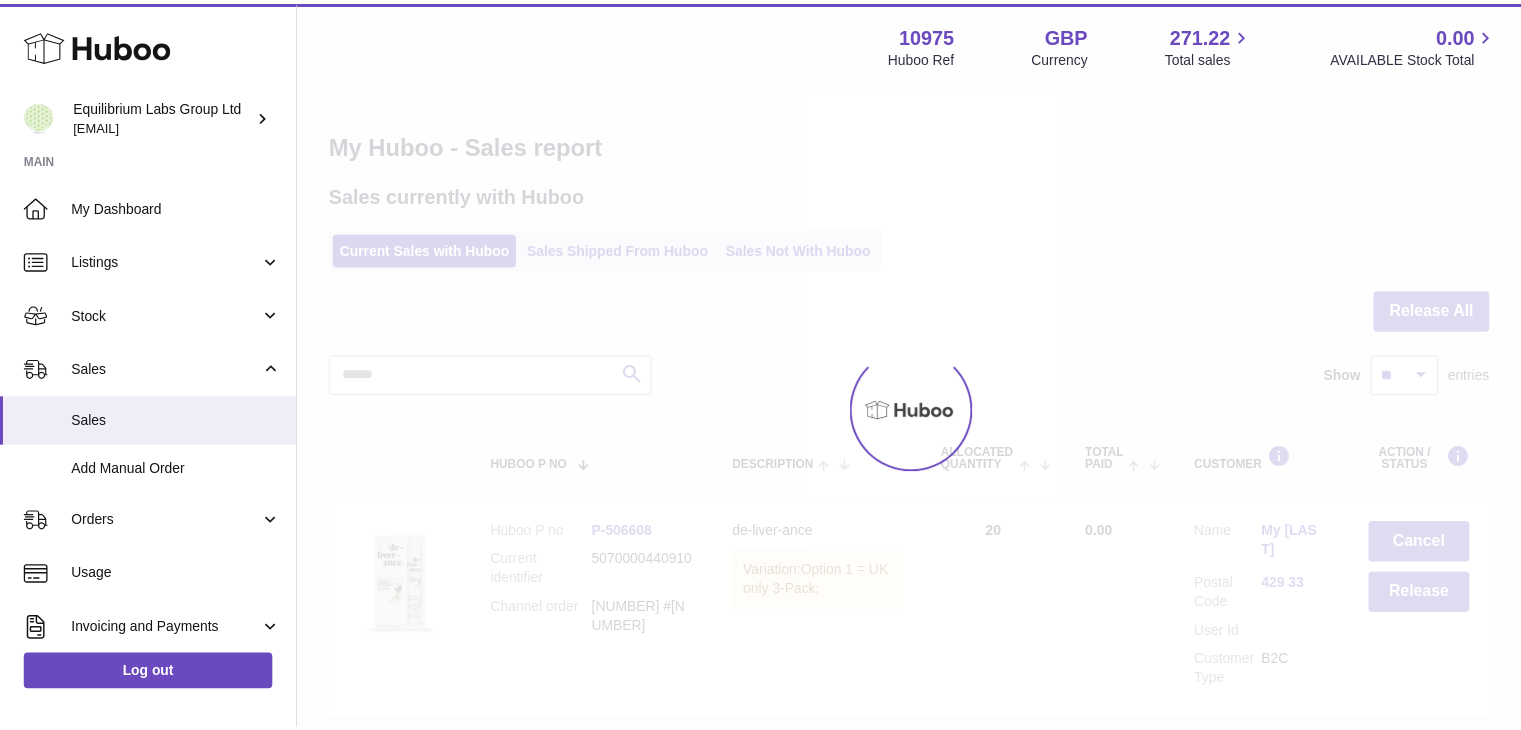 scroll, scrollTop: 0, scrollLeft: 0, axis: both 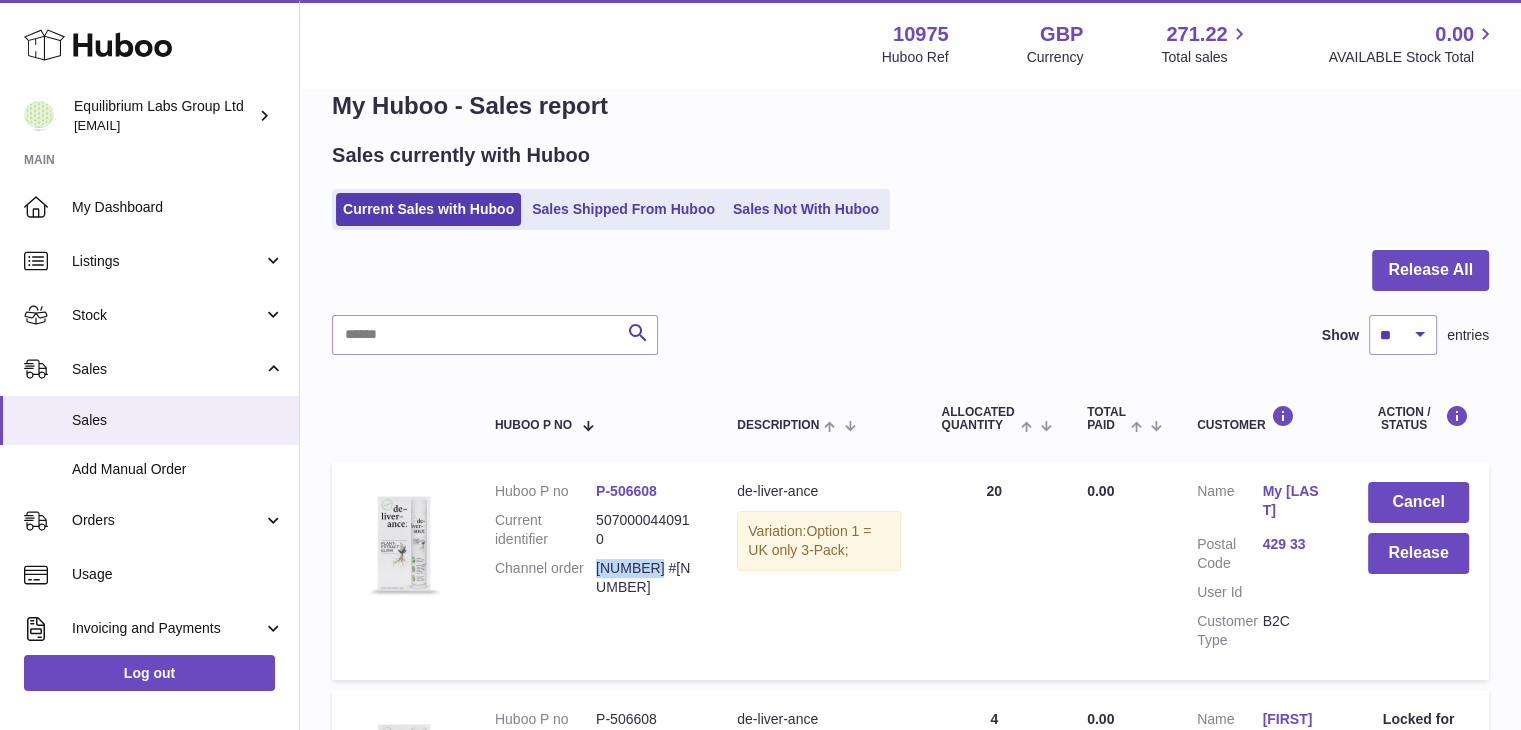 drag, startPoint x: 597, startPoint y: 565, endPoint x: 652, endPoint y: 570, distance: 55.226807 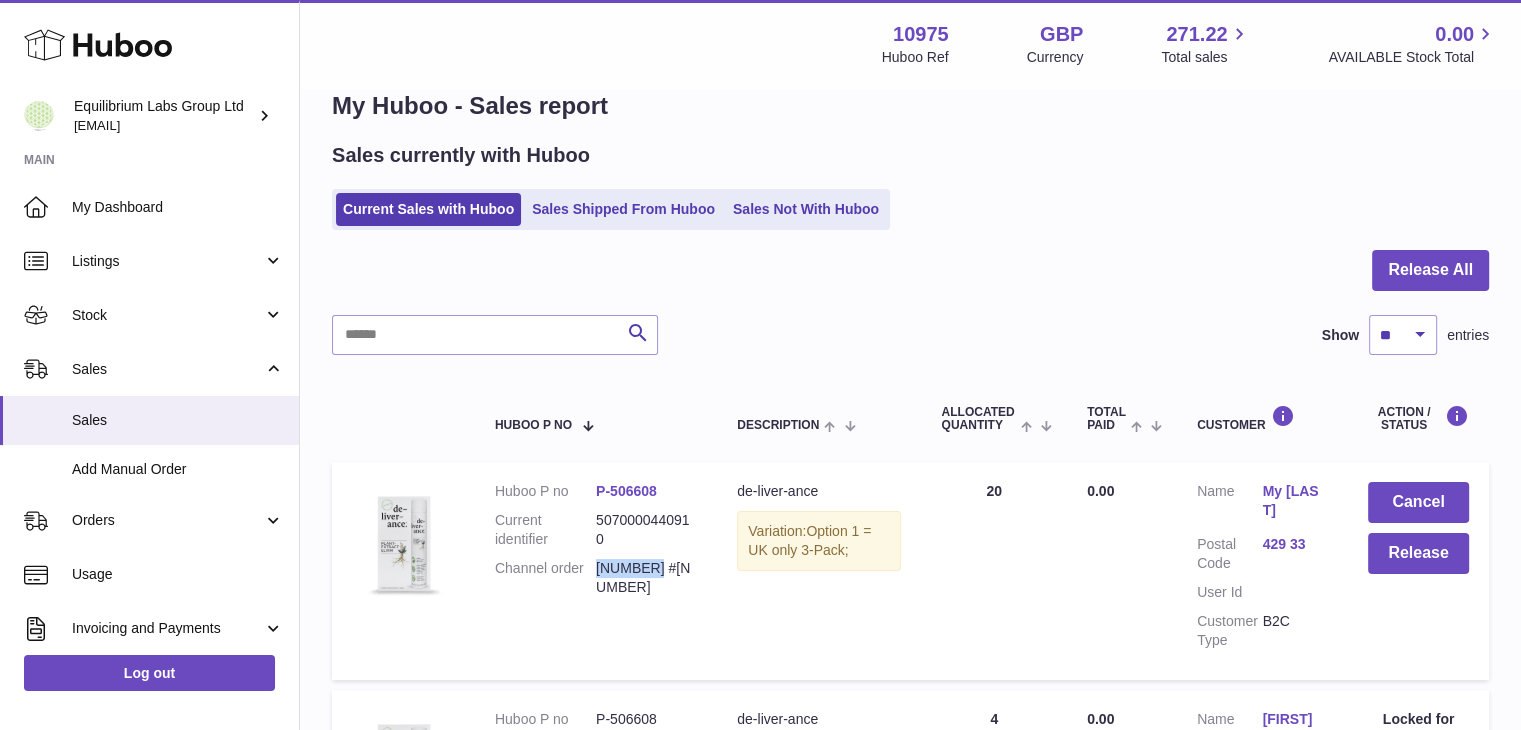 click on "[NUMBER] #[NUMBER]" at bounding box center (646, 578) 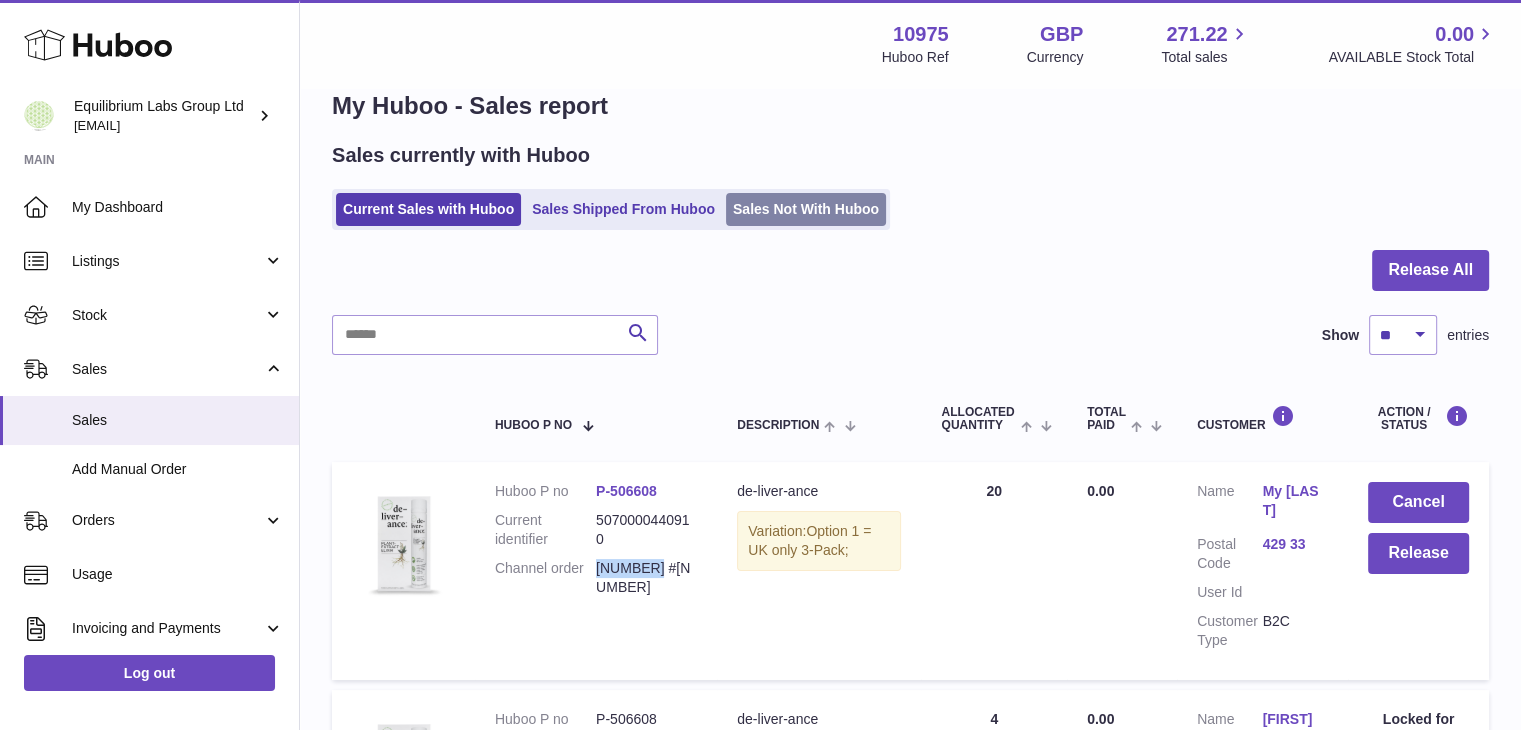 click on "Sales Not With Huboo" at bounding box center (806, 209) 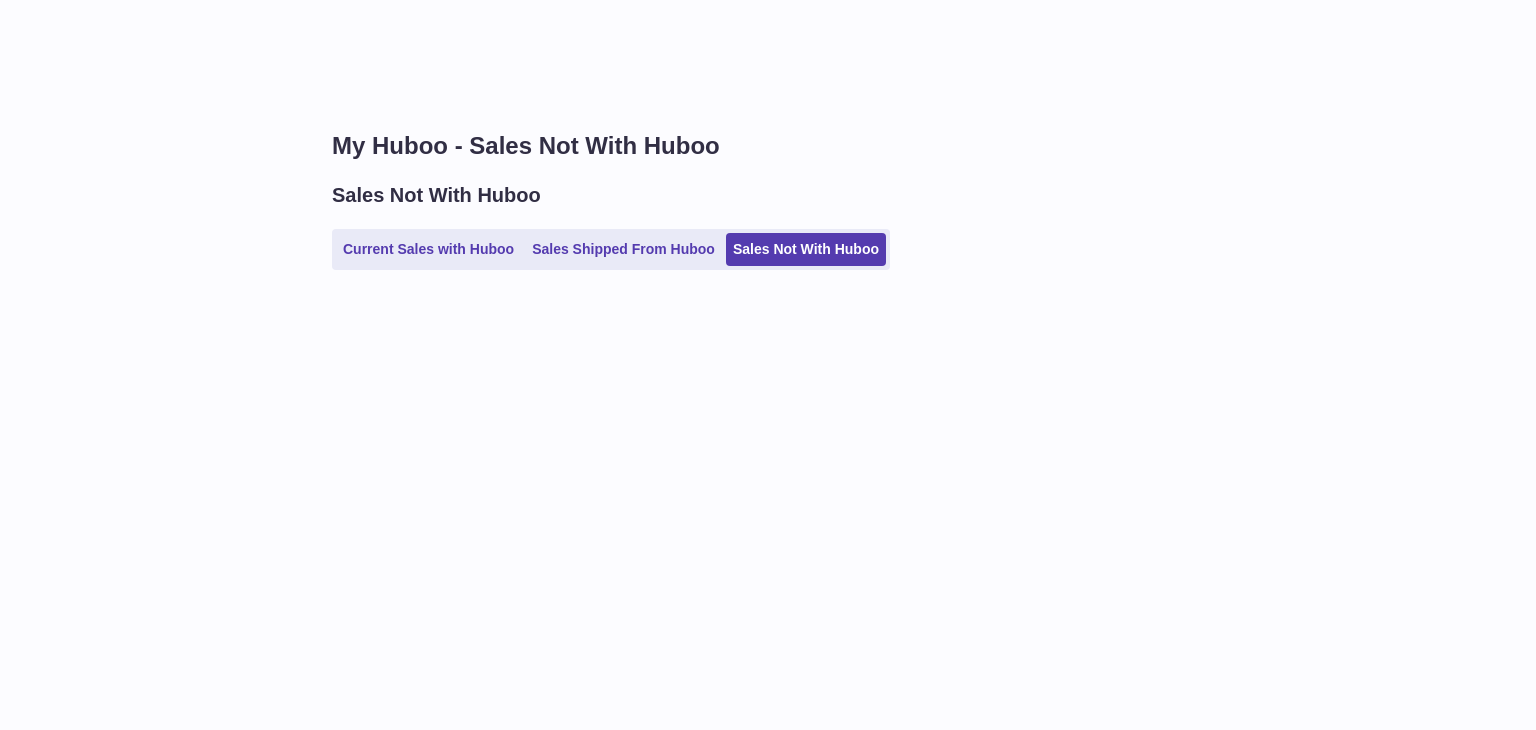 scroll, scrollTop: 0, scrollLeft: 0, axis: both 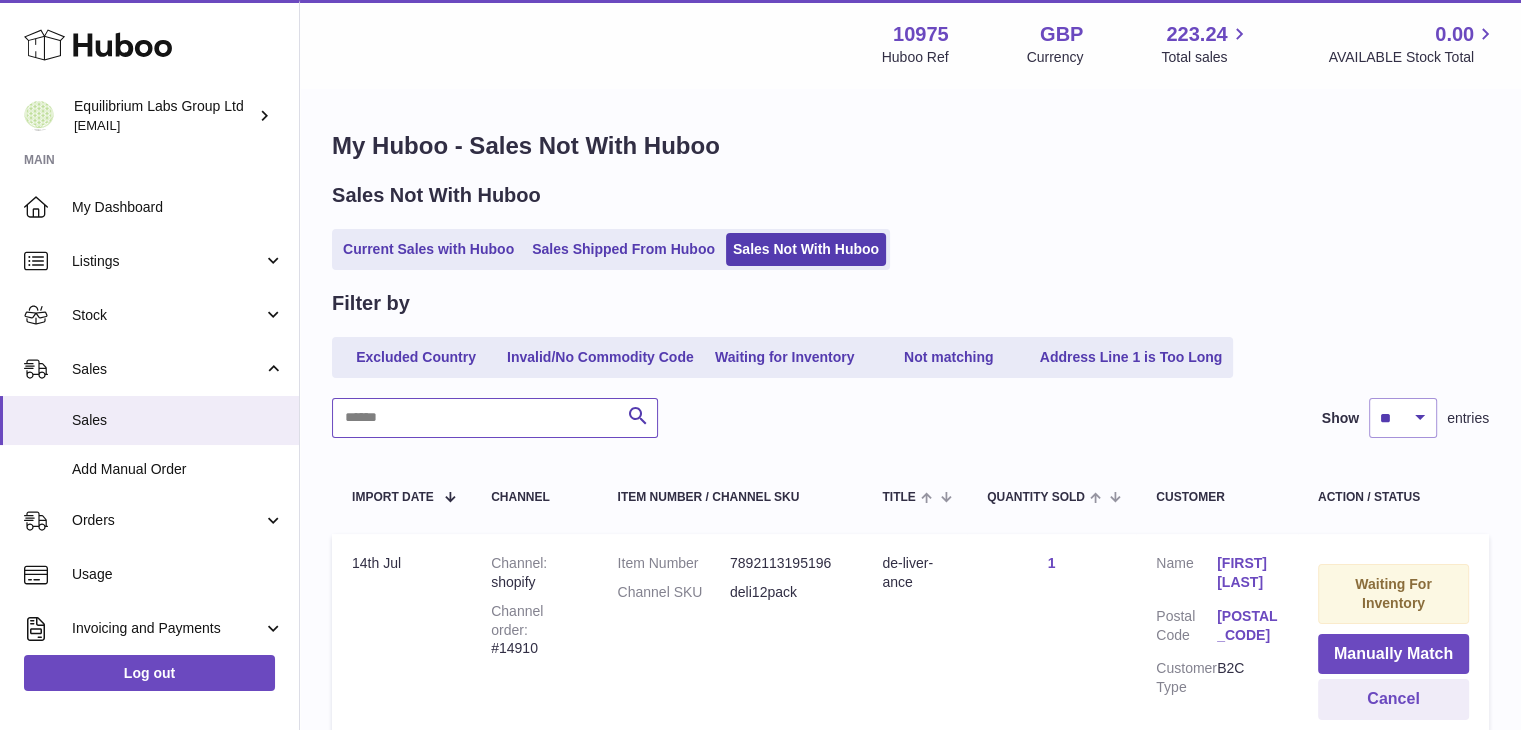 click at bounding box center (495, 418) 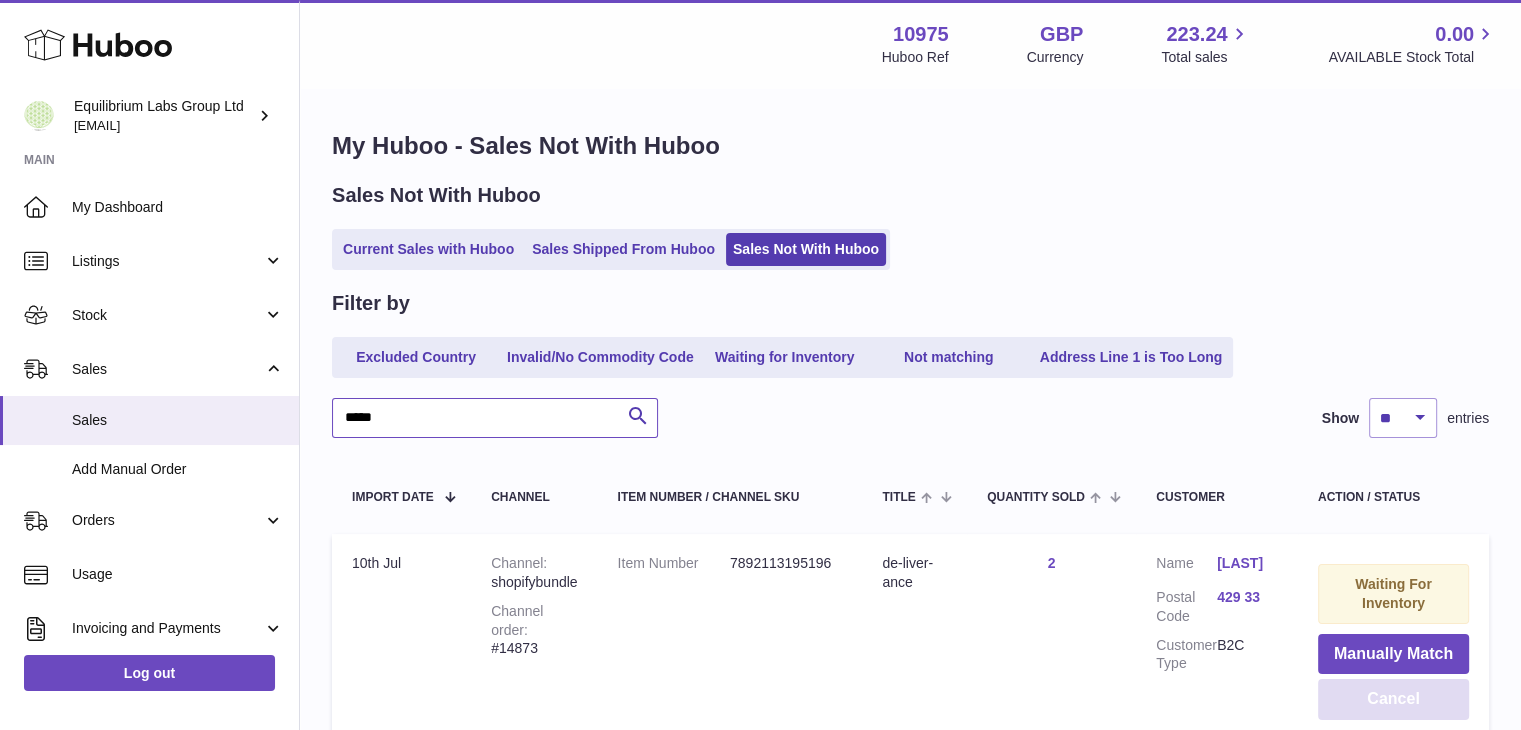 type on "*****" 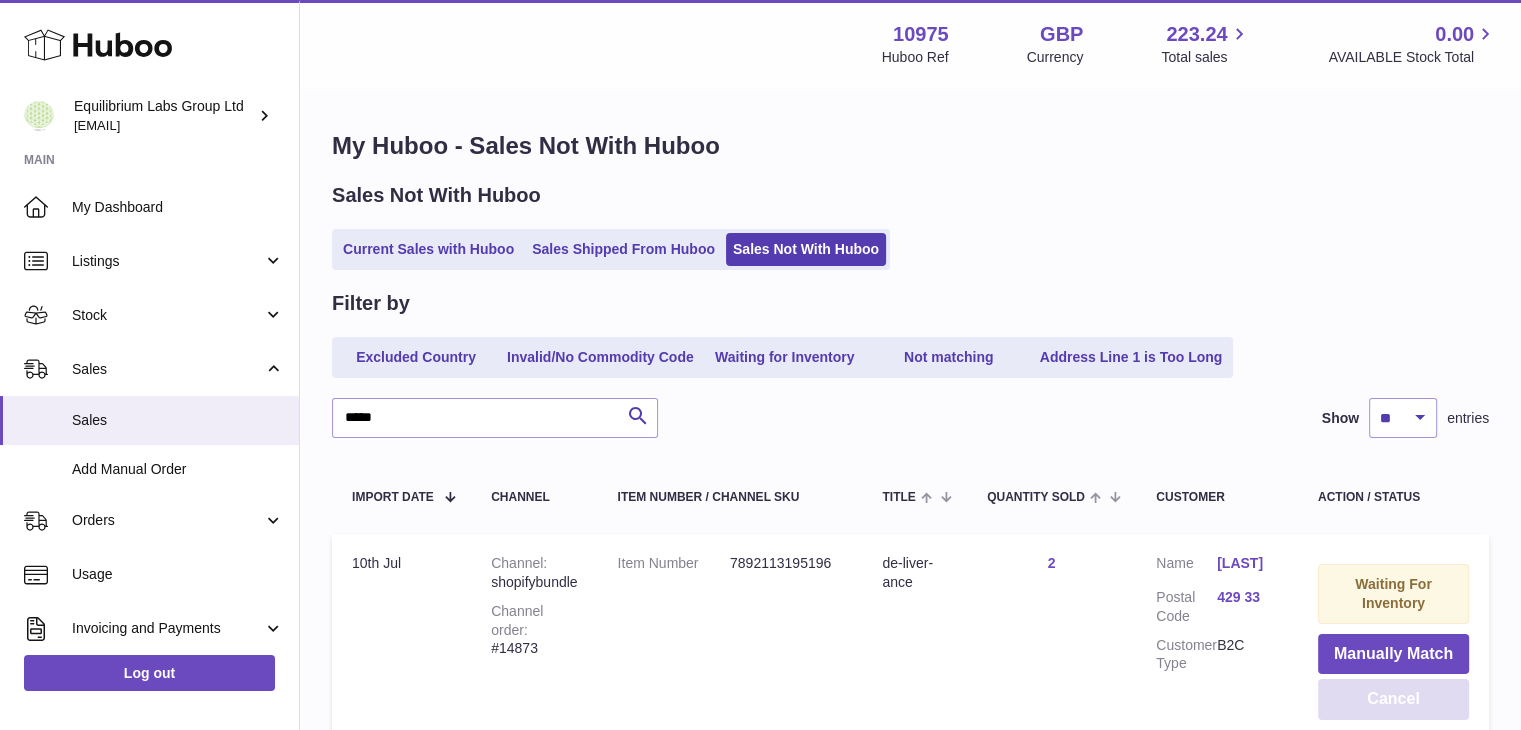 click on "Cancel" at bounding box center [1393, 699] 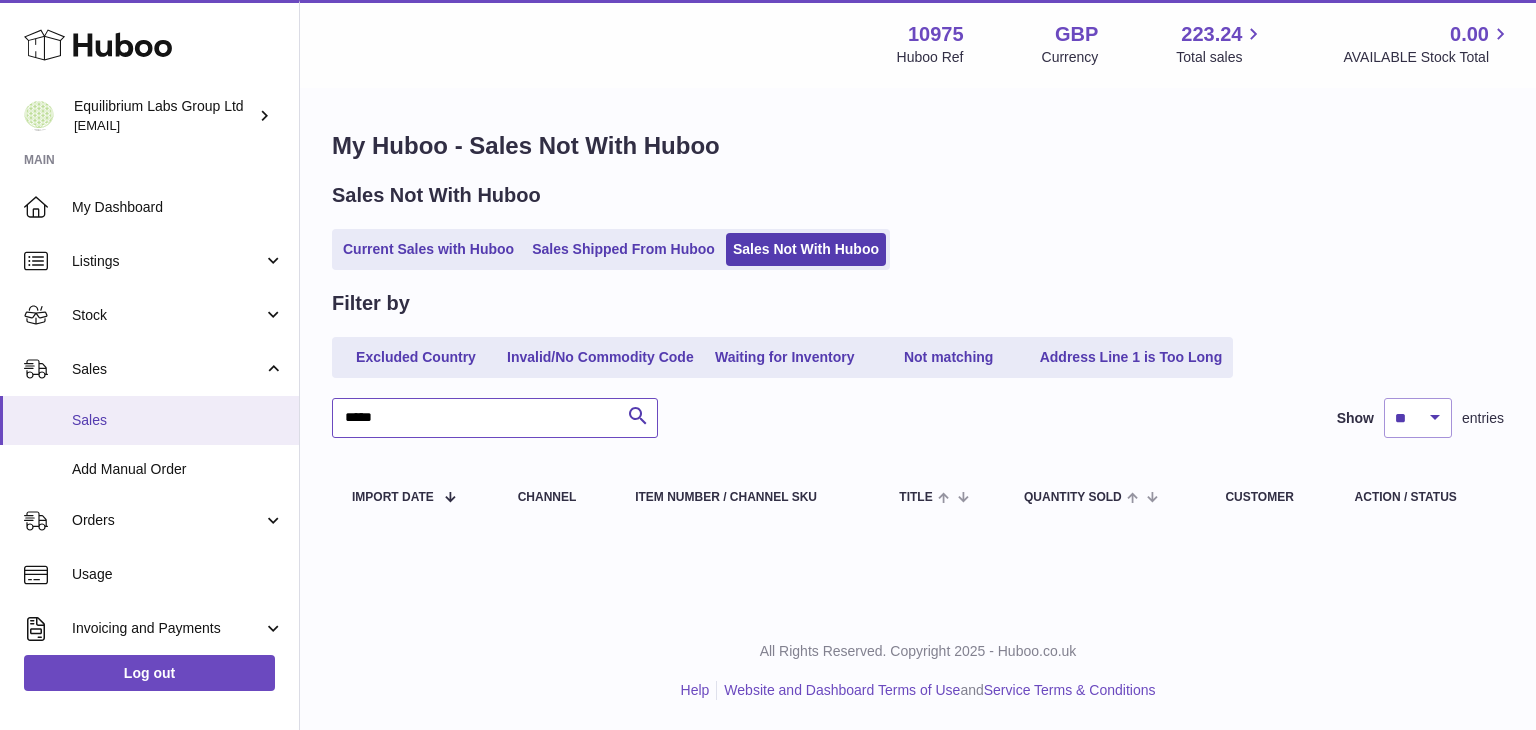 drag, startPoint x: 418, startPoint y: 417, endPoint x: 197, endPoint y: 425, distance: 221.14474 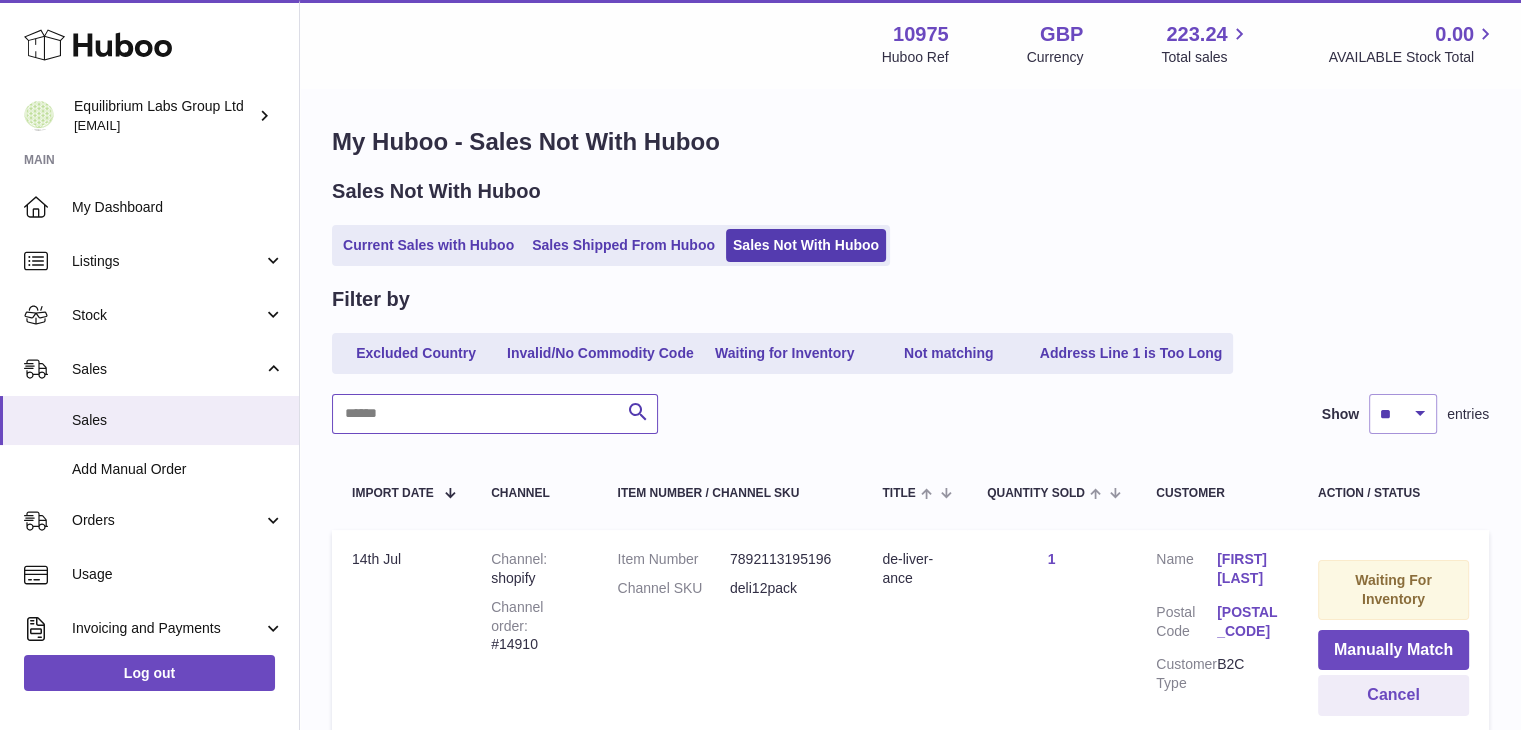 scroll, scrollTop: 0, scrollLeft: 0, axis: both 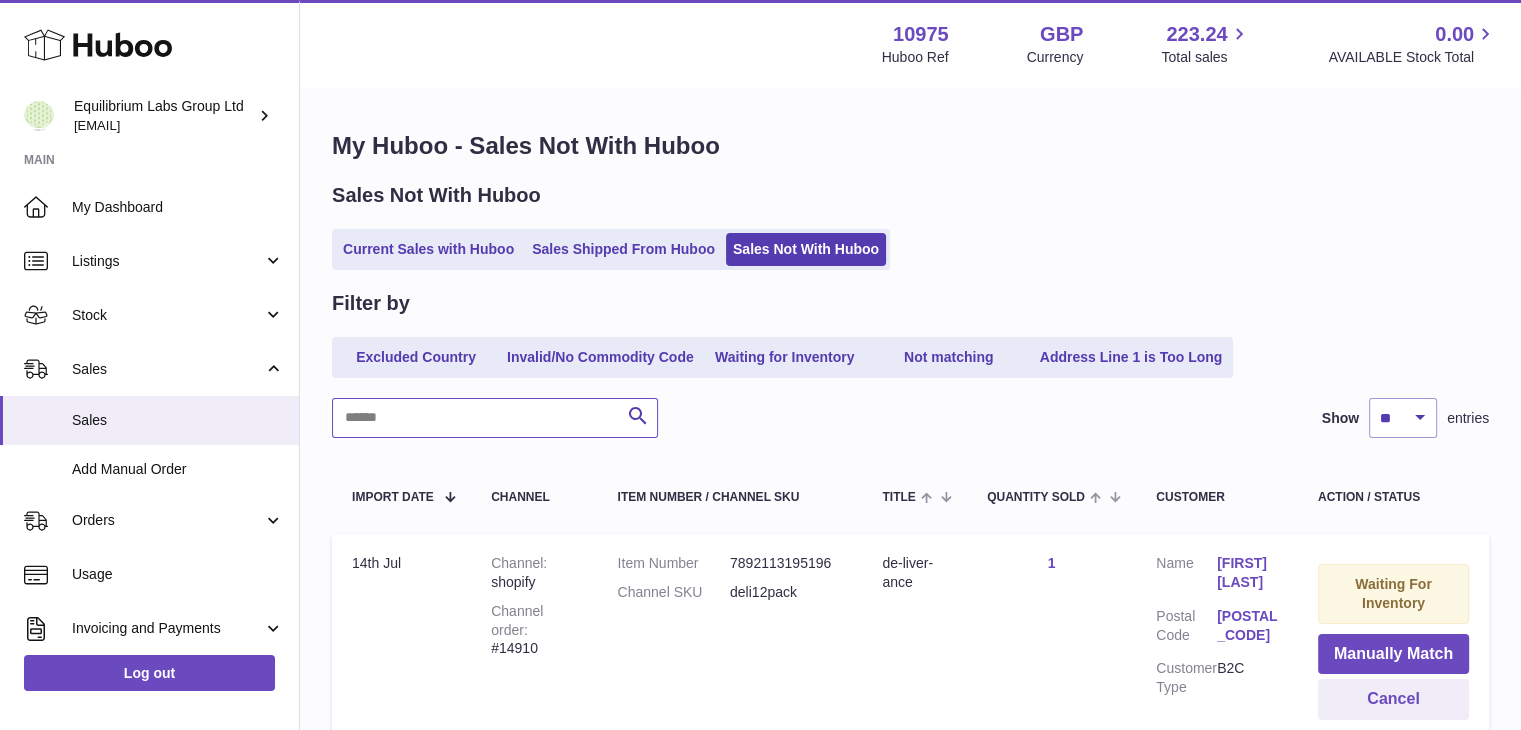 type 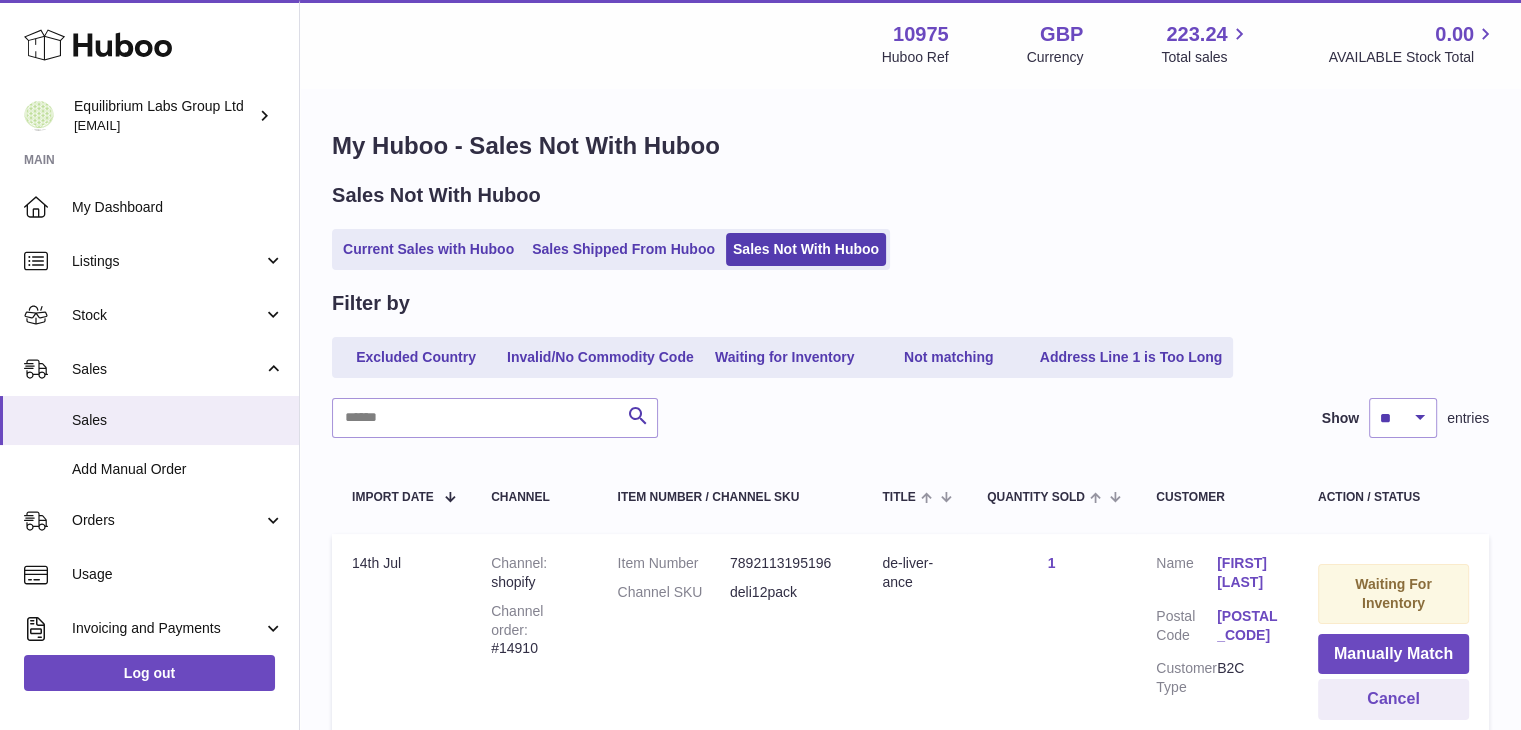 click on "My Huboo - Sales Not With Huboo   Sales Not With Huboo
Current Sales with Huboo
Sales Shipped From Huboo
Sales Not With Huboo
Filter by   Excluded Country Invalid/No Commodity Code Waiting for Inventory Not matching Address Line 1 is Too Long       Search
Show
** ** ** ***
entries
Import date
Channel
Item Number / Channel SKU
Title       Quantity Sold
Customer
Action / Status
Import date 14th Jul
Channel shopify
Channel order #14910
Item Number   7892113195196   Channel SKU   deli12pack       Title   de-liver-ance     Quantity Sold
1
Customer  Name   Nicola Gibson   Postal Code   SW15 2LJ     B2C" at bounding box center [910, 1326] 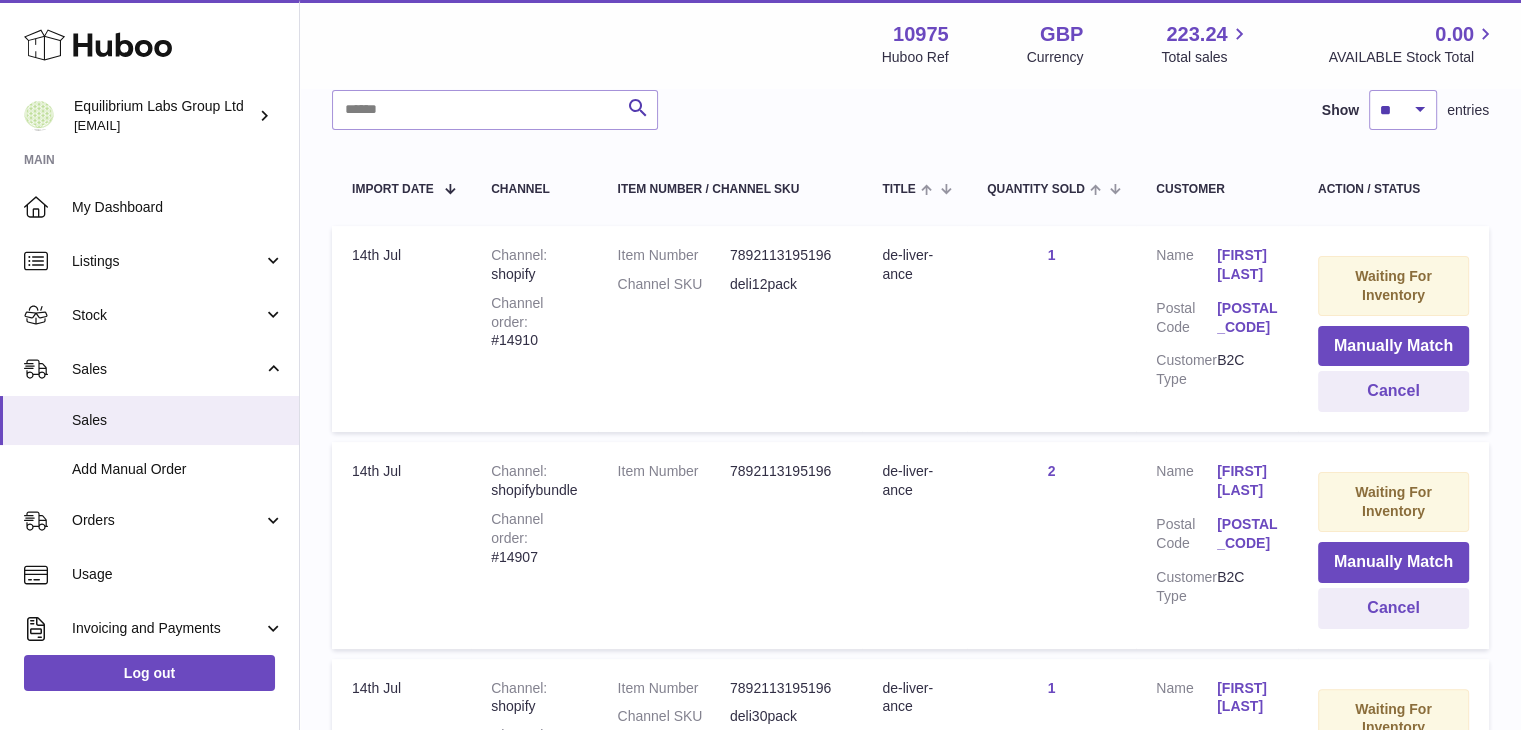 scroll, scrollTop: 0, scrollLeft: 0, axis: both 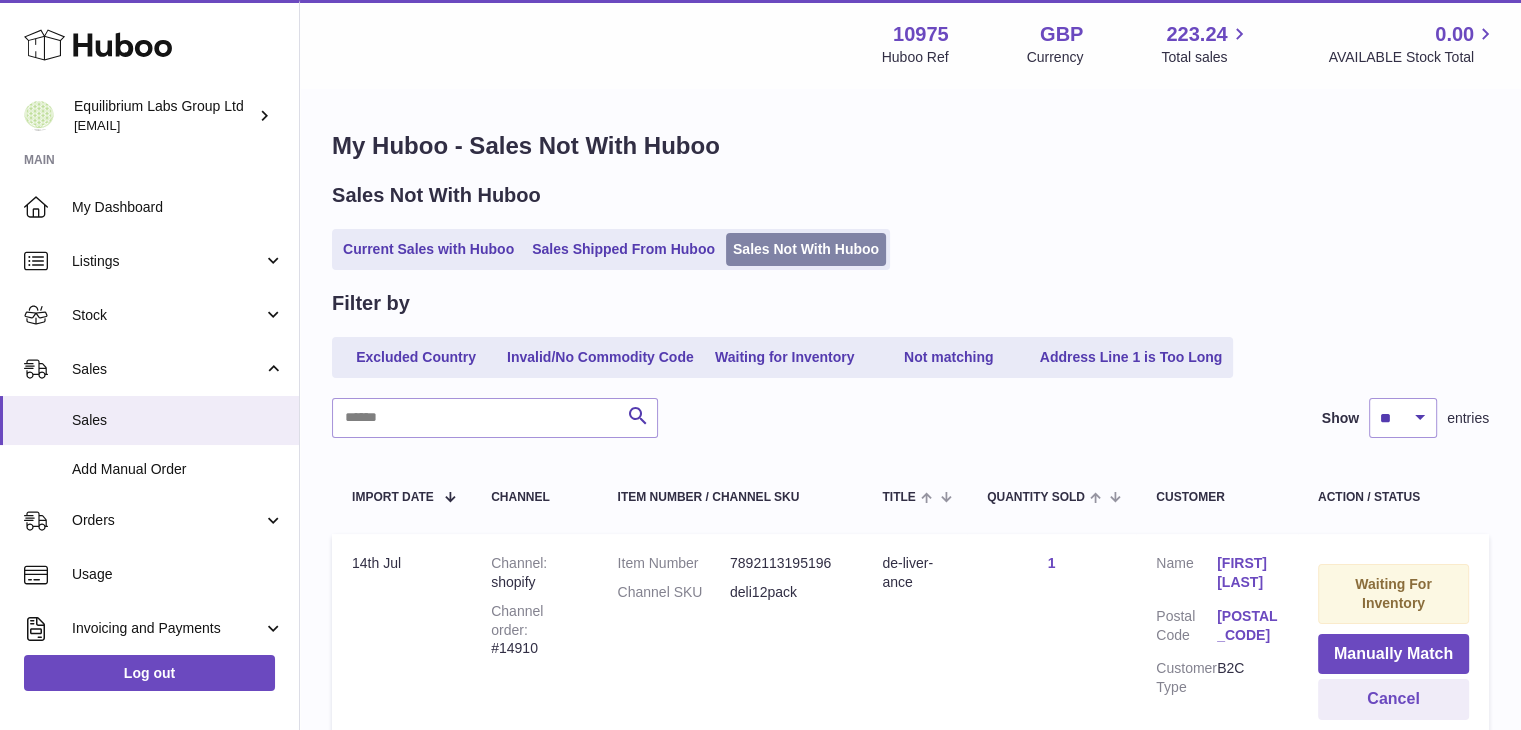 click on "Sales Not With Huboo" at bounding box center (806, 249) 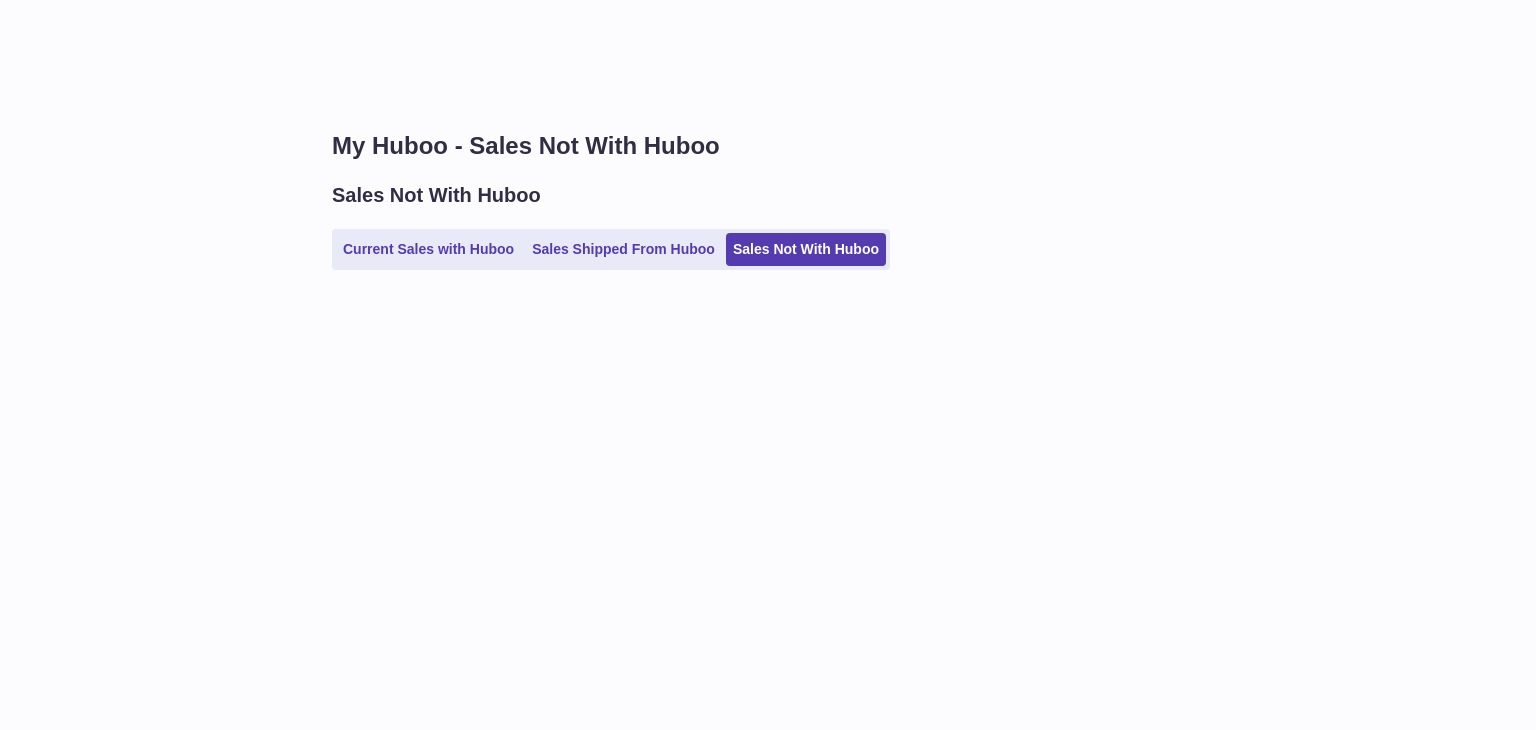scroll, scrollTop: 0, scrollLeft: 0, axis: both 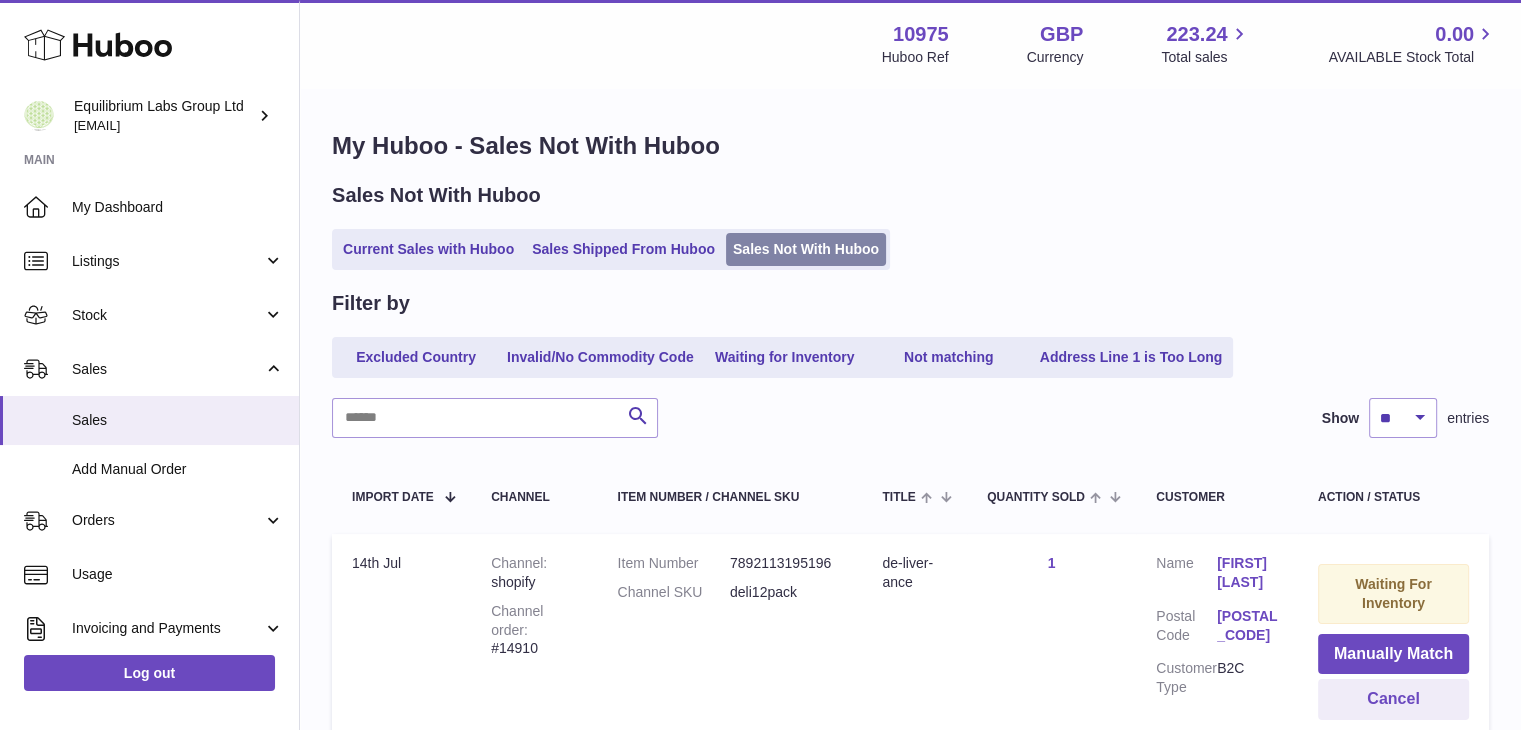 click on "Sales Not With Huboo" at bounding box center (806, 249) 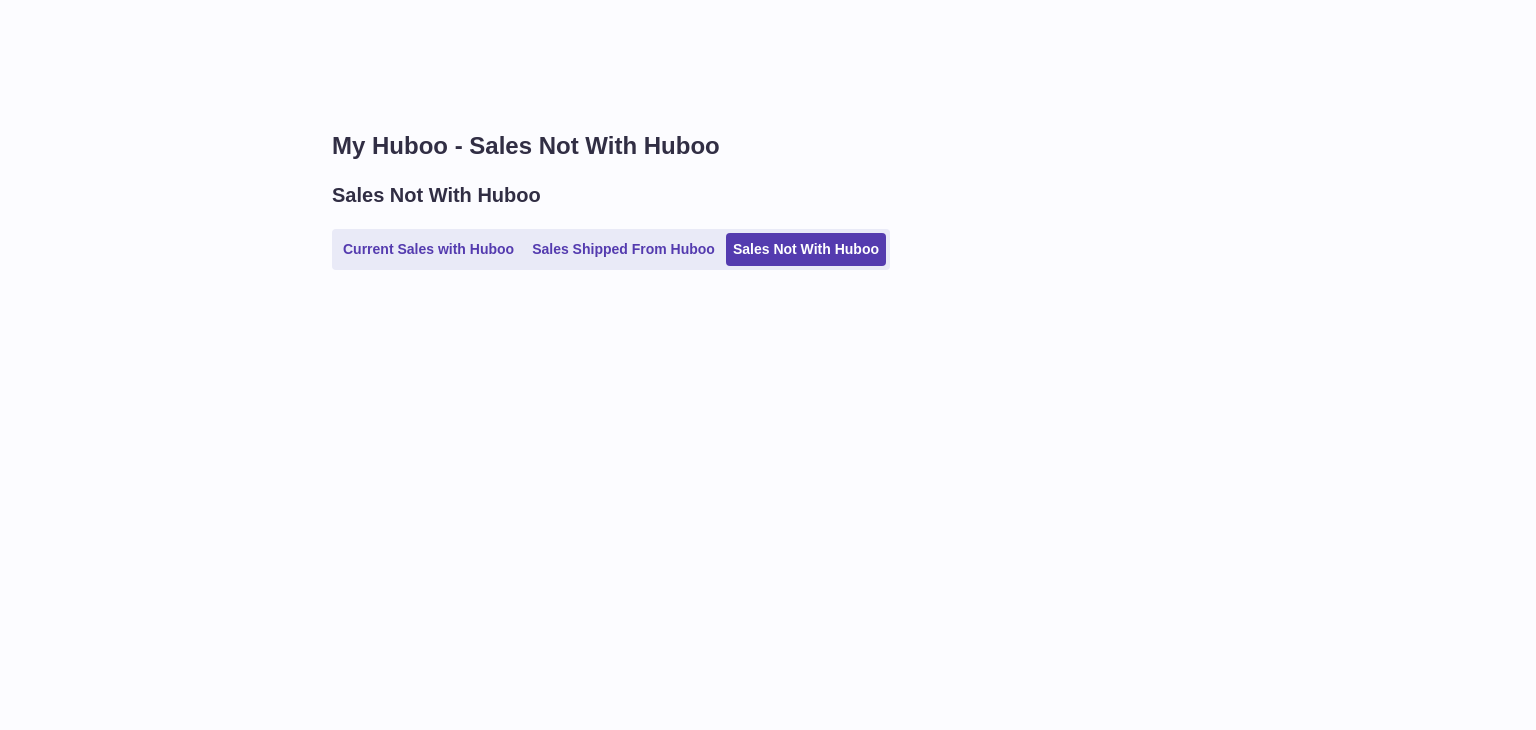 scroll, scrollTop: 0, scrollLeft: 0, axis: both 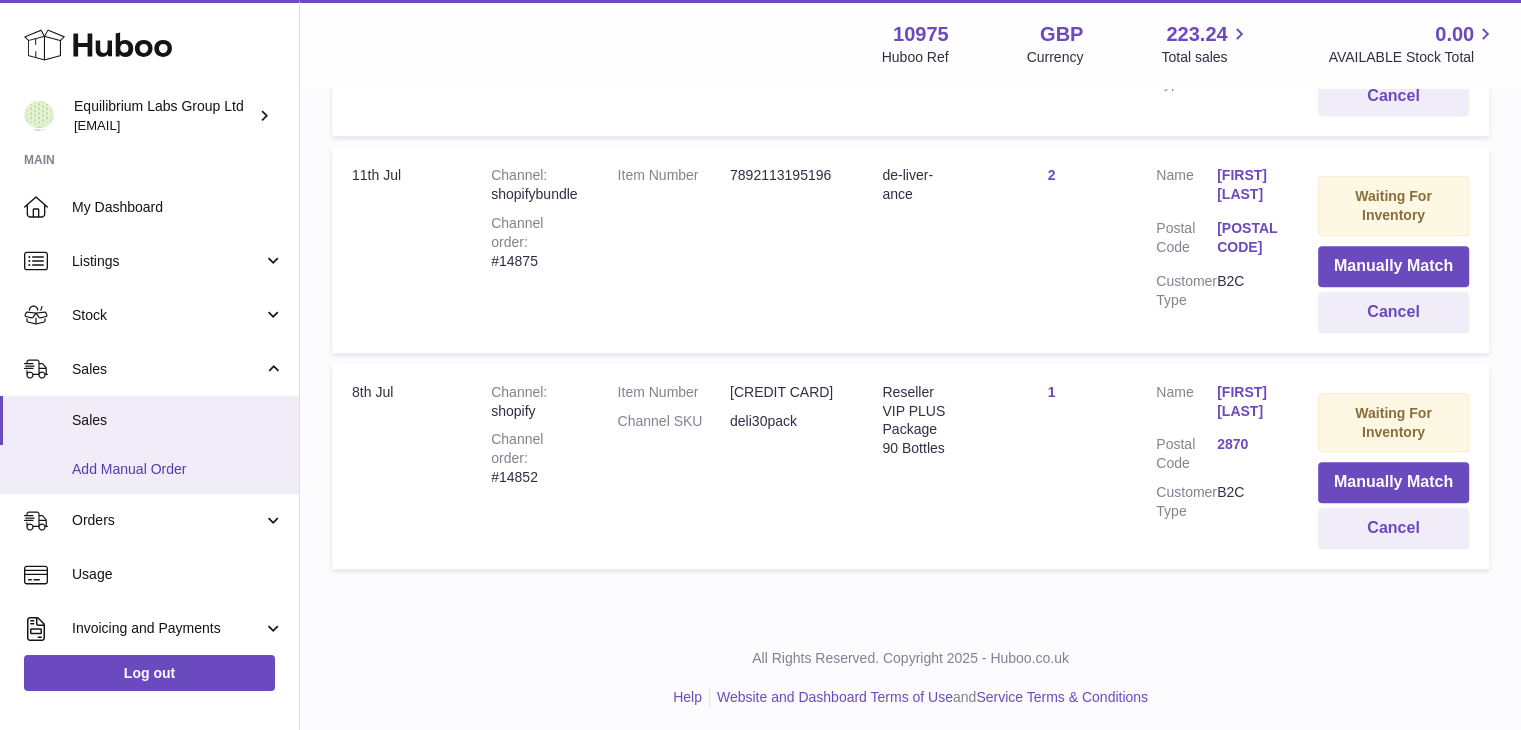 click on "Add Manual Order" at bounding box center [178, 469] 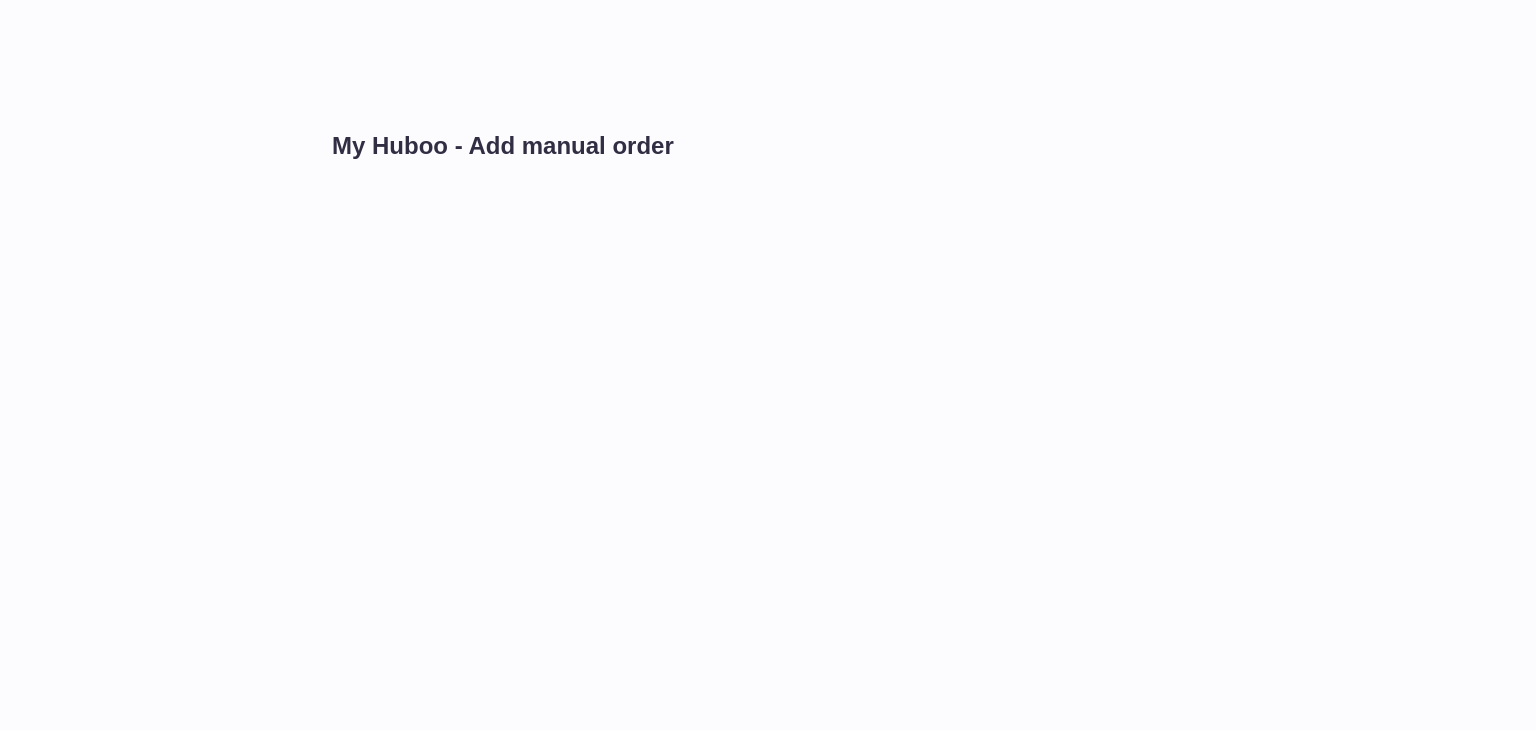 scroll, scrollTop: 0, scrollLeft: 0, axis: both 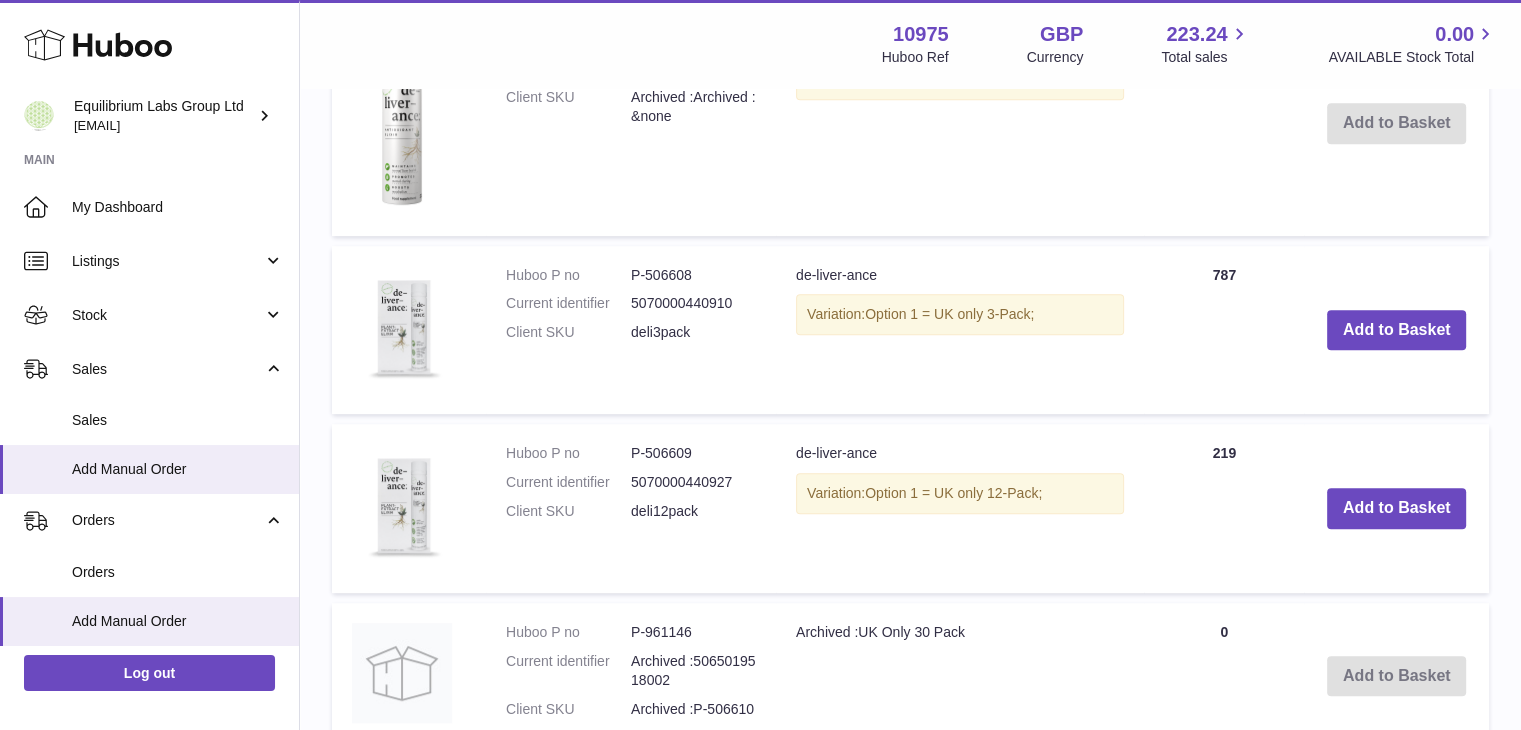 click on "Add to Basket" at bounding box center (1396, 330) 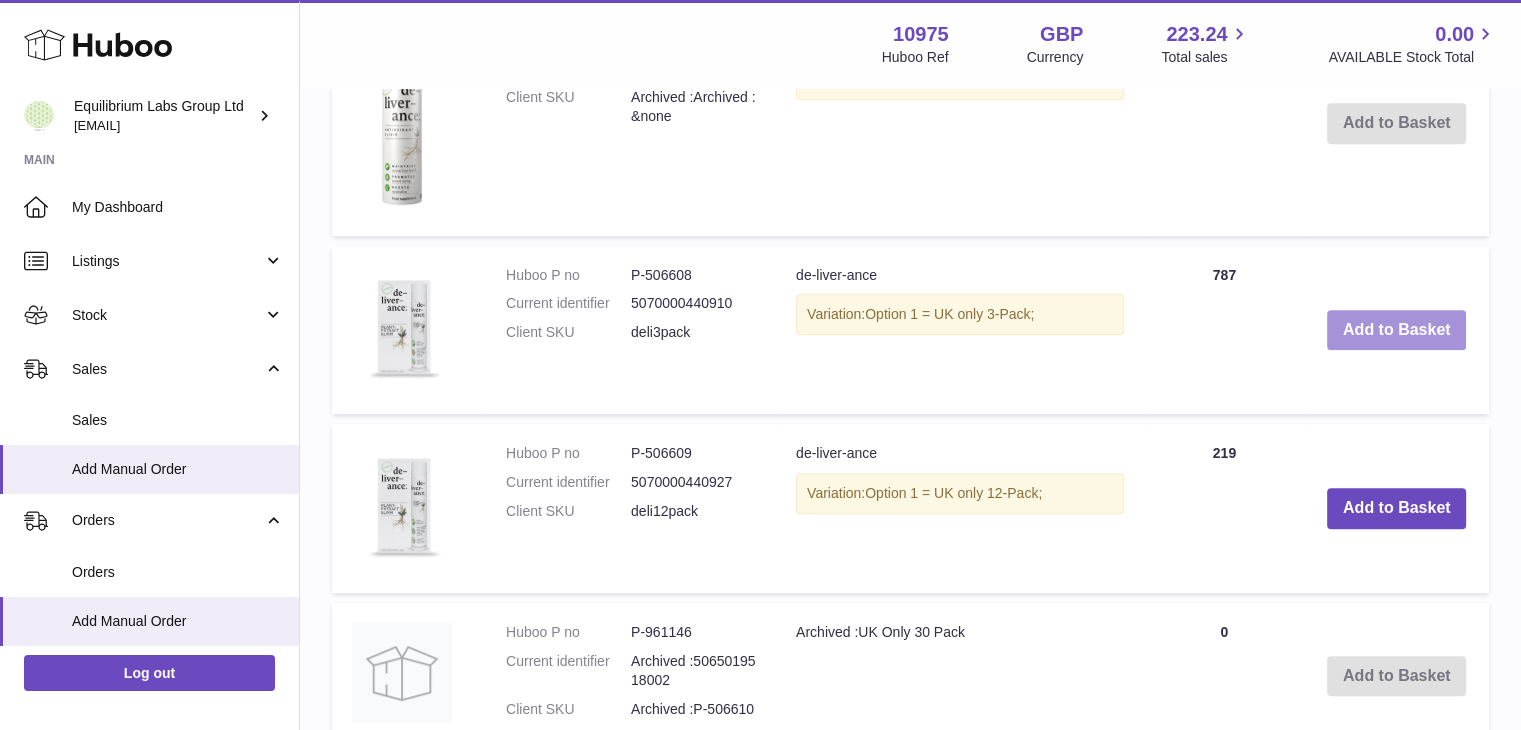 click on "Add to Basket" at bounding box center (1397, 330) 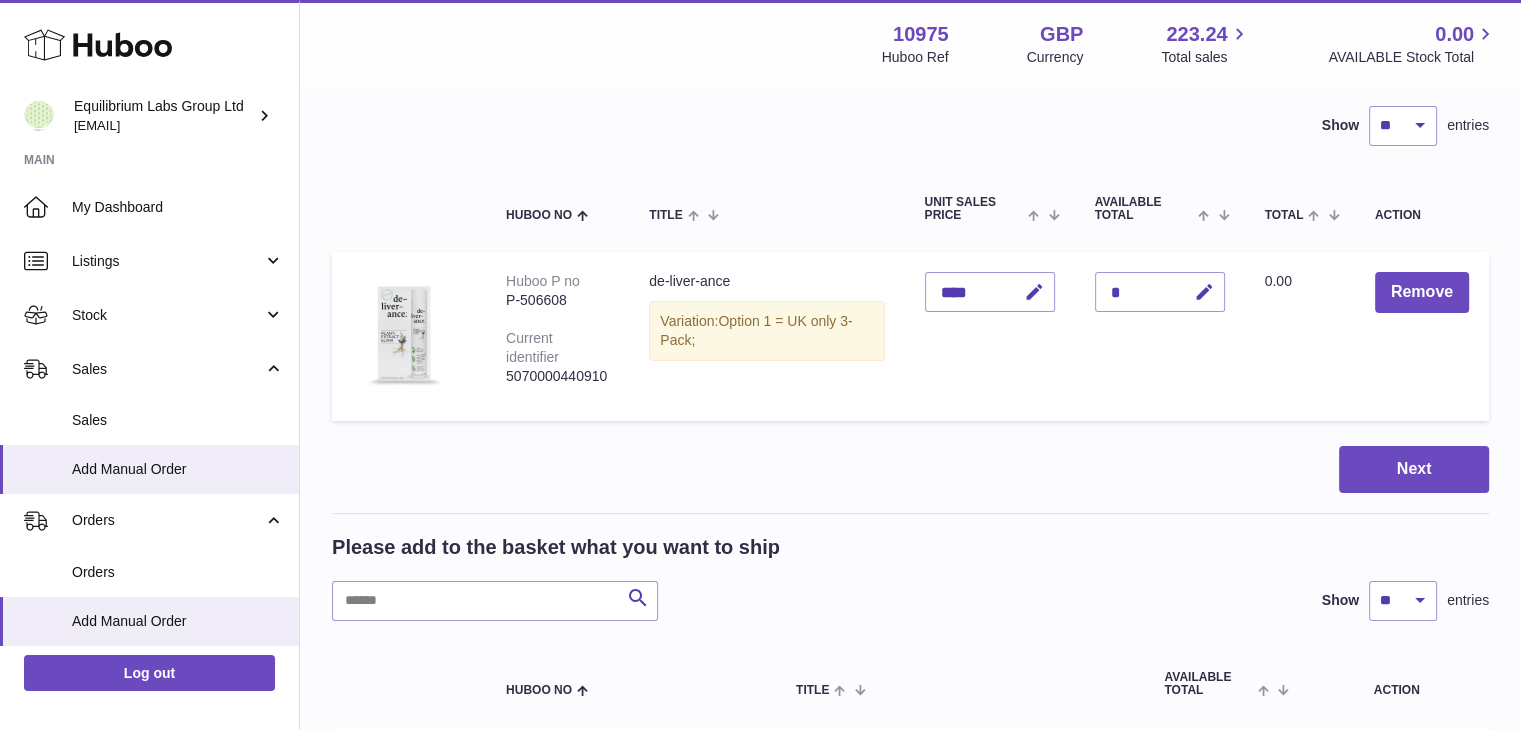 scroll, scrollTop: 89, scrollLeft: 0, axis: vertical 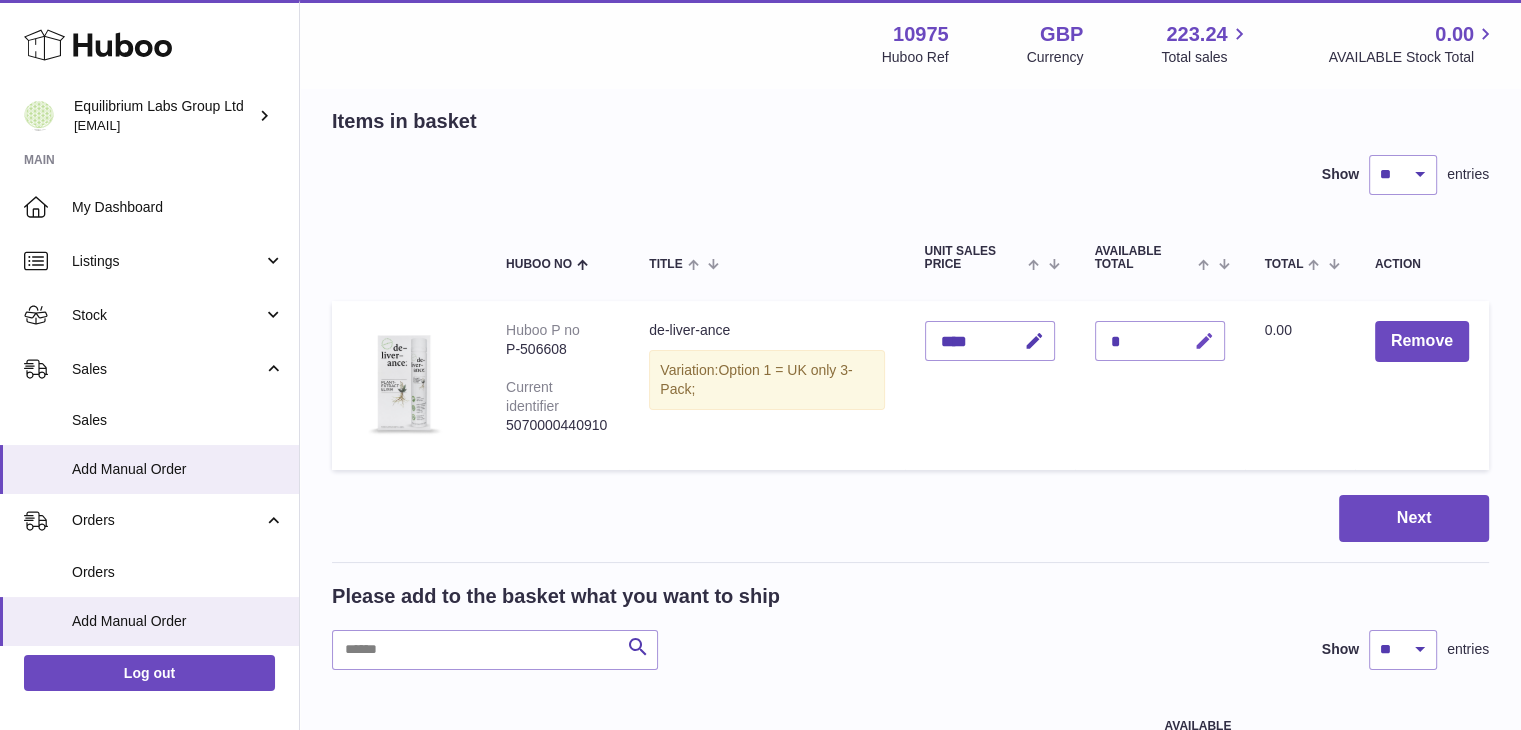 click at bounding box center (1204, 341) 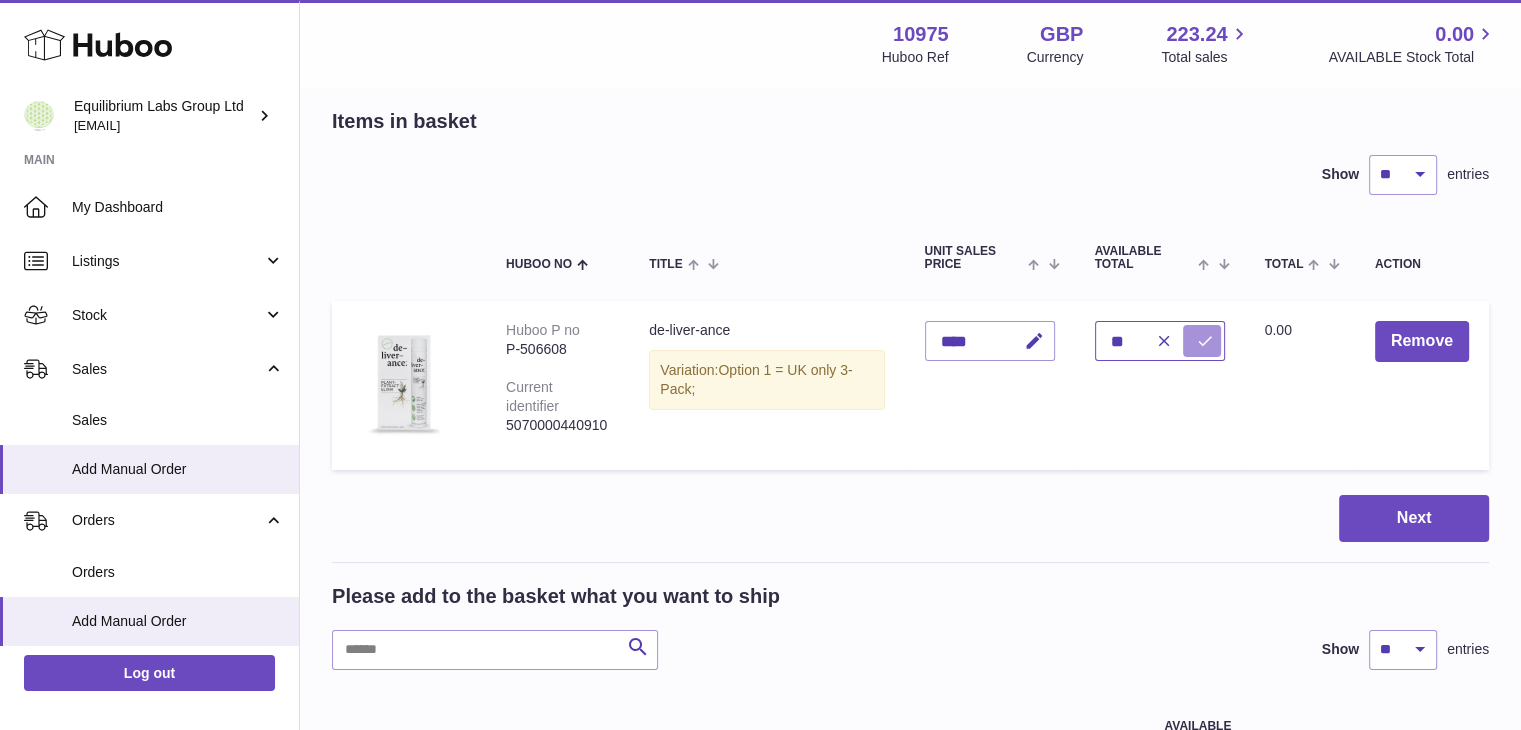 type on "**" 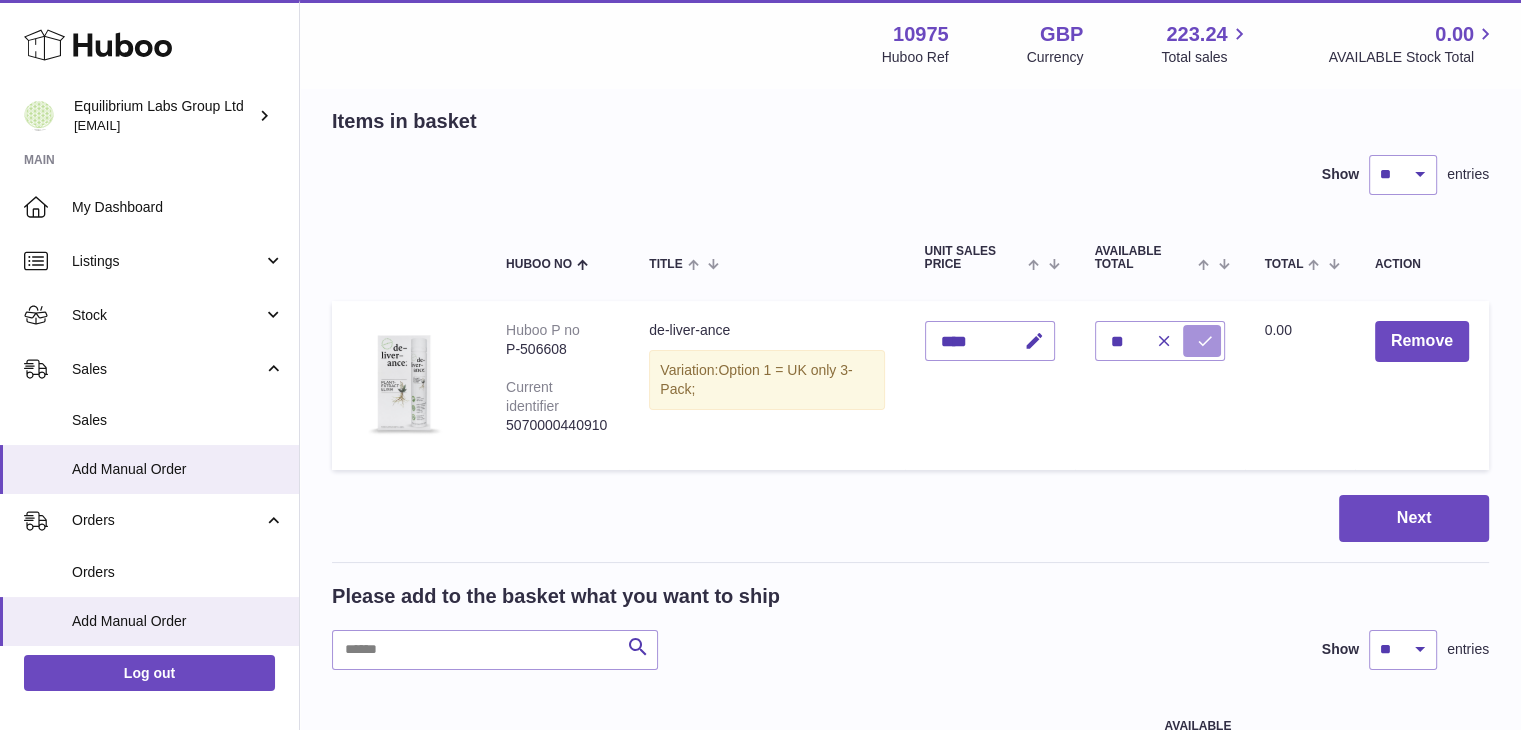 click at bounding box center (1205, 341) 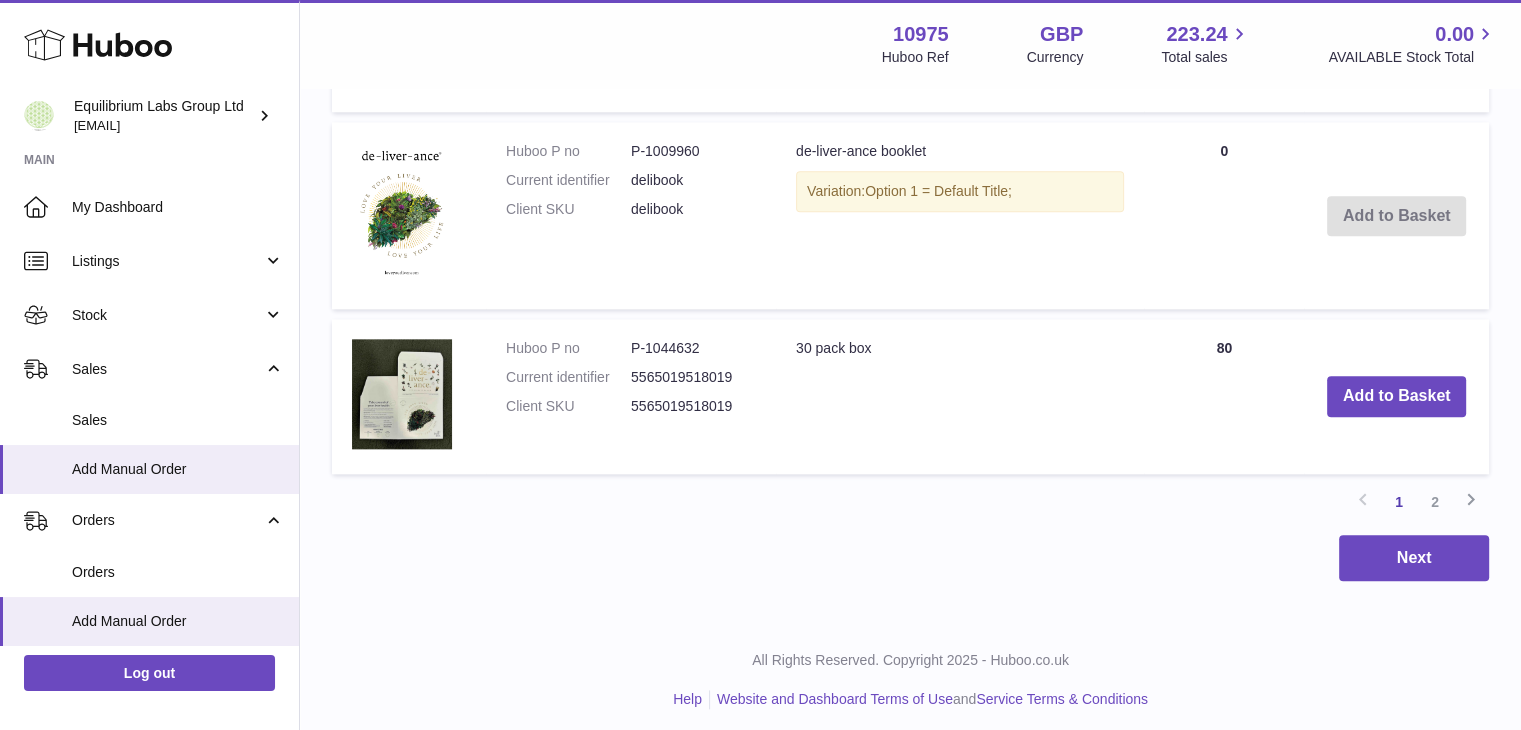 scroll, scrollTop: 2198, scrollLeft: 0, axis: vertical 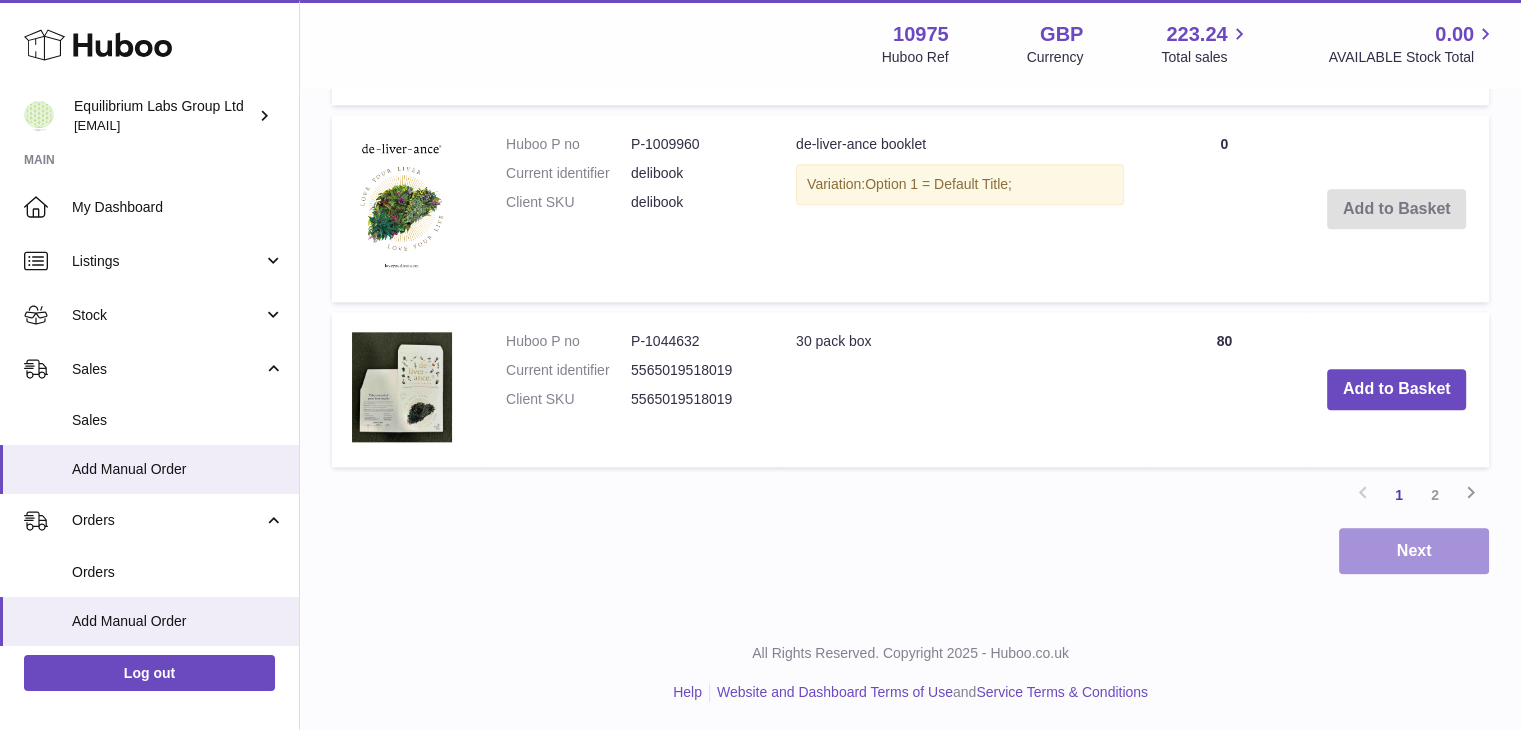 click on "Next" at bounding box center (1414, 551) 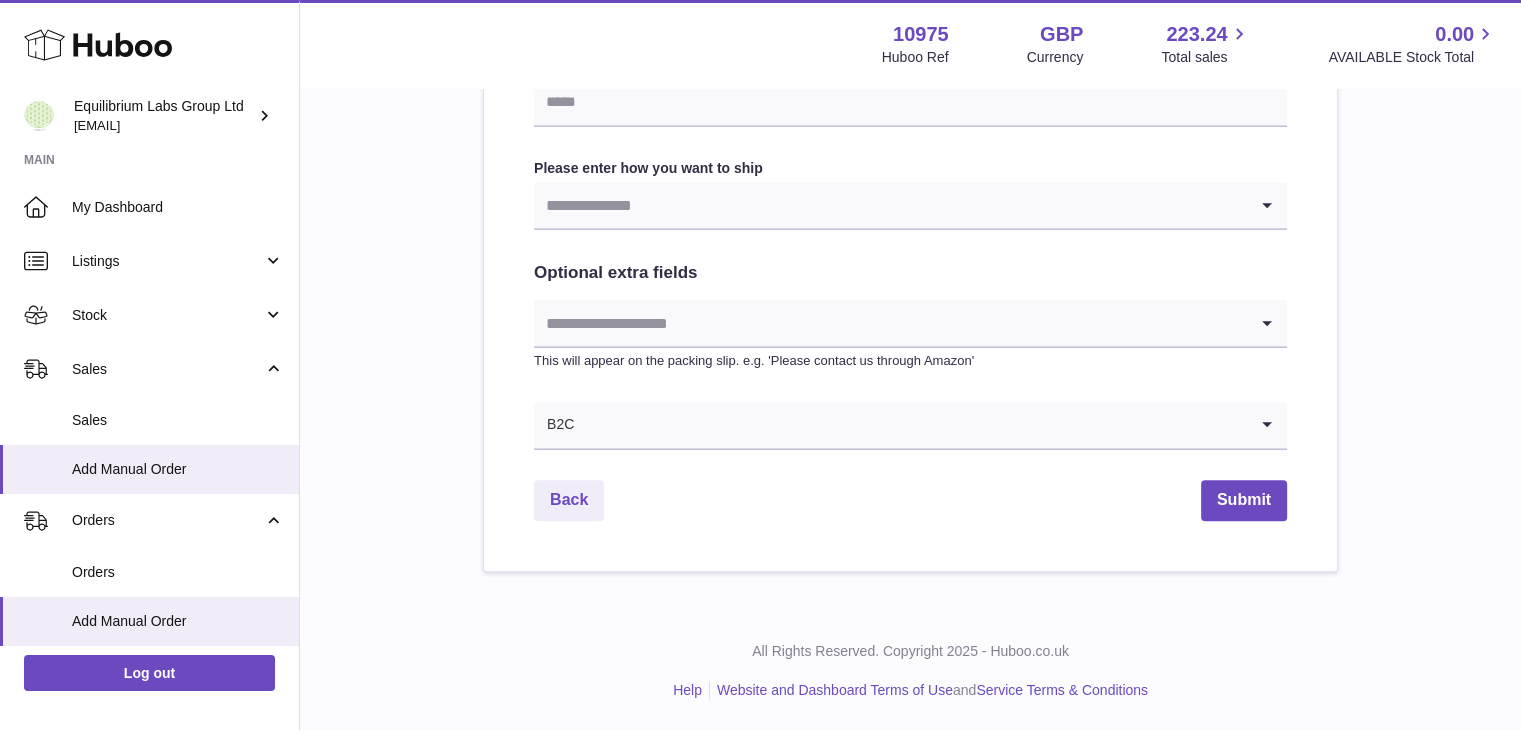 scroll, scrollTop: 0, scrollLeft: 0, axis: both 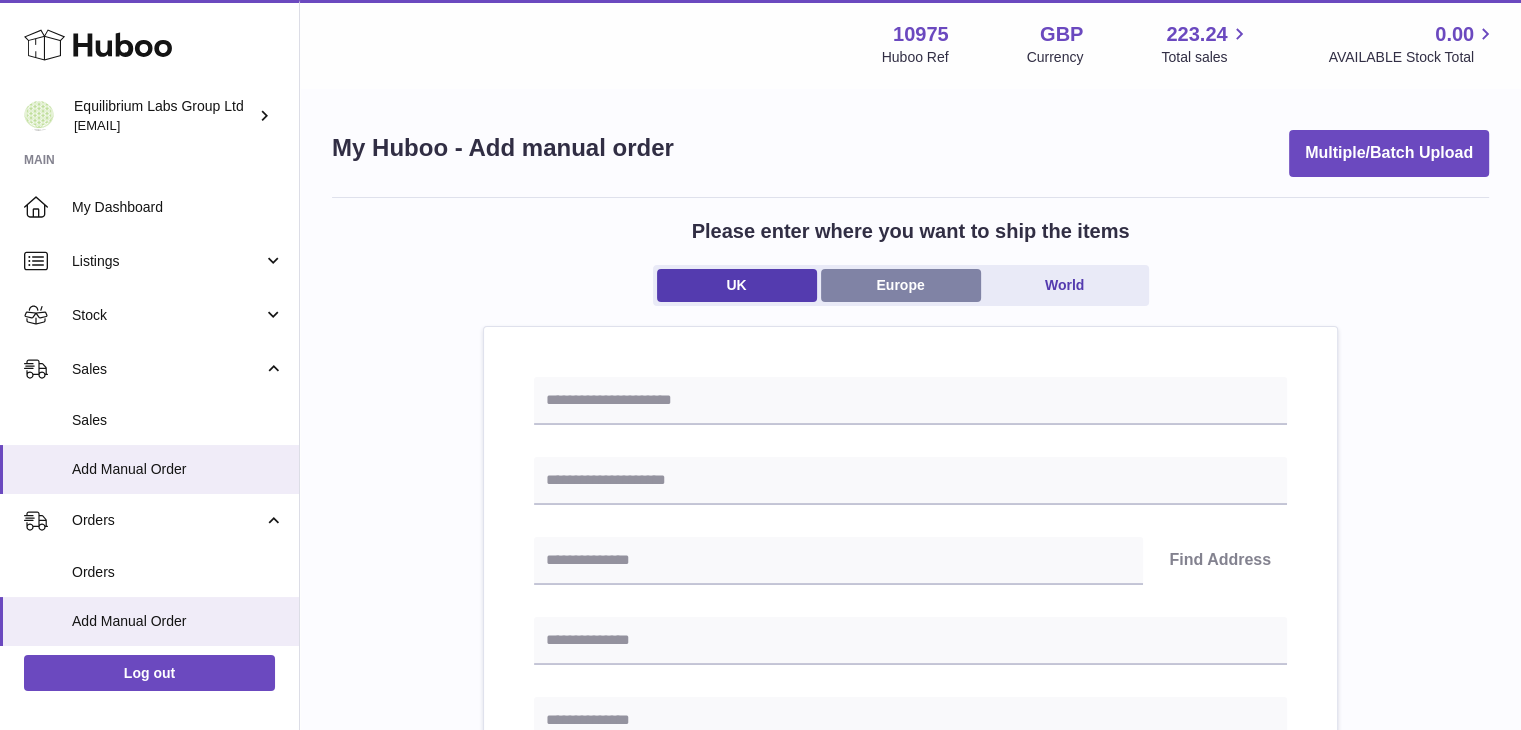 click on "Europe" at bounding box center [901, 285] 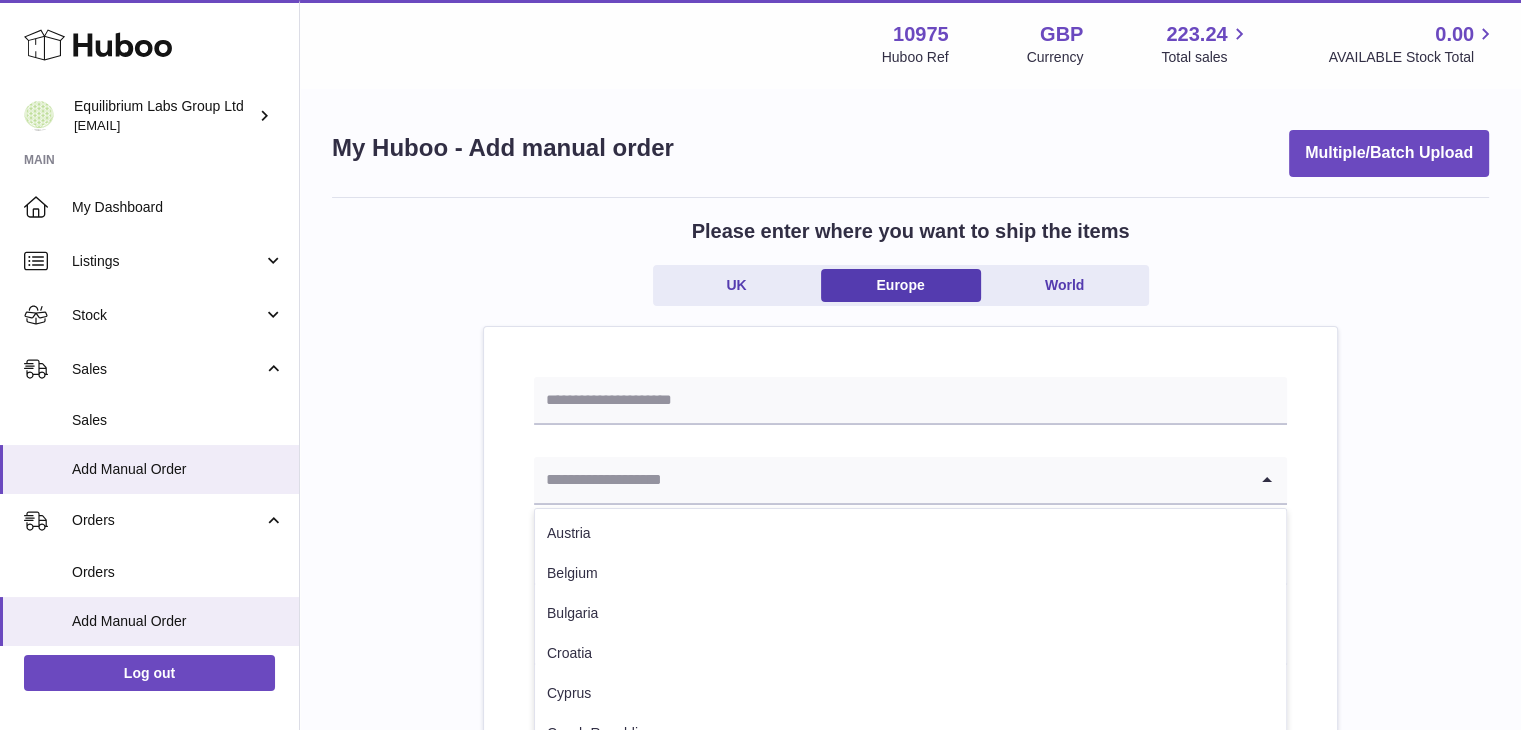 click at bounding box center [890, 480] 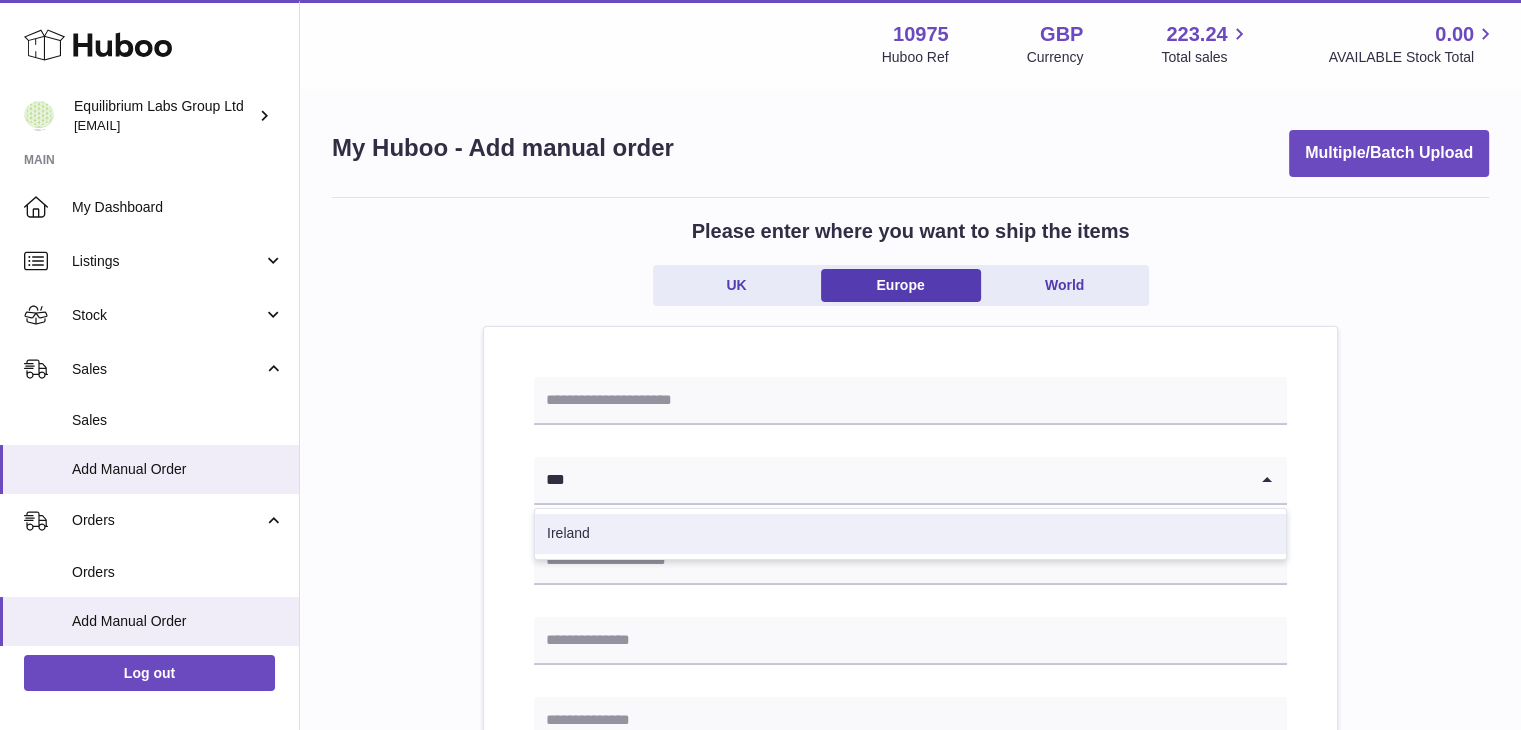 click on "Ireland" at bounding box center [910, 534] 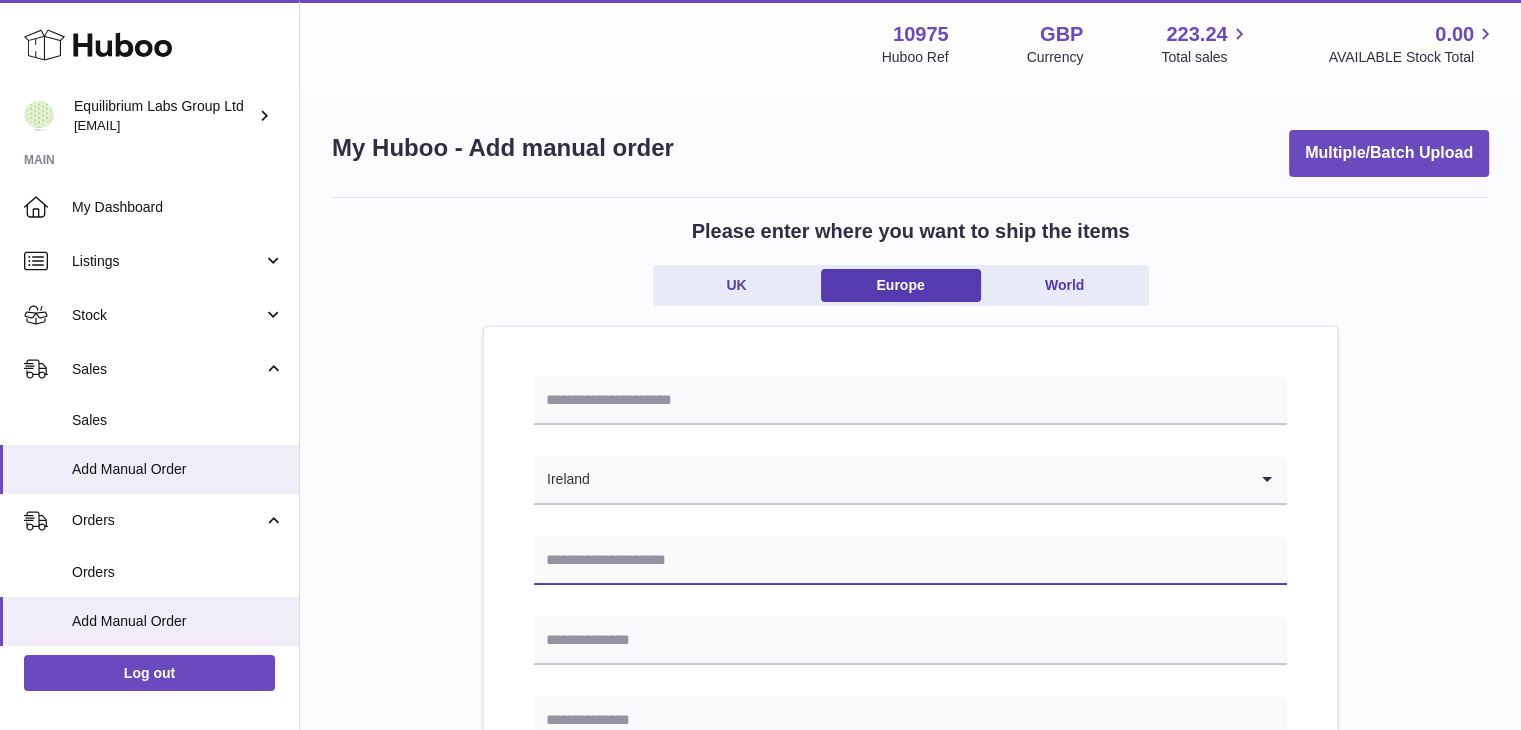 paste on "**********" 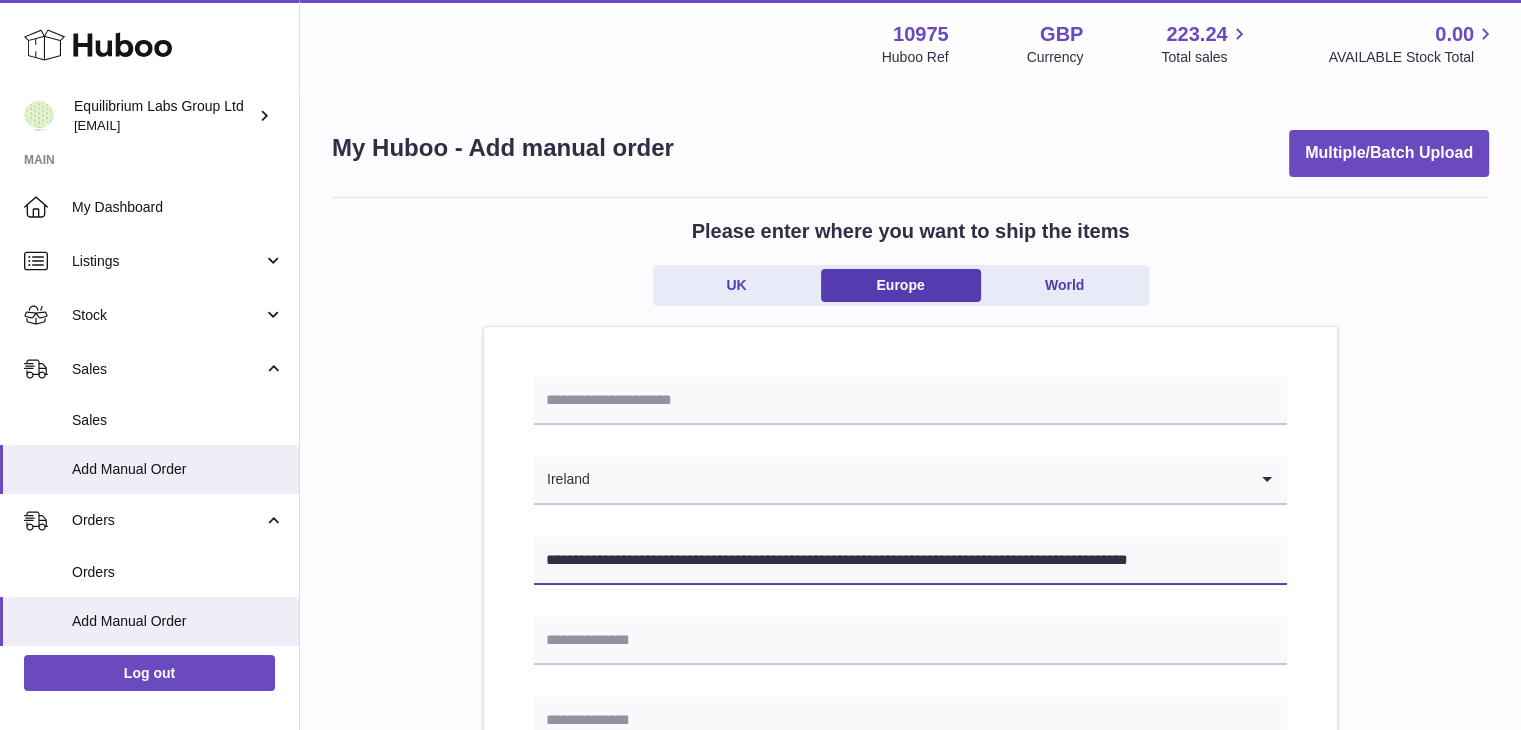 drag, startPoint x: 652, startPoint y: 556, endPoint x: 831, endPoint y: 571, distance: 179.6274 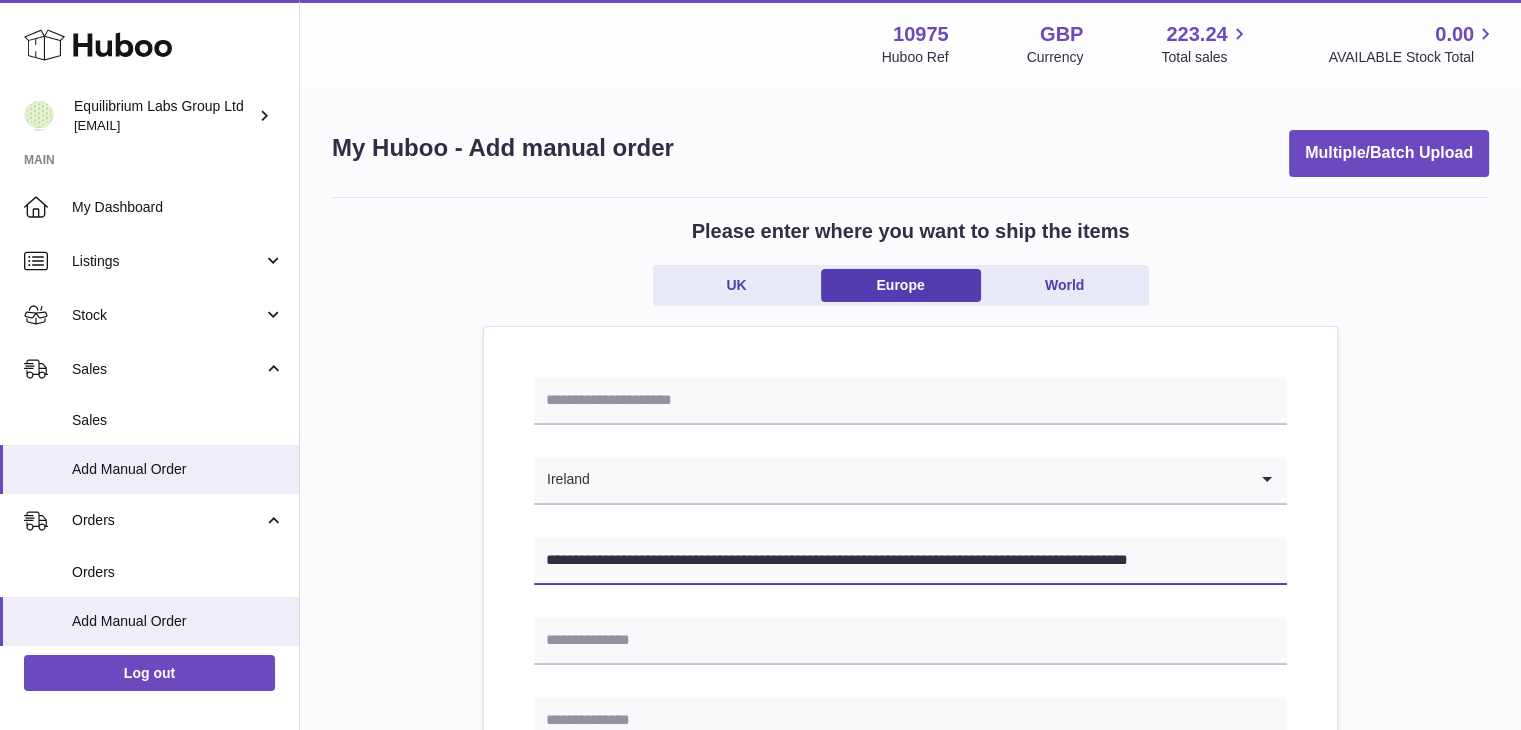 click on "**********" at bounding box center [910, 561] 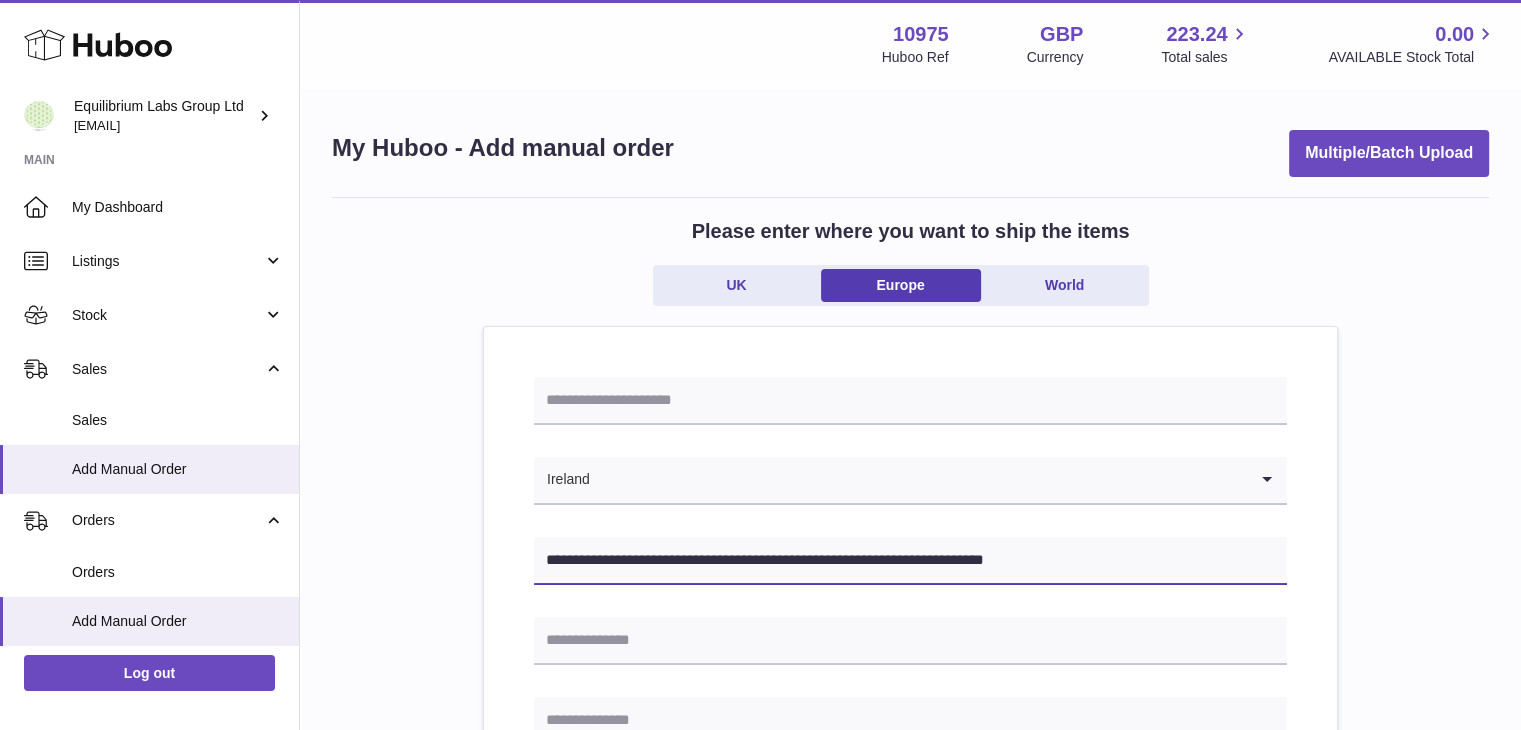 type on "**********" 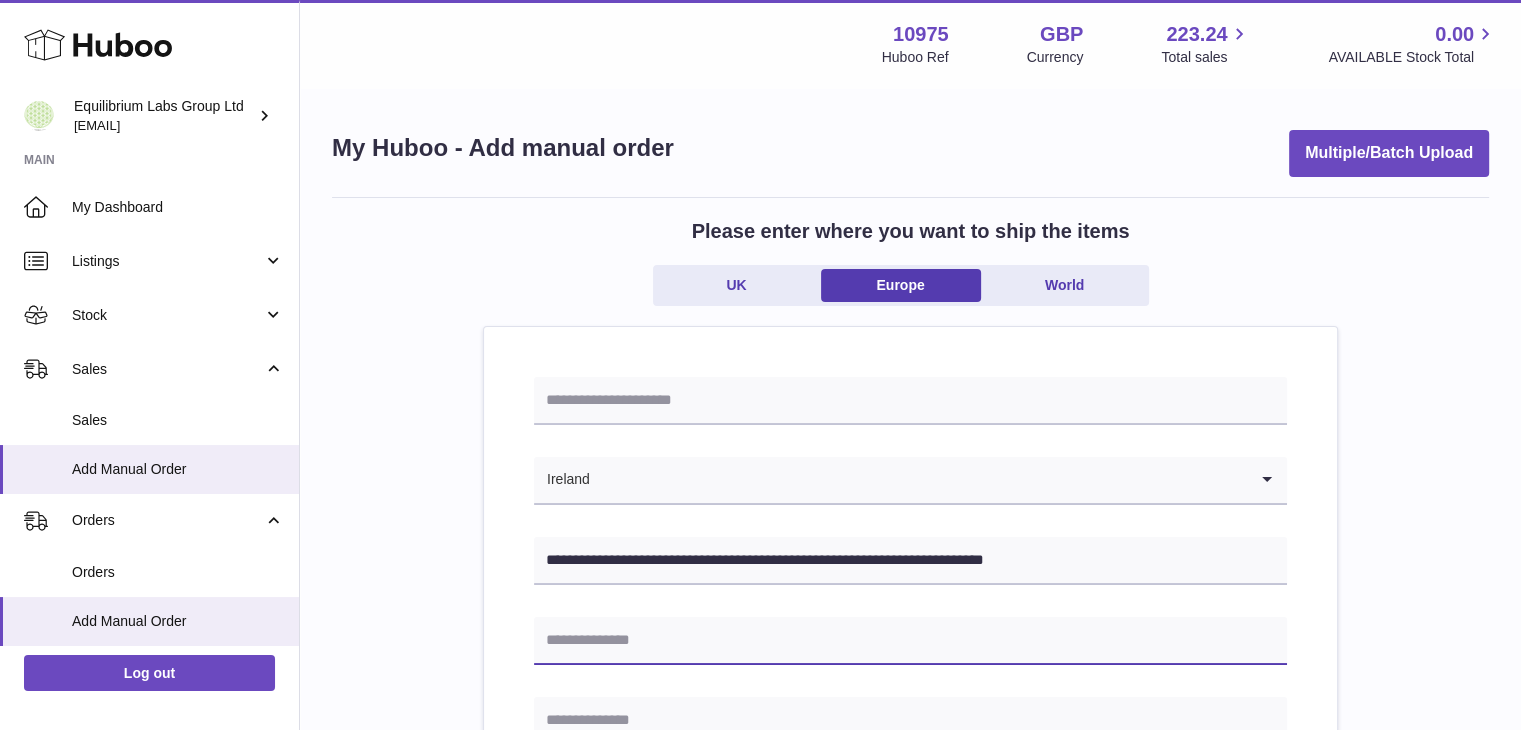 paste on "**********" 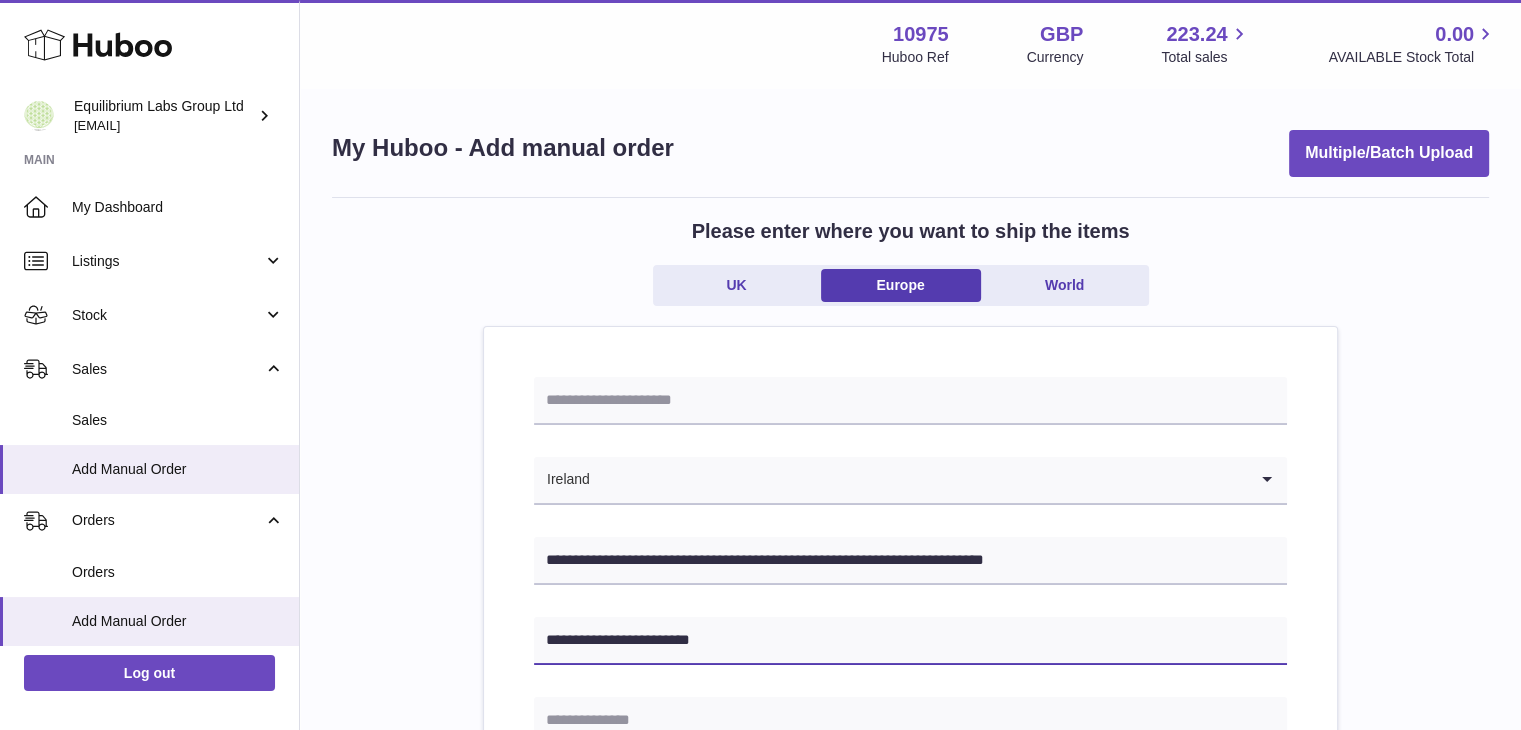 type on "**********" 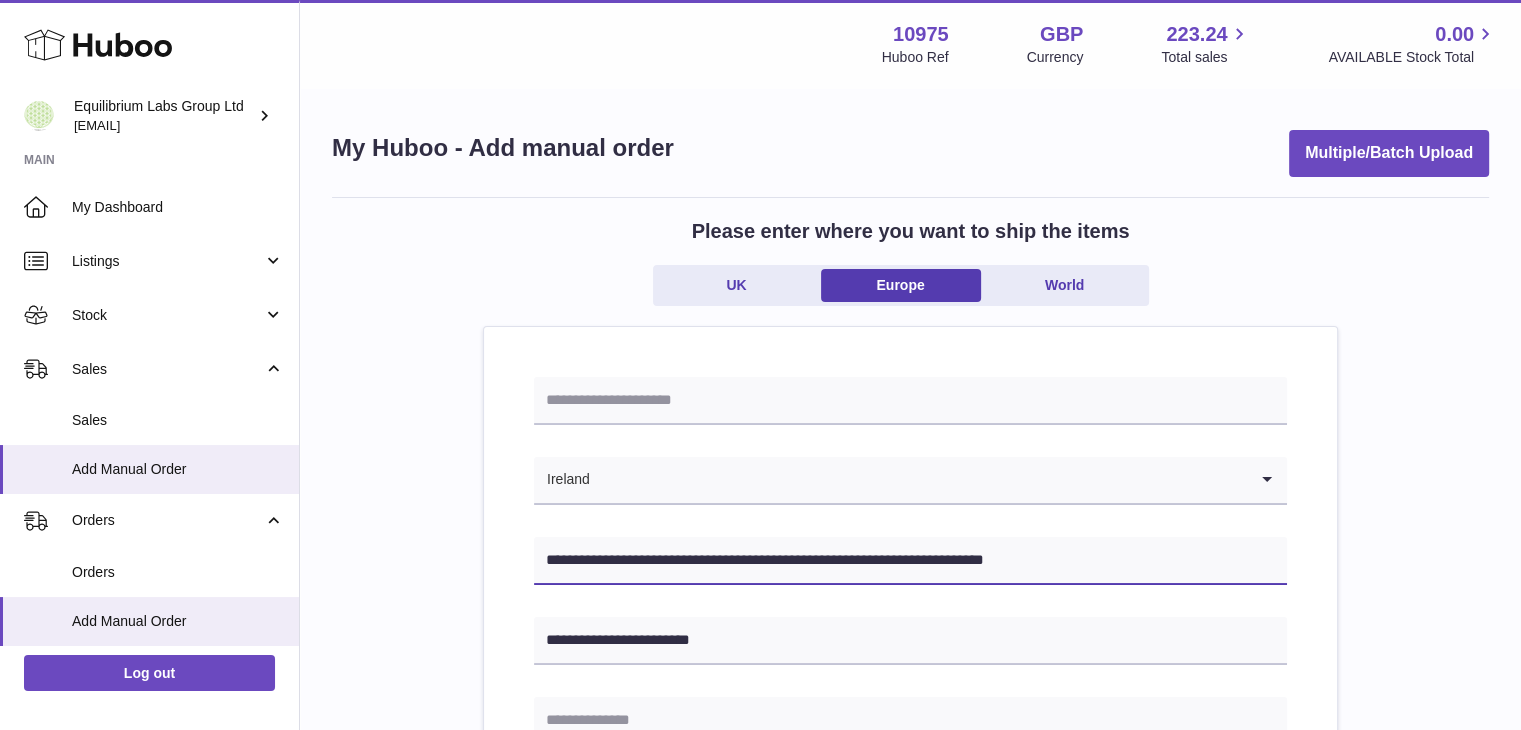 drag, startPoint x: 666, startPoint y: 558, endPoint x: 756, endPoint y: 558, distance: 90 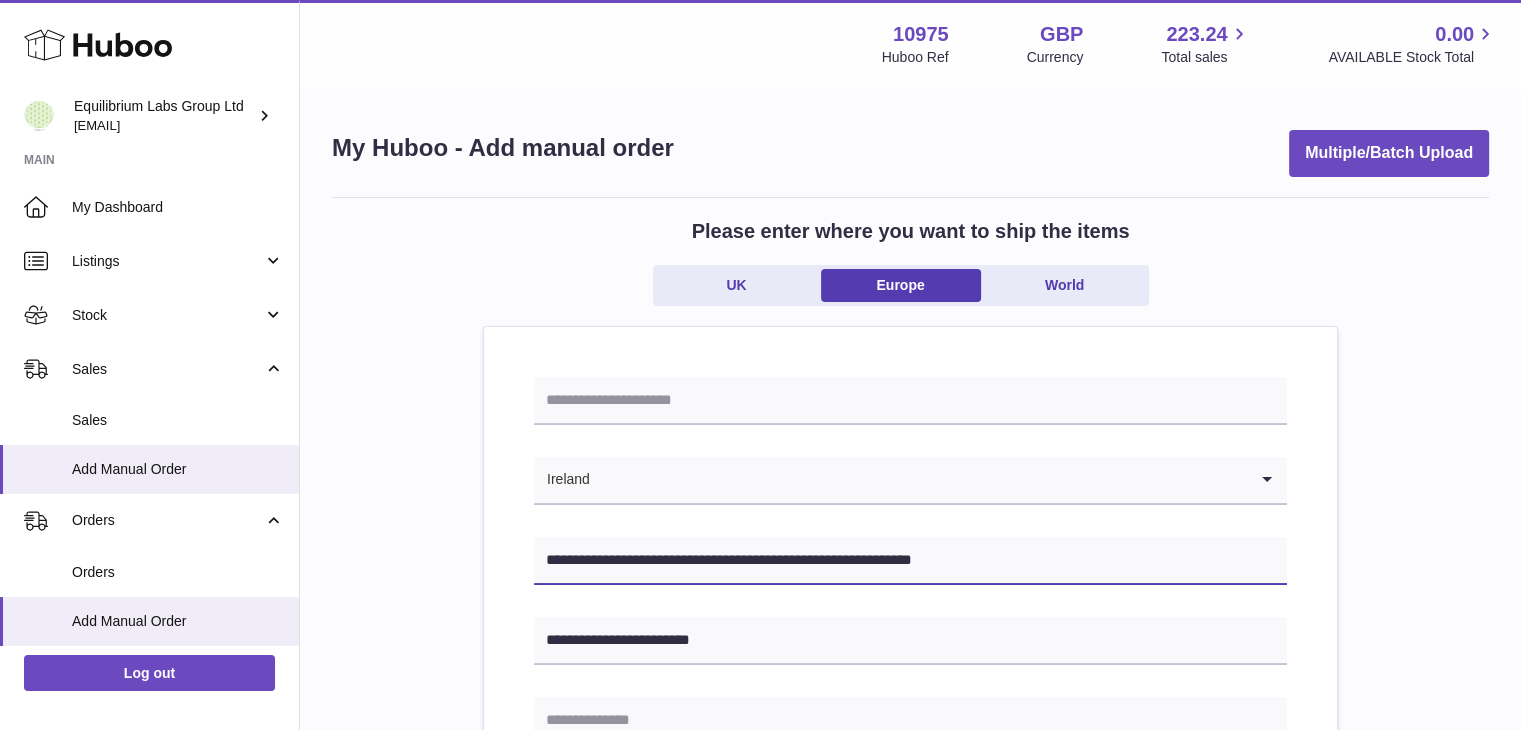 type on "**********" 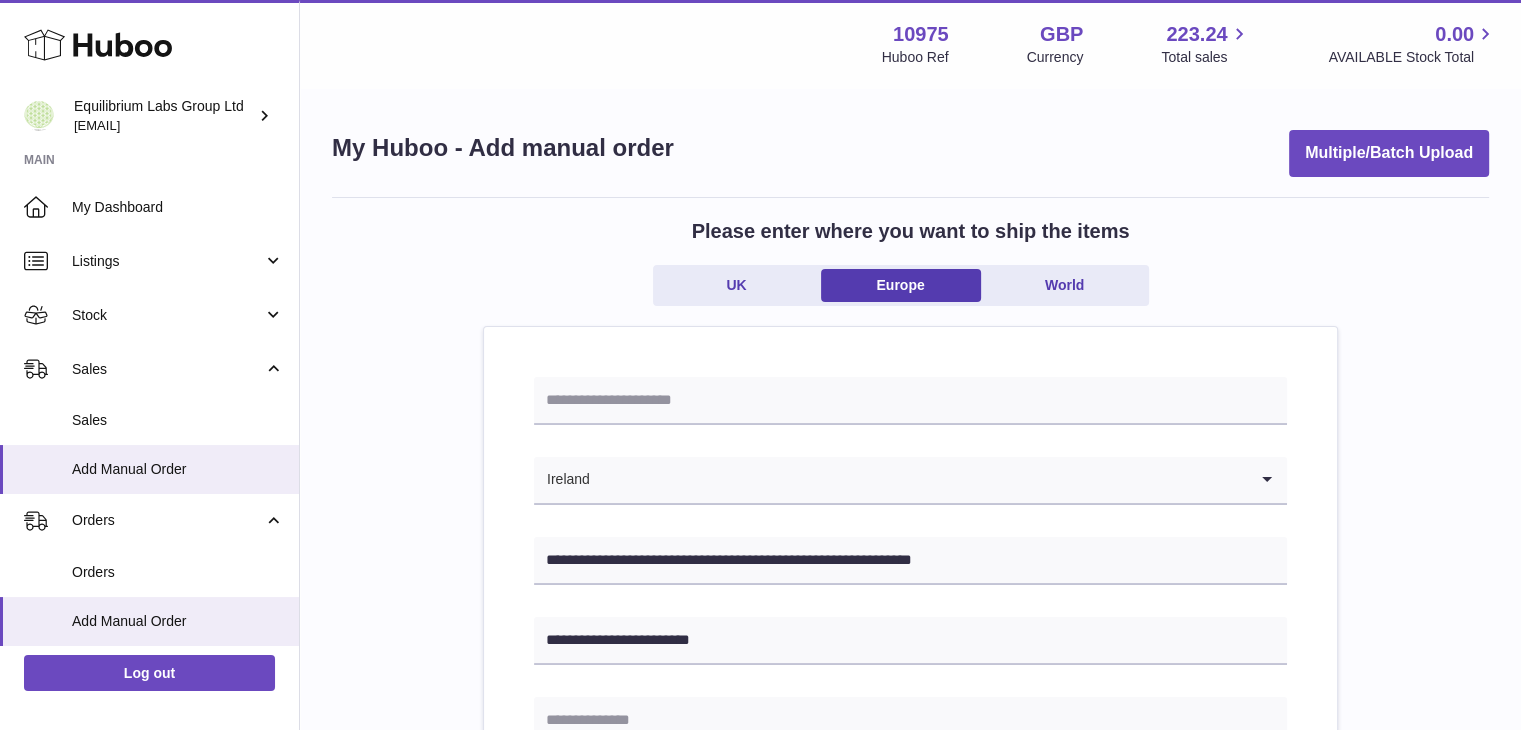 paste on "**********" 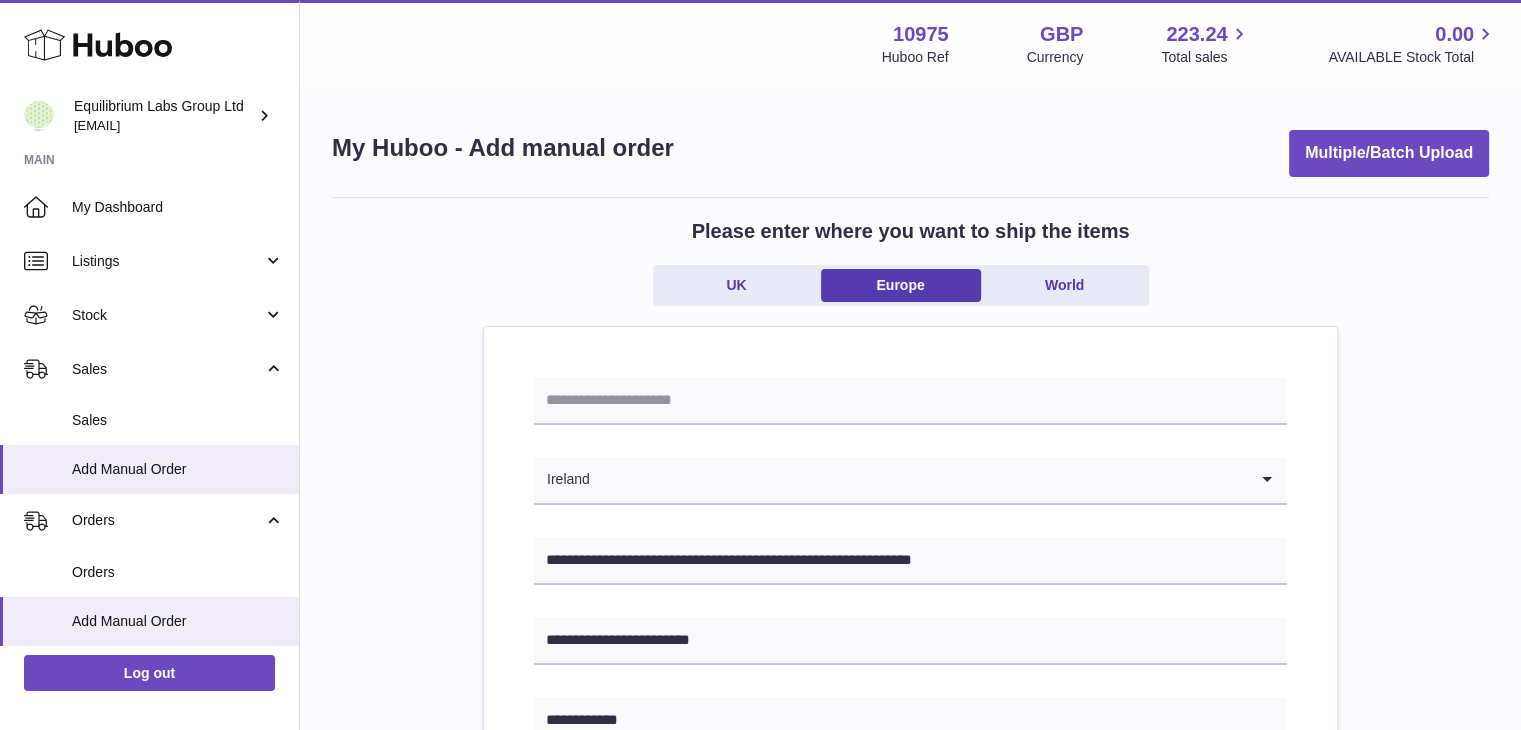 type on "**********" 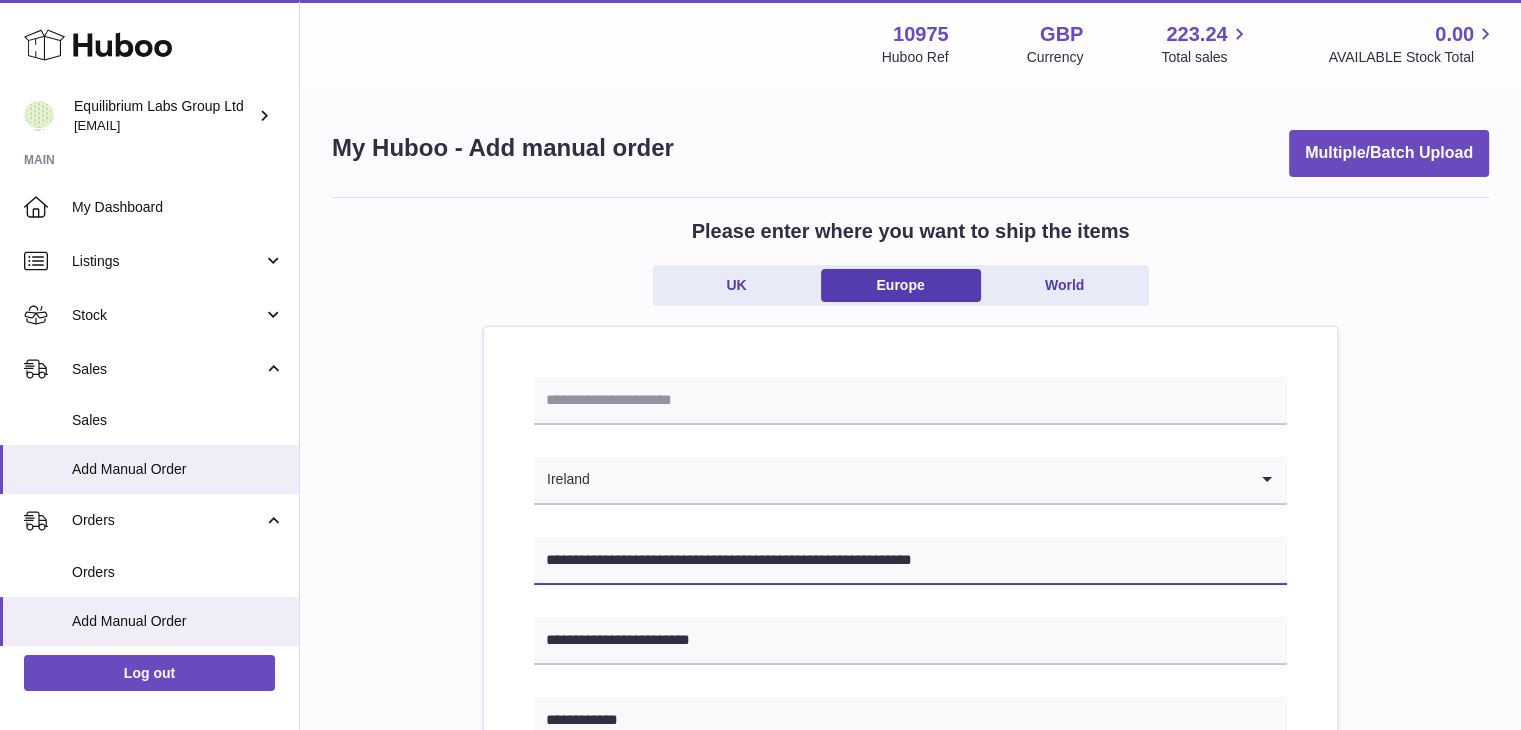 drag, startPoint x: 671, startPoint y: 555, endPoint x: 699, endPoint y: 561, distance: 28.635643 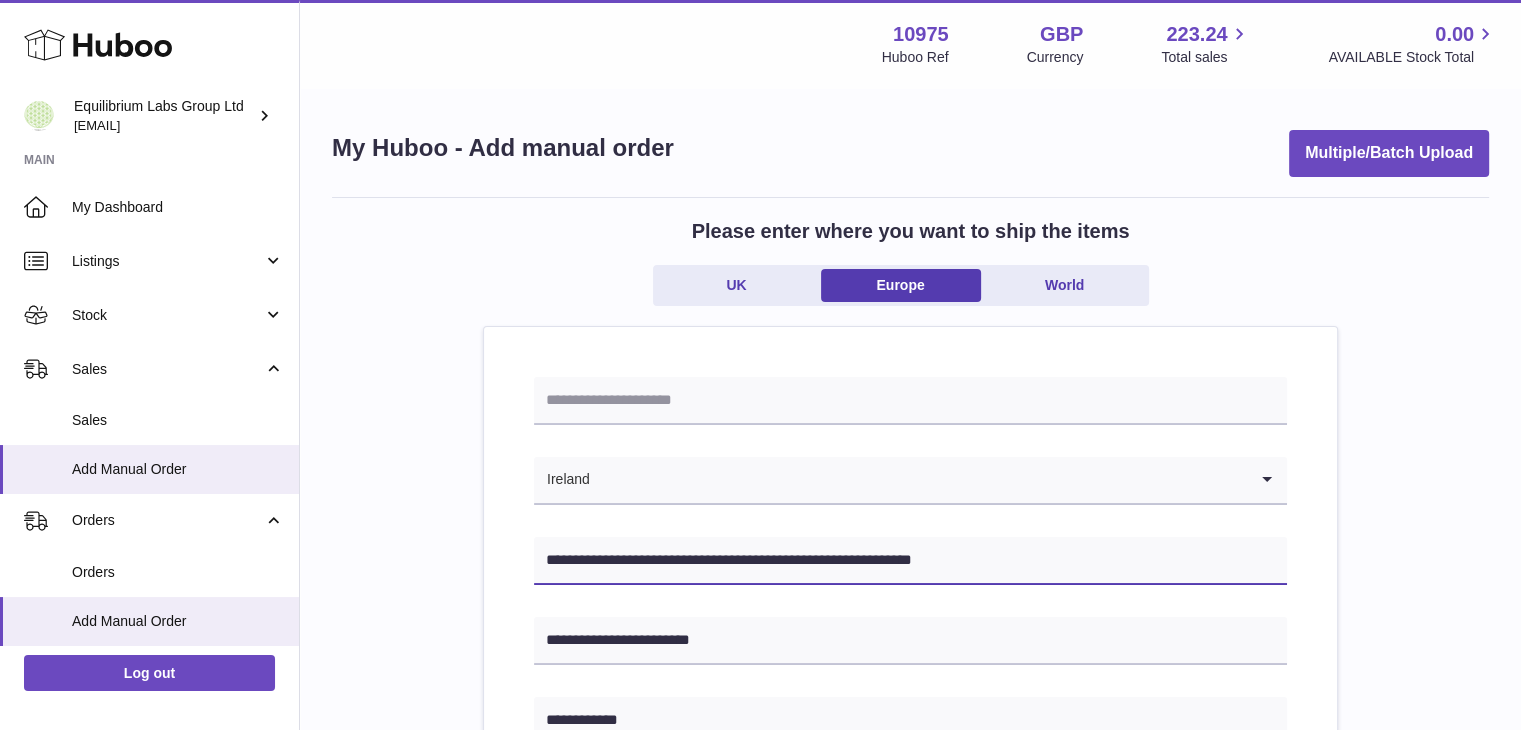 click on "**********" at bounding box center (910, 561) 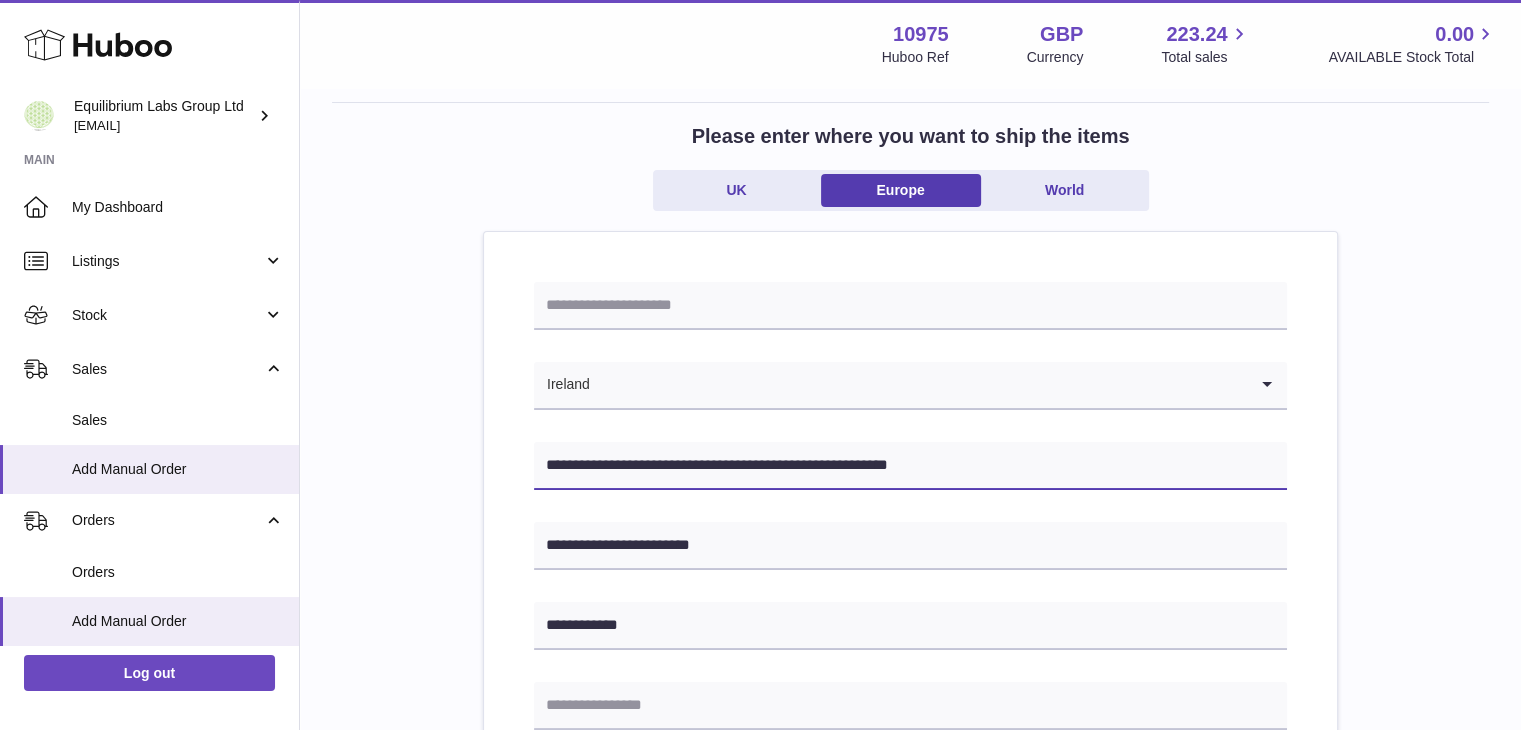 scroll, scrollTop: 100, scrollLeft: 0, axis: vertical 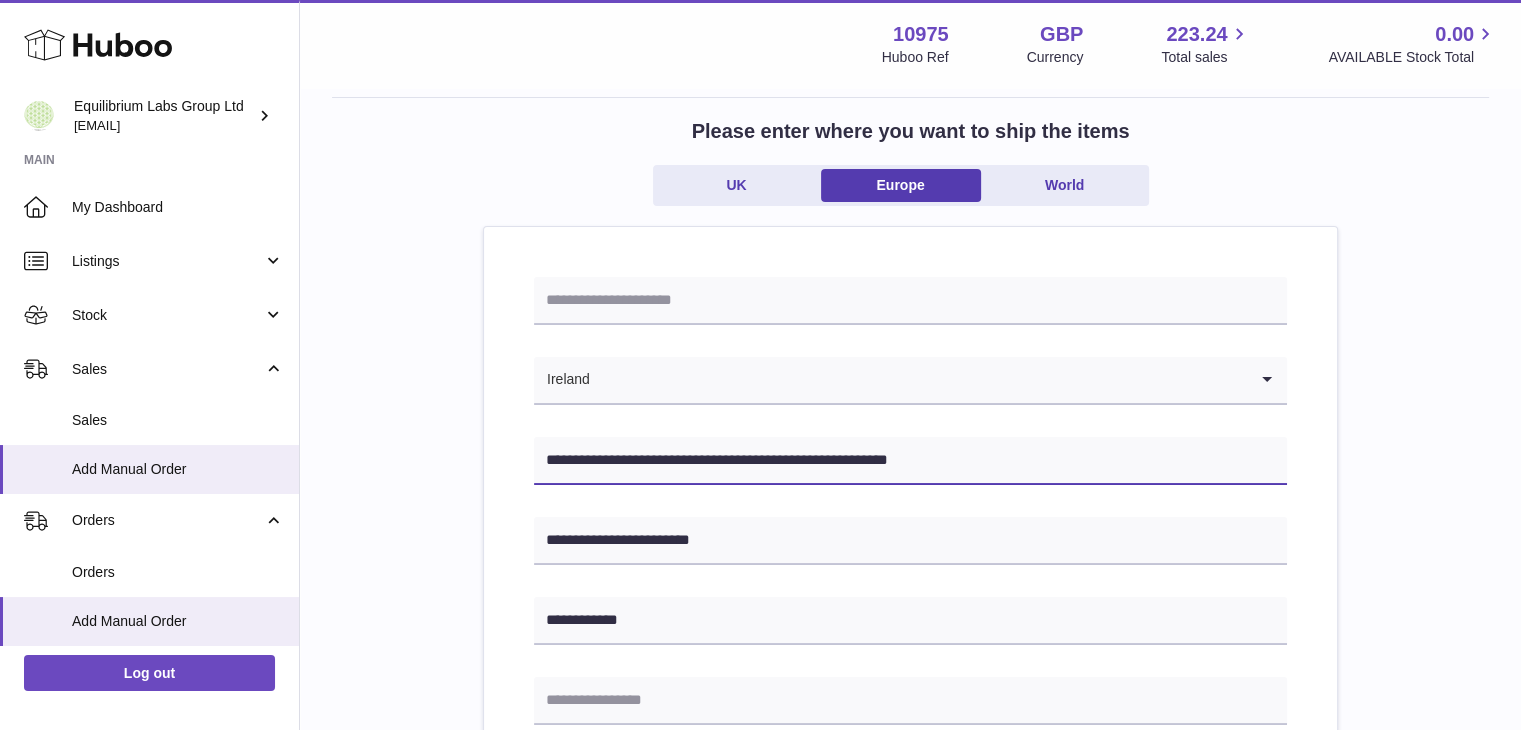 type on "**********" 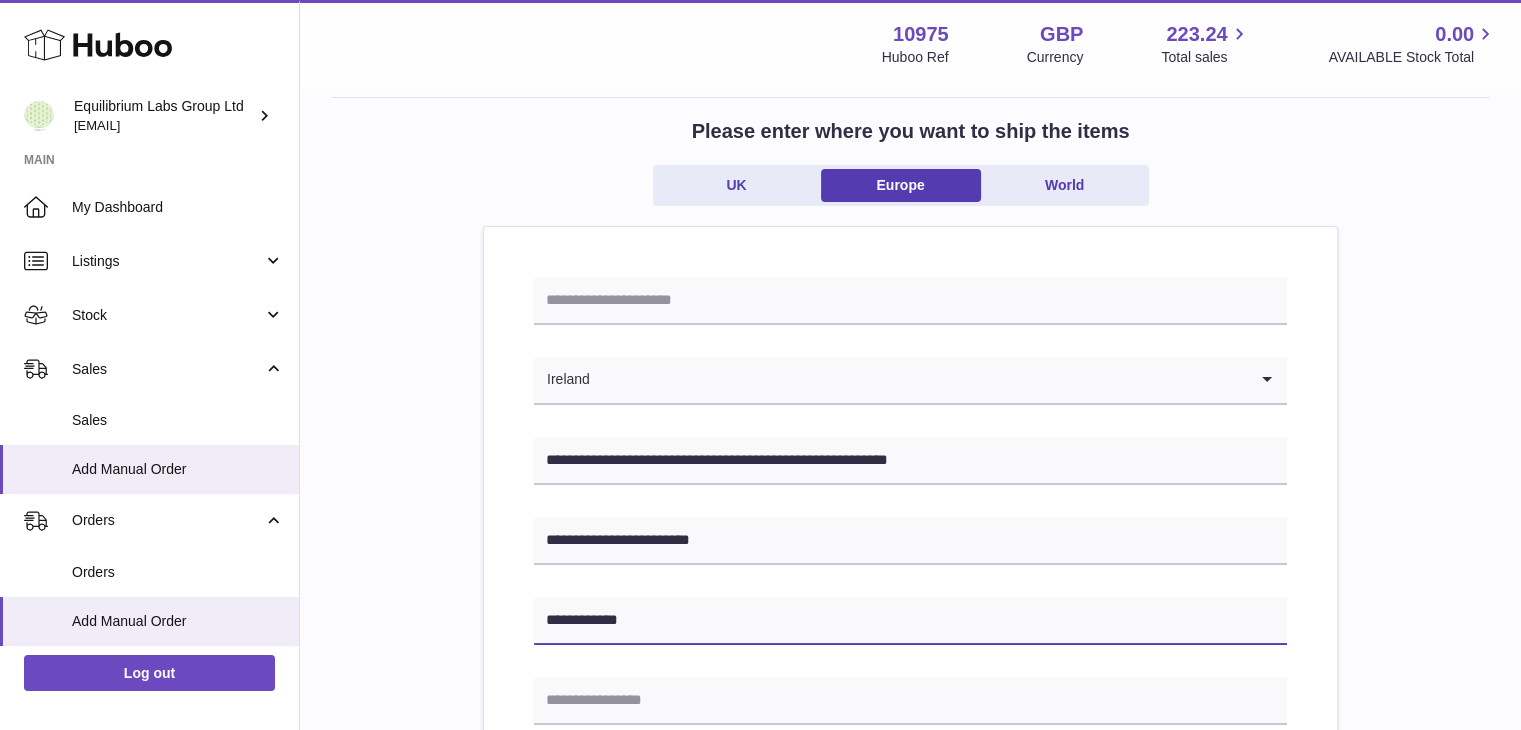 drag, startPoint x: 631, startPoint y: 680, endPoint x: 591, endPoint y: 608, distance: 82.36504 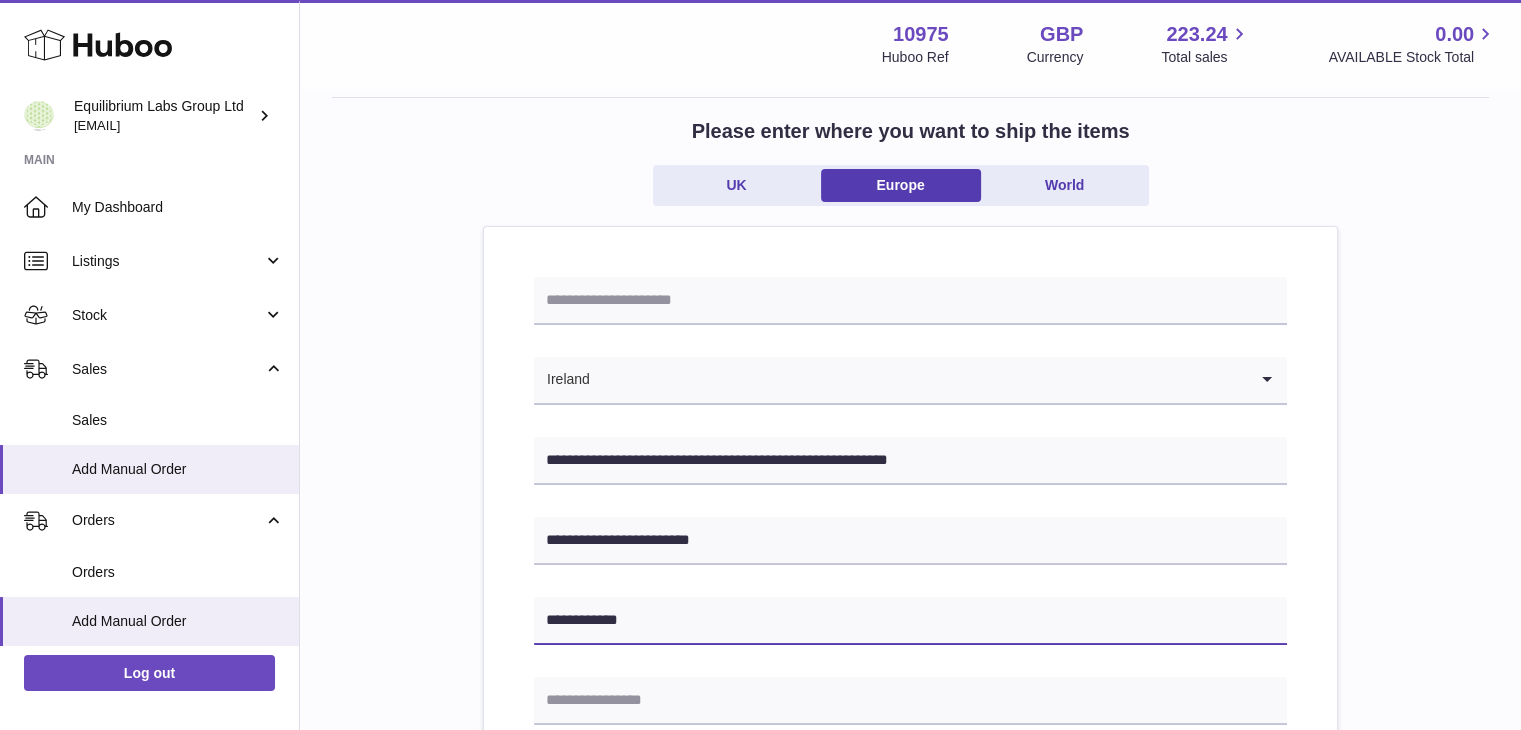 paste on "****" 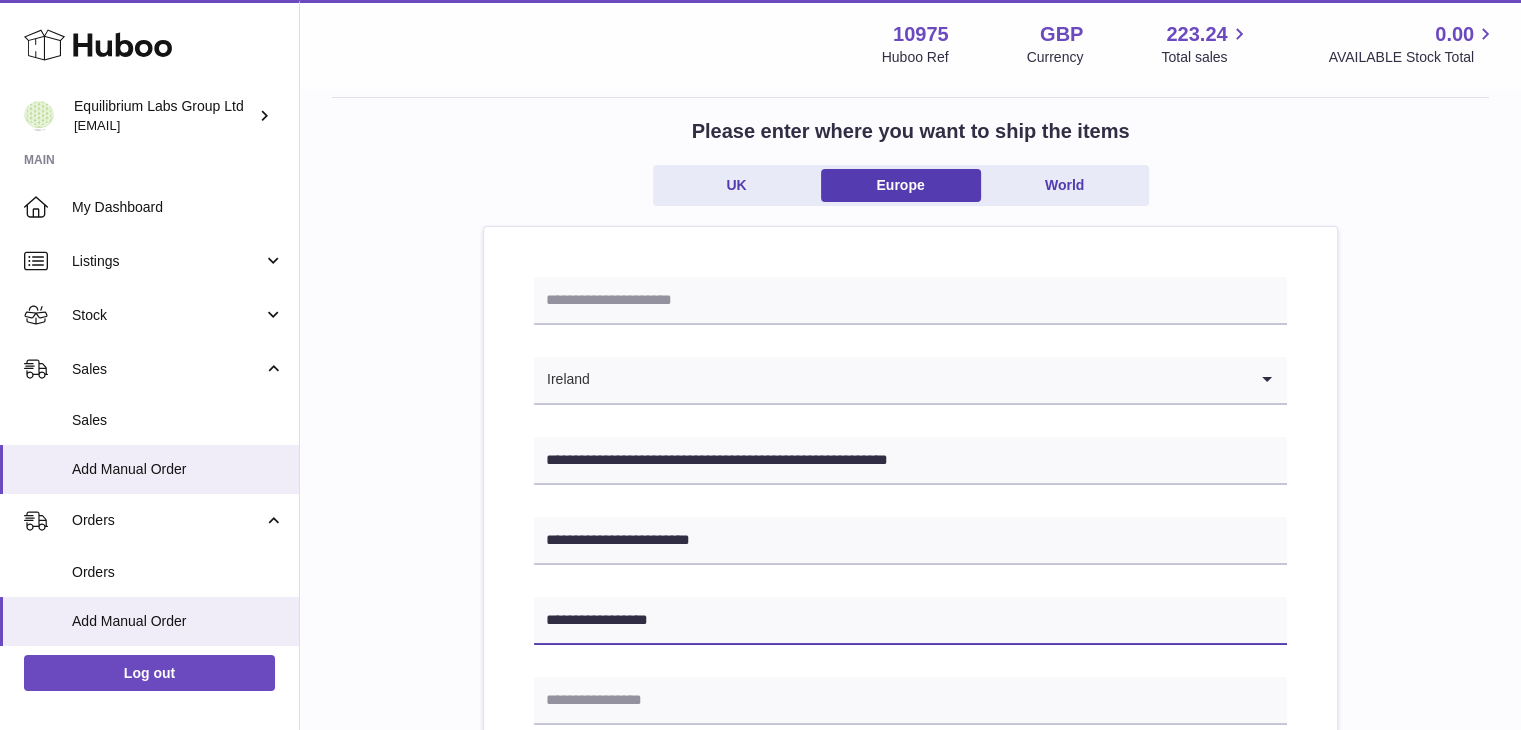 type on "**********" 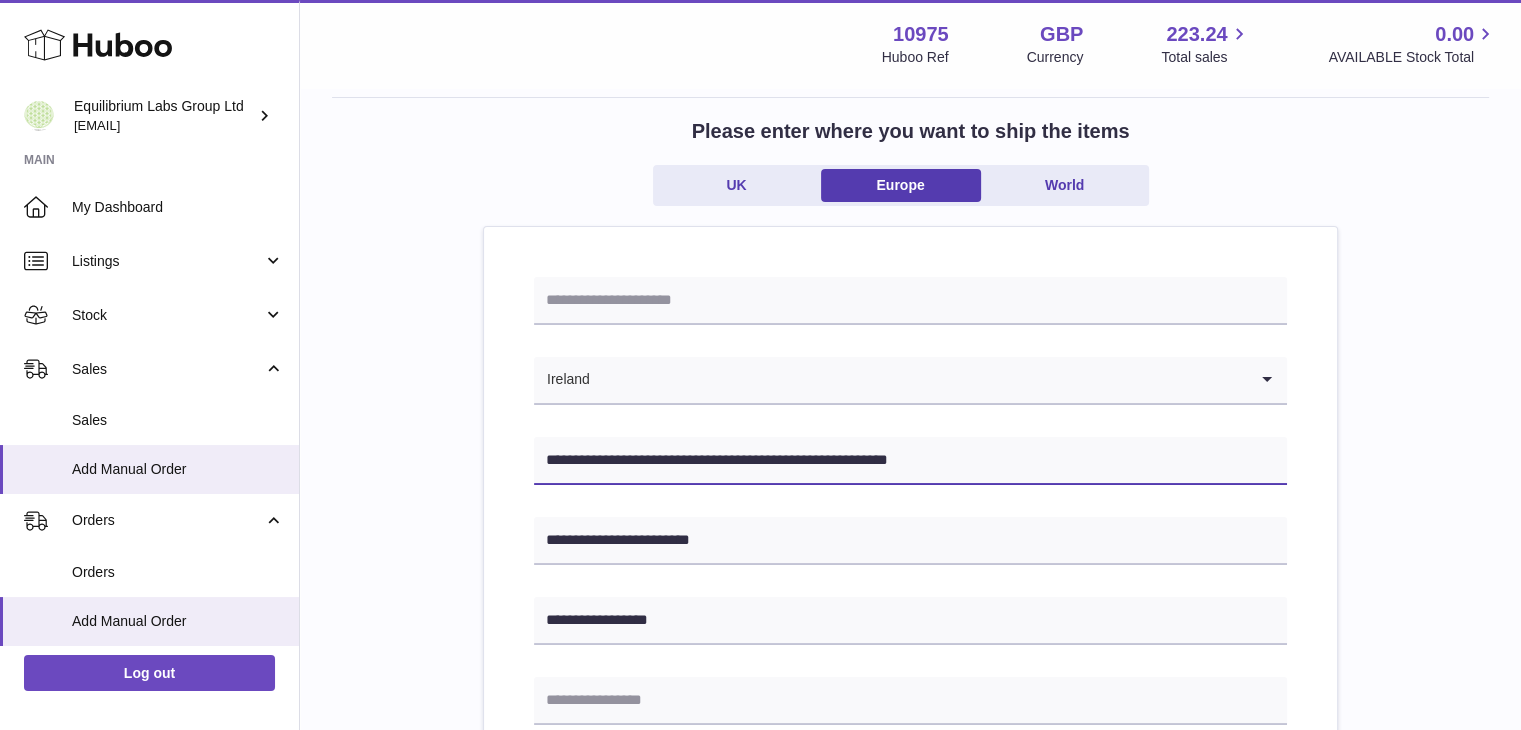 drag, startPoint x: 716, startPoint y: 459, endPoint x: 789, endPoint y: 461, distance: 73.02739 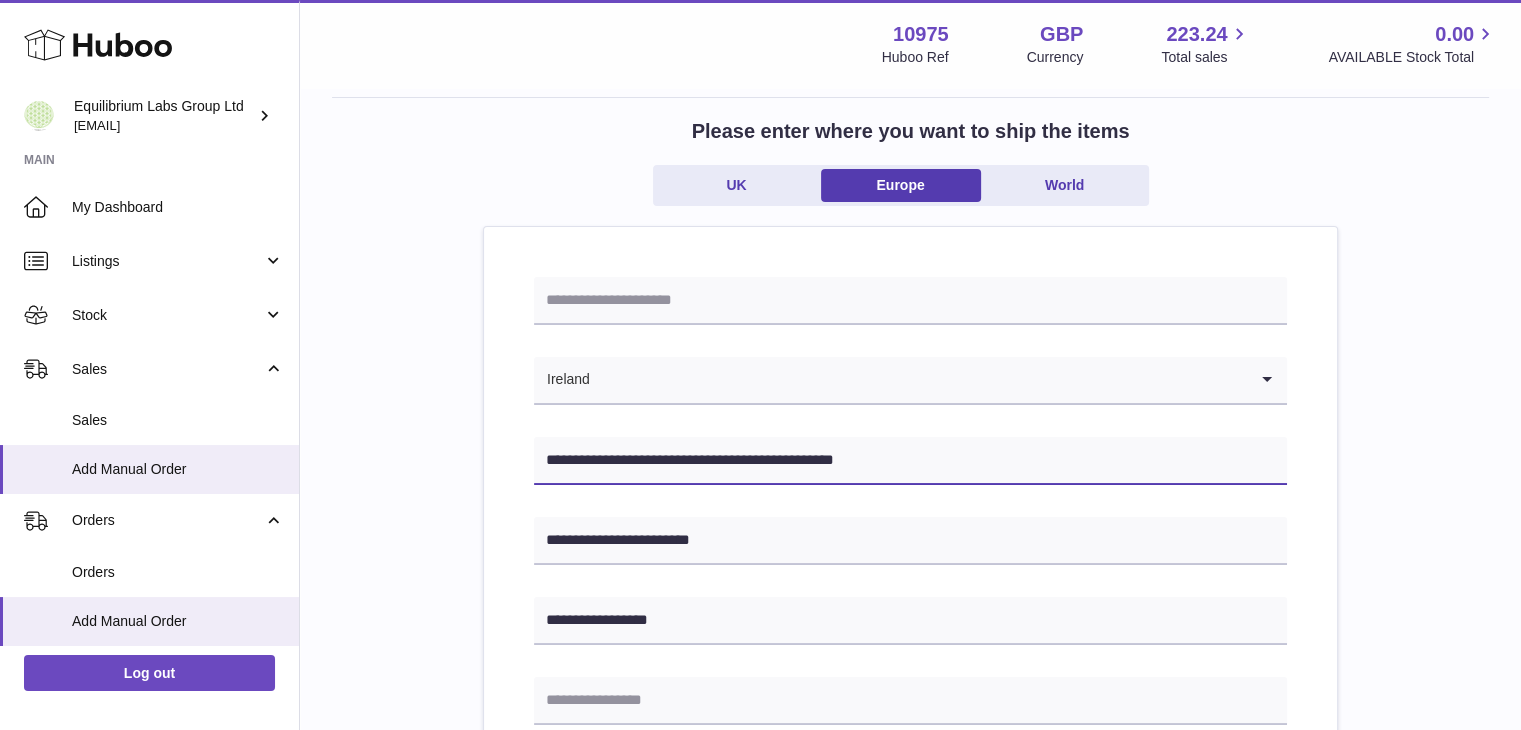type on "**********" 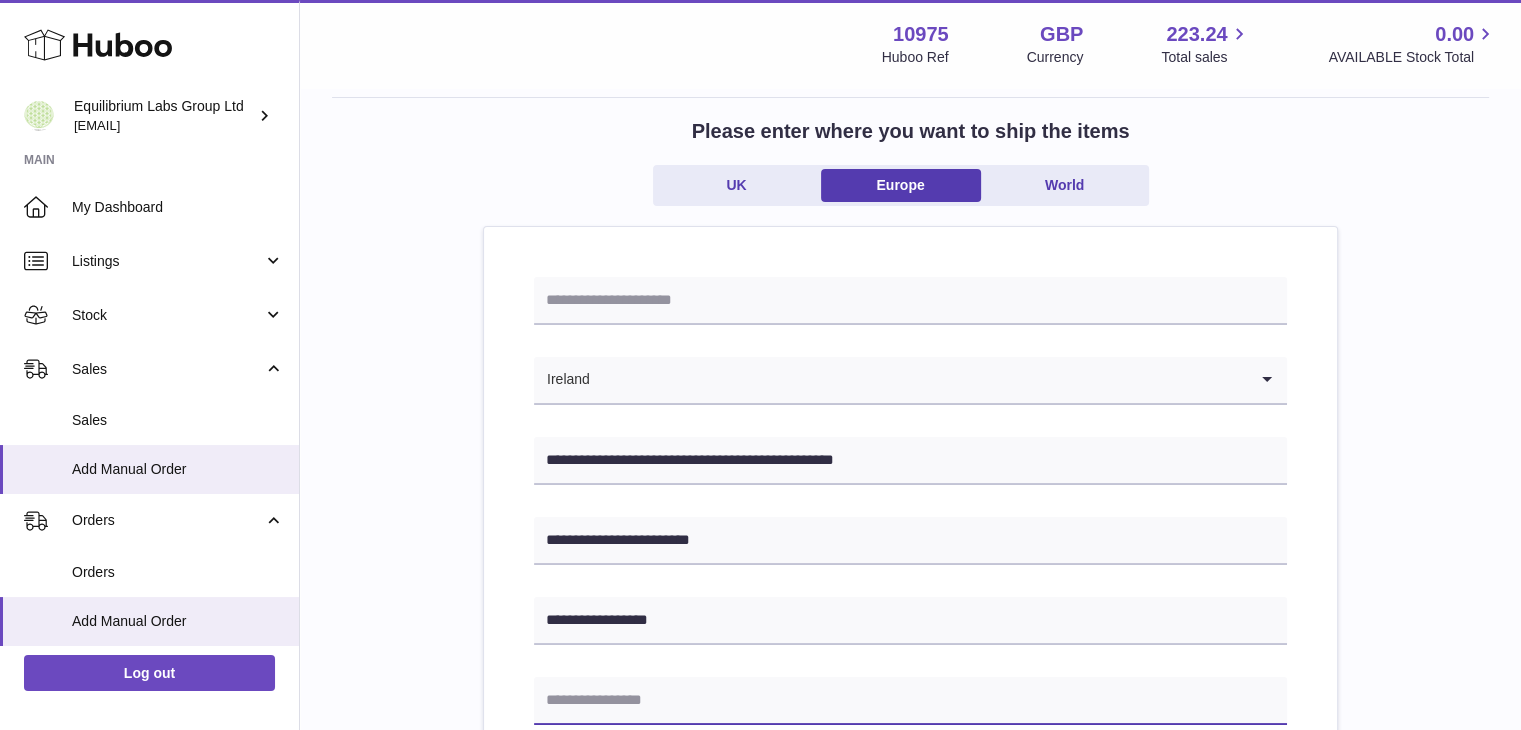 paste on "*********" 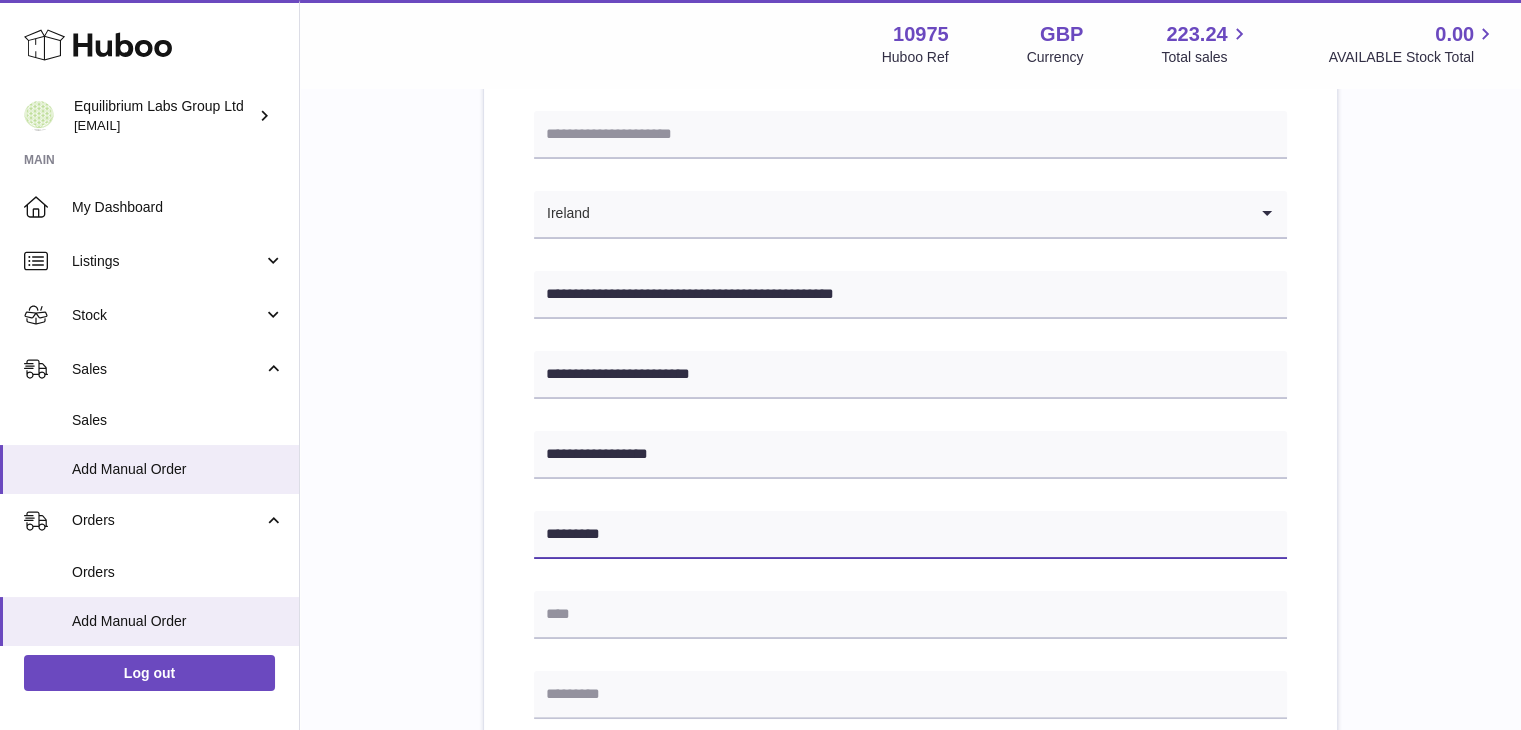 scroll, scrollTop: 300, scrollLeft: 0, axis: vertical 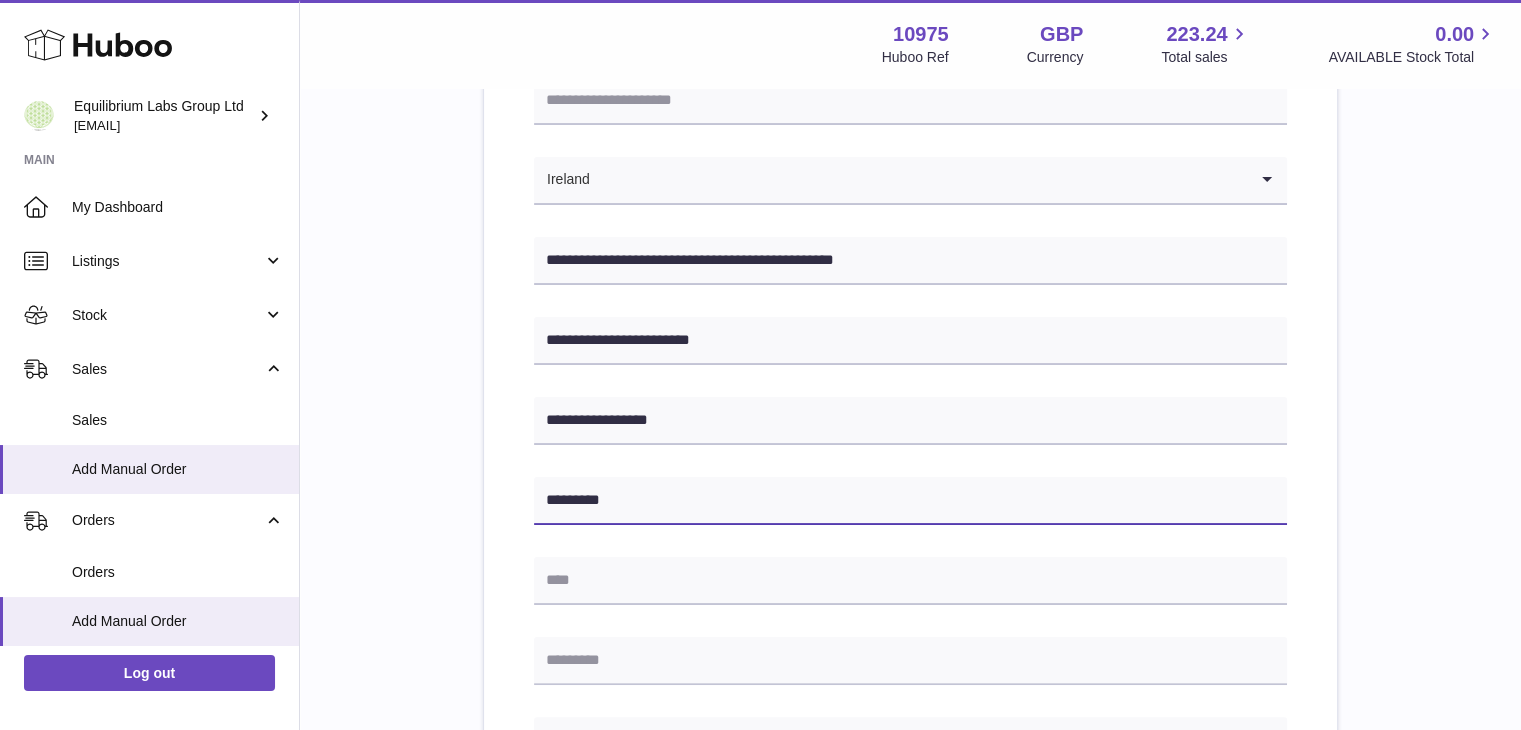 type on "*********" 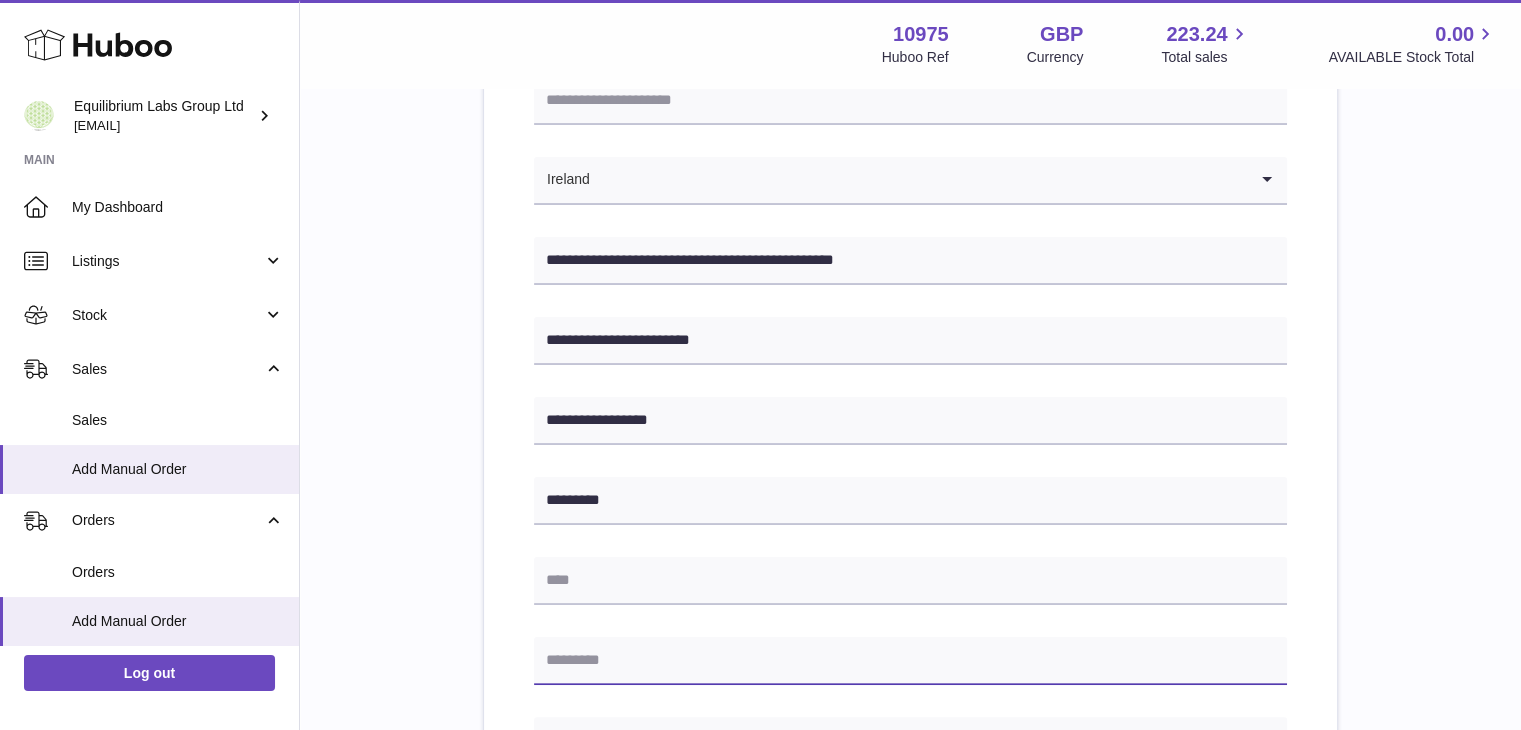 paste on "*********" 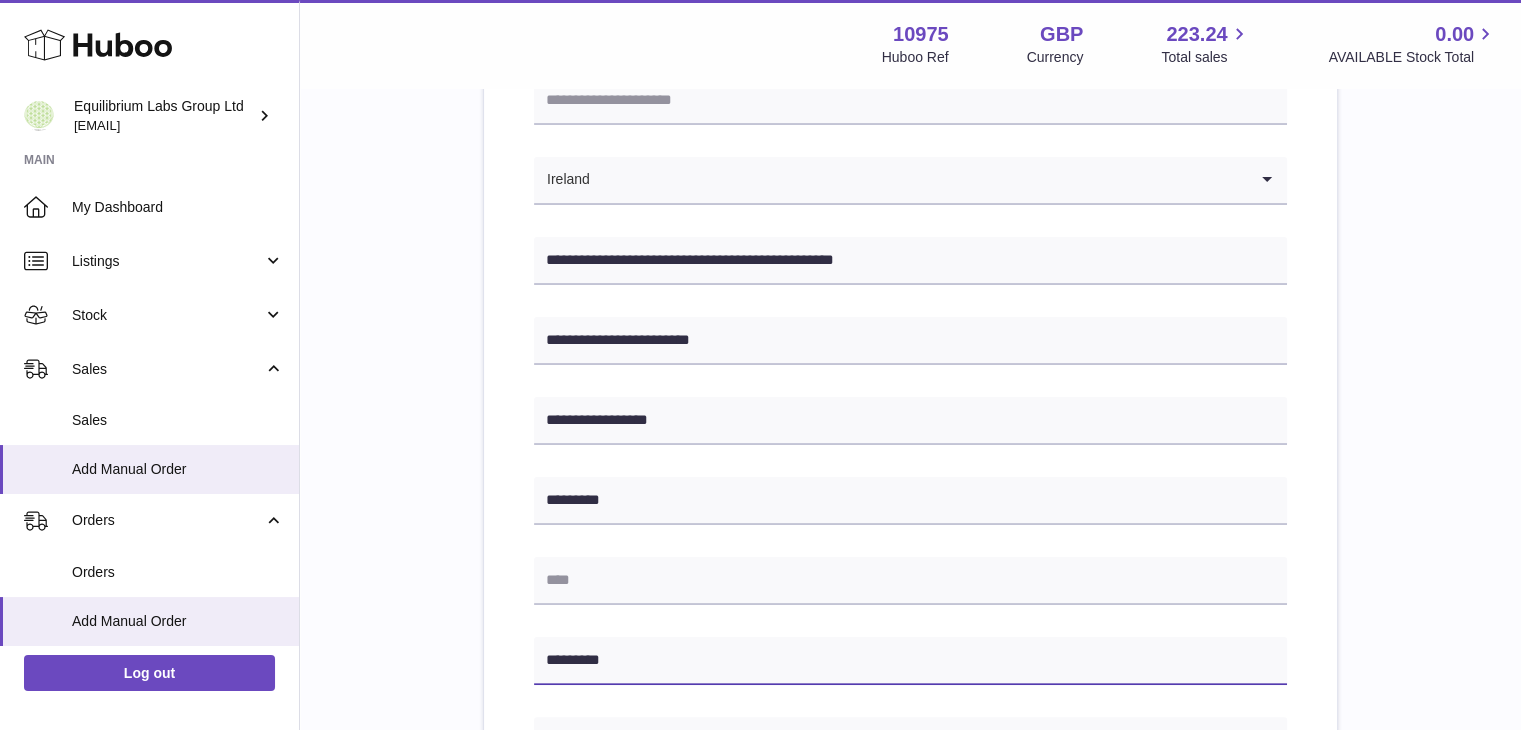 type on "*********" 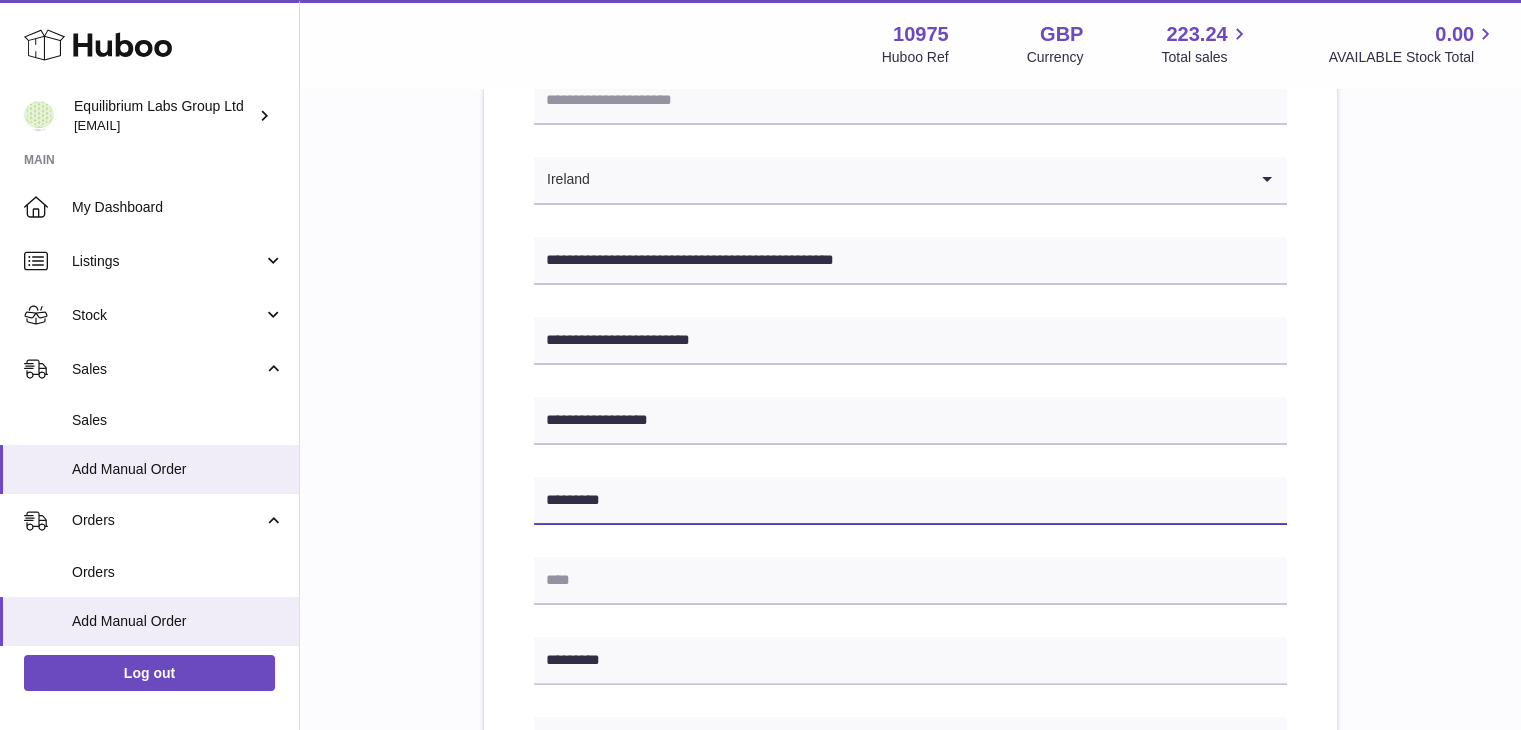 drag, startPoint x: 628, startPoint y: 509, endPoint x: 526, endPoint y: 507, distance: 102.01961 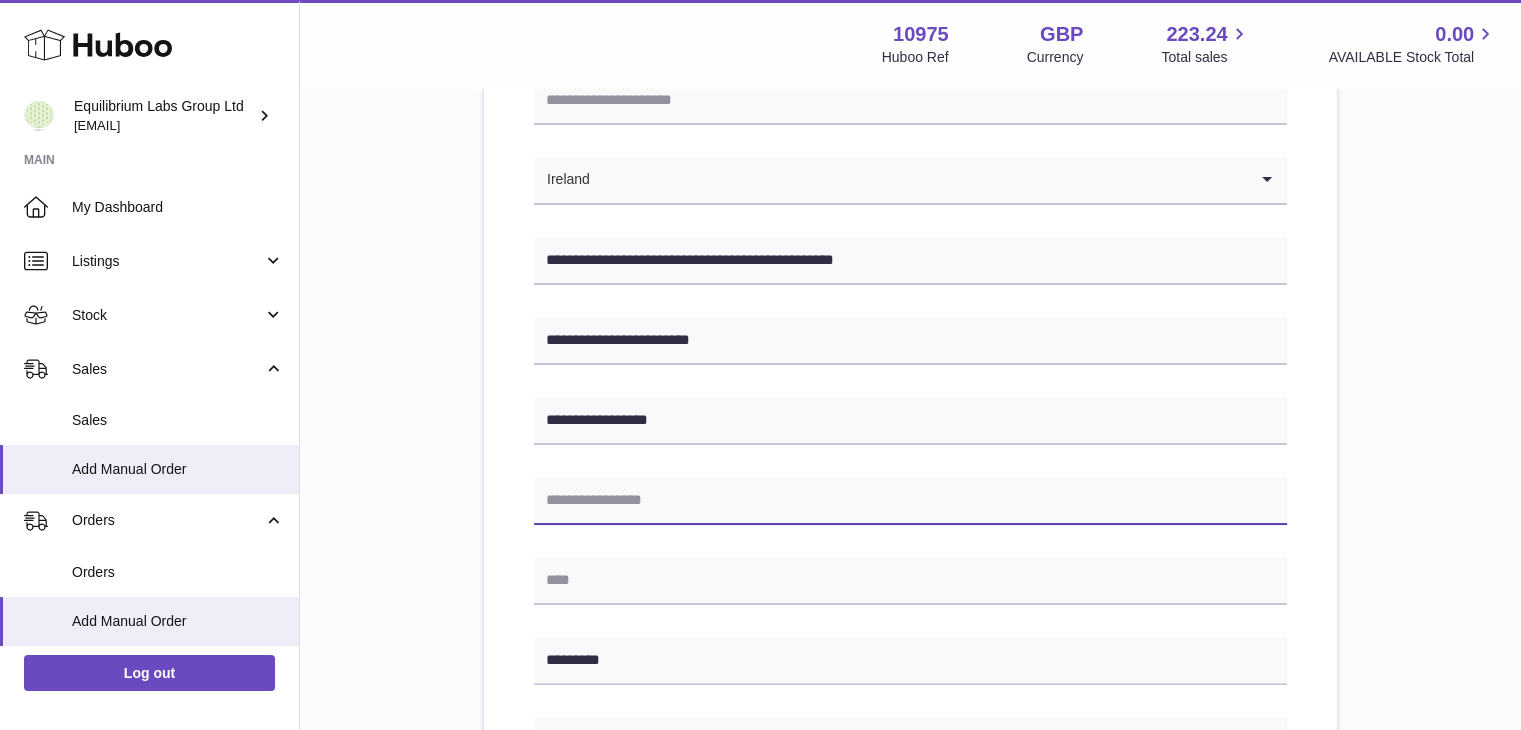 type 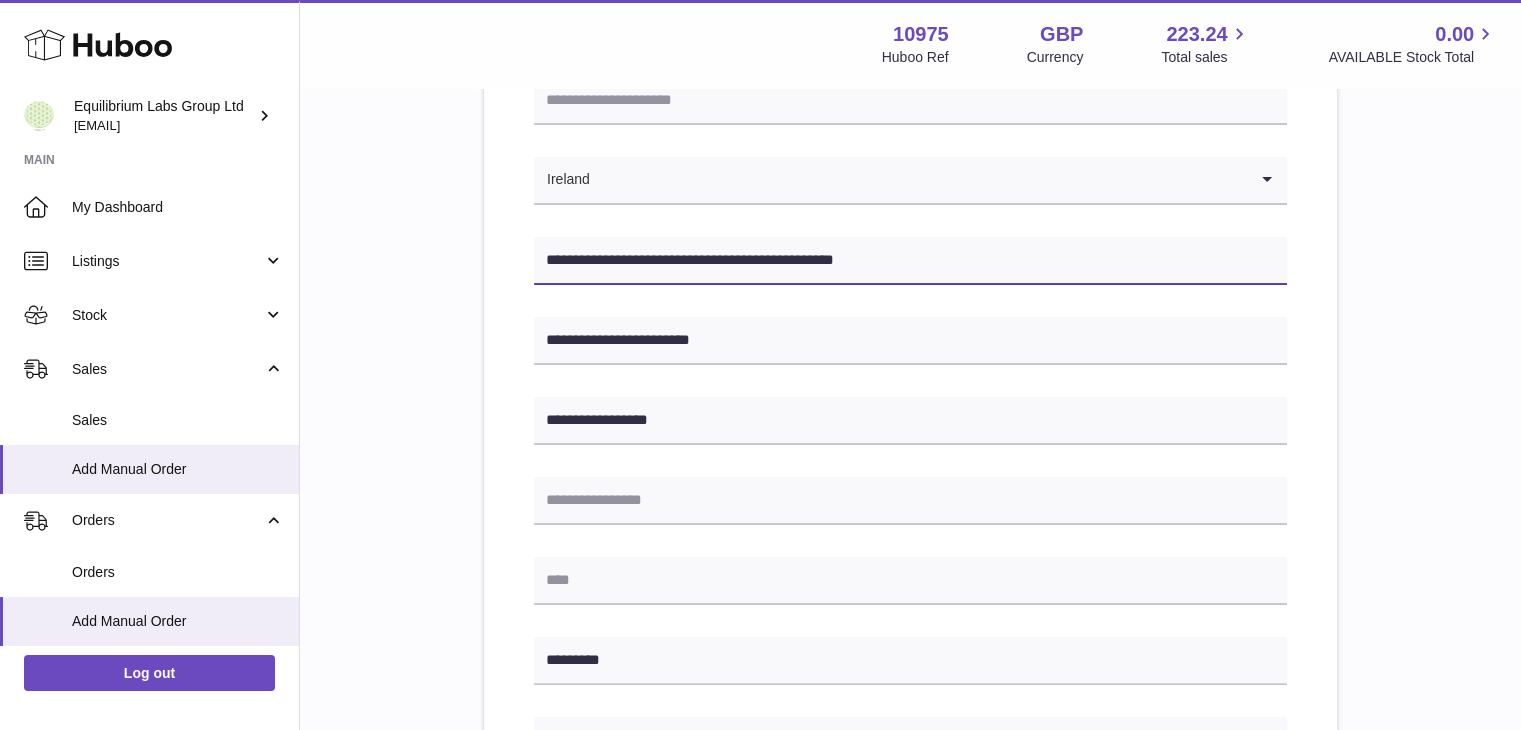 drag, startPoint x: 719, startPoint y: 261, endPoint x: 768, endPoint y: 266, distance: 49.25444 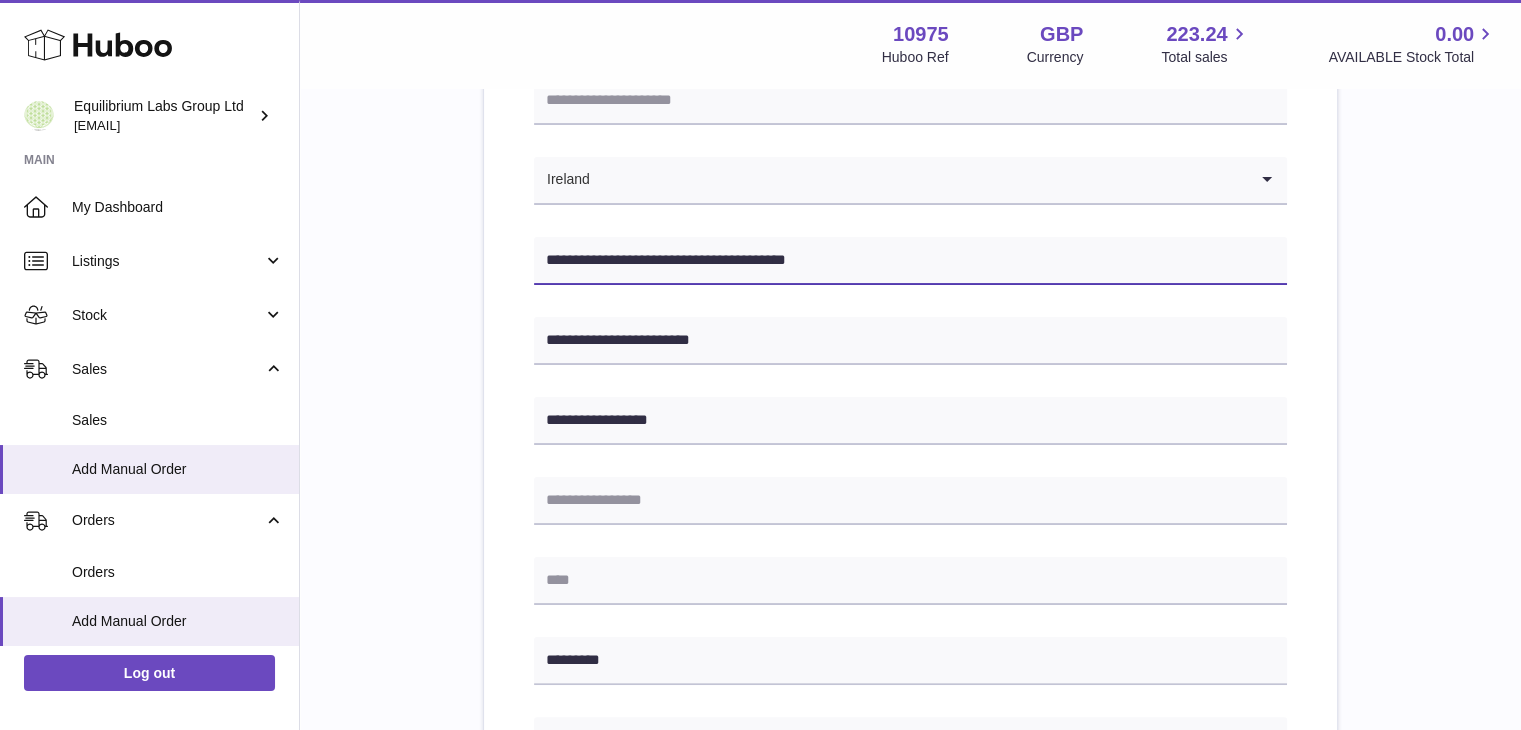 type on "**********" 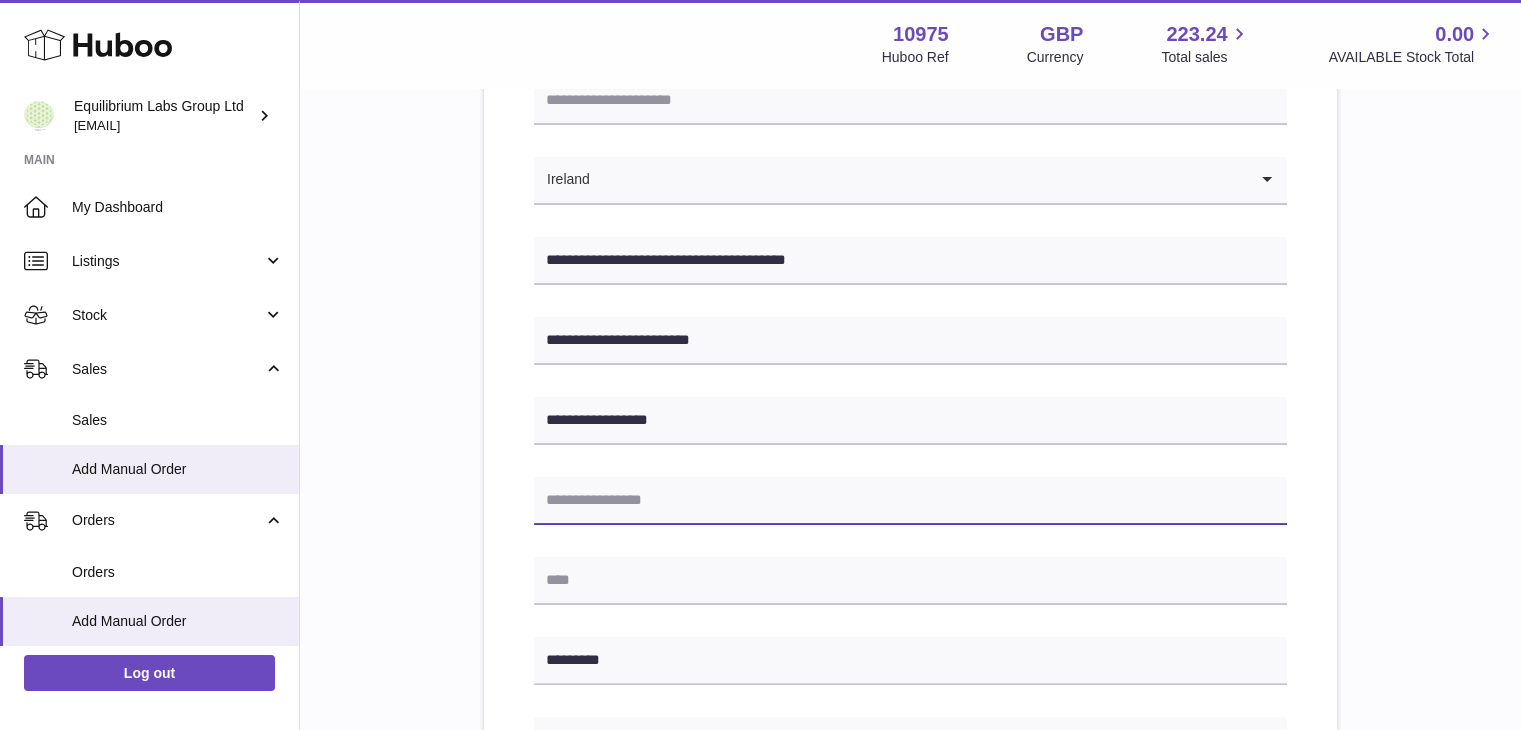 paste on "*******" 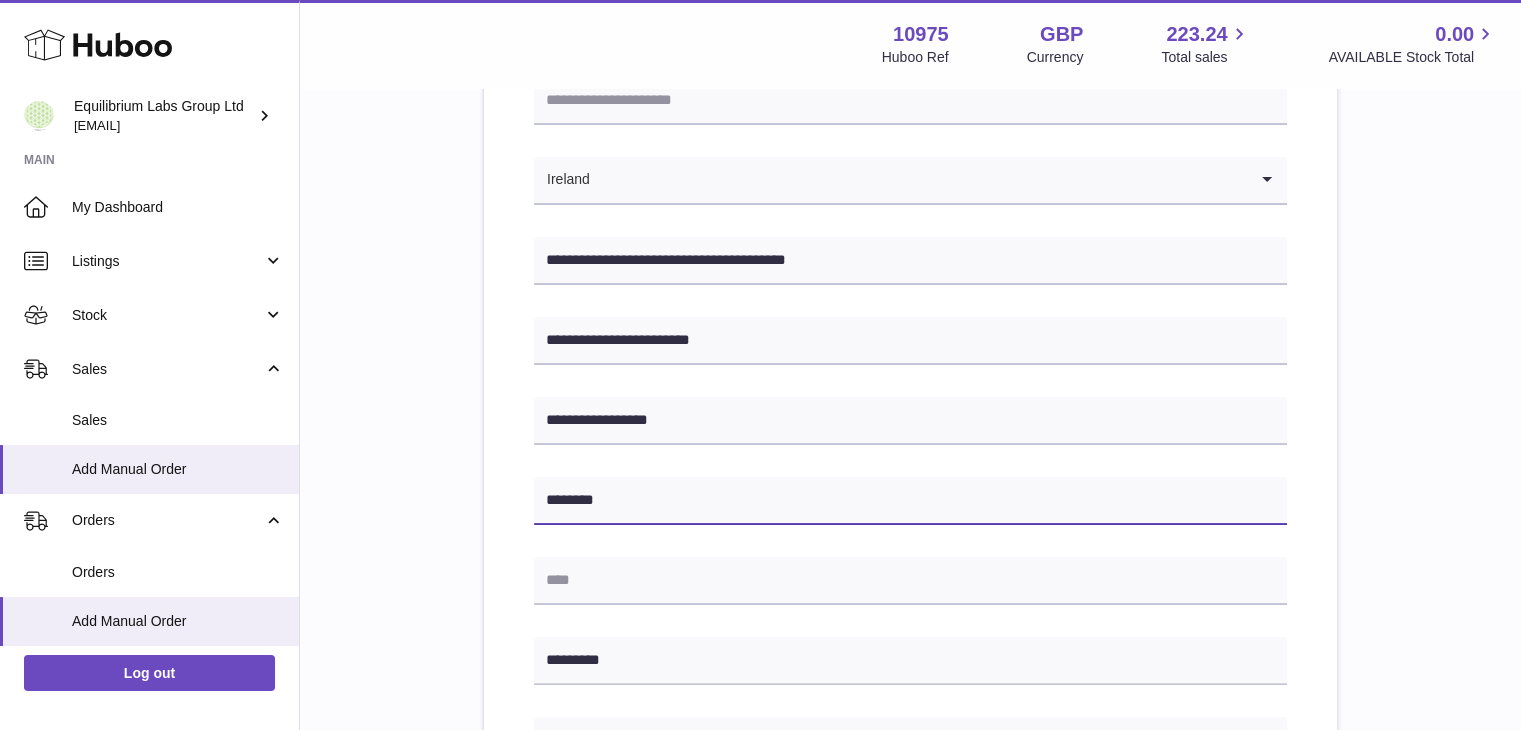 type on "*******" 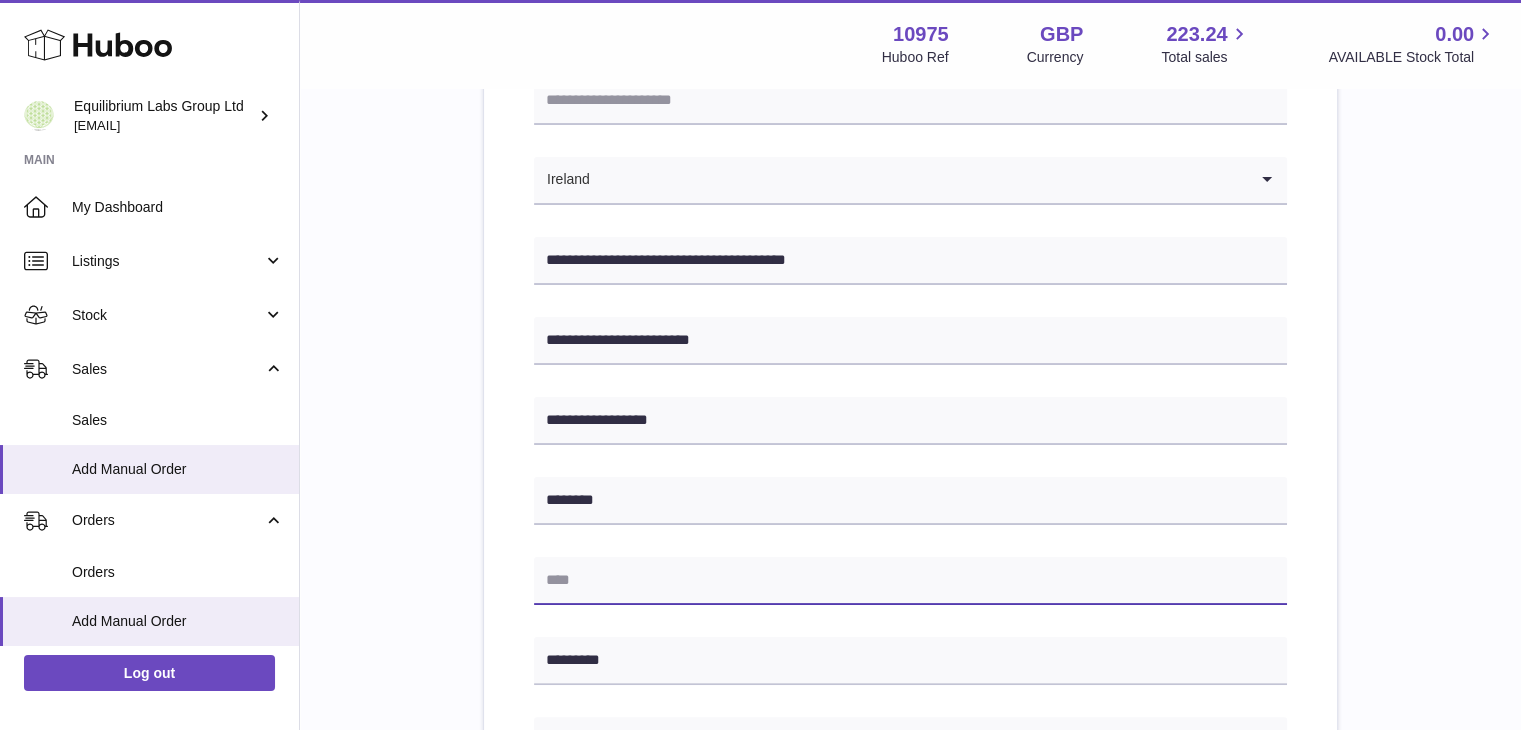 paste on "*******" 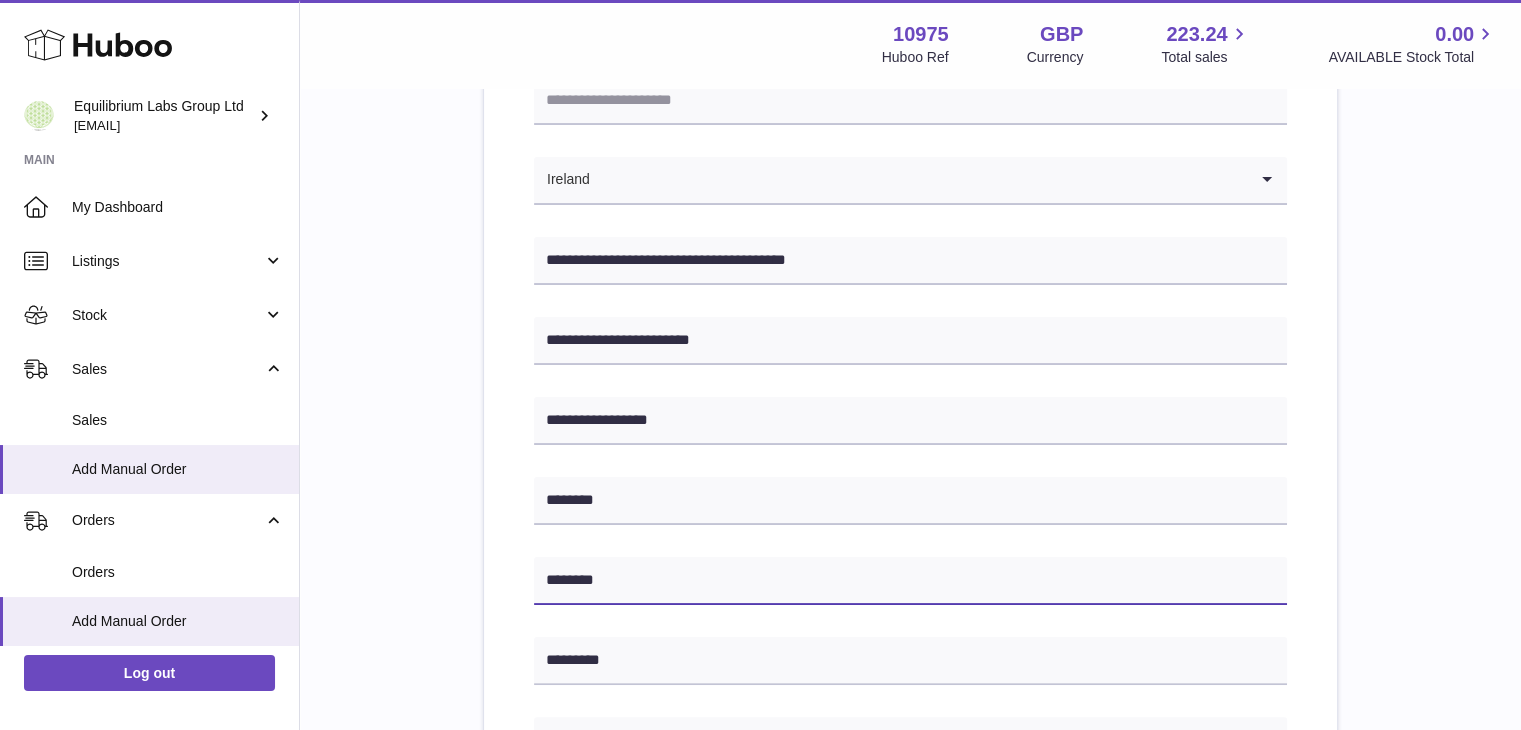 type on "*******" 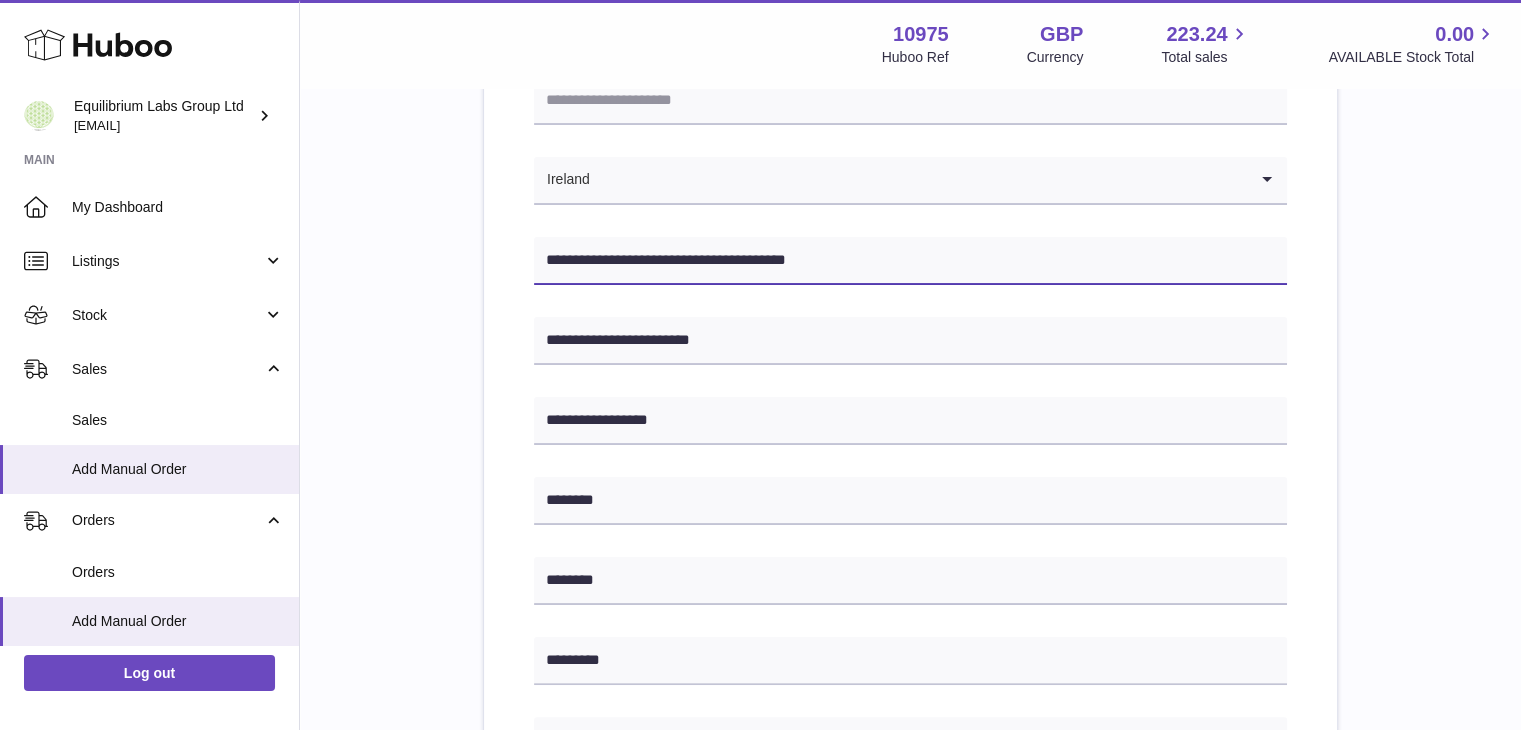 drag, startPoint x: 724, startPoint y: 257, endPoint x: 835, endPoint y: 255, distance: 111.01801 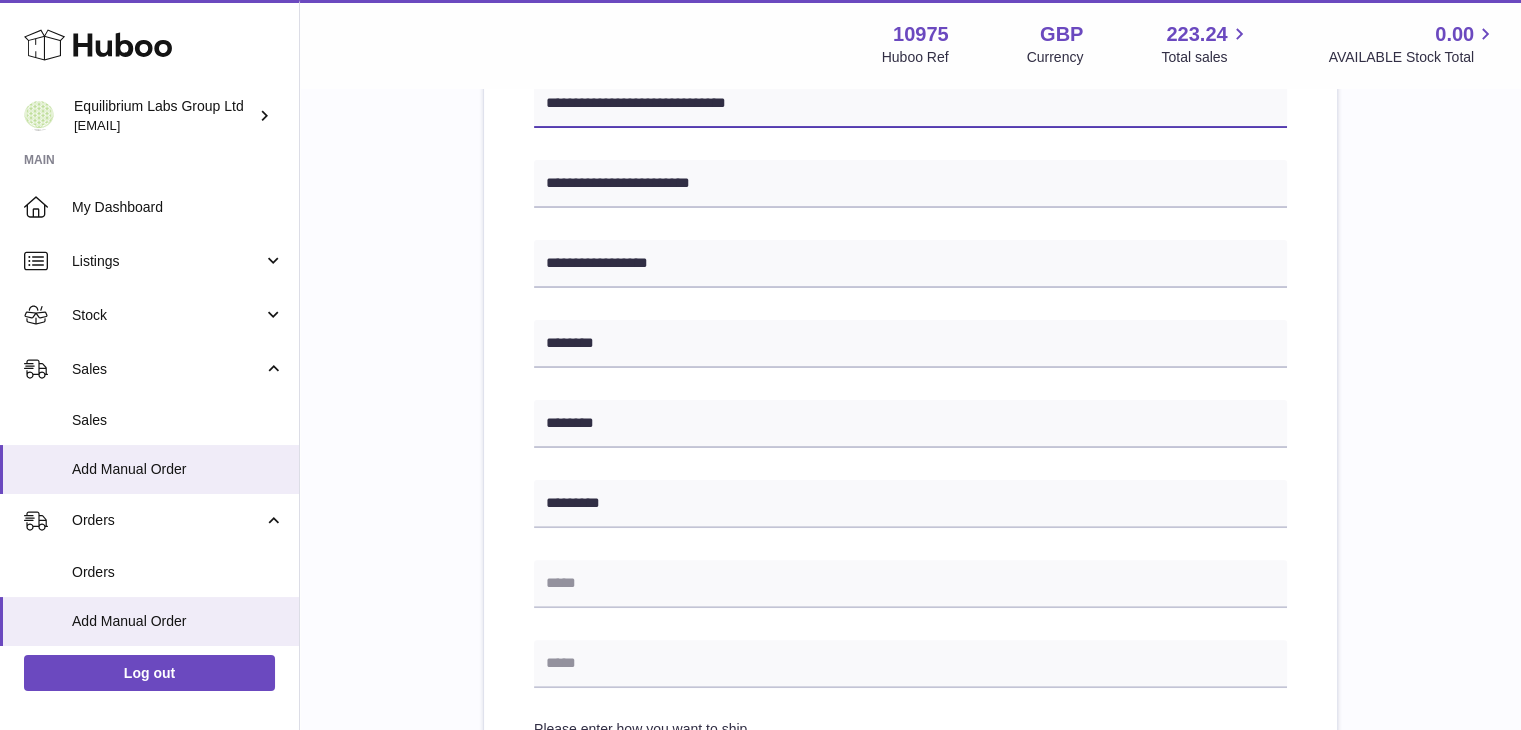 scroll, scrollTop: 500, scrollLeft: 0, axis: vertical 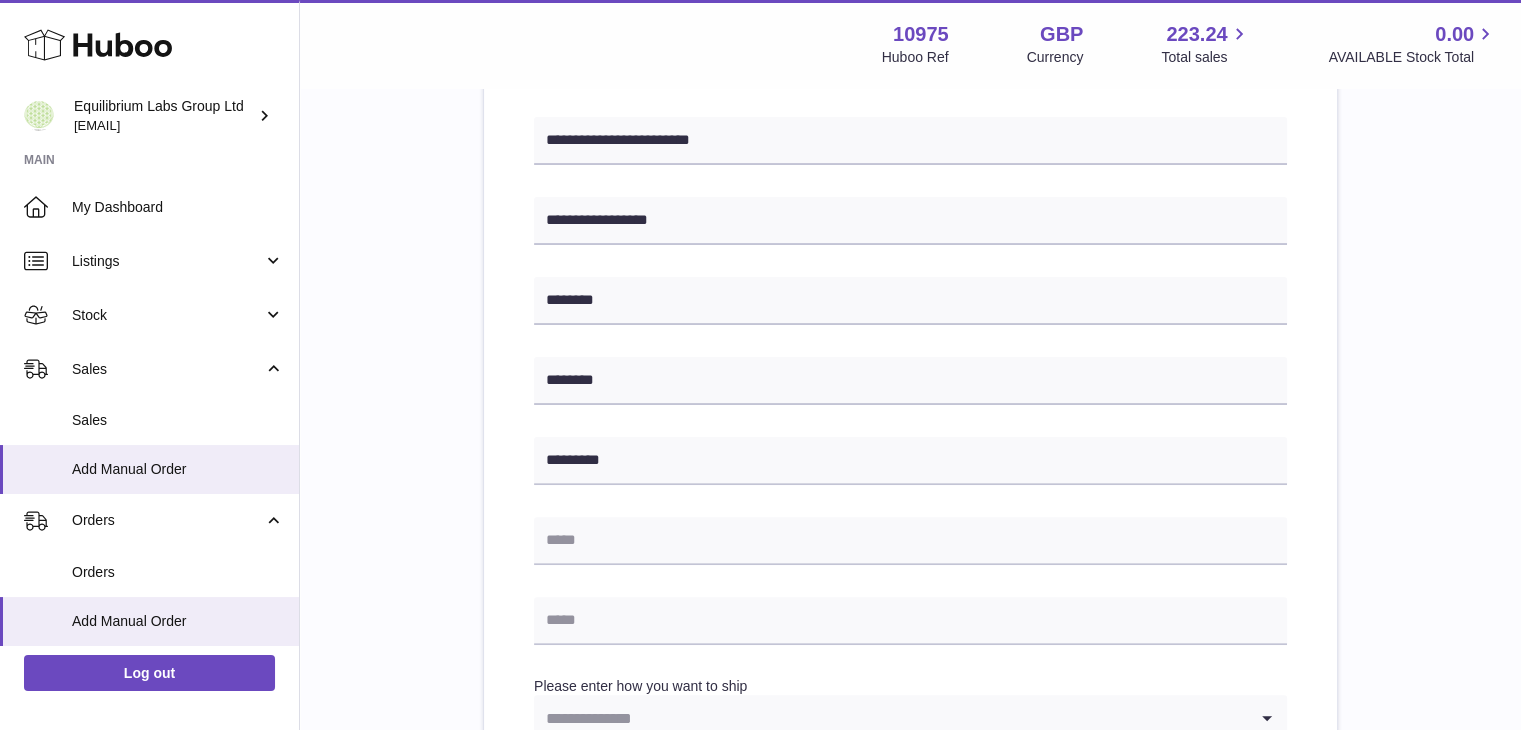 type on "**********" 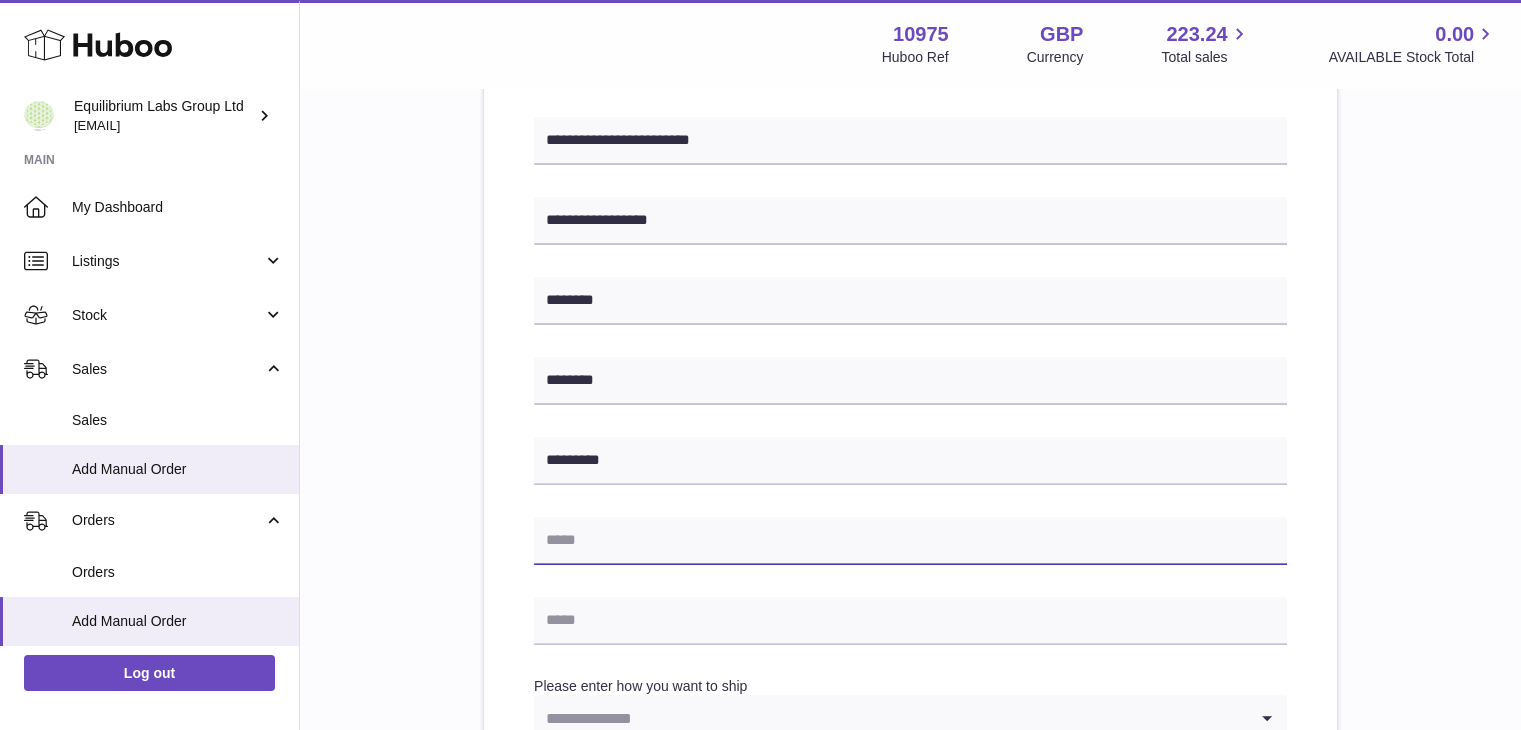 paste on "**********" 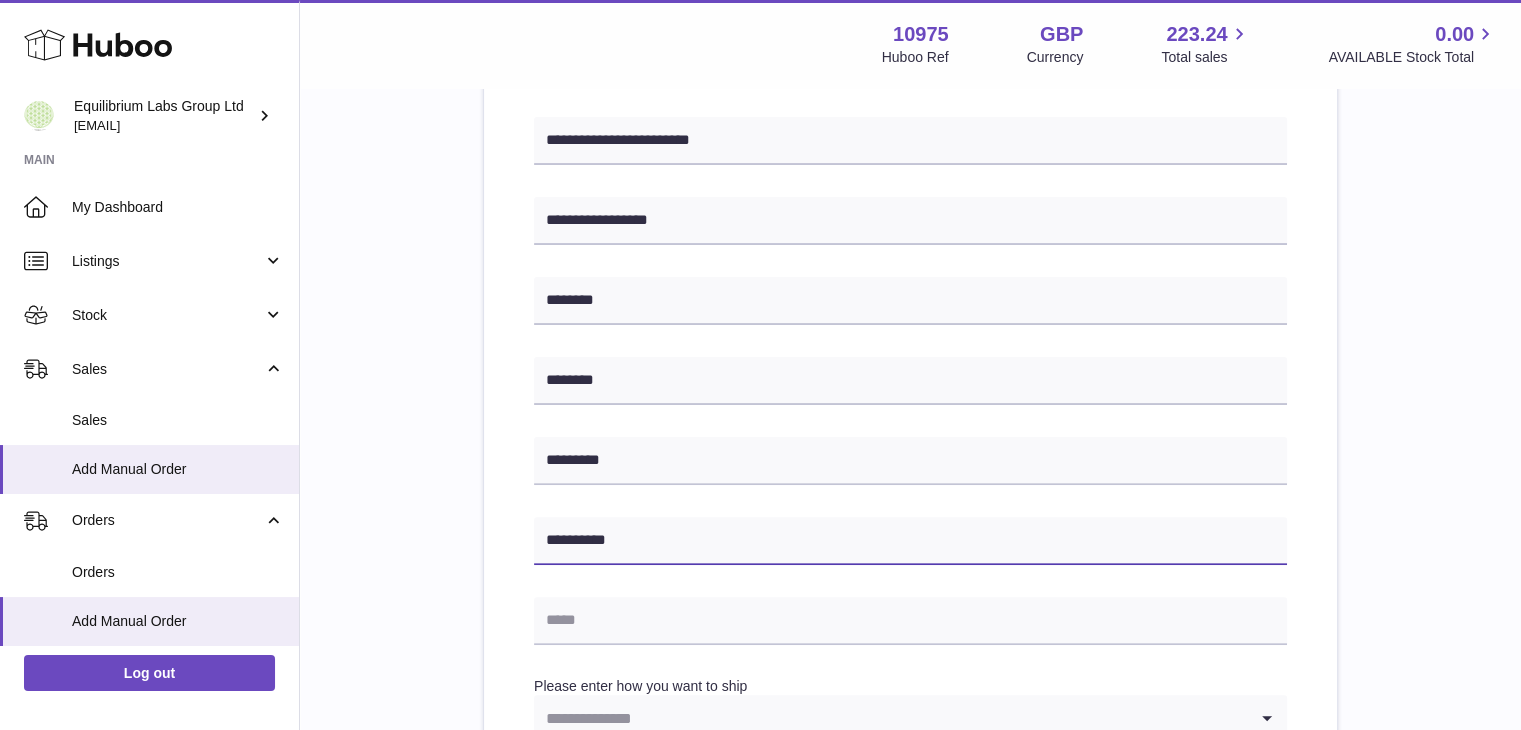 type on "**********" 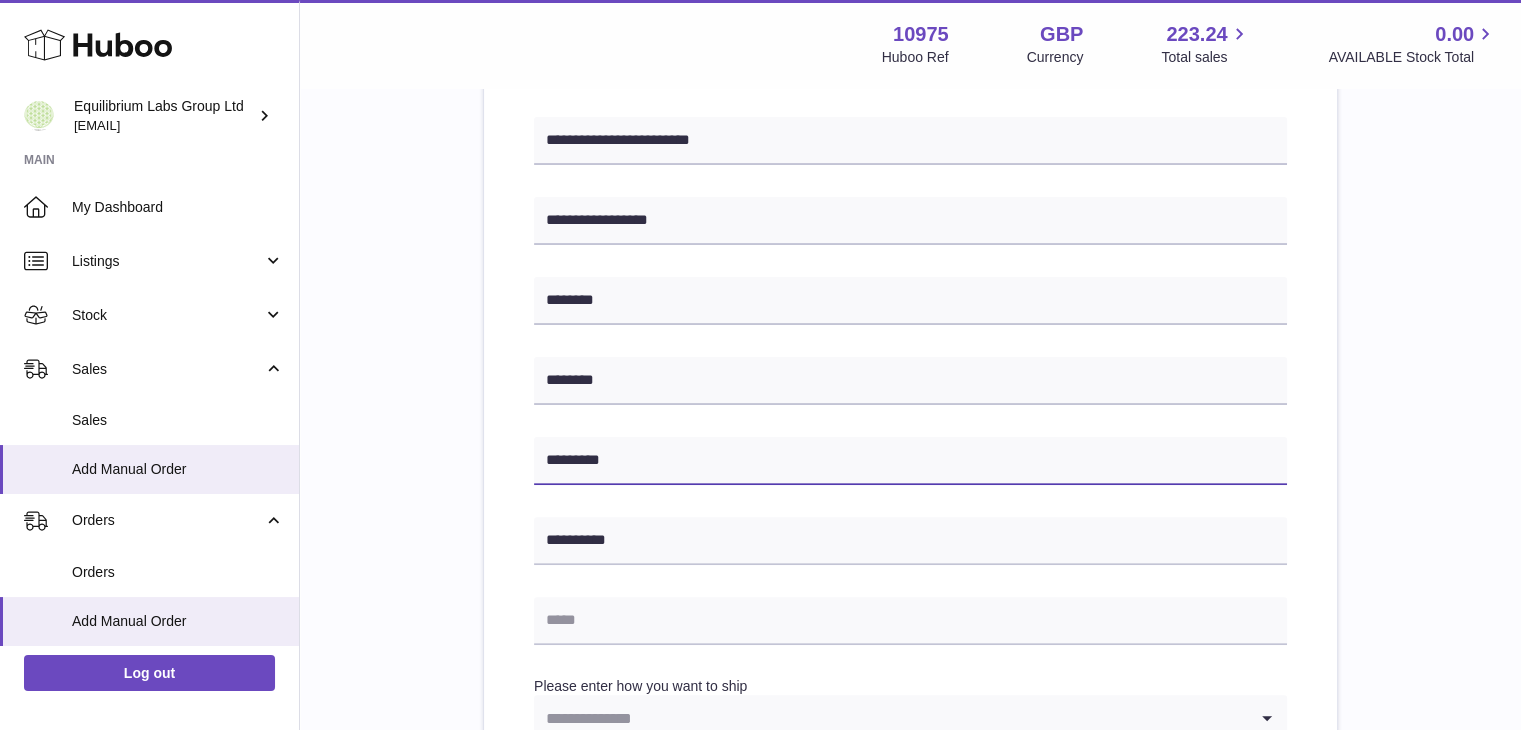 click on "*********" at bounding box center [910, 461] 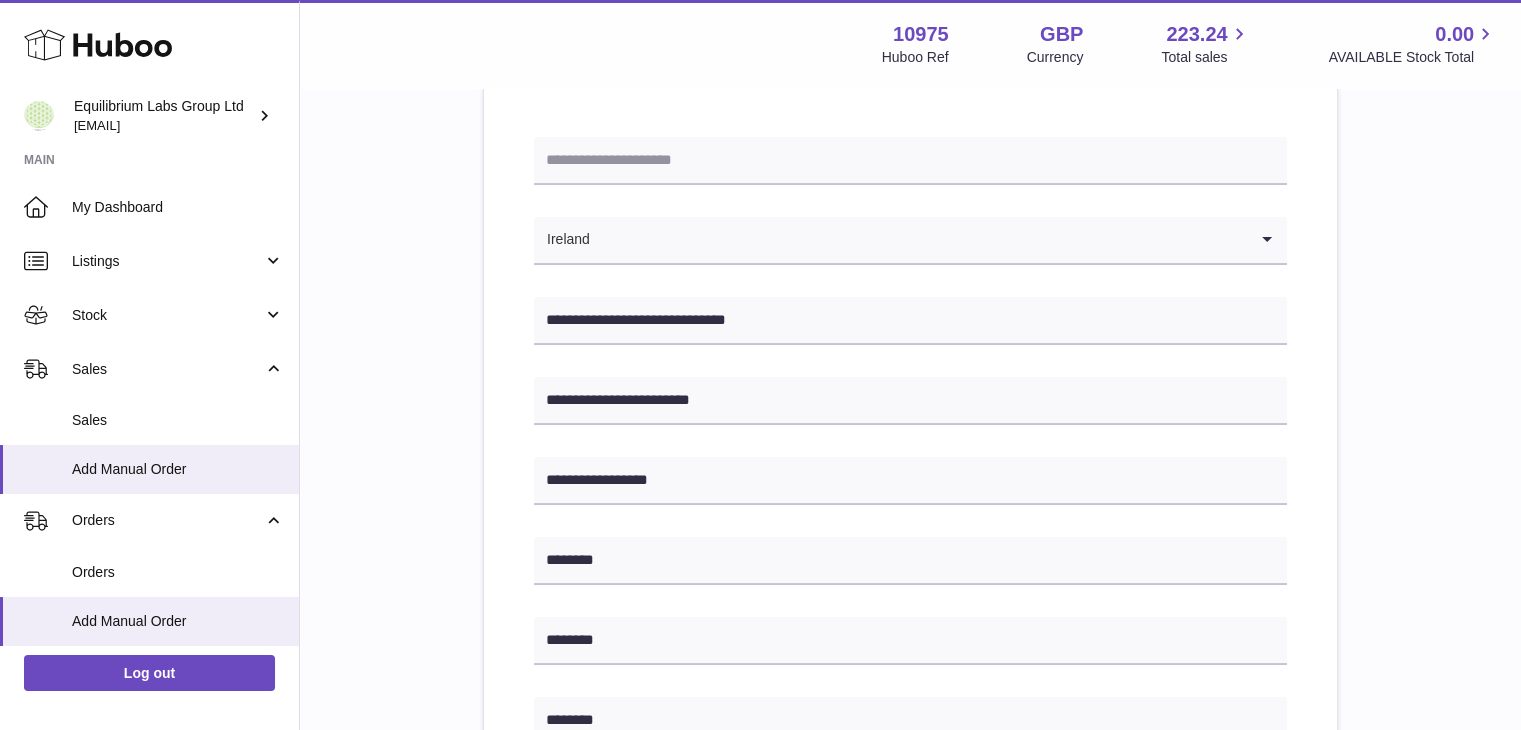 scroll, scrollTop: 200, scrollLeft: 0, axis: vertical 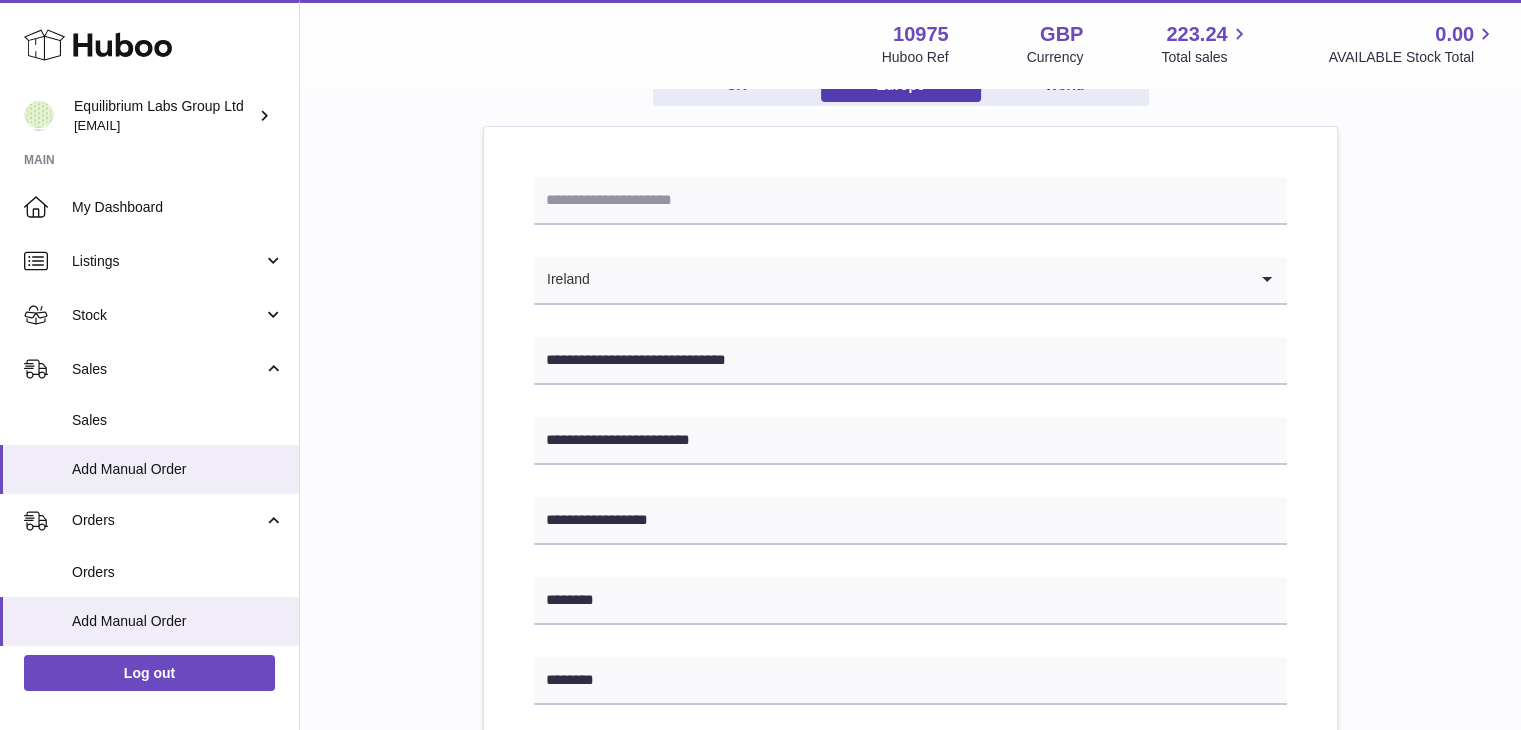 type on "********" 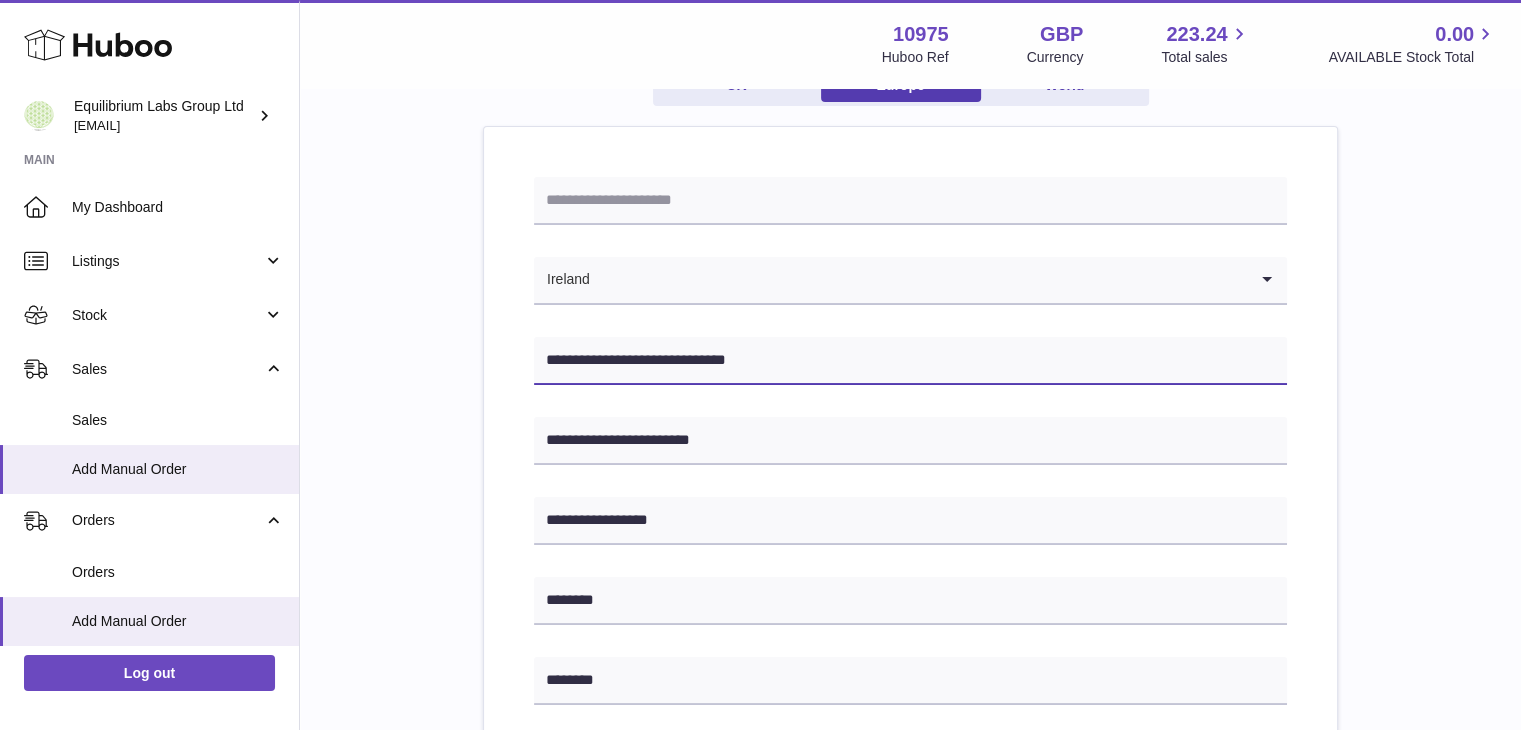 click on "**********" at bounding box center [910, 361] 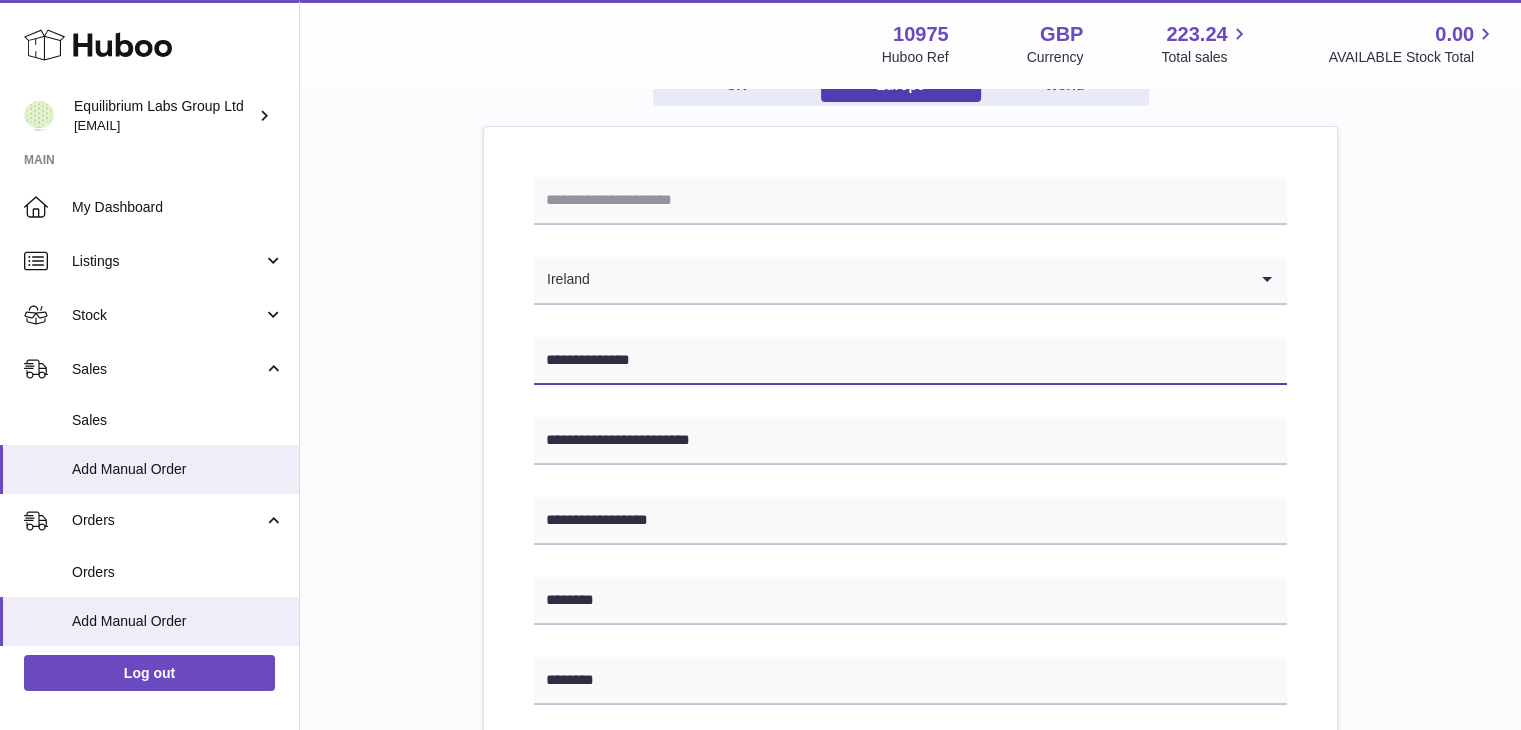 type on "**********" 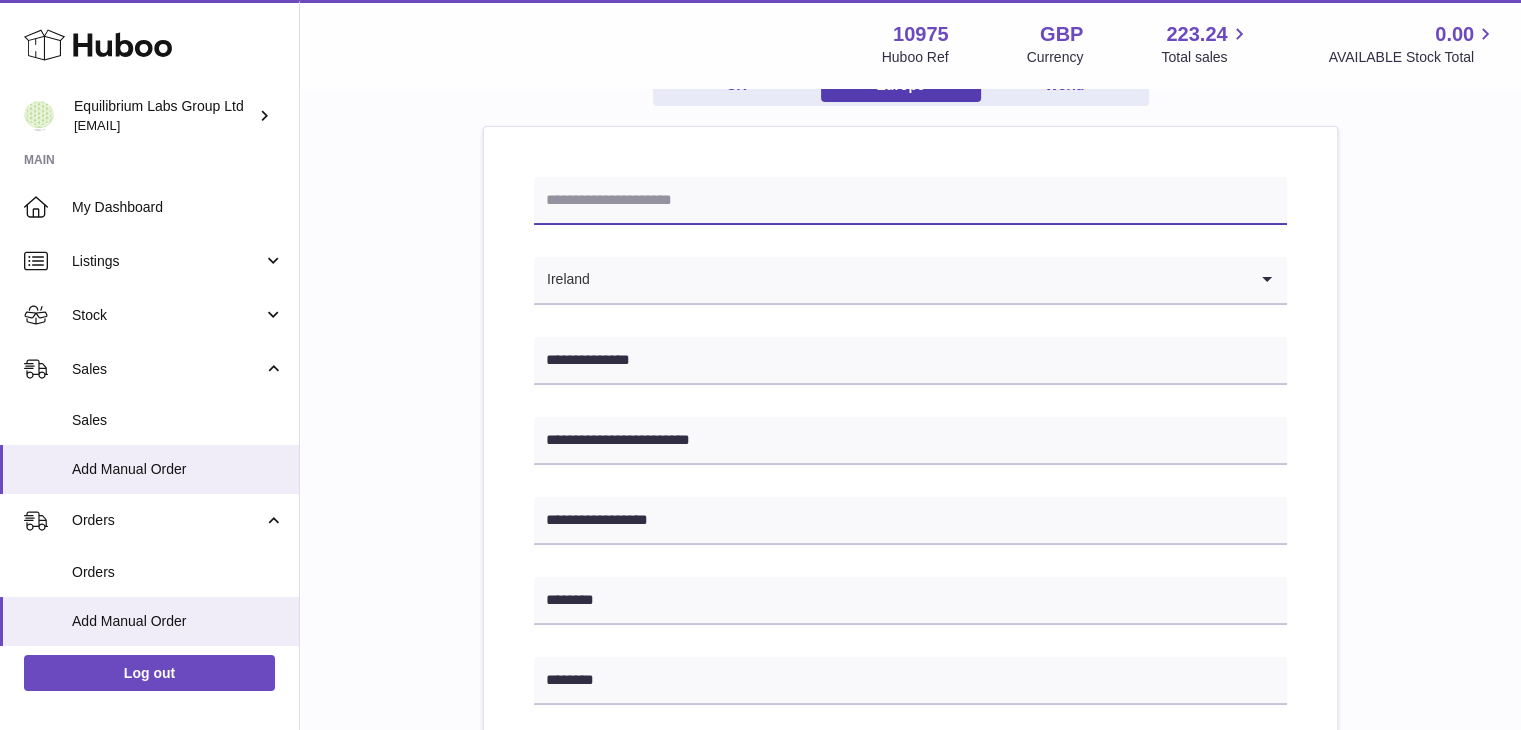 click at bounding box center [910, 201] 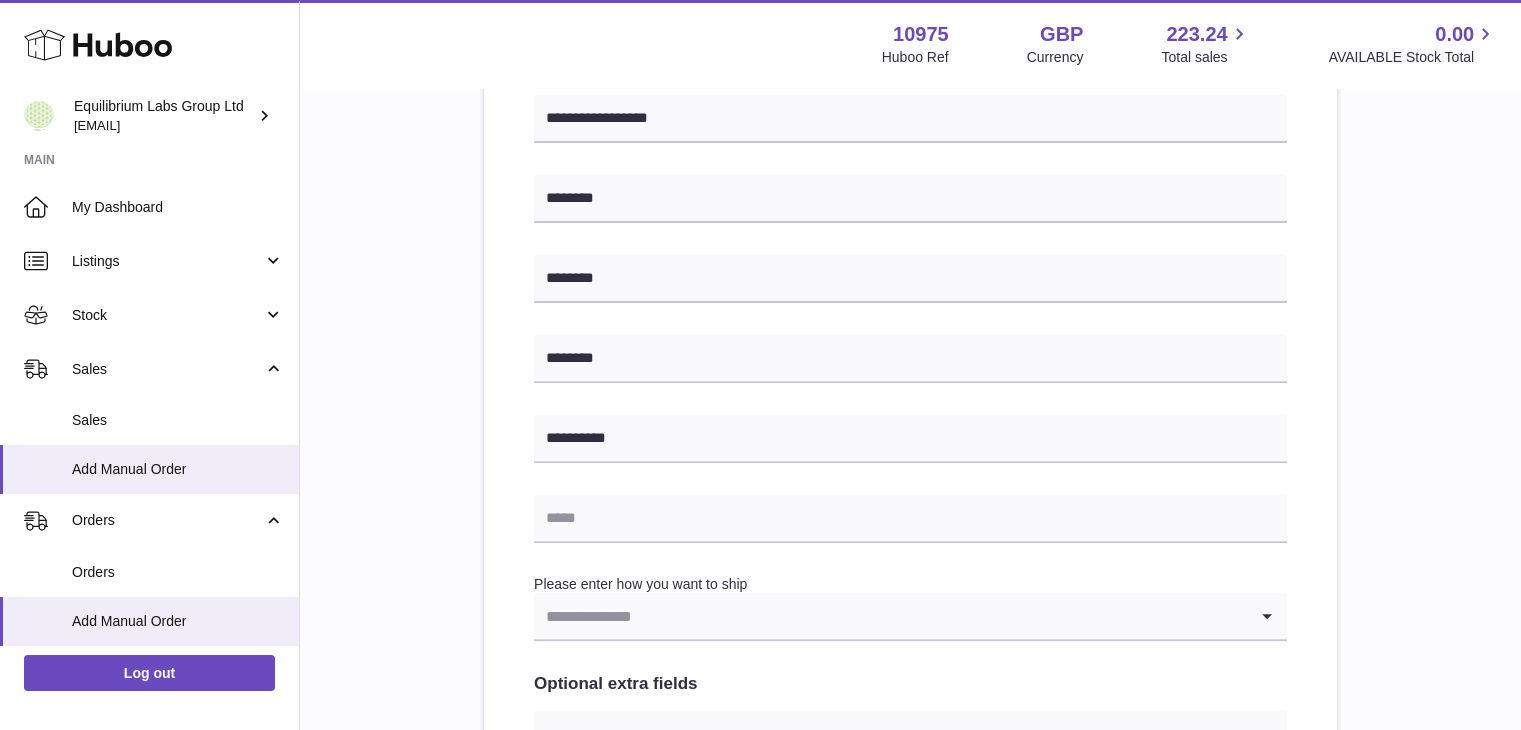 scroll, scrollTop: 600, scrollLeft: 0, axis: vertical 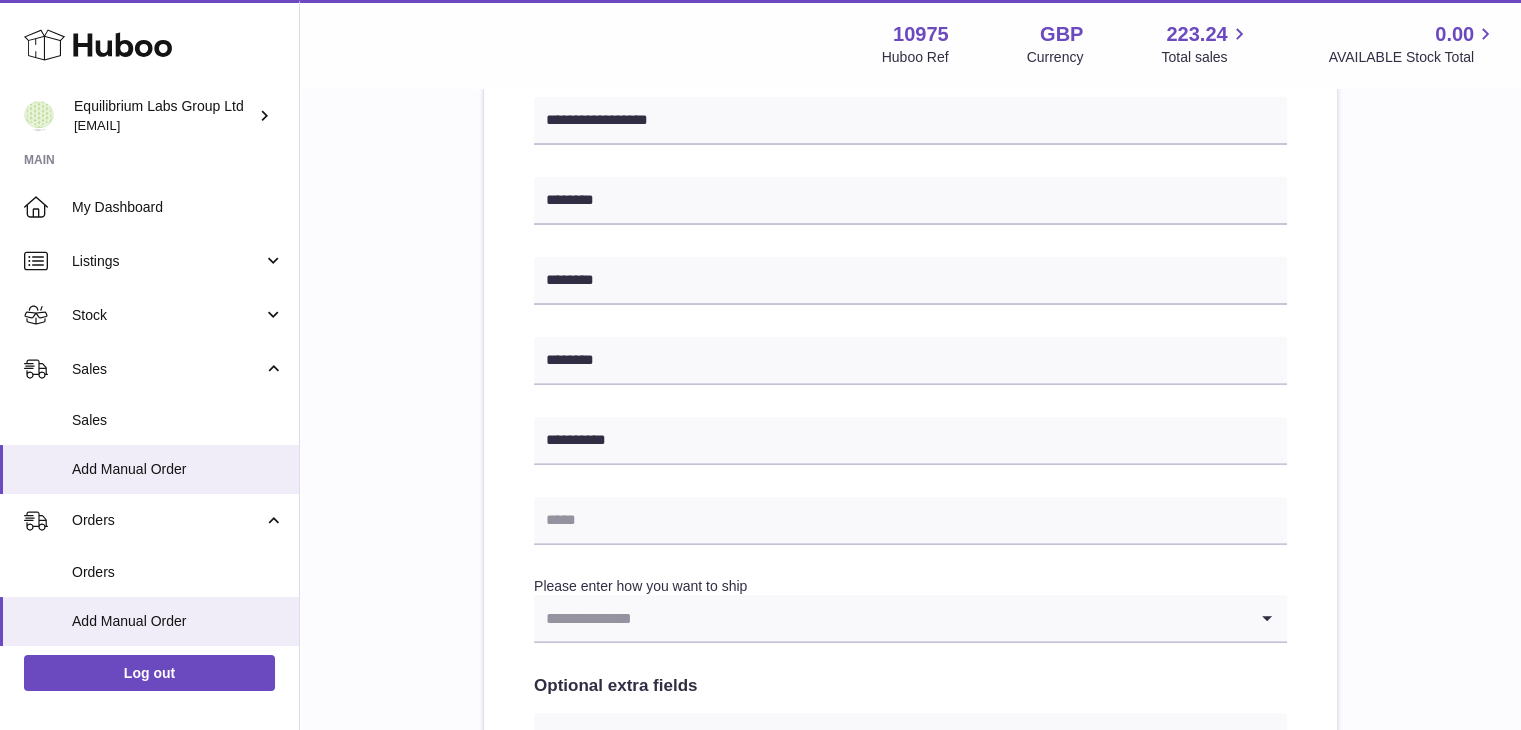 type on "********" 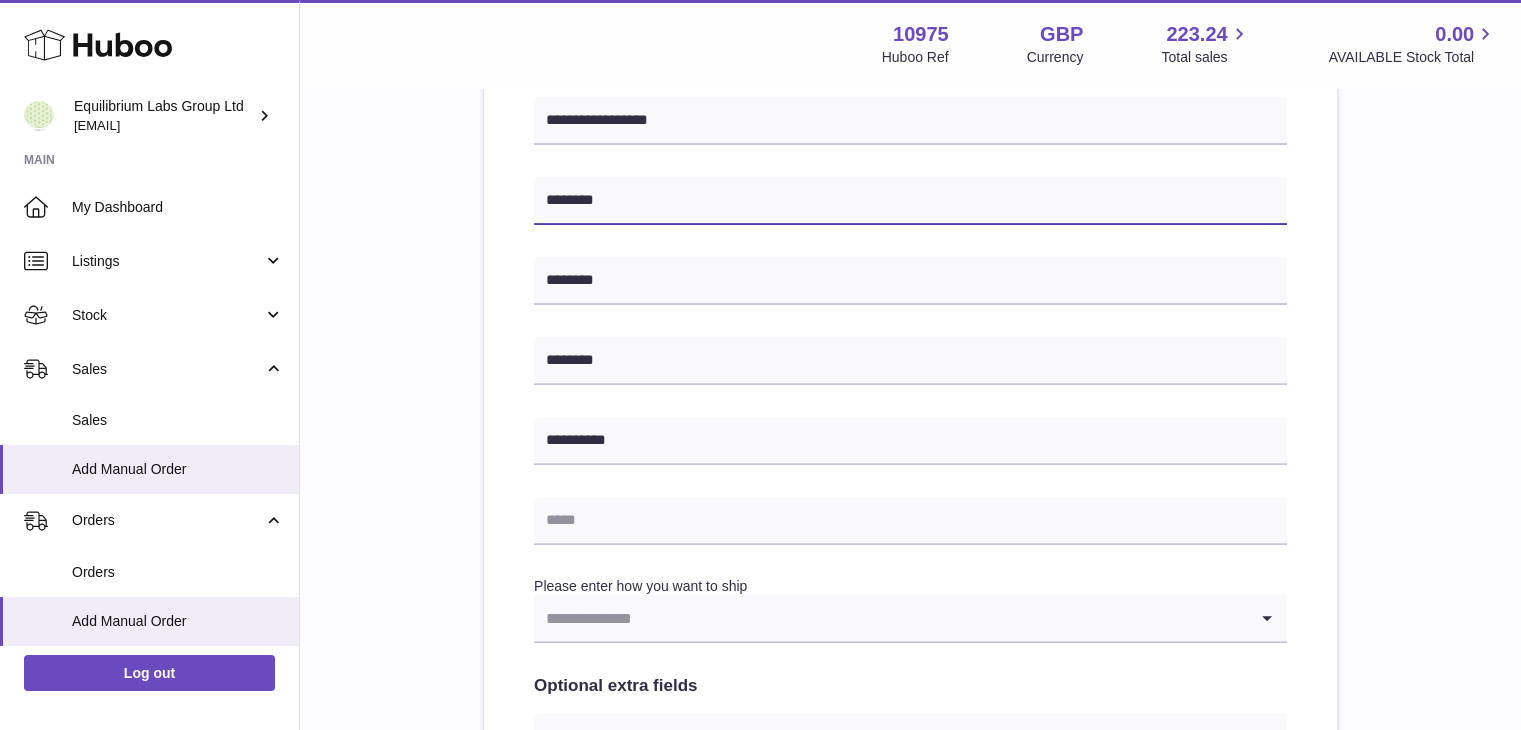 drag, startPoint x: 604, startPoint y: 200, endPoint x: 520, endPoint y: 209, distance: 84.48077 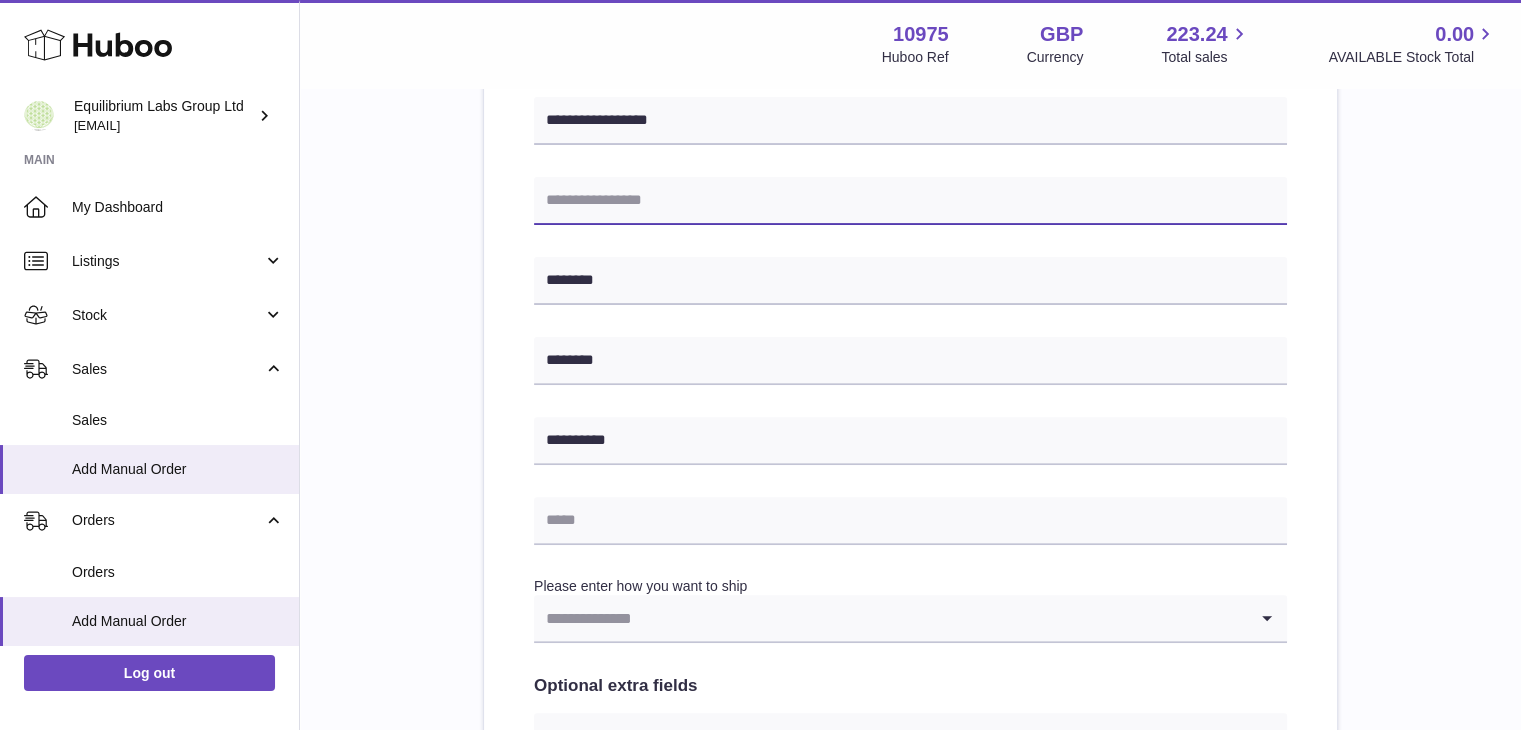 type 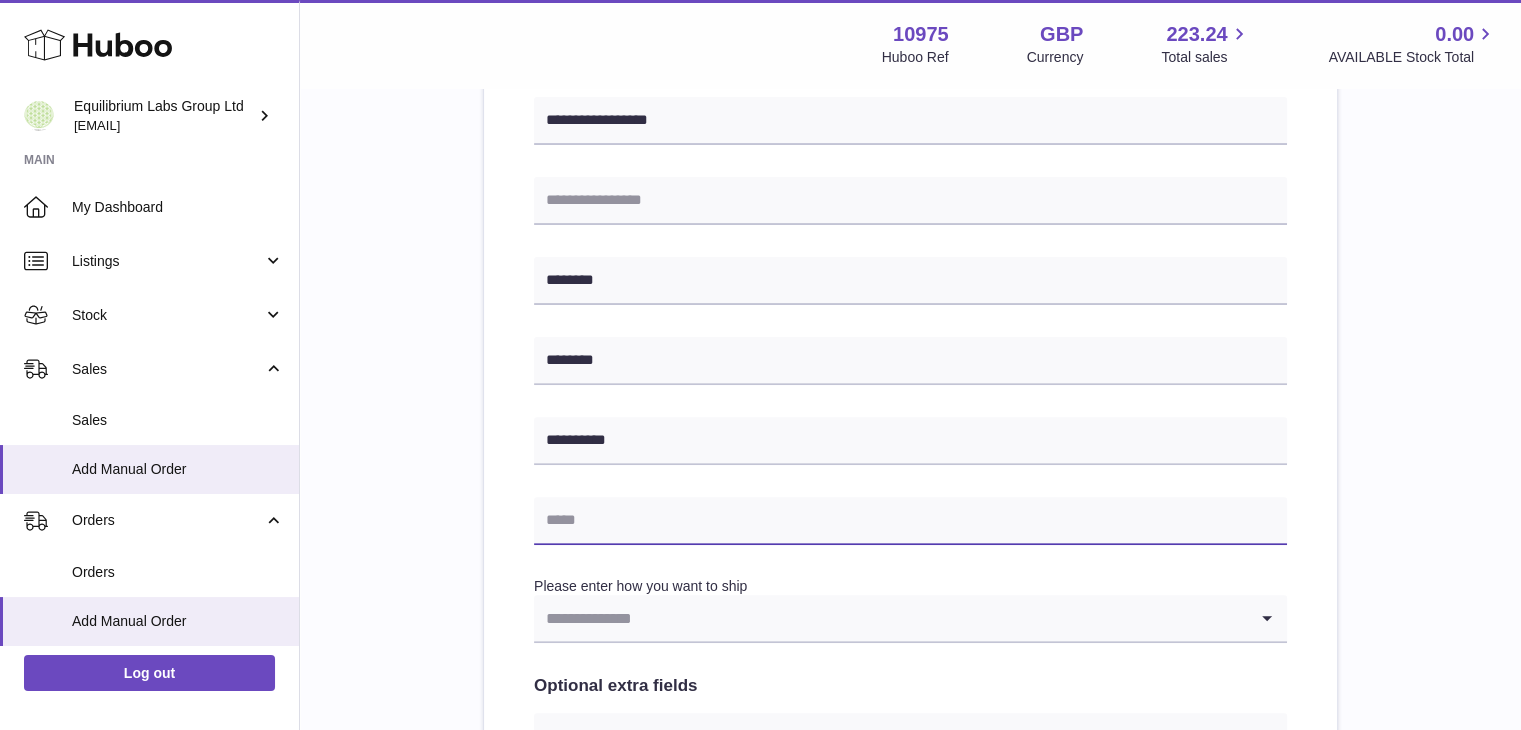 paste on "**********" 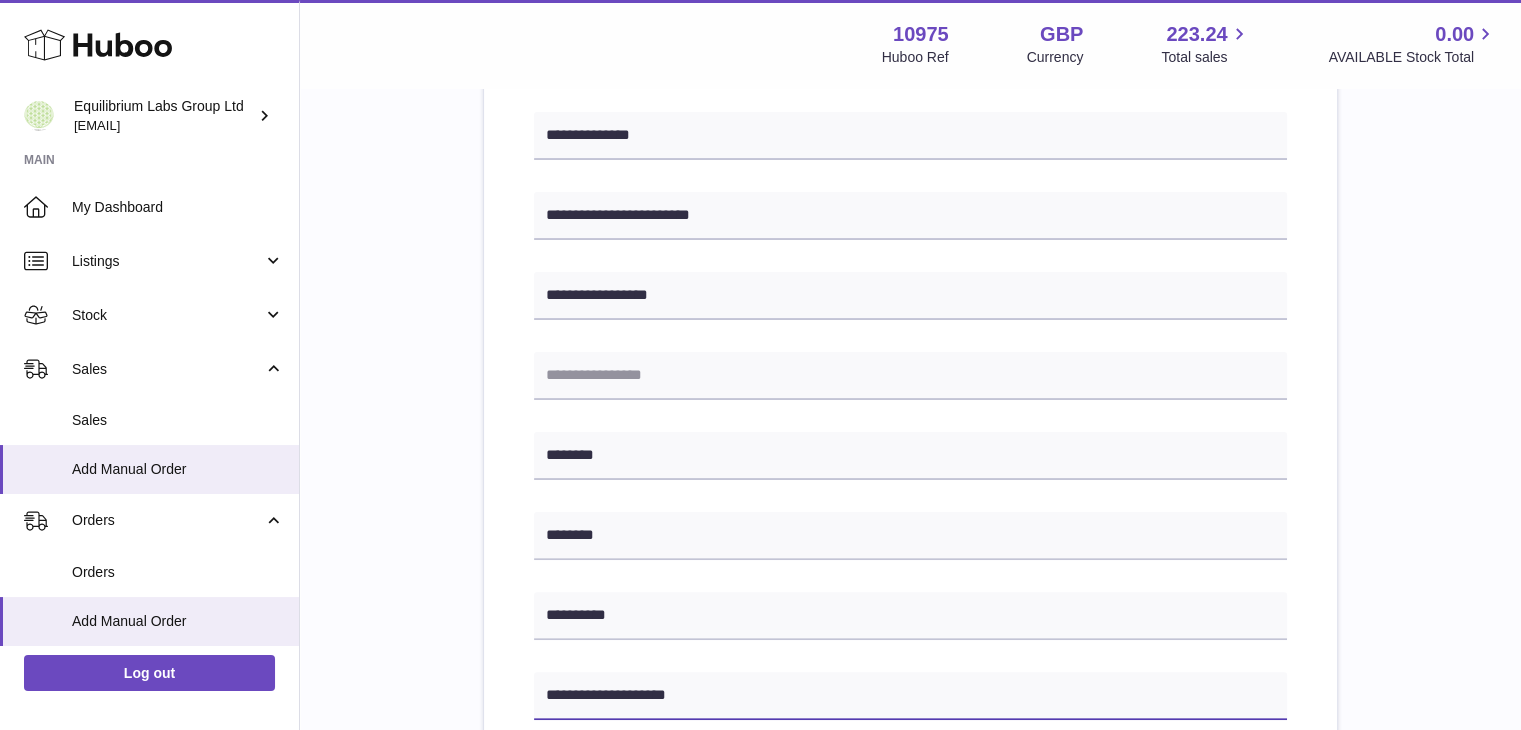 scroll, scrollTop: 300, scrollLeft: 0, axis: vertical 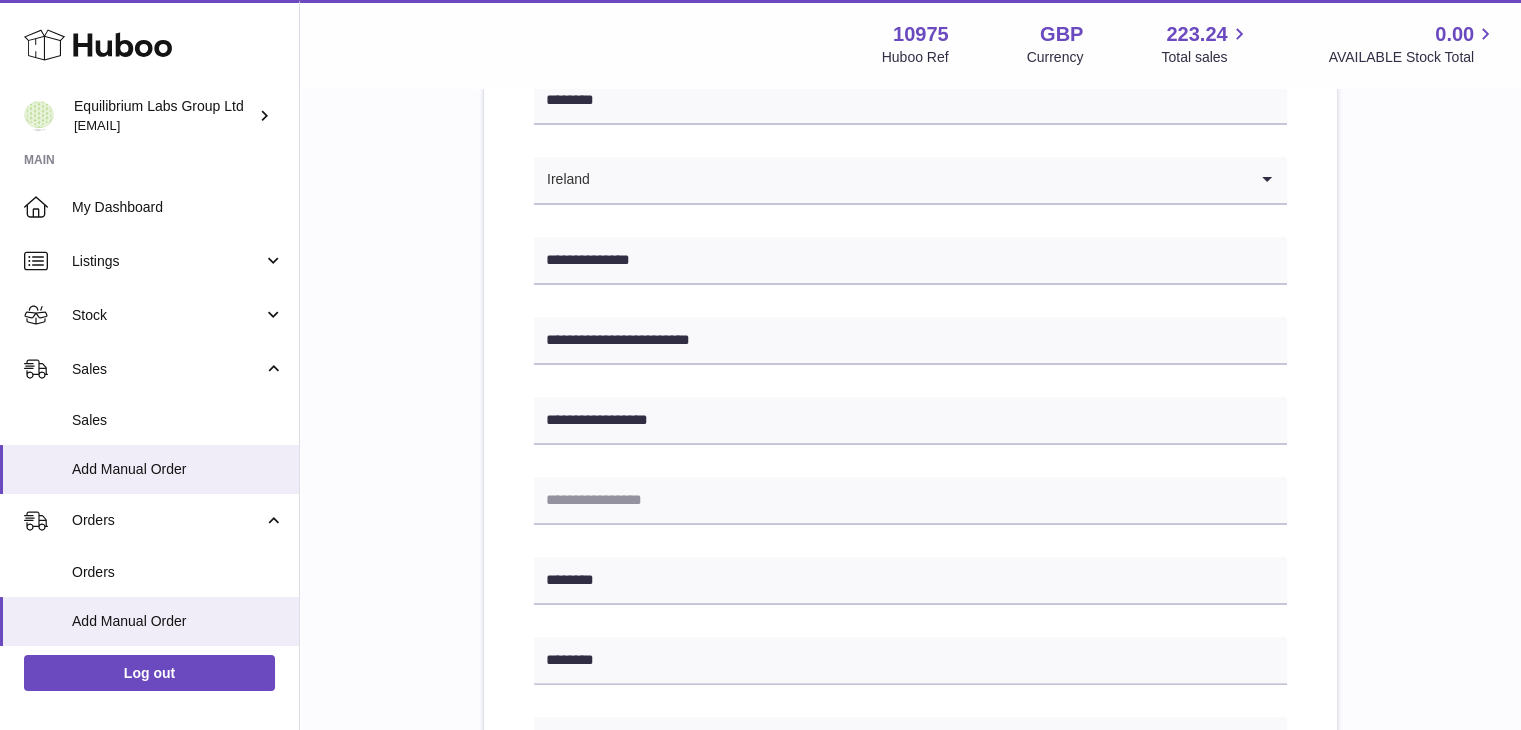 type on "**********" 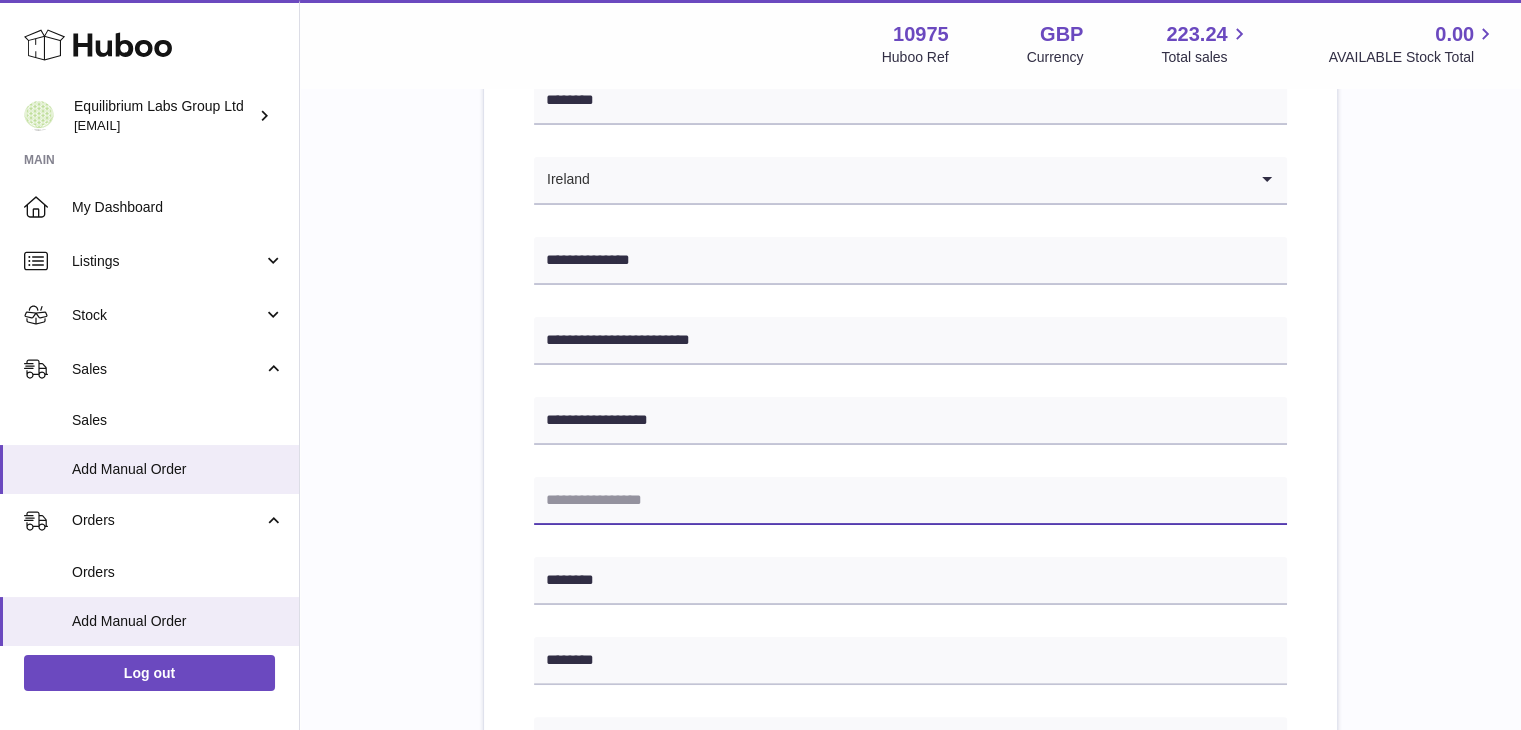 drag, startPoint x: 640, startPoint y: 504, endPoint x: 597, endPoint y: 504, distance: 43 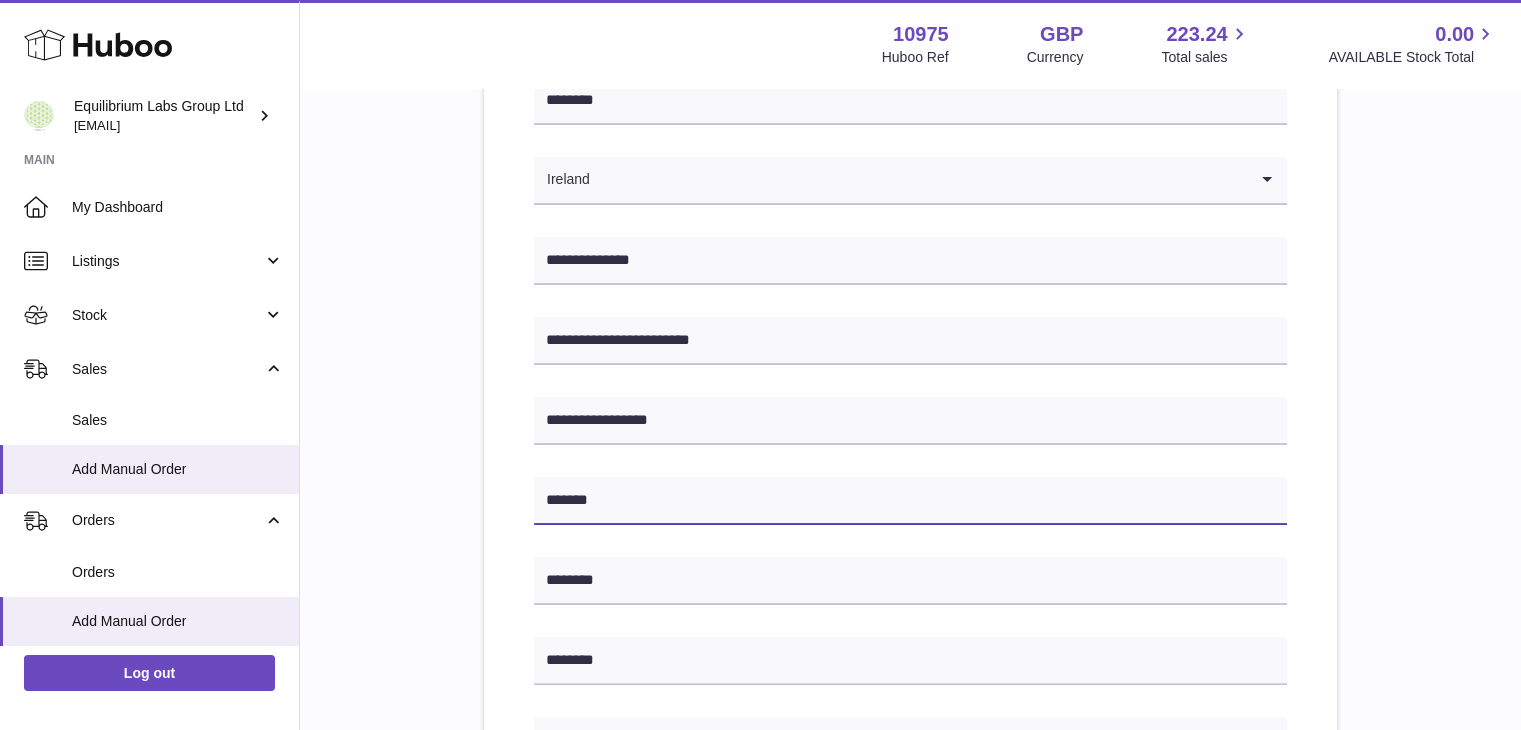 click on "*******" at bounding box center (910, 501) 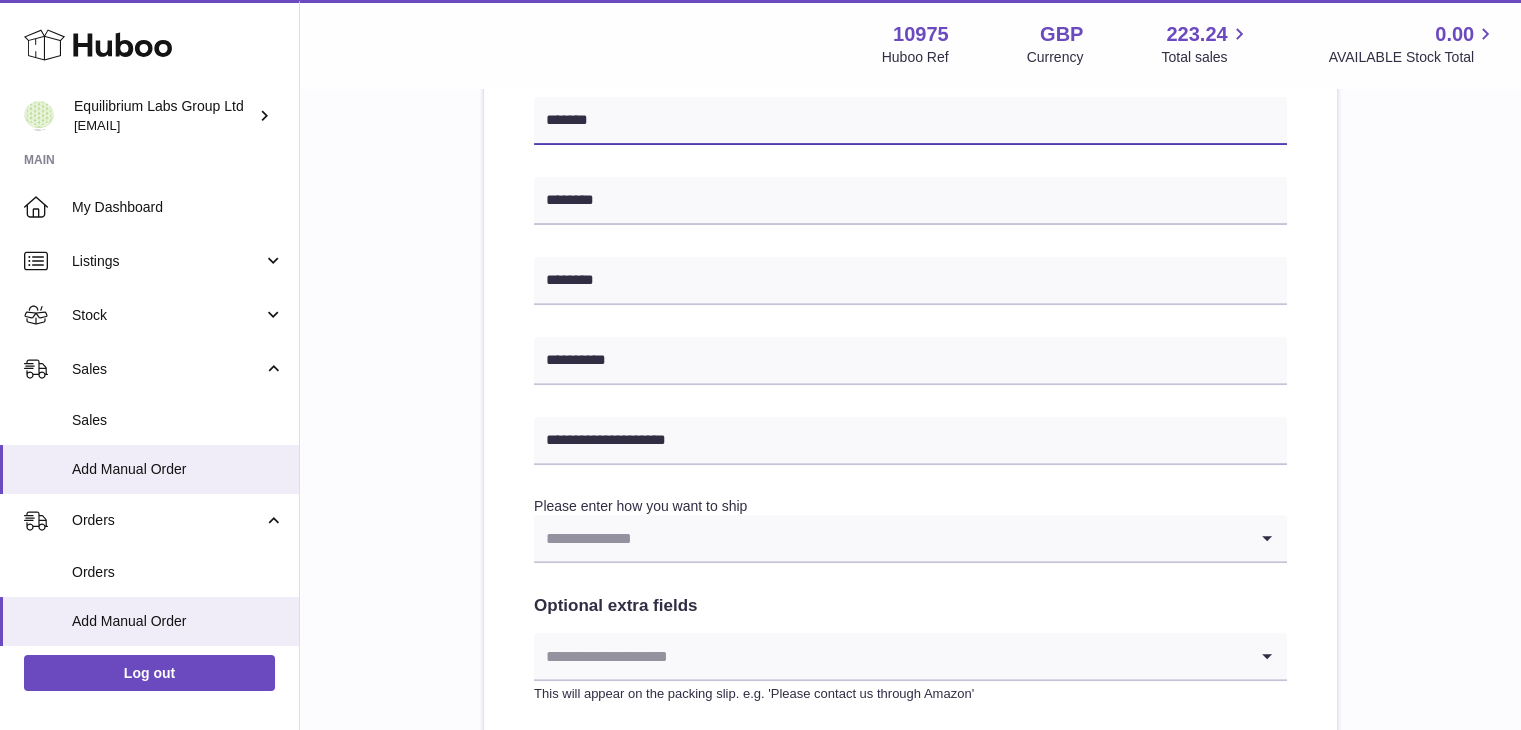 scroll, scrollTop: 700, scrollLeft: 0, axis: vertical 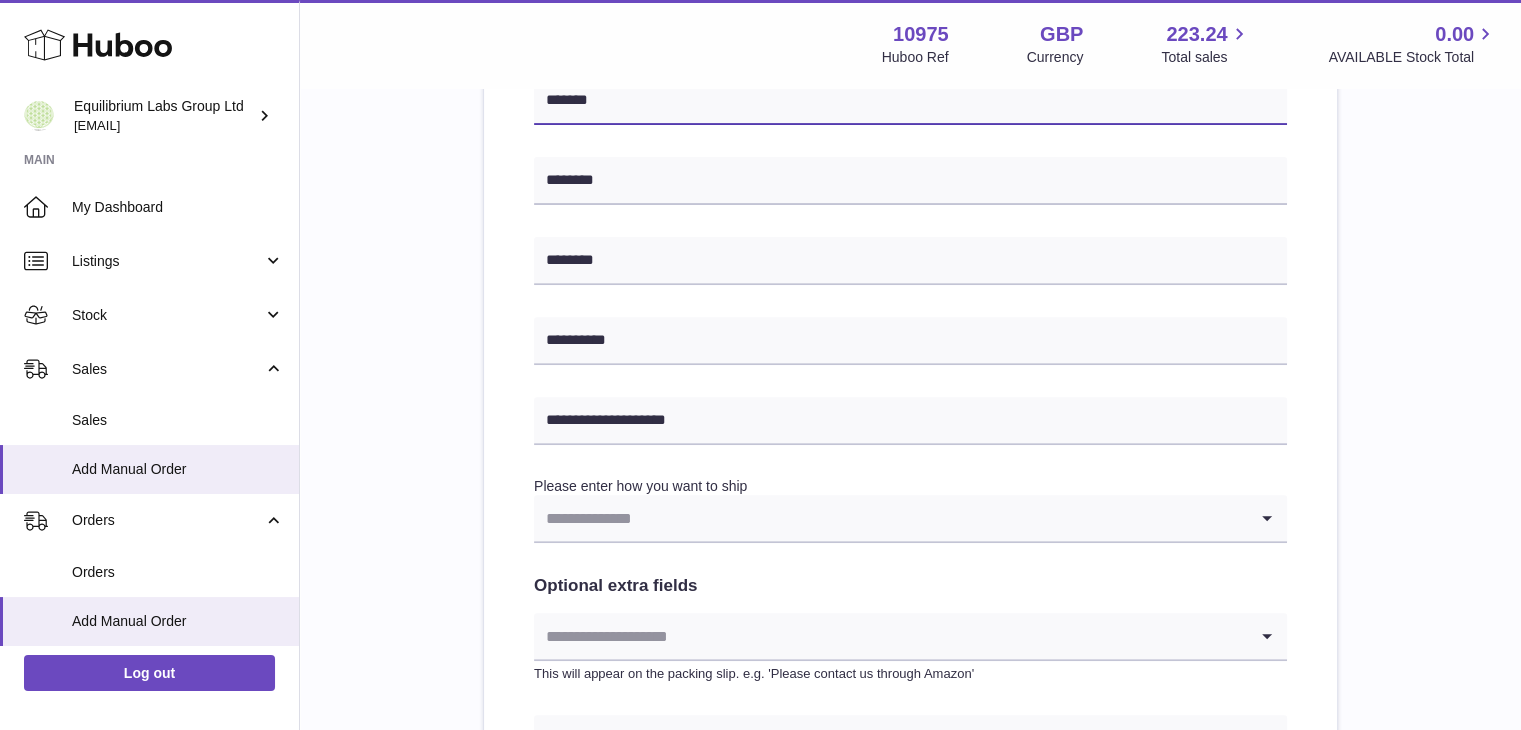 type on "*******" 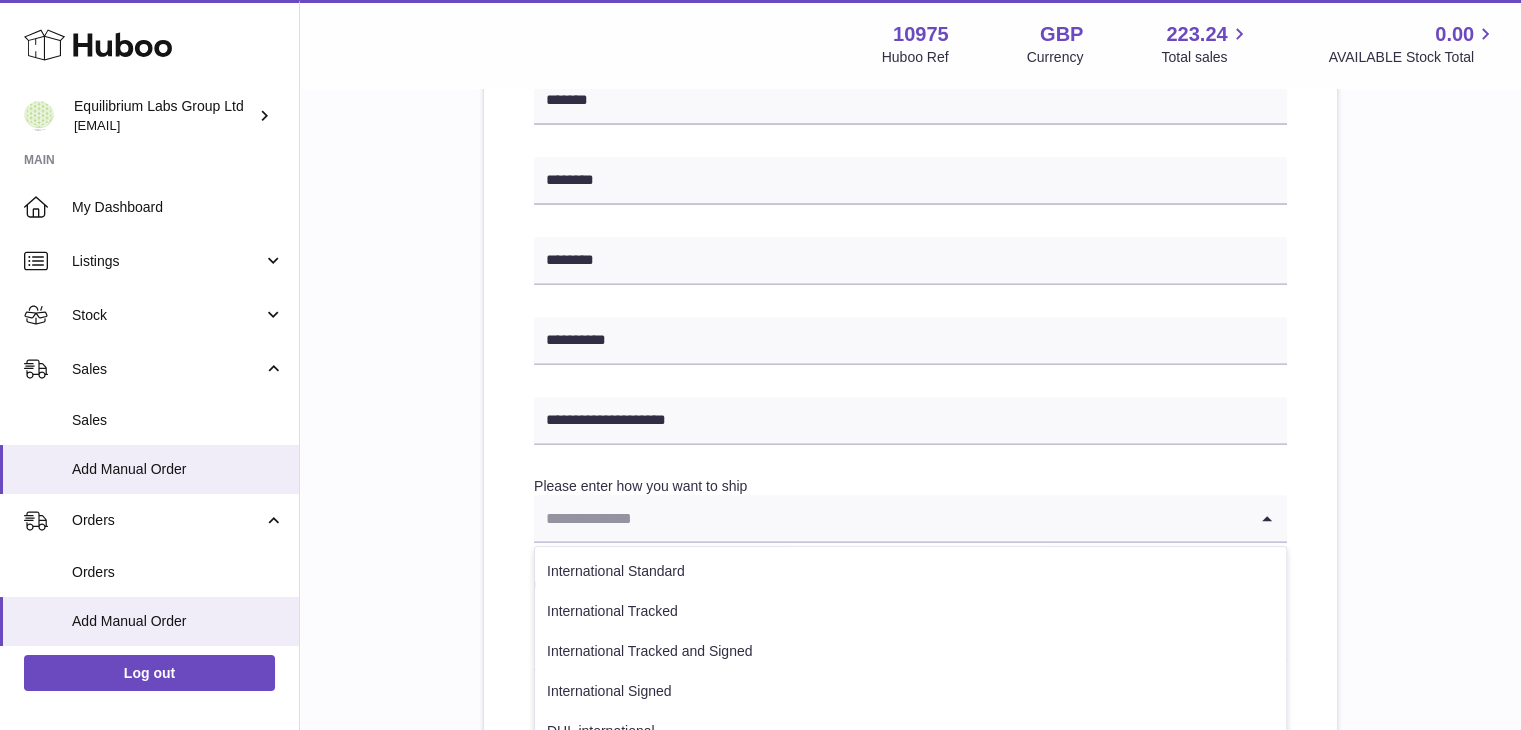 click at bounding box center [890, 518] 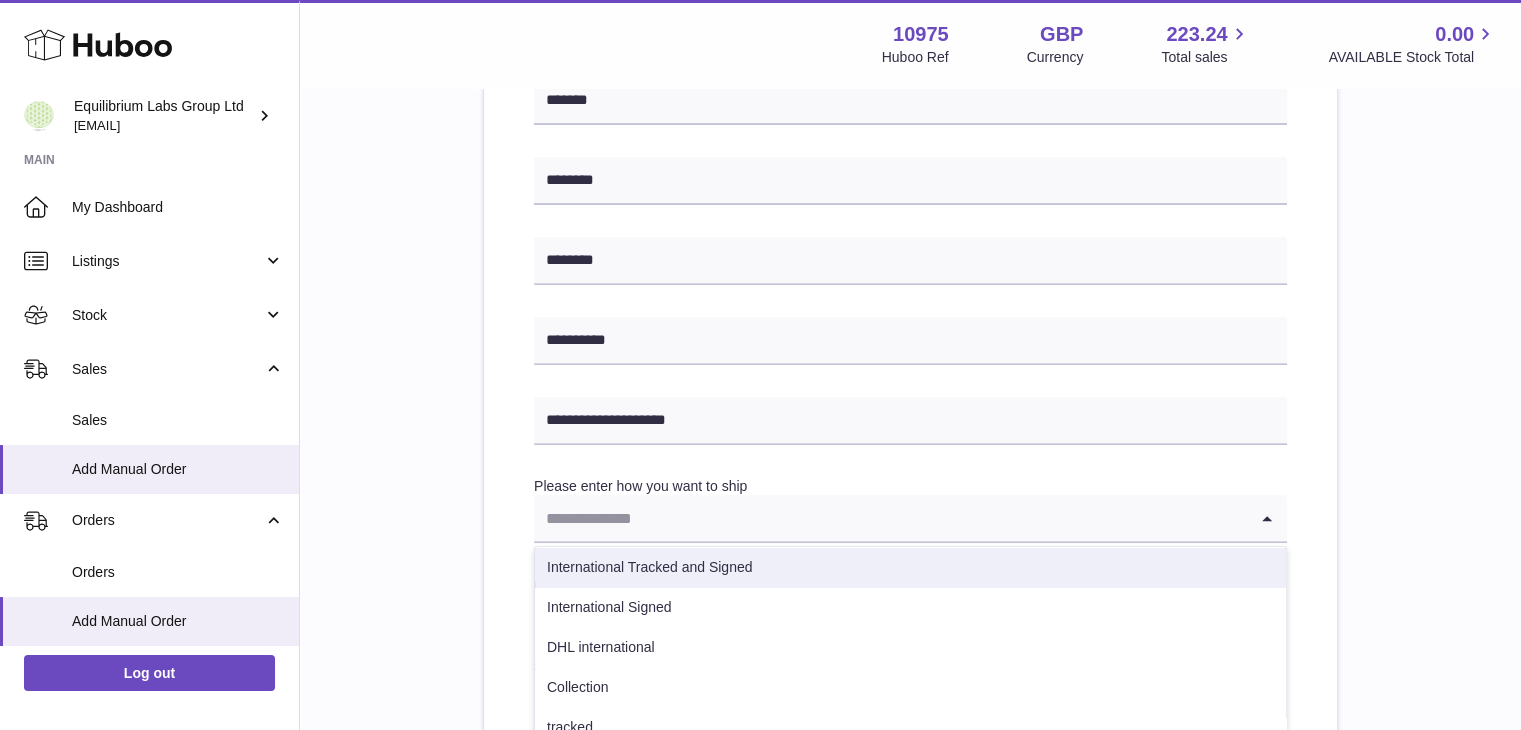 scroll, scrollTop: 101, scrollLeft: 0, axis: vertical 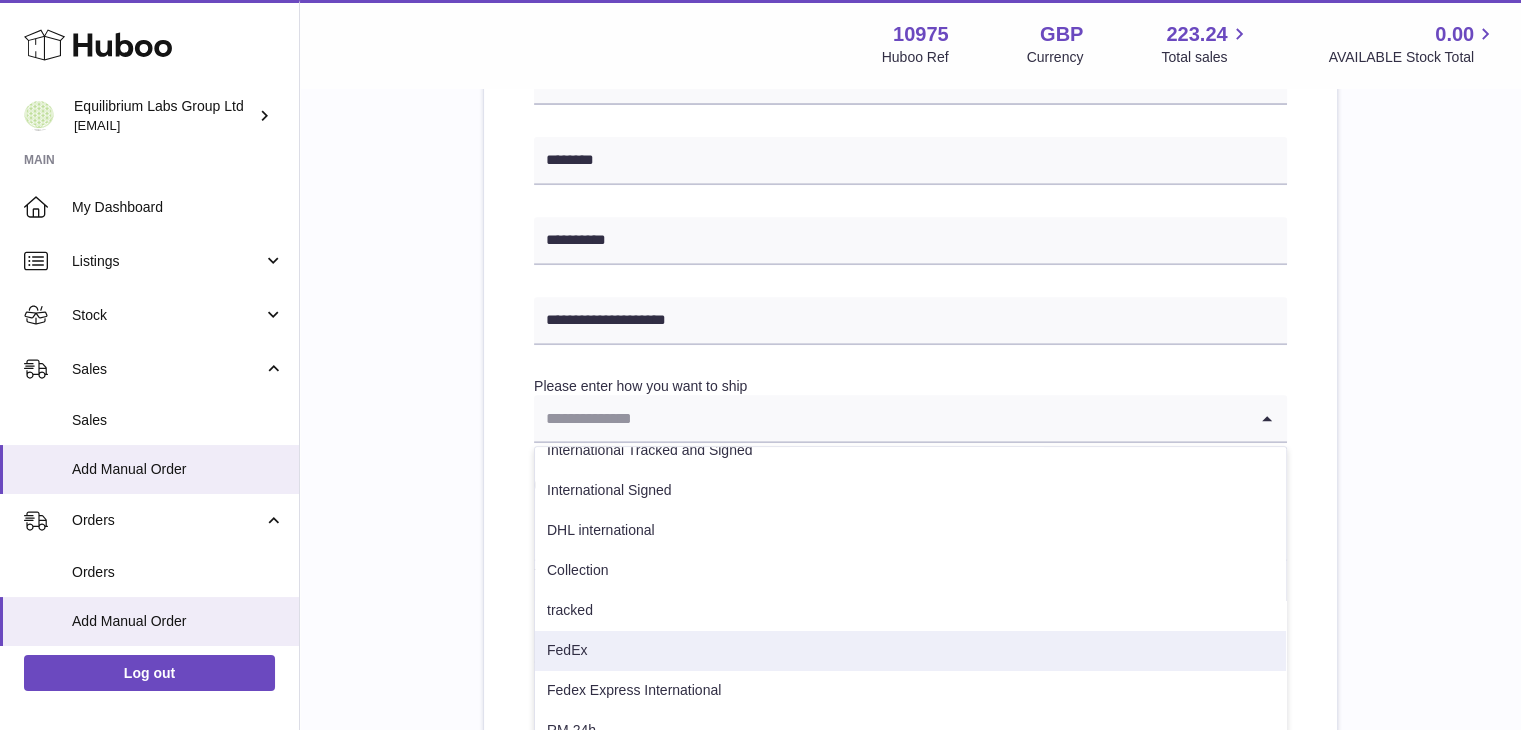 click on "FedEx" at bounding box center (910, 651) 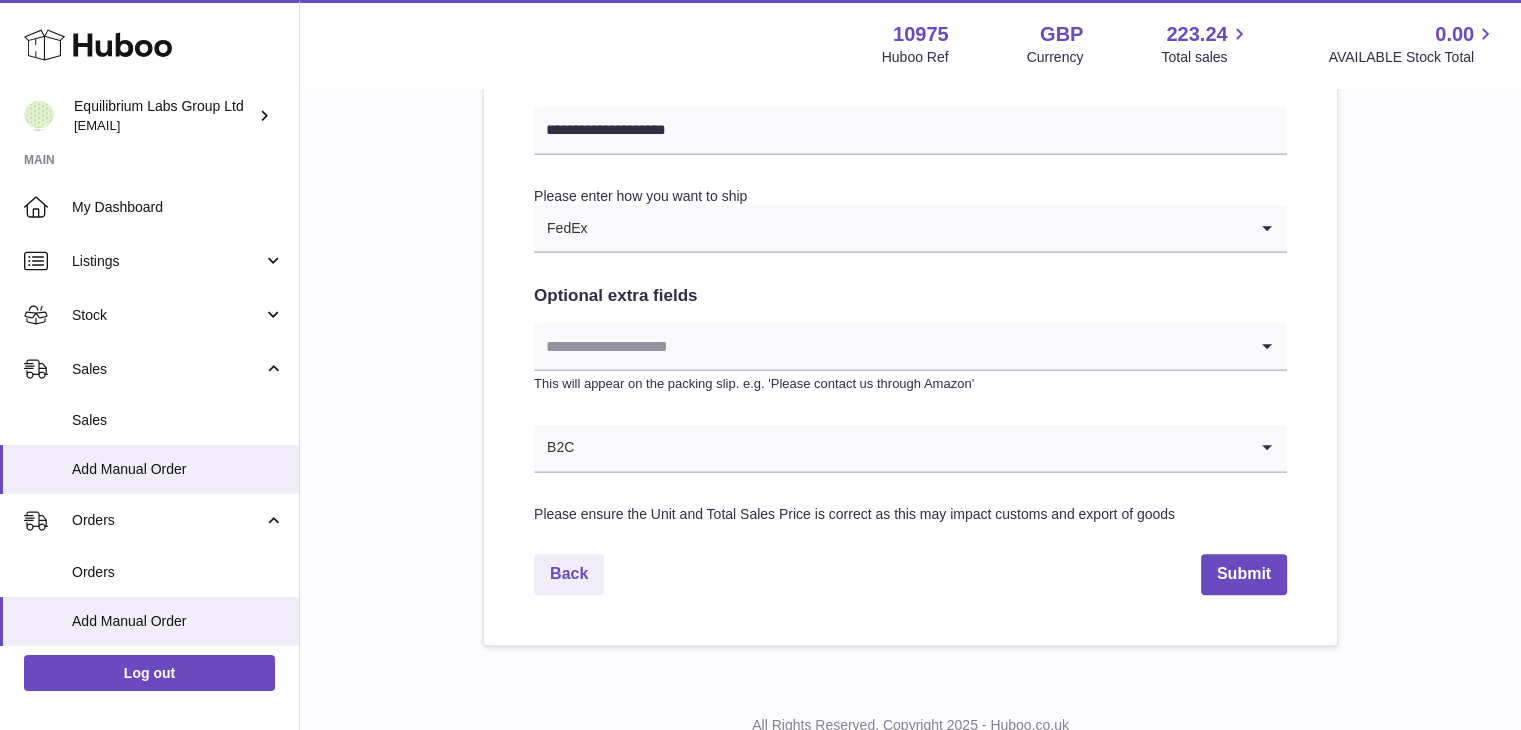 scroll, scrollTop: 1000, scrollLeft: 0, axis: vertical 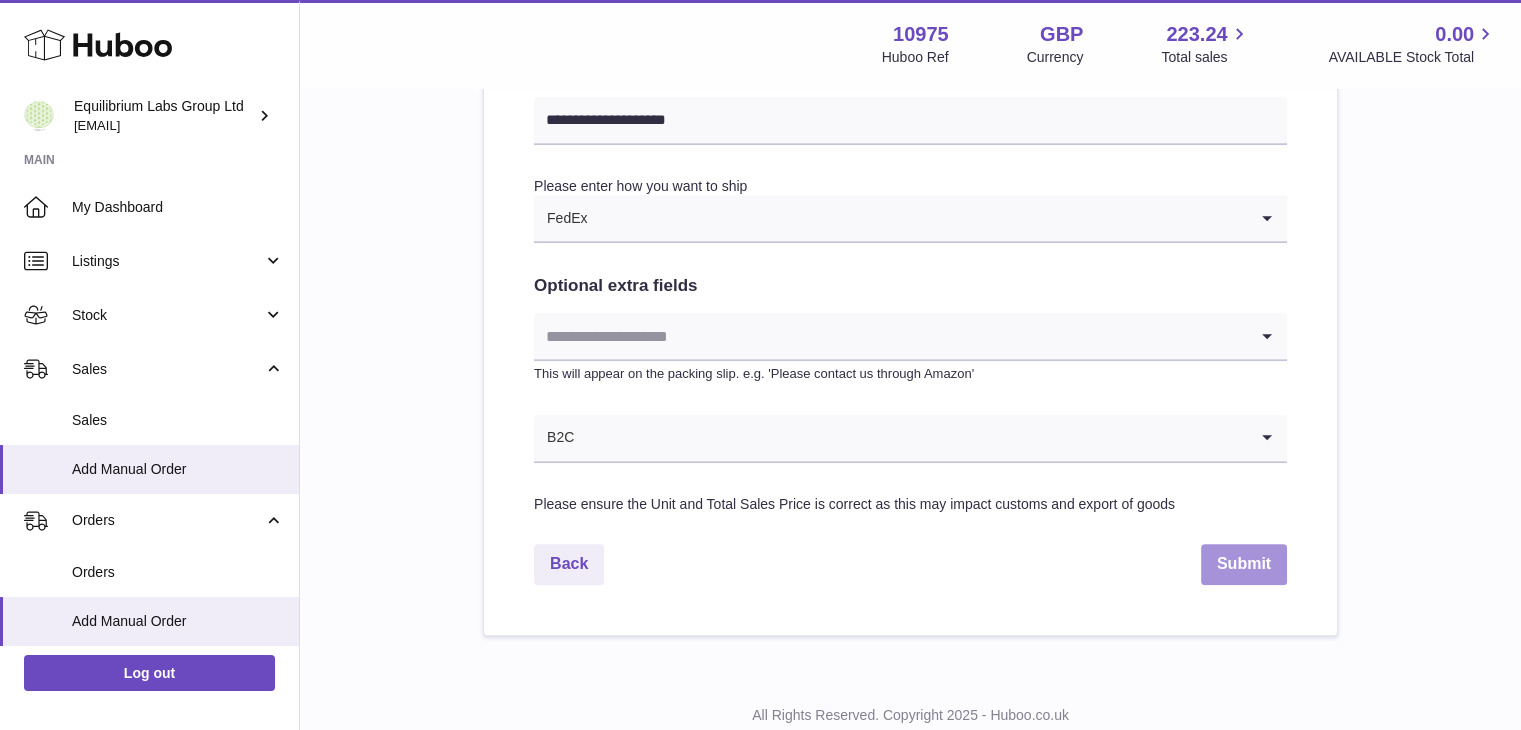 click on "Submit" at bounding box center (1244, 564) 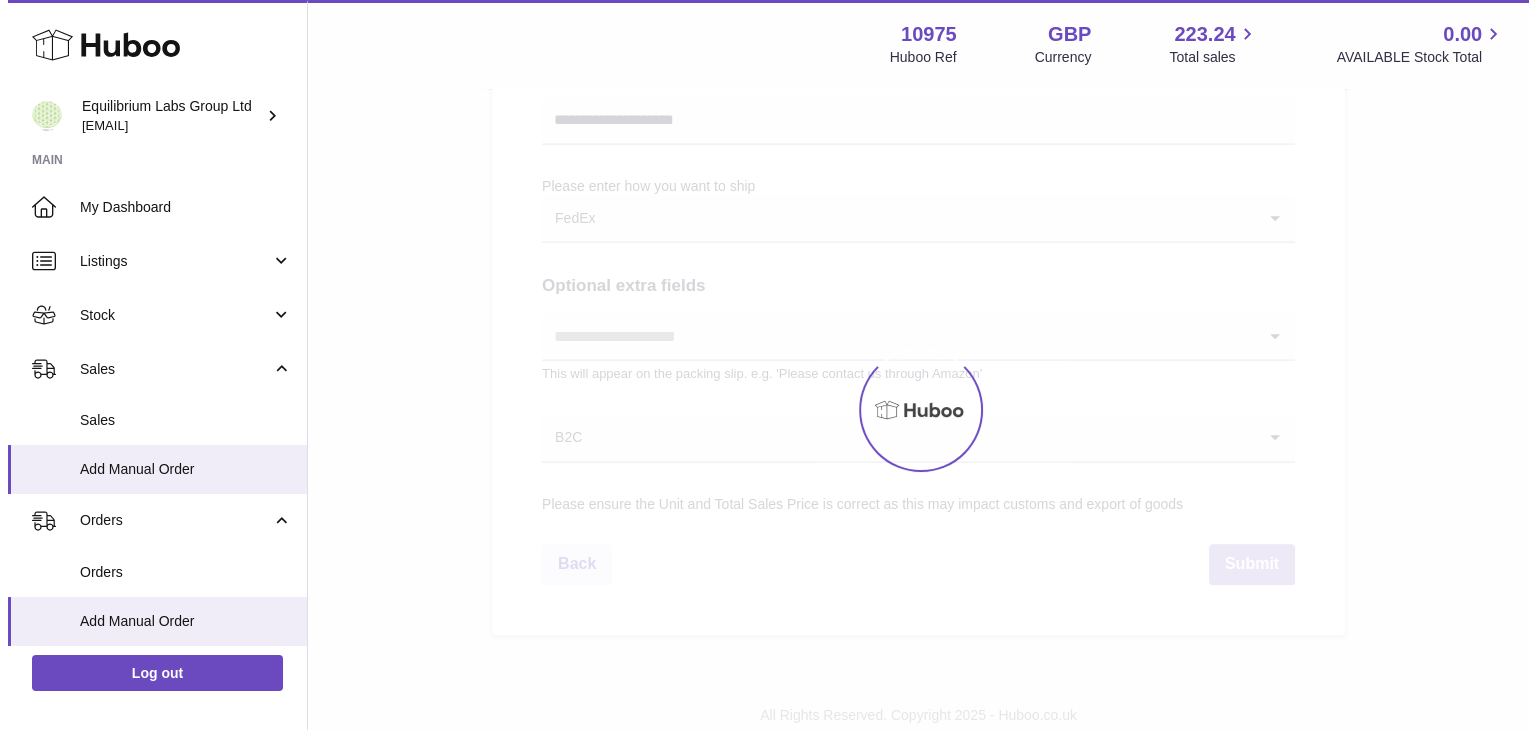scroll, scrollTop: 0, scrollLeft: 0, axis: both 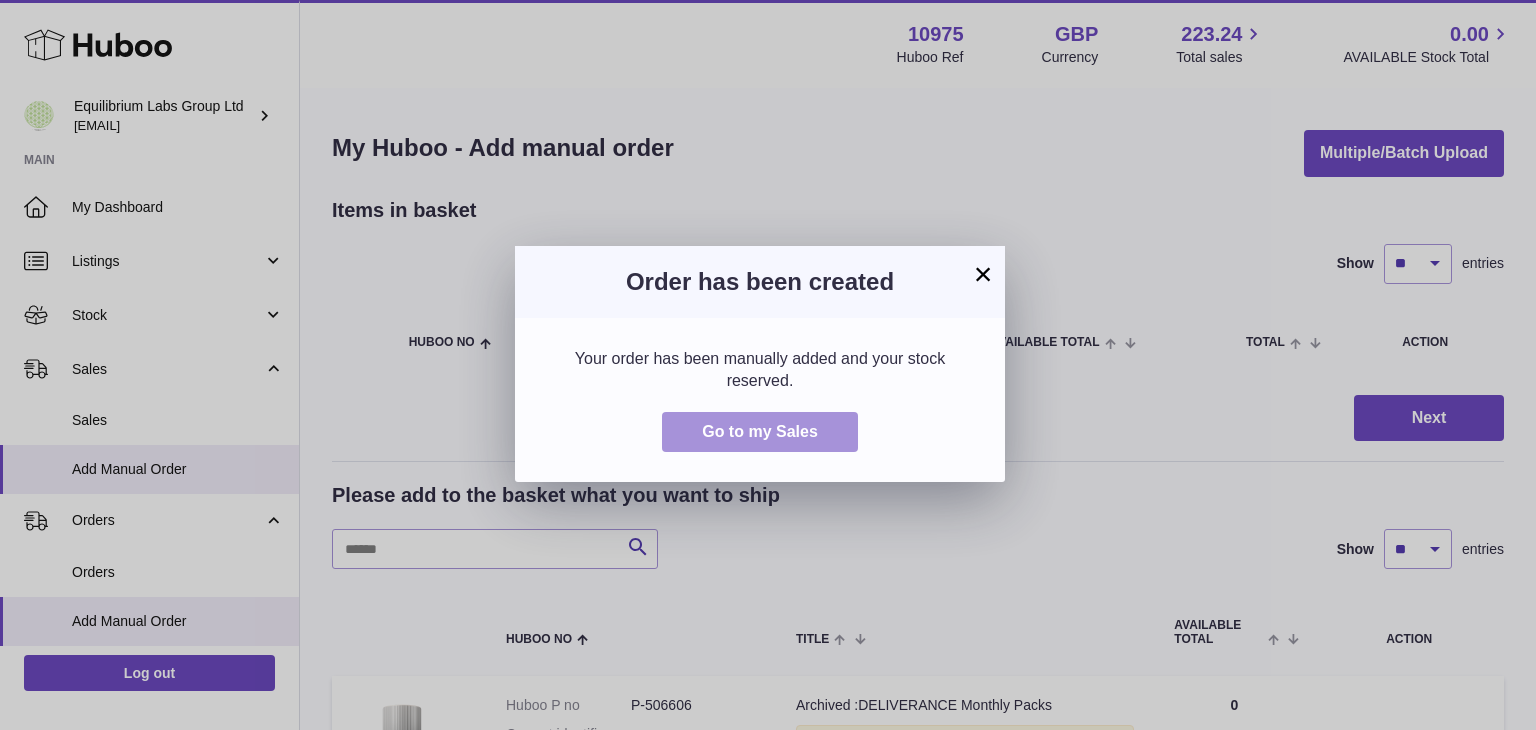 click on "Go to my Sales" at bounding box center (760, 431) 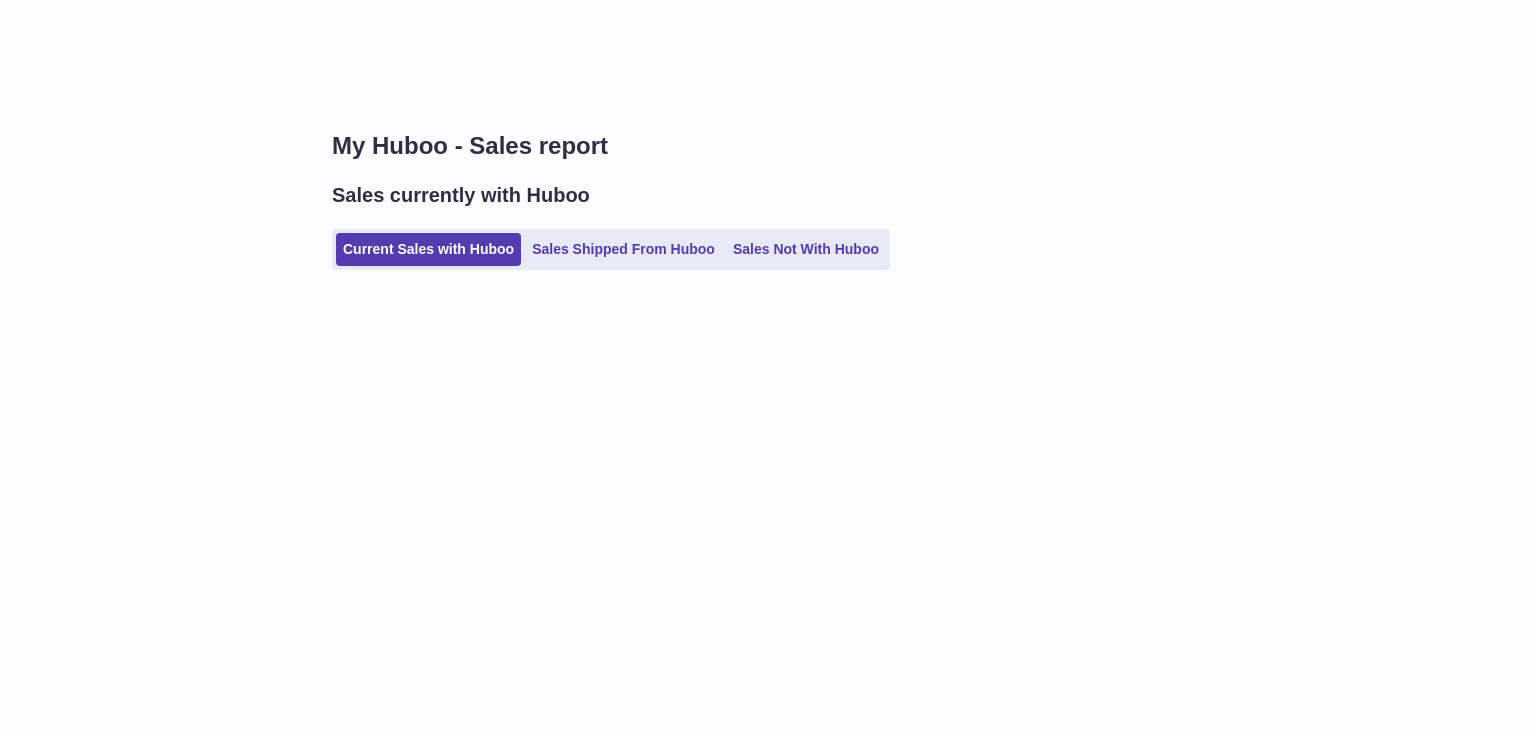 scroll, scrollTop: 0, scrollLeft: 0, axis: both 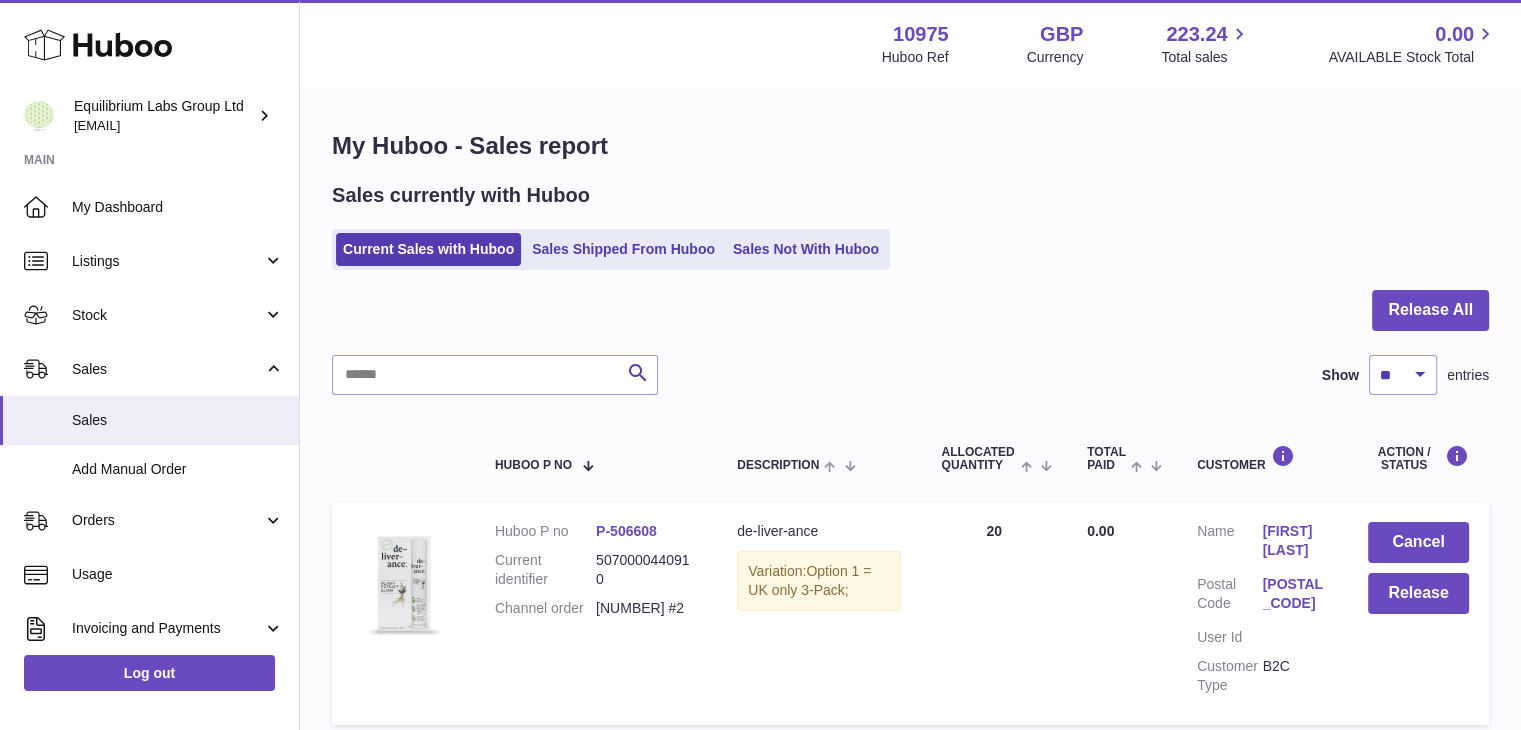 drag, startPoint x: 589, startPoint y: 610, endPoint x: 654, endPoint y: 616, distance: 65.27634 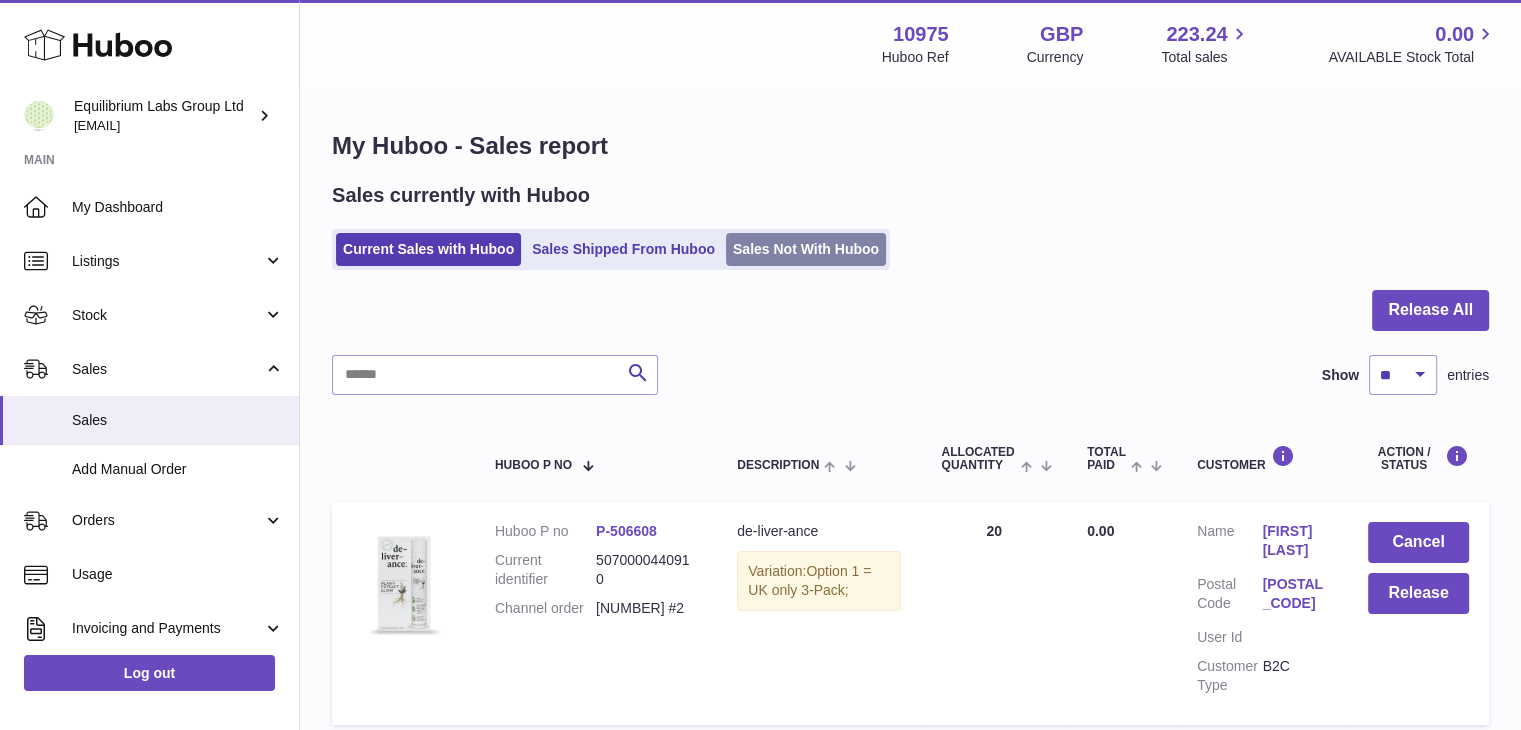 click on "Sales Not With Huboo" at bounding box center [806, 249] 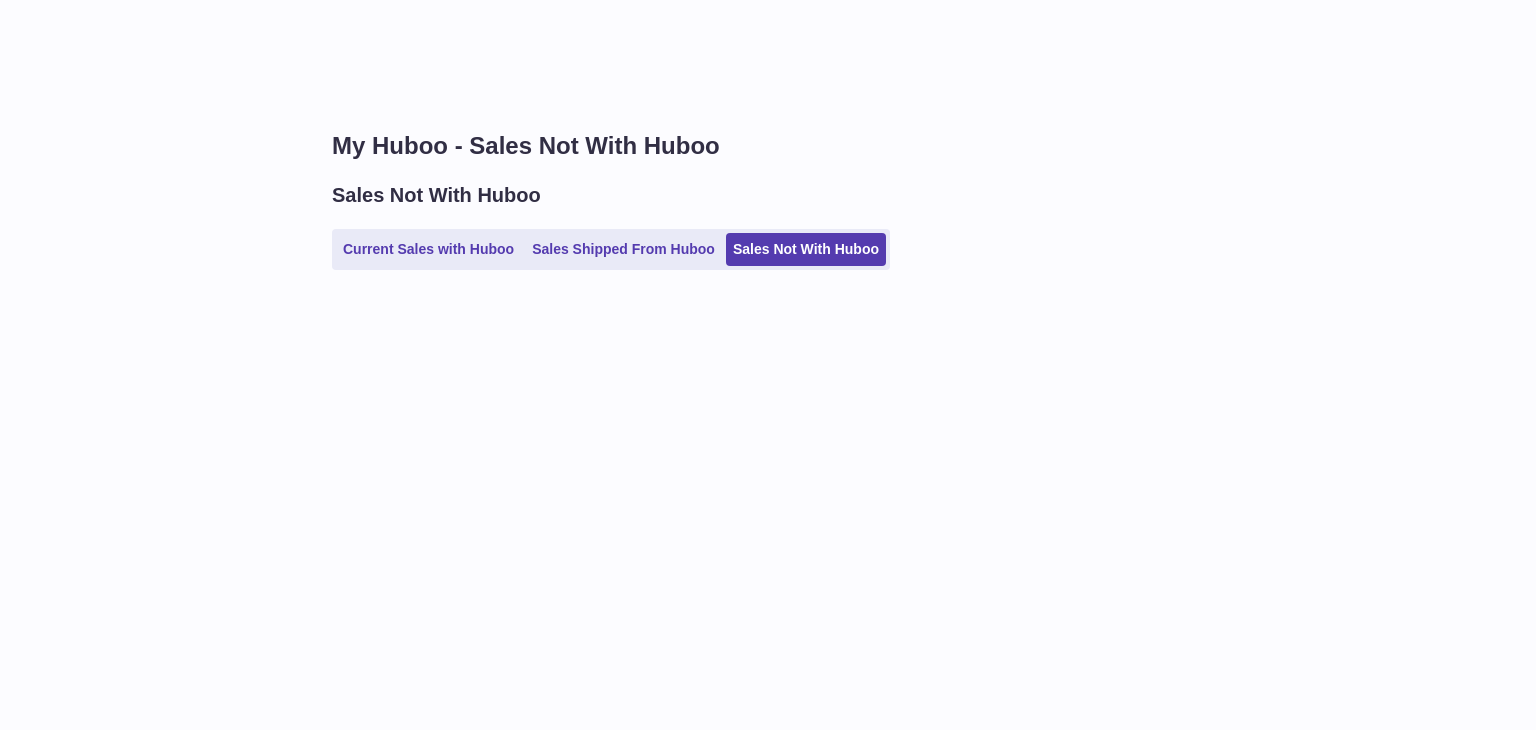 scroll, scrollTop: 0, scrollLeft: 0, axis: both 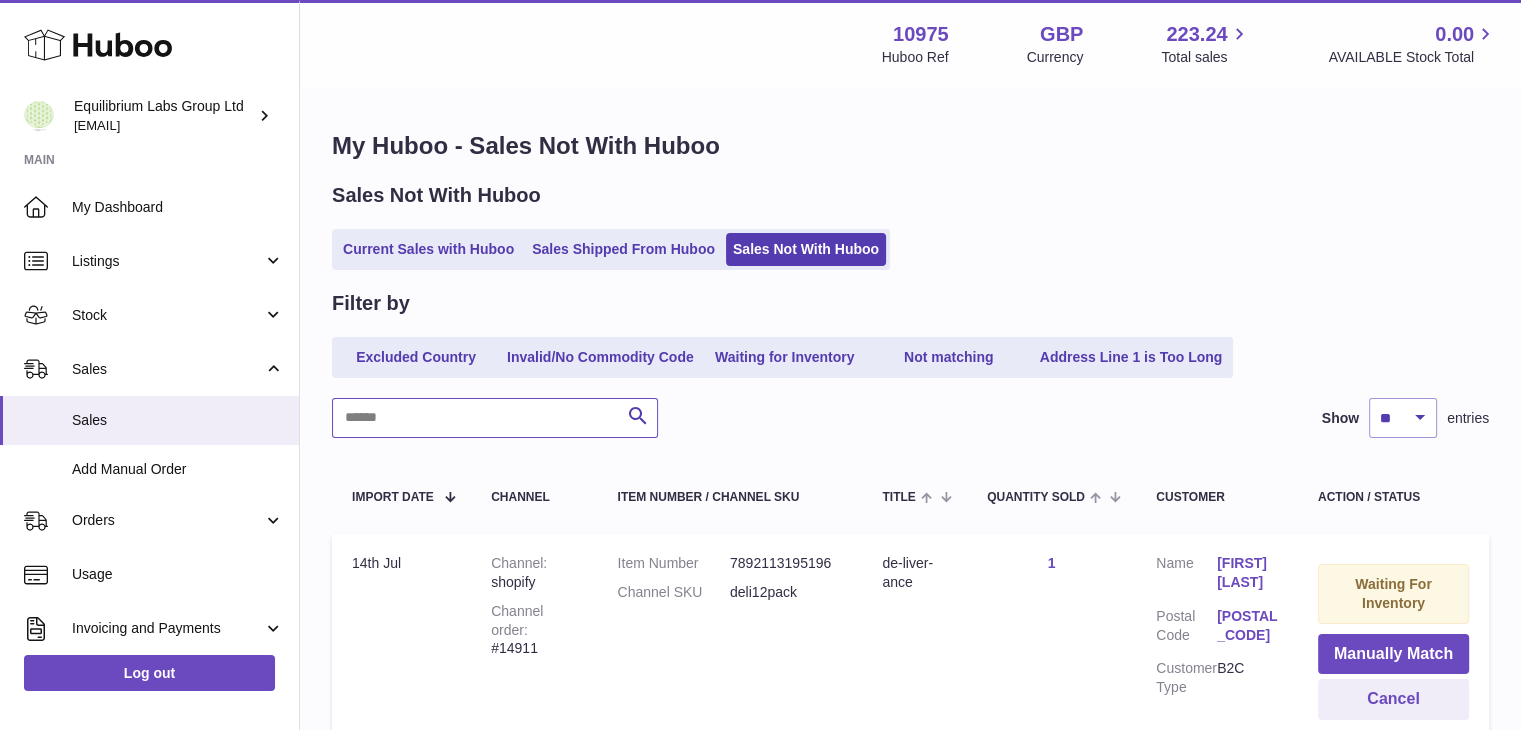 click at bounding box center [495, 418] 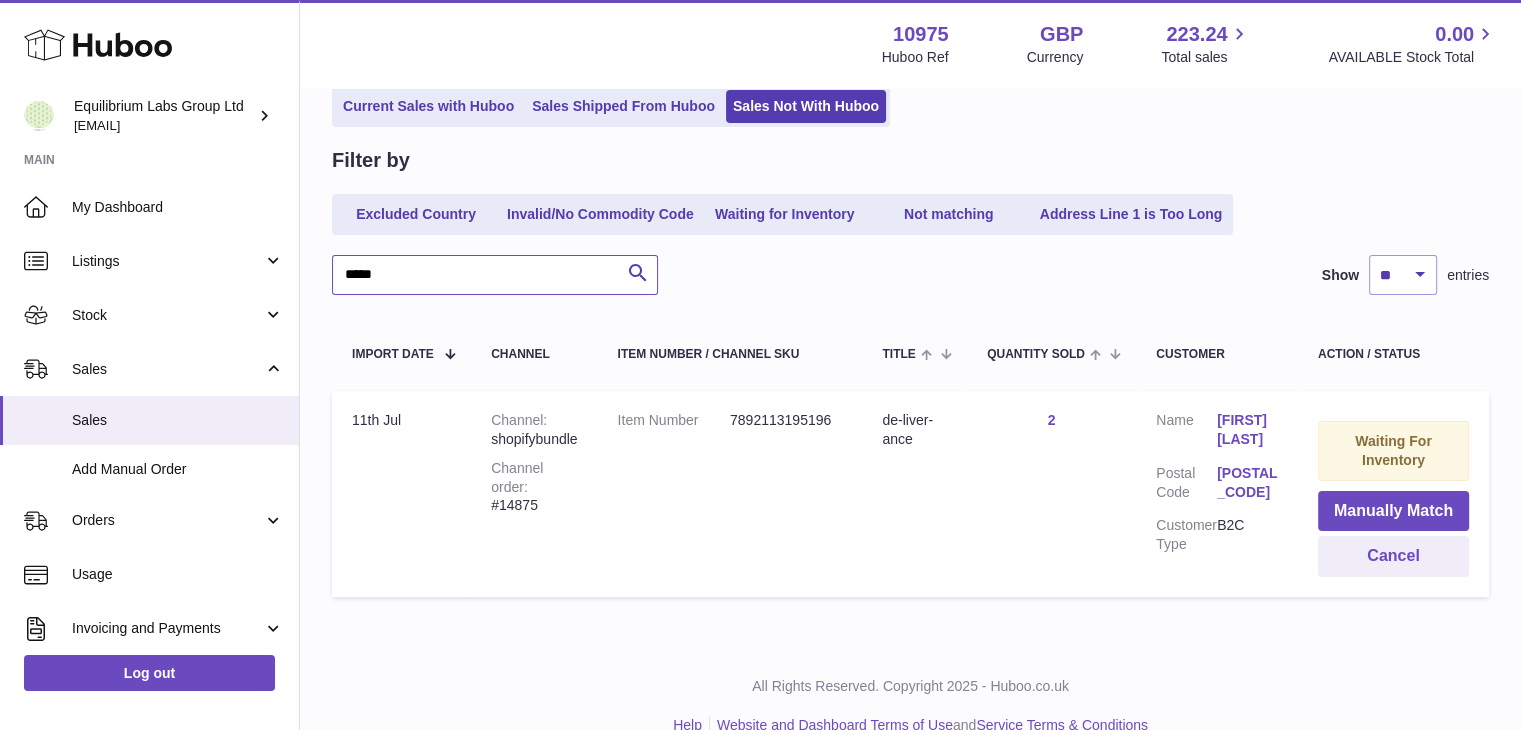scroll, scrollTop: 176, scrollLeft: 0, axis: vertical 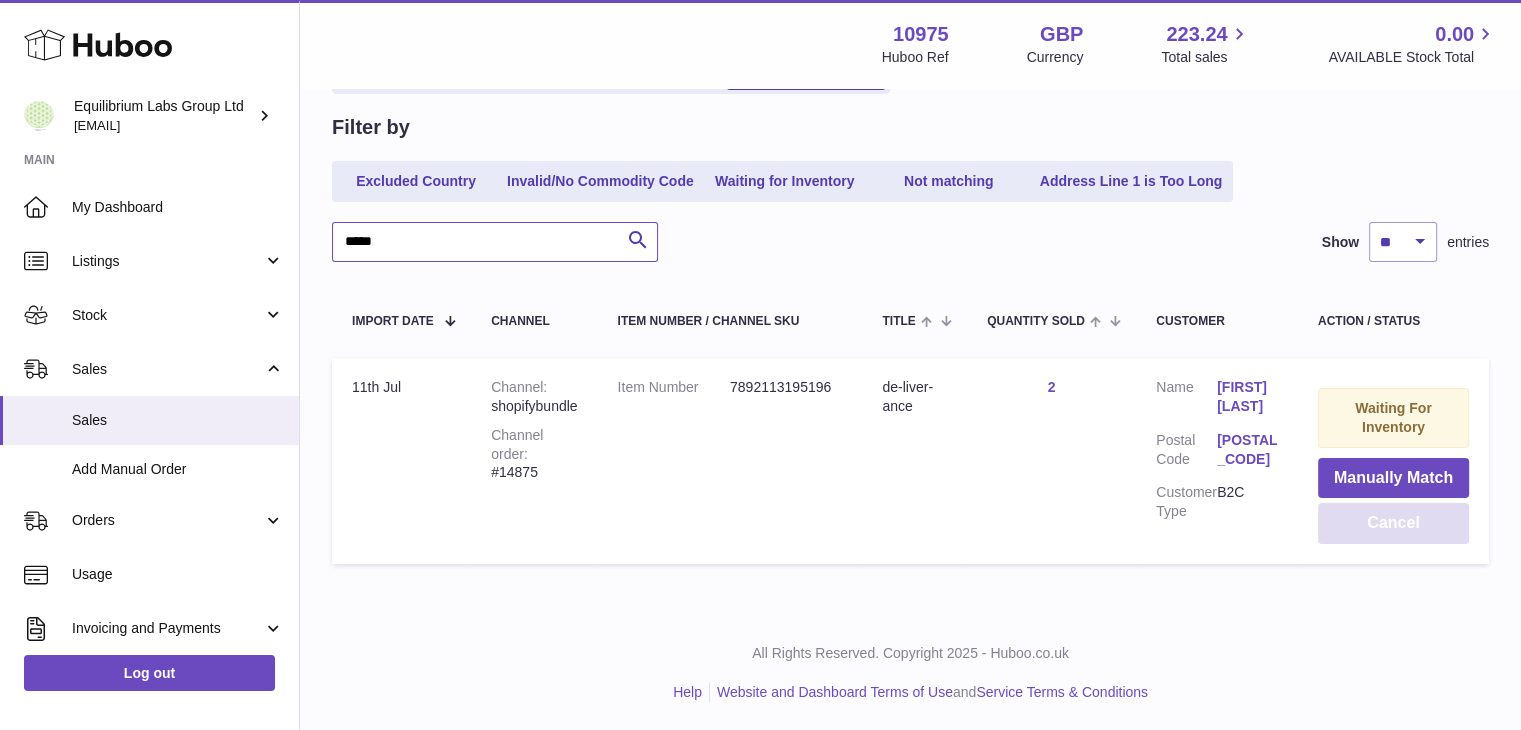 type on "*****" 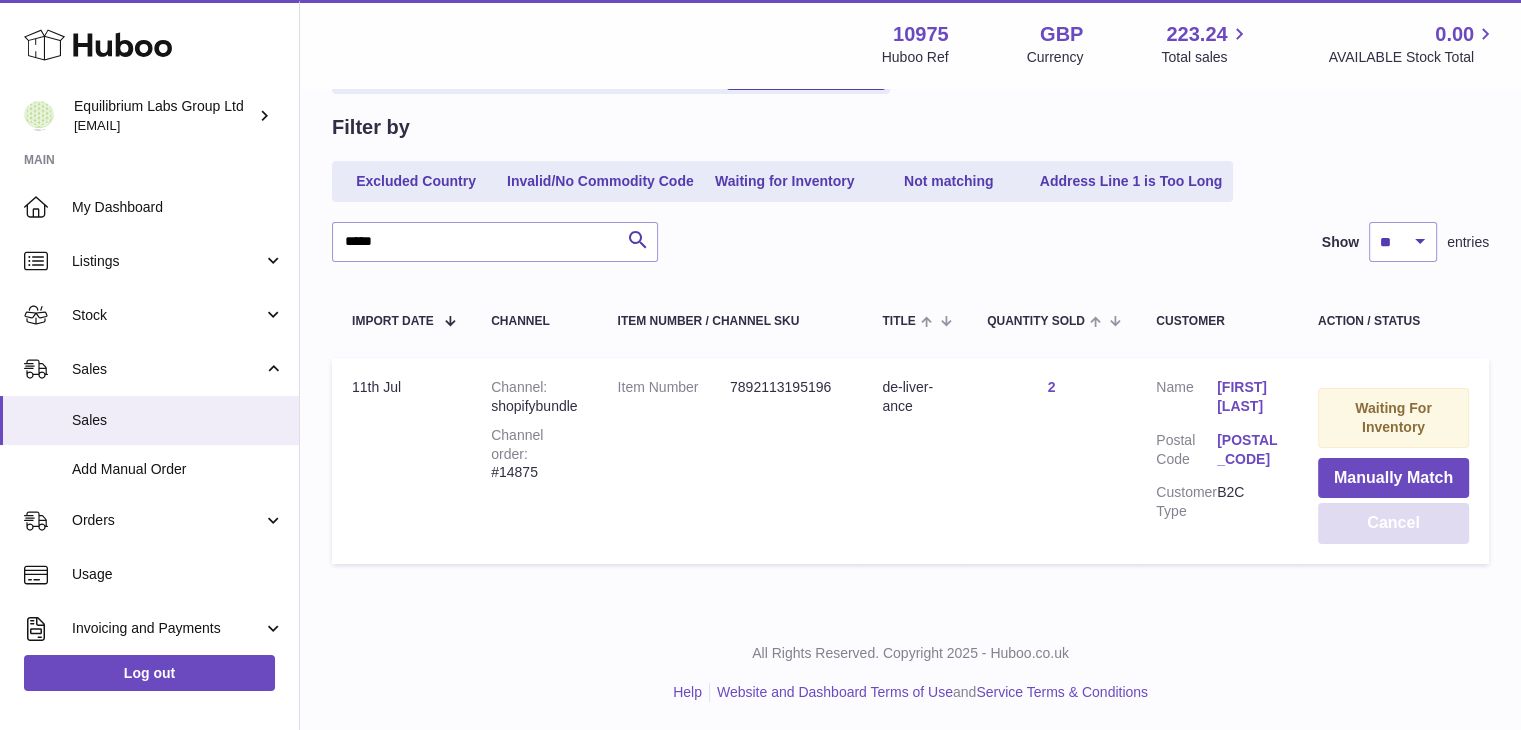click on "Cancel" at bounding box center (1393, 523) 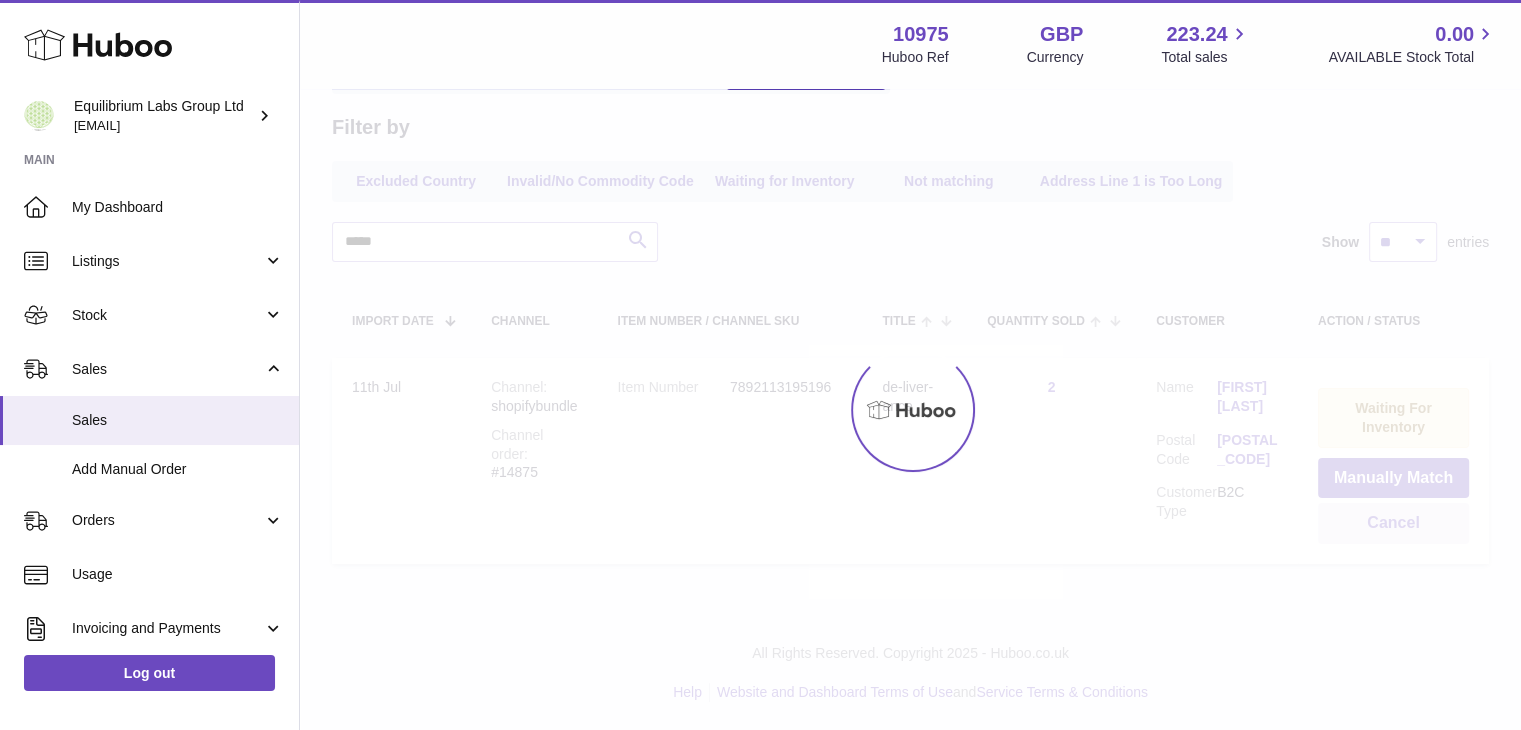 scroll, scrollTop: 0, scrollLeft: 0, axis: both 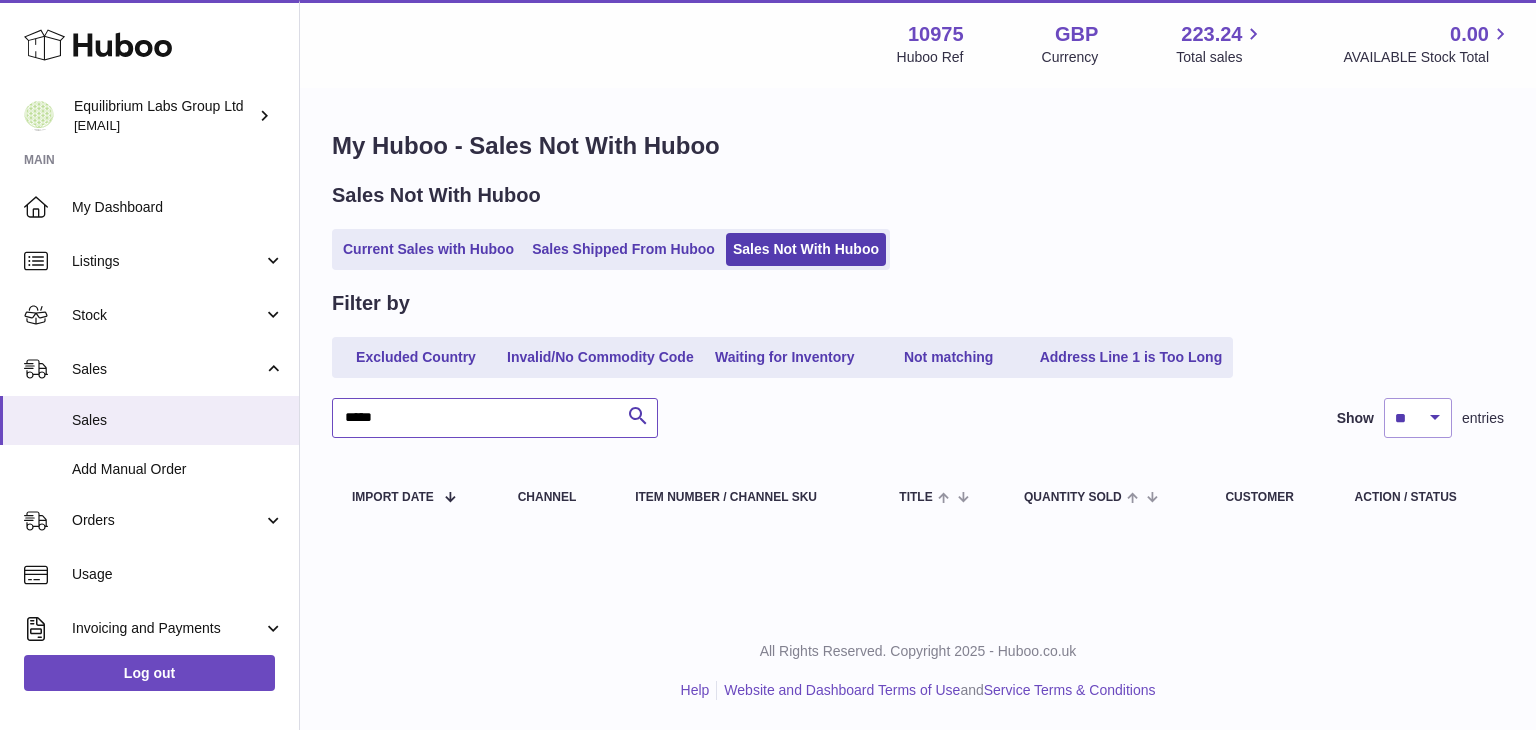 drag, startPoint x: 407, startPoint y: 421, endPoint x: 312, endPoint y: 419, distance: 95.02105 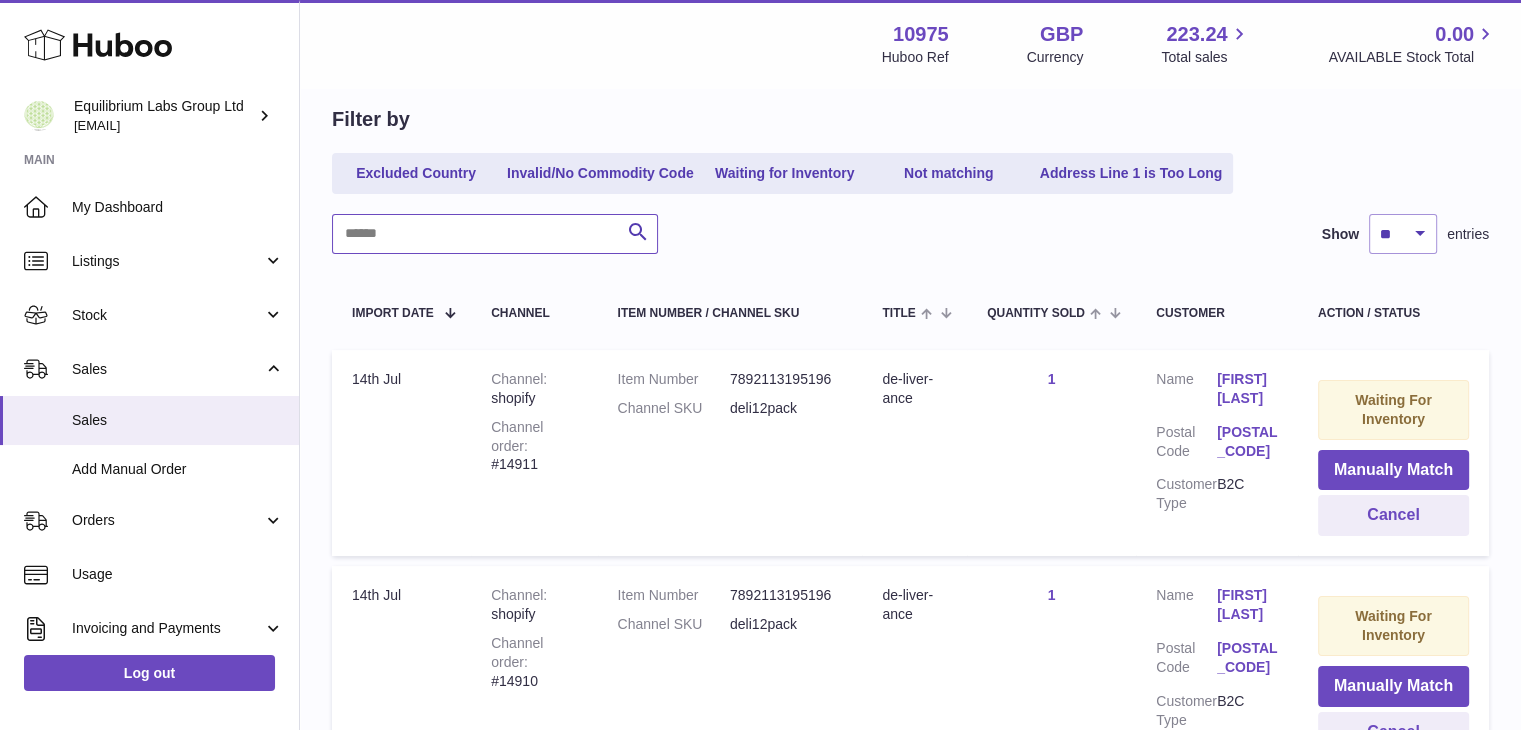 scroll, scrollTop: 0, scrollLeft: 0, axis: both 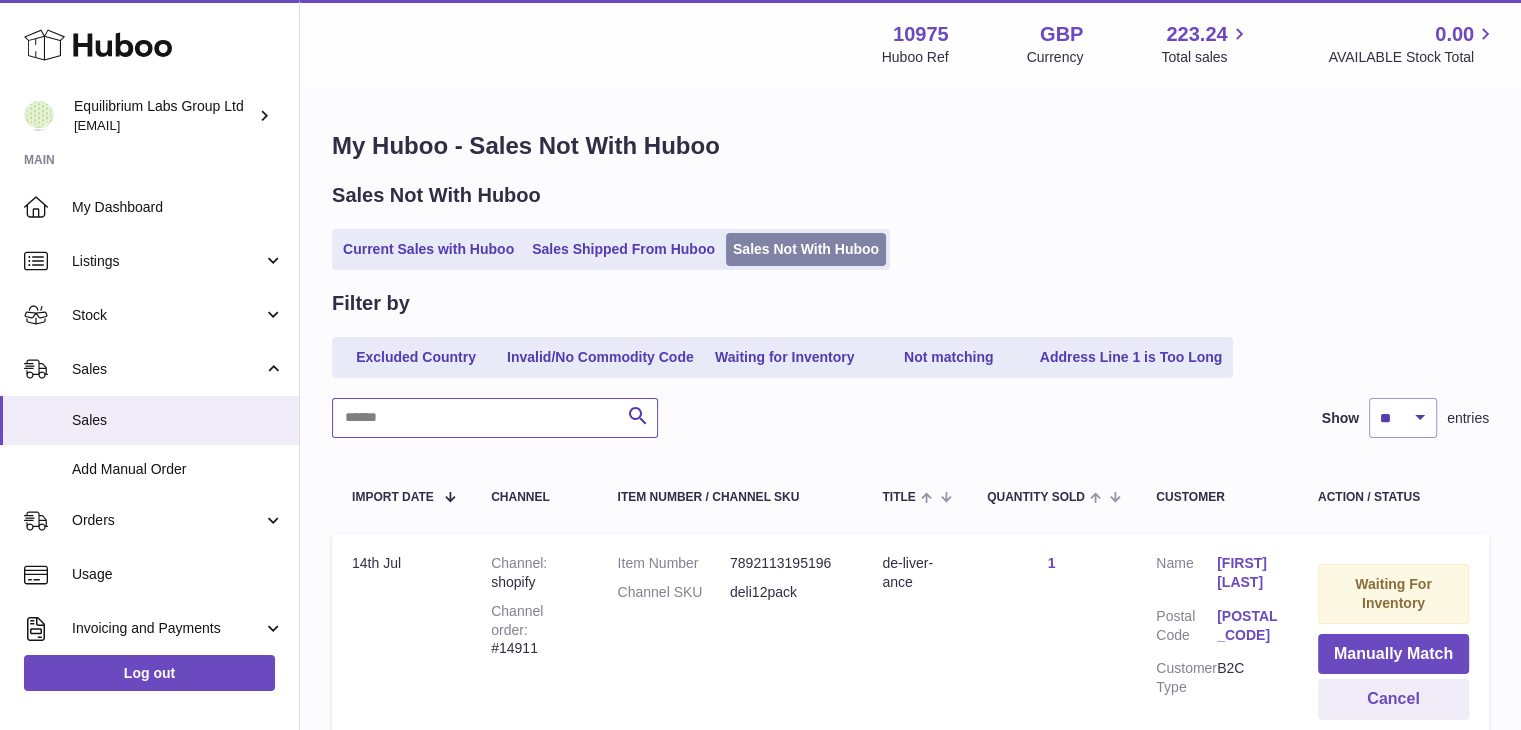 type 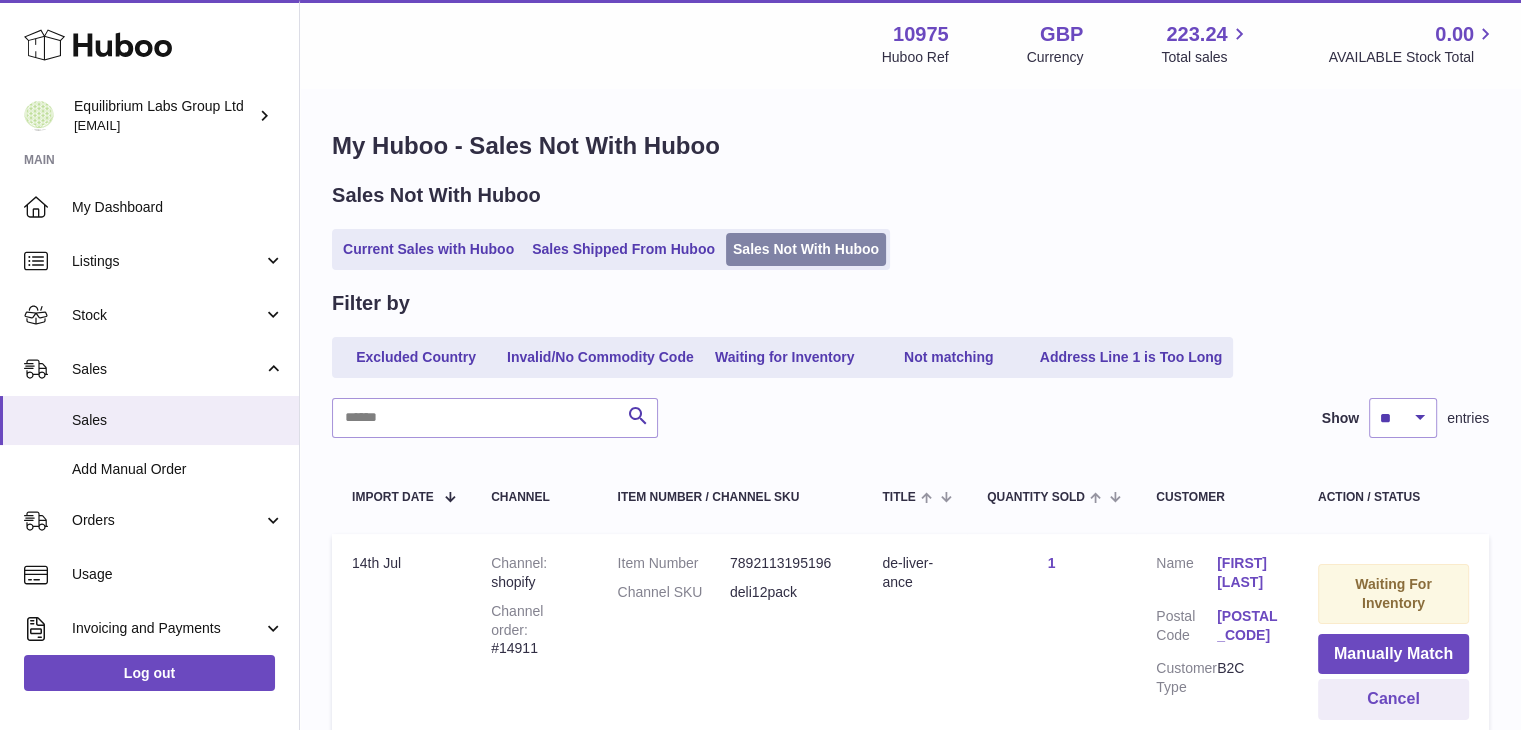 click on "Sales Not With Huboo" at bounding box center (806, 249) 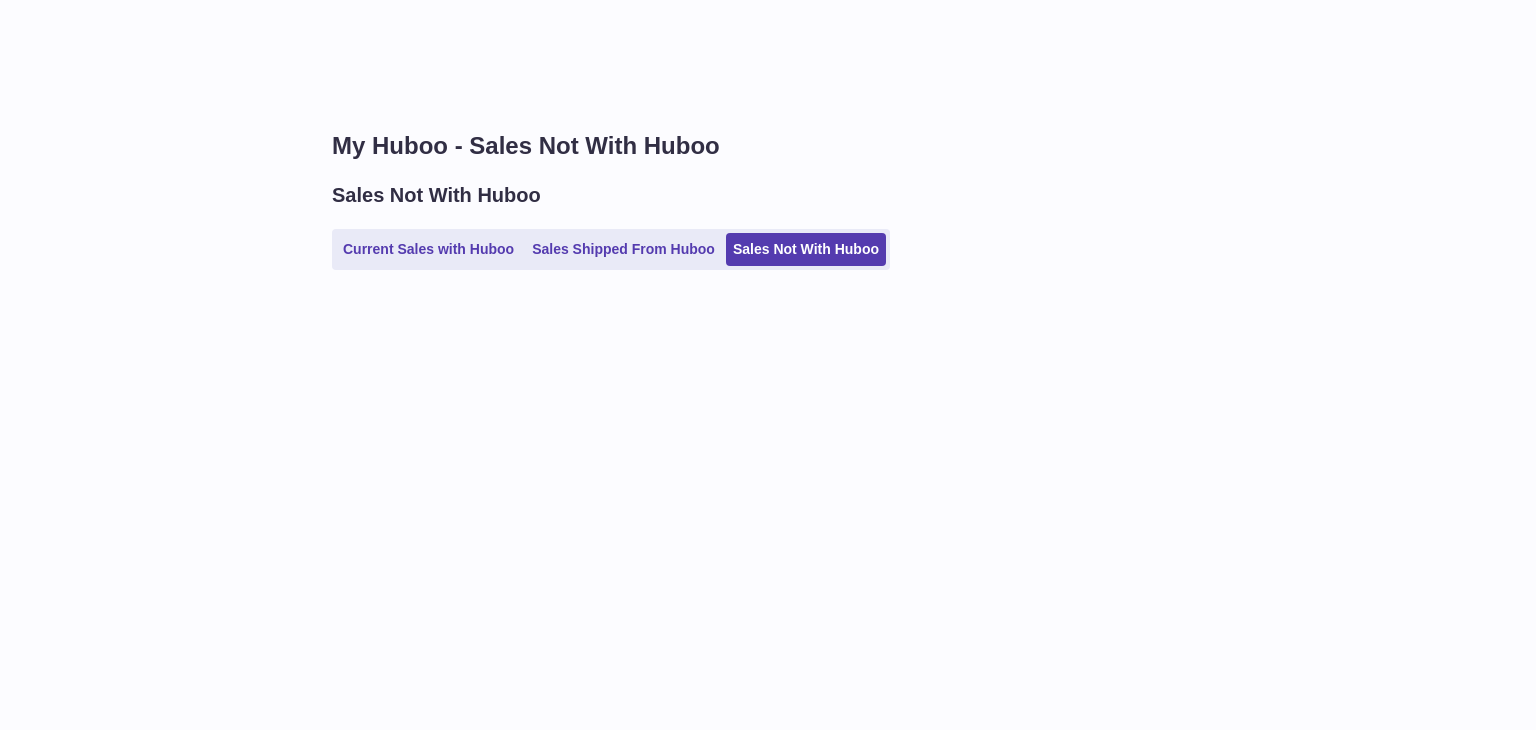 scroll, scrollTop: 0, scrollLeft: 0, axis: both 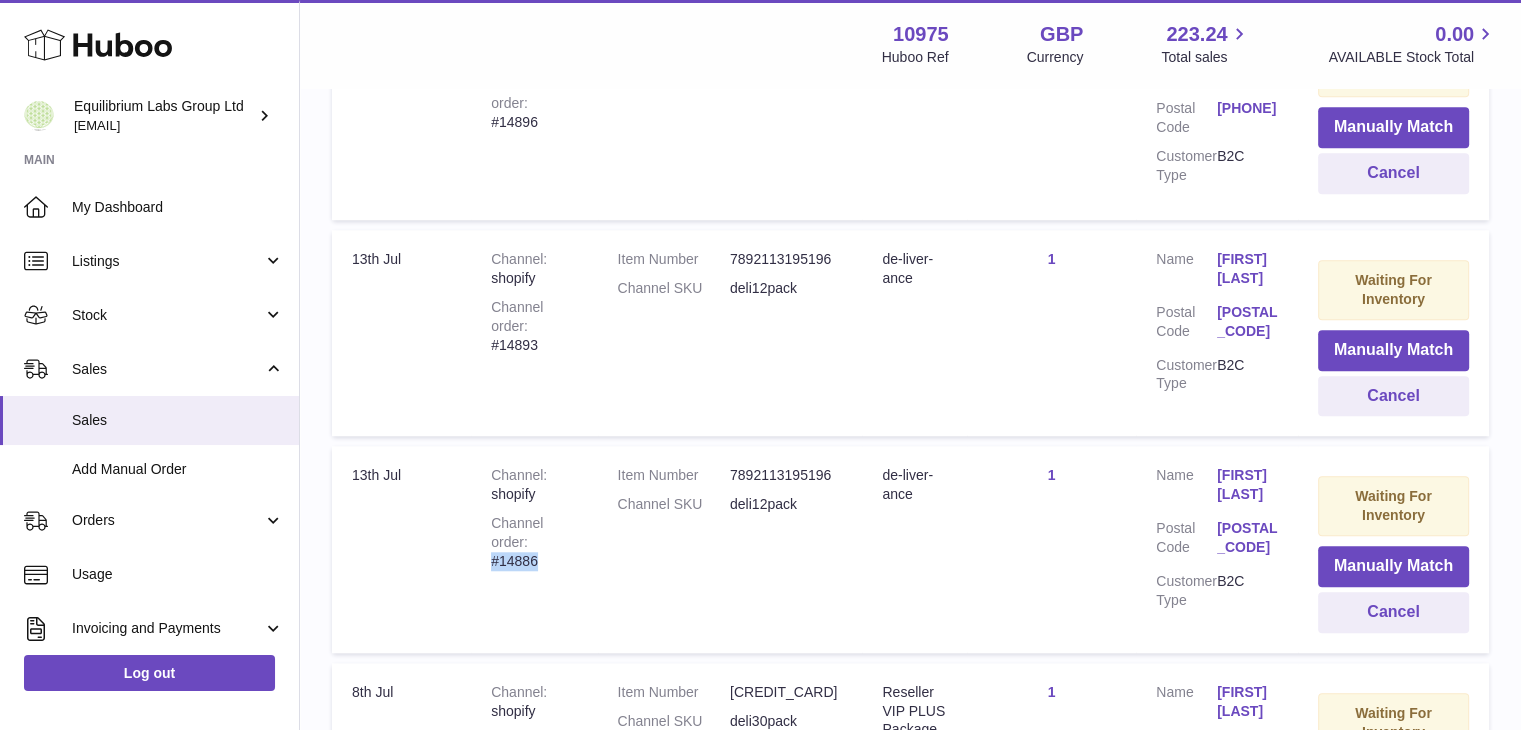 drag, startPoint x: 491, startPoint y: 560, endPoint x: 553, endPoint y: 567, distance: 62.39391 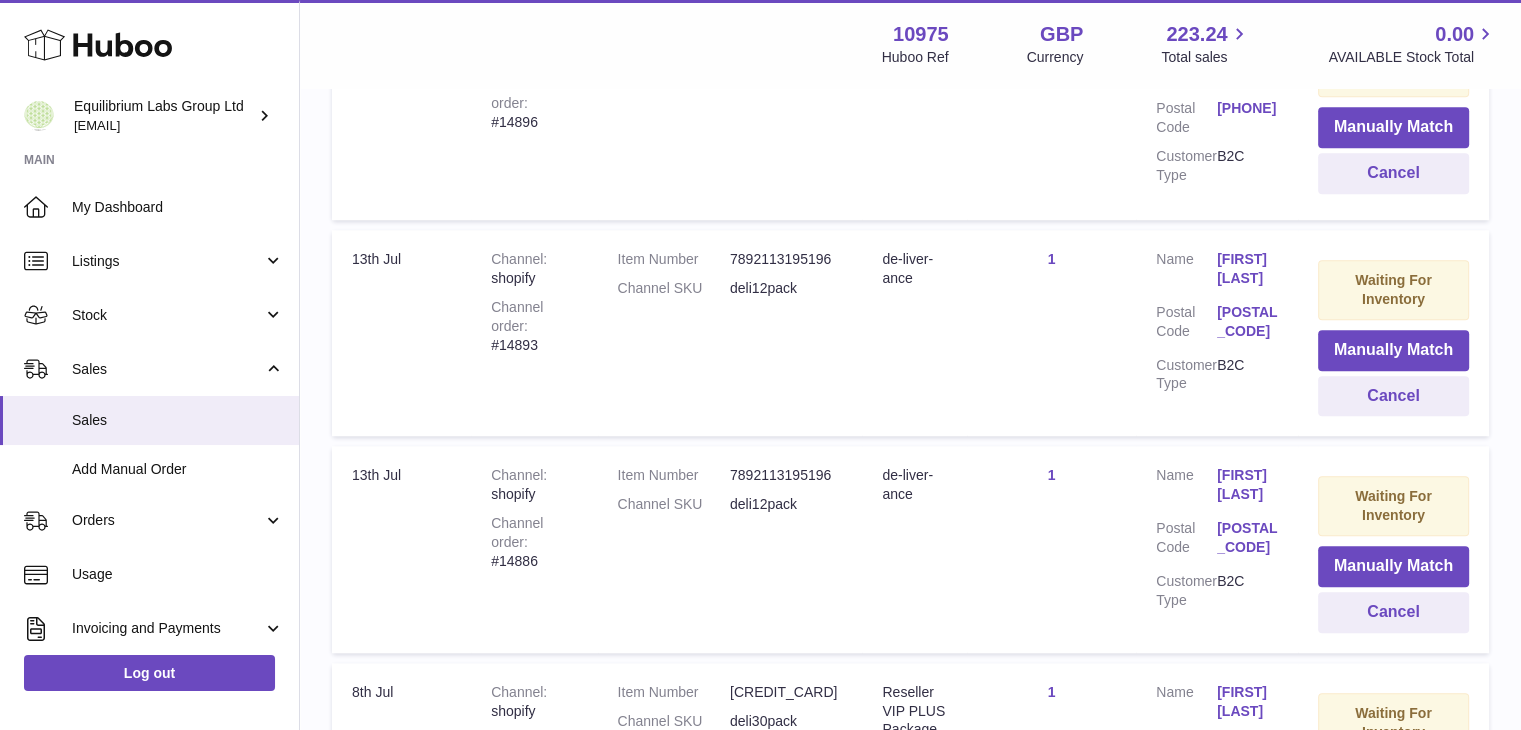 drag, startPoint x: 528, startPoint y: 557, endPoint x: 704, endPoint y: 613, distance: 184.69434 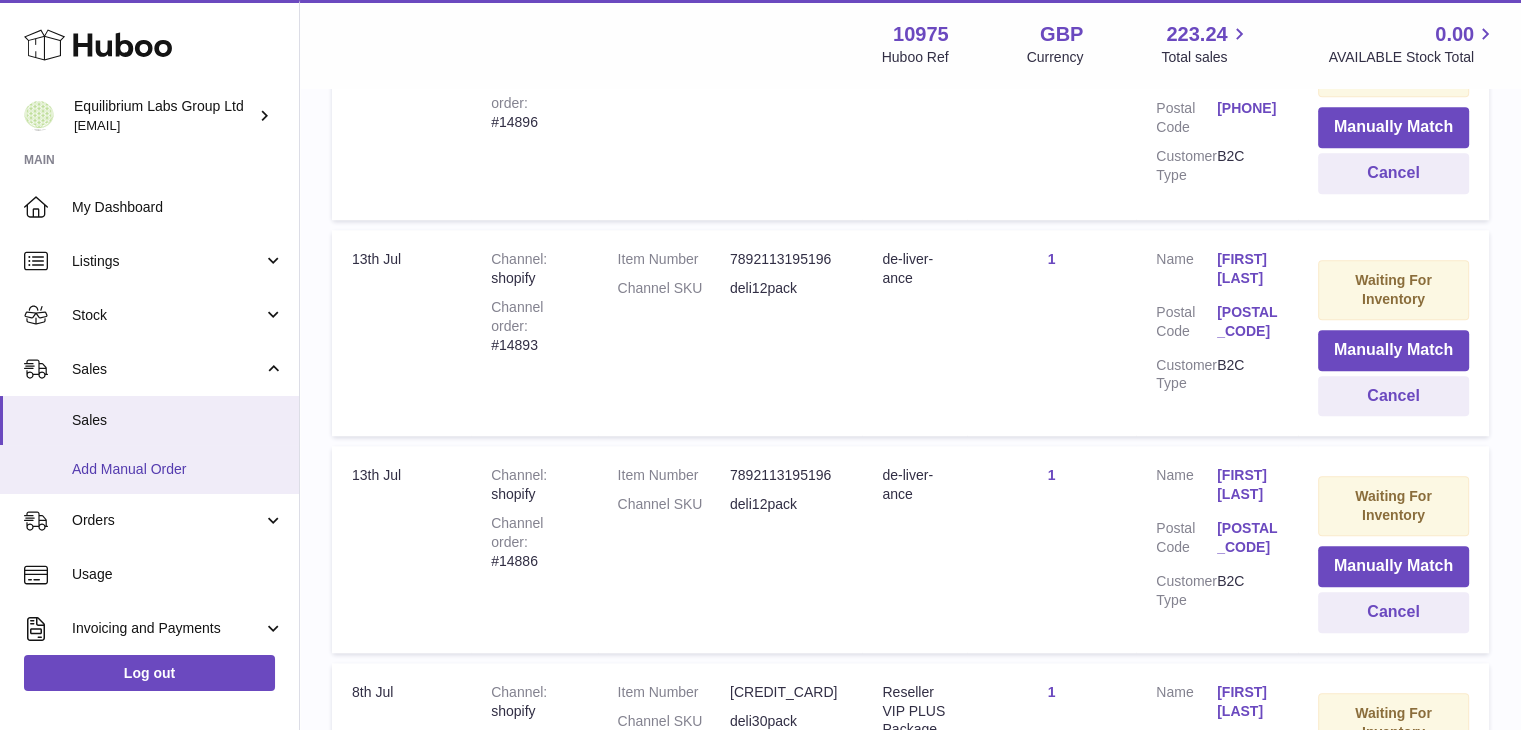 click on "Add Manual Order" at bounding box center [178, 469] 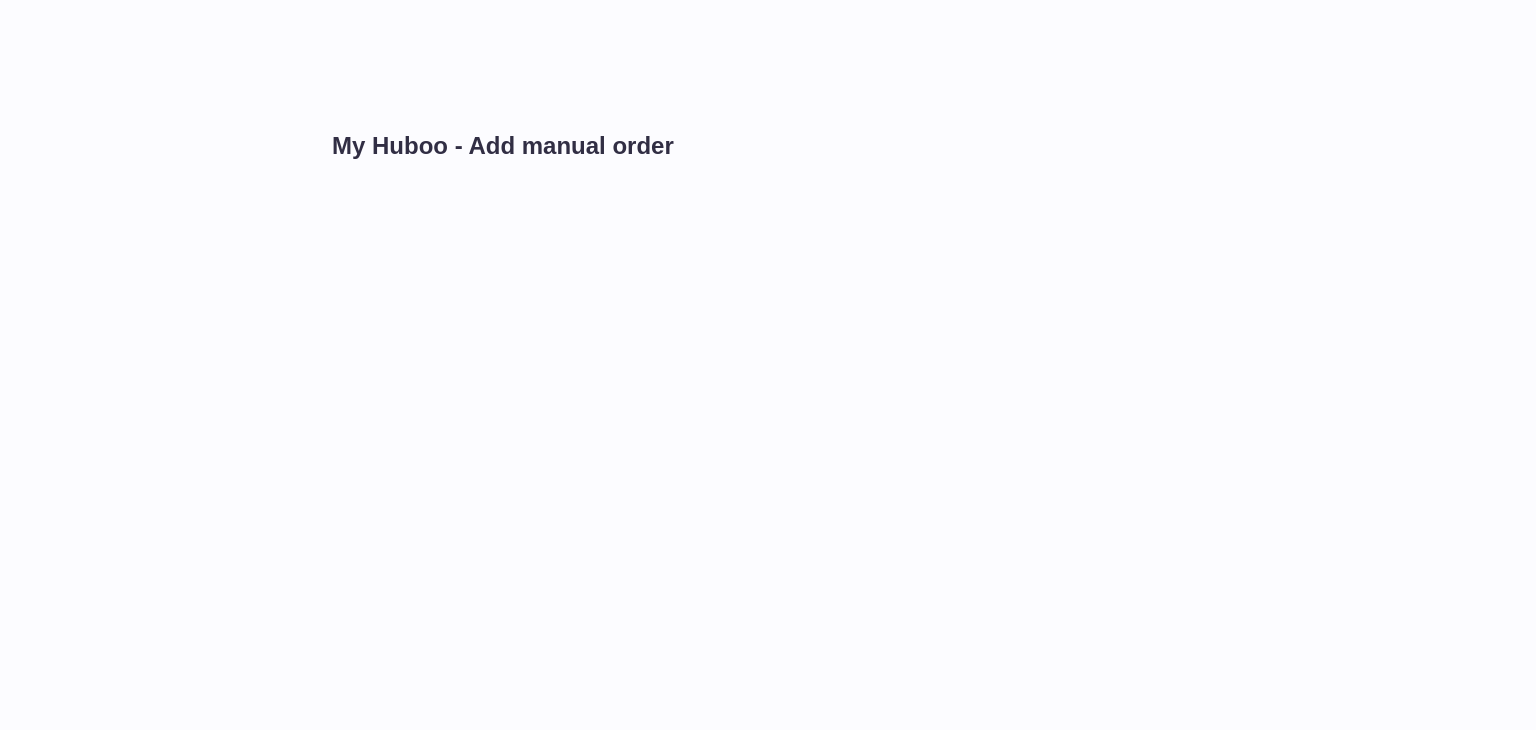 scroll, scrollTop: 0, scrollLeft: 0, axis: both 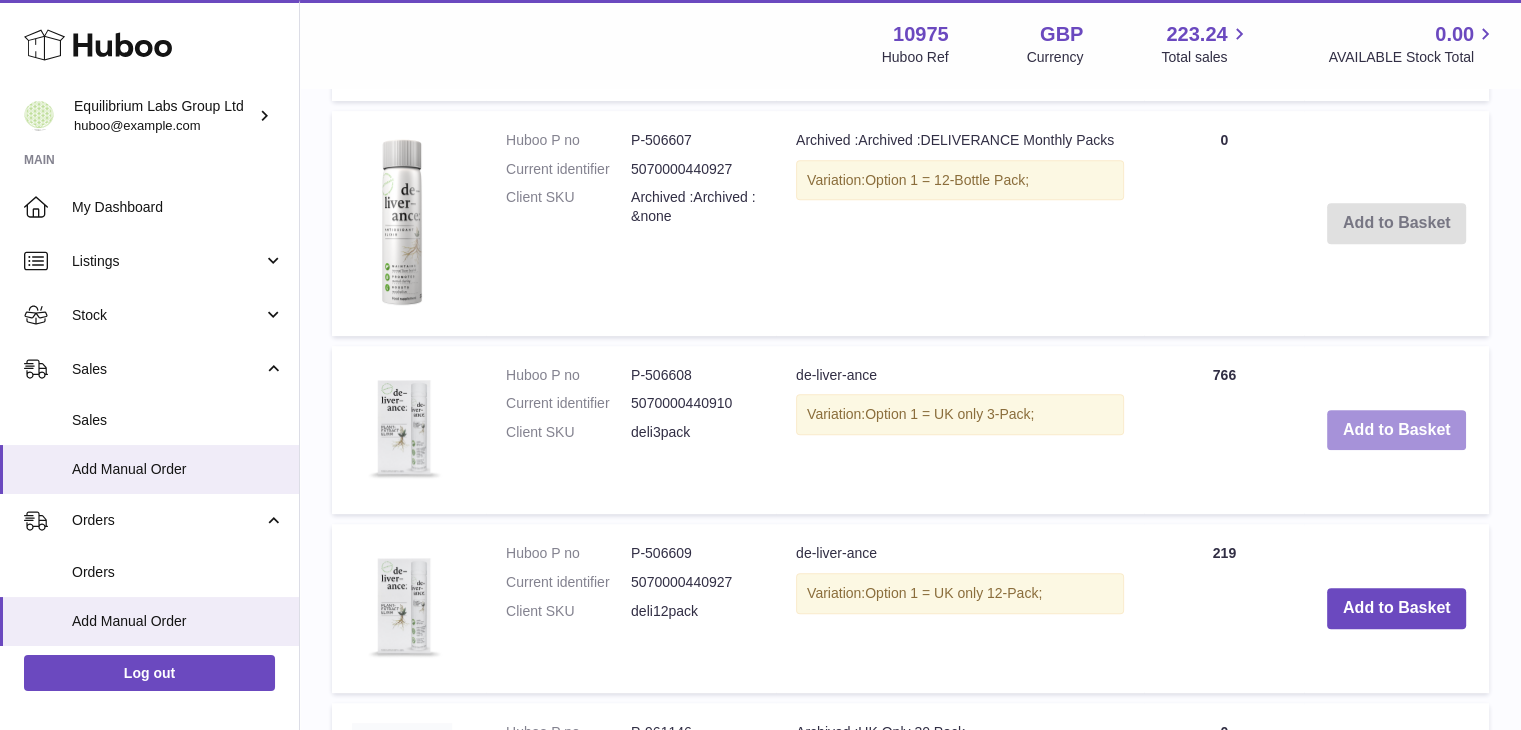 click on "Add to Basket" at bounding box center [1397, 430] 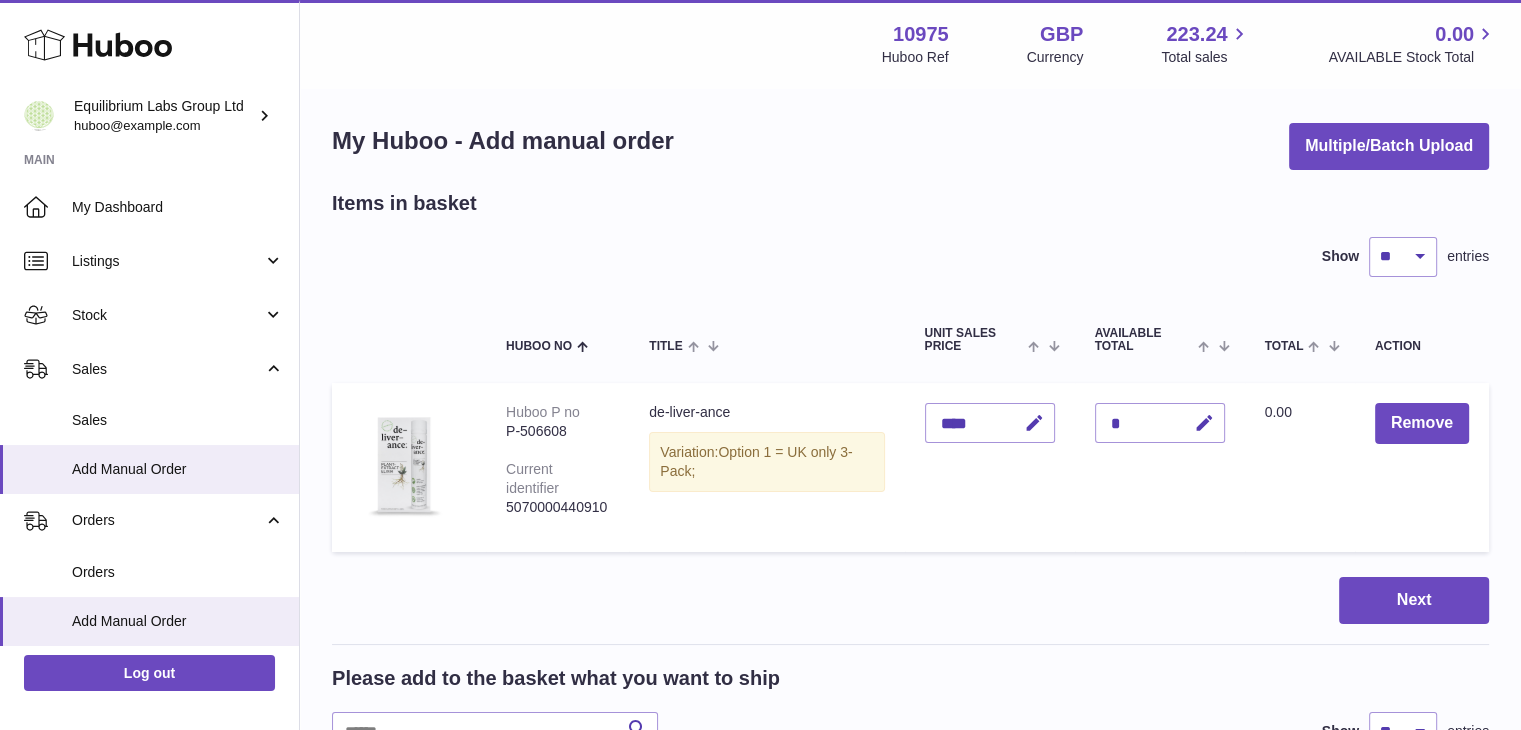 scroll, scrollTop: 0, scrollLeft: 0, axis: both 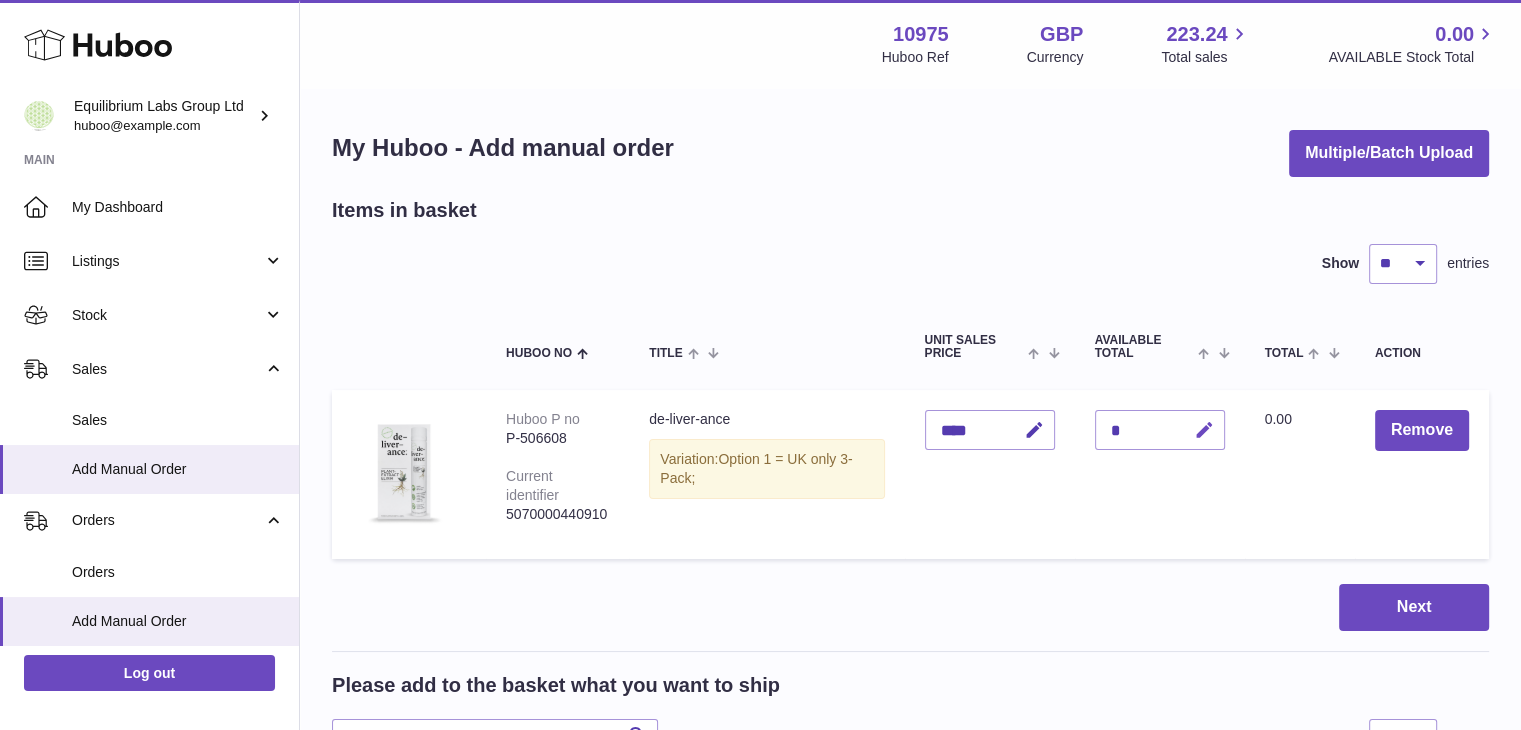 click at bounding box center [1204, 430] 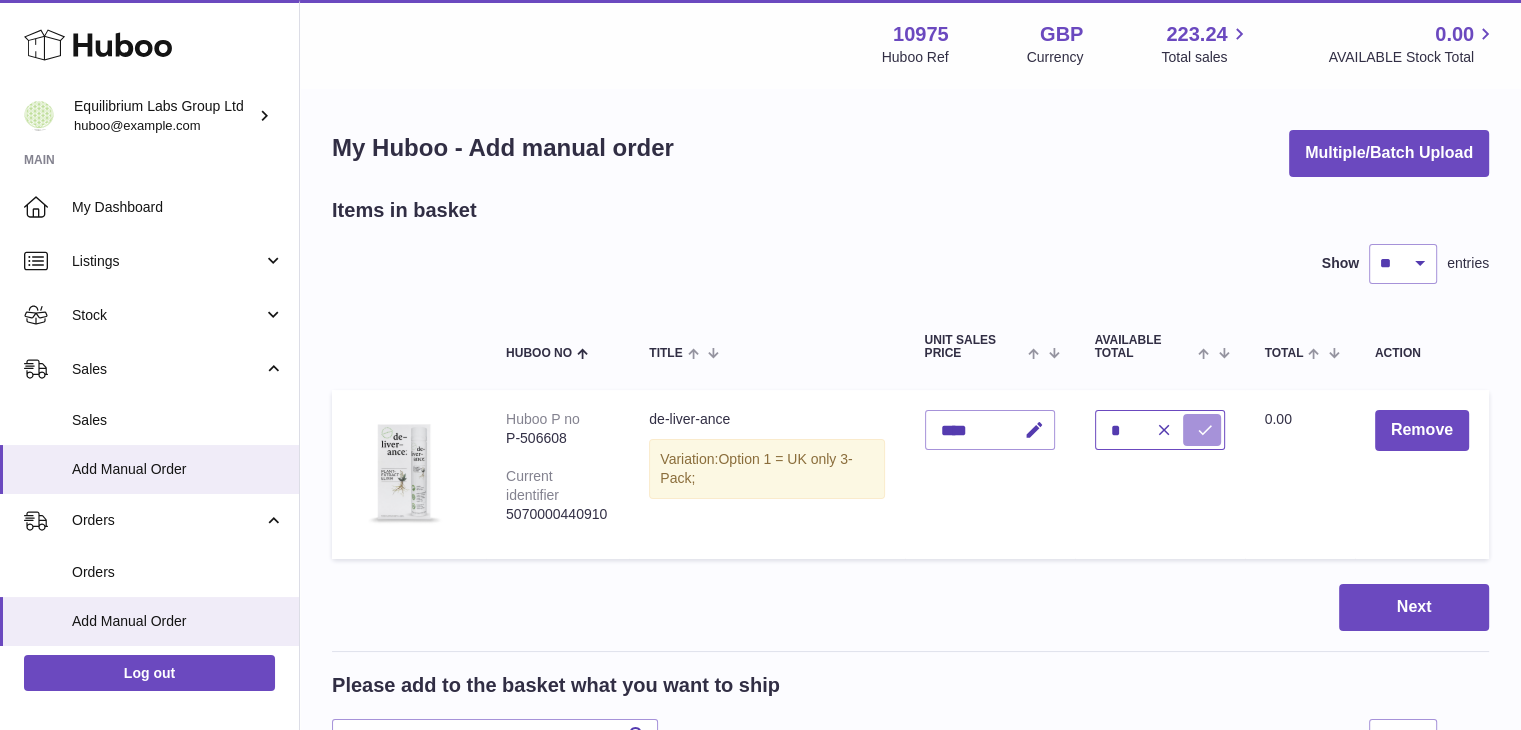 type on "*" 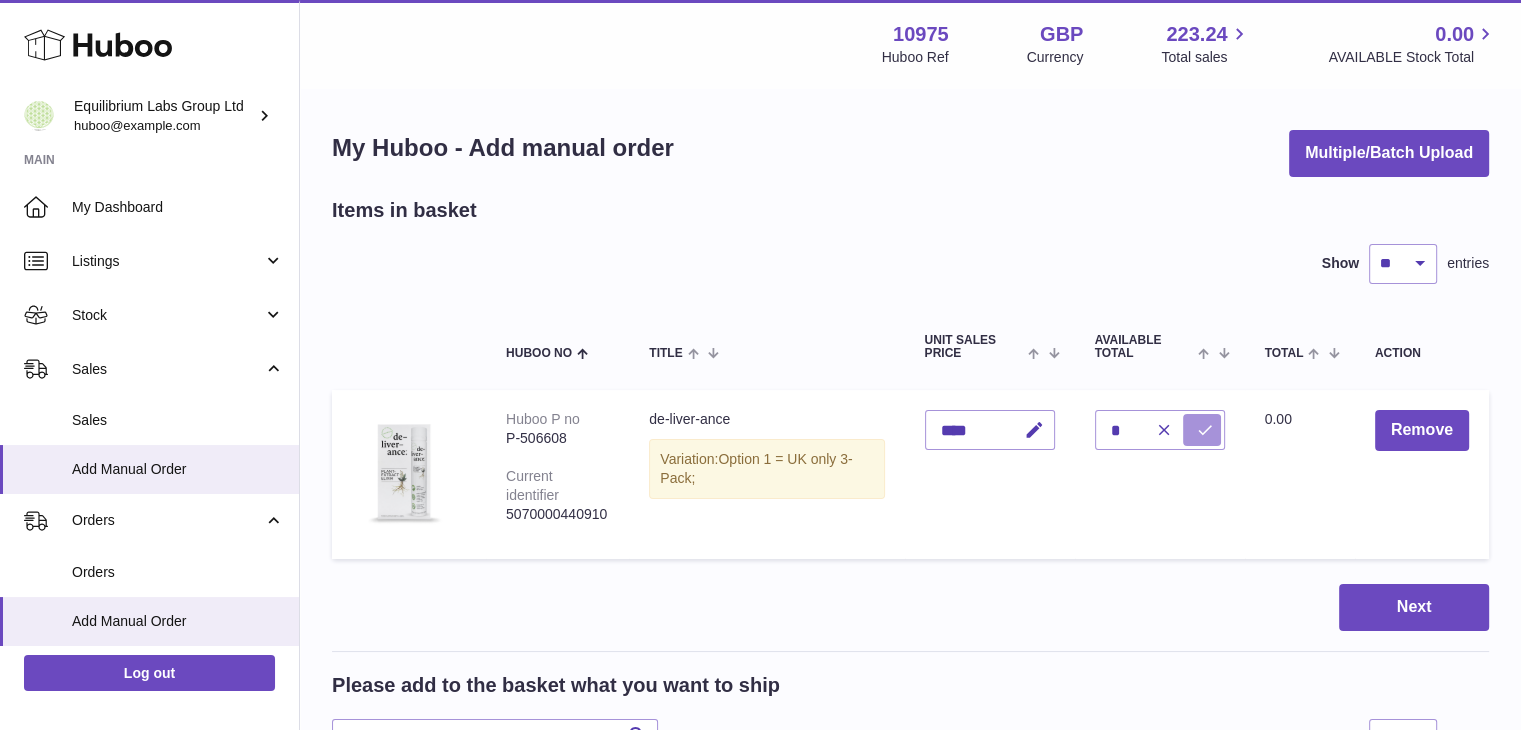 click at bounding box center [1205, 430] 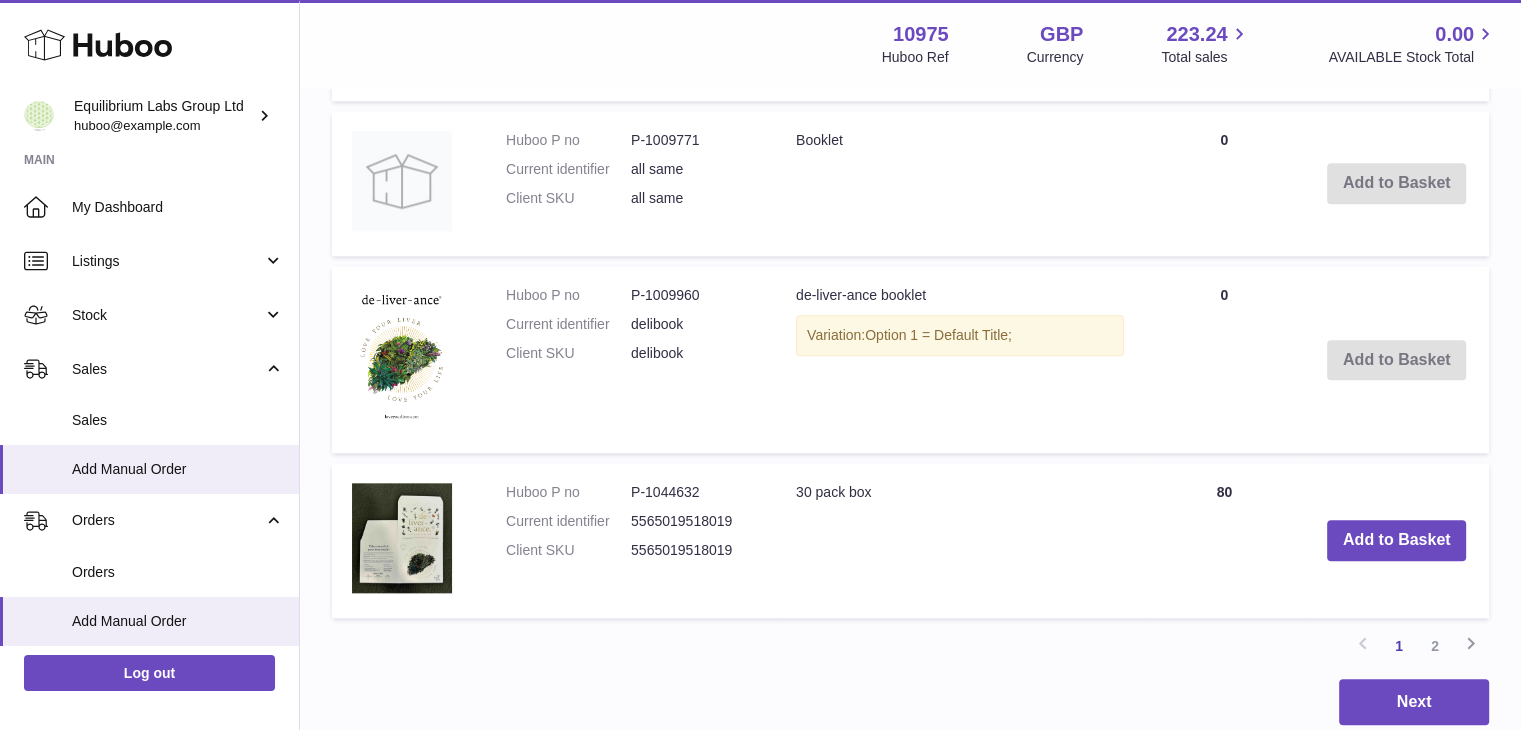 scroll, scrollTop: 2198, scrollLeft: 0, axis: vertical 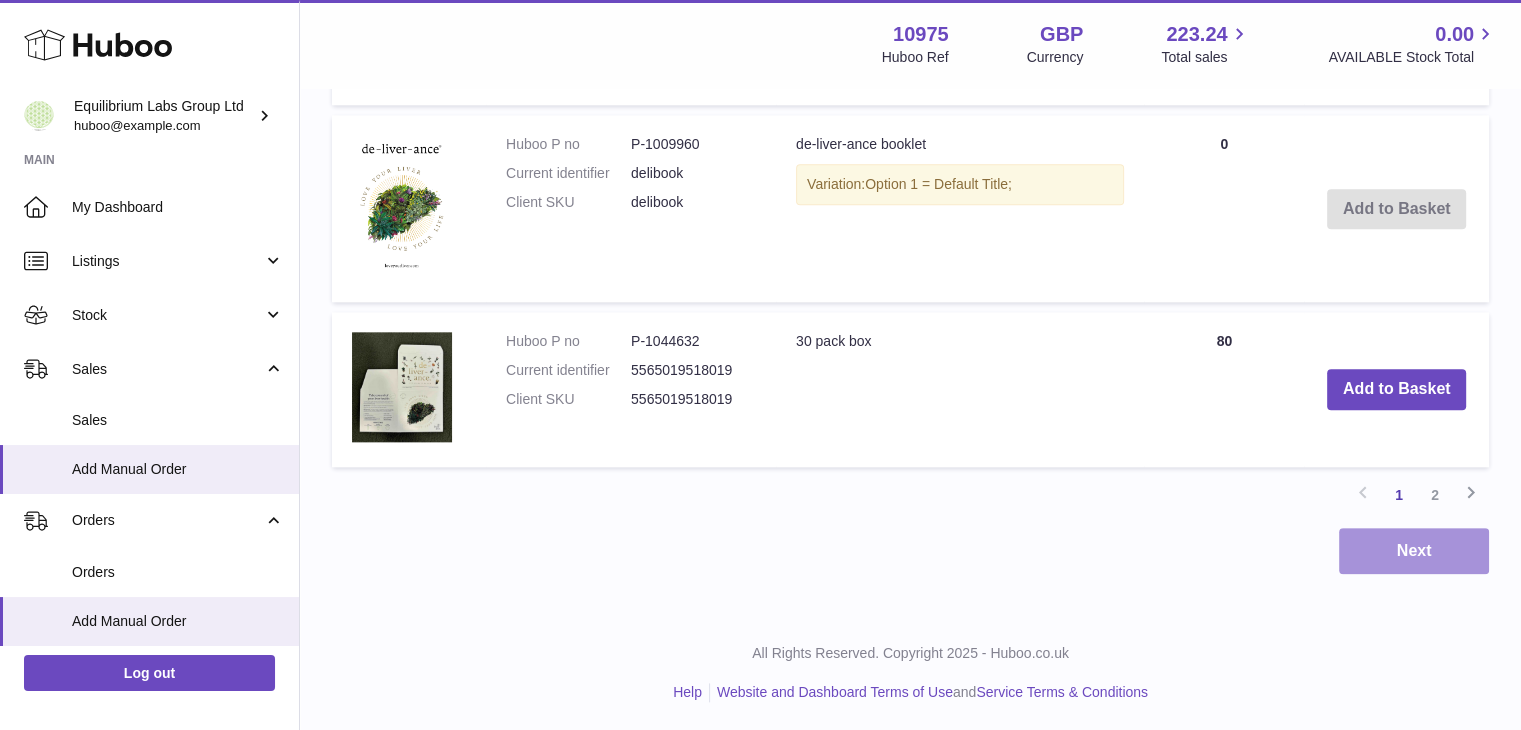 click on "Next" at bounding box center [1414, 551] 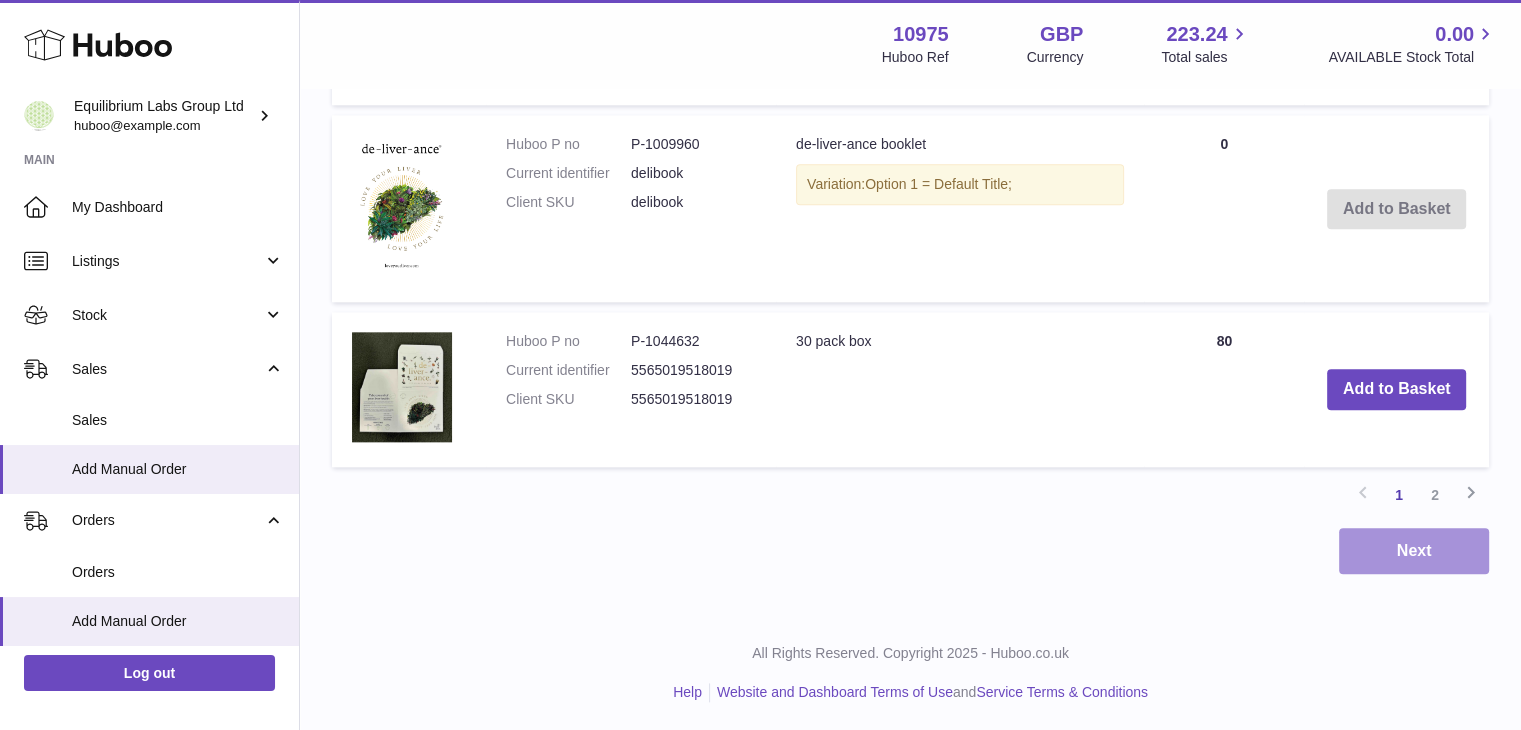 scroll, scrollTop: 0, scrollLeft: 0, axis: both 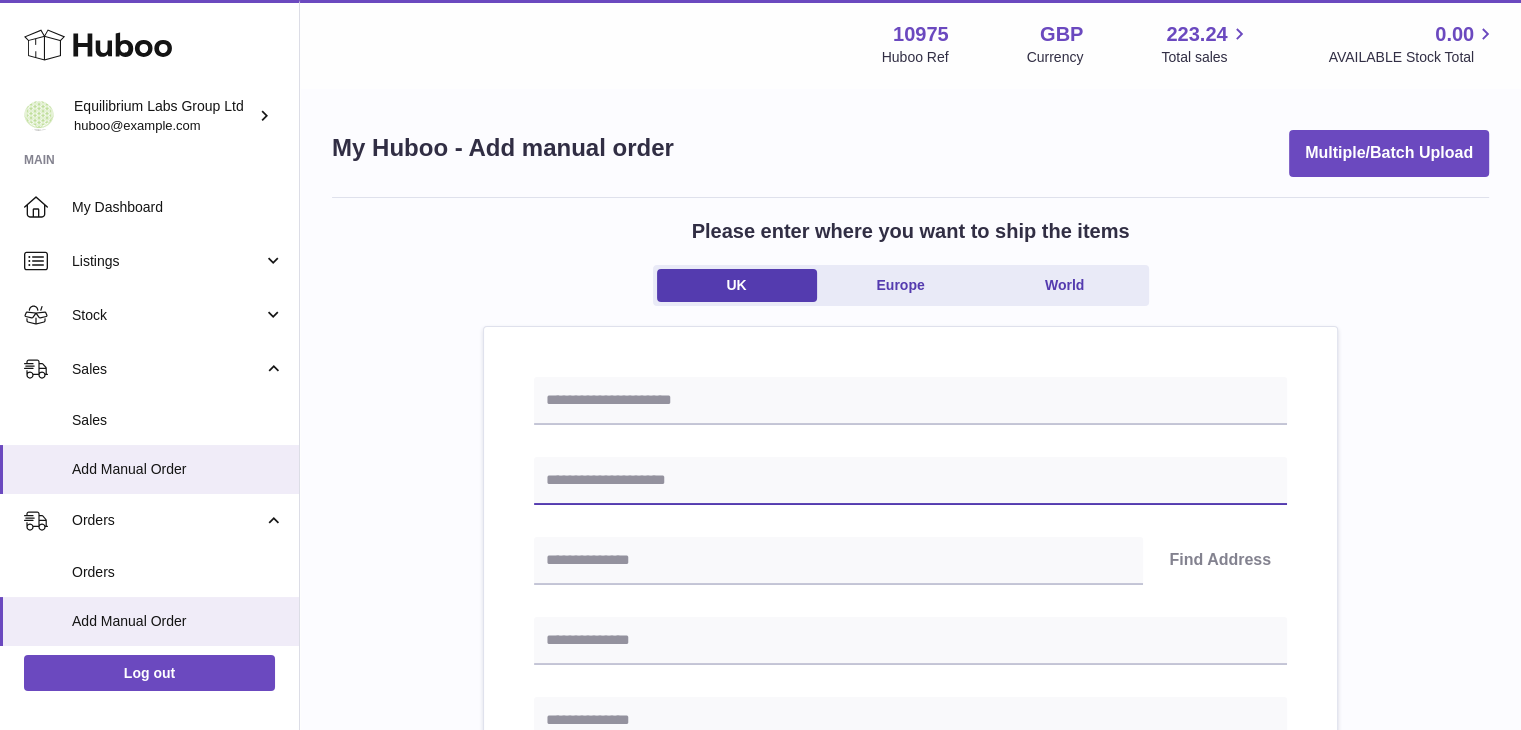 paste on "**********" 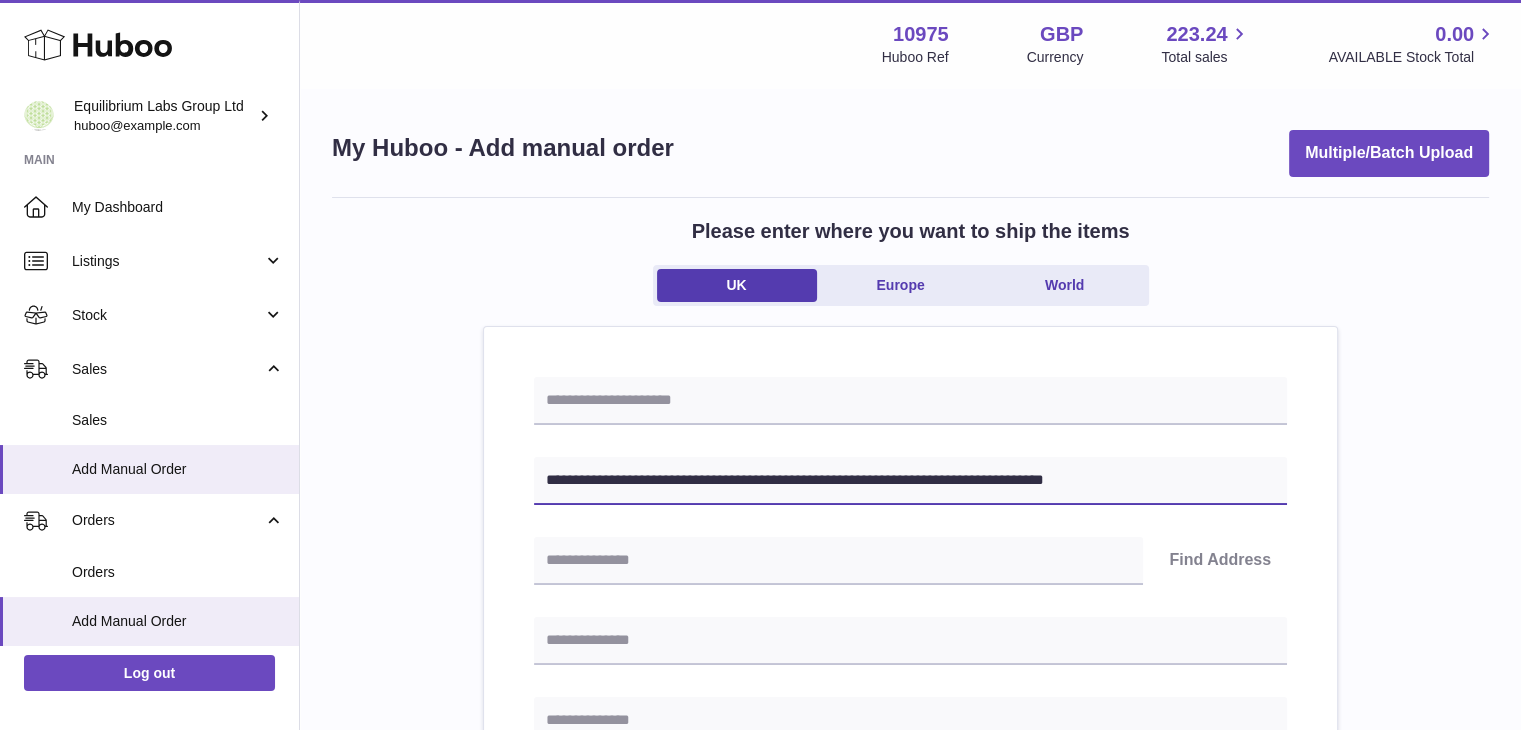 type on "**********" 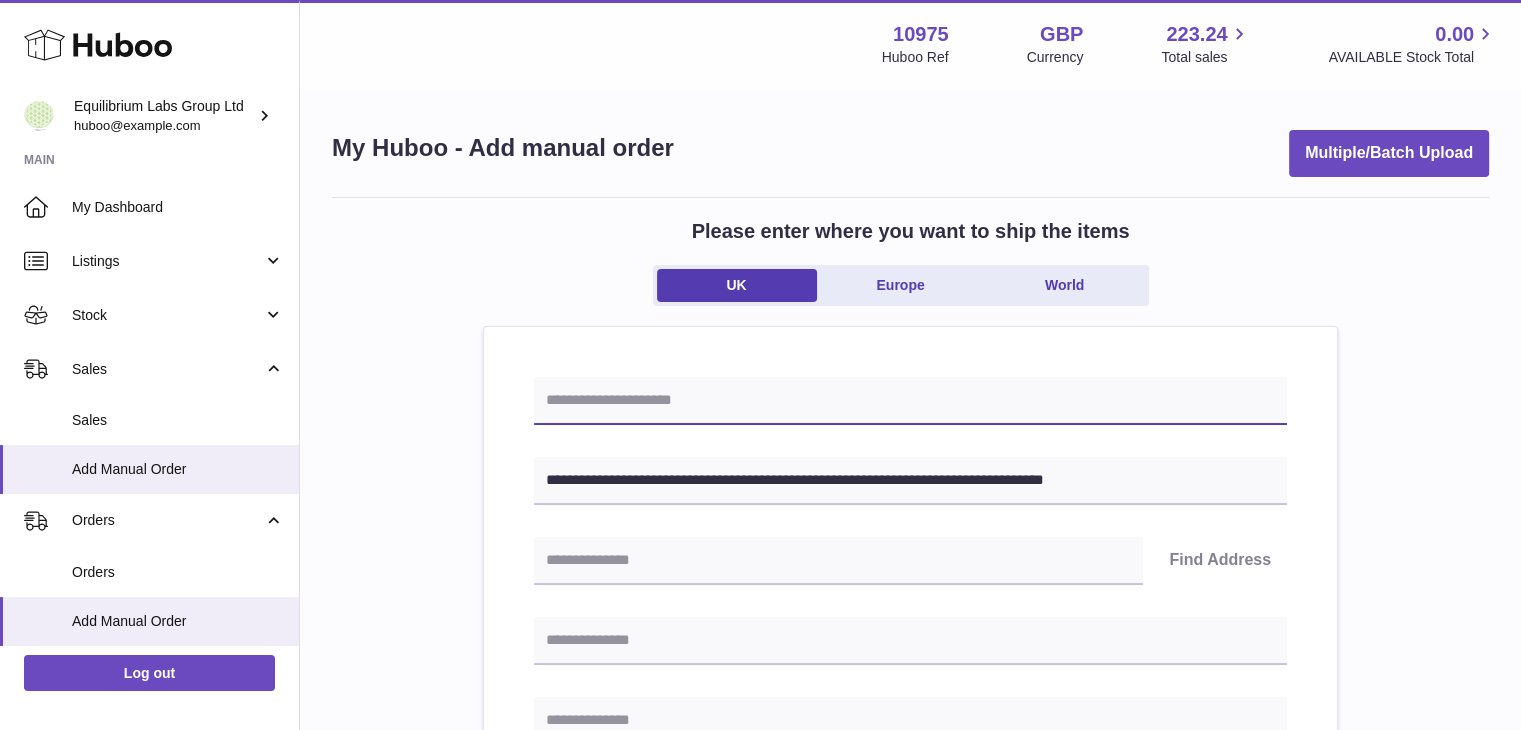click at bounding box center [910, 401] 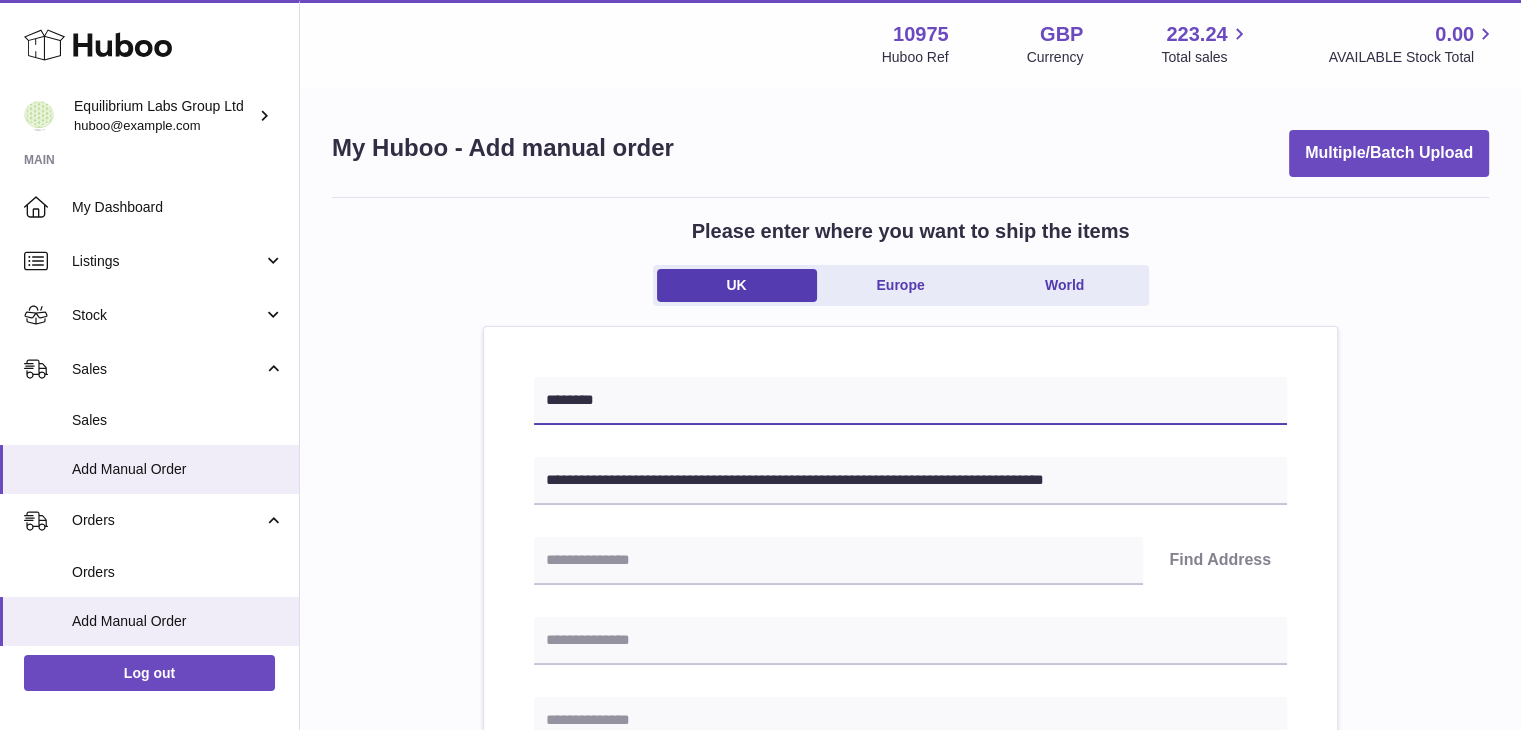 type on "********" 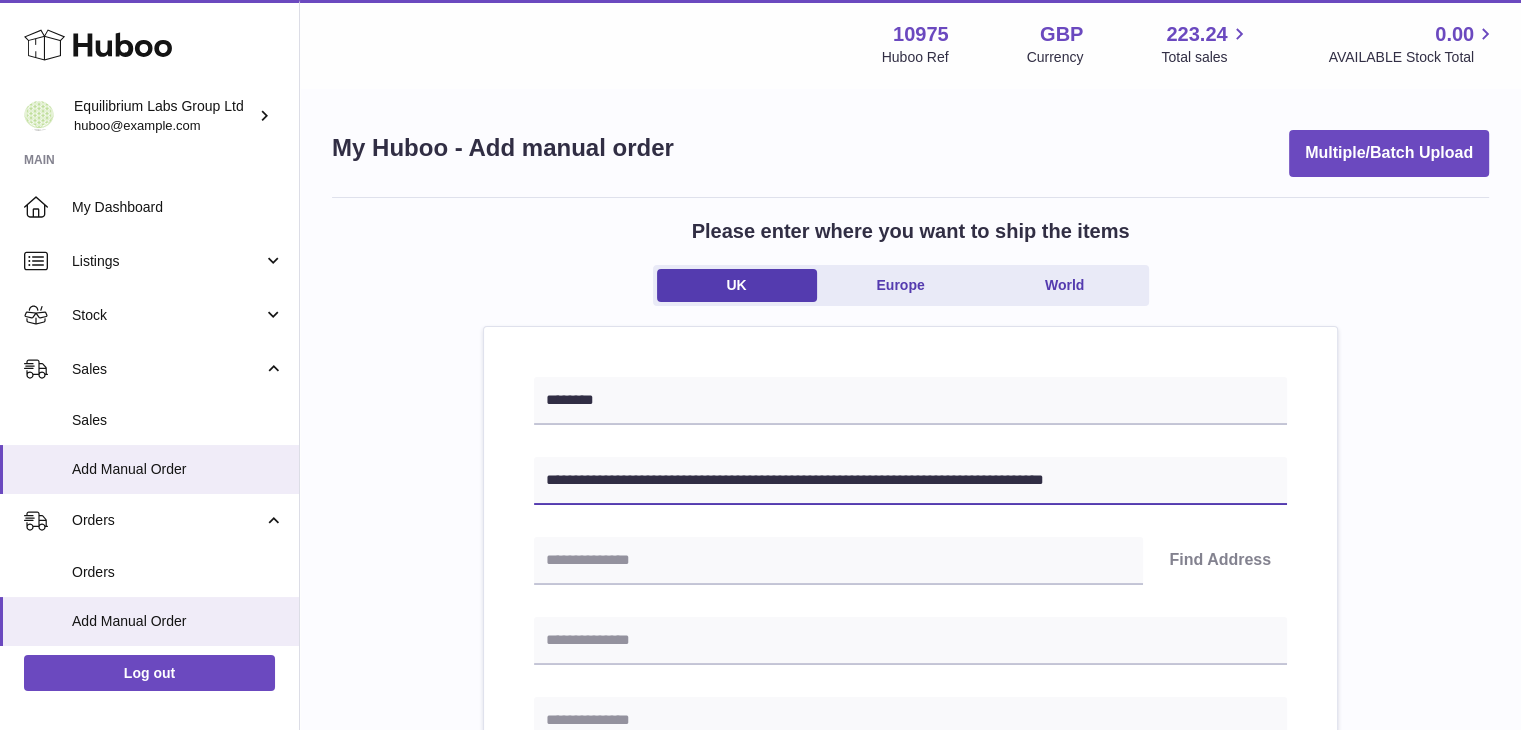 drag, startPoint x: 638, startPoint y: 477, endPoint x: 780, endPoint y: 485, distance: 142.22517 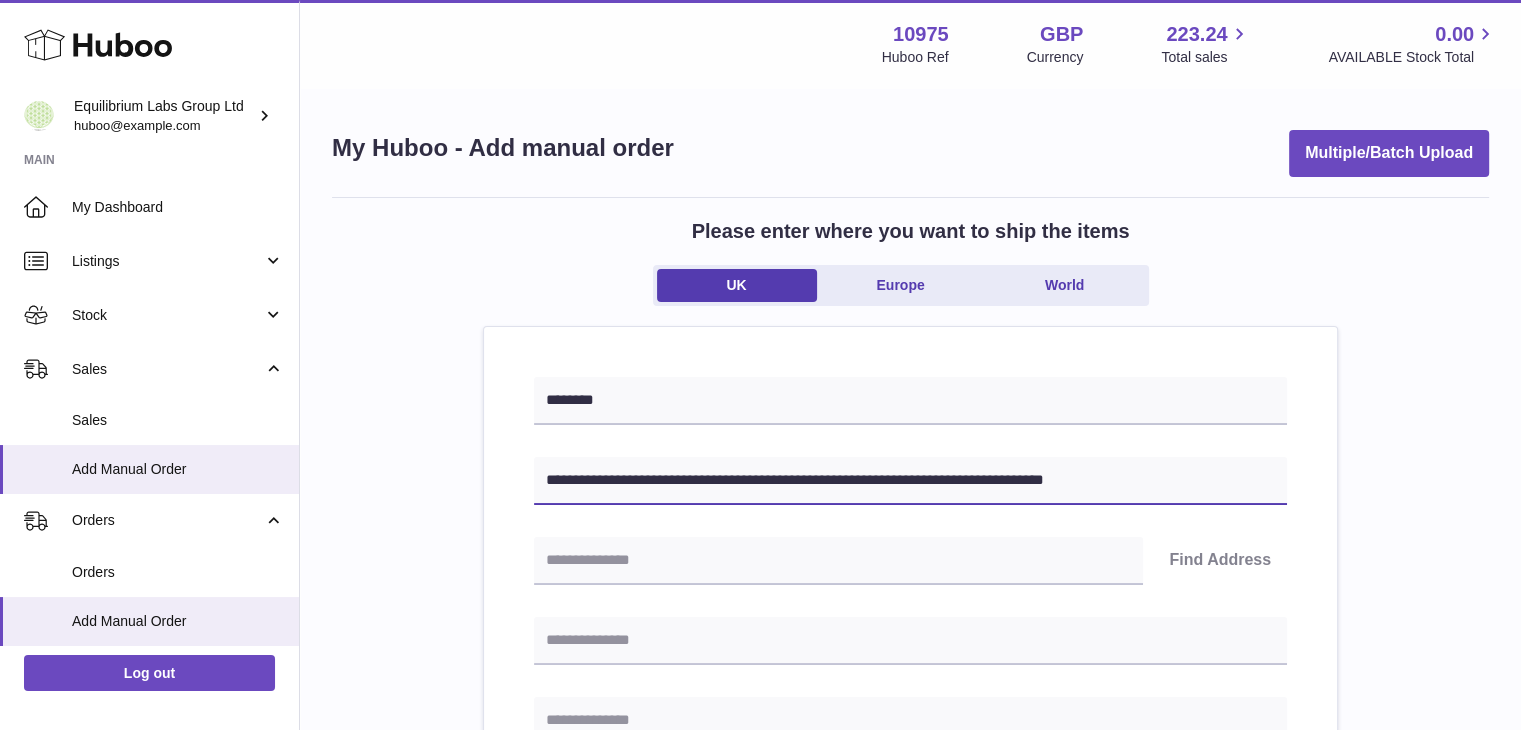 click on "**********" at bounding box center [910, 481] 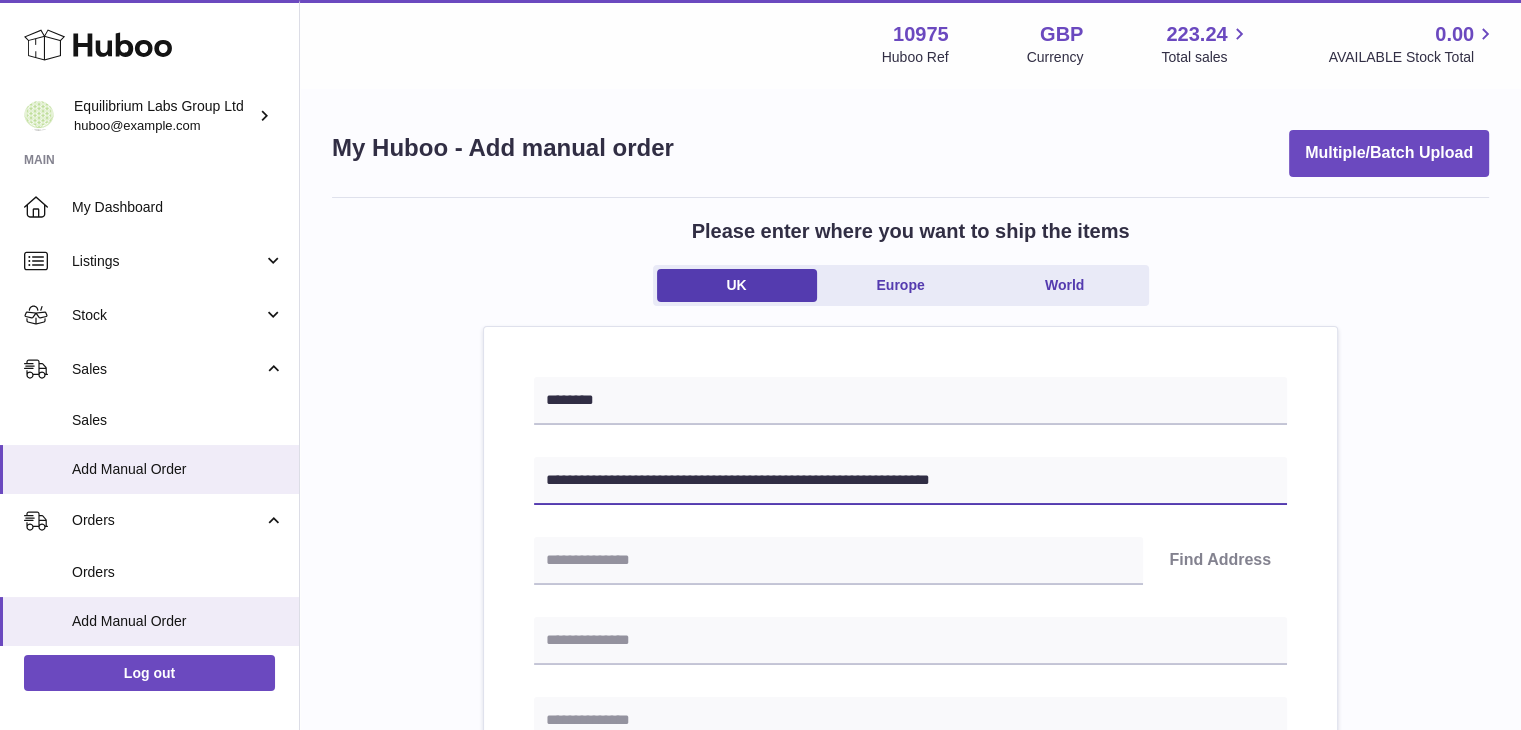 type on "**********" 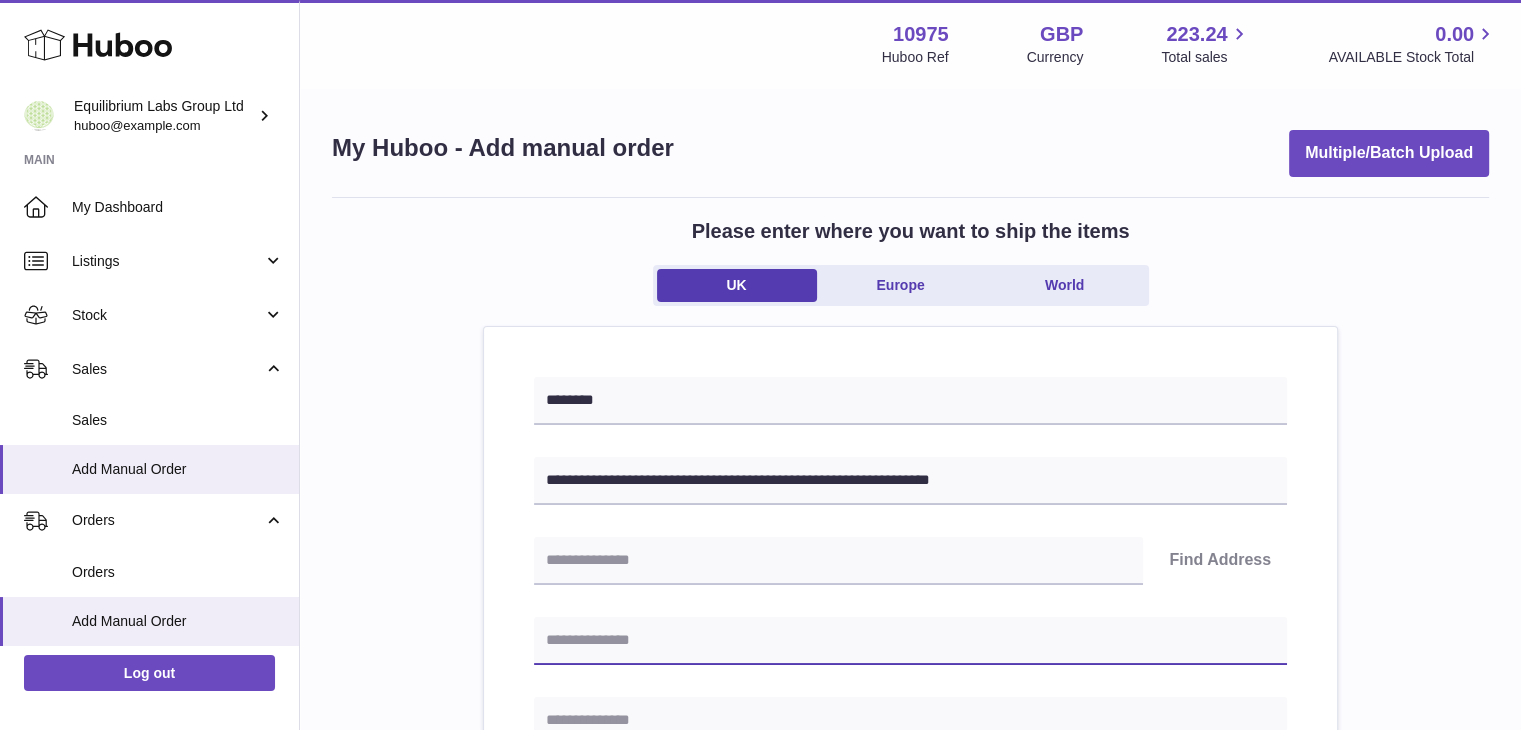 paste on "**********" 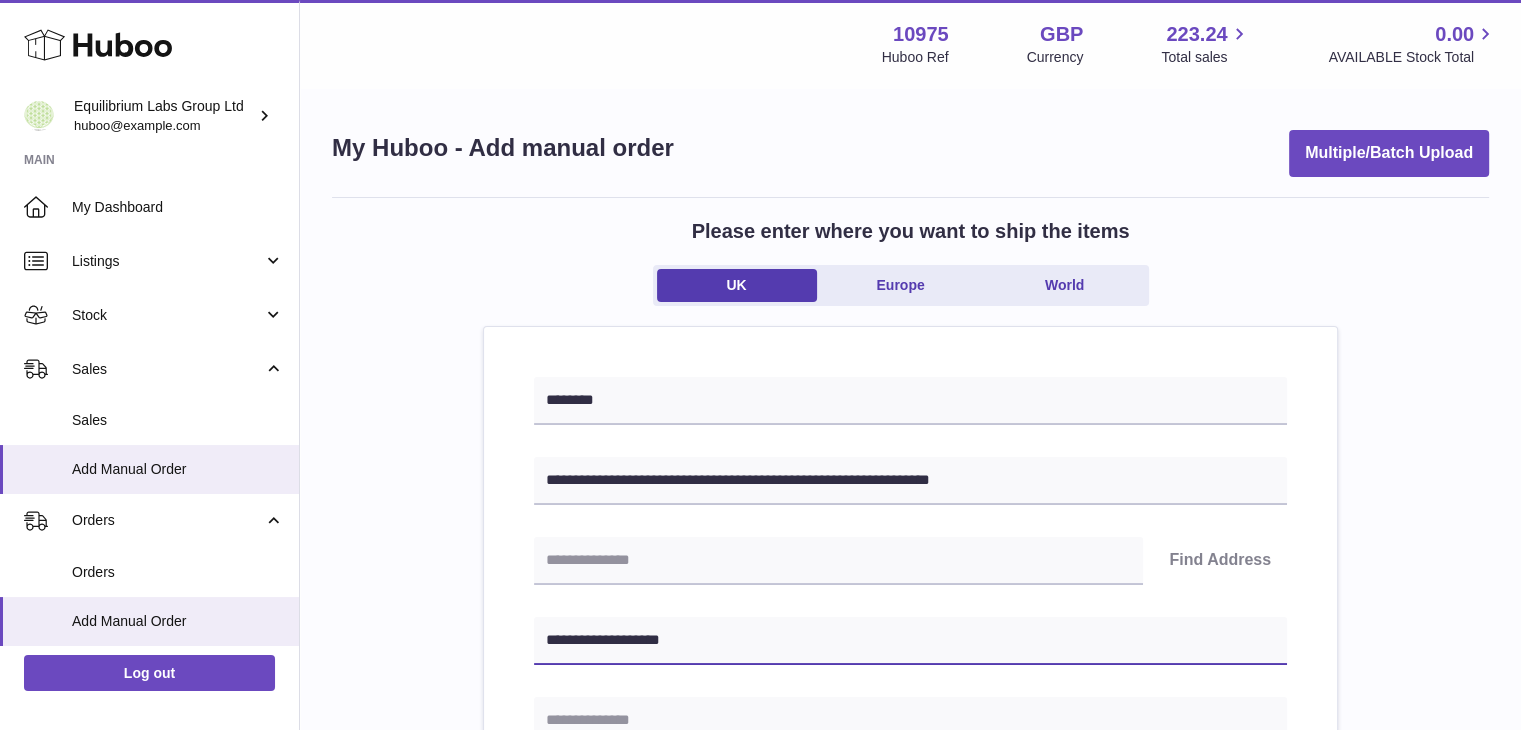 type on "**********" 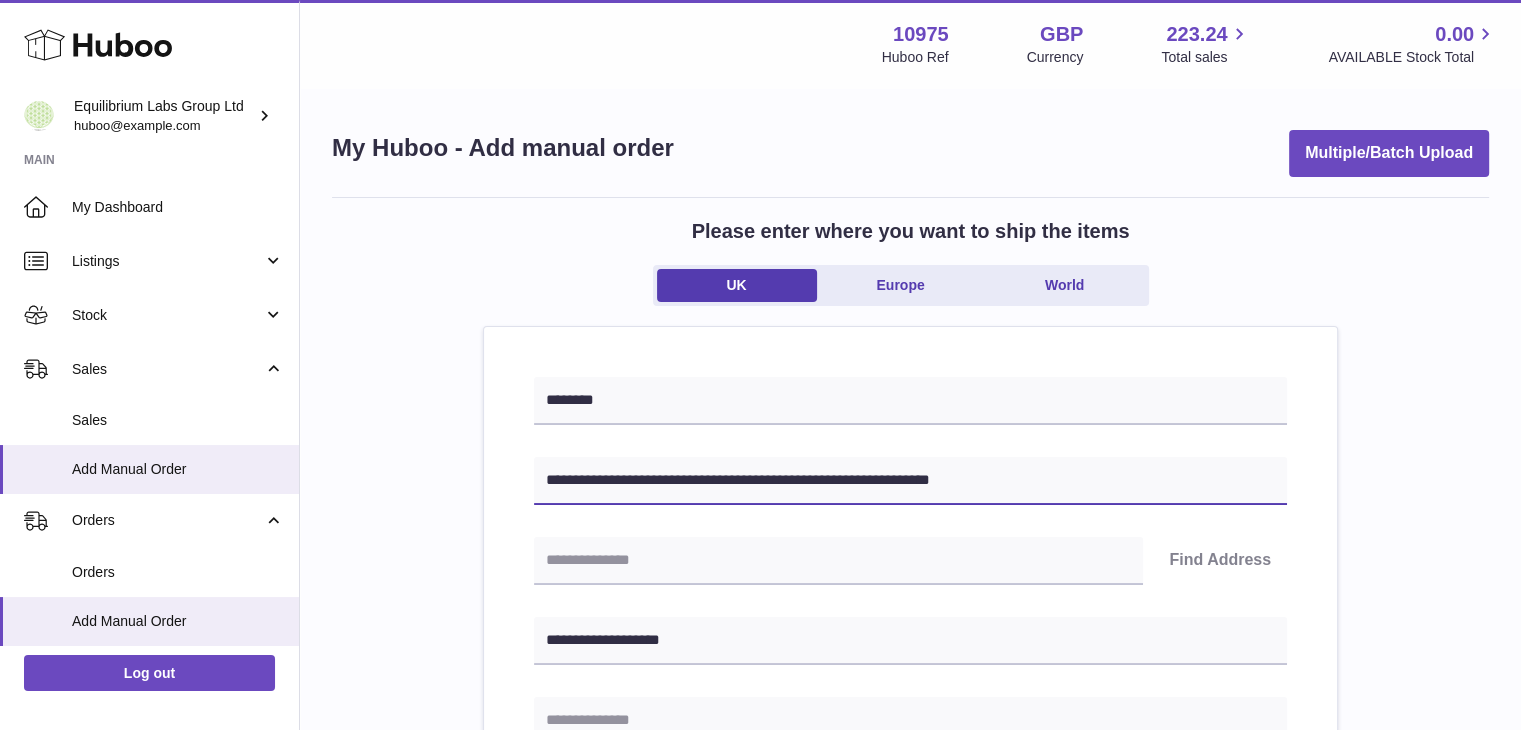 drag, startPoint x: 645, startPoint y: 470, endPoint x: 723, endPoint y: 473, distance: 78.05767 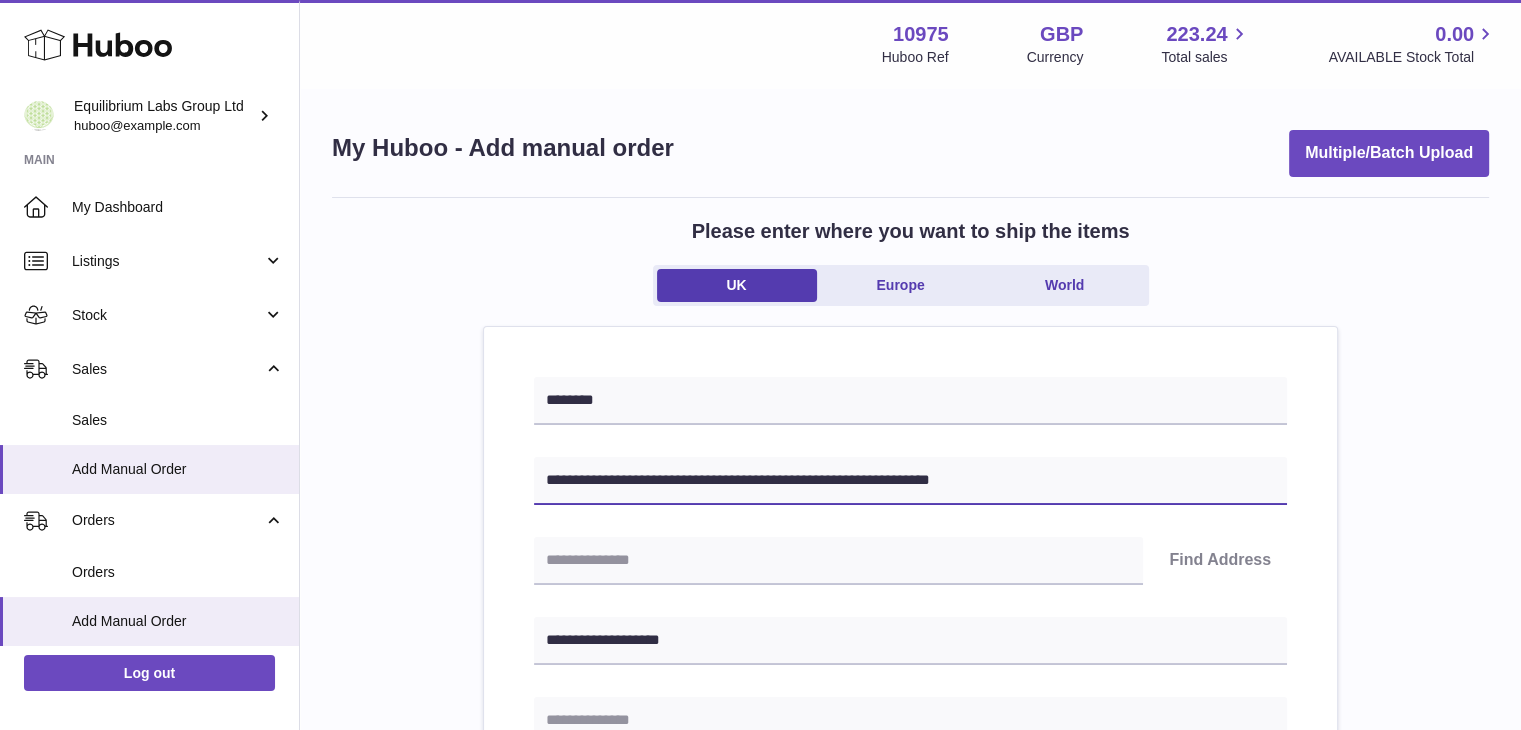 click on "**********" at bounding box center [910, 481] 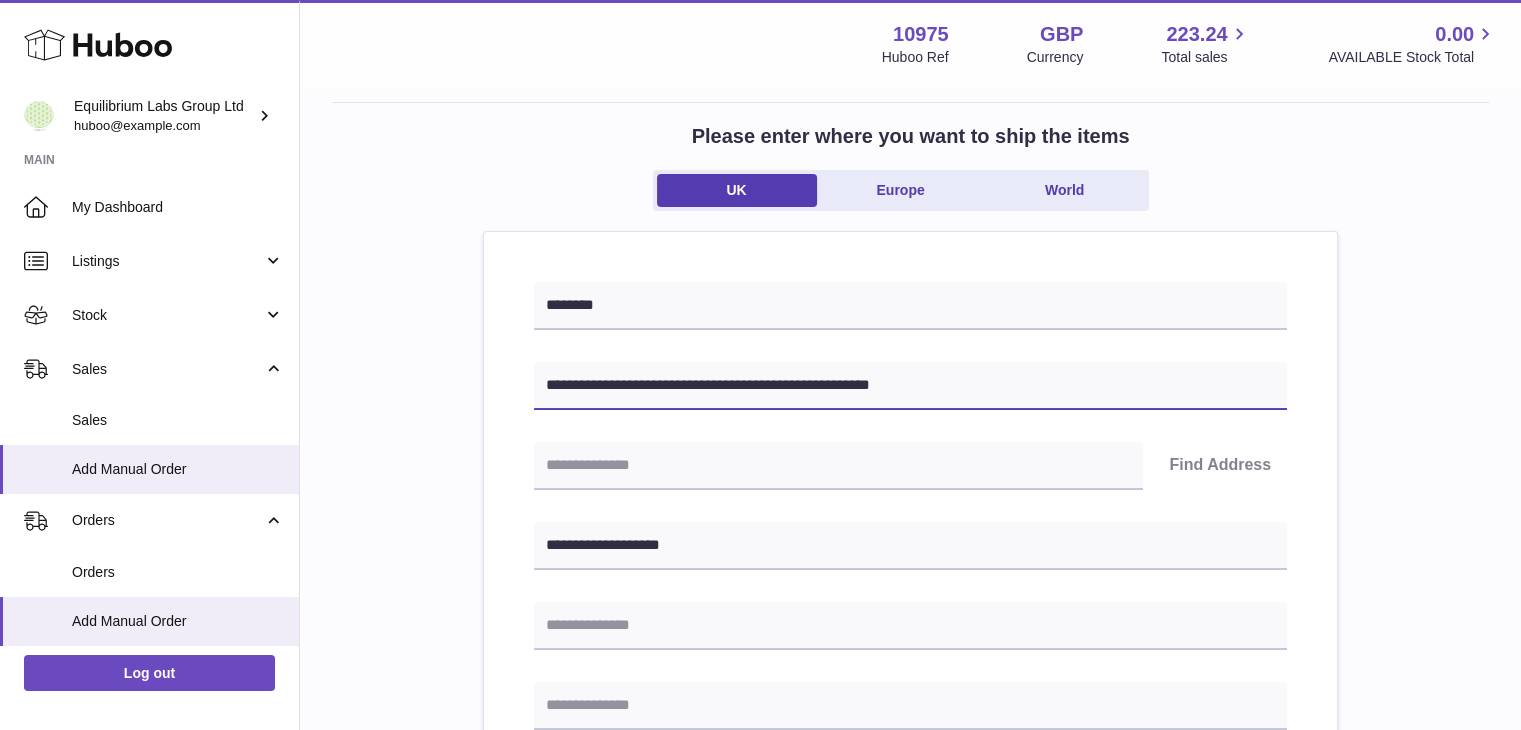 scroll, scrollTop: 100, scrollLeft: 0, axis: vertical 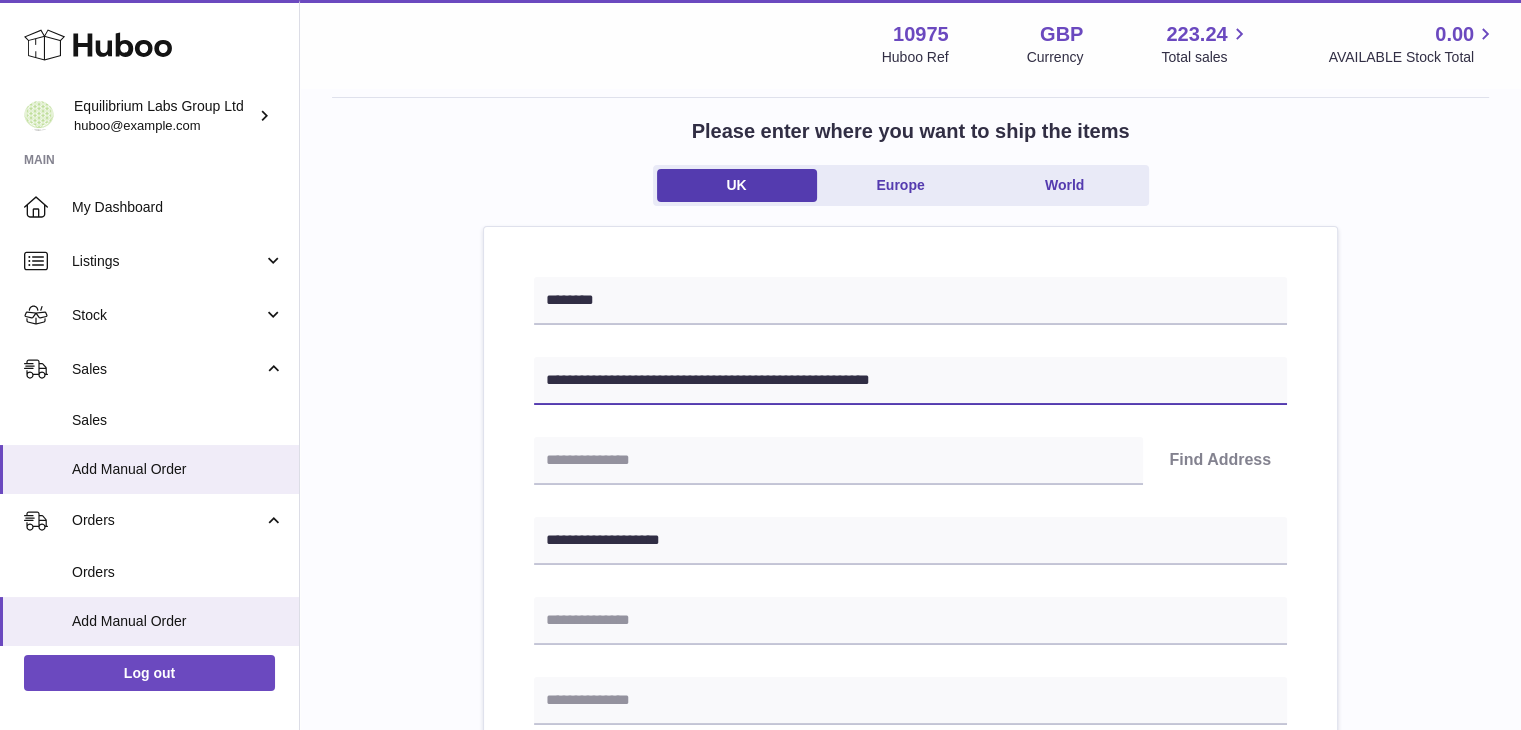 type on "**********" 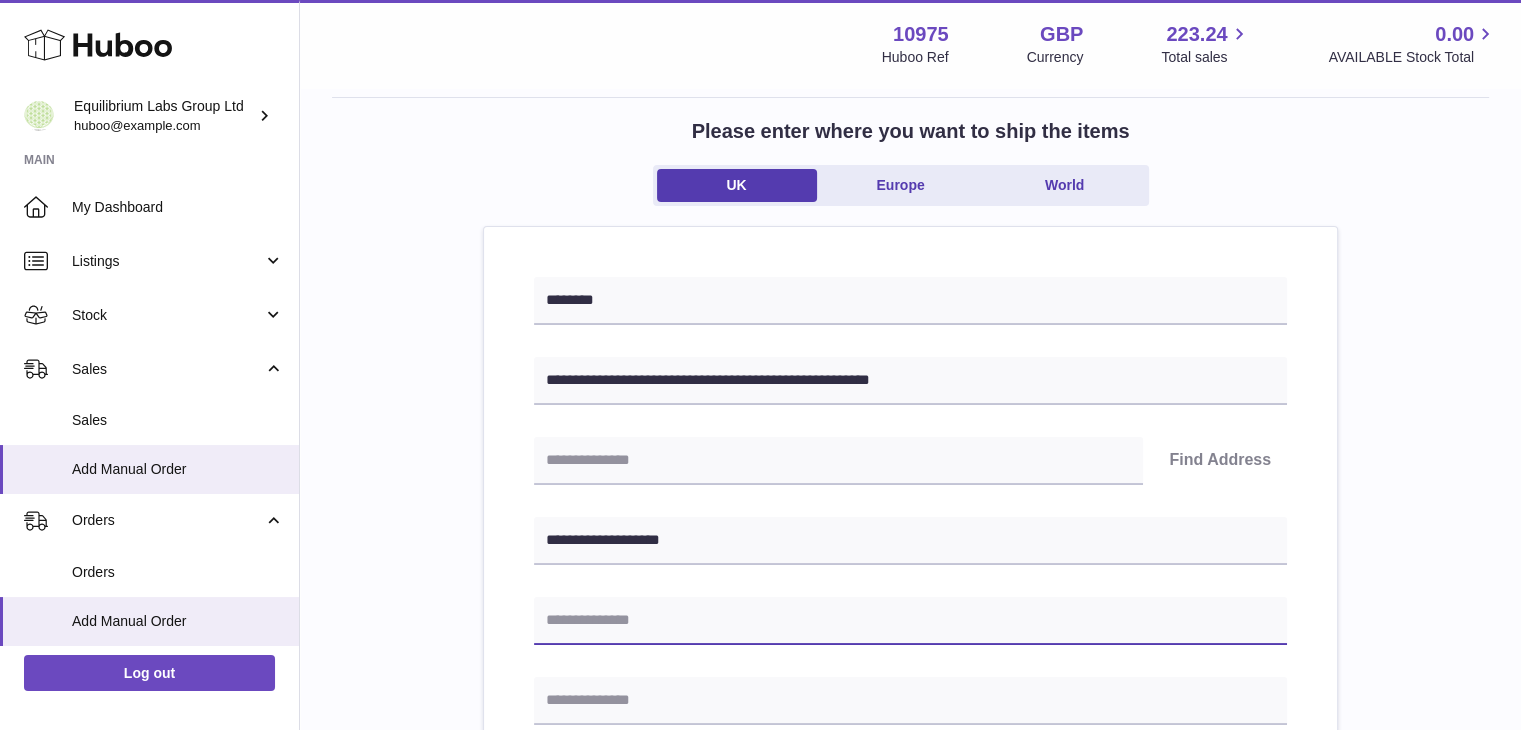 paste on "**********" 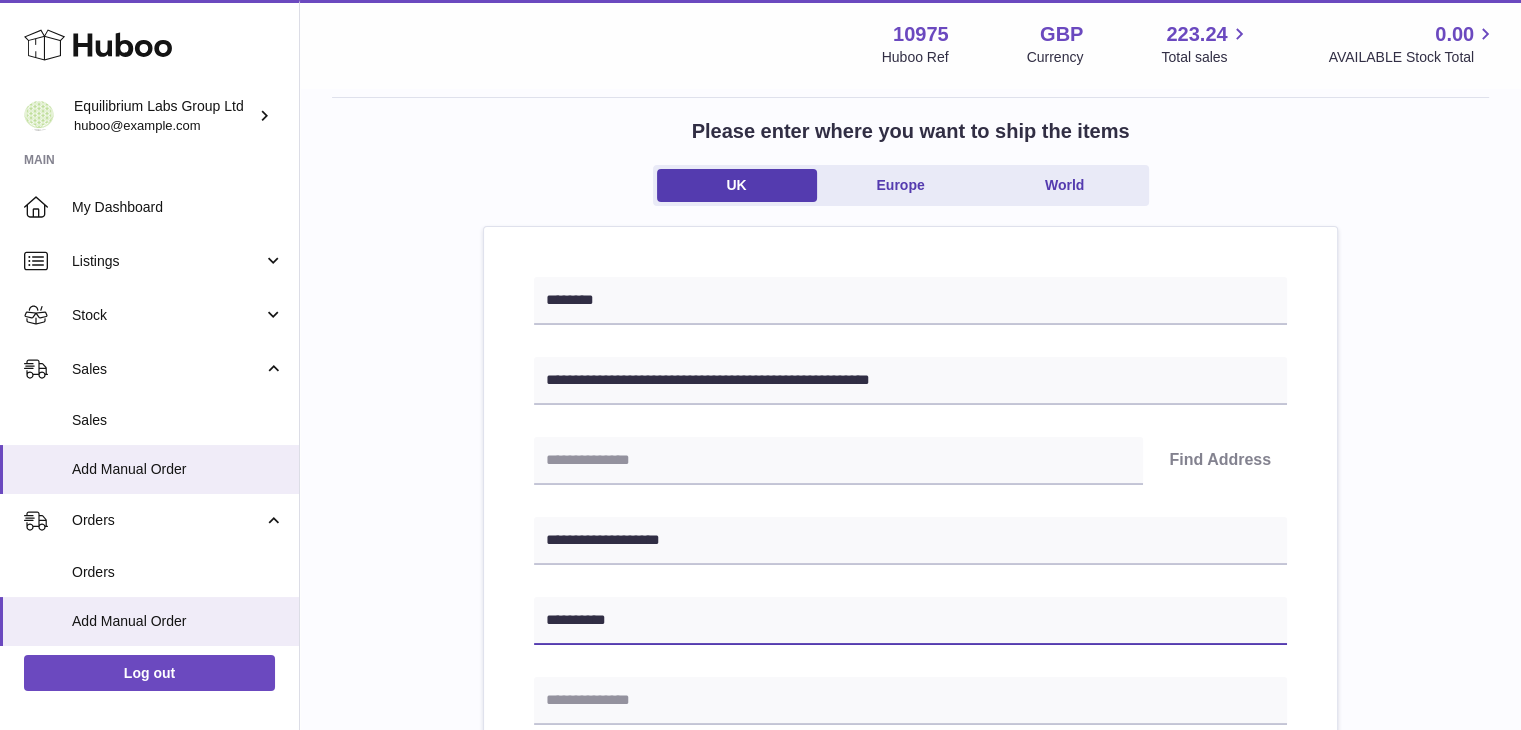 type on "**********" 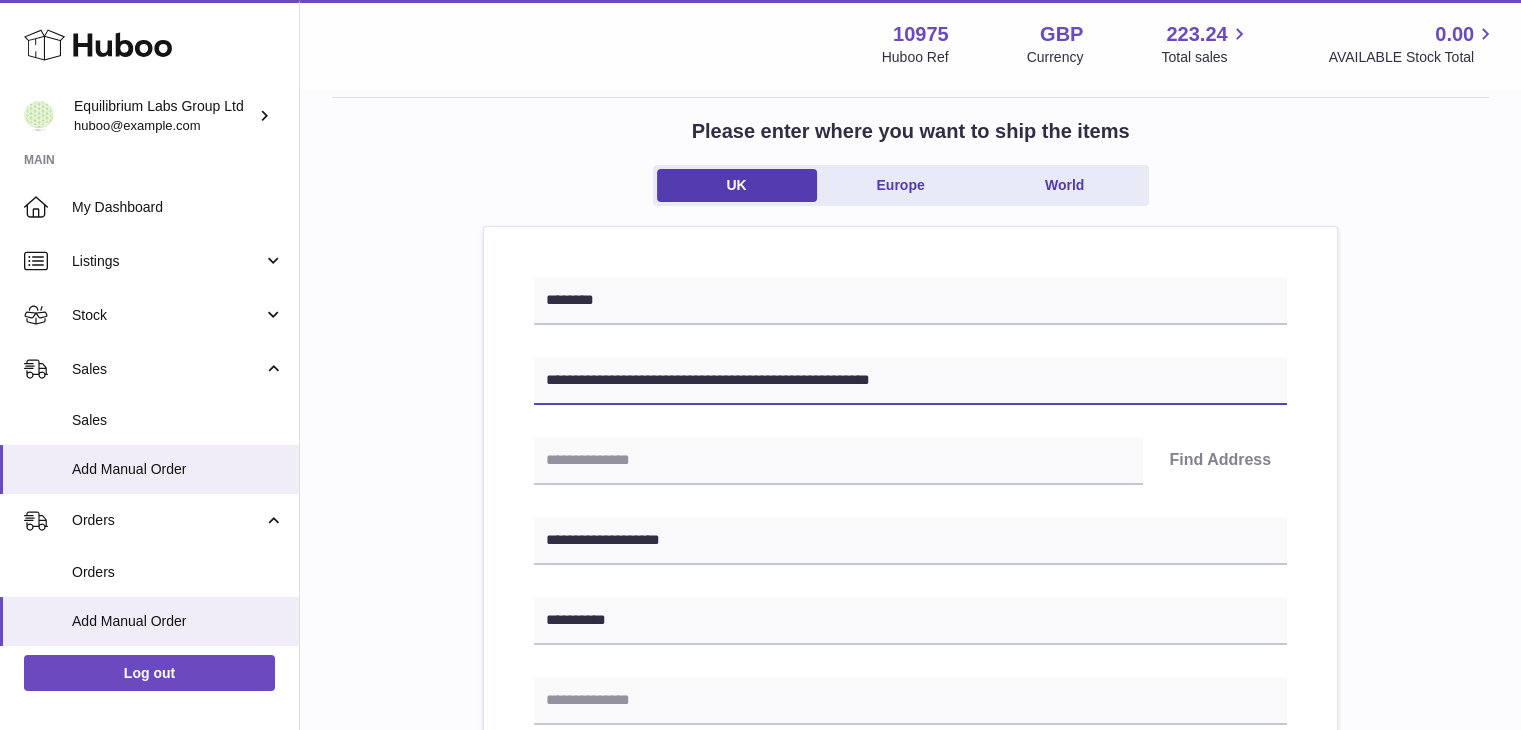 drag, startPoint x: 652, startPoint y: 377, endPoint x: 713, endPoint y: 390, distance: 62.369865 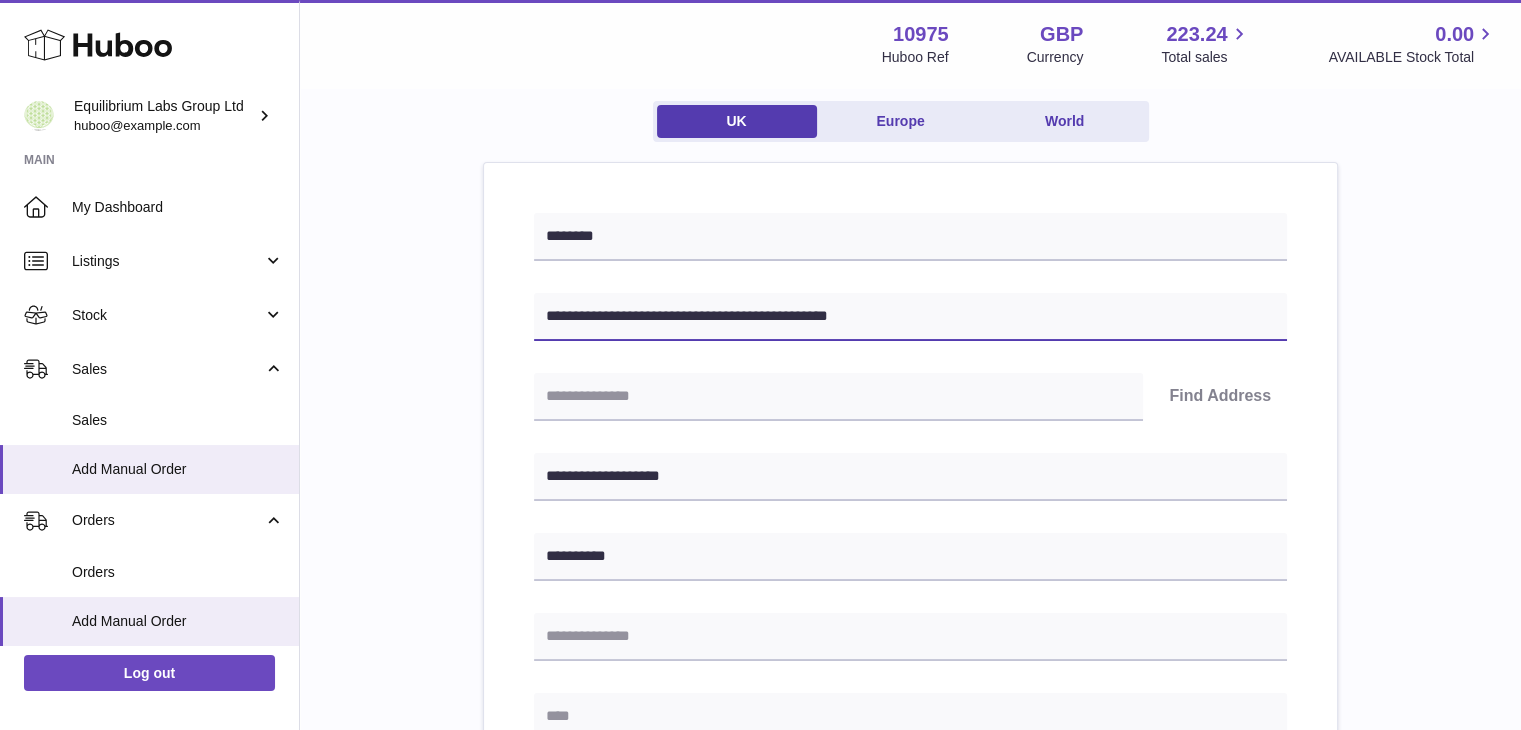 scroll, scrollTop: 300, scrollLeft: 0, axis: vertical 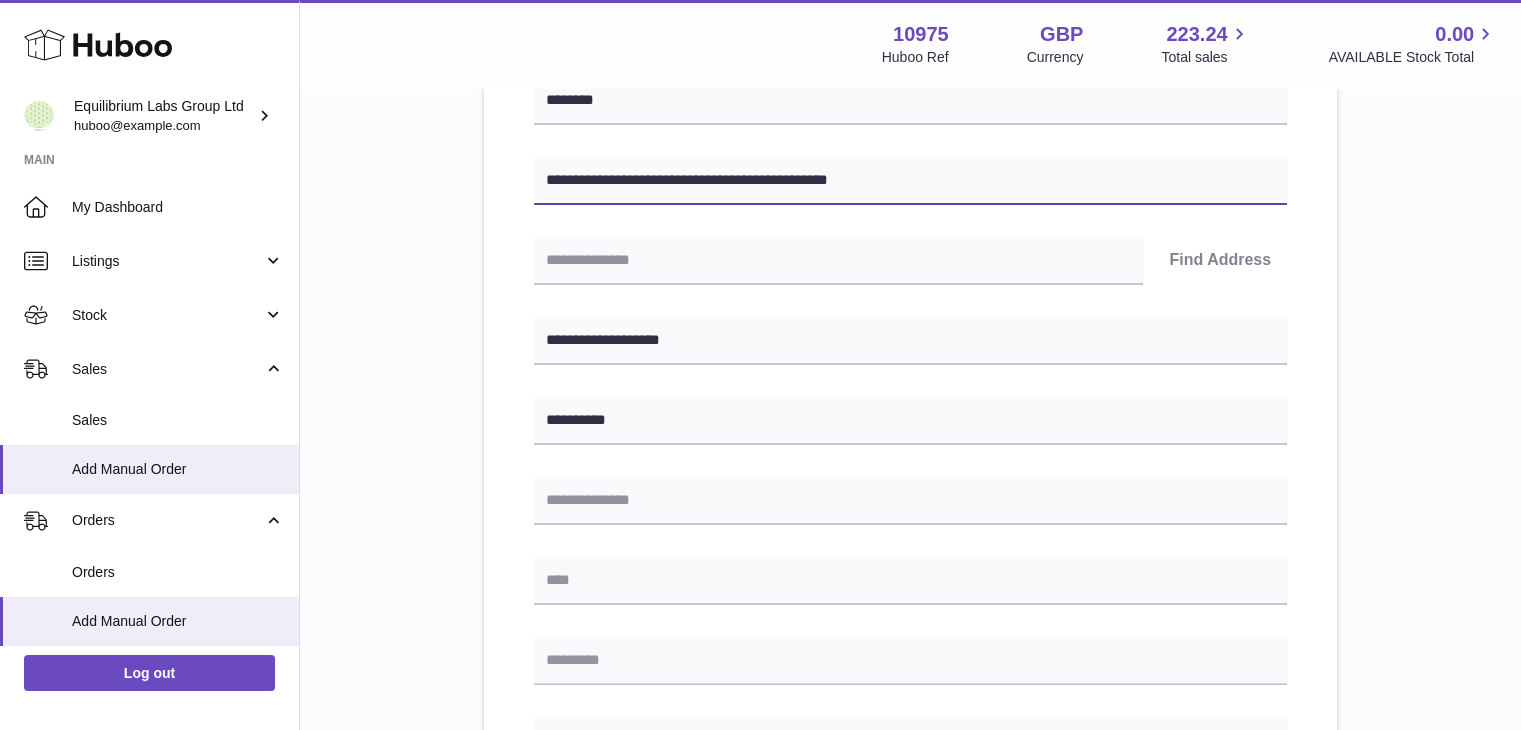 type on "**********" 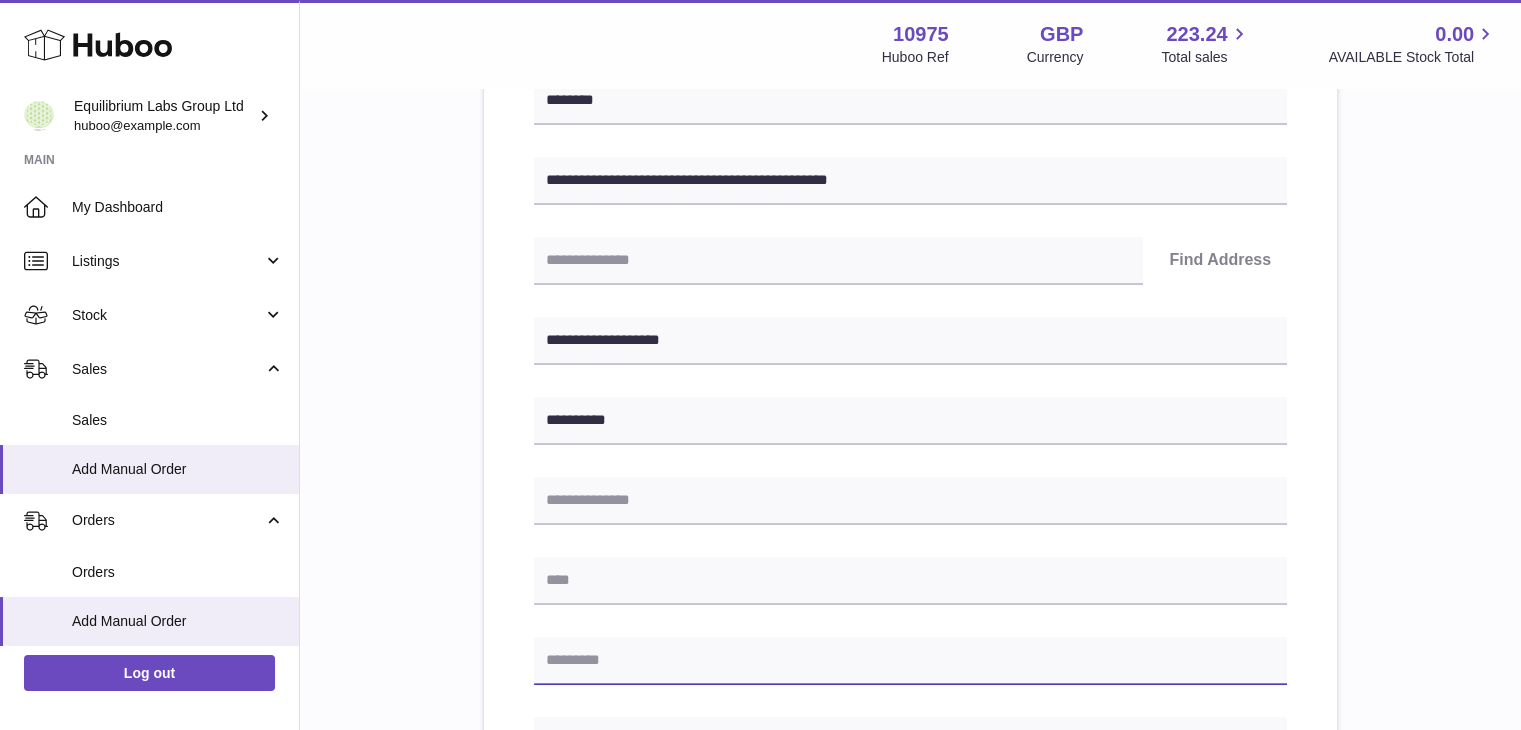 paste on "*******" 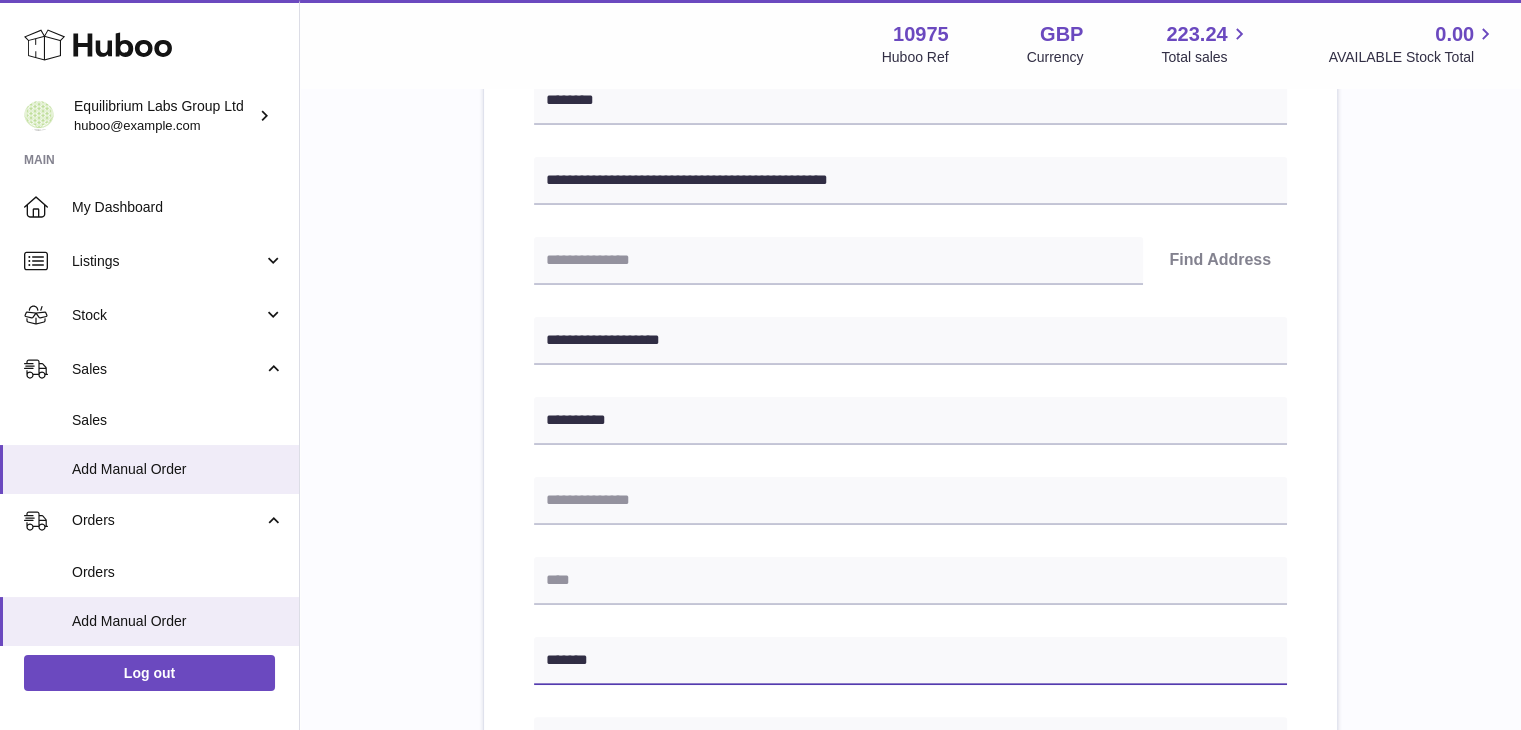 type on "*******" 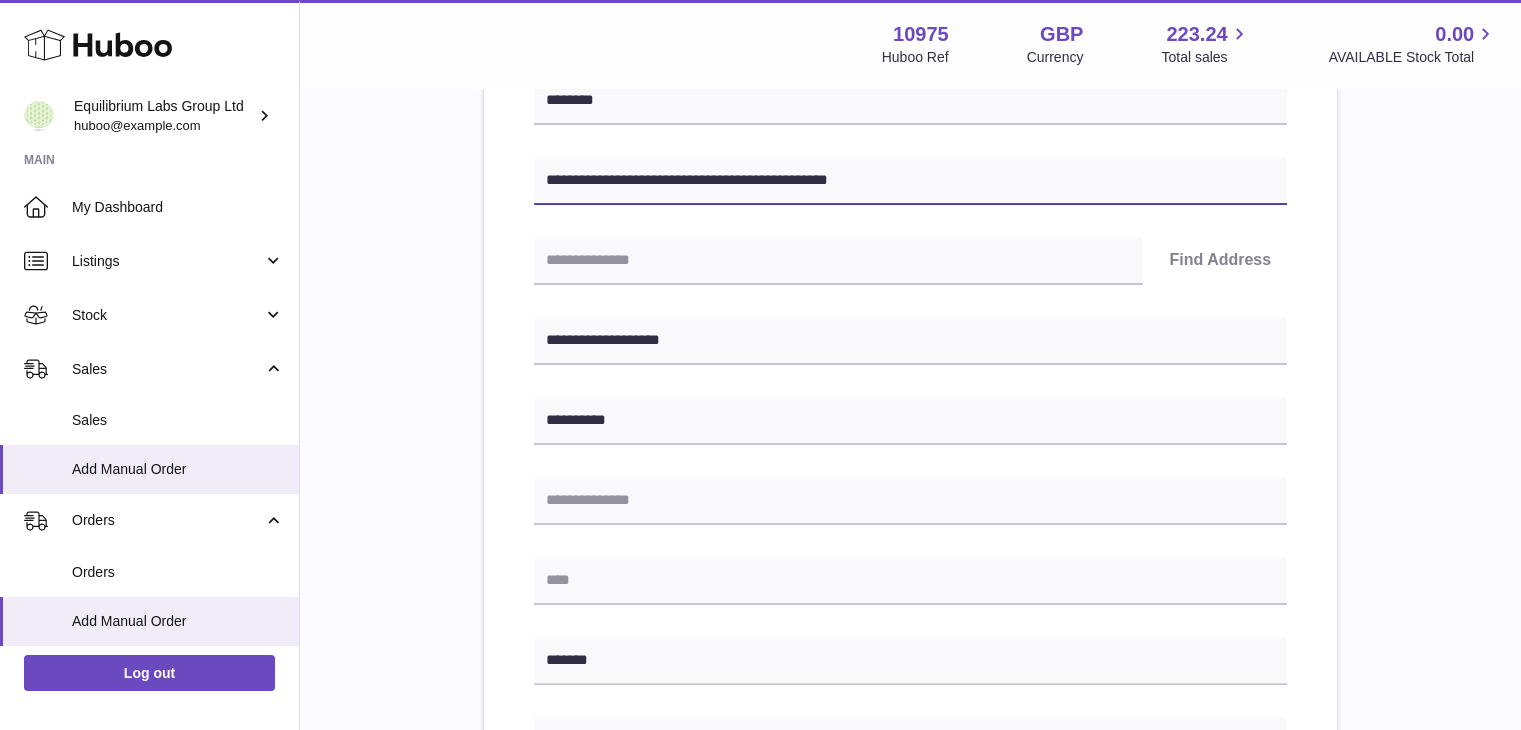 drag, startPoint x: 661, startPoint y: 174, endPoint x: 764, endPoint y: 181, distance: 103.23759 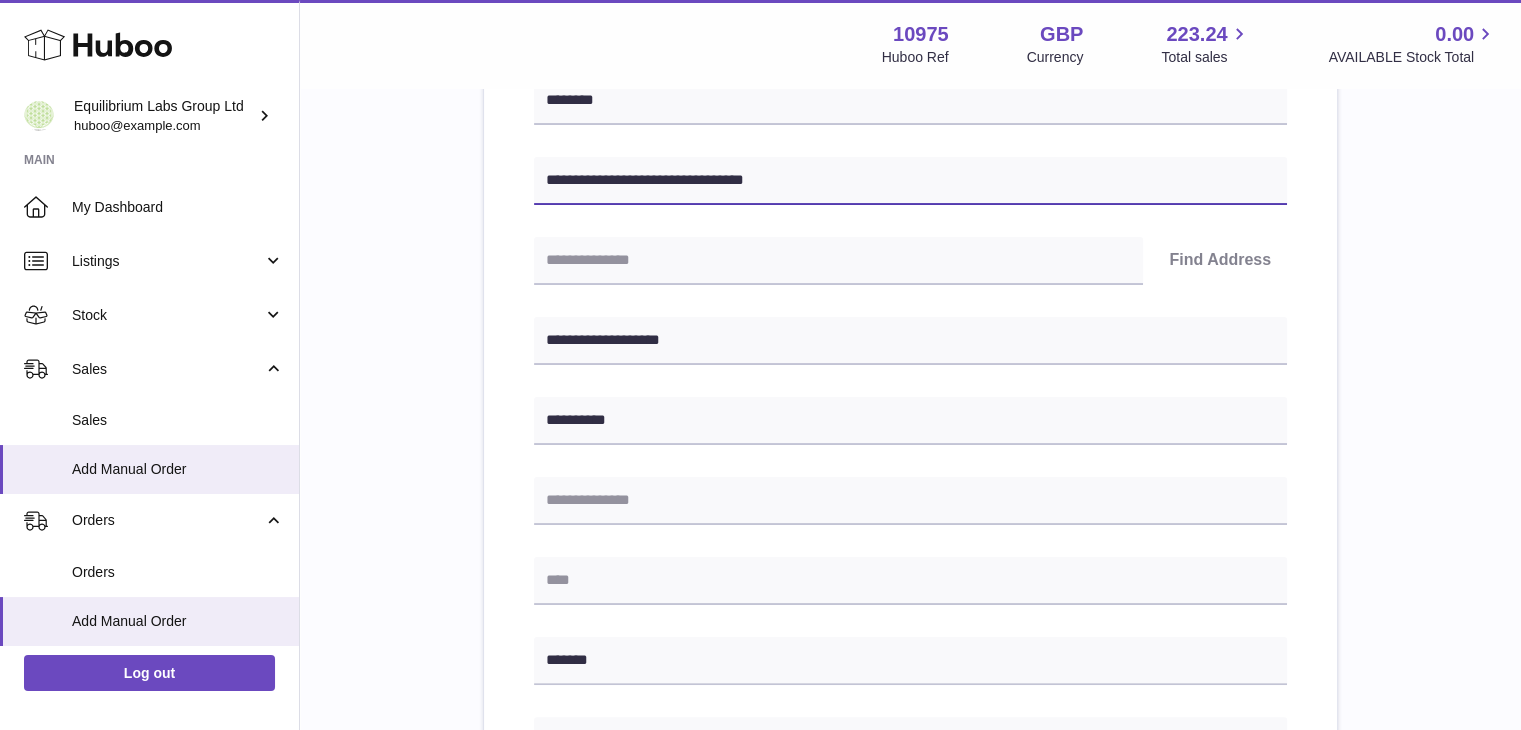 type on "**********" 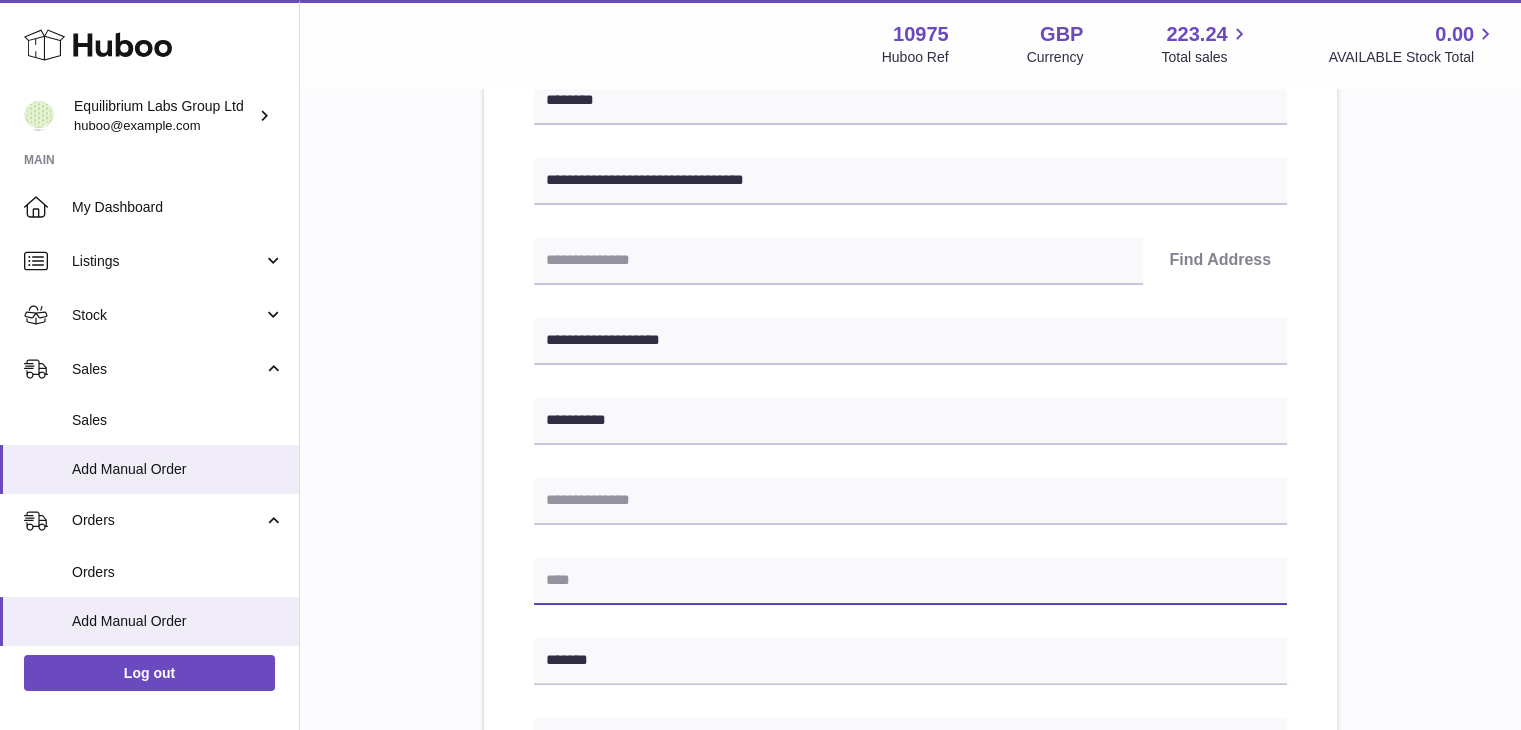 paste on "**********" 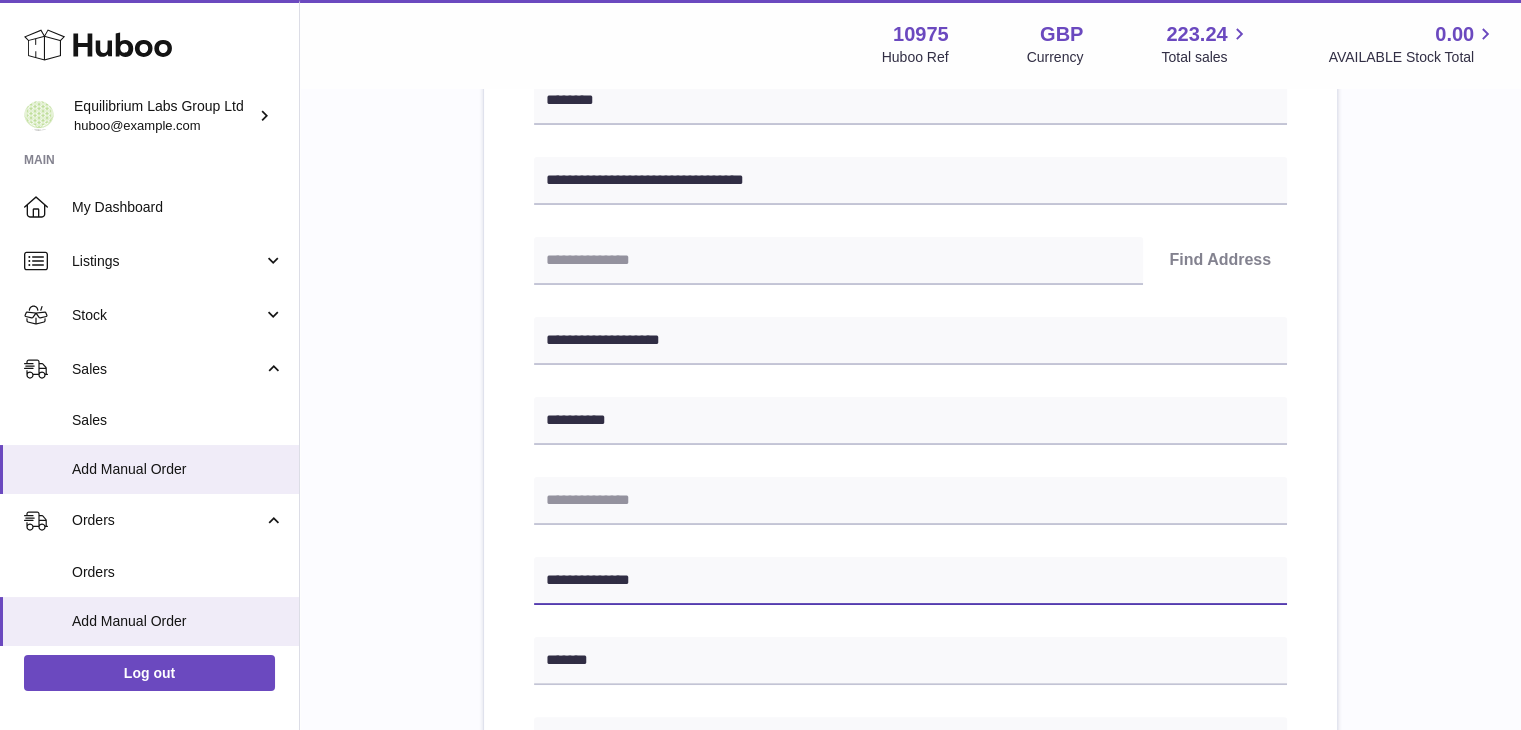 type on "**********" 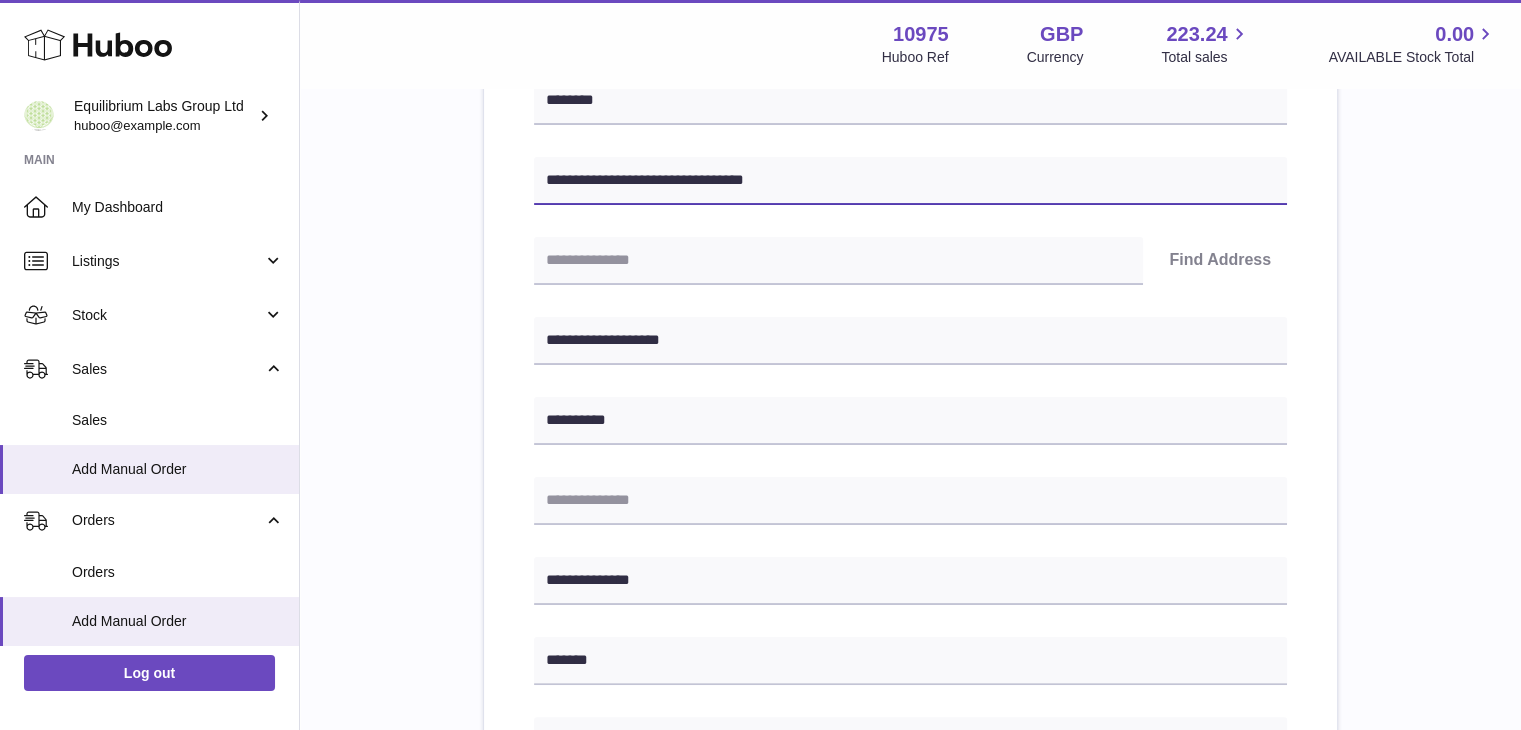 drag, startPoint x: 672, startPoint y: 176, endPoint x: 773, endPoint y: 174, distance: 101.0198 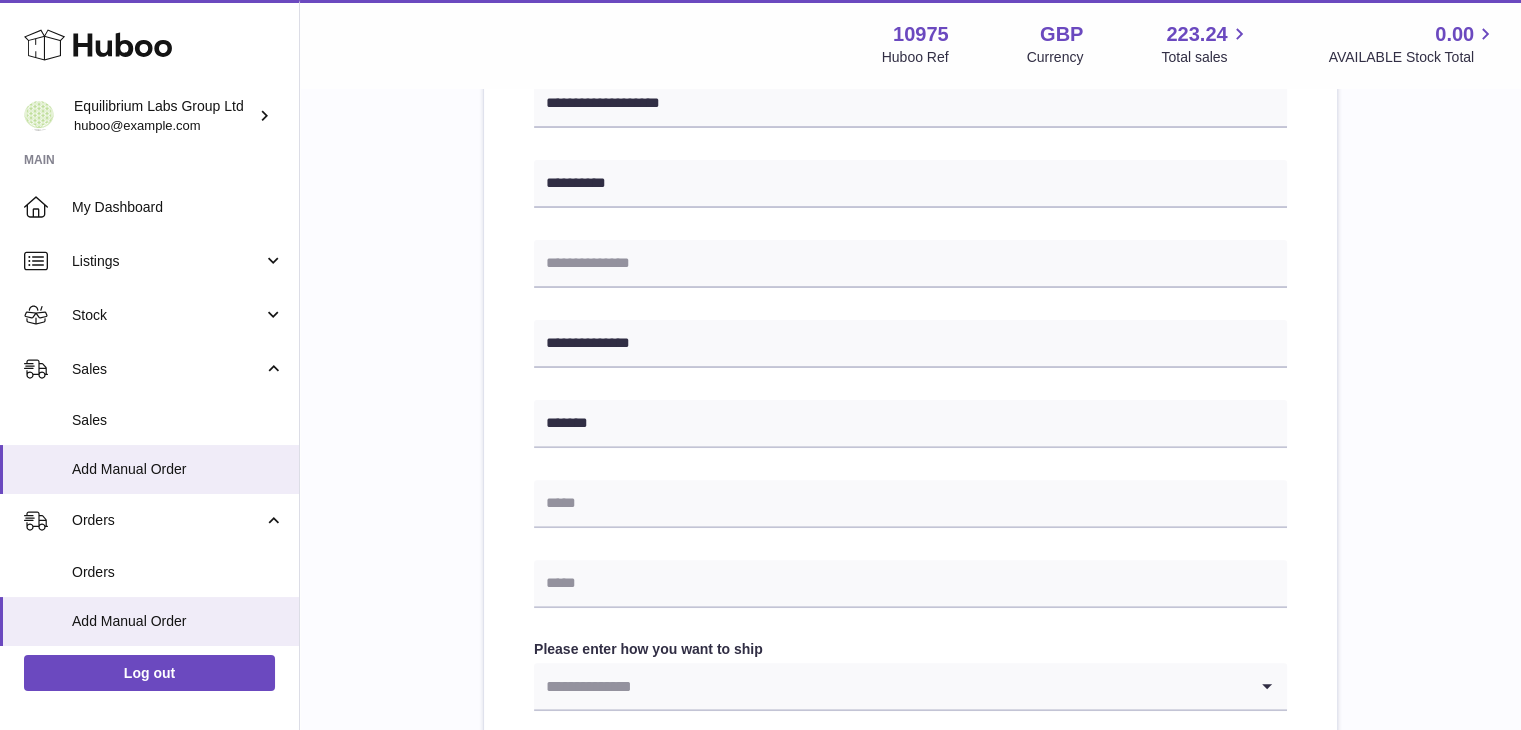 scroll, scrollTop: 600, scrollLeft: 0, axis: vertical 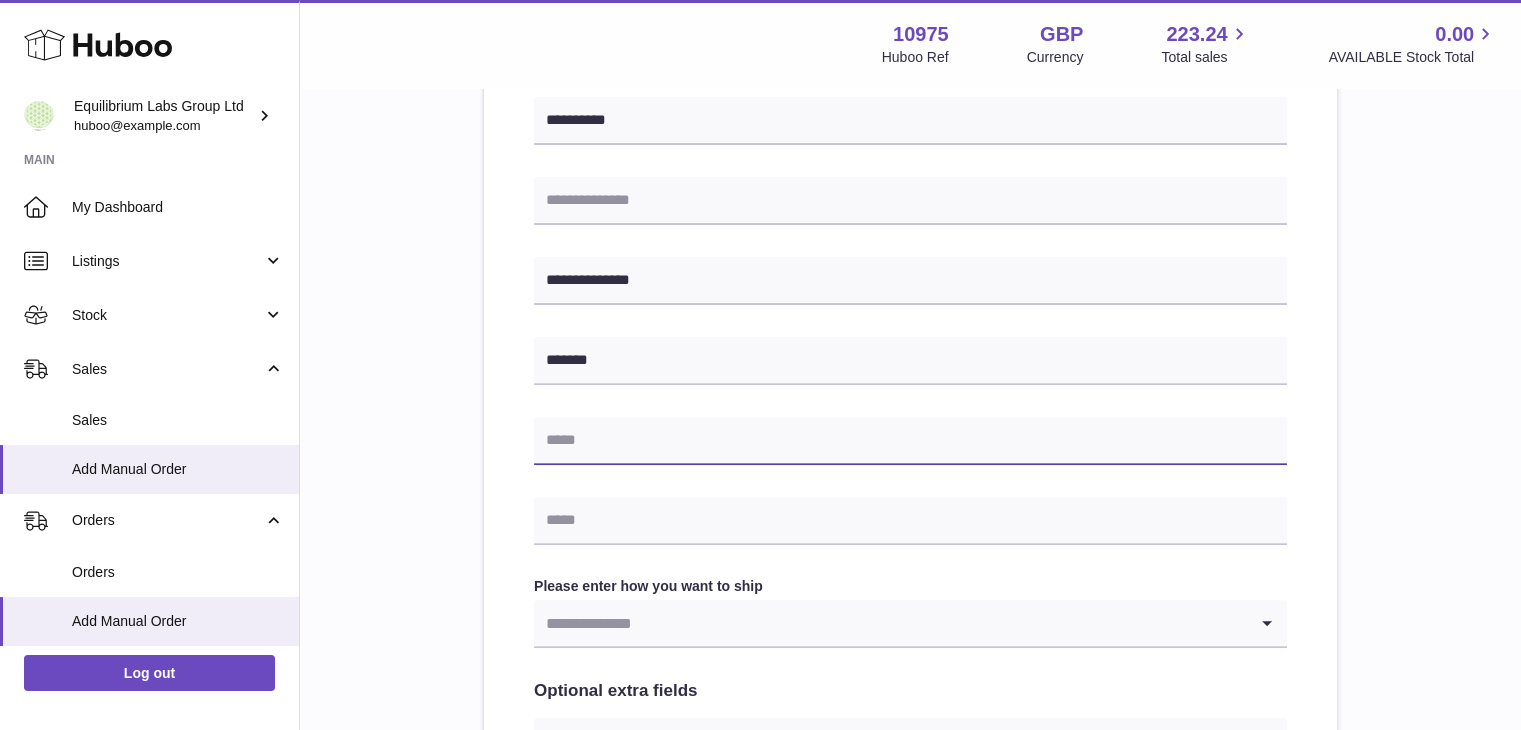 paste on "**********" 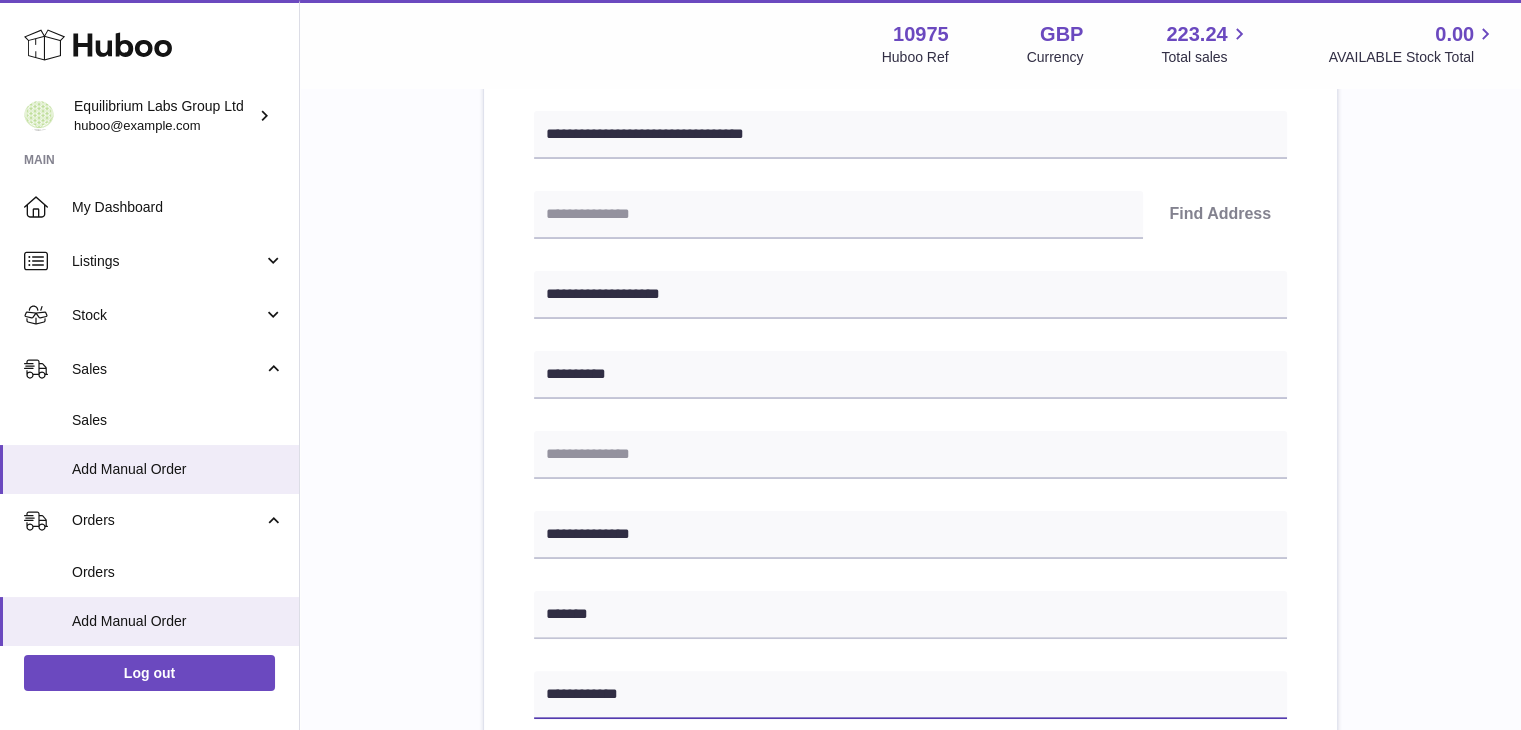 scroll, scrollTop: 300, scrollLeft: 0, axis: vertical 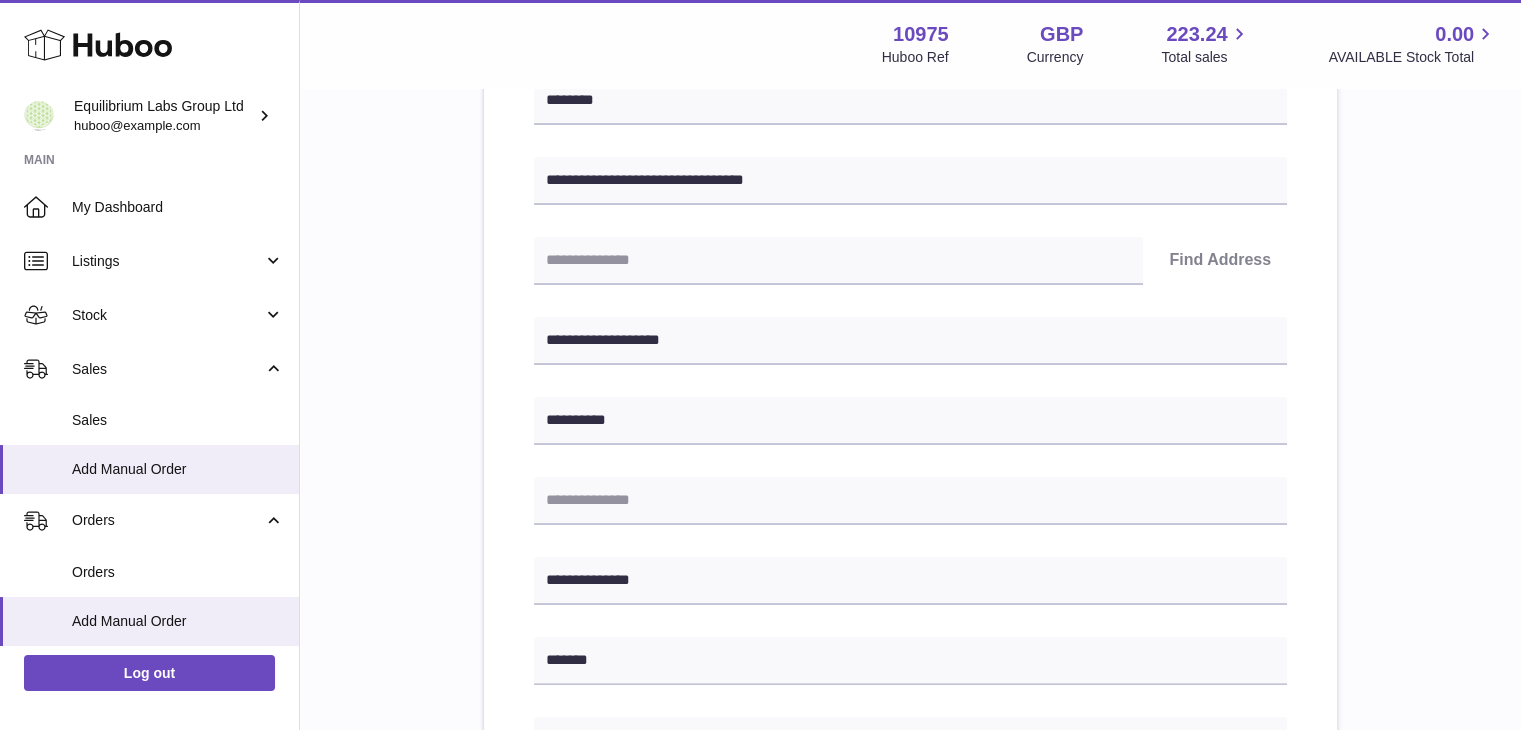 type on "**********" 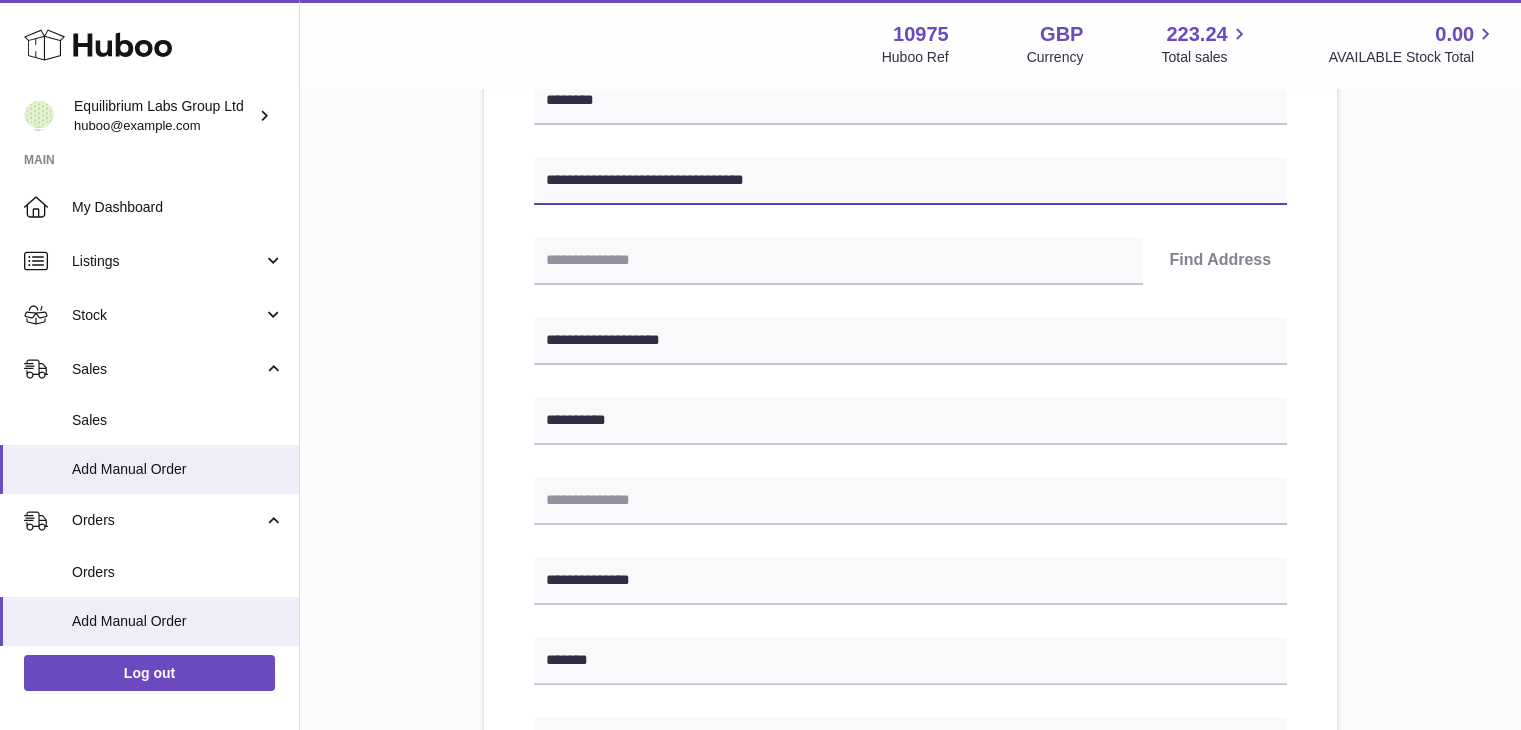 drag, startPoint x: 789, startPoint y: 182, endPoint x: 632, endPoint y: 189, distance: 157.15598 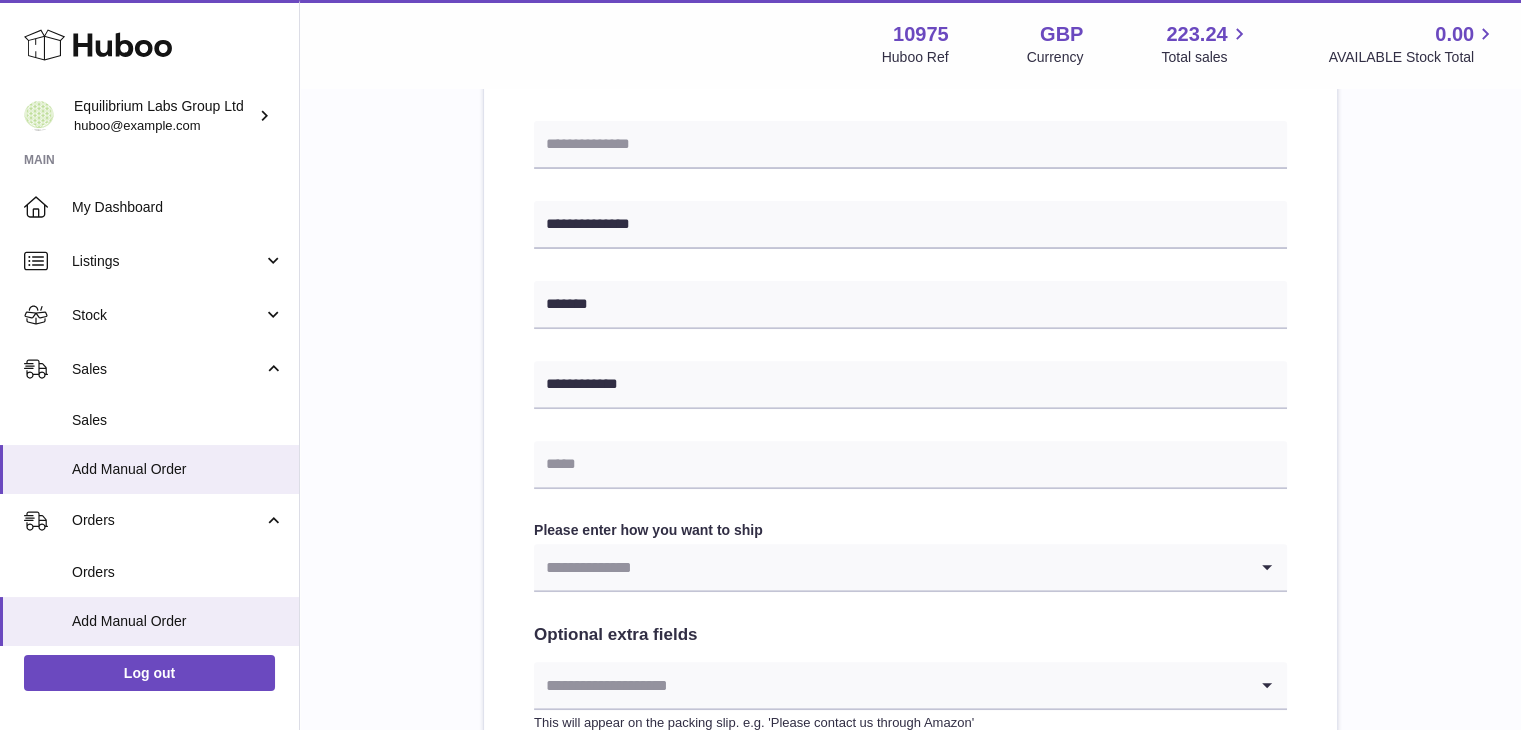 scroll, scrollTop: 700, scrollLeft: 0, axis: vertical 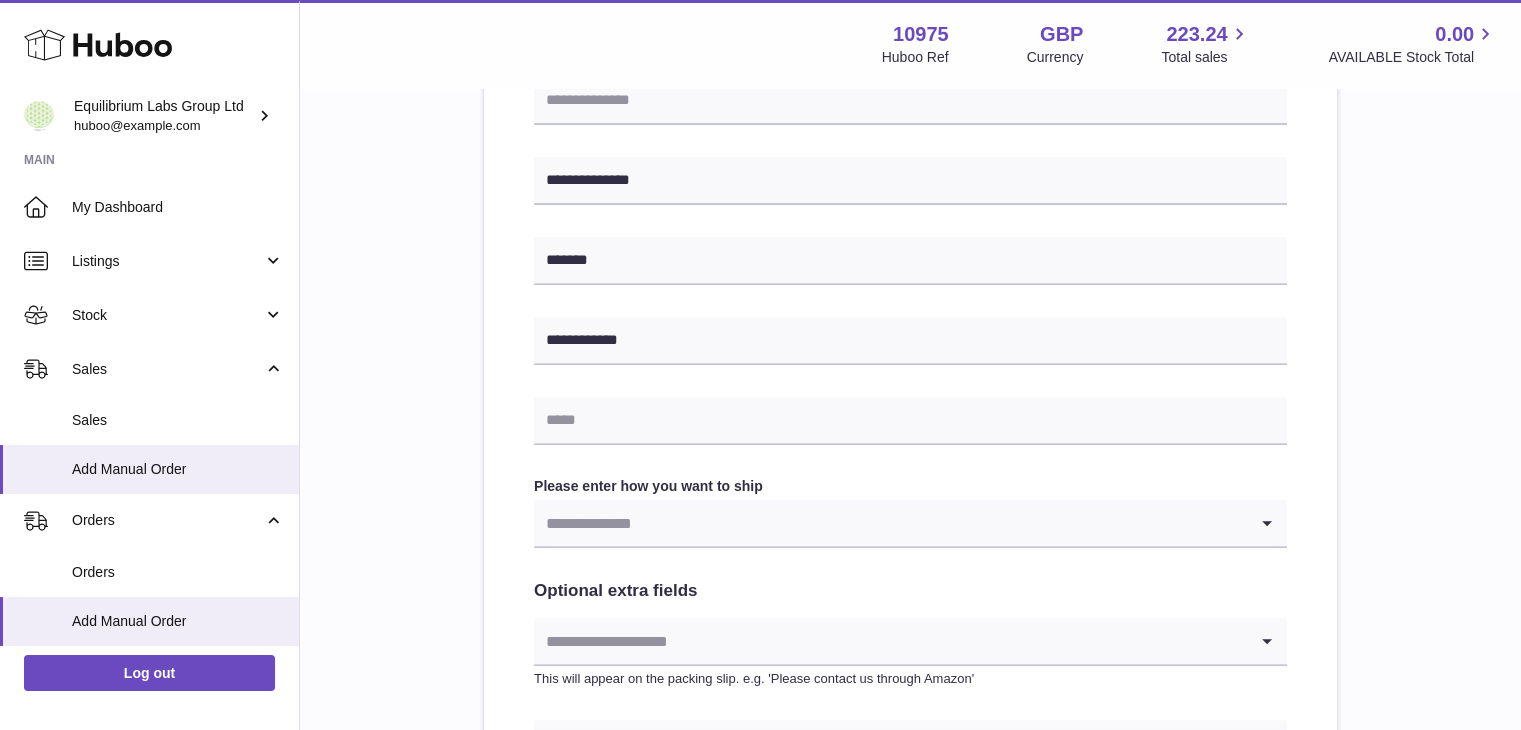 type on "**********" 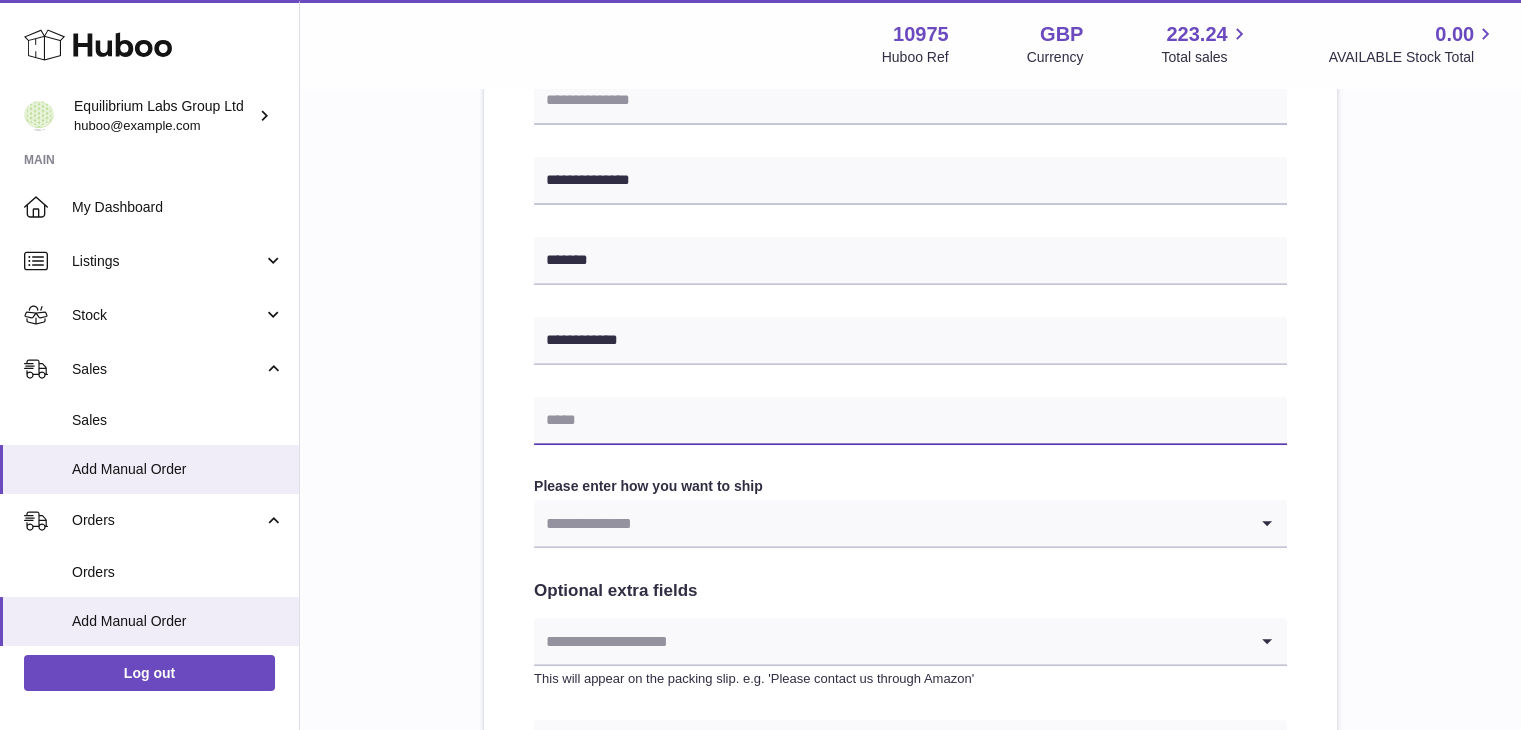 paste on "**********" 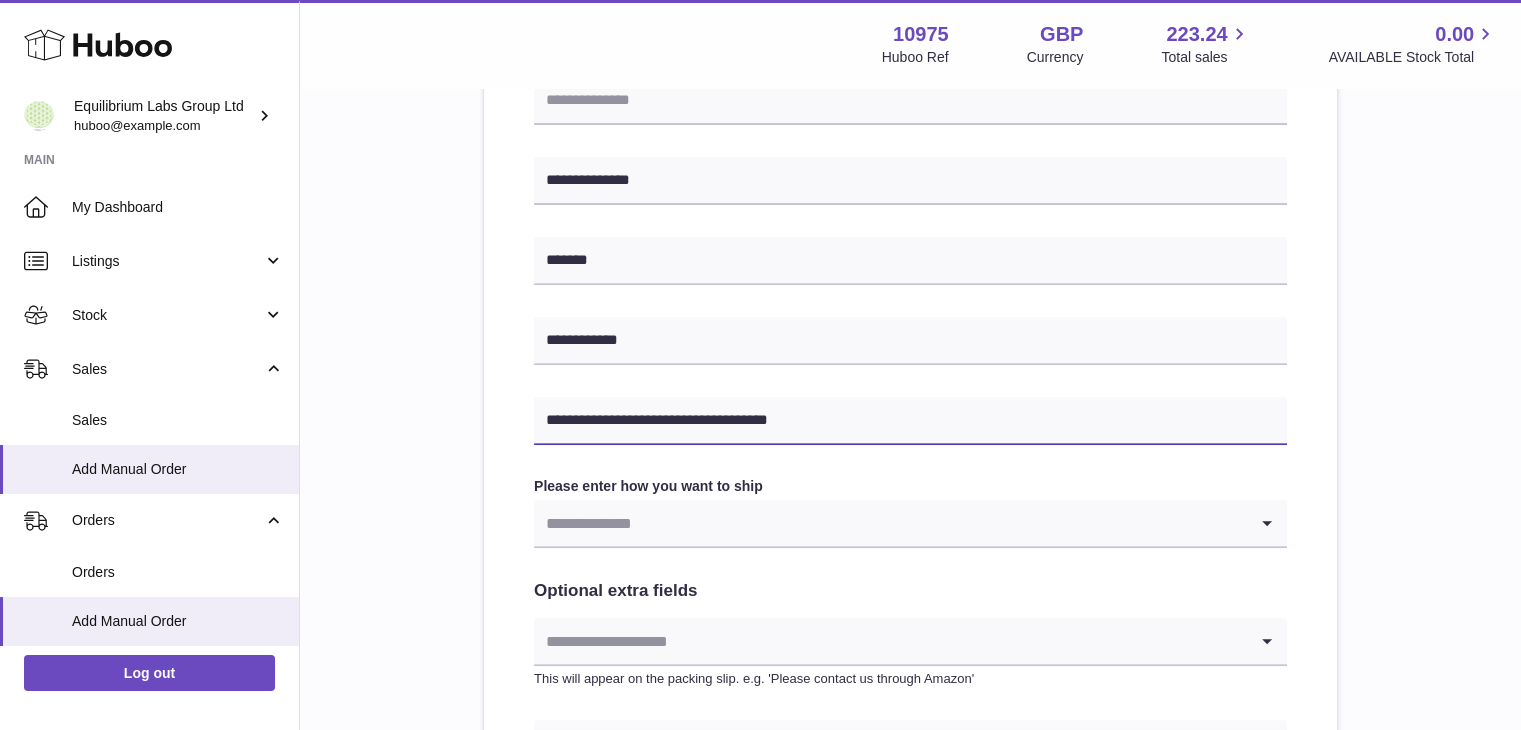 type on "**********" 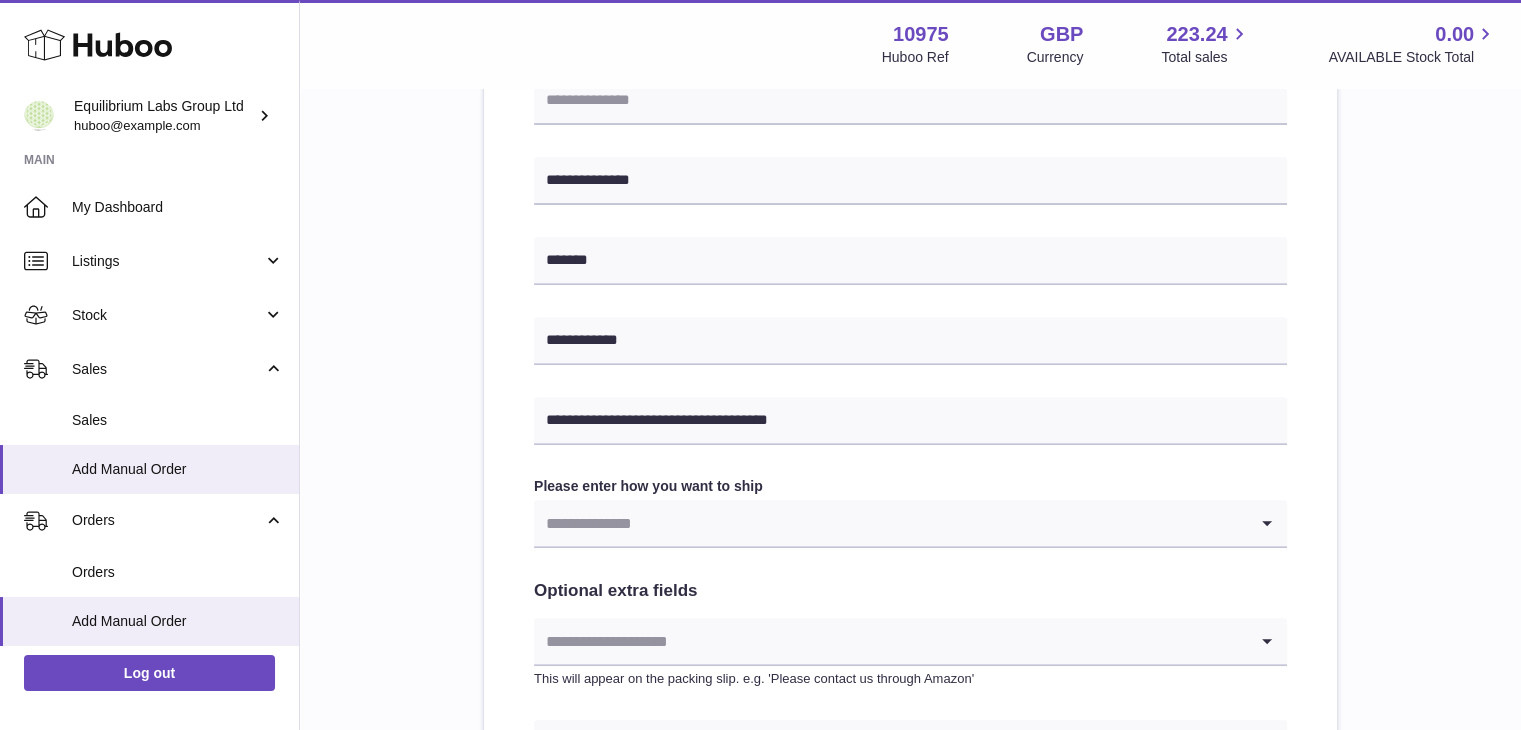 click at bounding box center [890, 523] 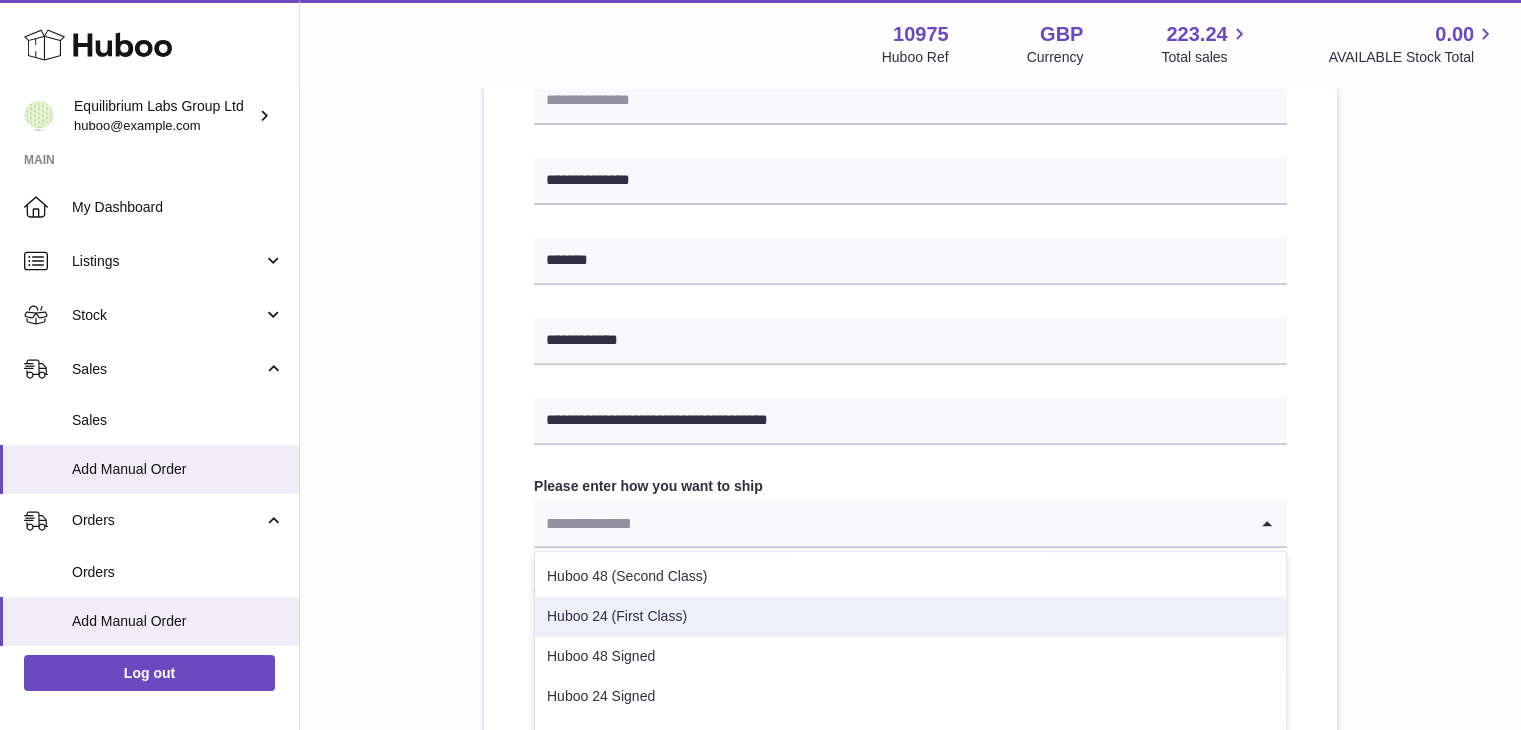 click on "Huboo 24 (First Class)" at bounding box center (910, 617) 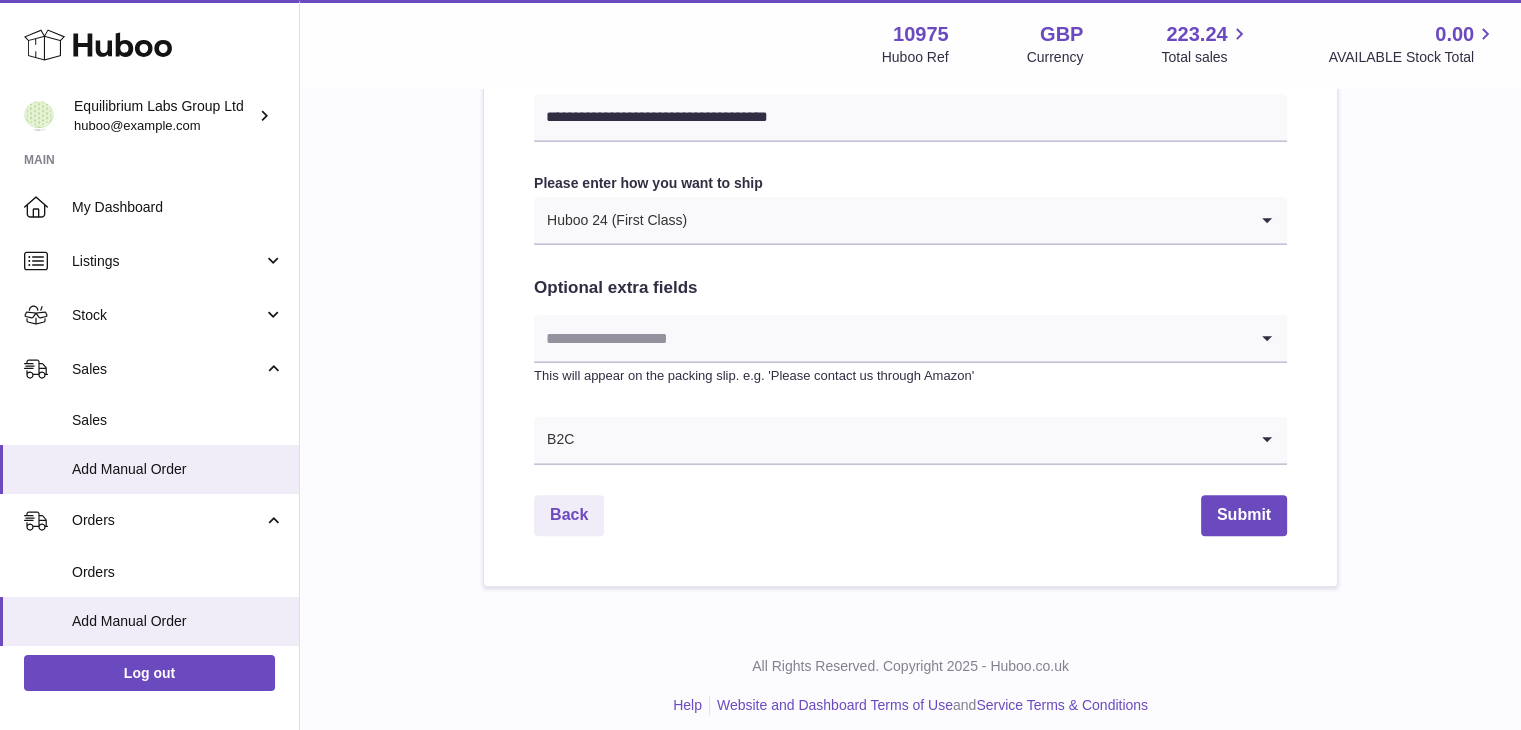 scroll, scrollTop: 1017, scrollLeft: 0, axis: vertical 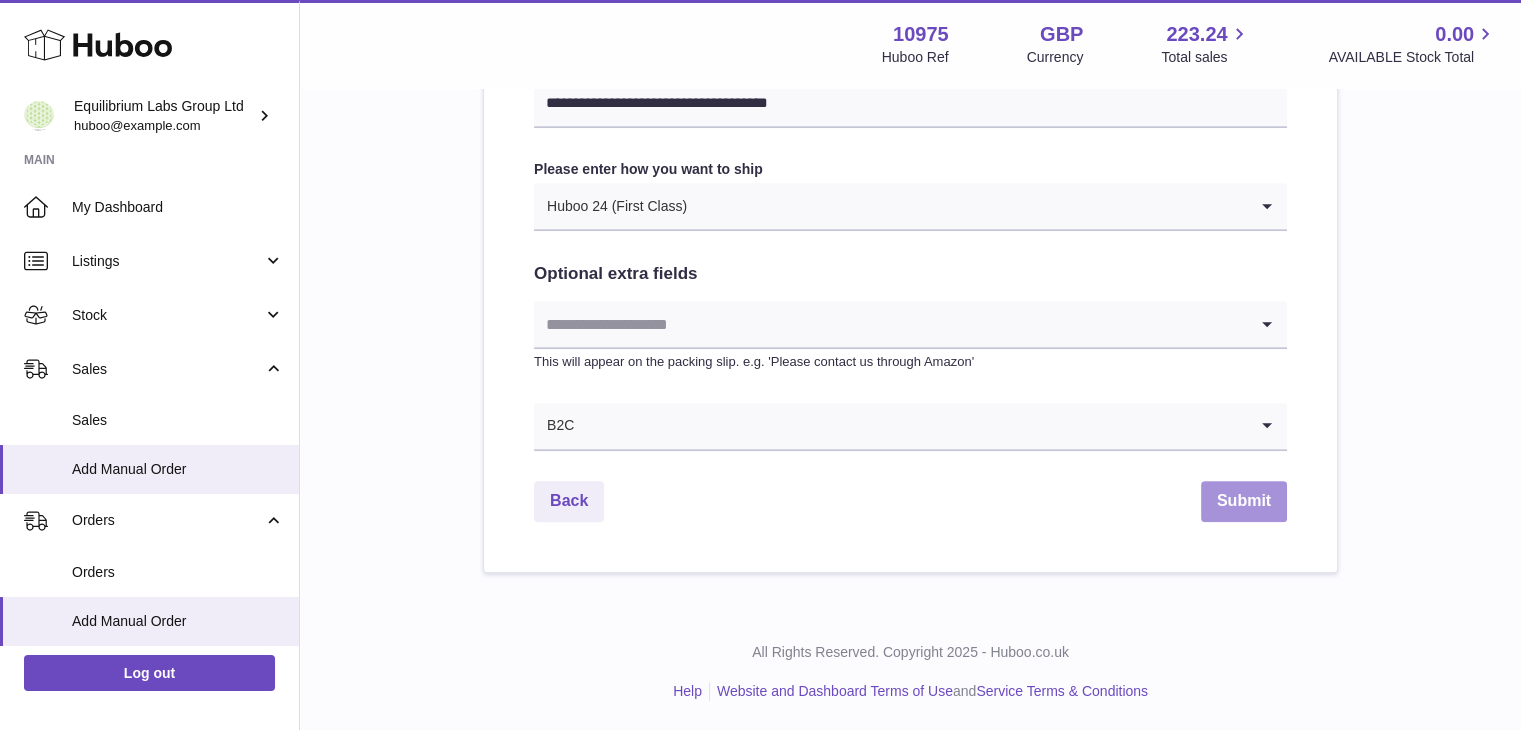 click on "Submit" at bounding box center [1244, 501] 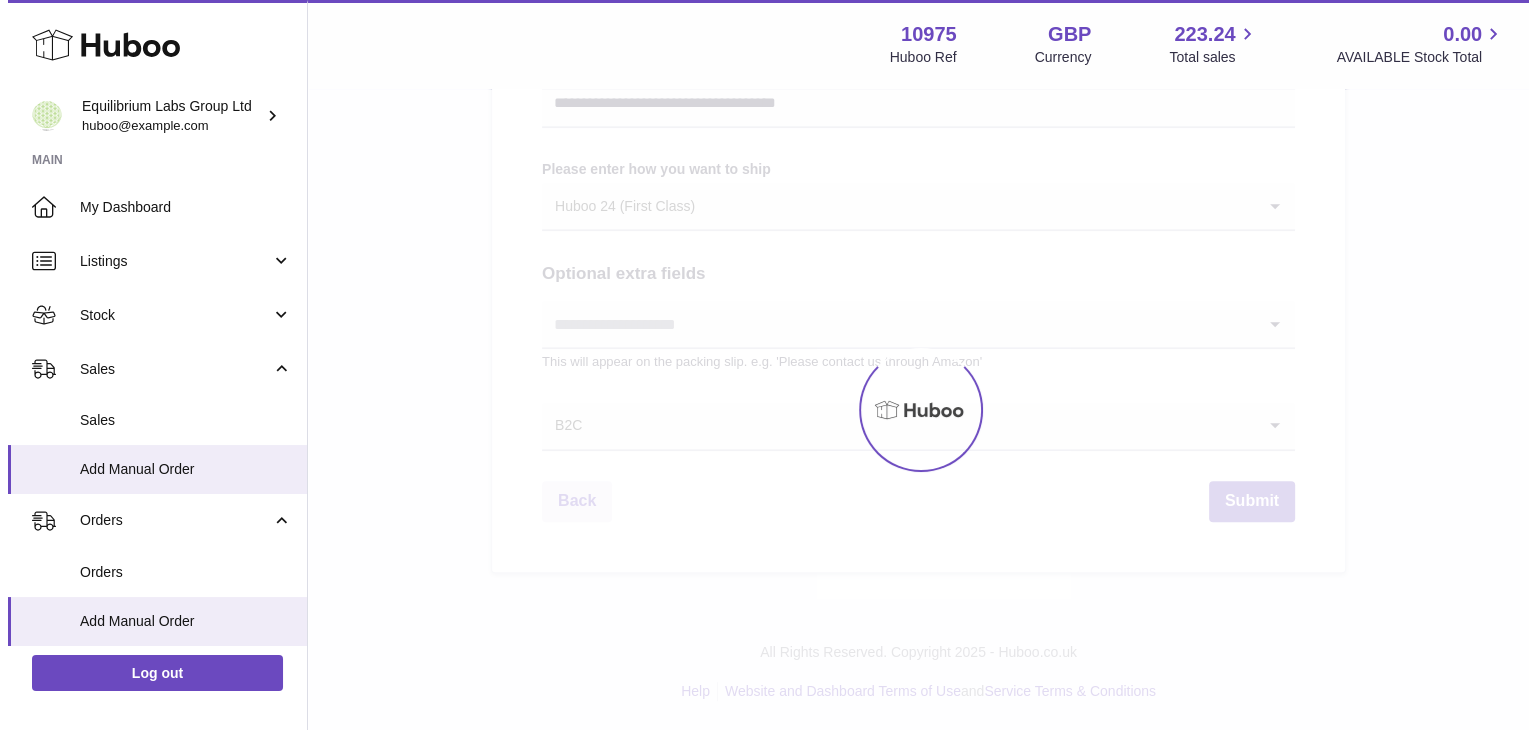 scroll, scrollTop: 0, scrollLeft: 0, axis: both 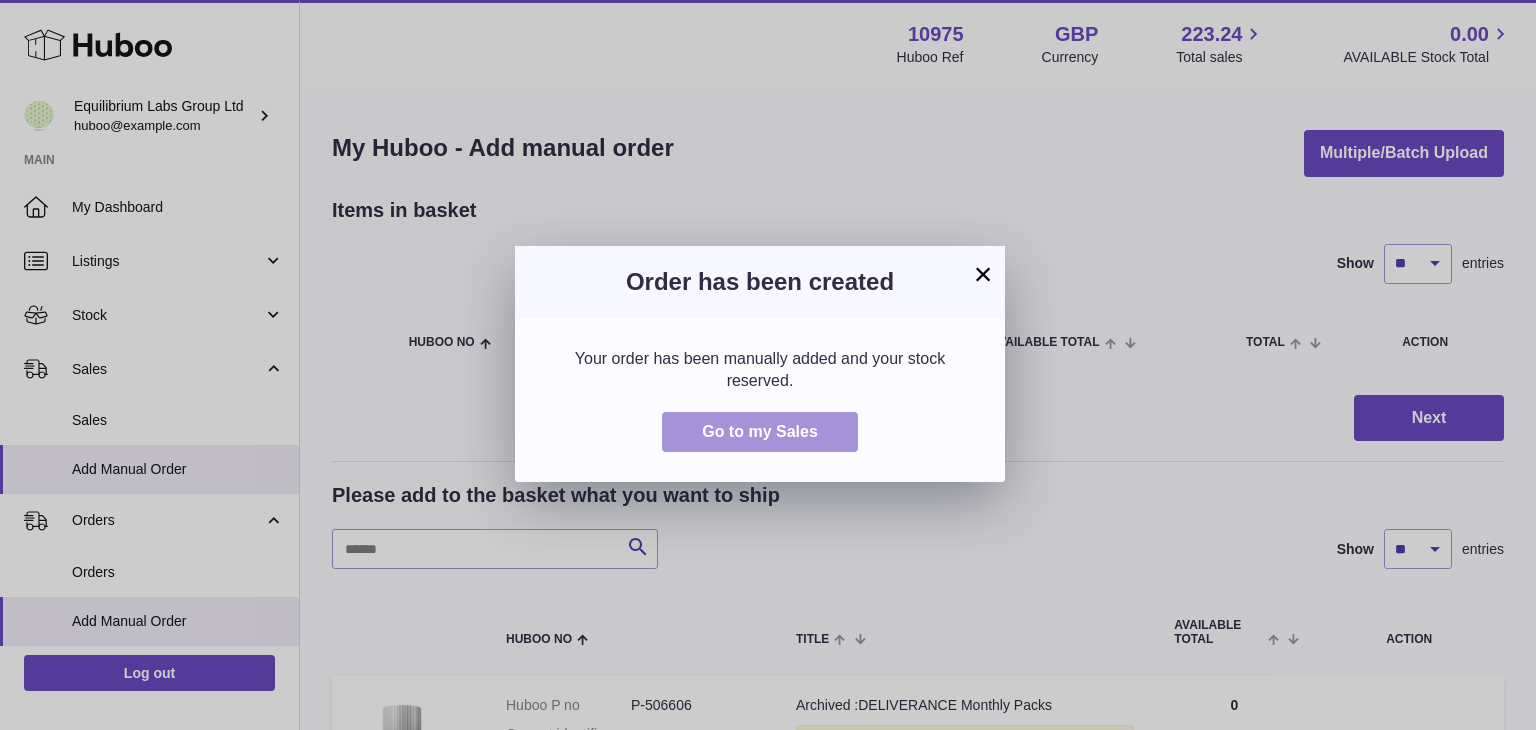 click on "Go to my Sales" at bounding box center [760, 432] 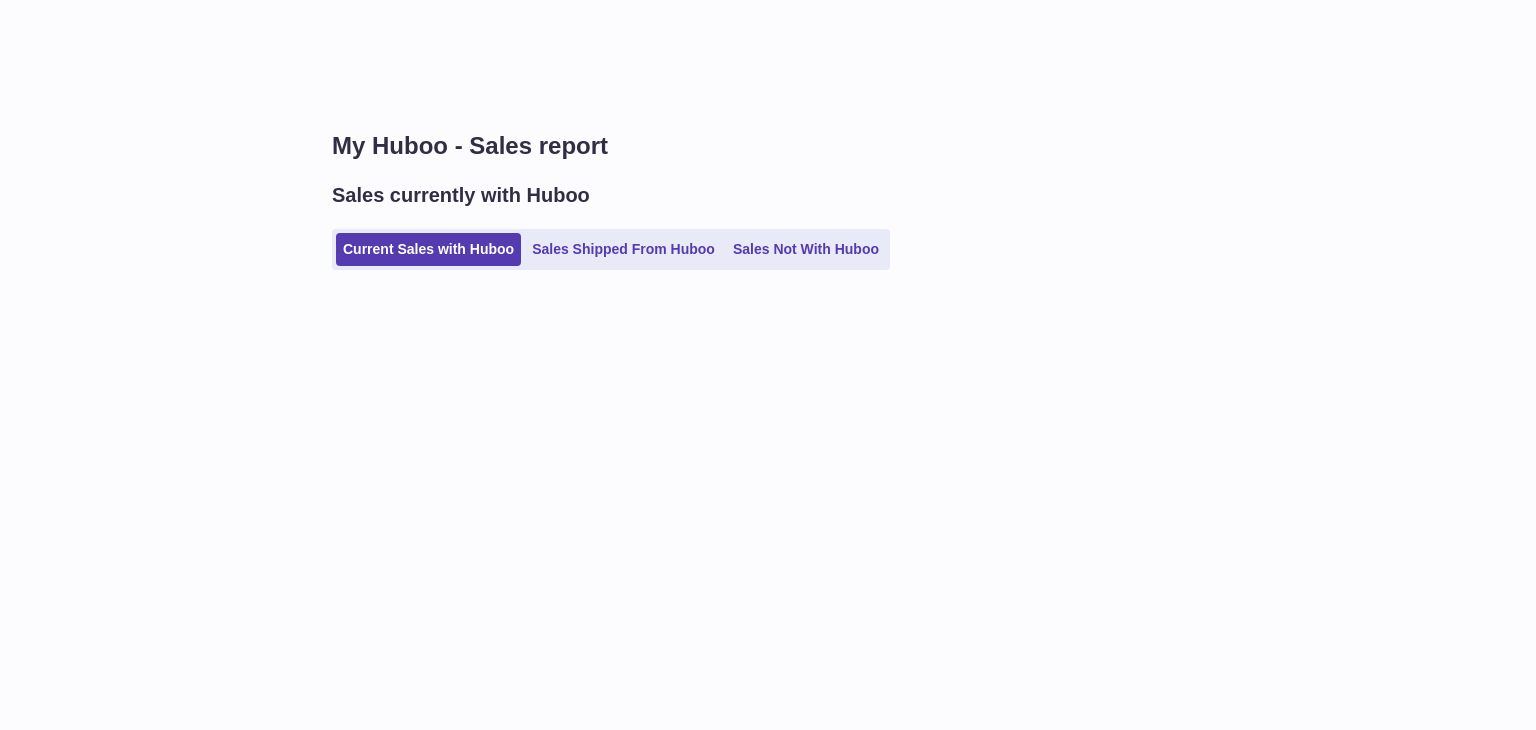 scroll, scrollTop: 0, scrollLeft: 0, axis: both 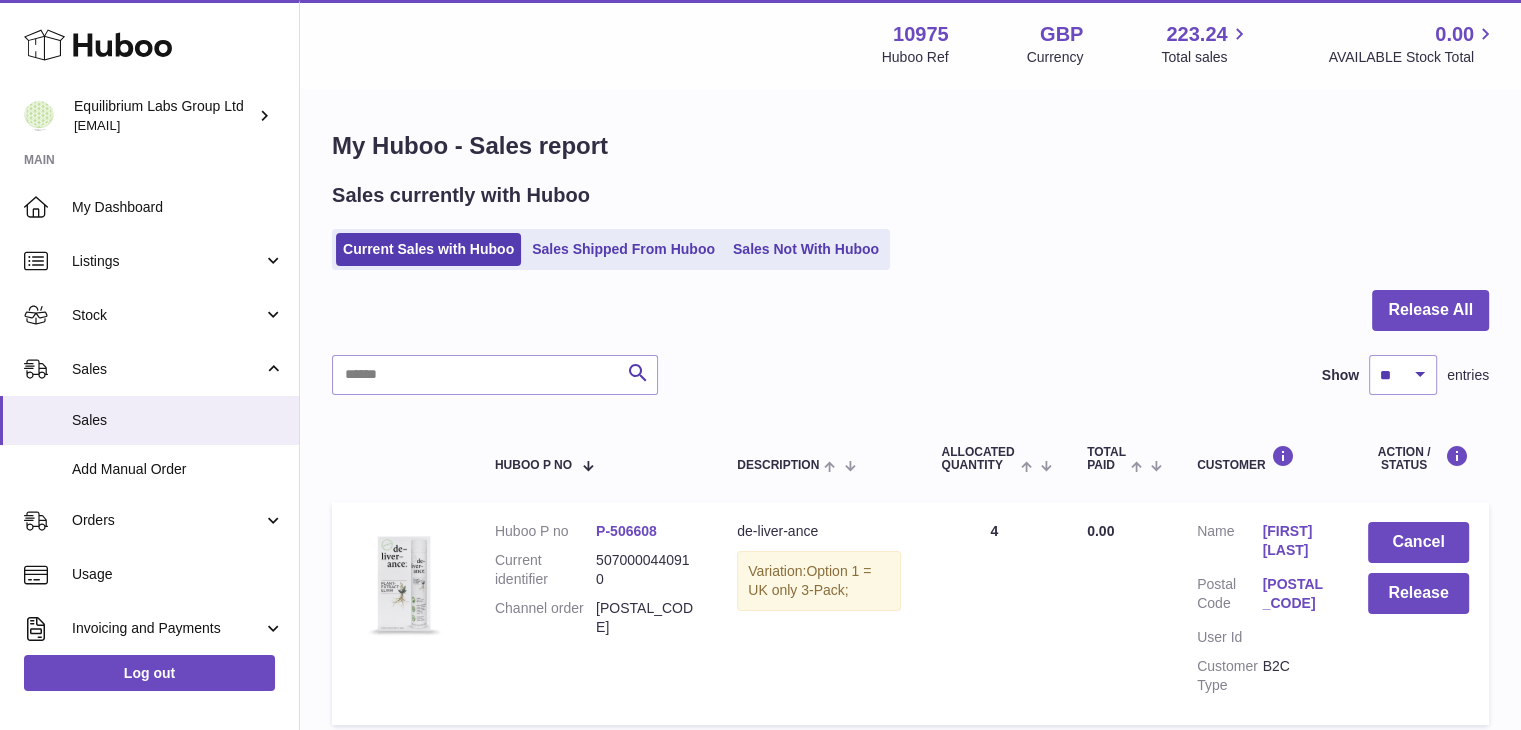 drag, startPoint x: 595, startPoint y: 616, endPoint x: 665, endPoint y: 616, distance: 70 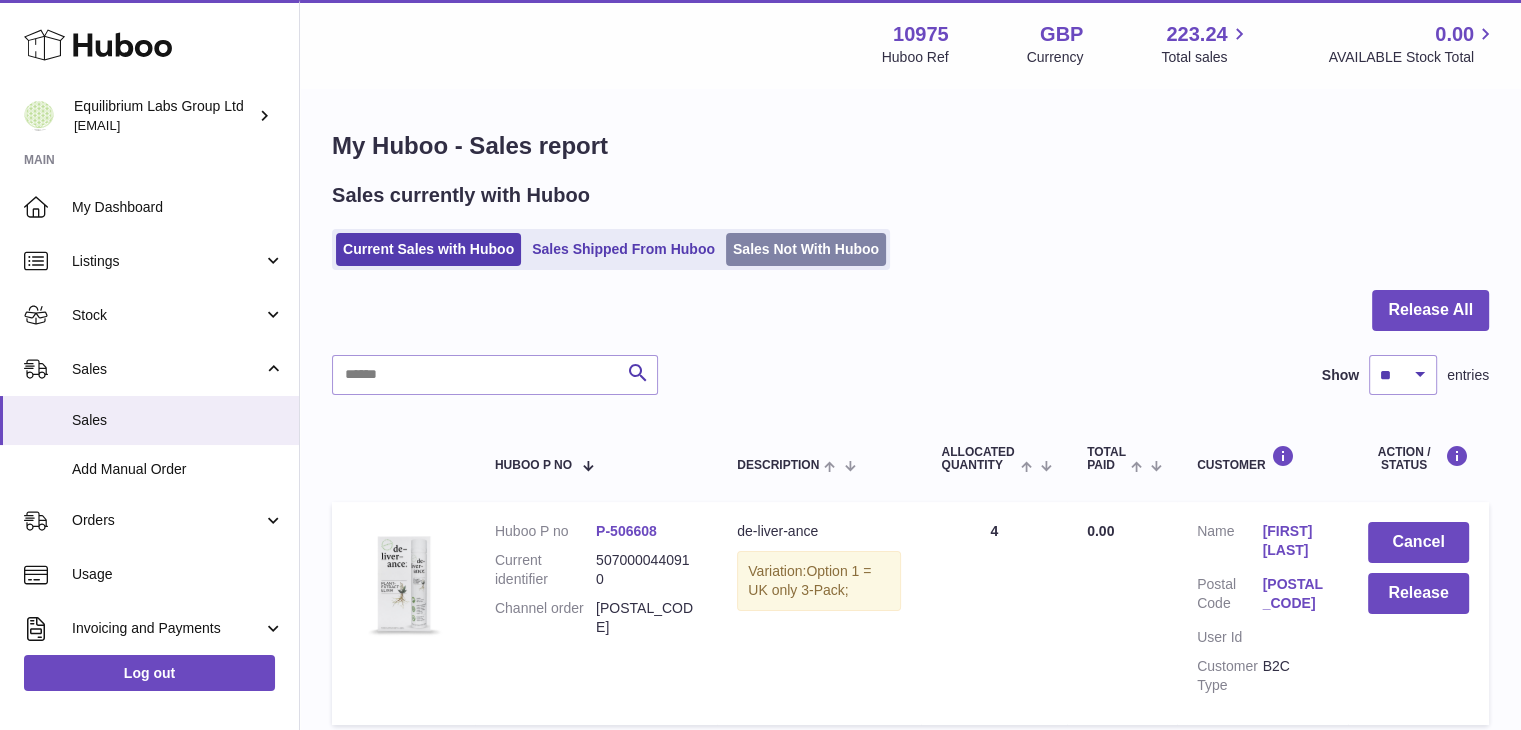click on "Sales Not With Huboo" at bounding box center [806, 249] 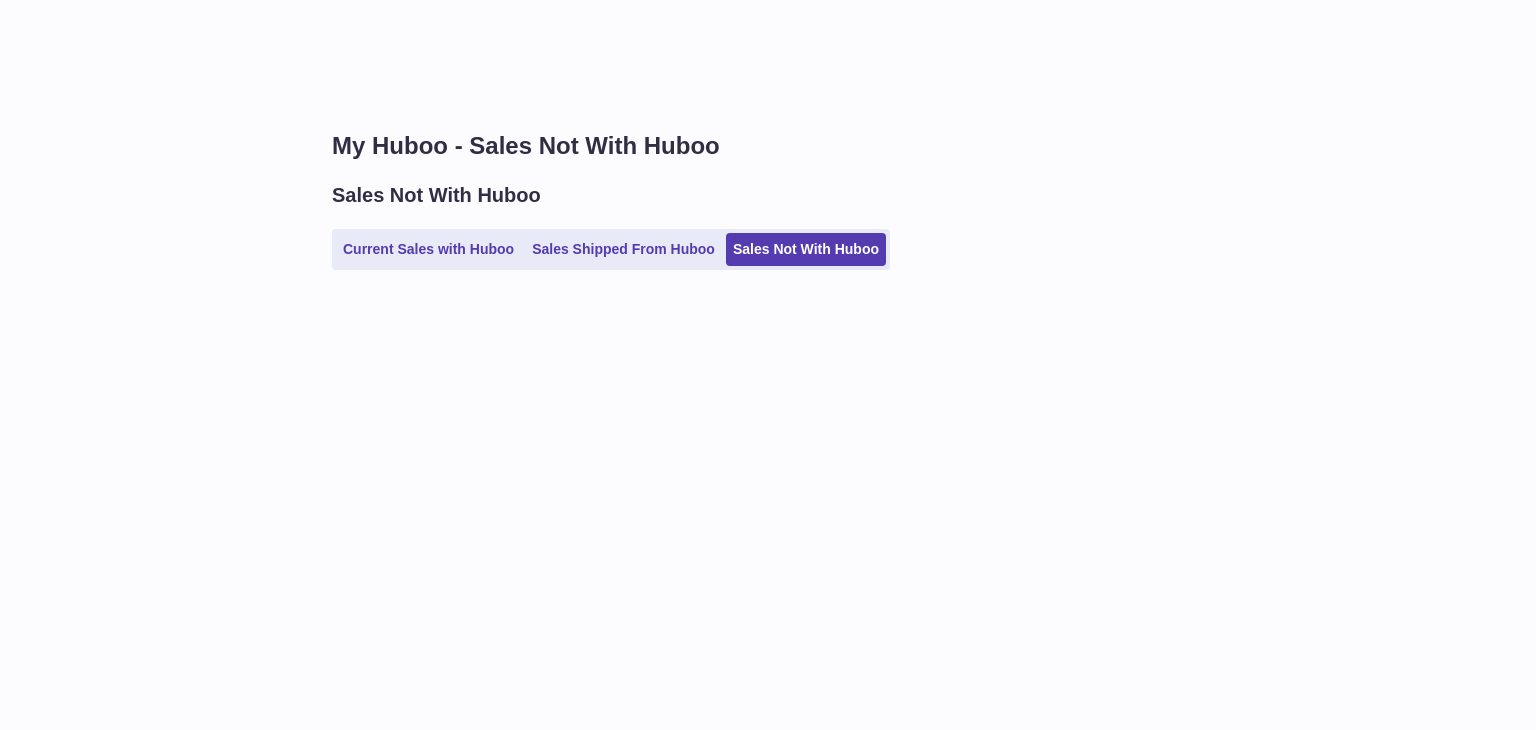scroll, scrollTop: 0, scrollLeft: 0, axis: both 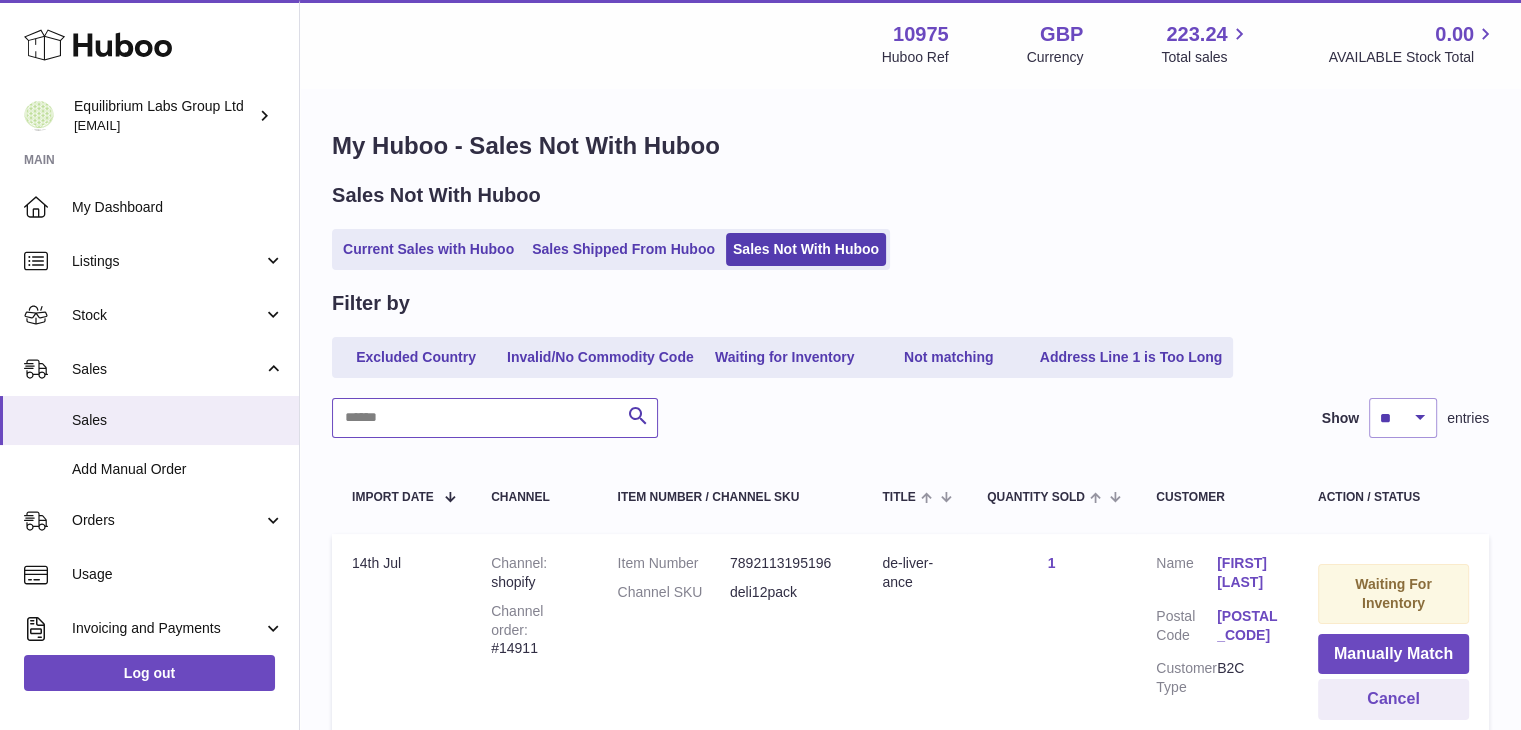 click at bounding box center [495, 418] 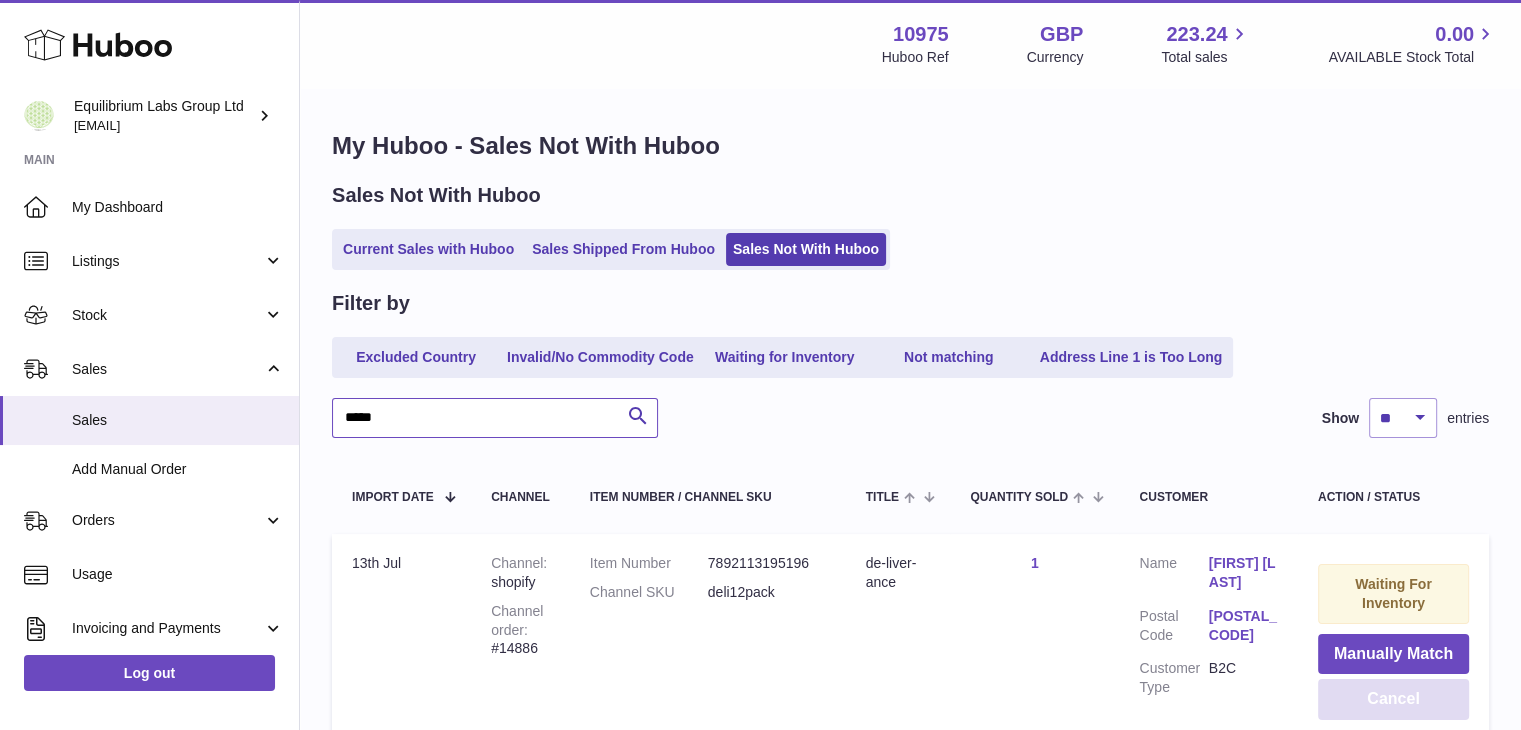 type on "*****" 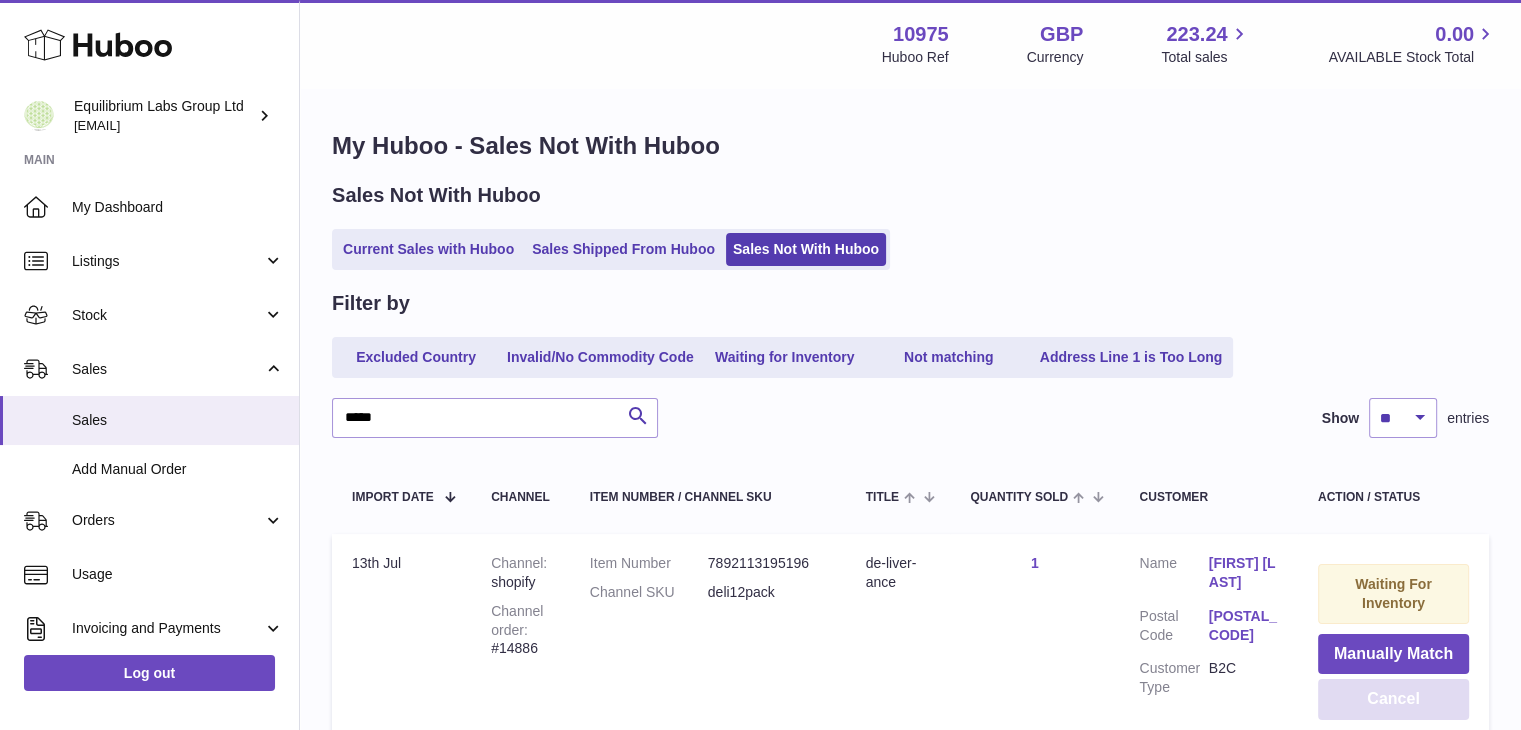 click on "Cancel" at bounding box center [1393, 699] 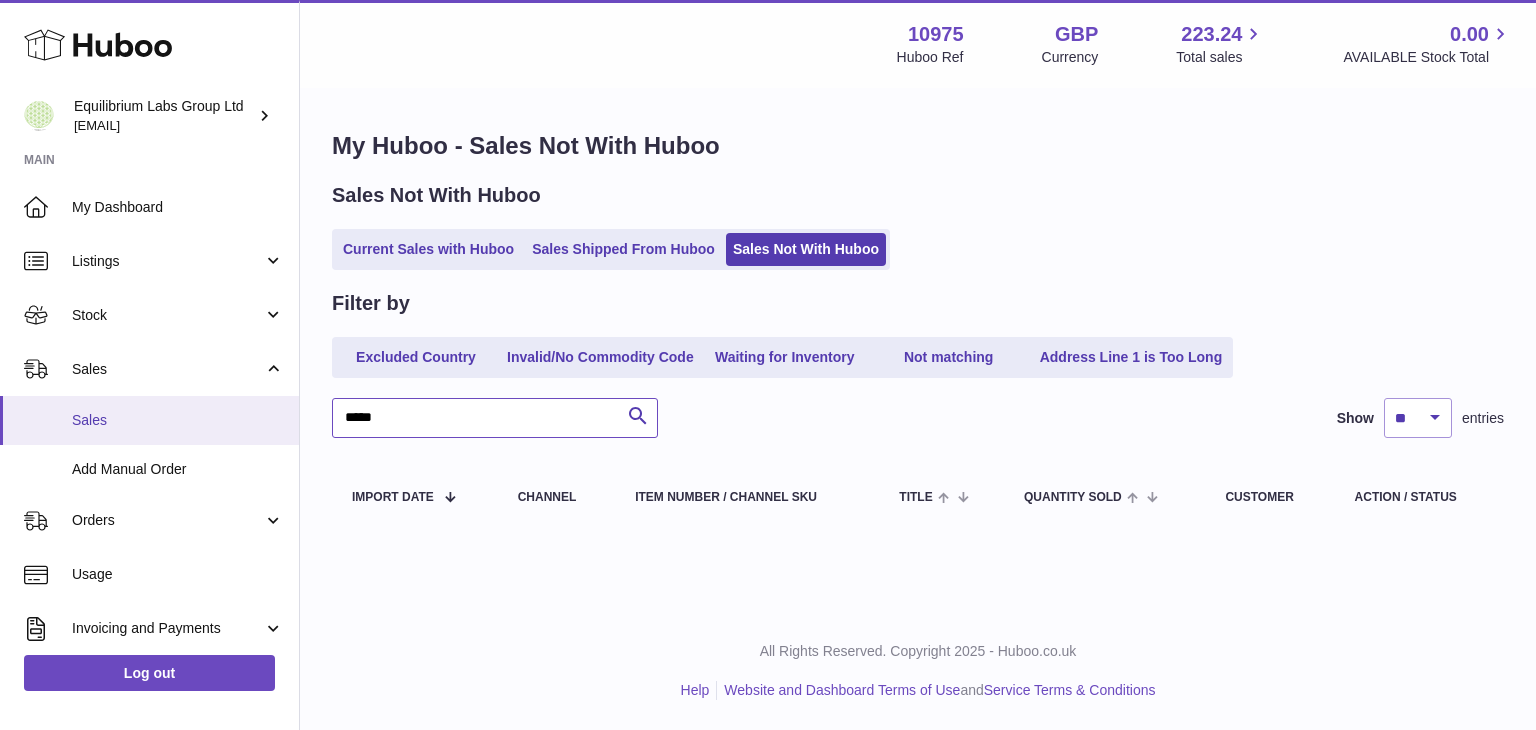 drag, startPoint x: 420, startPoint y: 398, endPoint x: 264, endPoint y: 417, distance: 157.15279 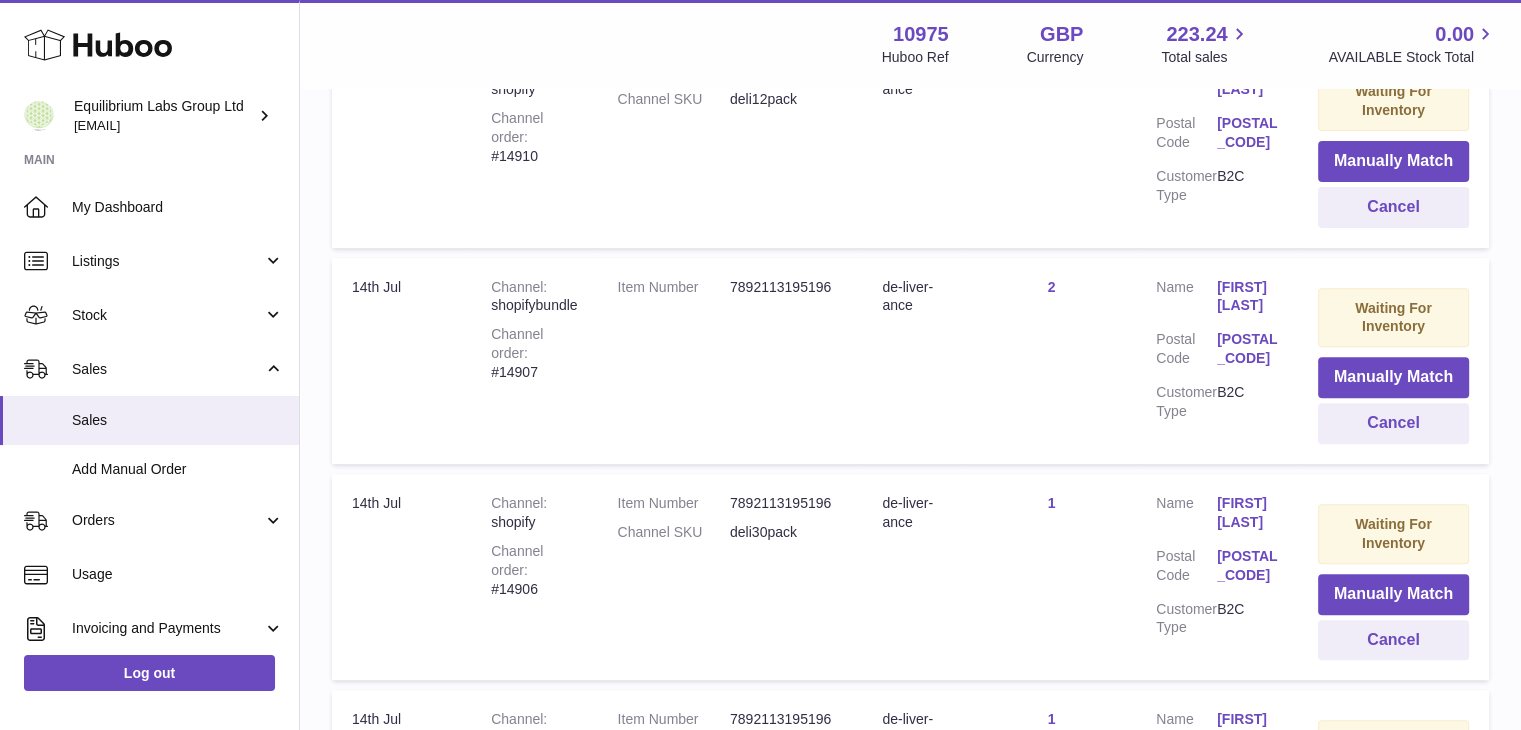 scroll, scrollTop: 631, scrollLeft: 0, axis: vertical 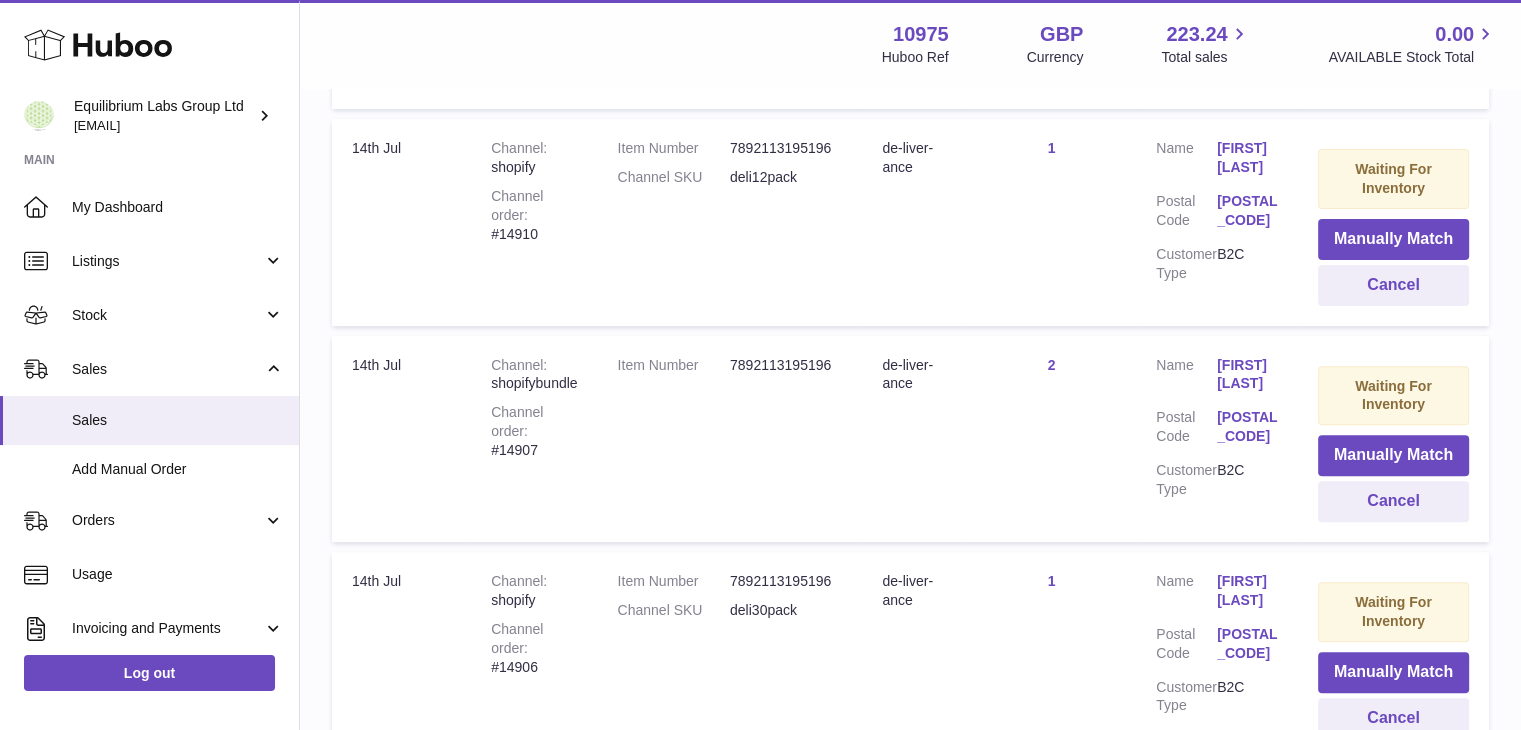type 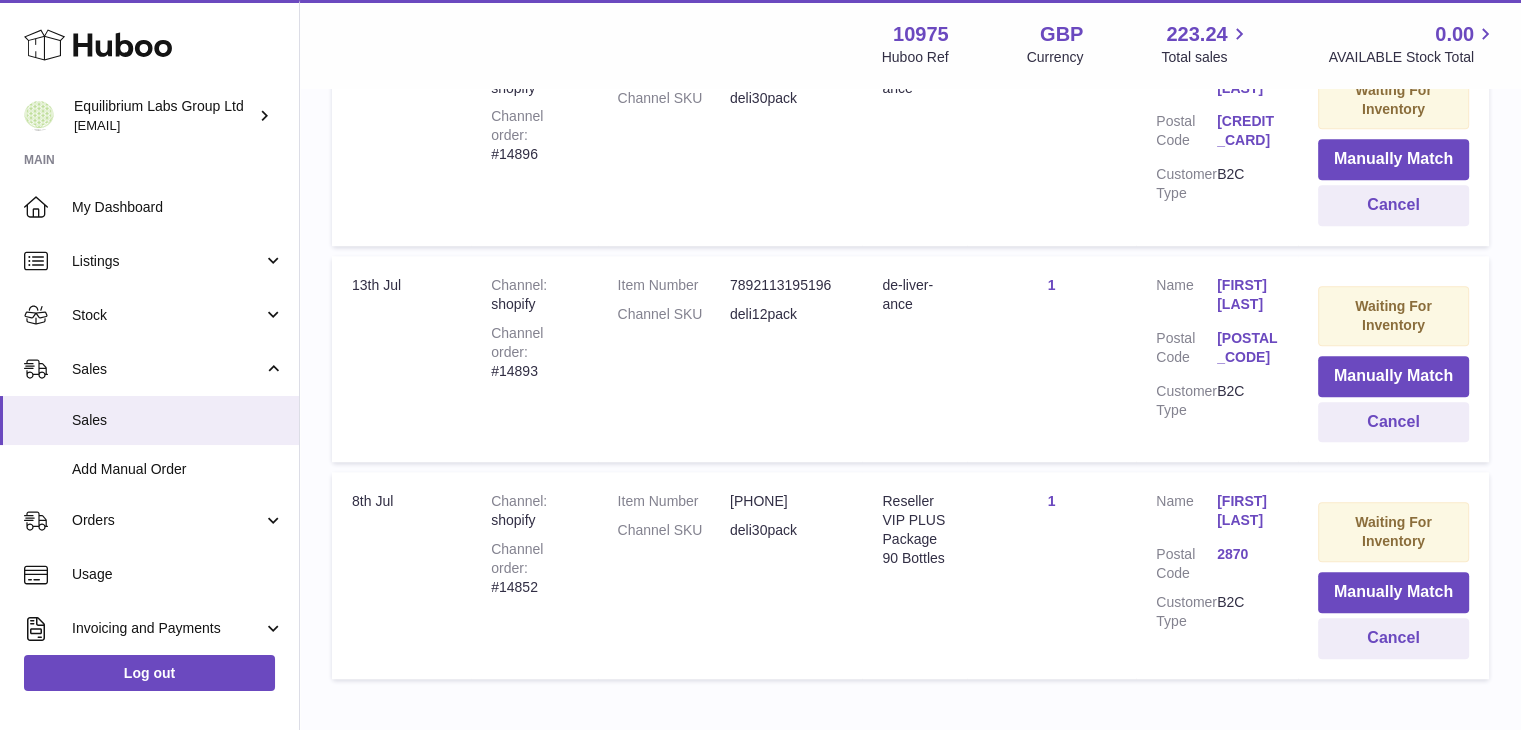 scroll, scrollTop: 1631, scrollLeft: 0, axis: vertical 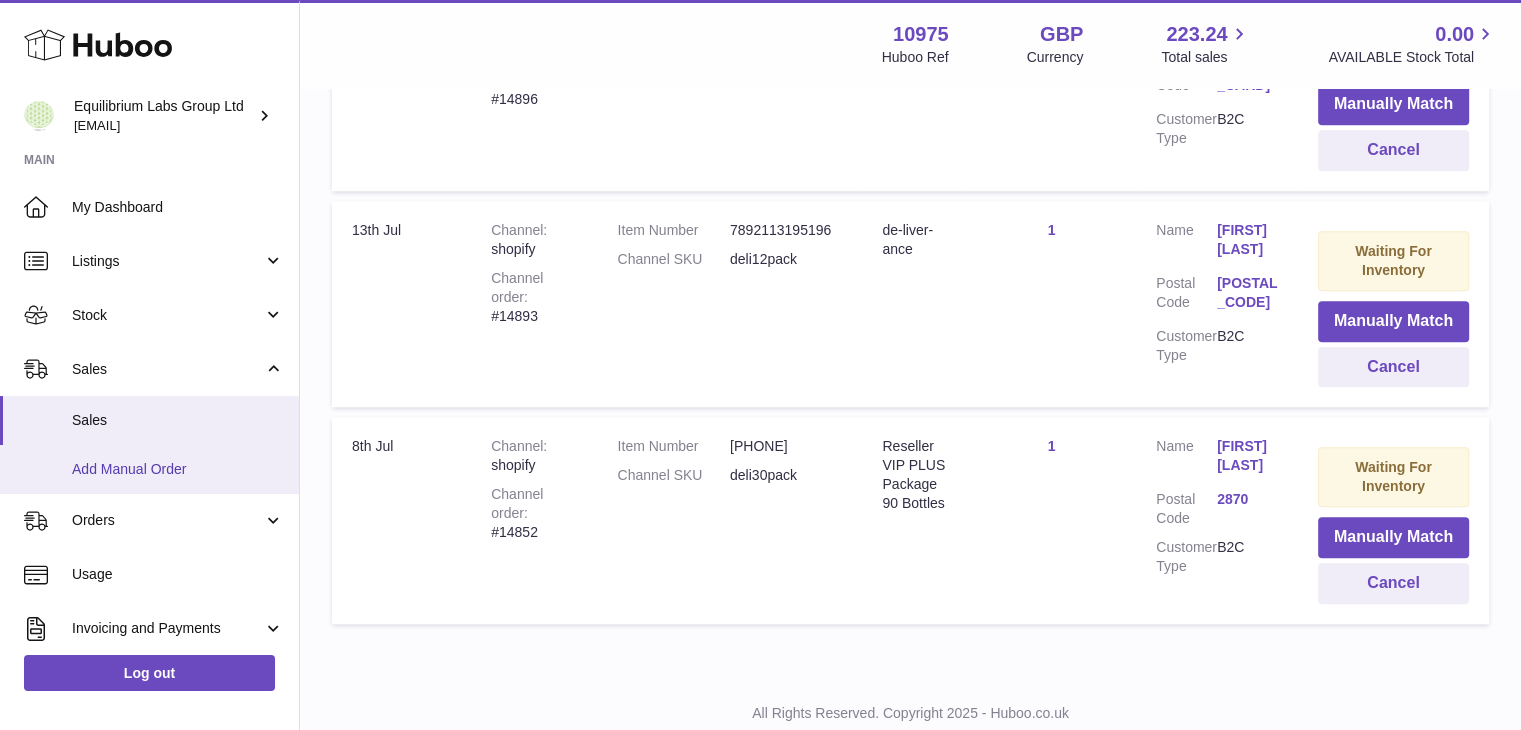 click on "Add Manual Order" at bounding box center (178, 469) 